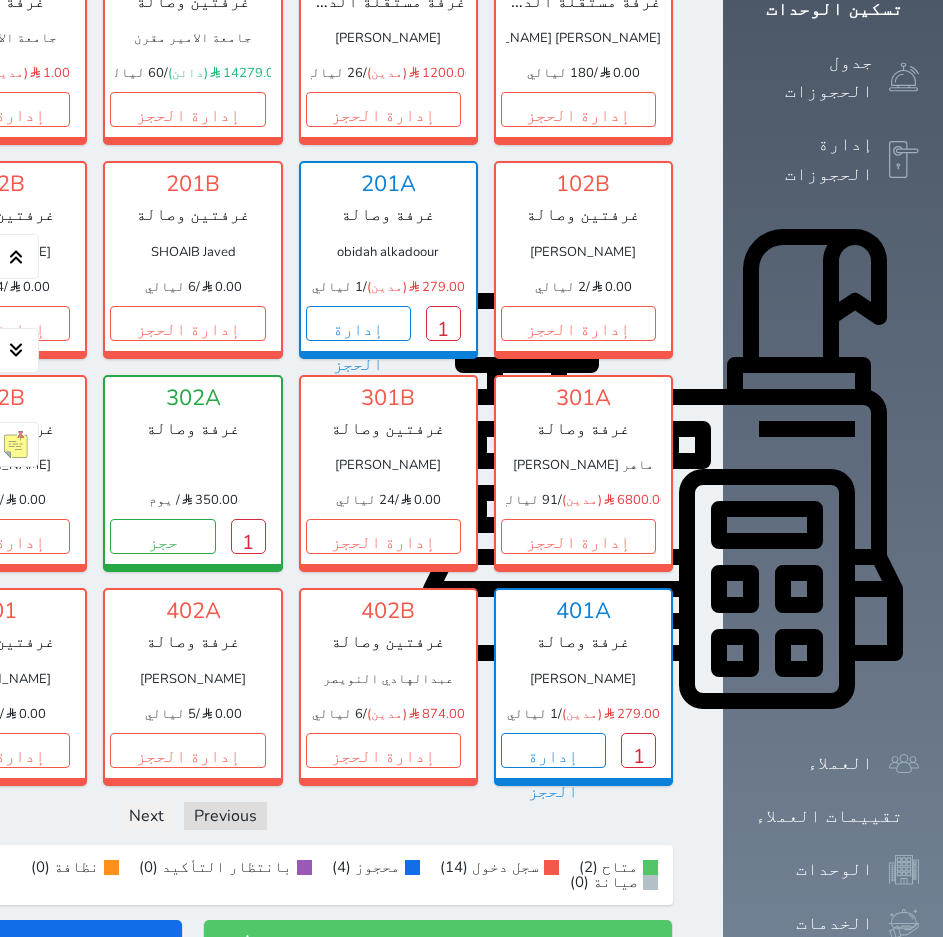 scroll, scrollTop: 314, scrollLeft: 0, axis: vertical 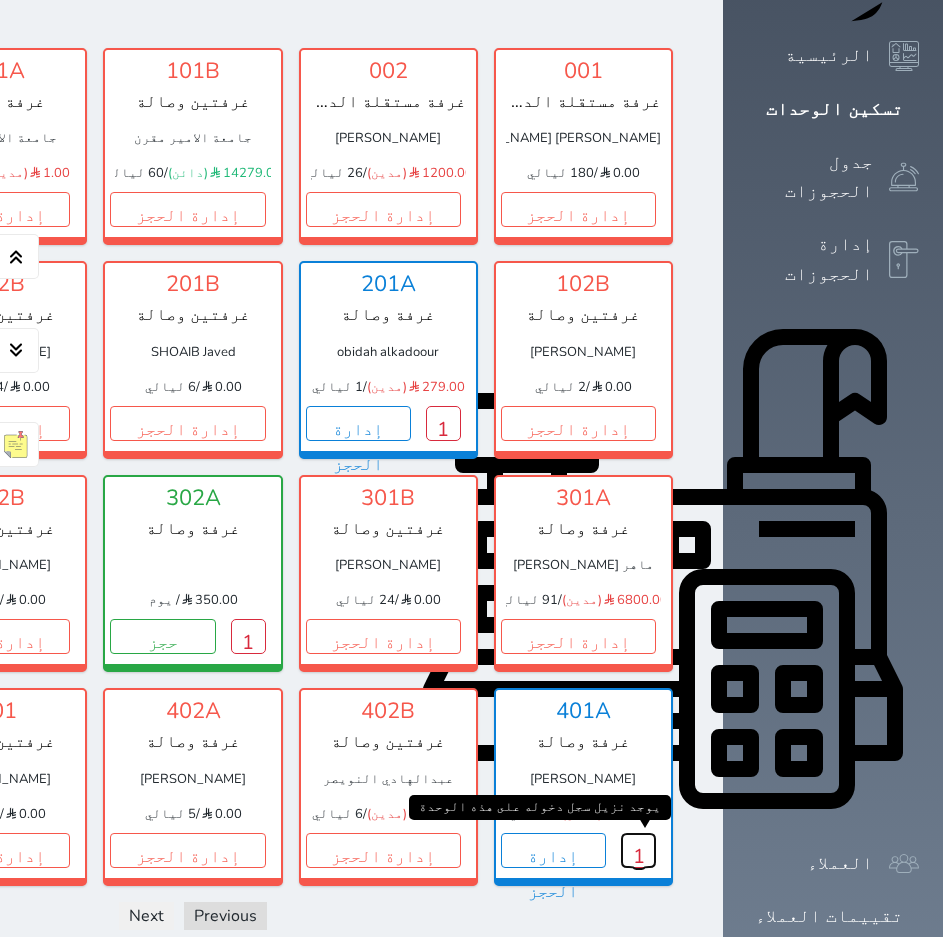click on "1" at bounding box center (638, 850) 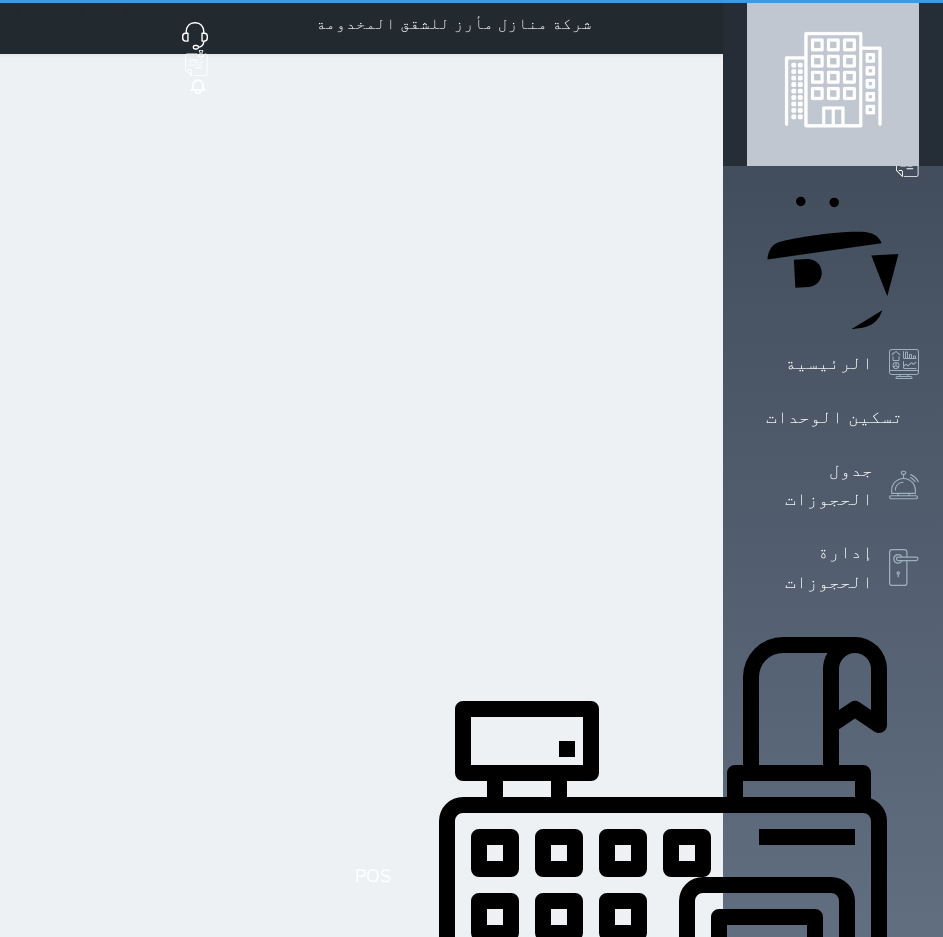 scroll, scrollTop: 0, scrollLeft: 0, axis: both 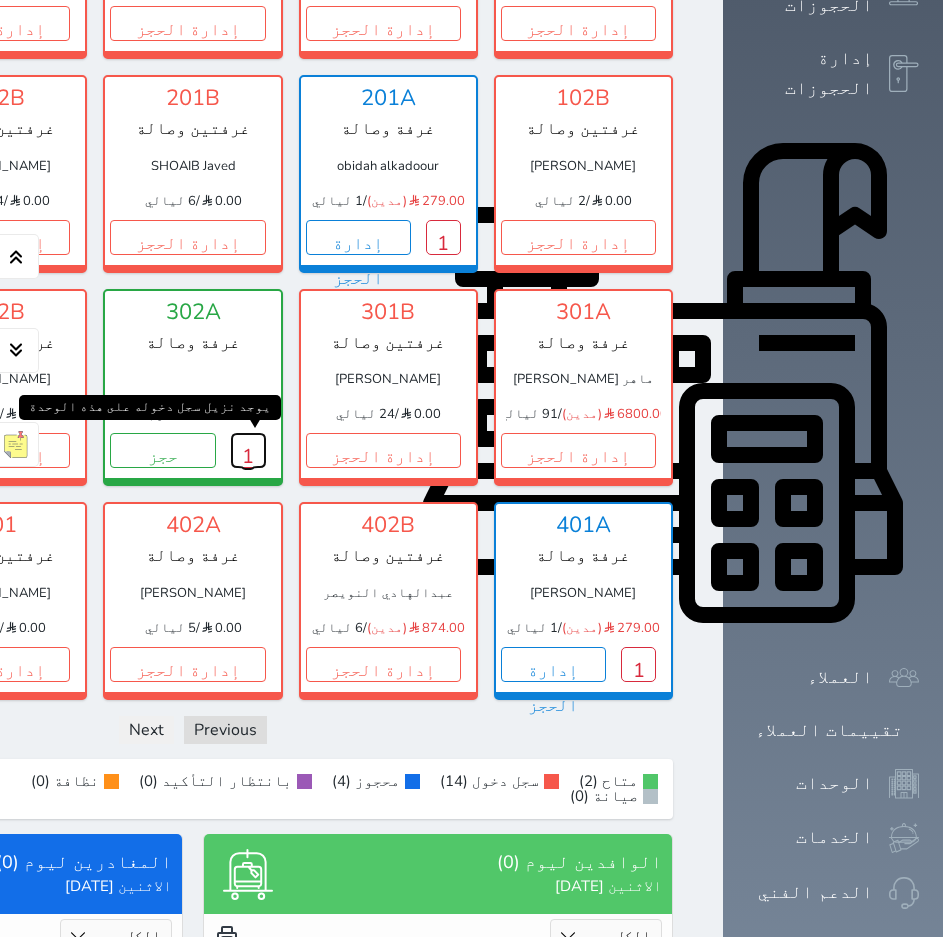click on "1" at bounding box center (248, 450) 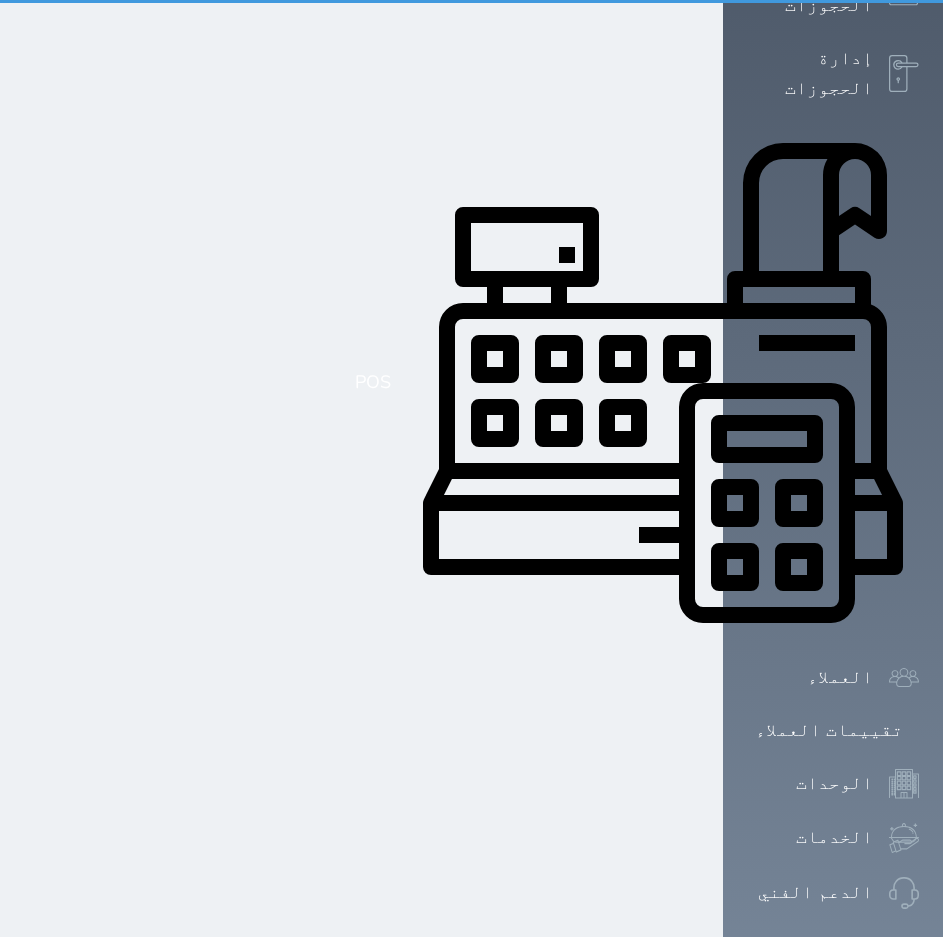 scroll, scrollTop: 0, scrollLeft: 0, axis: both 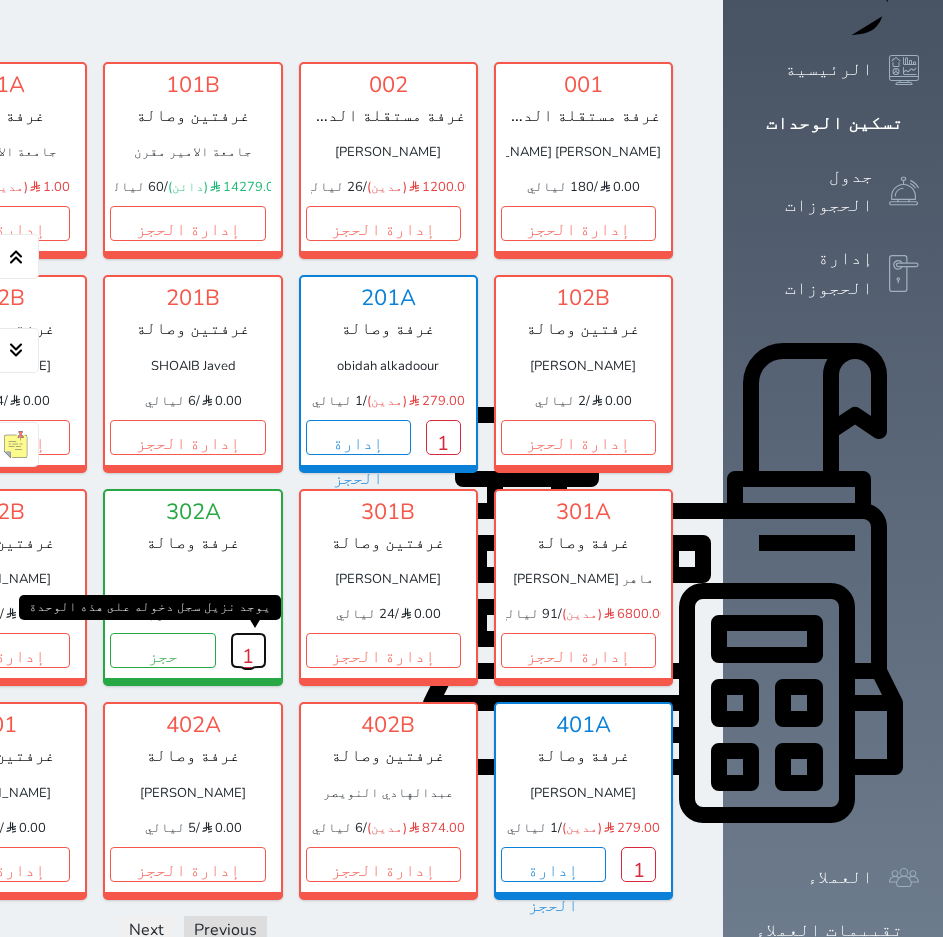 click on "1" at bounding box center [248, 650] 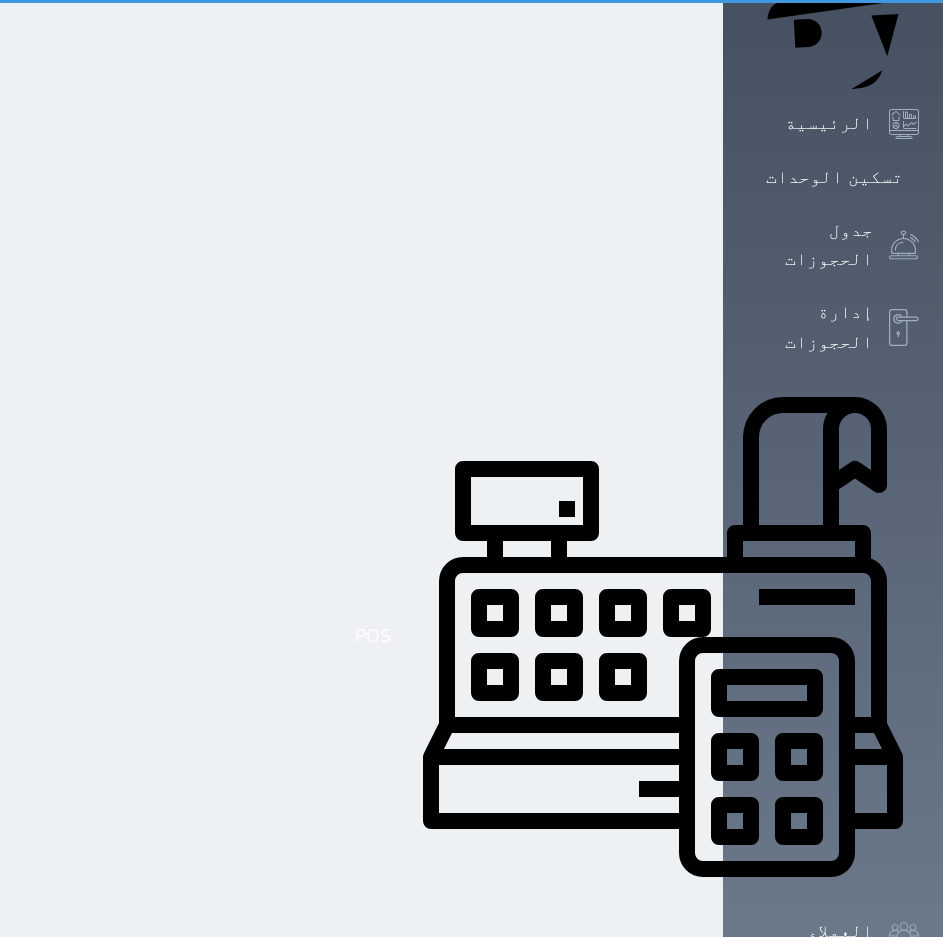 scroll, scrollTop: 0, scrollLeft: 0, axis: both 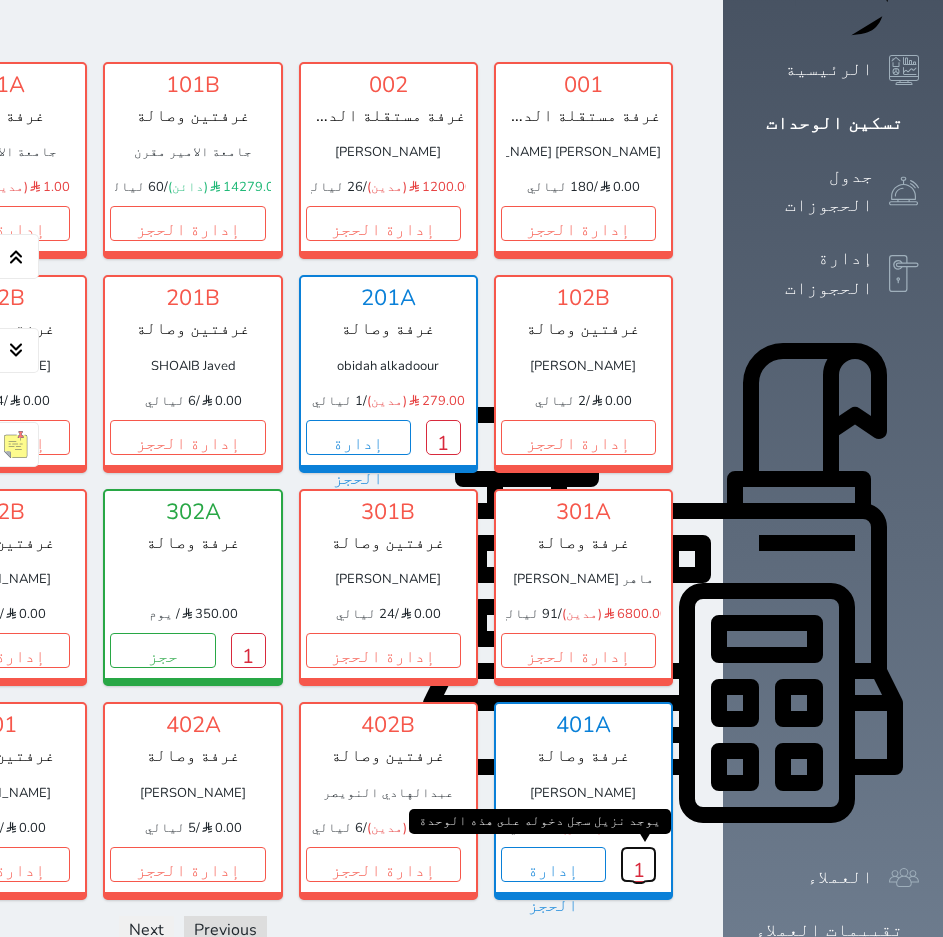 click on "1" at bounding box center [638, 864] 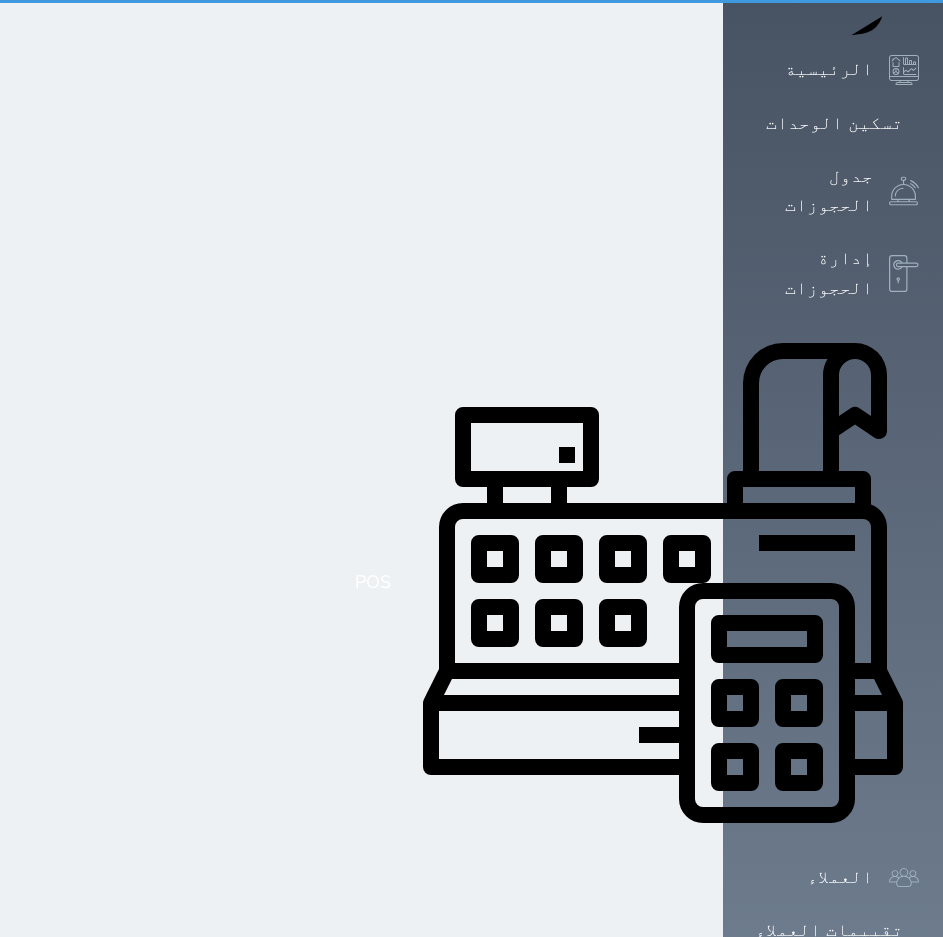 scroll, scrollTop: 0, scrollLeft: 0, axis: both 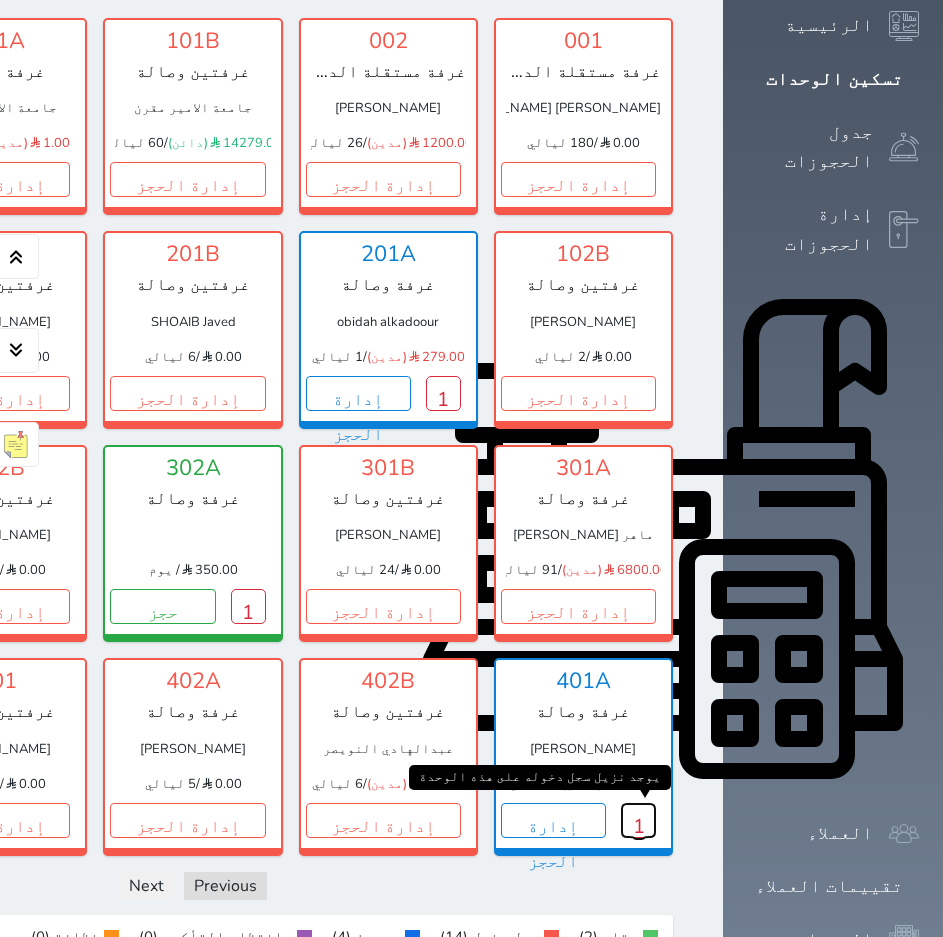 click on "1" at bounding box center (638, 820) 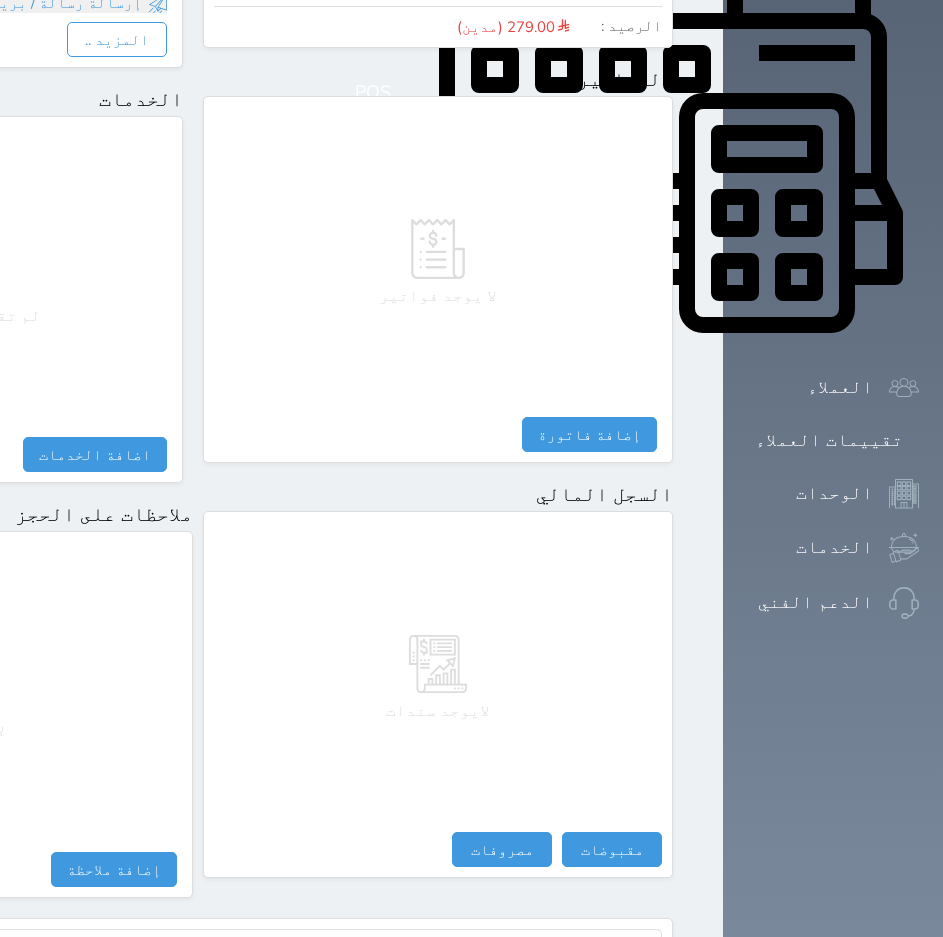 scroll, scrollTop: 798, scrollLeft: 0, axis: vertical 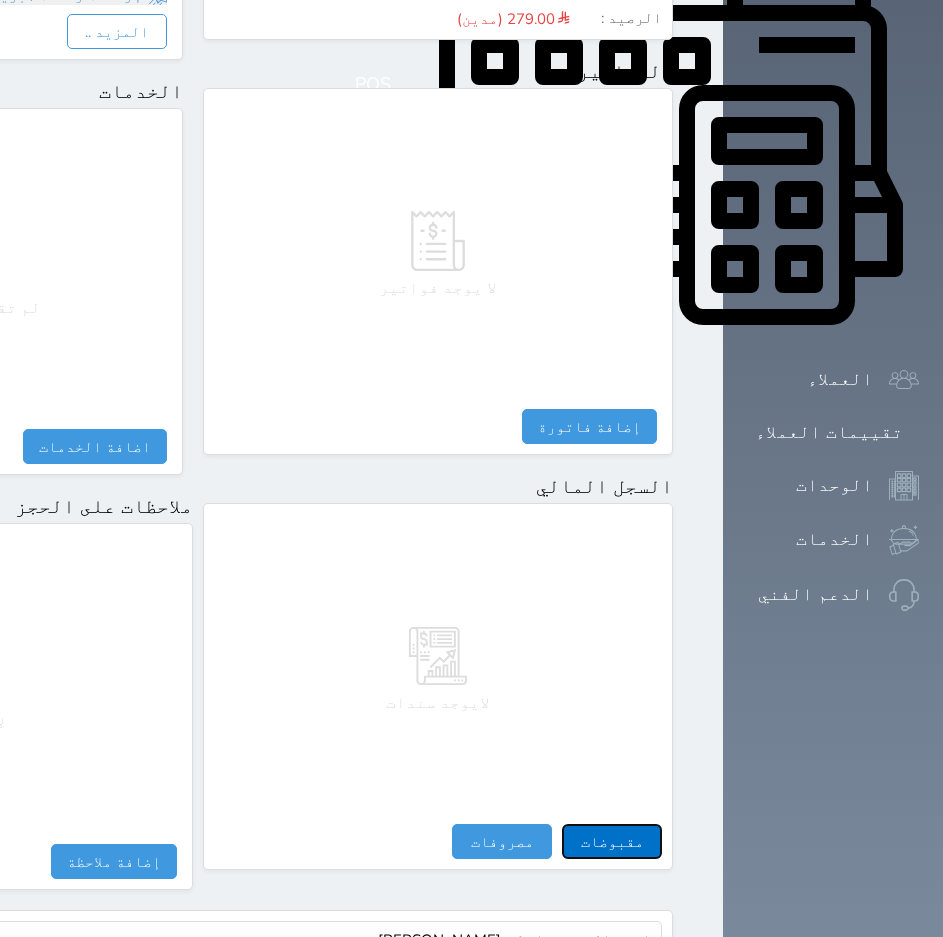 click on "مقبوضات" at bounding box center [612, 841] 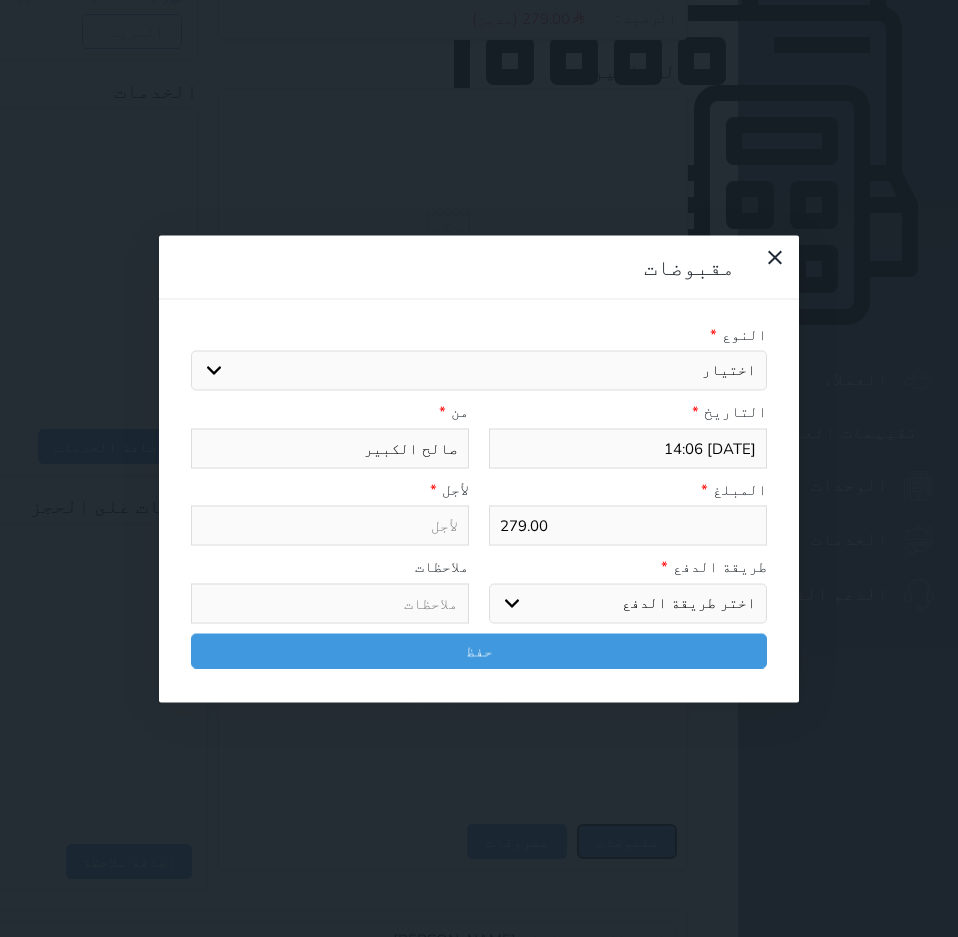 select 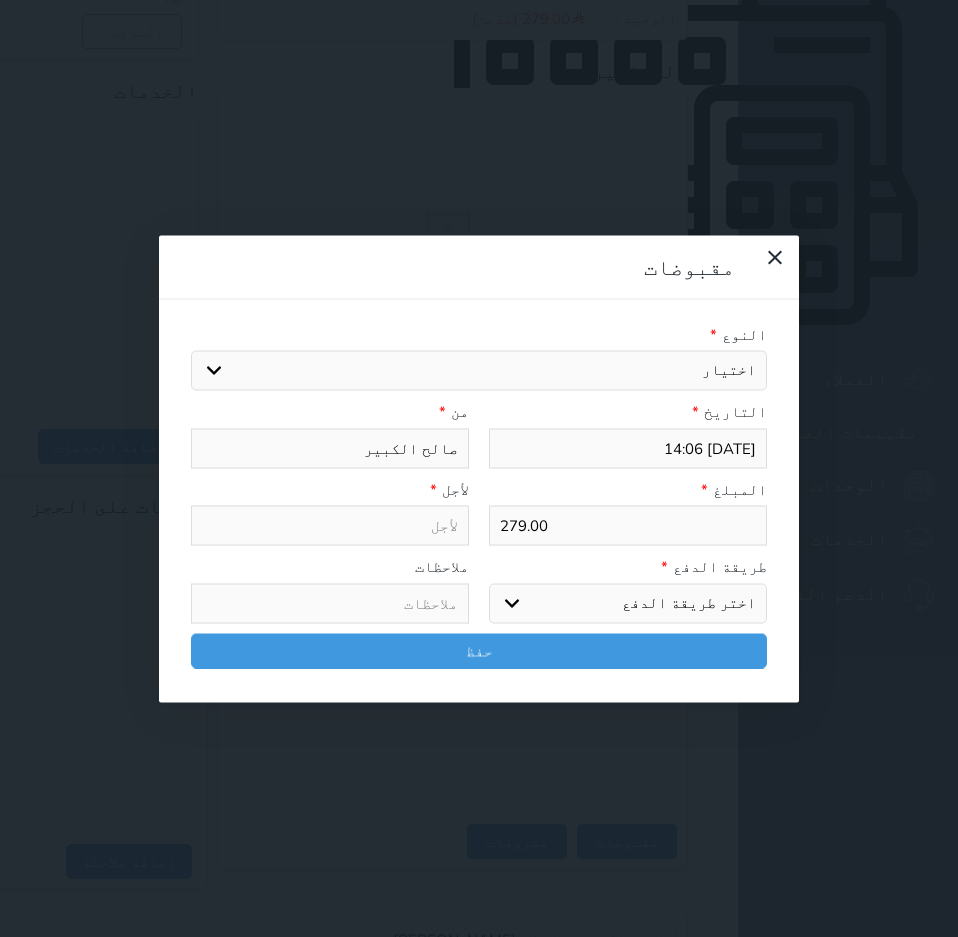 click on "اختيار   مقبوضات عامة قيمة إيجار فواتير تامين عربون لا ينطبق آخر مغسلة واي فاي - الإنترنت مواقف السيارات طعام الأغذية والمشروبات مشروبات المشروبات الباردة المشروبات الساخنة الإفطار غداء عشاء مخبز و كعك حمام سباحة الصالة الرياضية سبا و خدمات الجمال اختيار وإسقاط (خدمات النقل) ميني بار كابل - تلفزيون سرير إضافي تصفيف الشعر التسوق خدمات الجولات السياحية المنظمة خدمات الدليل السياحي" at bounding box center (479, 371) 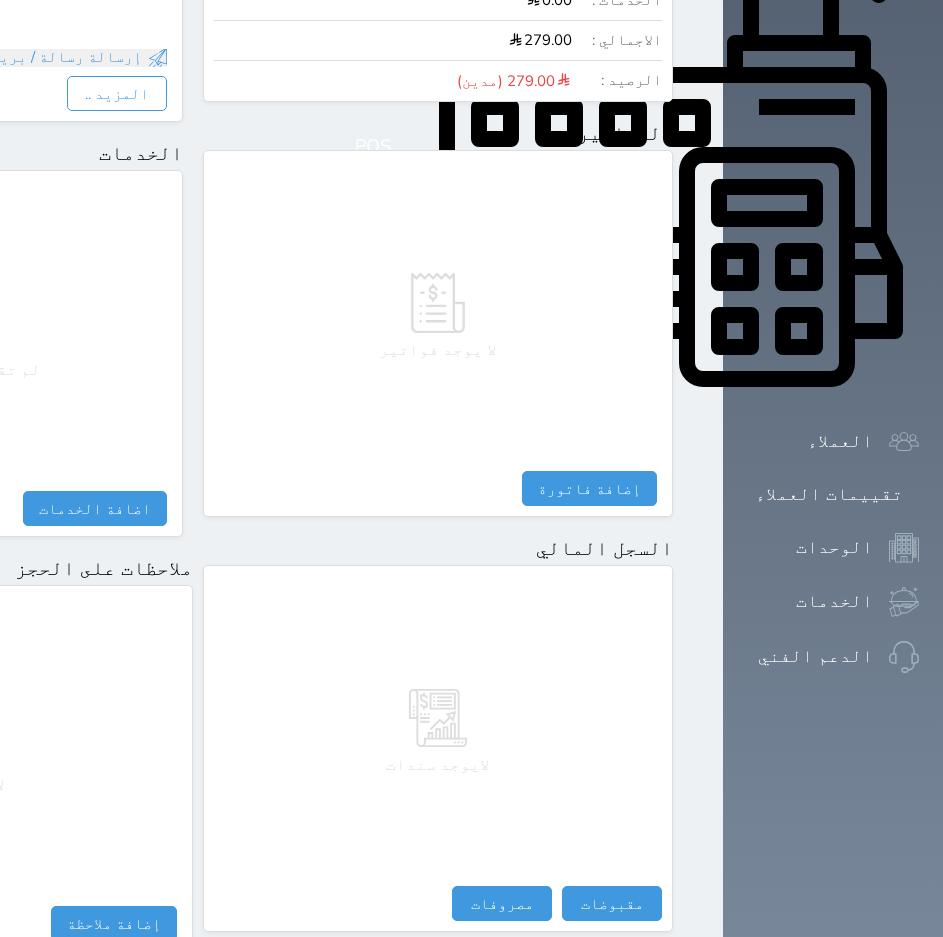 scroll, scrollTop: 798, scrollLeft: 0, axis: vertical 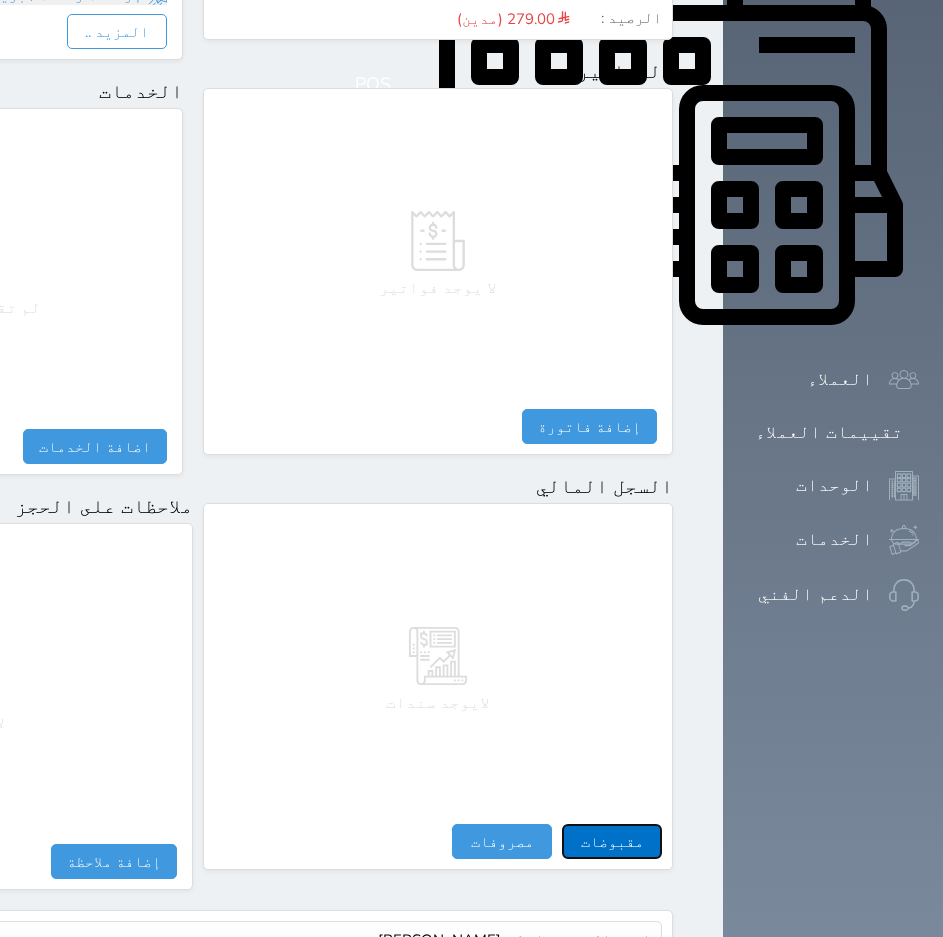click on "مقبوضات" at bounding box center (612, 841) 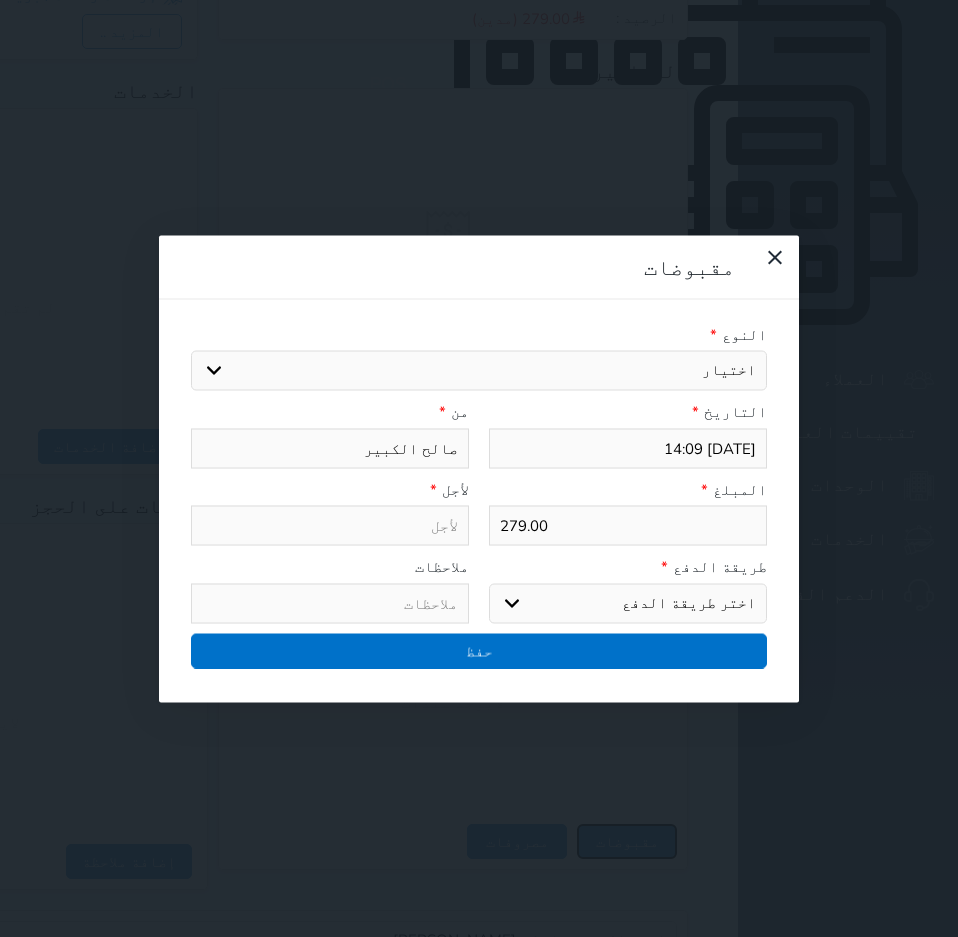 select 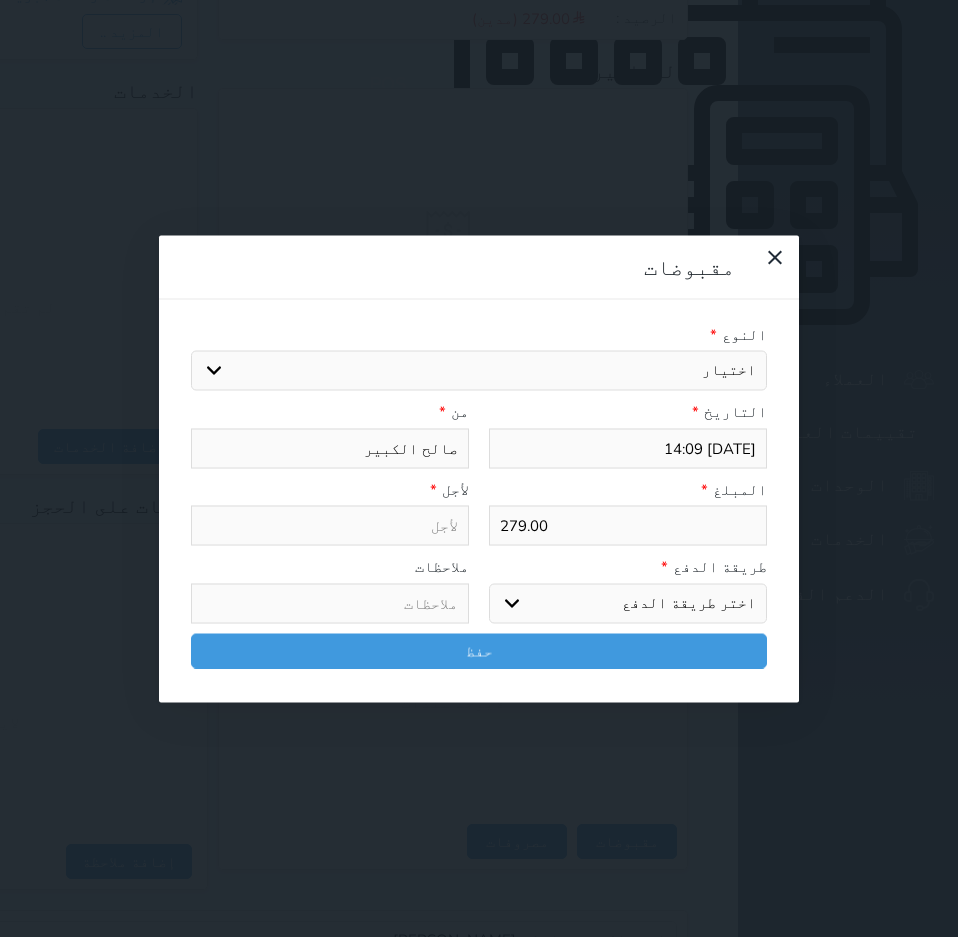 click on "اختر طريقة الدفع   دفع نقدى   تحويل بنكى   مدى   بطاقة ائتمان   آجل" at bounding box center (628, 603) 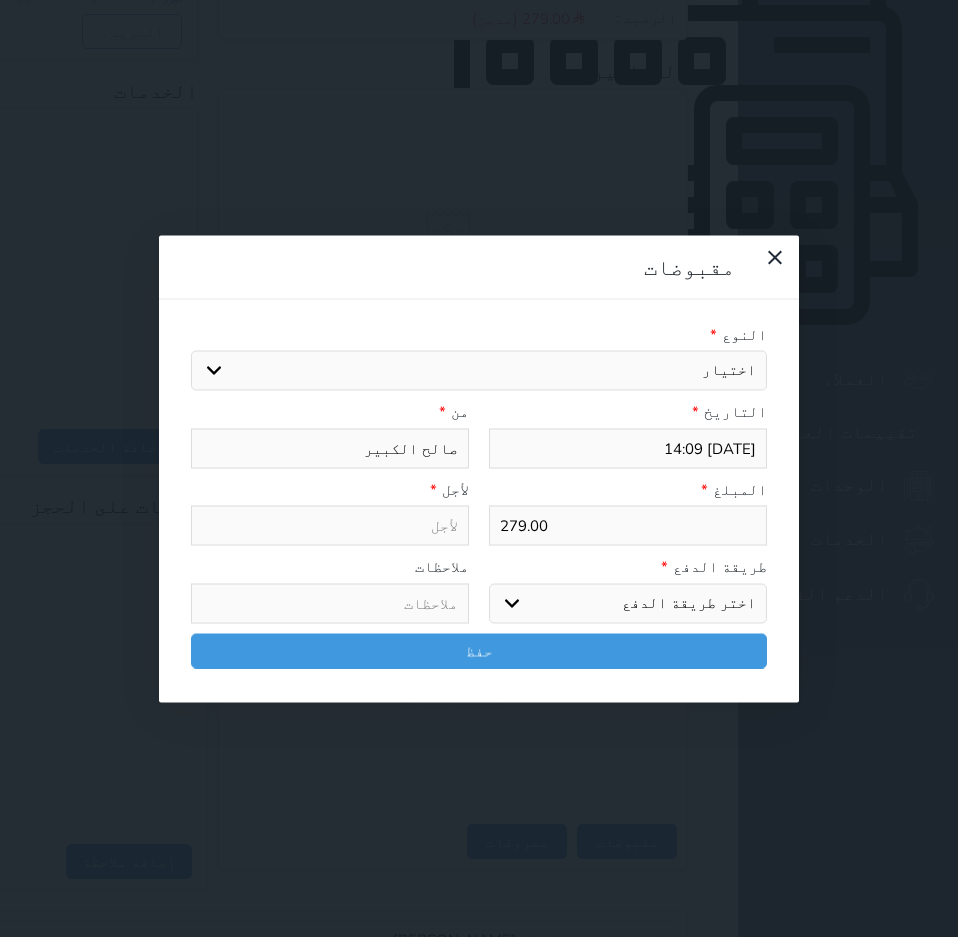 select on "mada" 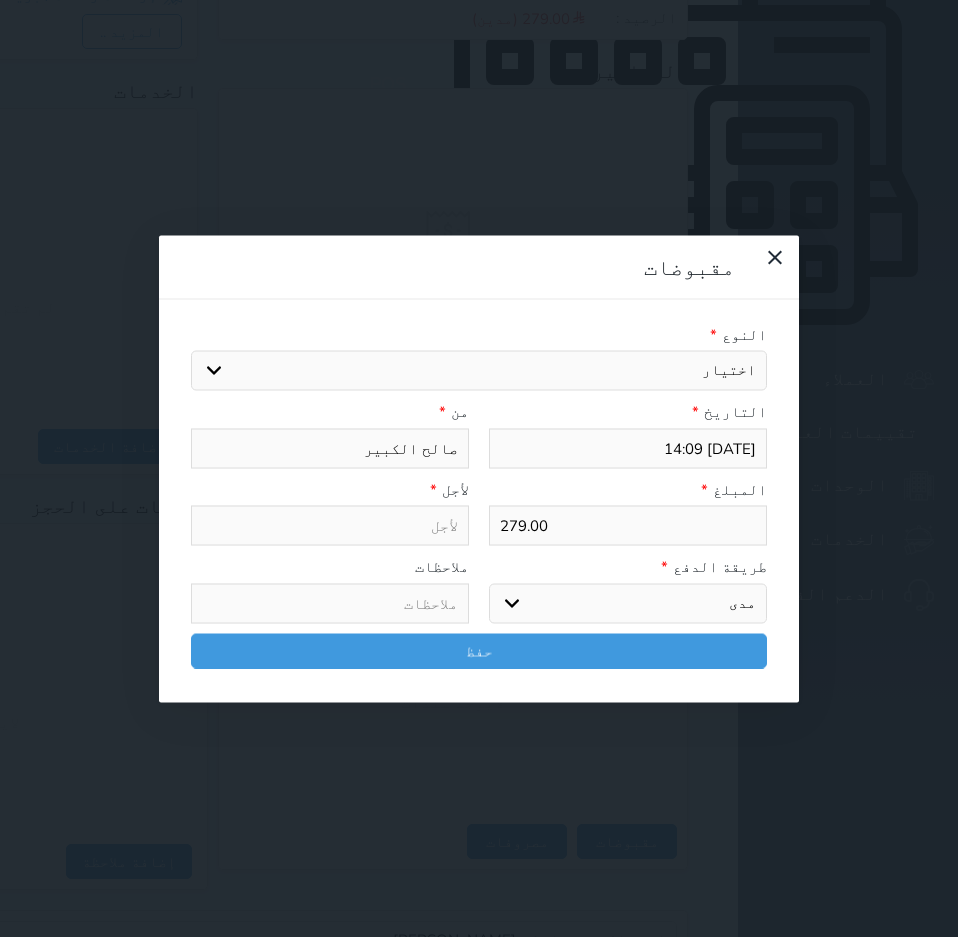 click on "اختر طريقة الدفع   دفع نقدى   تحويل بنكى   مدى   بطاقة ائتمان   آجل" at bounding box center [628, 603] 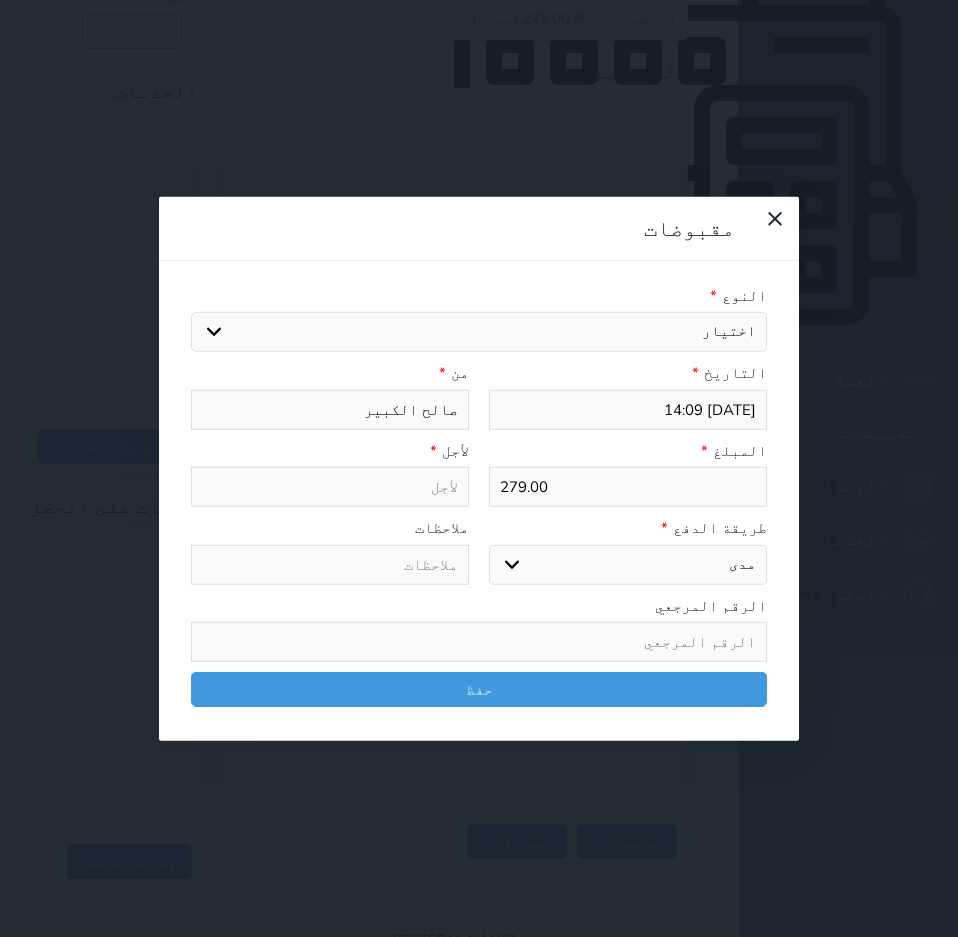 click on "اختيار   مقبوضات عامة قيمة إيجار فواتير تامين عربون لا ينطبق آخر مغسلة واي فاي - الإنترنت مواقف السيارات طعام الأغذية والمشروبات مشروبات المشروبات الباردة المشروبات الساخنة الإفطار غداء عشاء مخبز و كعك حمام سباحة الصالة الرياضية سبا و خدمات الجمال اختيار وإسقاط (خدمات النقل) ميني بار كابل - تلفزيون سرير إضافي تصفيف الشعر التسوق خدمات الجولات السياحية المنظمة خدمات الدليل السياحي" at bounding box center (479, 332) 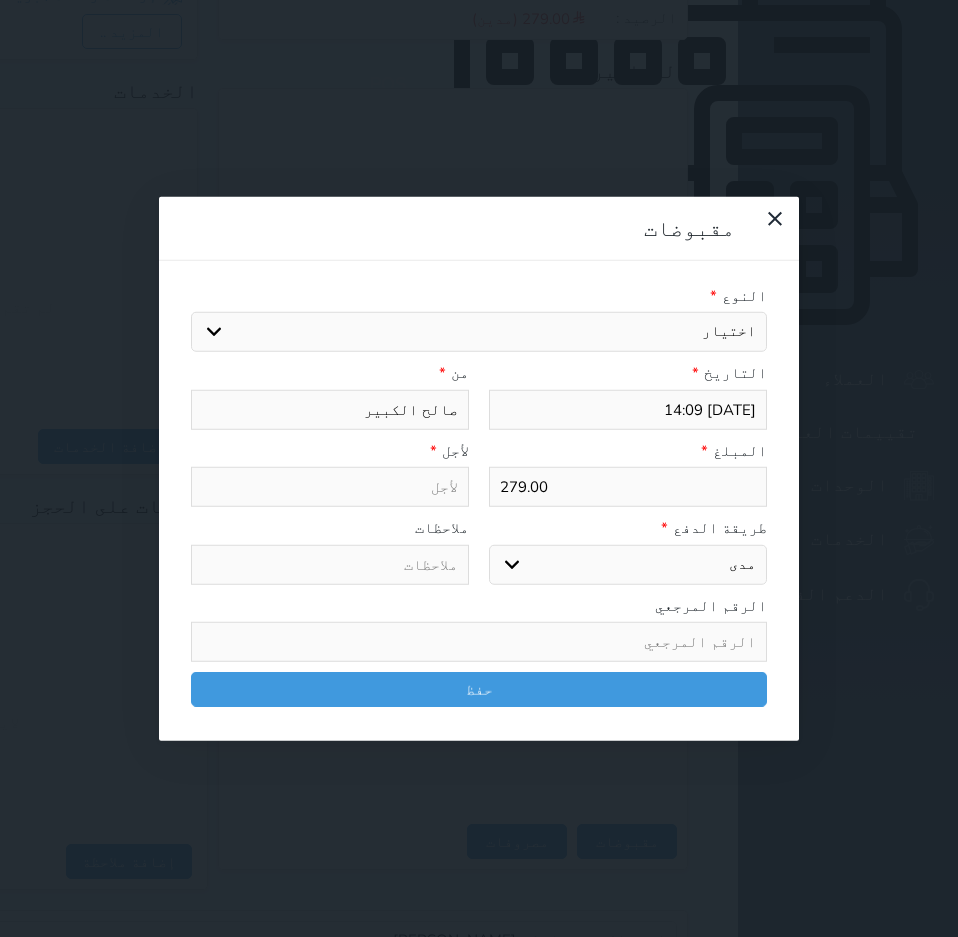 select on "133017" 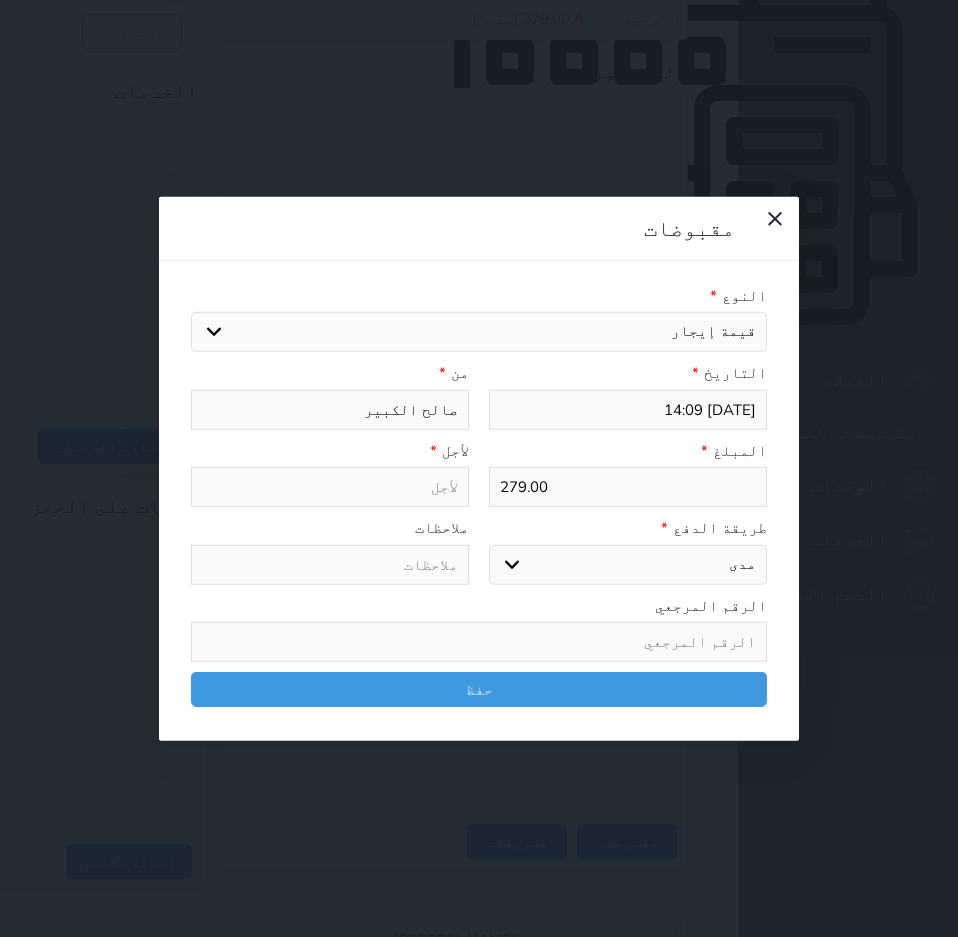 click on "اختيار   مقبوضات عامة قيمة إيجار فواتير تامين عربون لا ينطبق آخر مغسلة واي فاي - الإنترنت مواقف السيارات طعام الأغذية والمشروبات مشروبات المشروبات الباردة المشروبات الساخنة الإفطار غداء عشاء مخبز و كعك حمام سباحة الصالة الرياضية سبا و خدمات الجمال اختيار وإسقاط (خدمات النقل) ميني بار كابل - تلفزيون سرير إضافي تصفيف الشعر التسوق خدمات الجولات السياحية المنظمة خدمات الدليل السياحي" at bounding box center (479, 332) 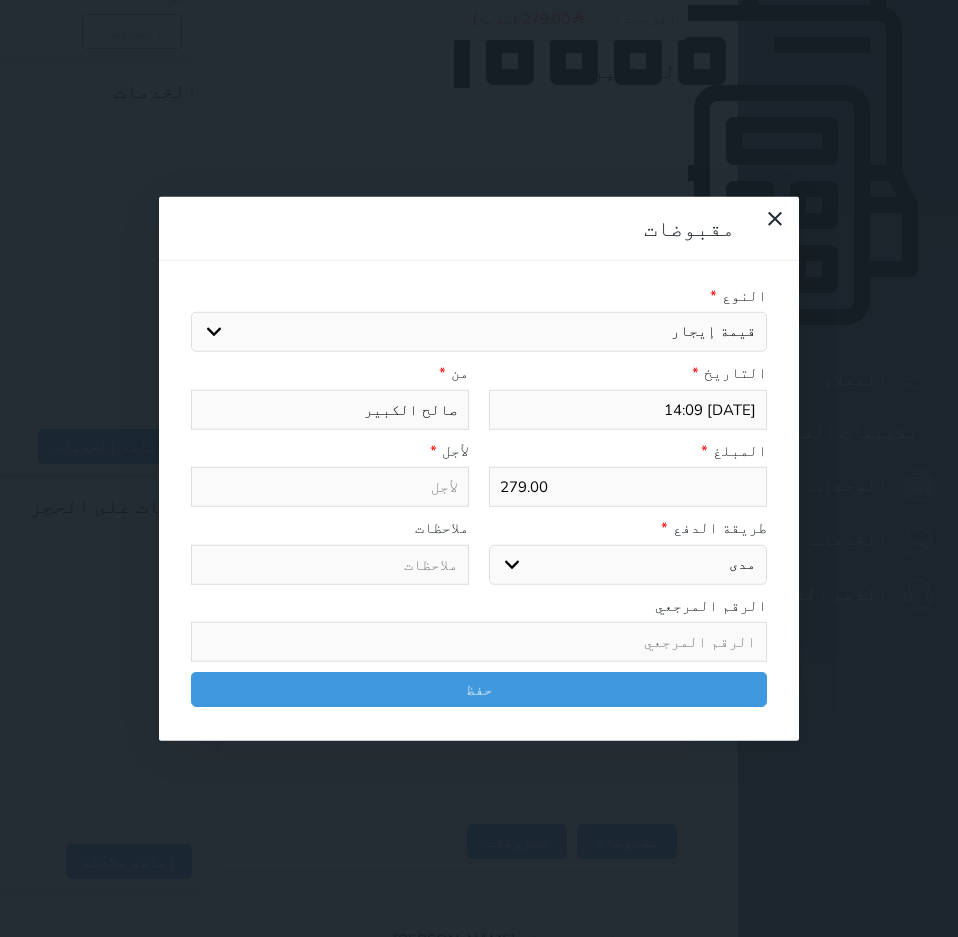 type on "قيمة إيجار - الوحدة - 401A" 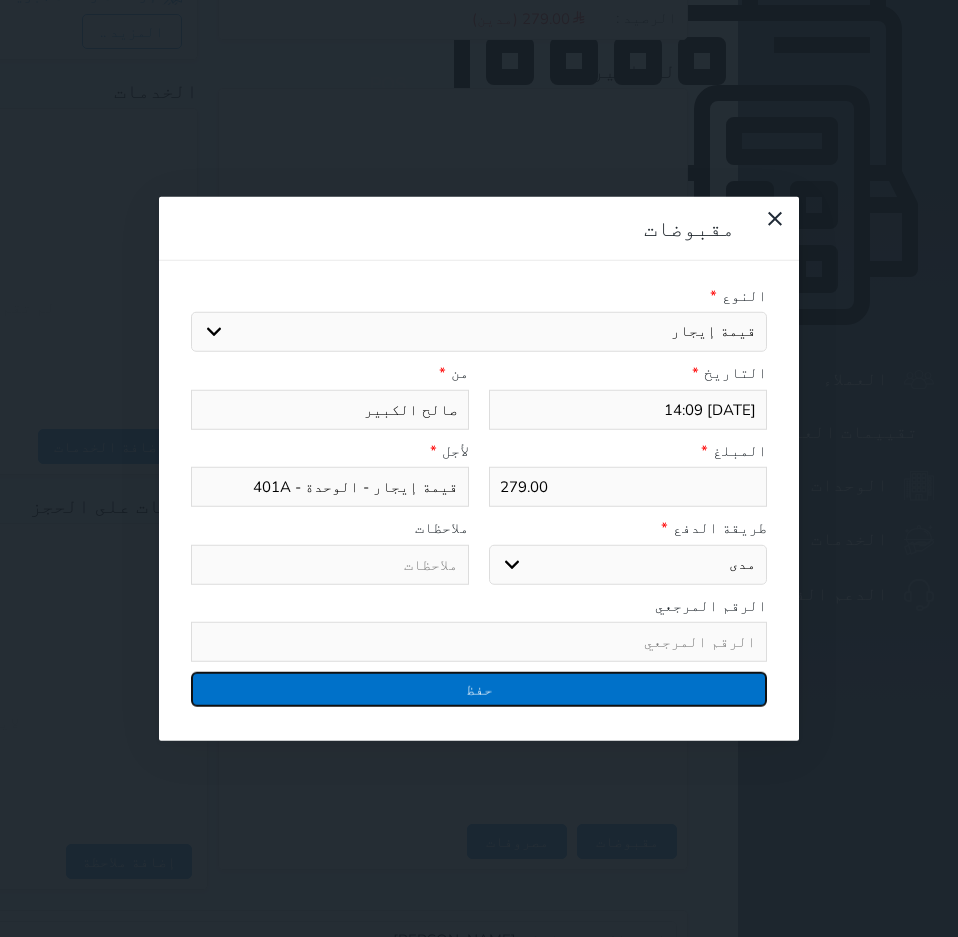 click on "حفظ" at bounding box center [479, 689] 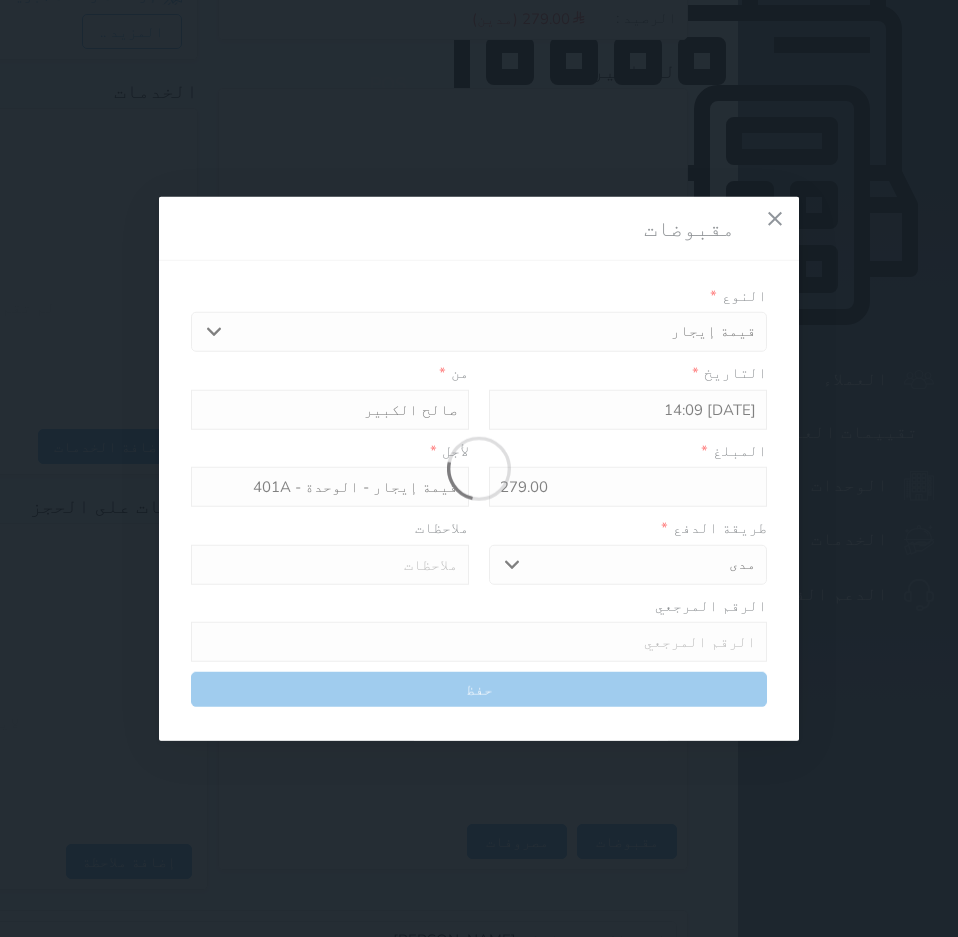select 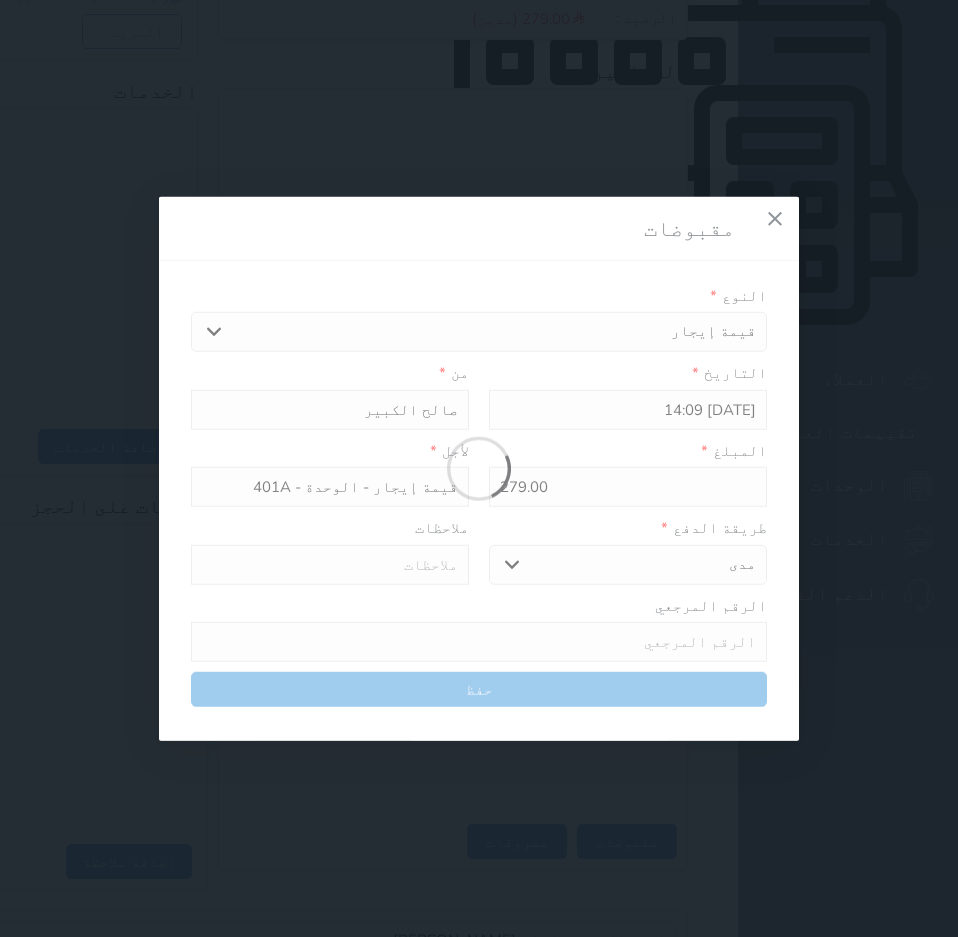 type 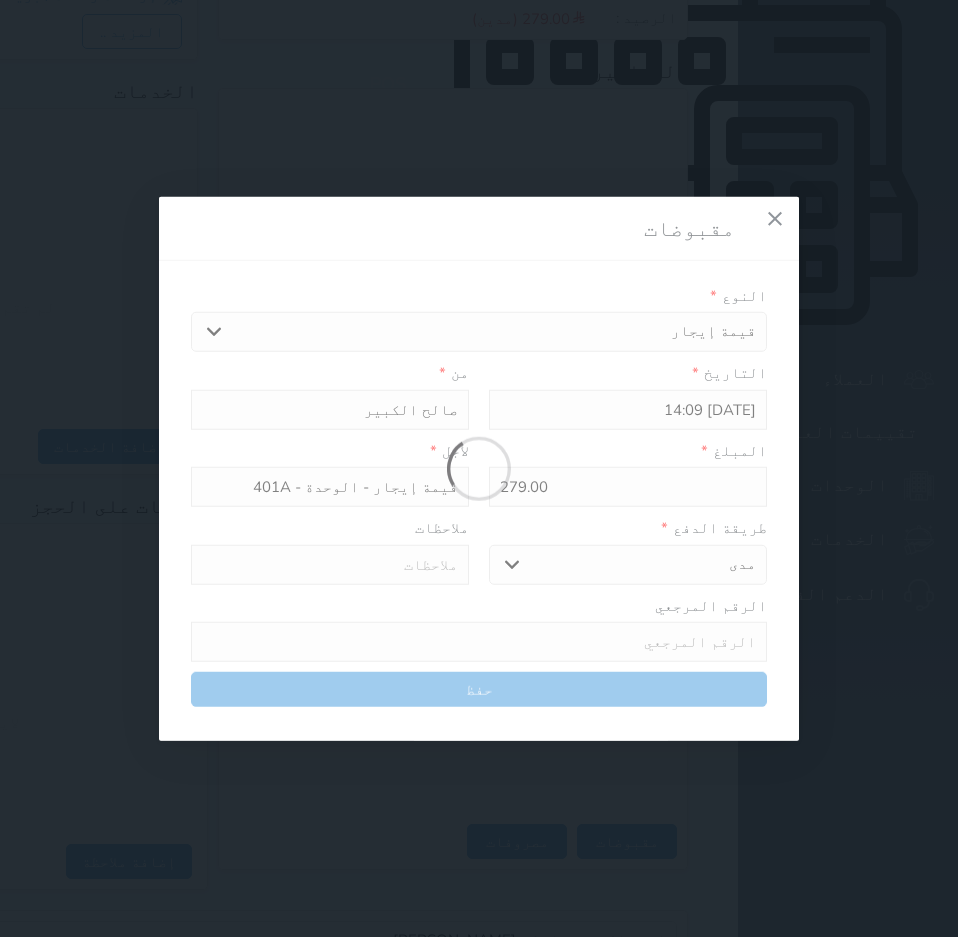 type on "0" 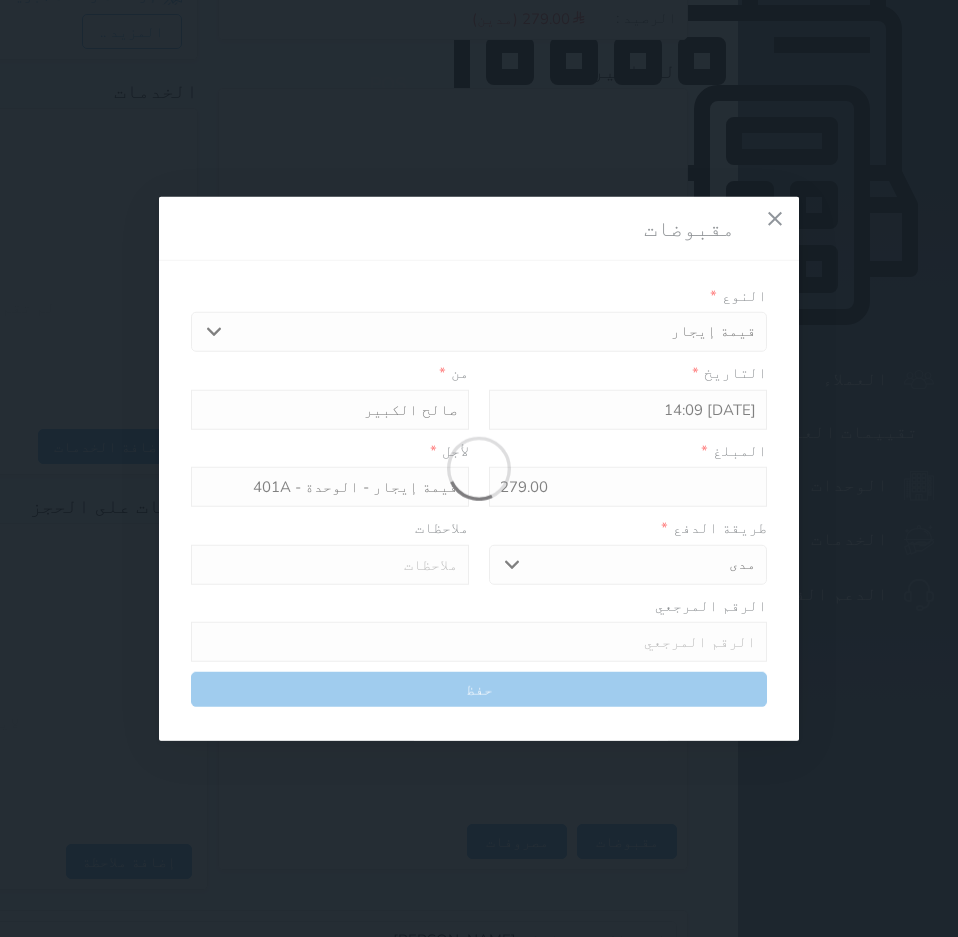 select 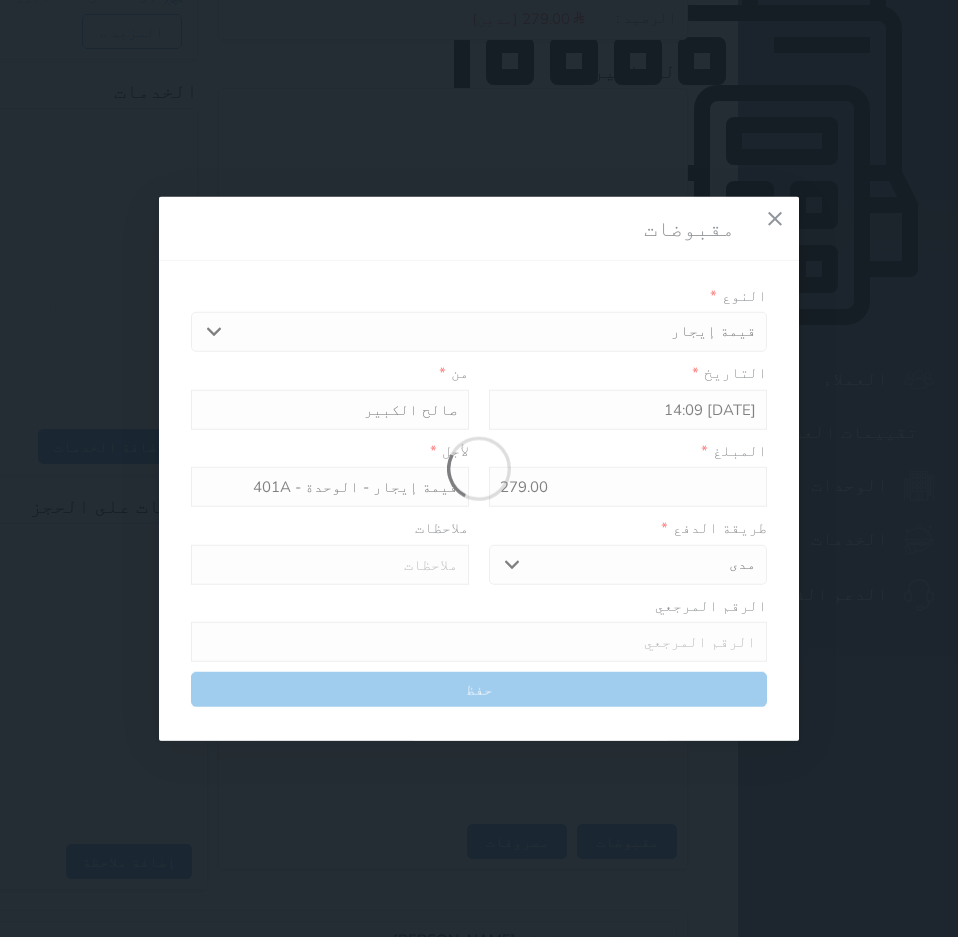type on "0" 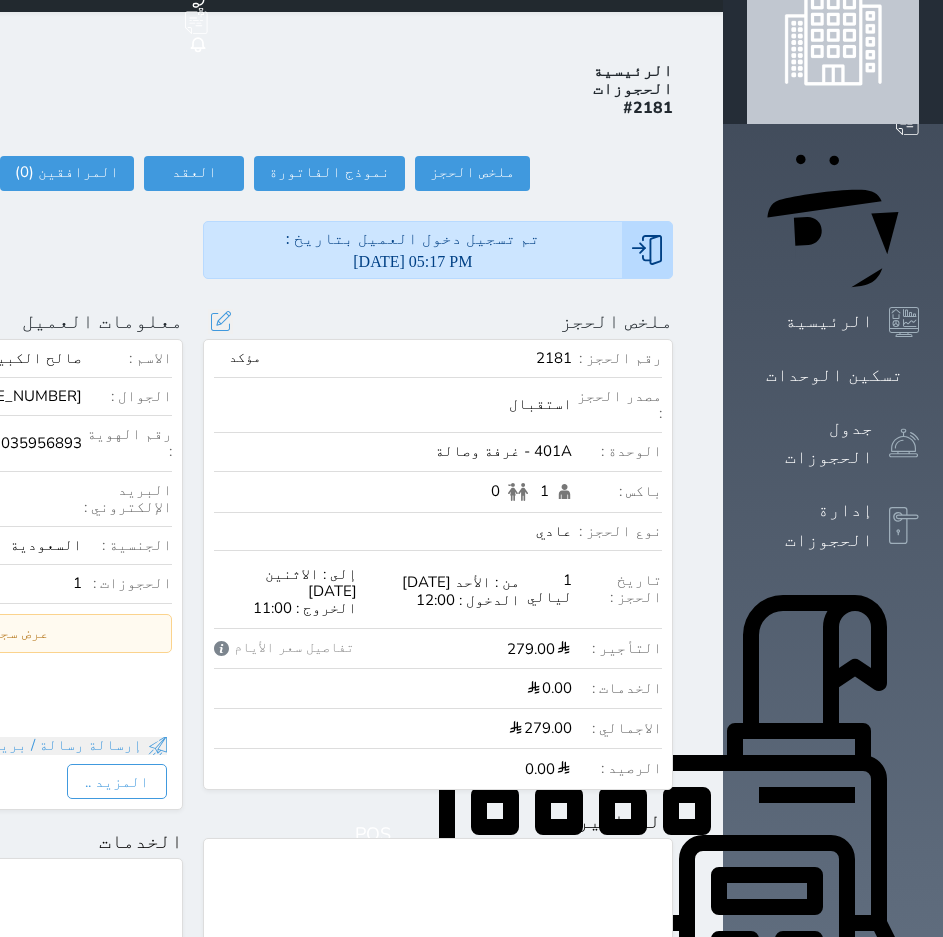 scroll, scrollTop: 0, scrollLeft: 0, axis: both 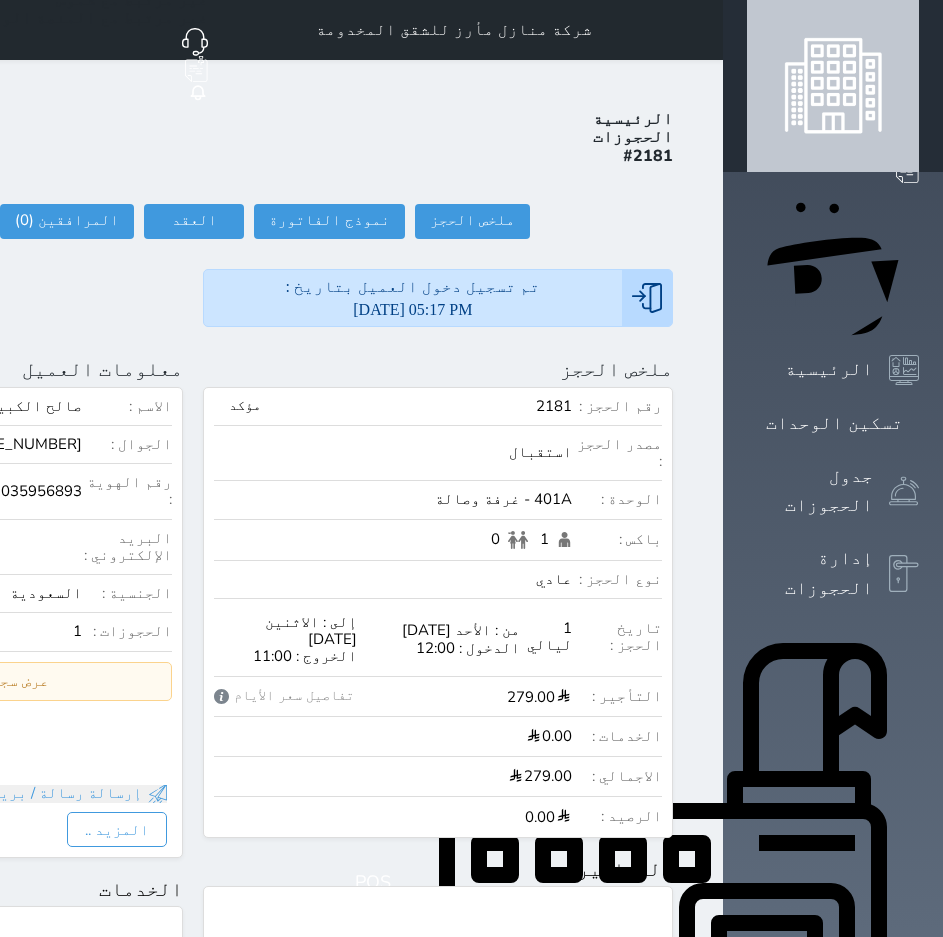 click on "تسجيل مغادرة" at bounding box center (-77, 221) 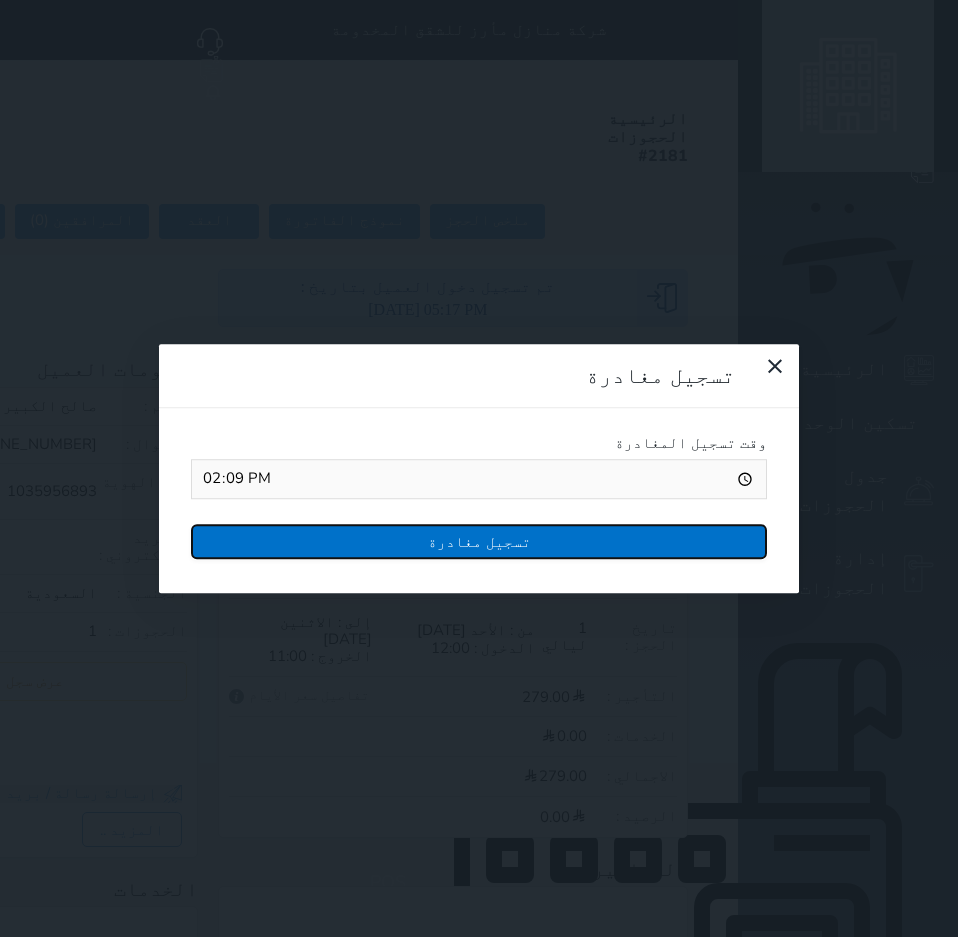 click on "تسجيل مغادرة" at bounding box center [479, 541] 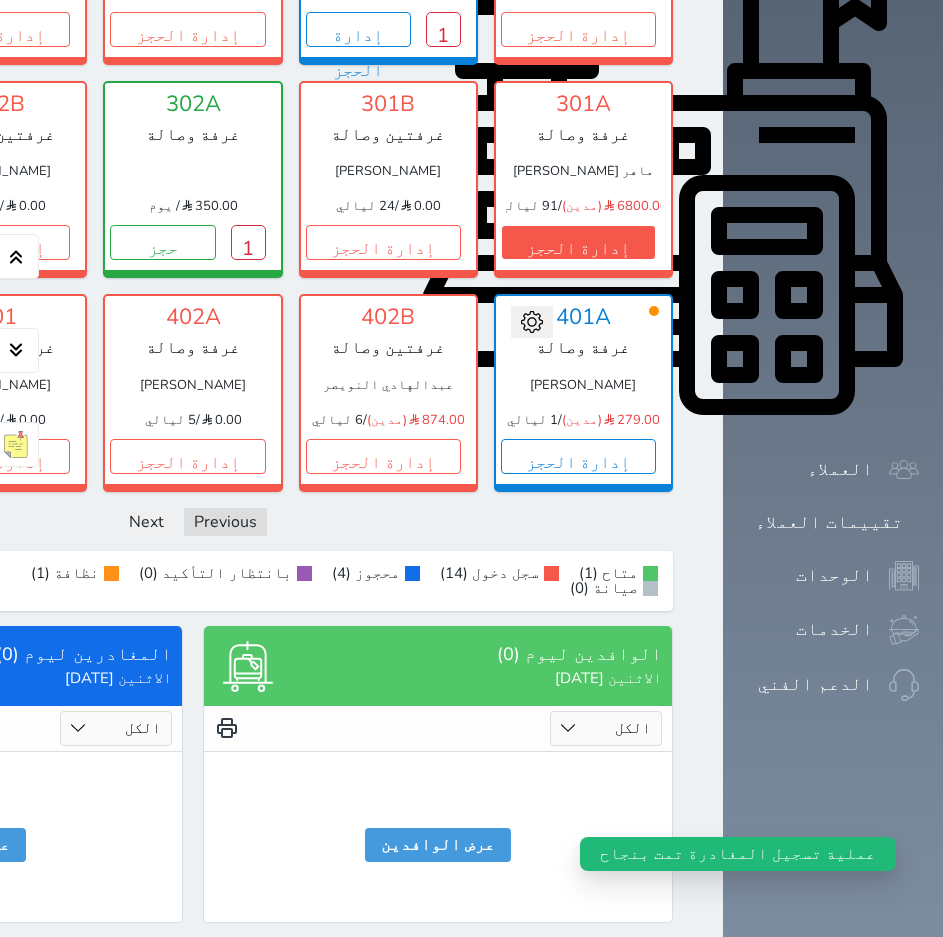 scroll, scrollTop: 800, scrollLeft: 0, axis: vertical 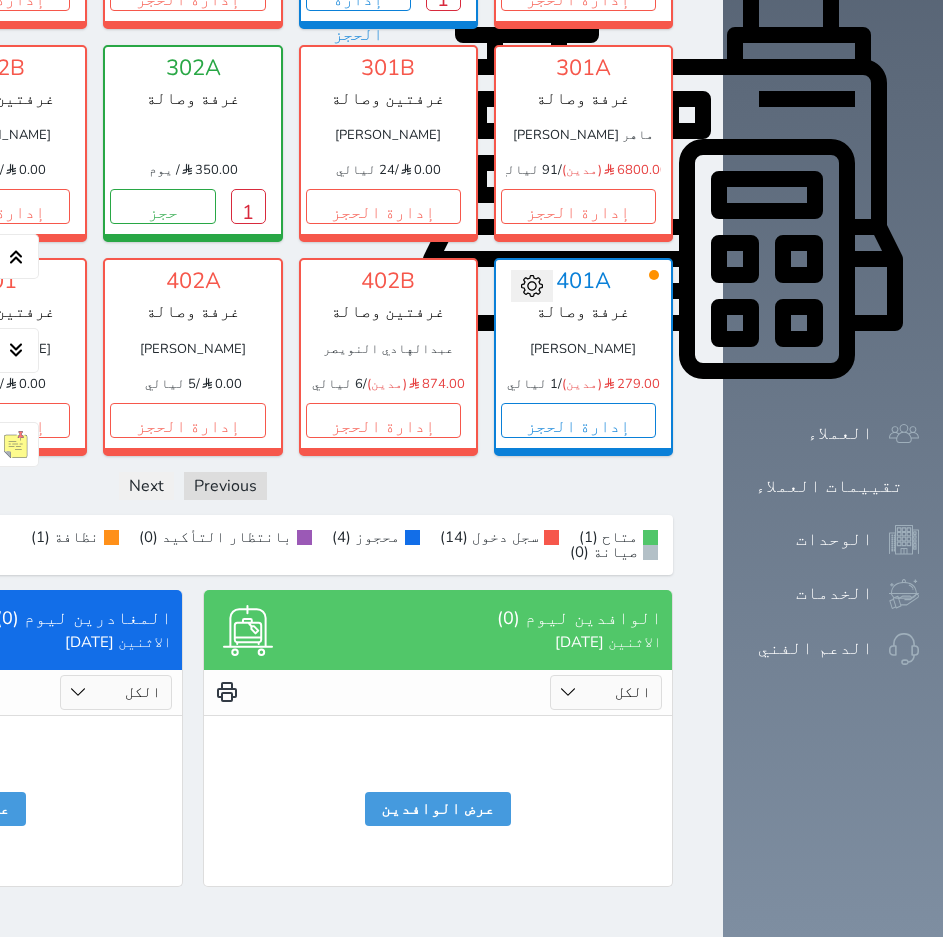 click 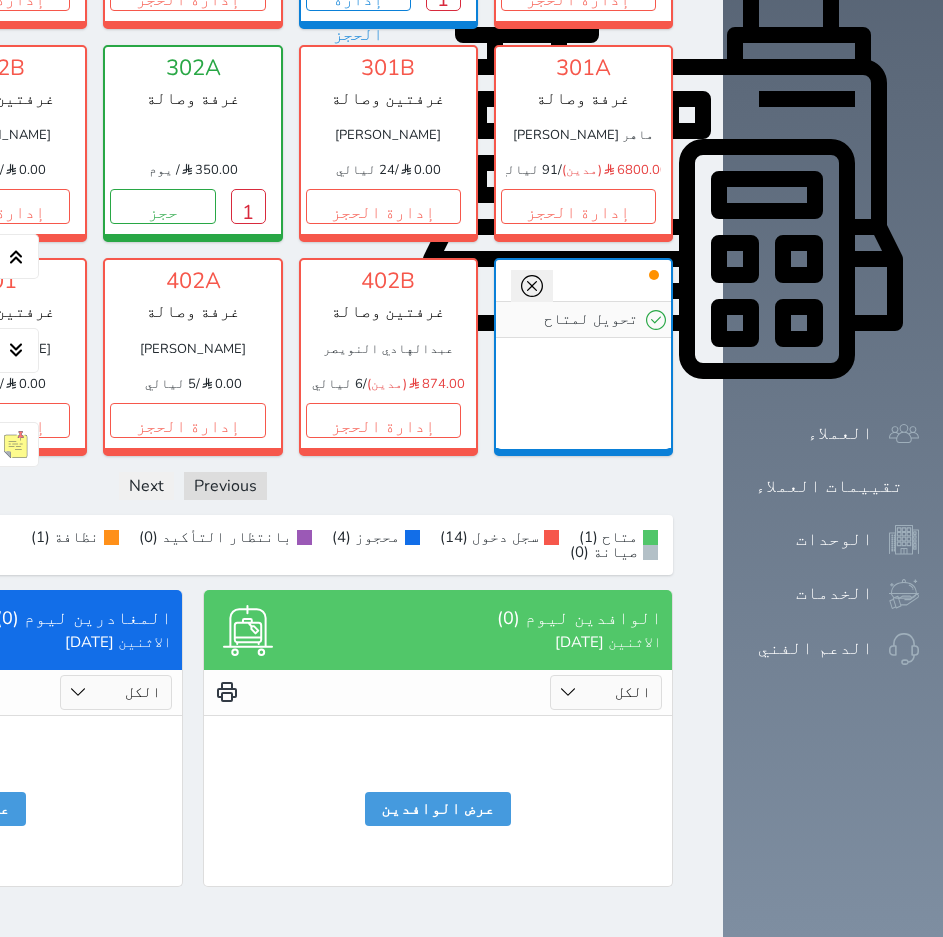 click 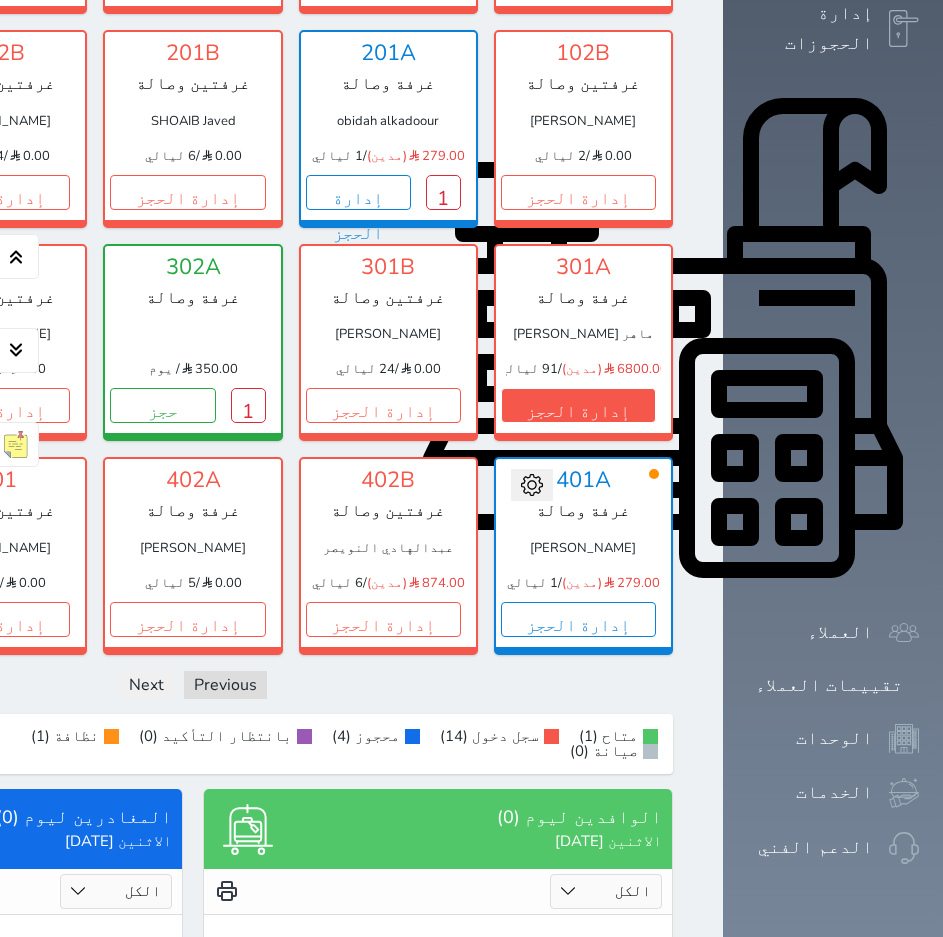 scroll, scrollTop: 0, scrollLeft: 0, axis: both 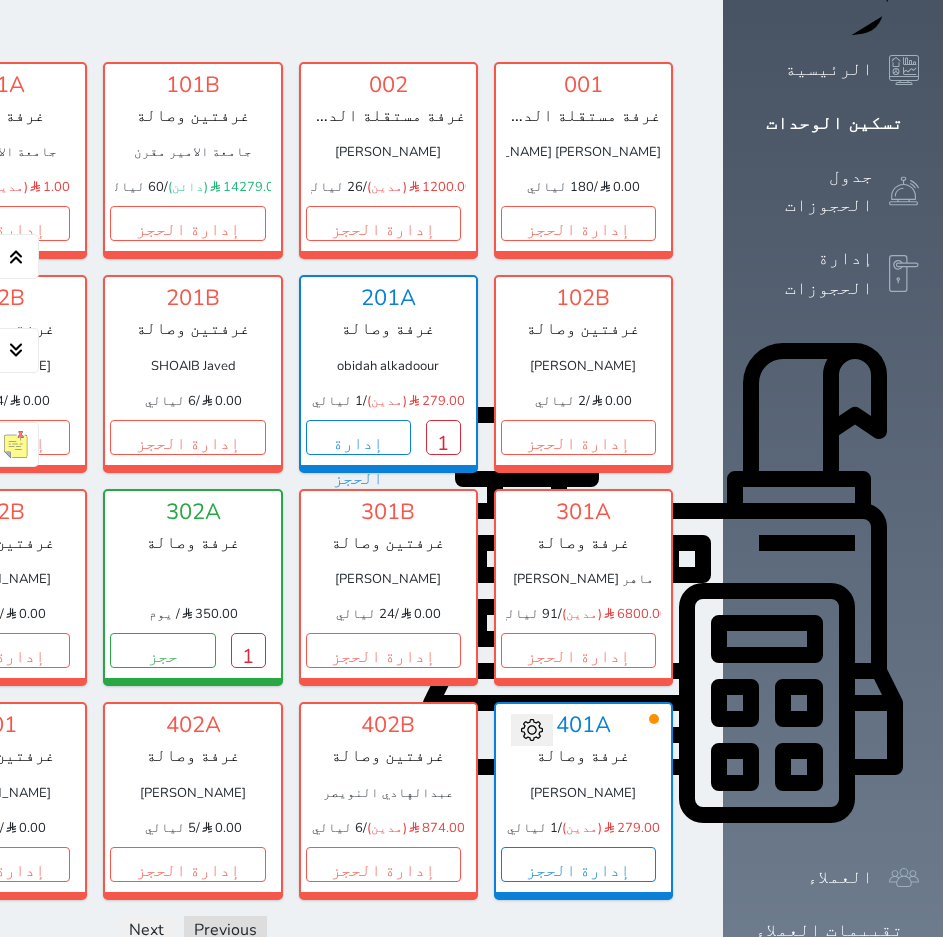 click on "1" at bounding box center [-143, 223] 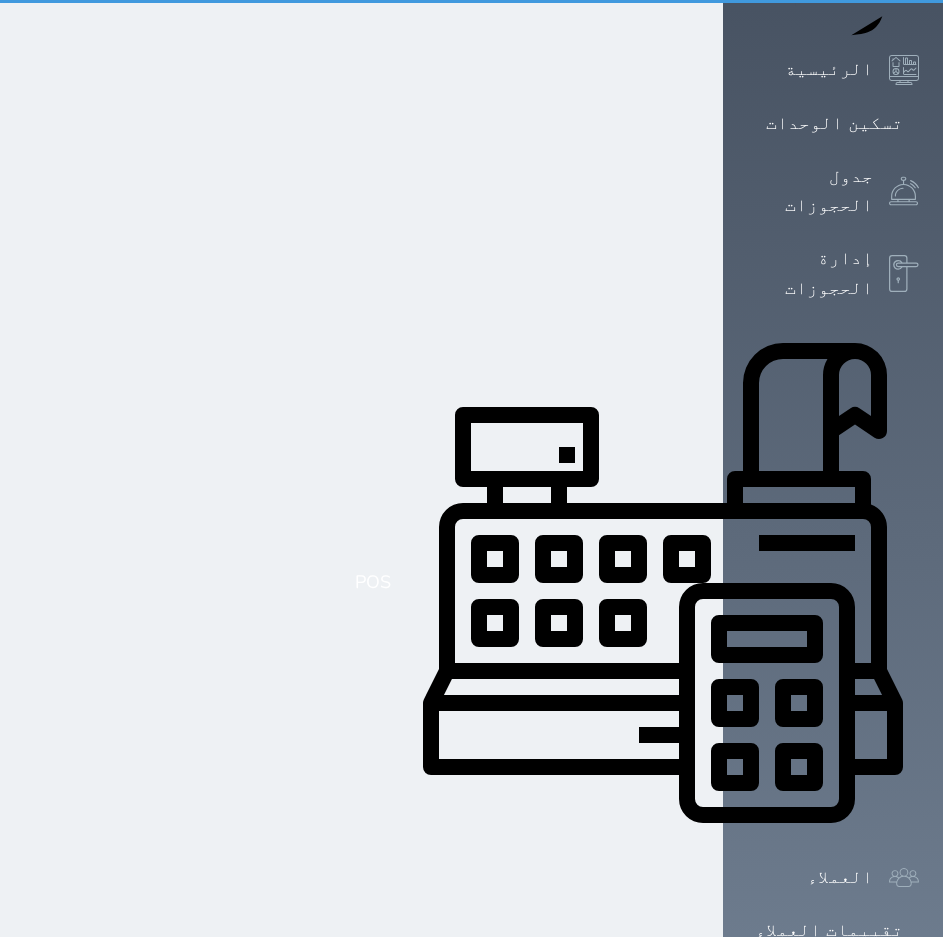 scroll, scrollTop: 0, scrollLeft: 0, axis: both 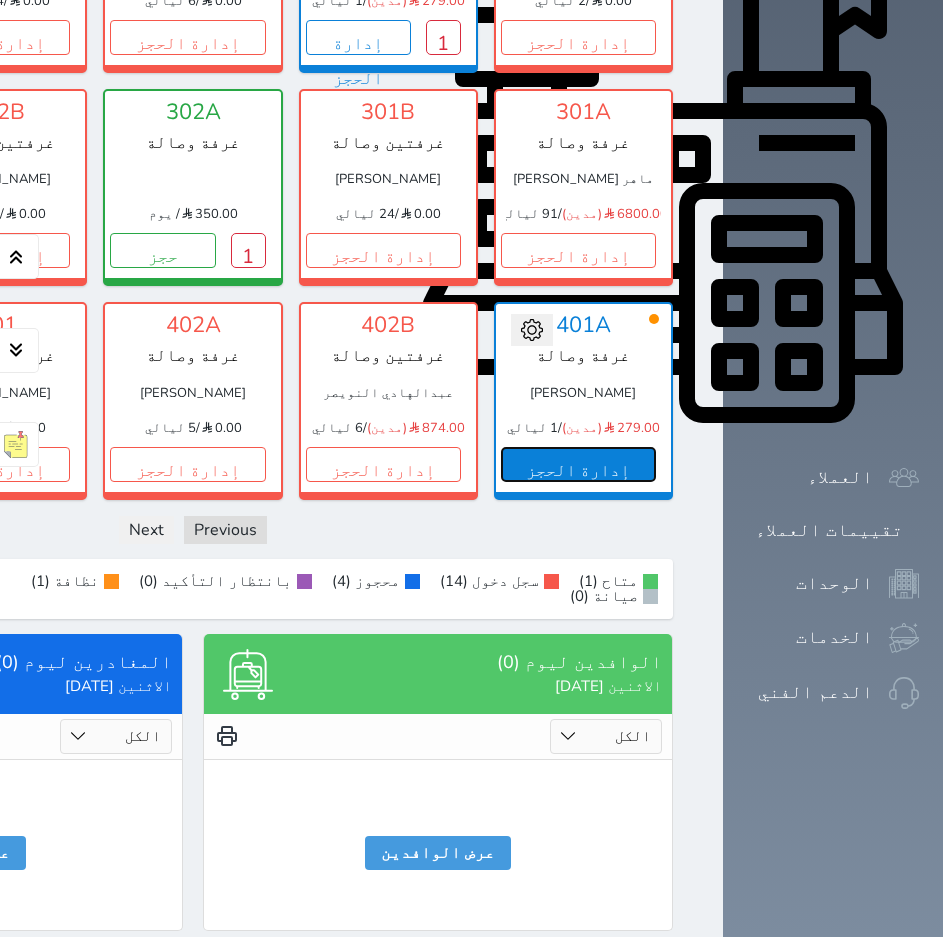 click on "إدارة الحجز" at bounding box center [578, 464] 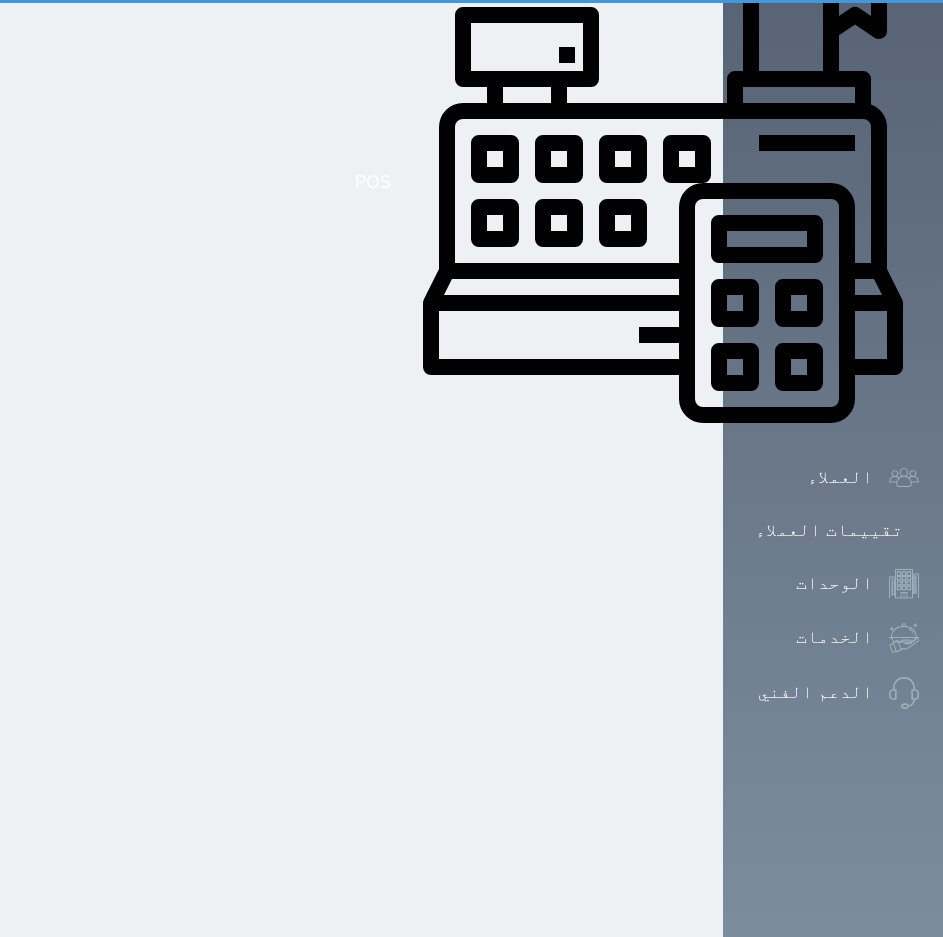 scroll, scrollTop: 0, scrollLeft: 0, axis: both 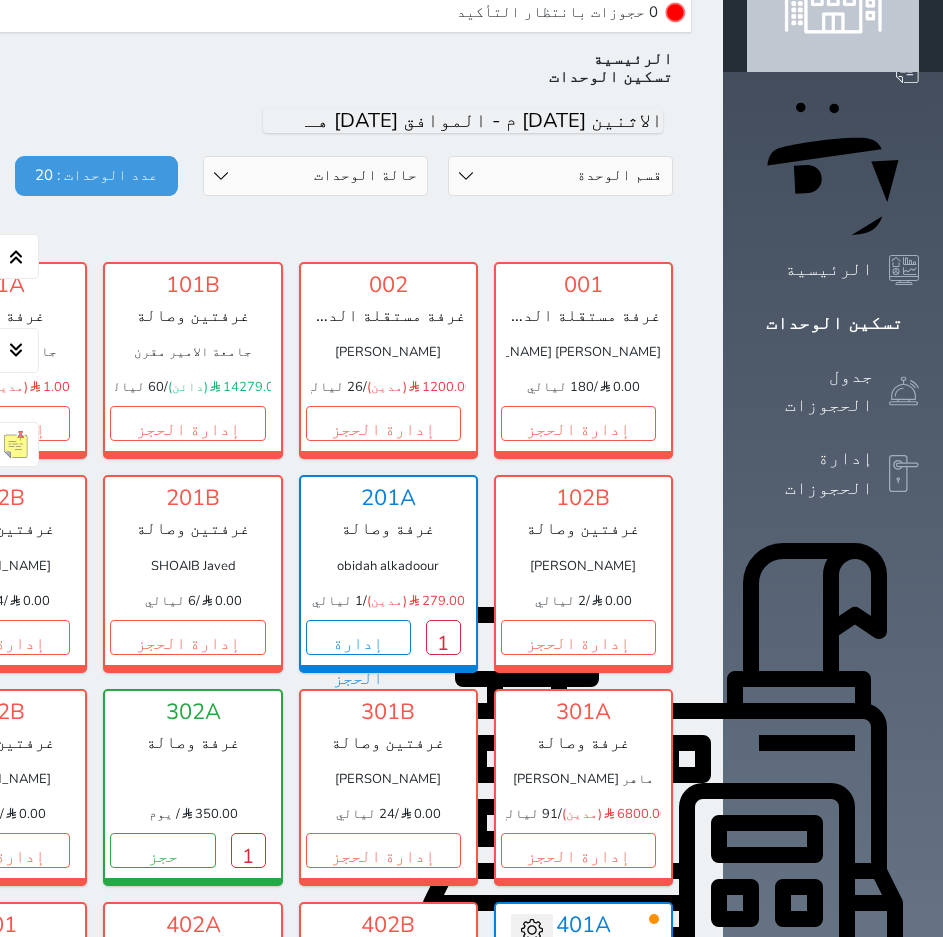 click on "1" at bounding box center [-143, 423] 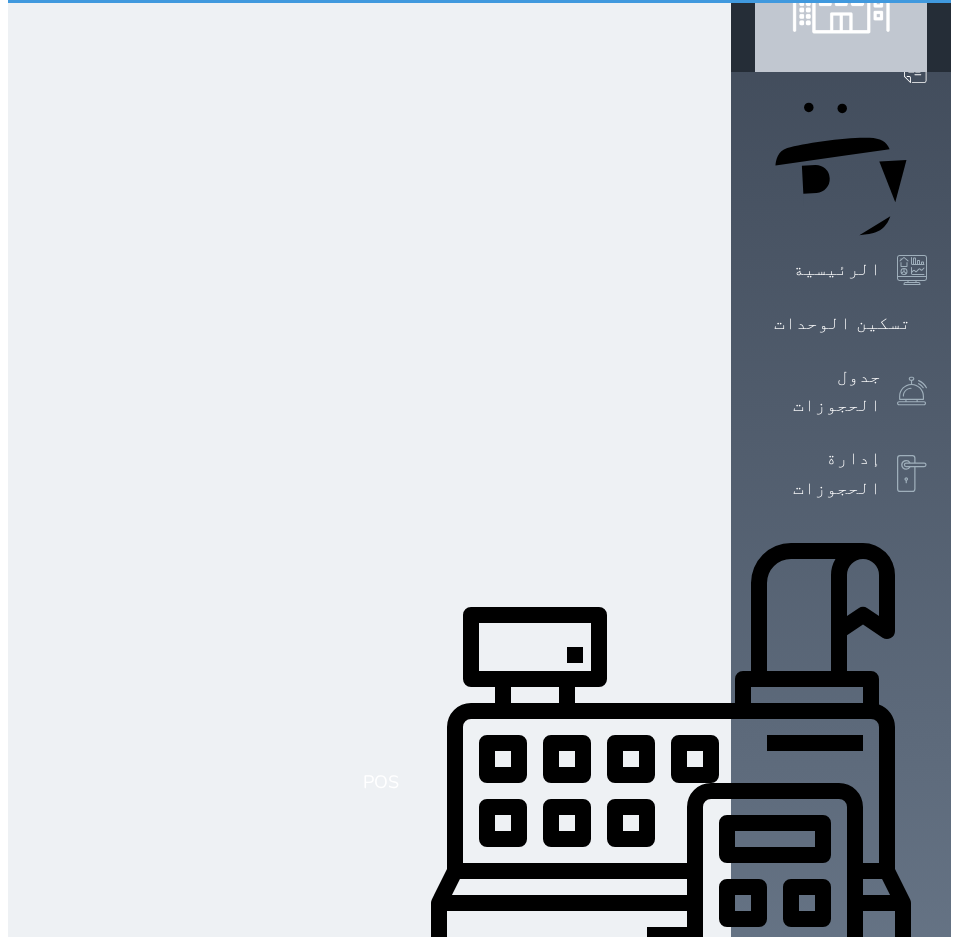scroll, scrollTop: 0, scrollLeft: 0, axis: both 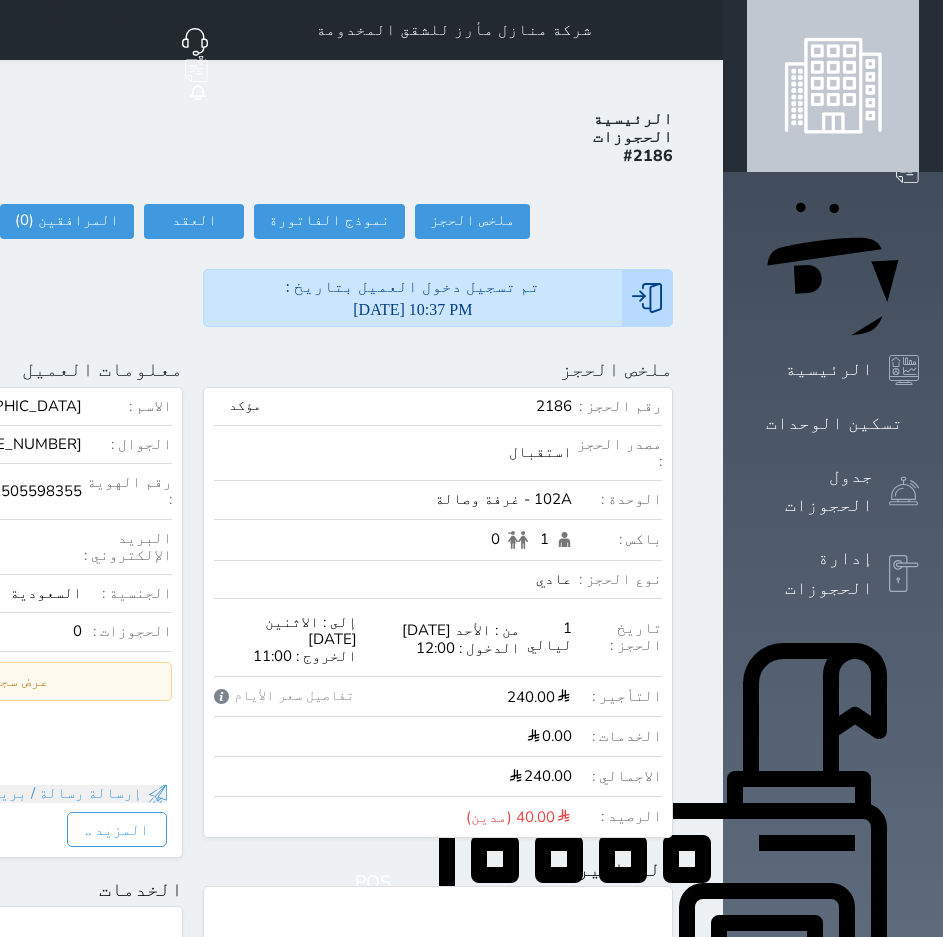 click on "تسجيل مغادرة" at bounding box center [-77, 221] 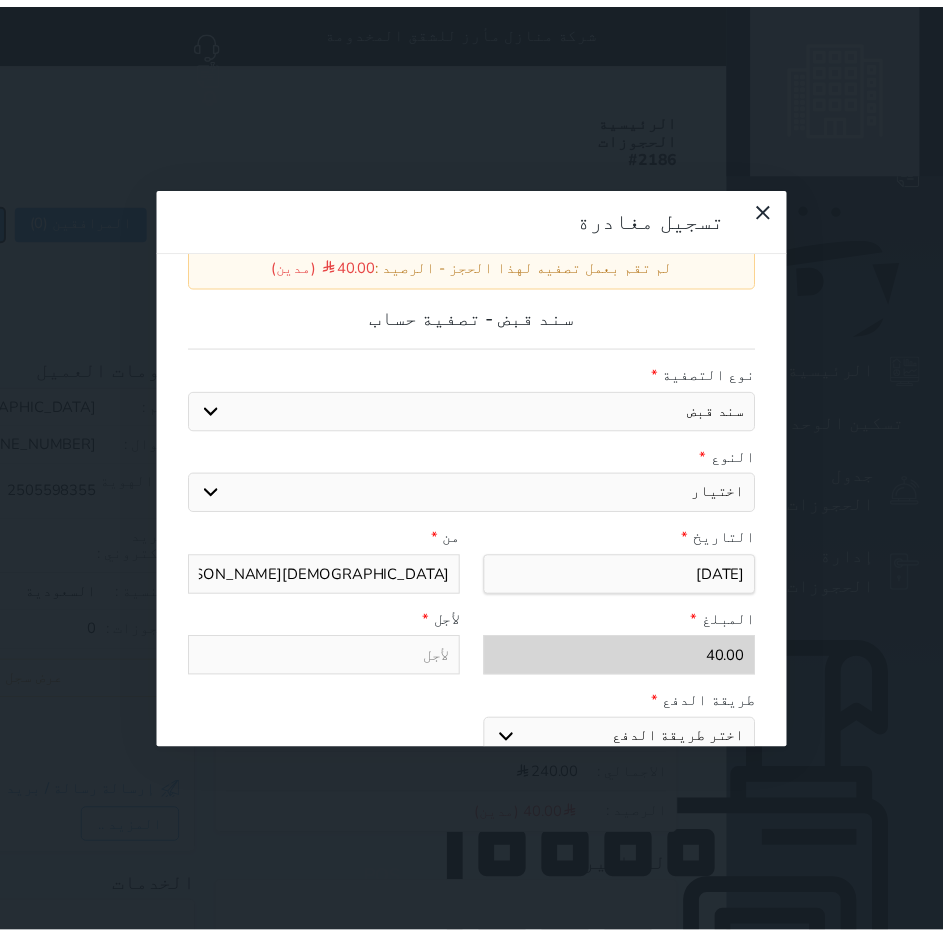 scroll, scrollTop: 0, scrollLeft: 0, axis: both 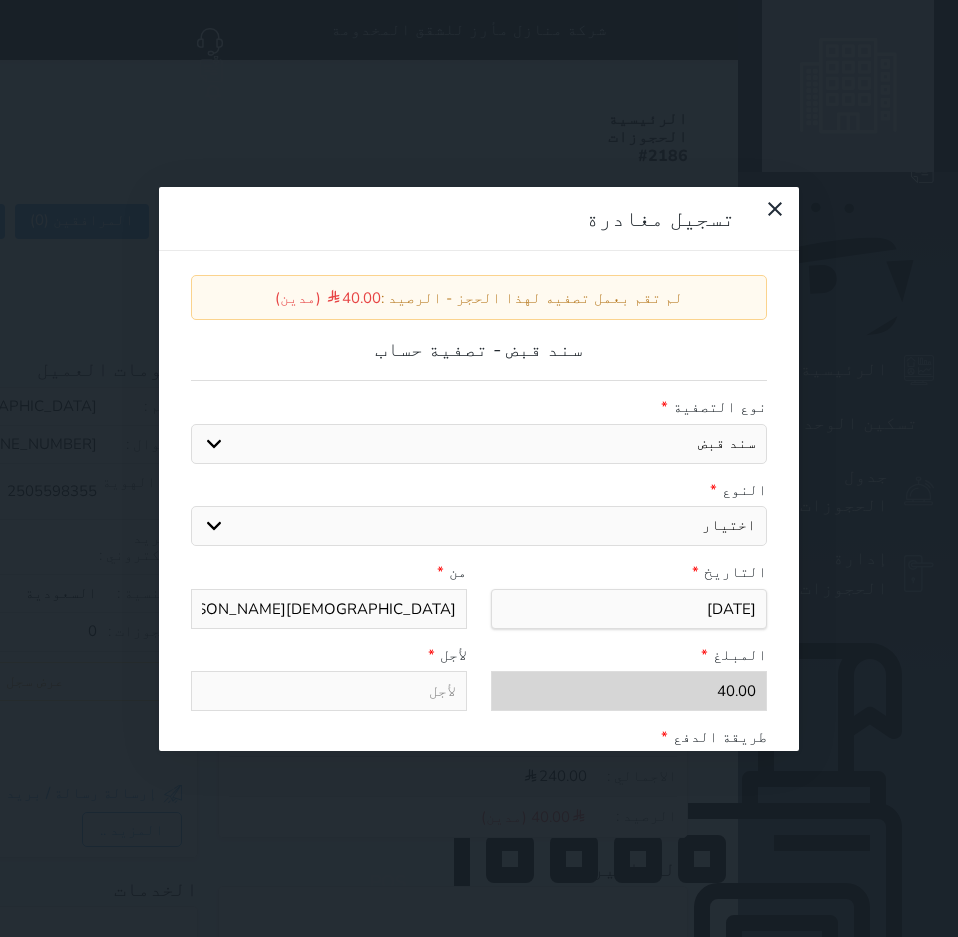 click on "تسجيل مغادرة
لم تقم بعمل تصفيه لهذا الحجز - الرصيد :
40.00     (مدين)   سند قبض - تصفية حساب   نوع التصفية *    سند قبض    كمبيالة     النوع *    اختيار   مقبوضات عامة
قيمة إيجار
فواتير
عربون
لا ينطبق
آخر
مغسلة
واي فاي - الإنترنت
مواقف السيارات
طعام
الأغذية والمشروبات
مشروبات
المشروبات الباردة
المشروبات الساخنة
الإفطار
غداء
عشاء
مخبز و كعك
حمام سباحة
الصالة الرياضية
ميني بار" at bounding box center [479, 468] 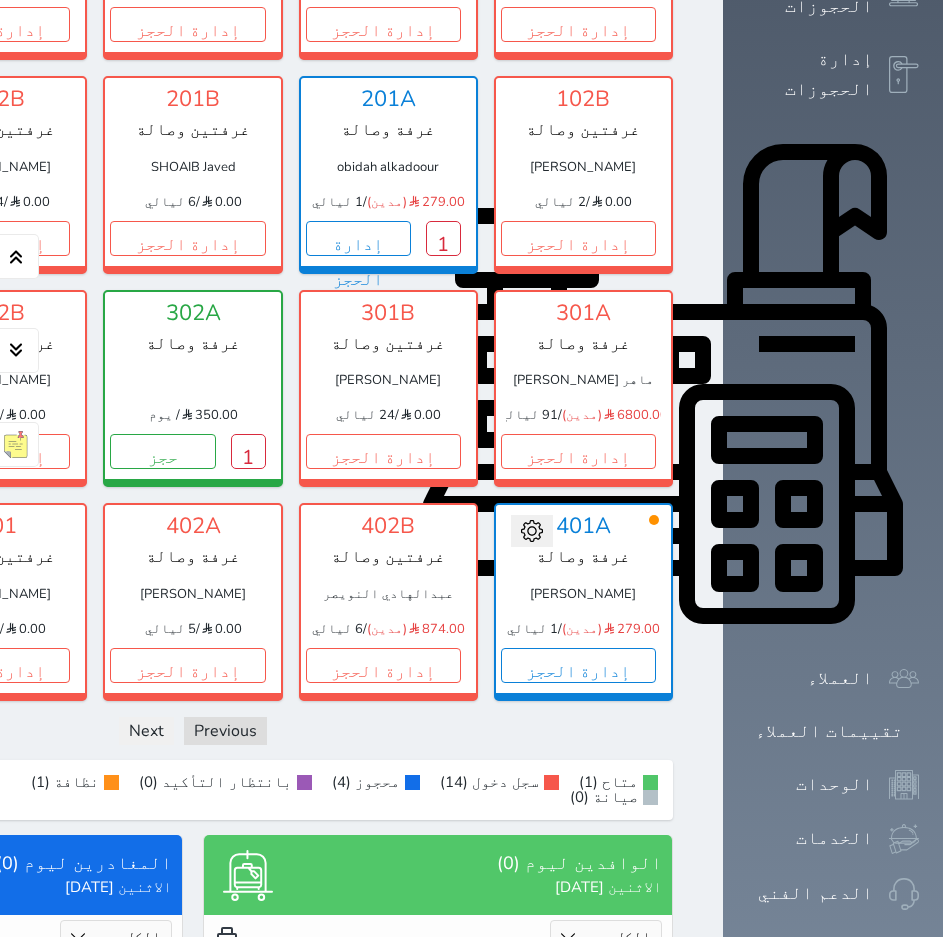scroll, scrollTop: 500, scrollLeft: 0, axis: vertical 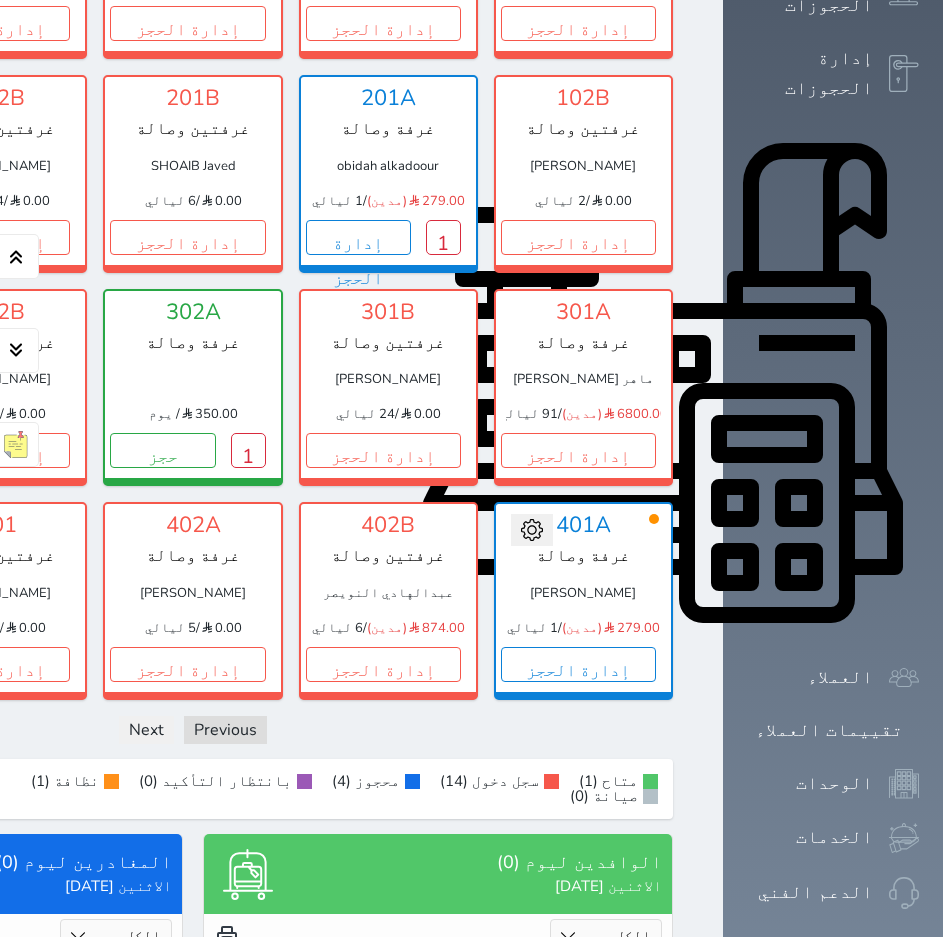 click 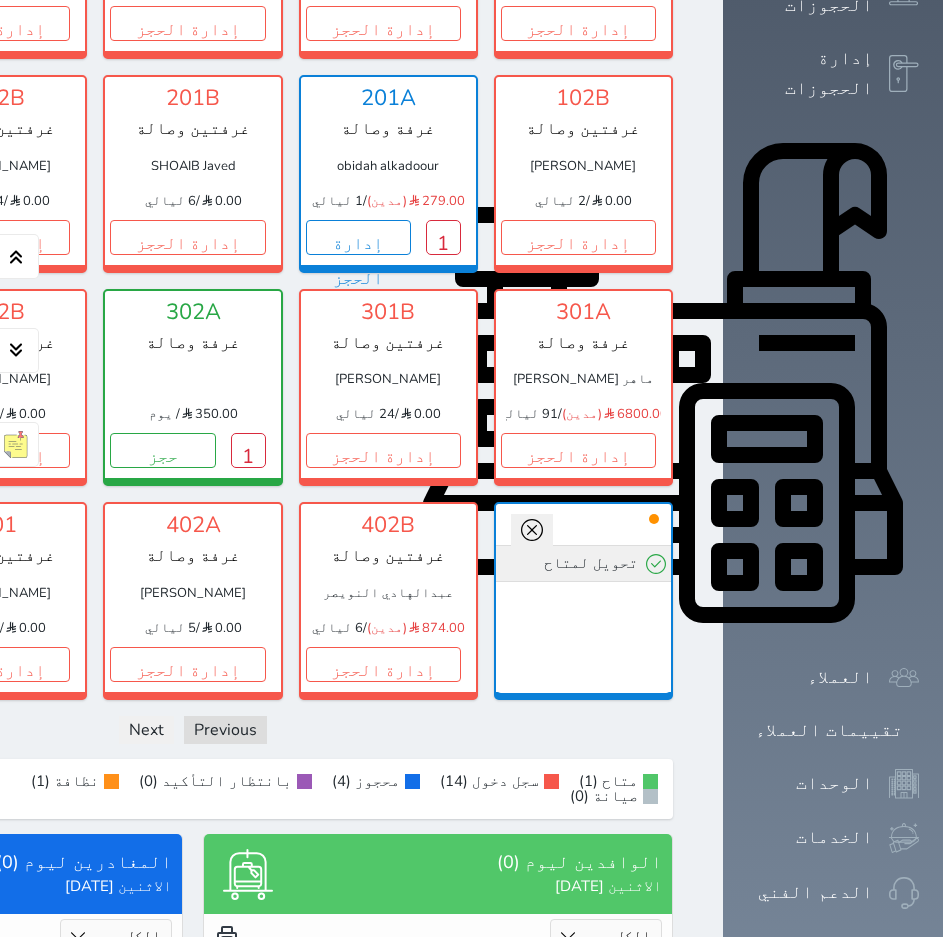 click on "تحويل لمتاح" at bounding box center [583, 563] 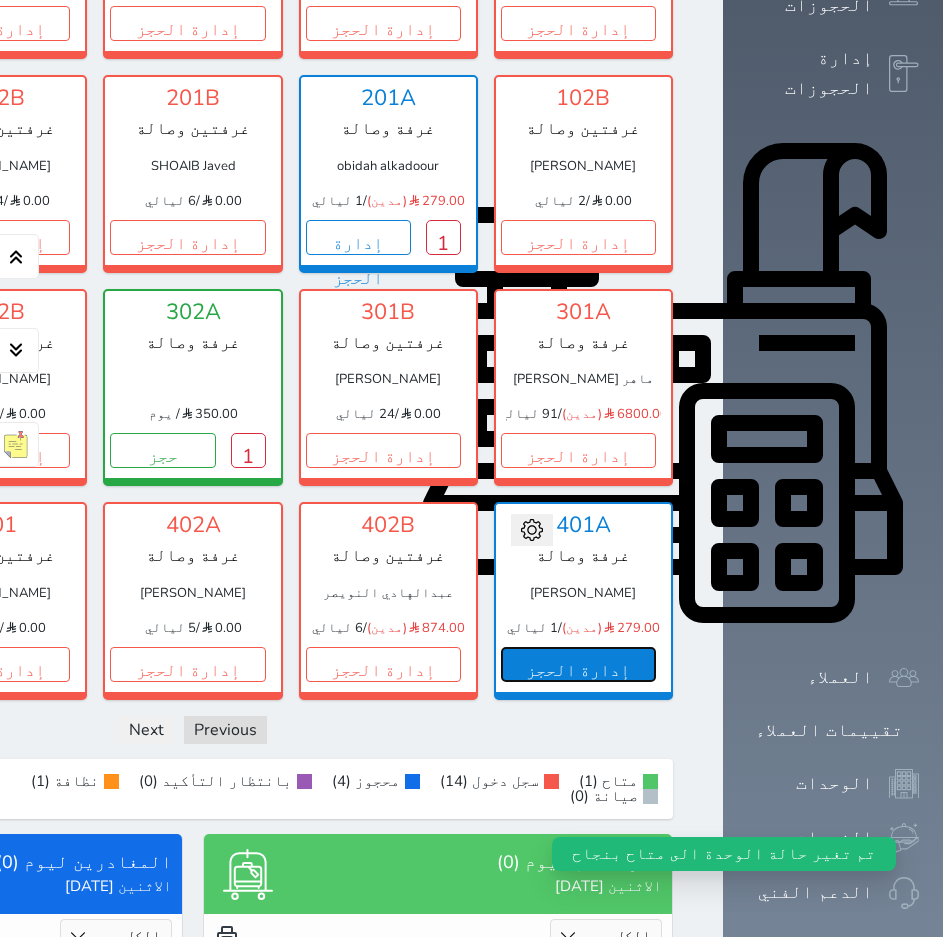 click on "إدارة الحجز" at bounding box center [578, 664] 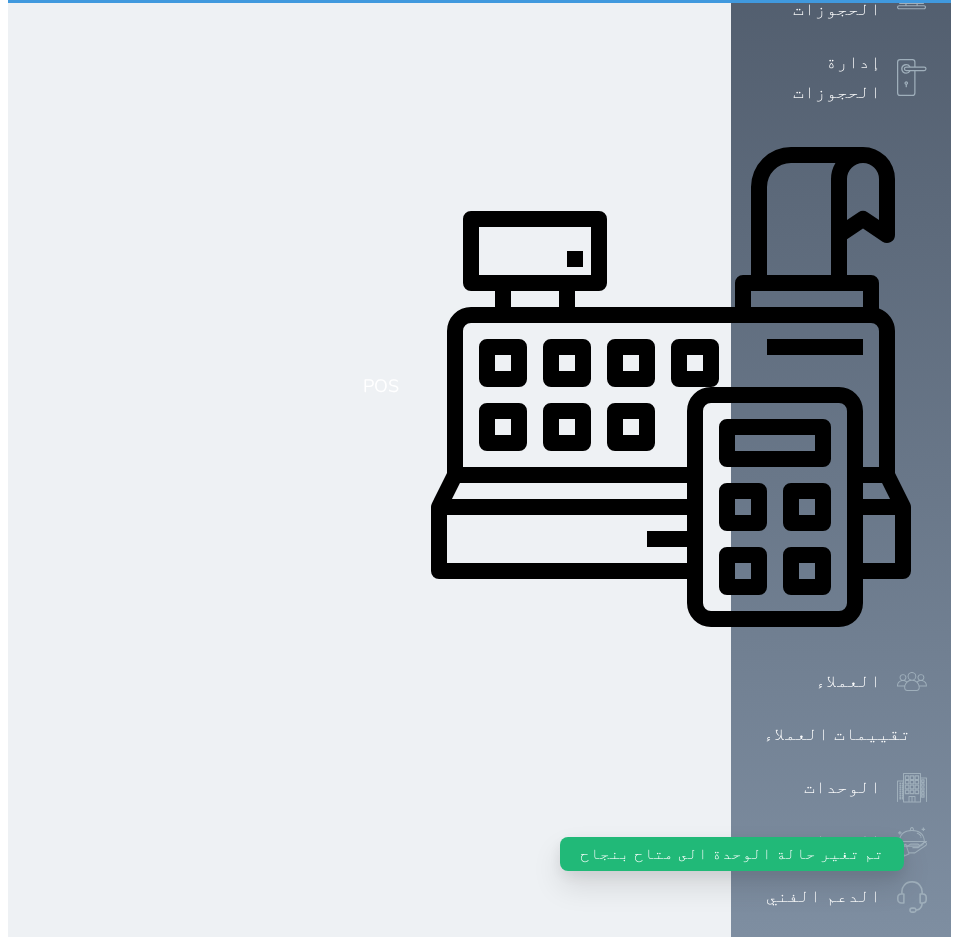 scroll, scrollTop: 0, scrollLeft: 0, axis: both 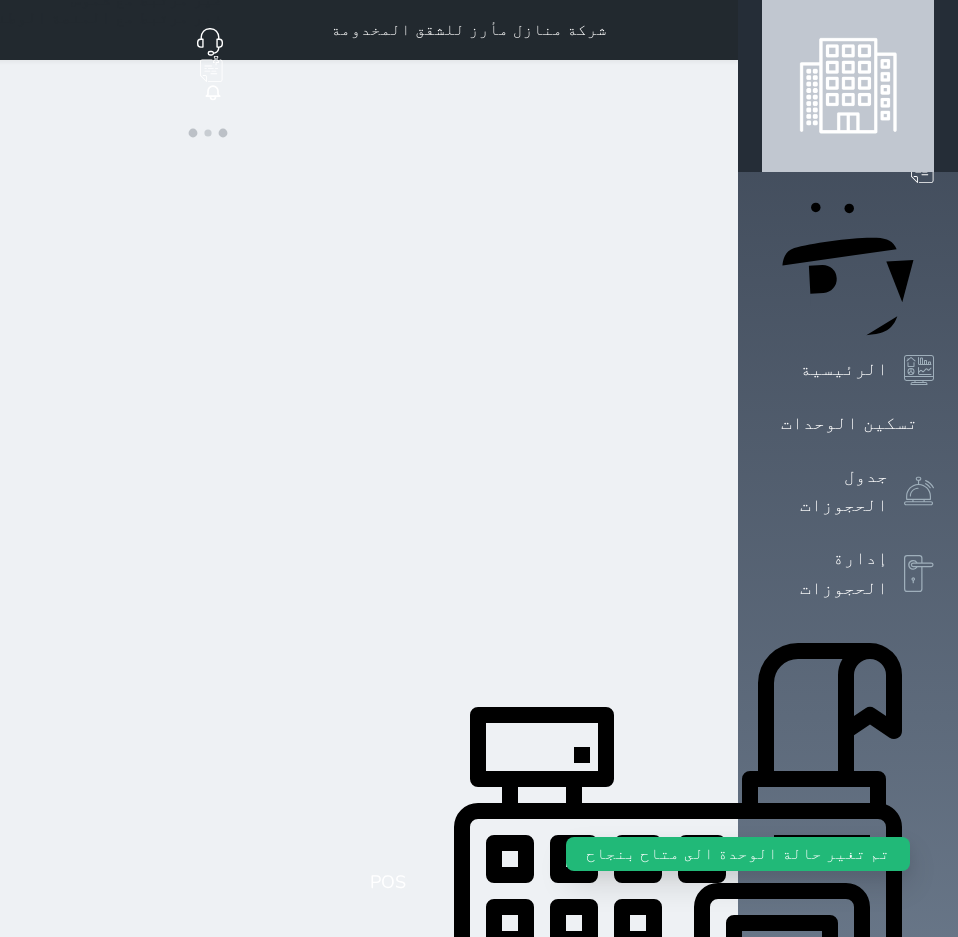 select on "1" 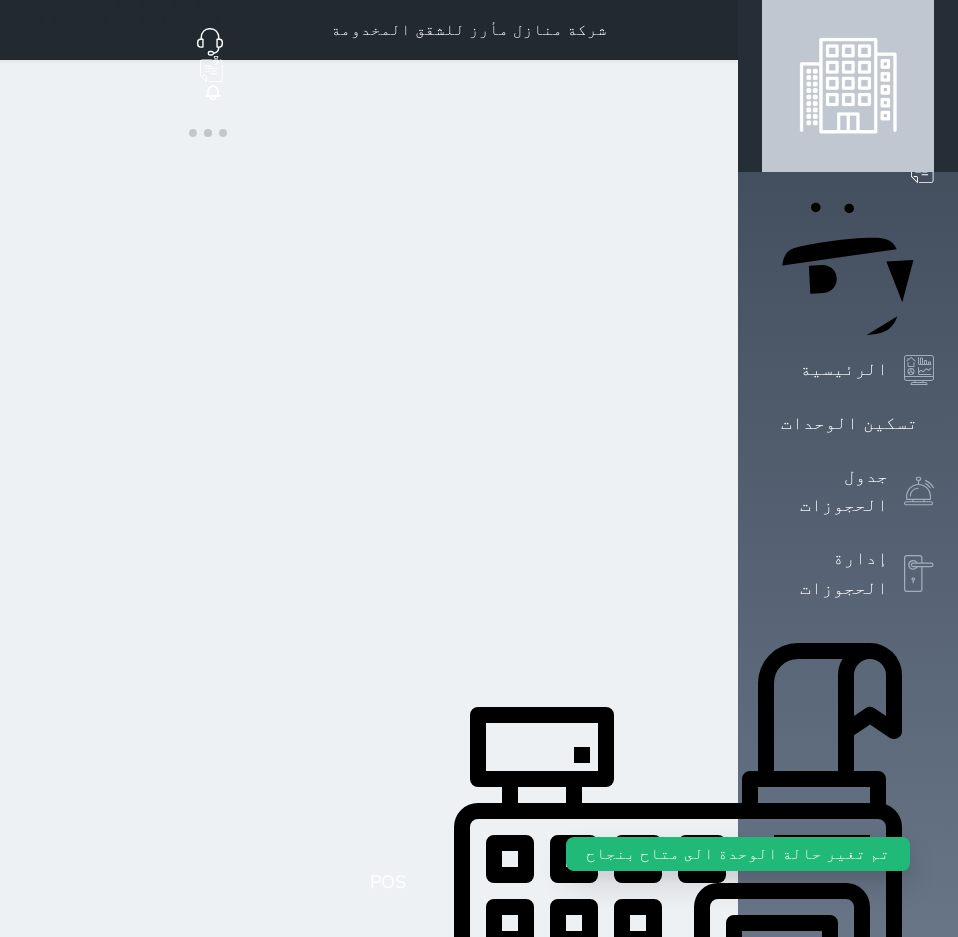 select on "1" 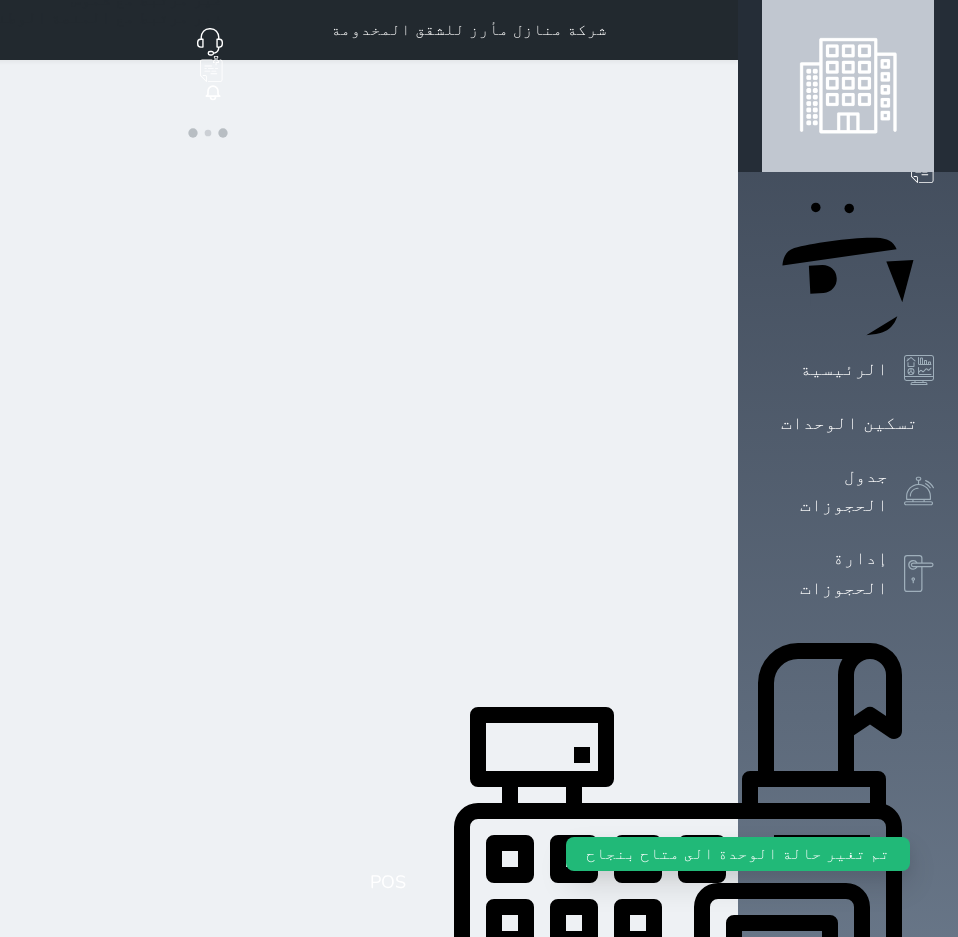 select 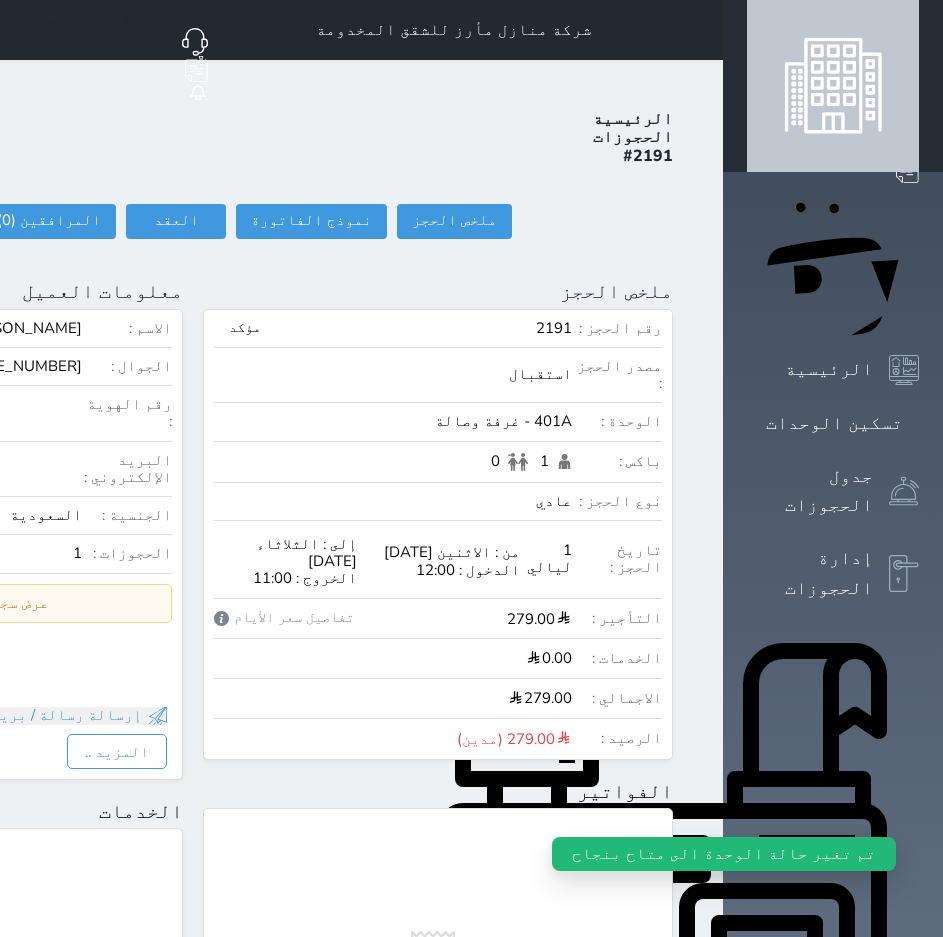 click at bounding box center (-270, 291) 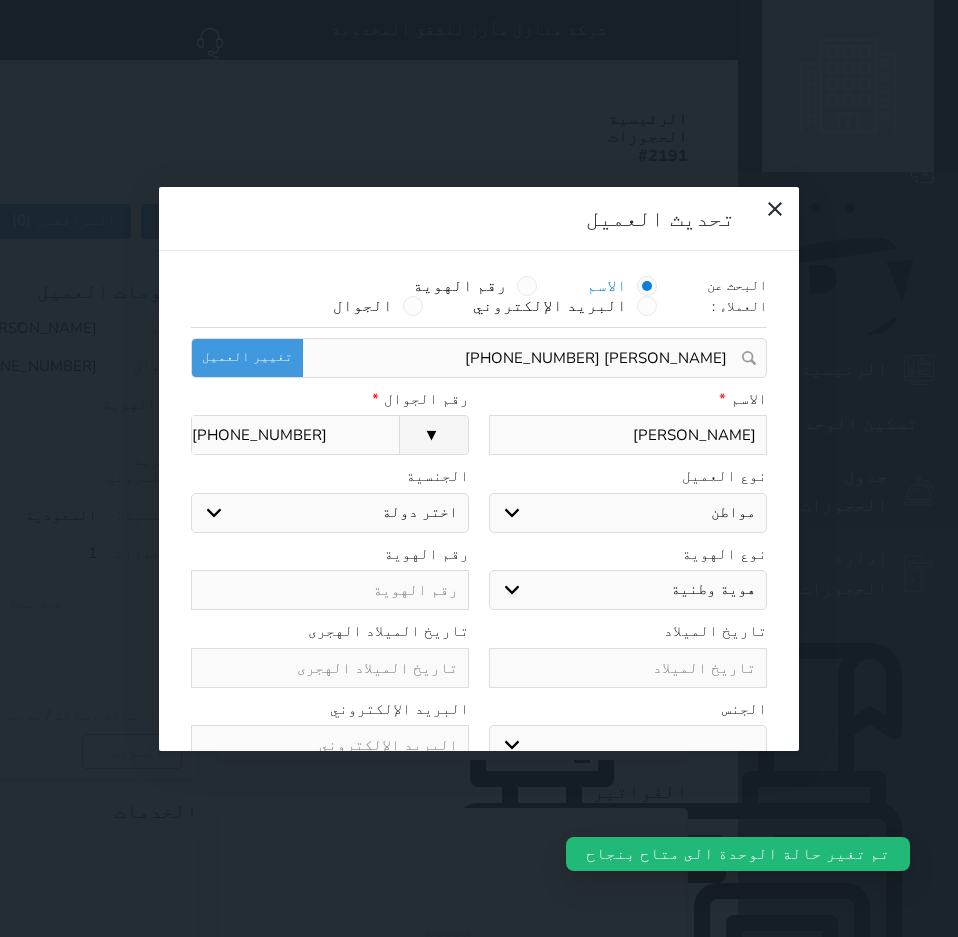 select 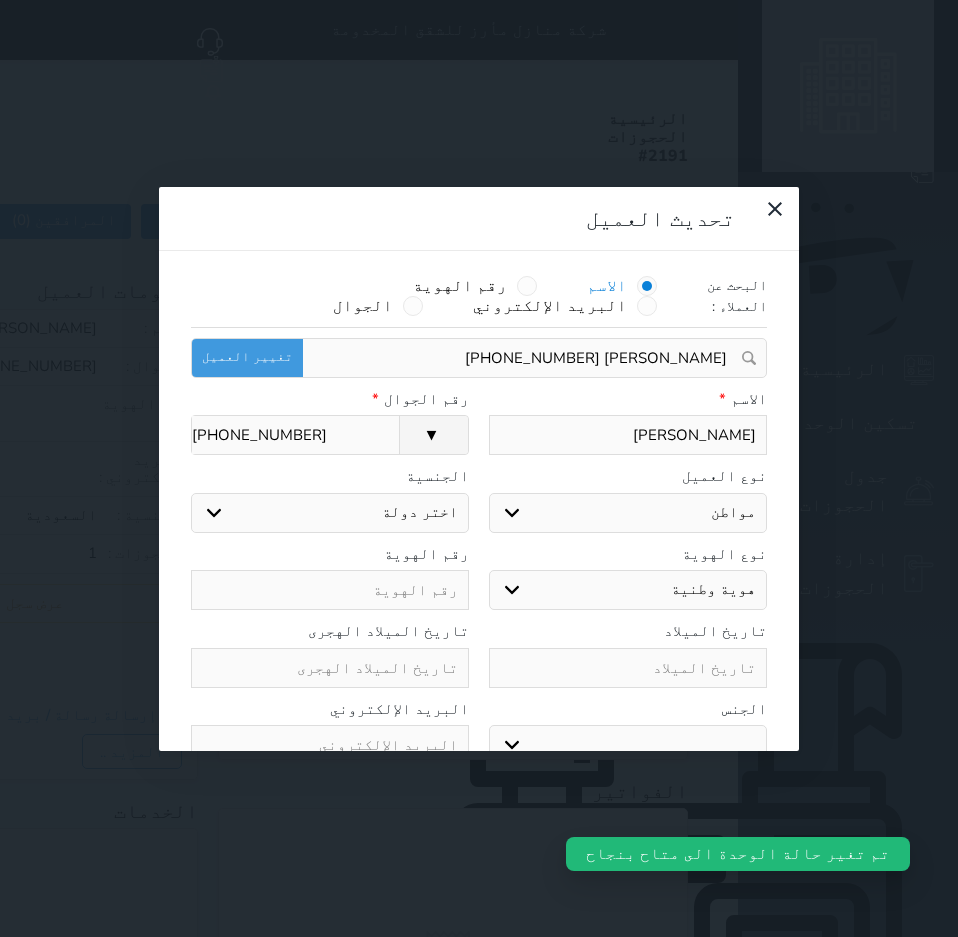 select on "113" 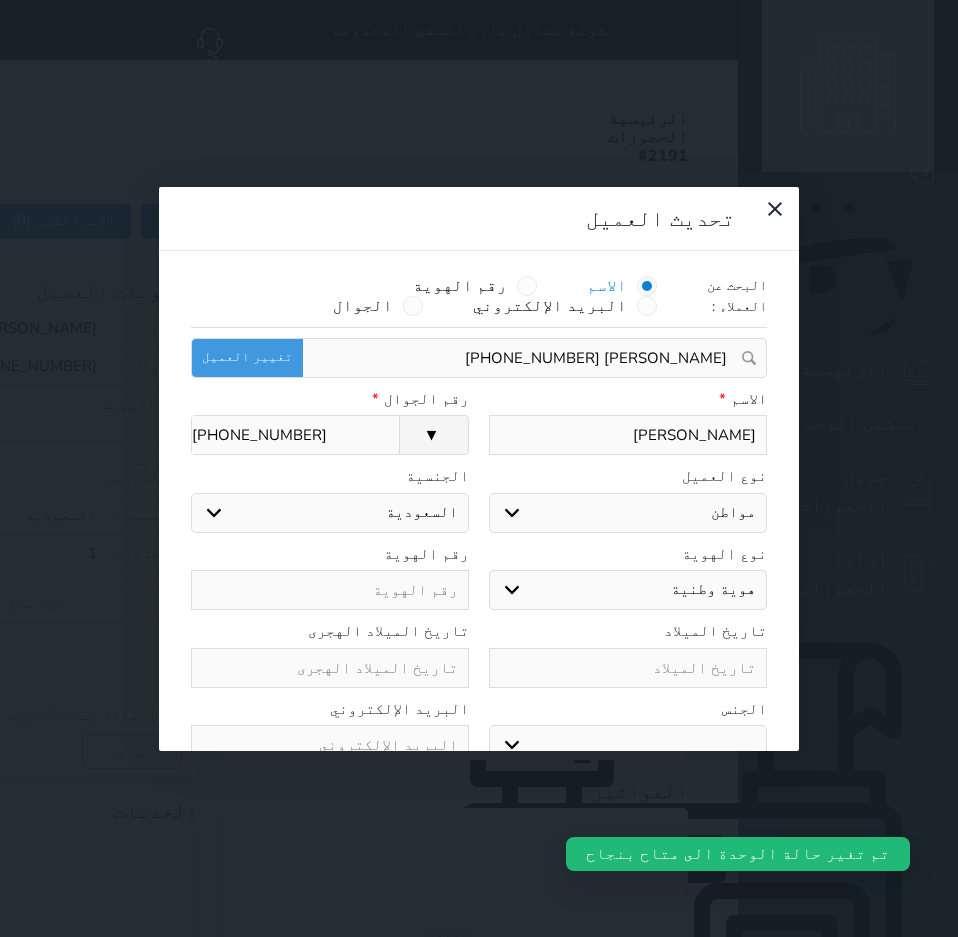 select 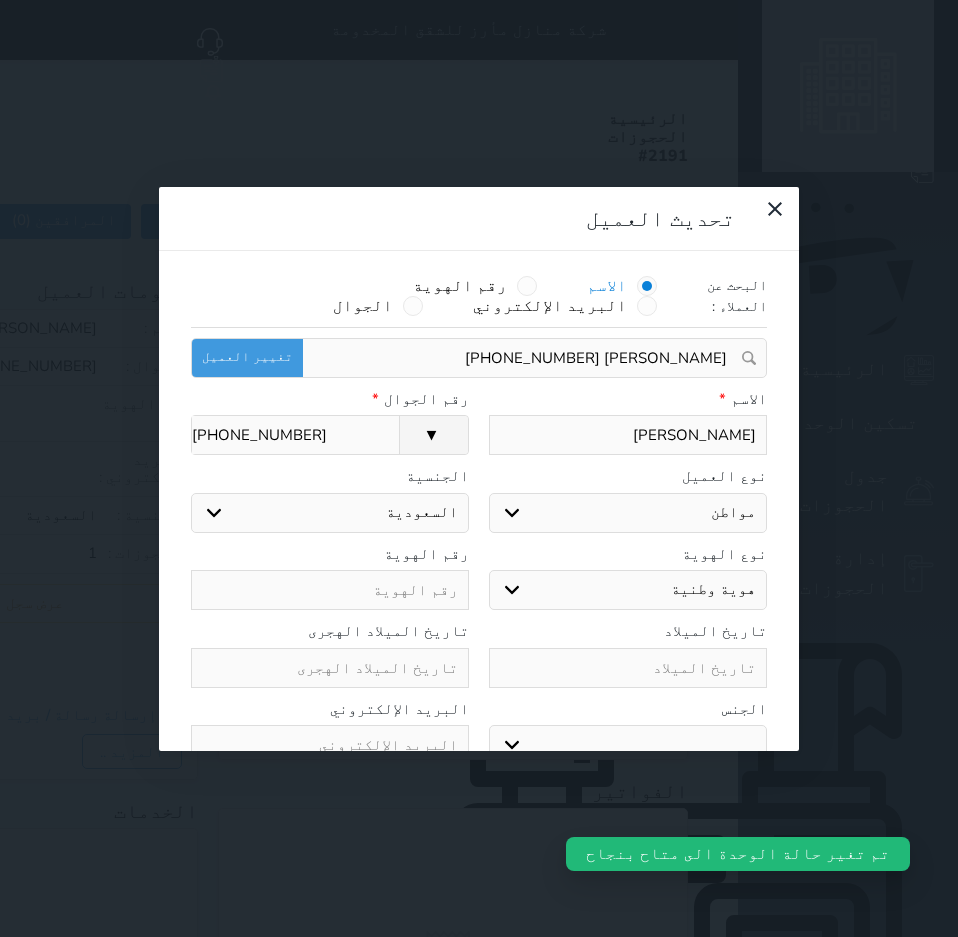 drag, startPoint x: 292, startPoint y: 398, endPoint x: 315, endPoint y: 396, distance: 23.086792 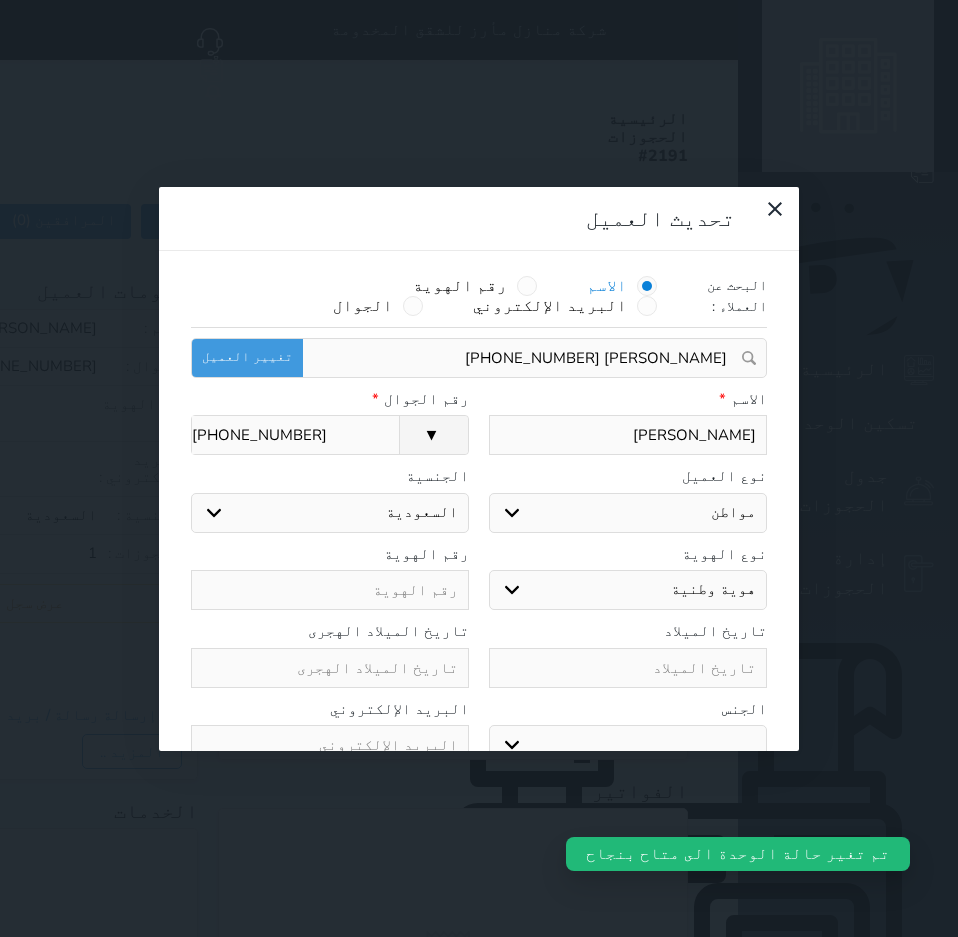 click at bounding box center (330, 590) 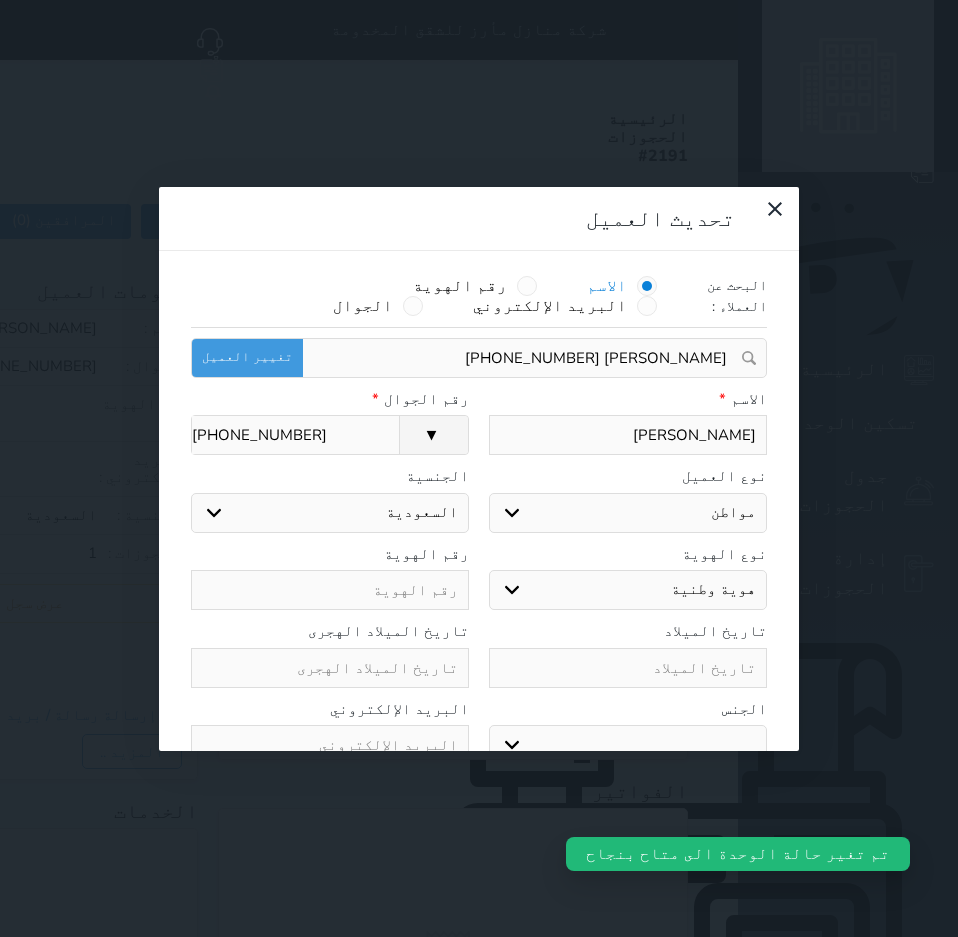 type on "1" 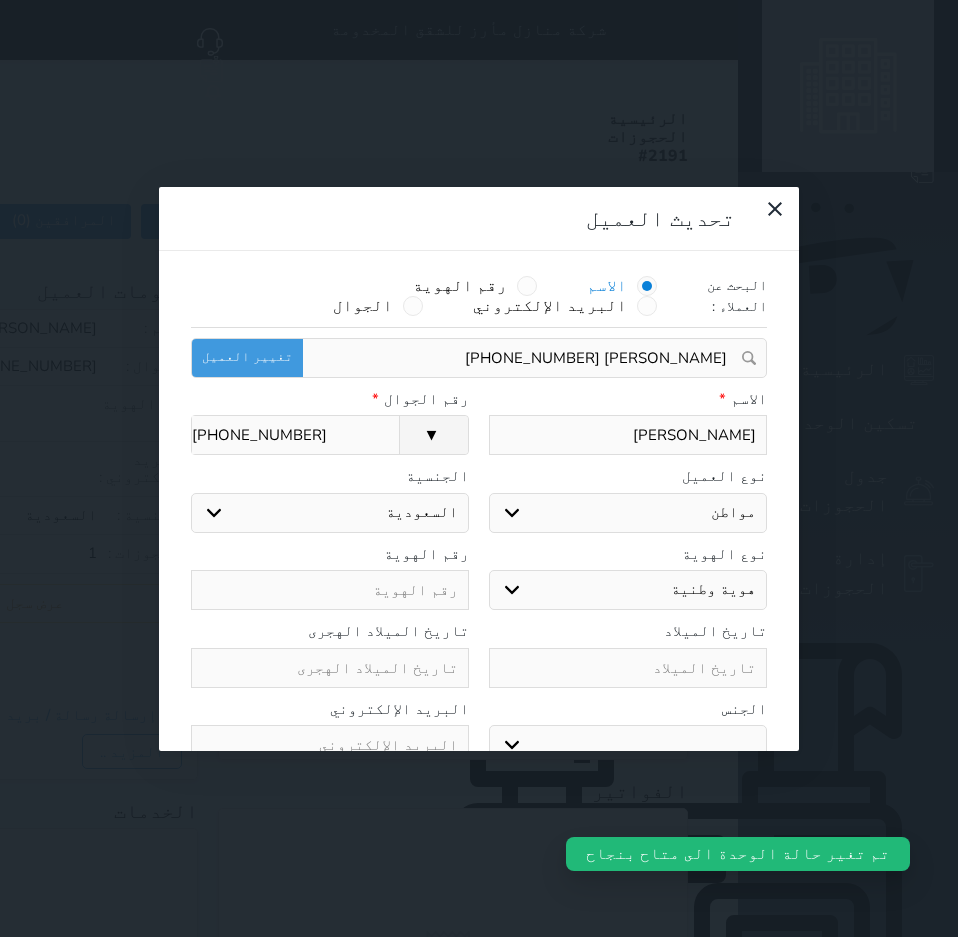 select 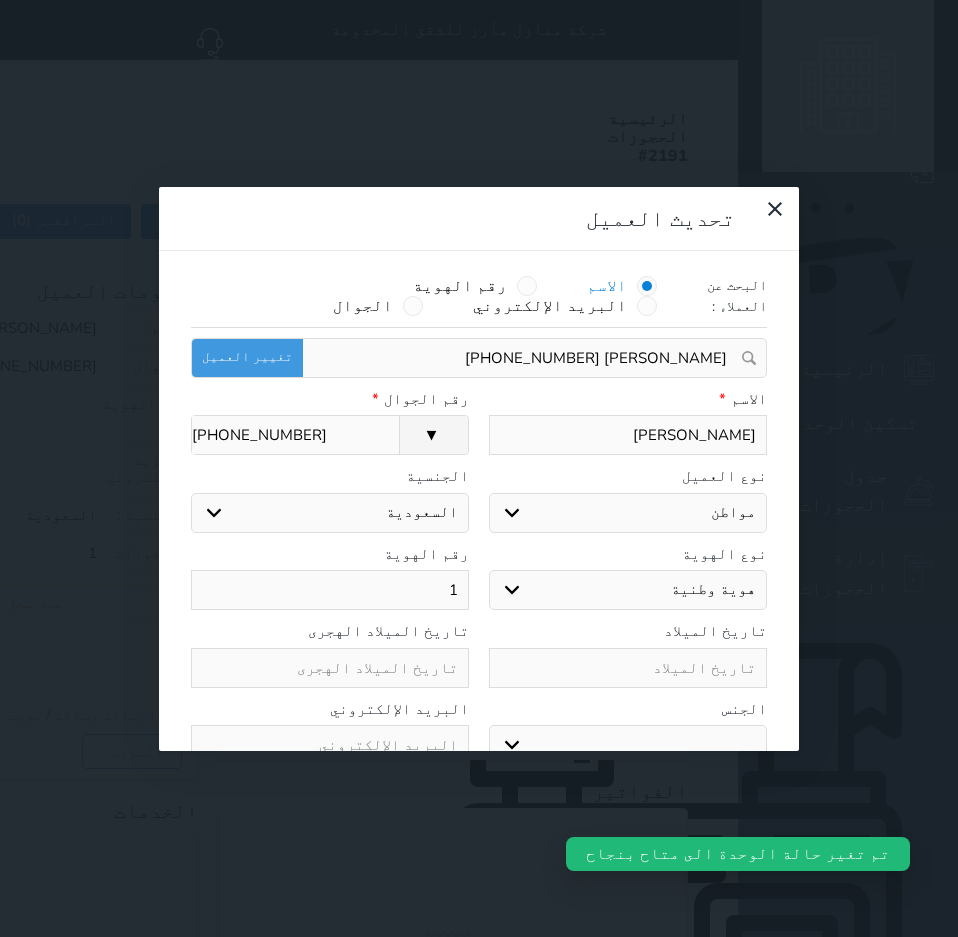 type on "10" 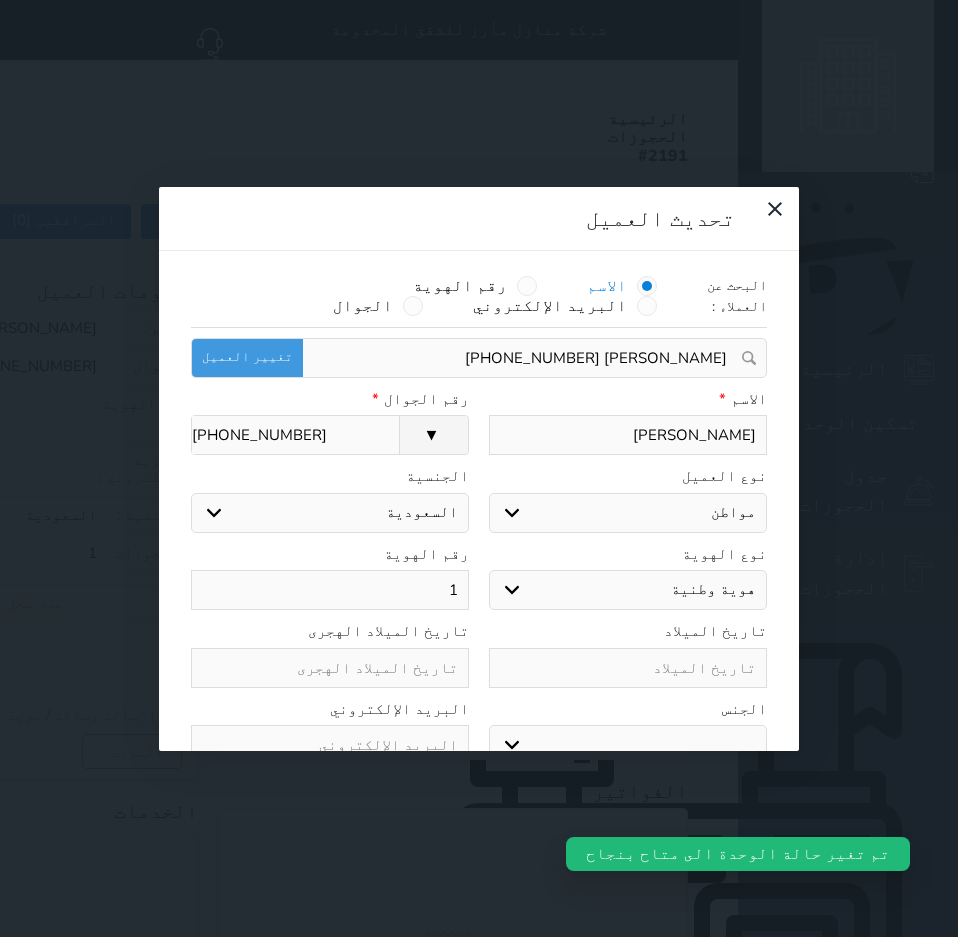 select 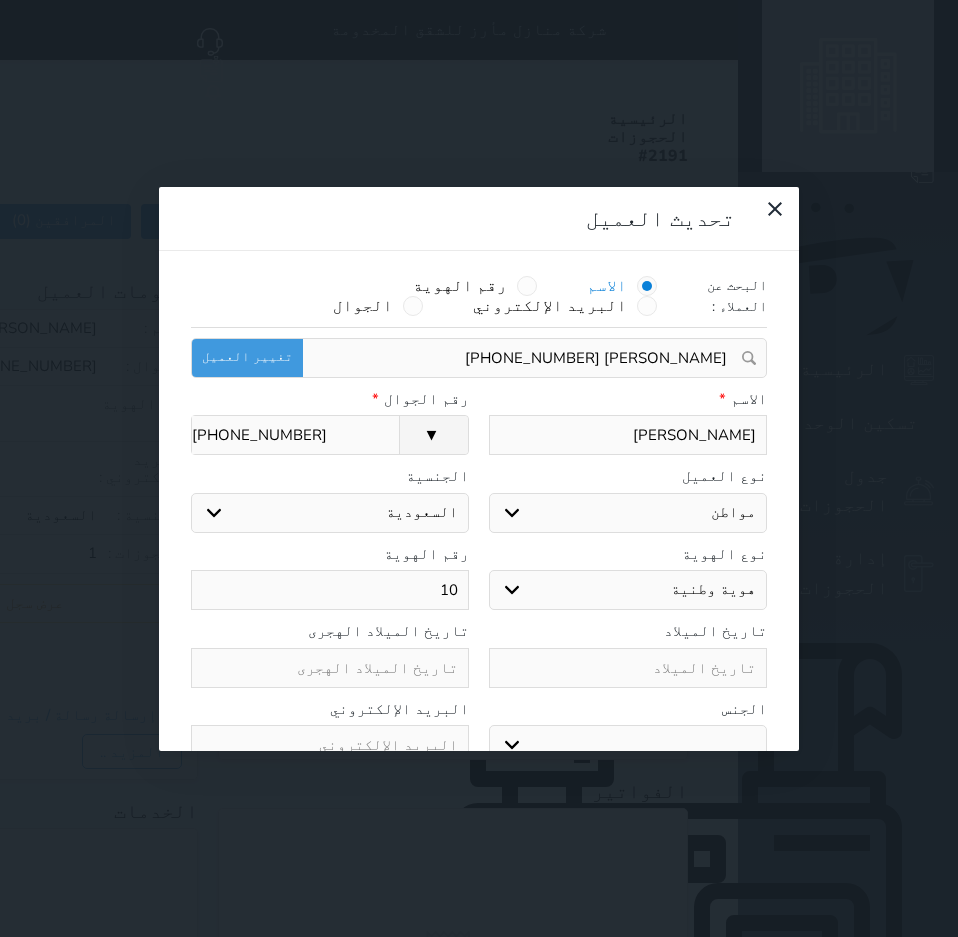 type on "105" 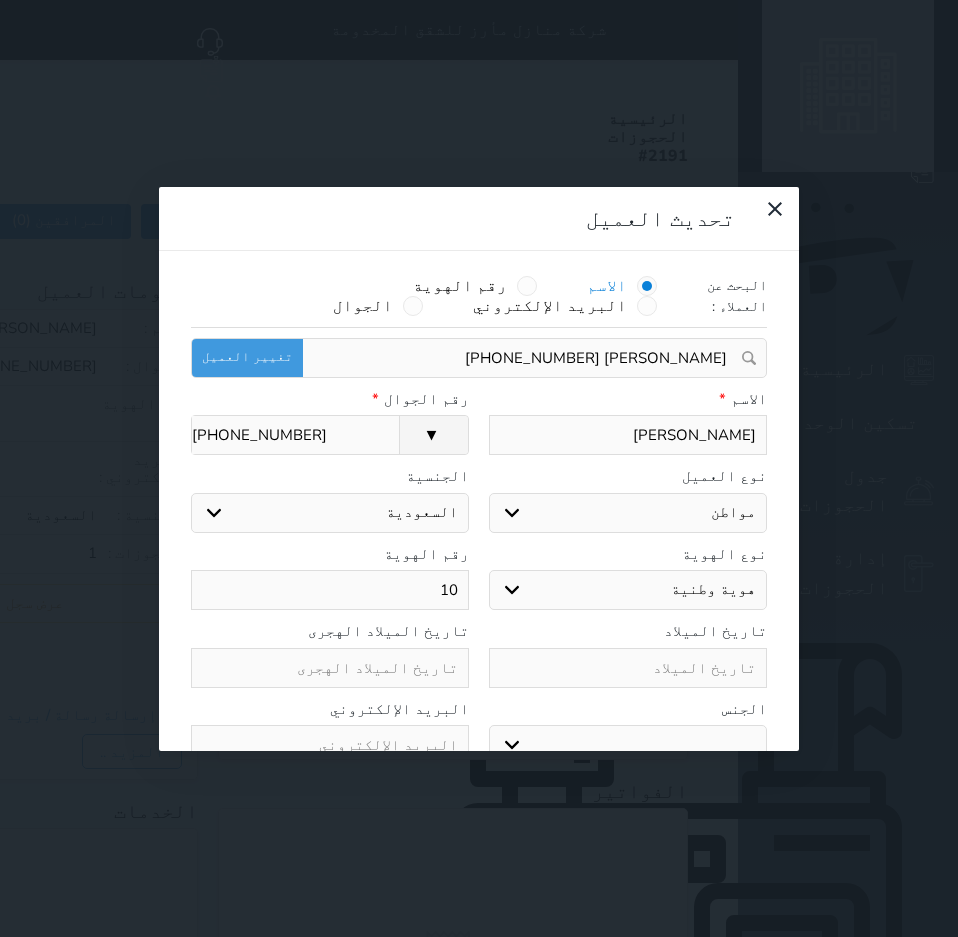 select 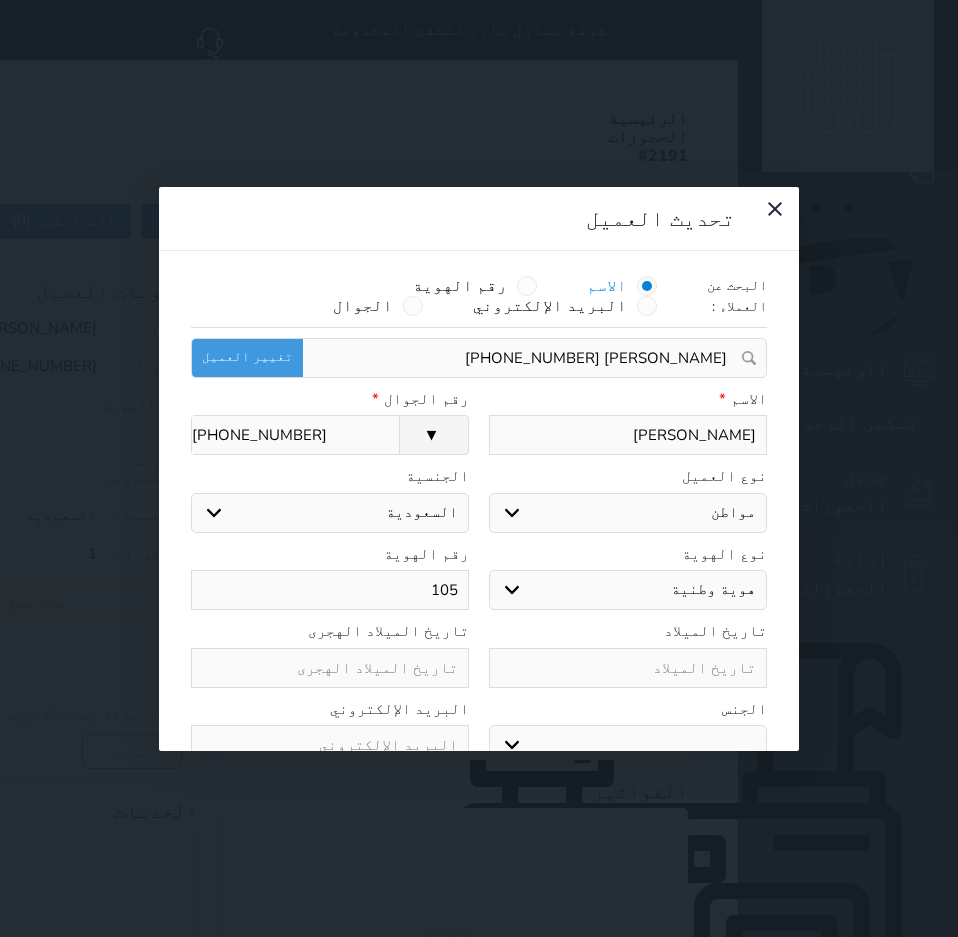 type on "1050" 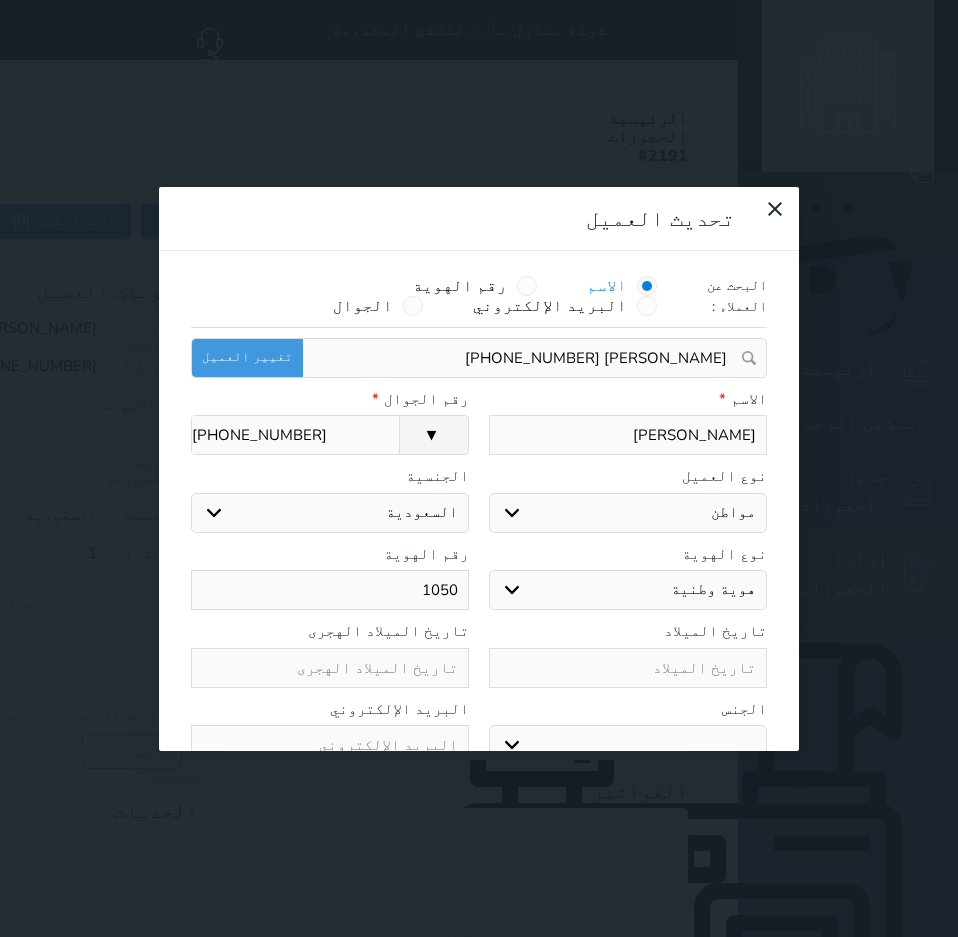 type on "10509" 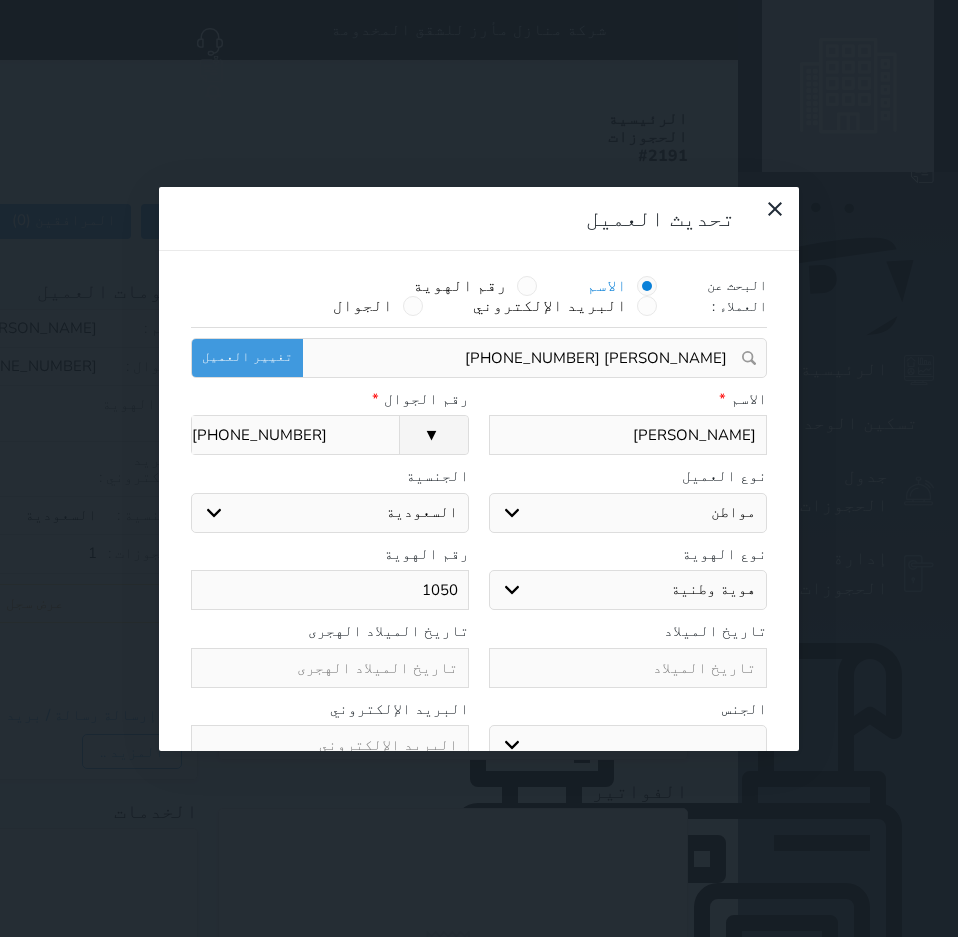 select 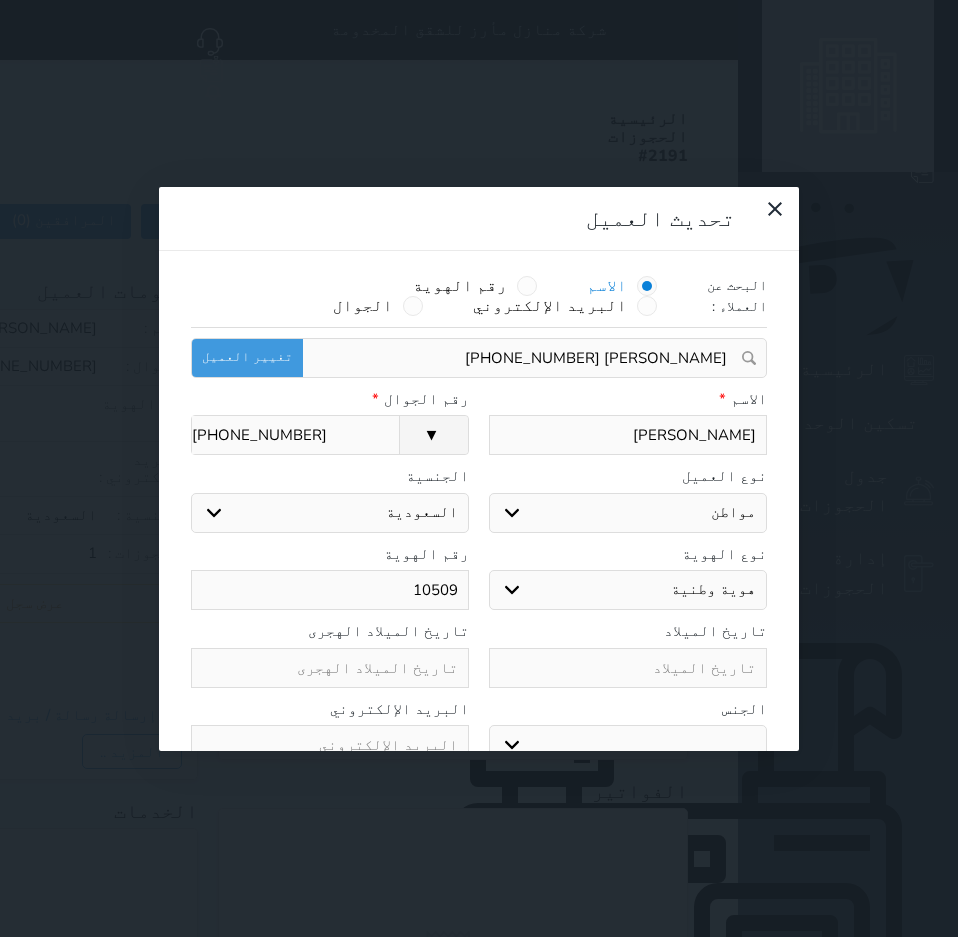 type on "105090" 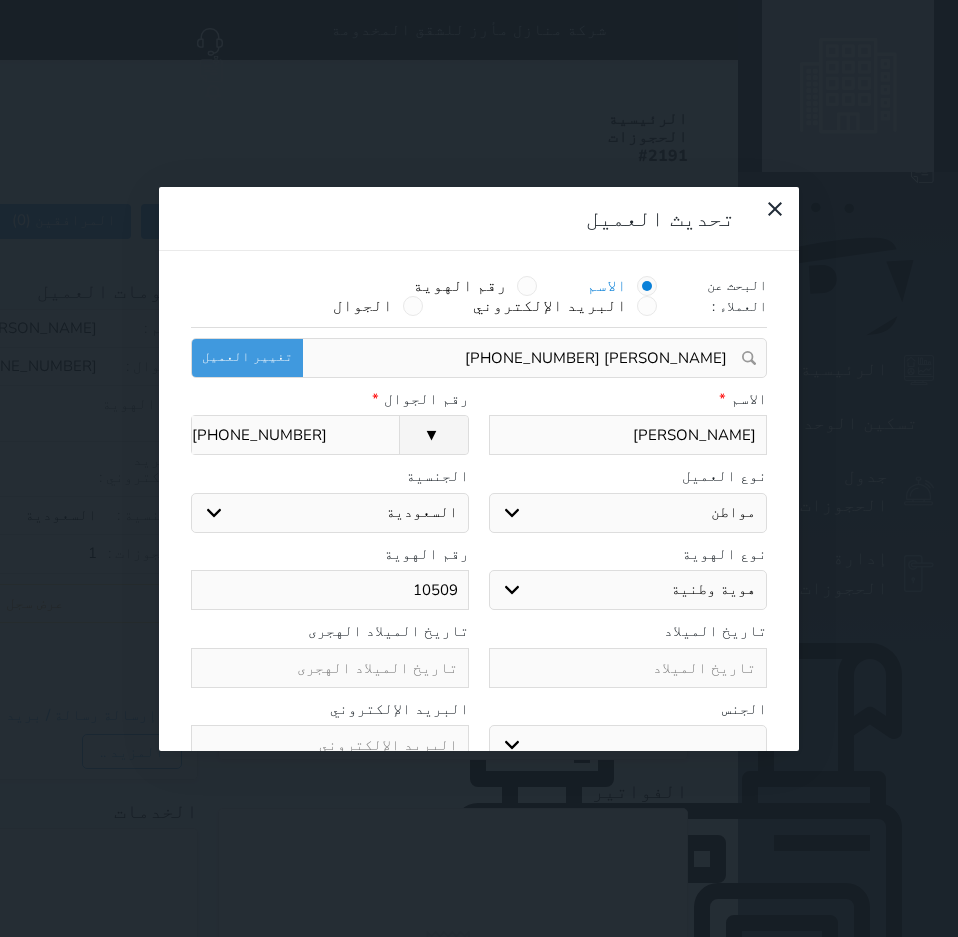 select 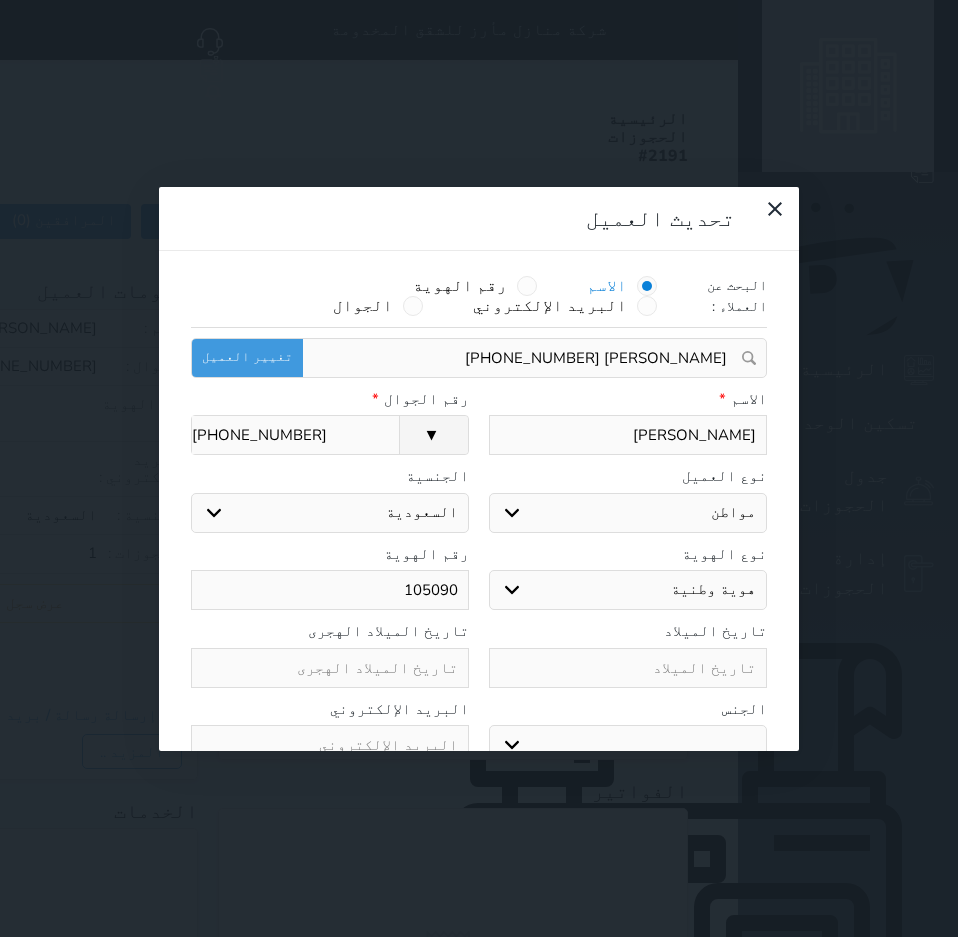 type on "1050905" 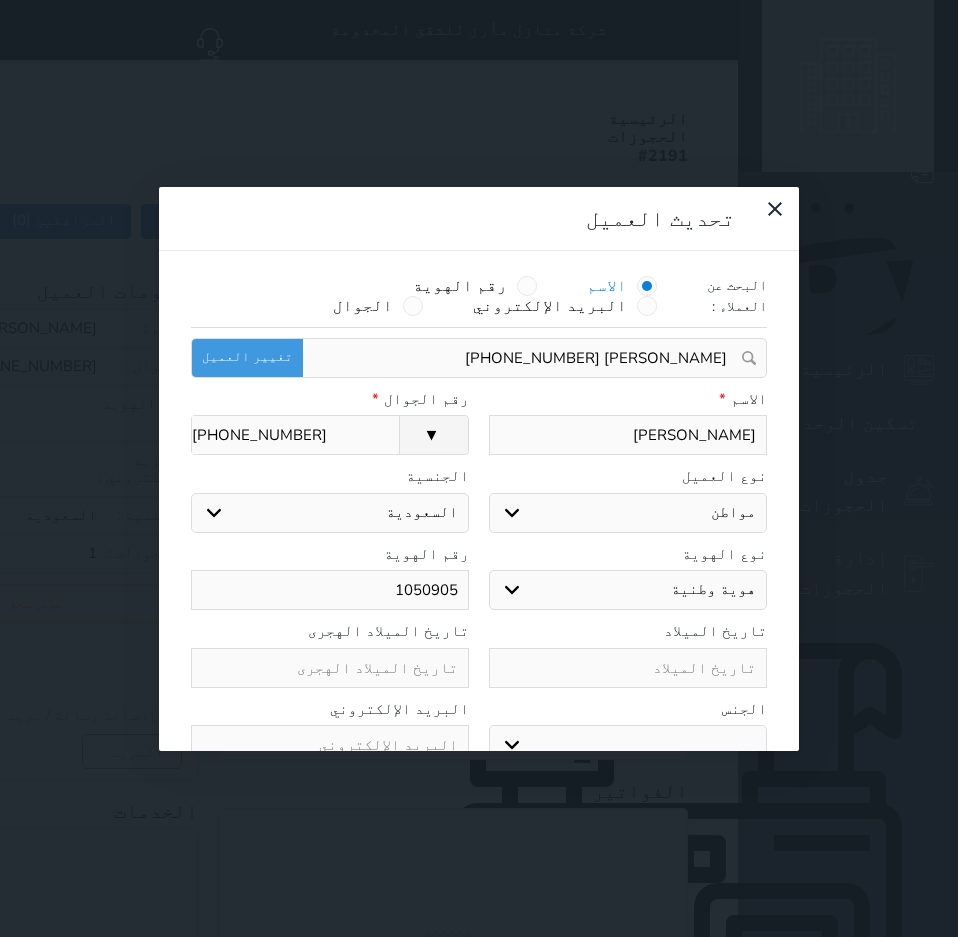 type on "10509056" 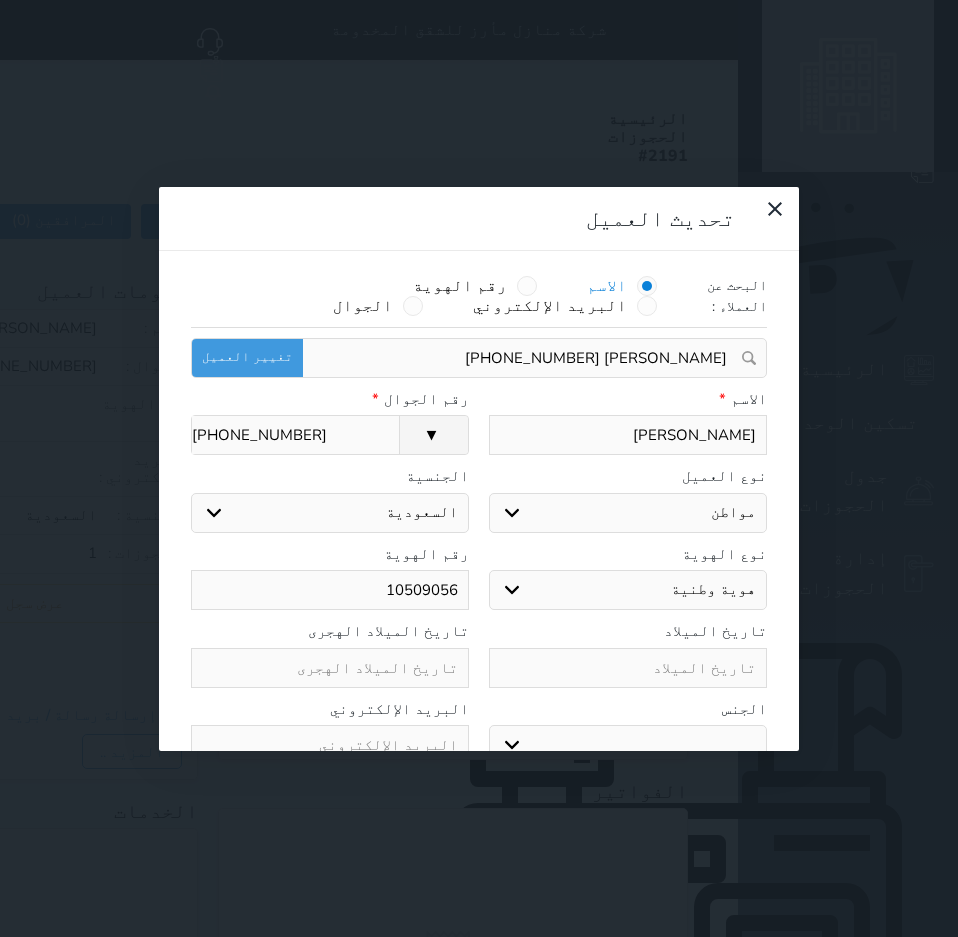 type on "105090564" 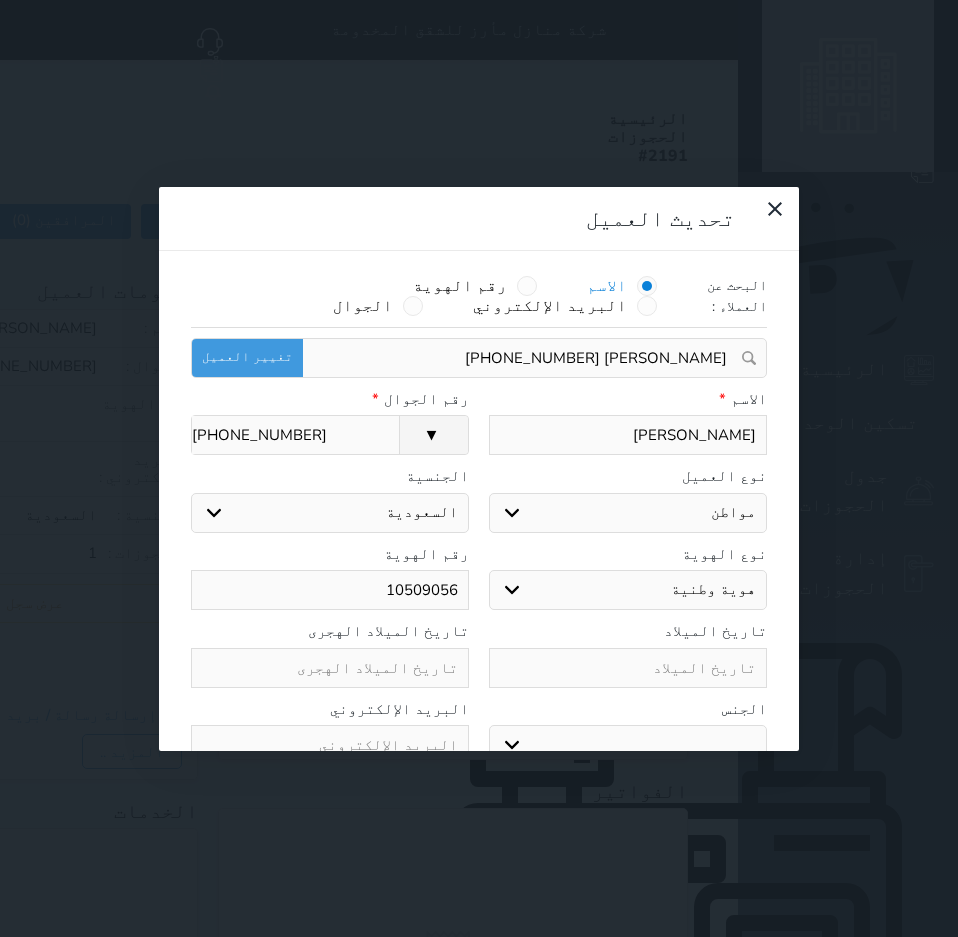 select 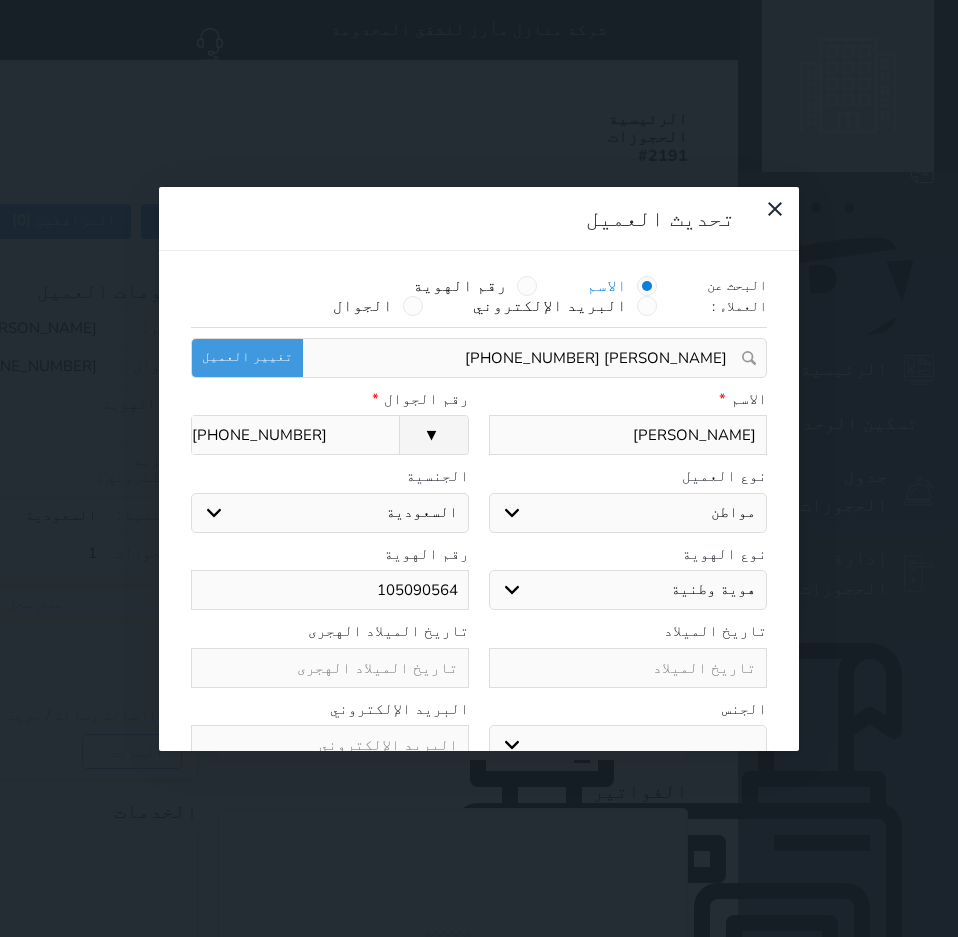 type on "1050905648" 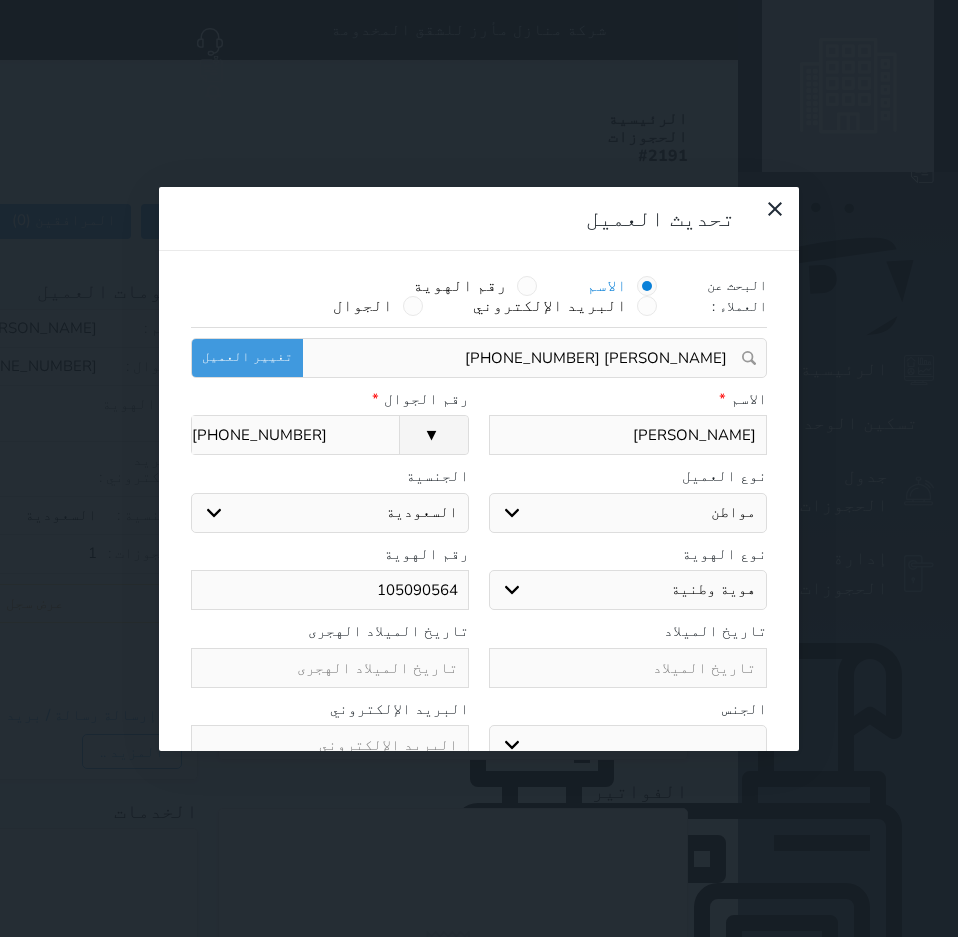 select 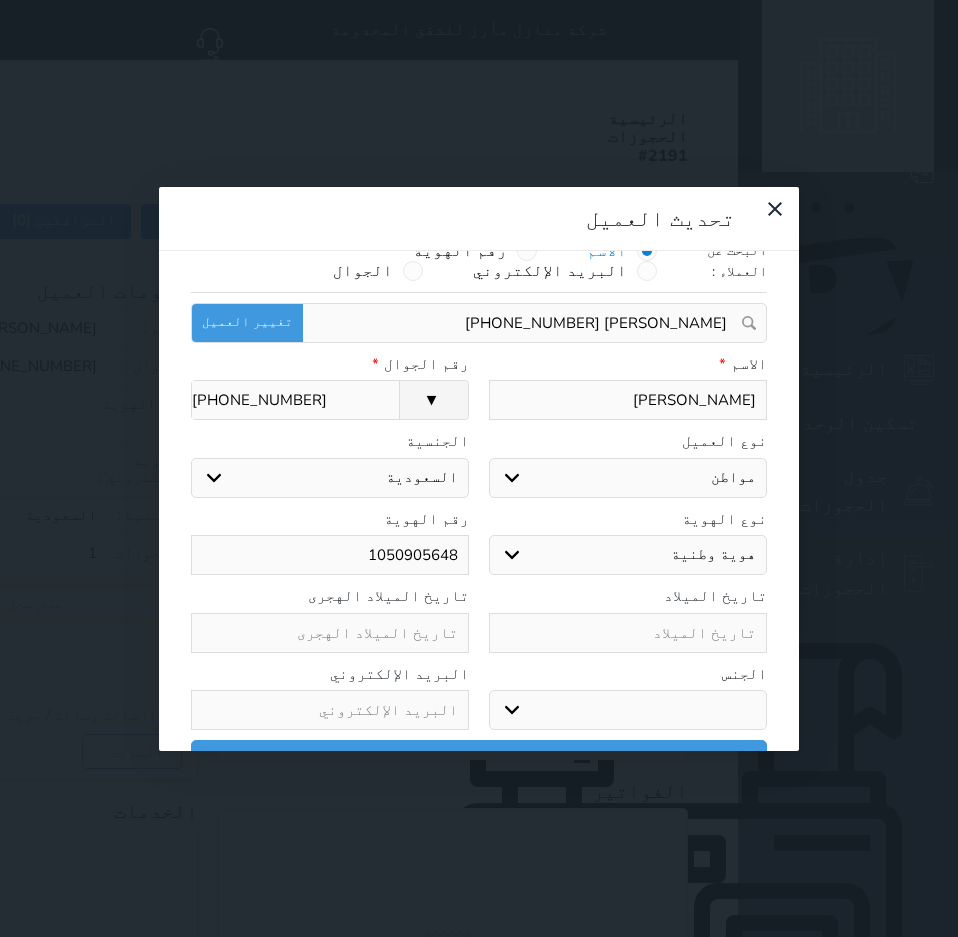scroll, scrollTop: 45, scrollLeft: 0, axis: vertical 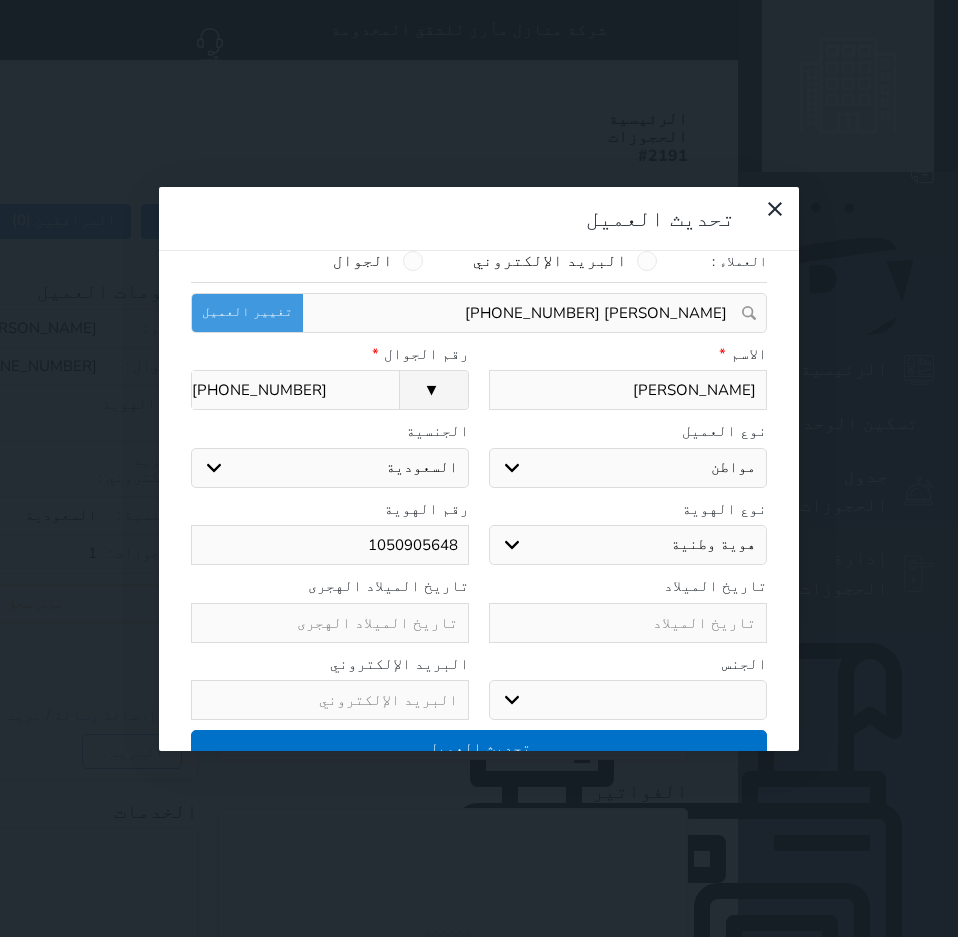 type on "1050905648" 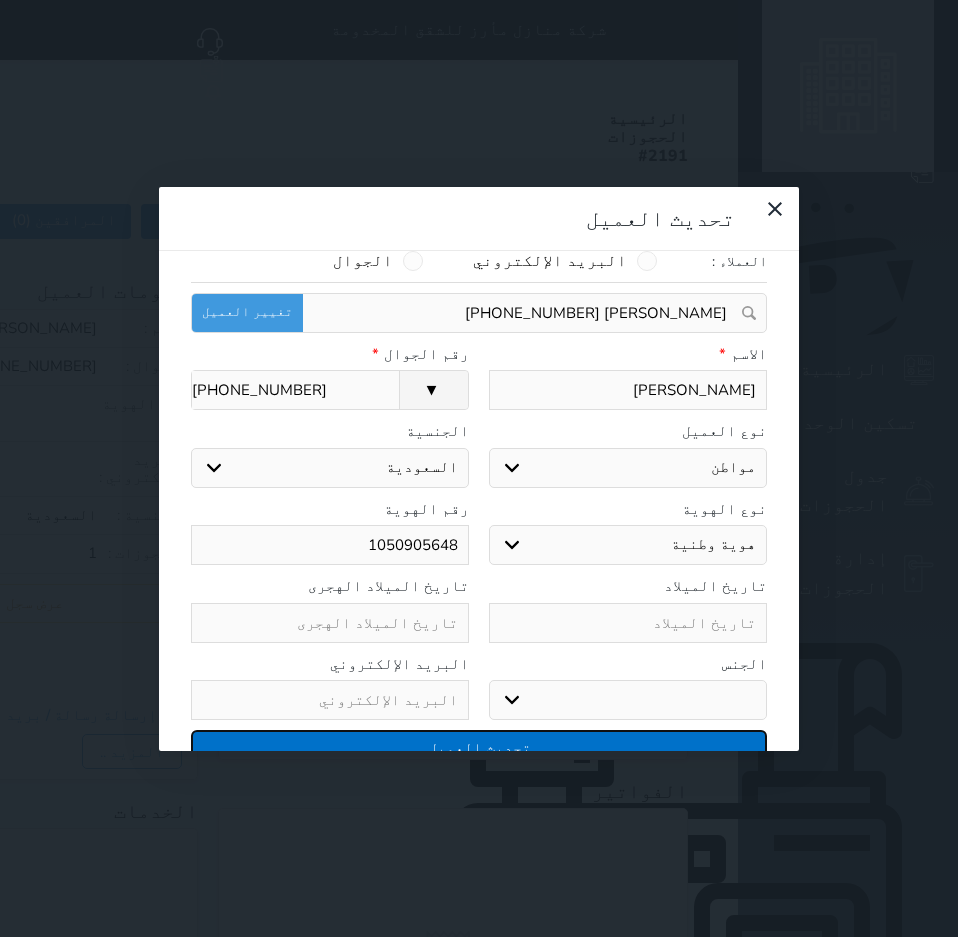 click on "تحديث العميل" at bounding box center [479, 747] 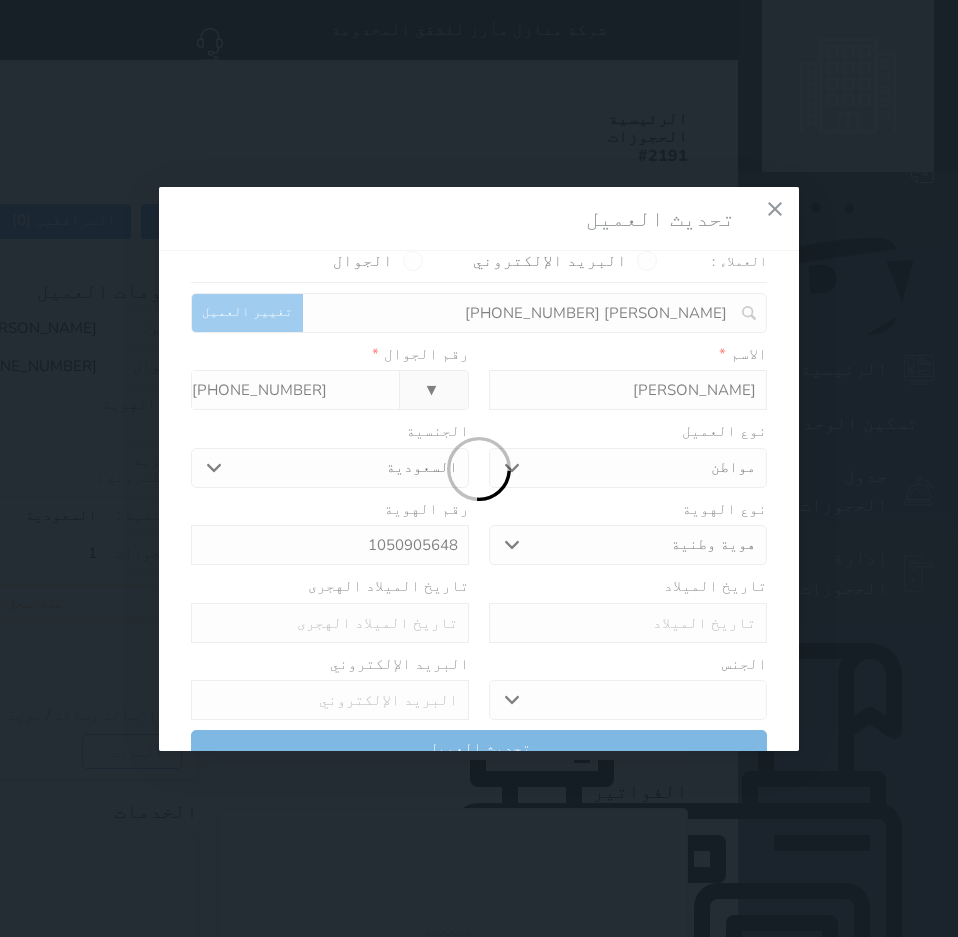 select 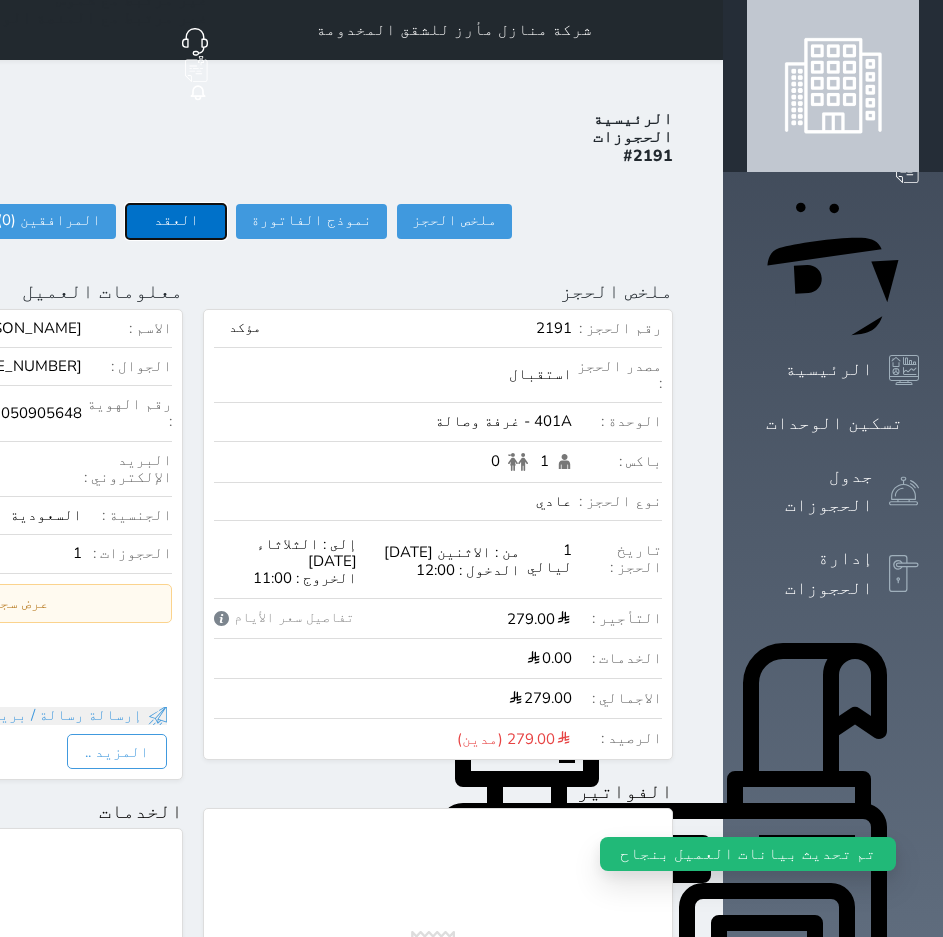 click on "العقد" at bounding box center (176, 221) 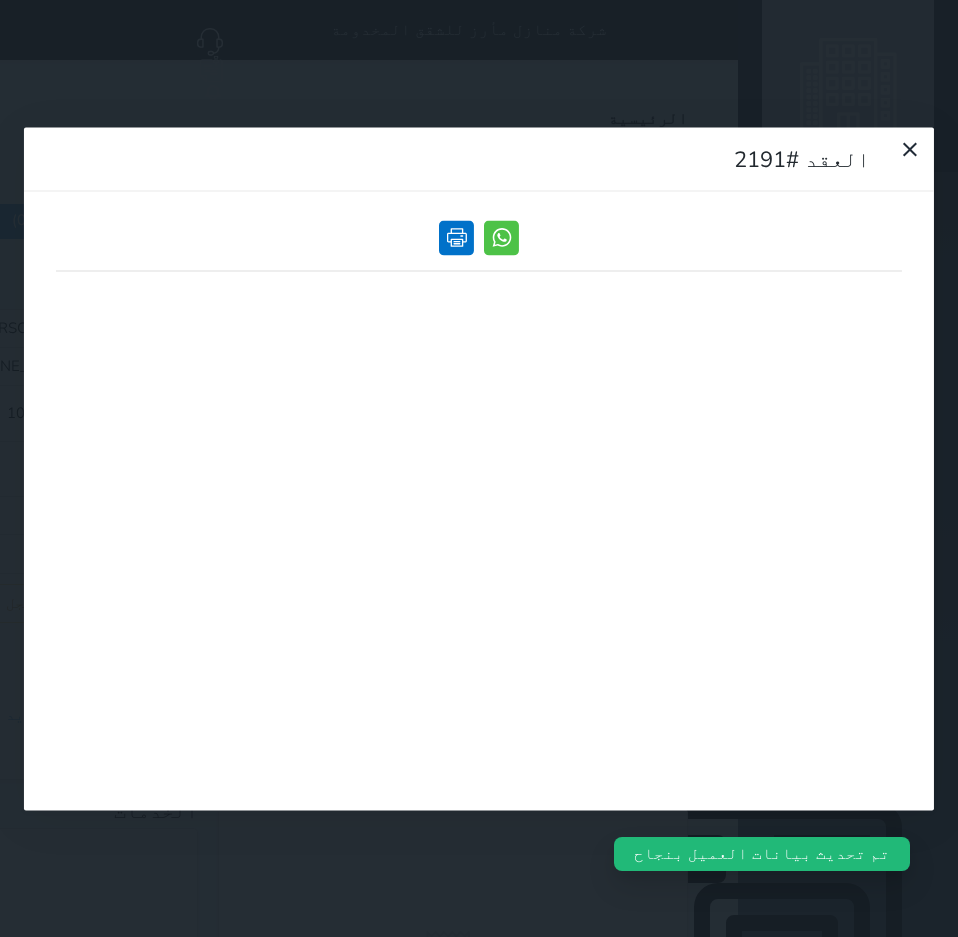 click at bounding box center (456, 237) 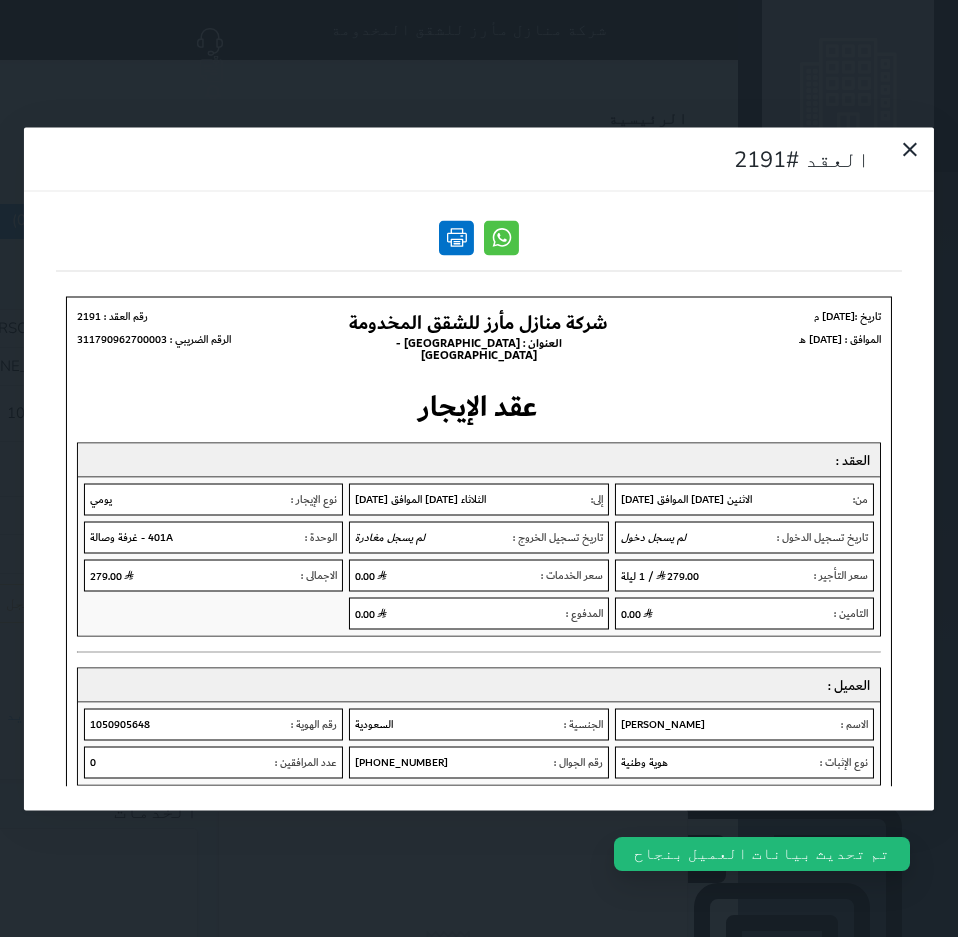 scroll, scrollTop: 0, scrollLeft: 0, axis: both 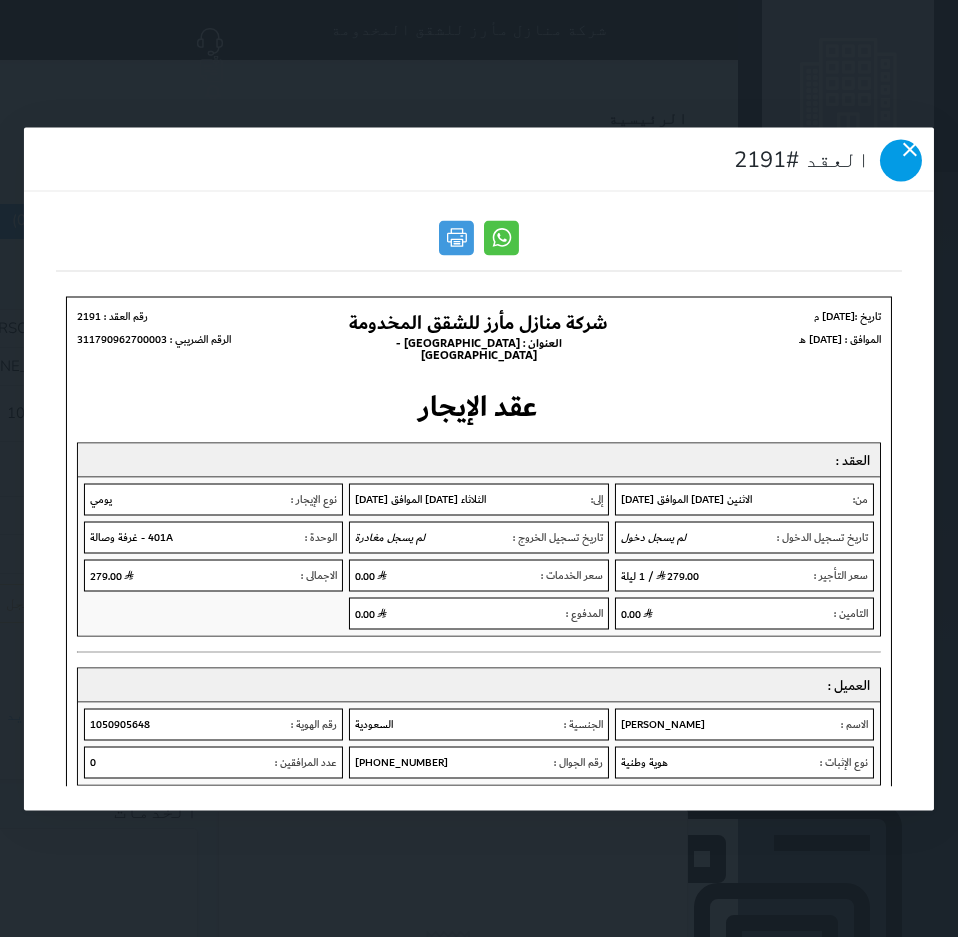 click 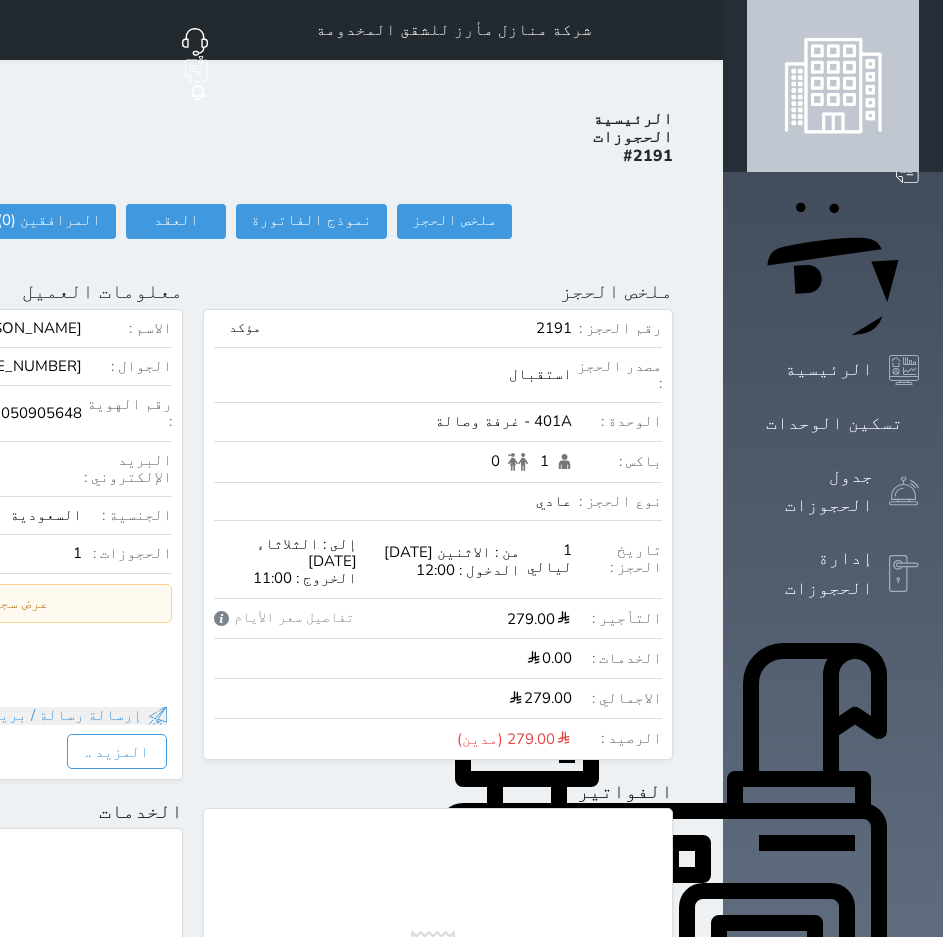 click on "تسجيل دخول" at bounding box center (-86, 221) 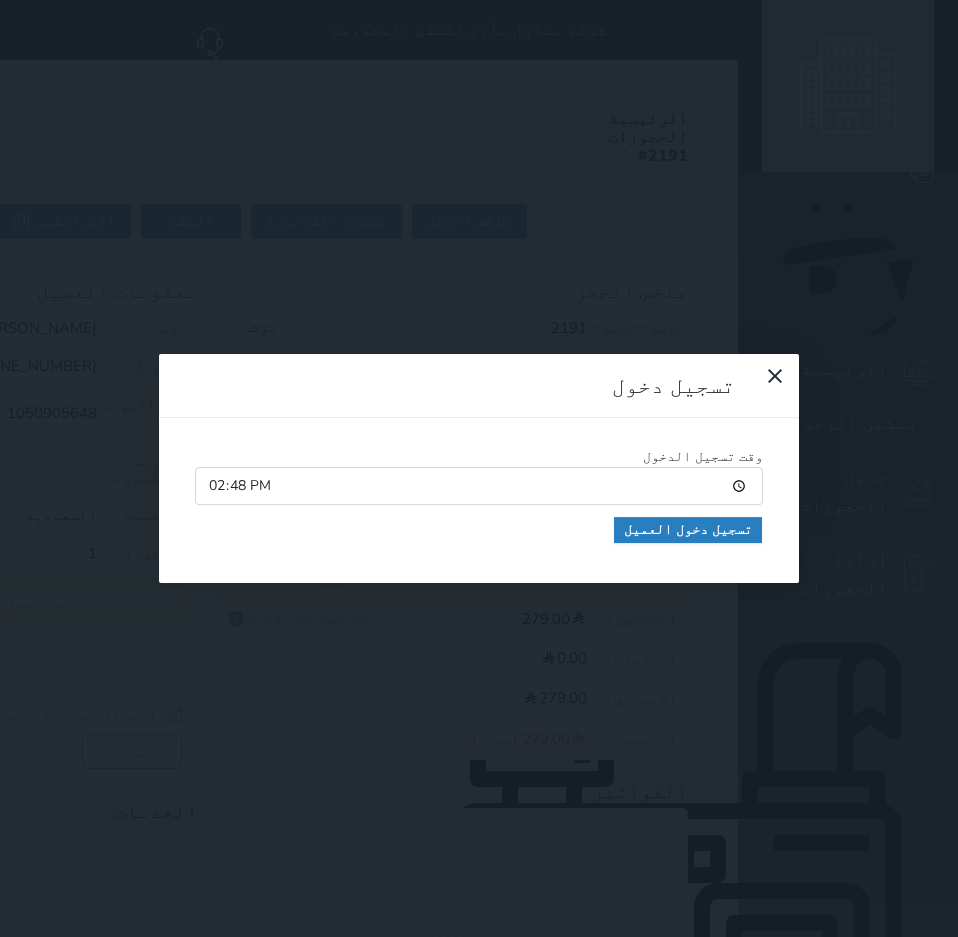 click on "وقت تسجيل الدخول    14:48   تسجيل دخول العميل" at bounding box center [479, 501] 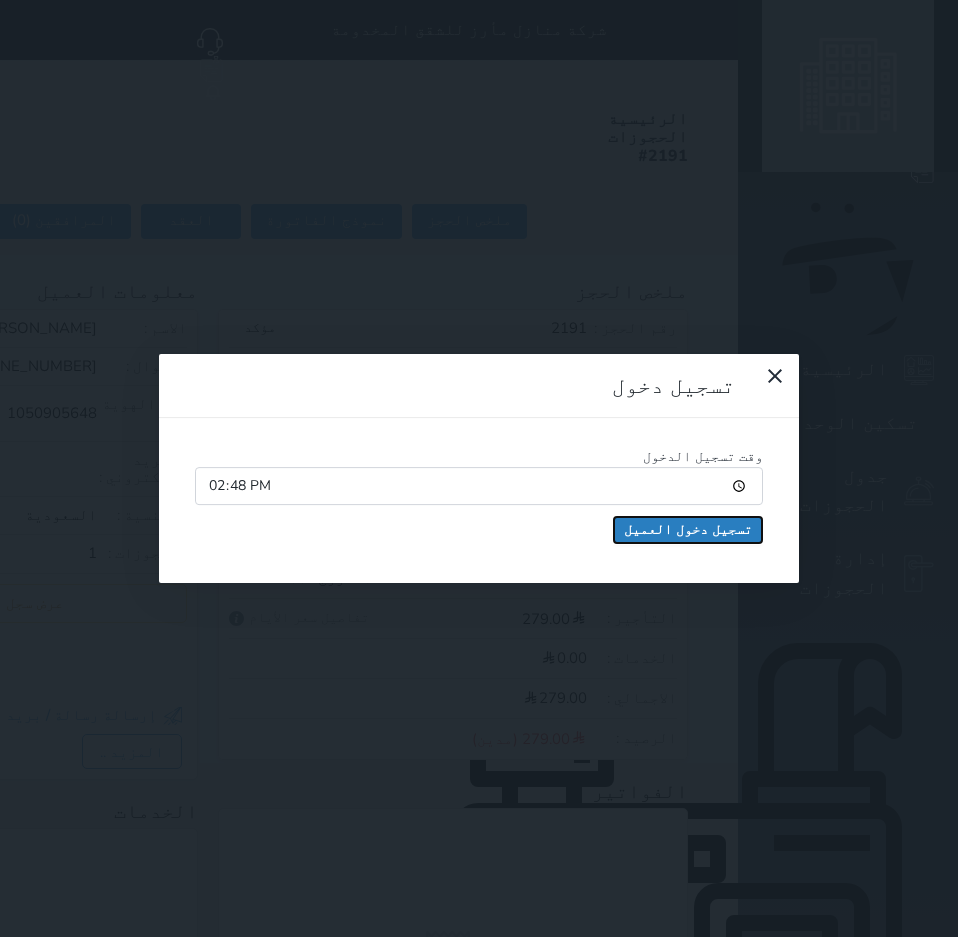 click on "تسجيل دخول العميل" at bounding box center (688, 530) 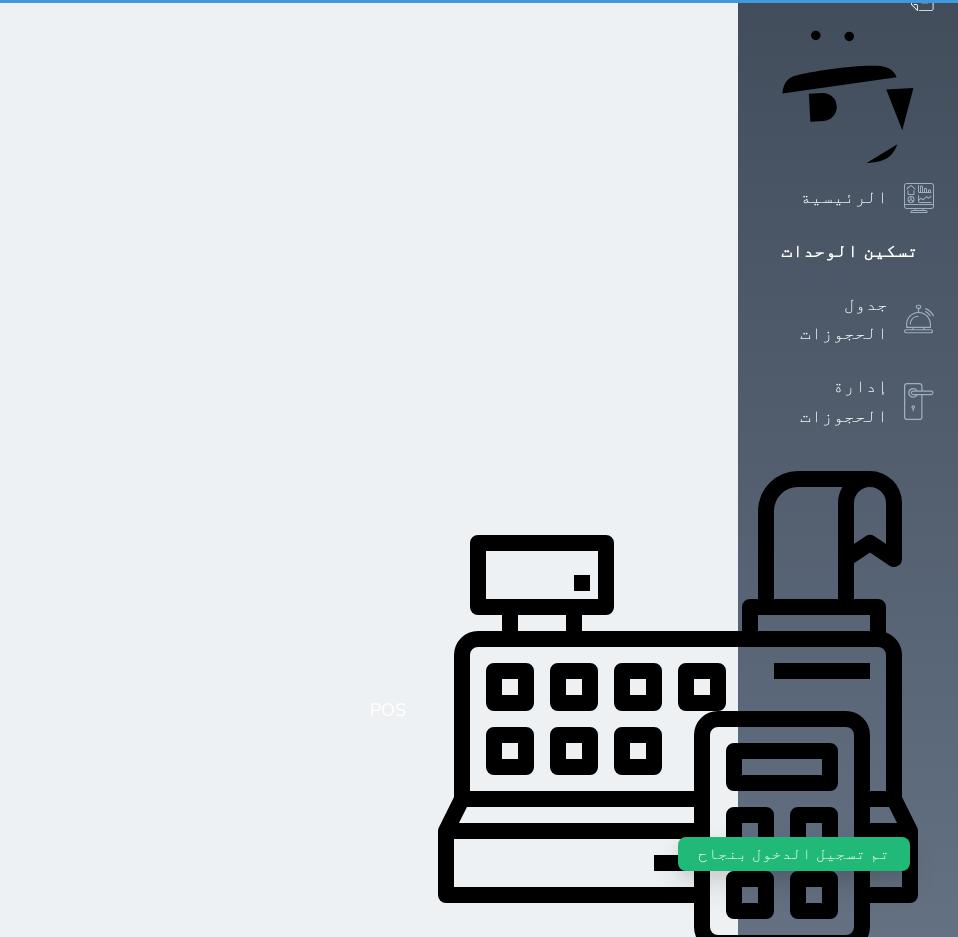 scroll, scrollTop: 0, scrollLeft: 0, axis: both 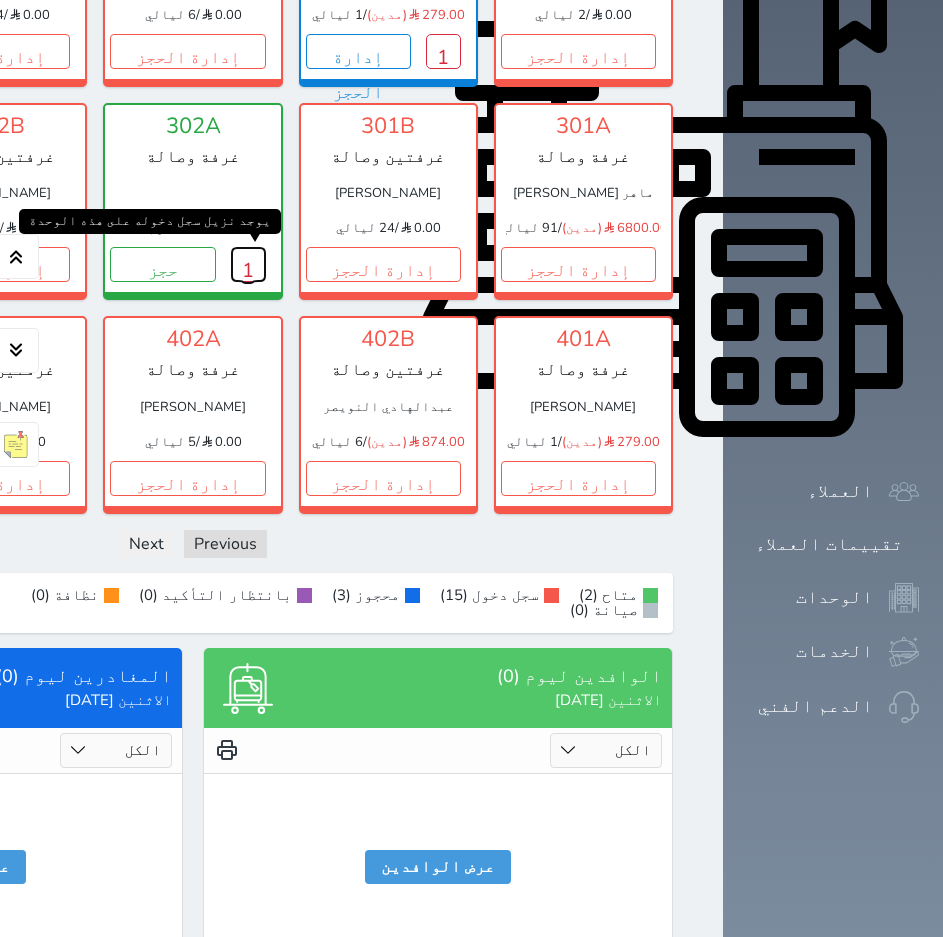 click on "1" at bounding box center (248, 264) 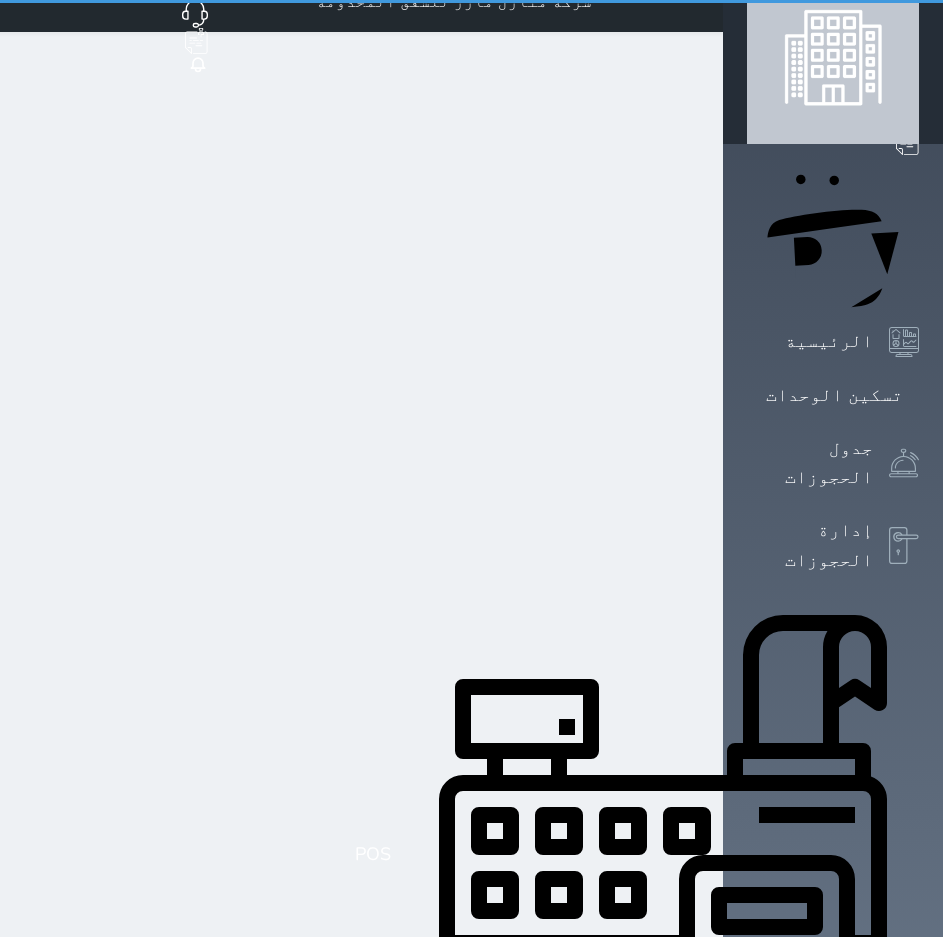 scroll, scrollTop: 0, scrollLeft: 0, axis: both 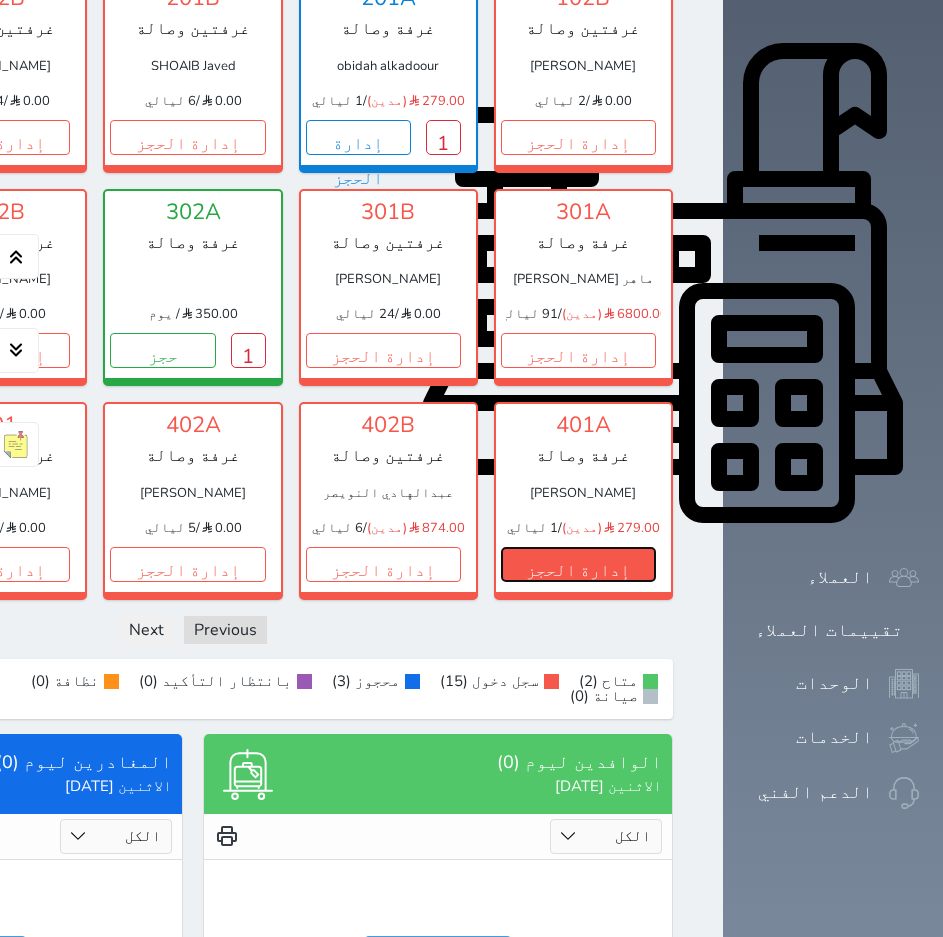 click on "إدارة الحجز" at bounding box center [578, 564] 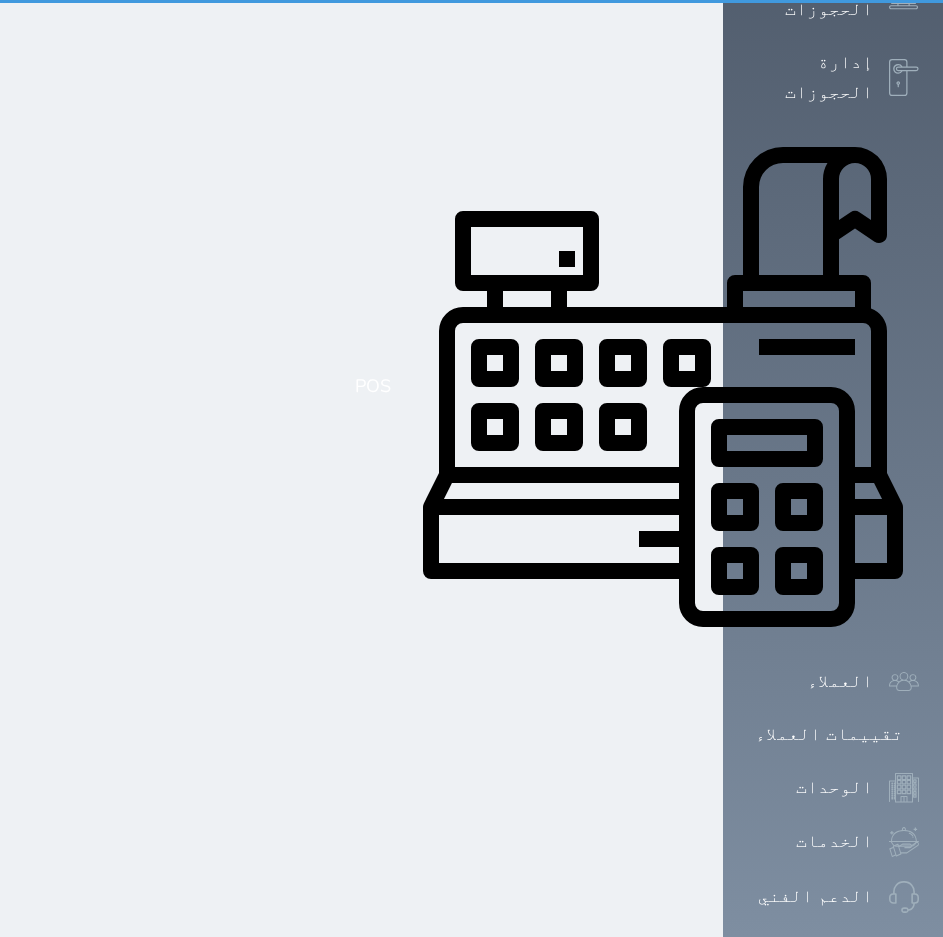 scroll, scrollTop: 0, scrollLeft: 0, axis: both 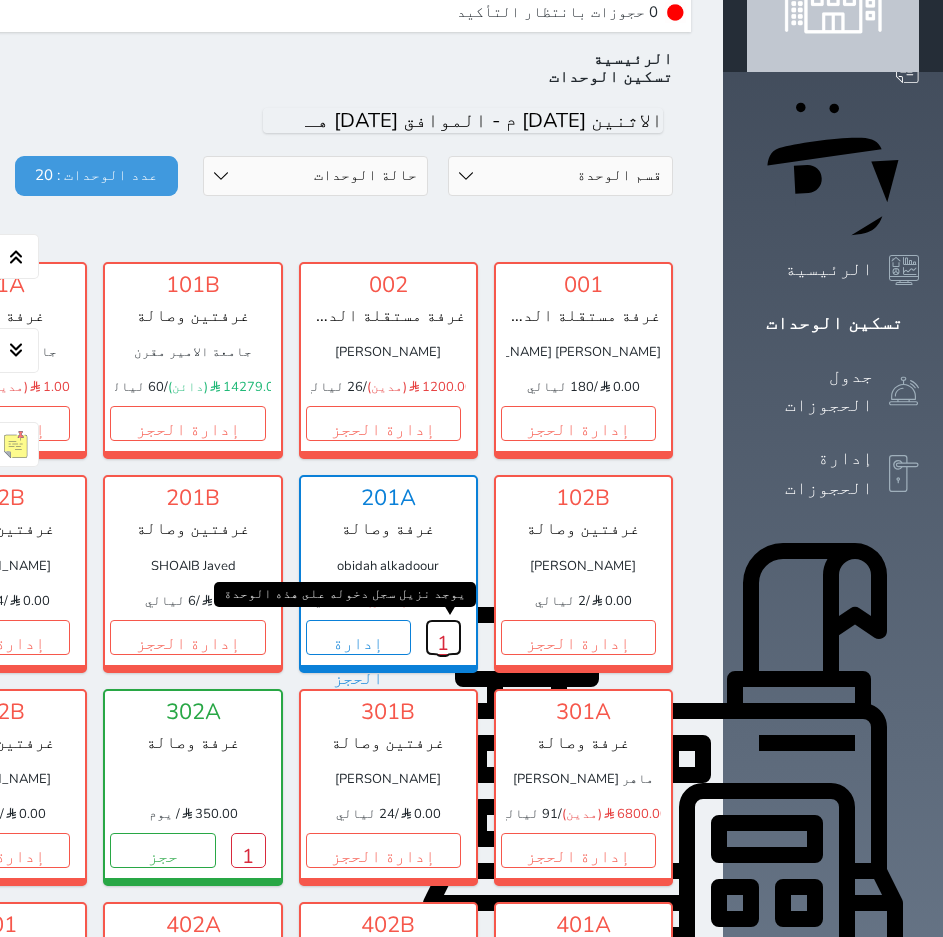 click on "1" at bounding box center [443, 637] 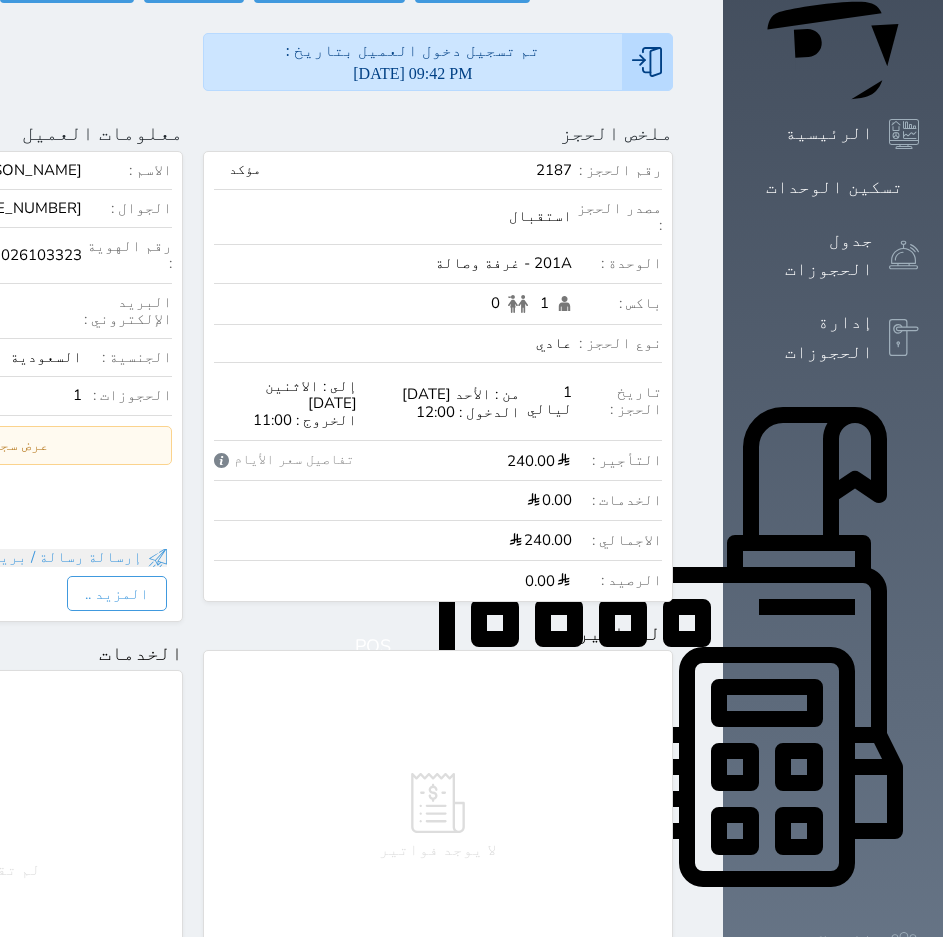 scroll, scrollTop: 0, scrollLeft: 0, axis: both 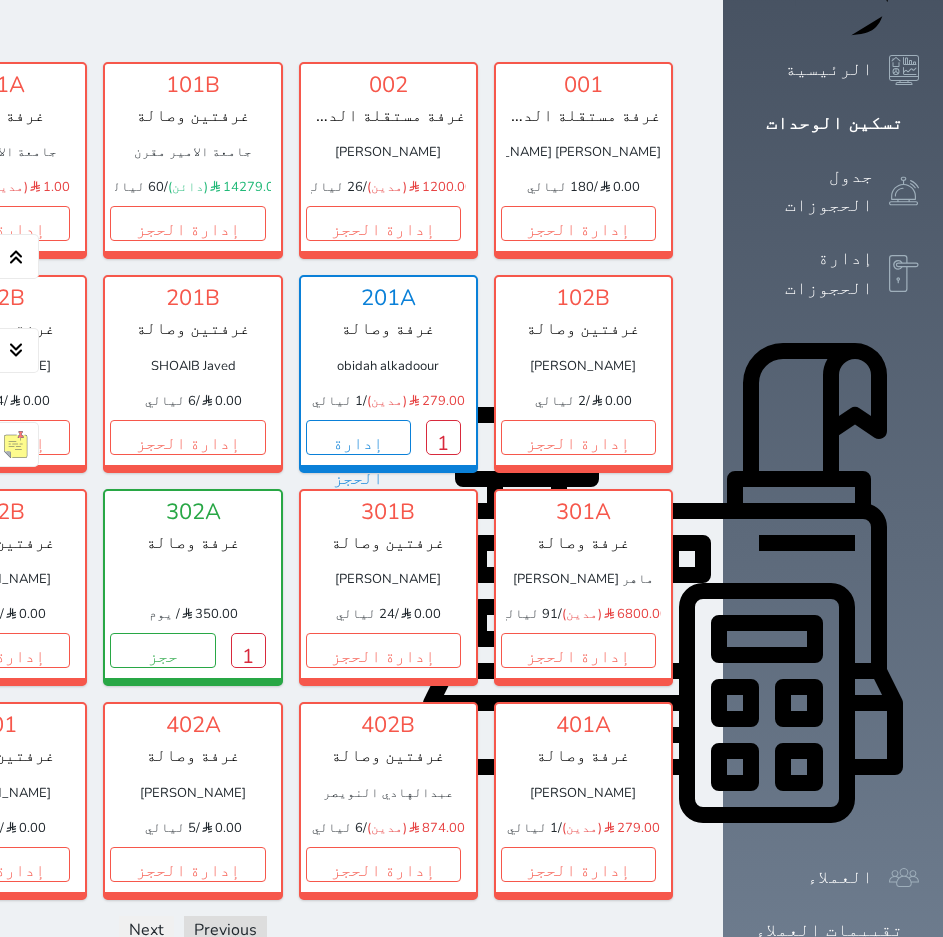 click on "1" at bounding box center (-143, 223) 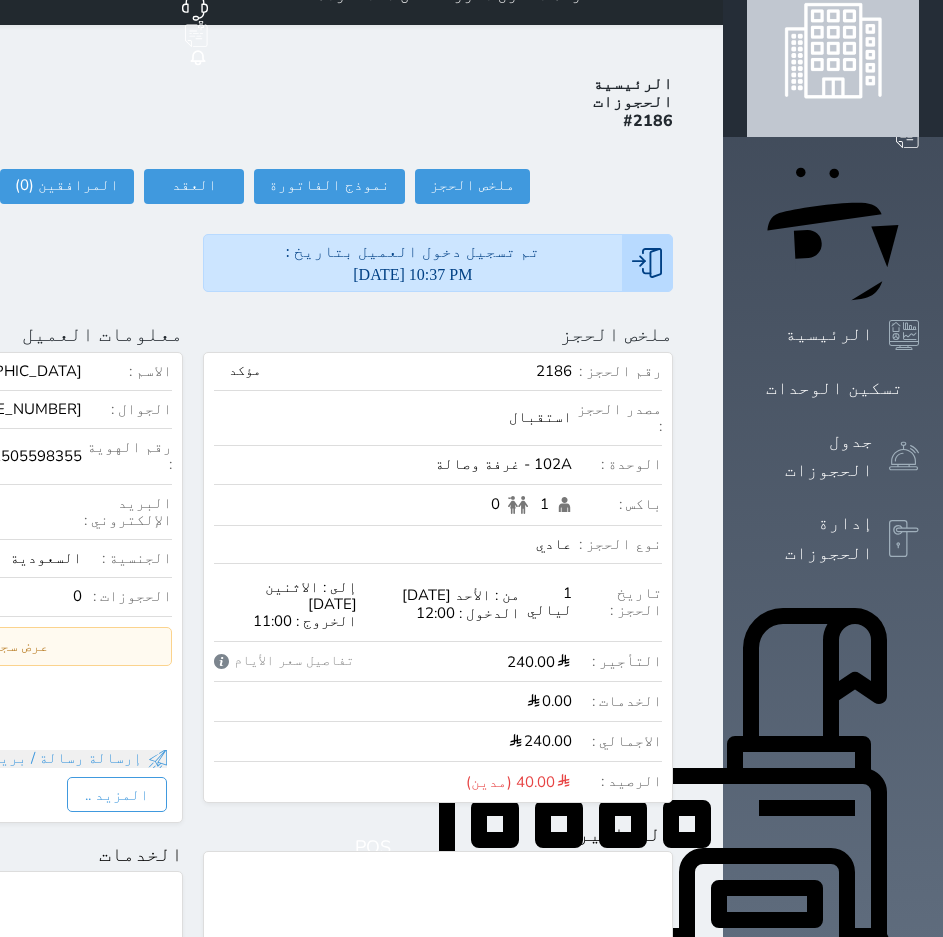 scroll, scrollTop: 0, scrollLeft: 0, axis: both 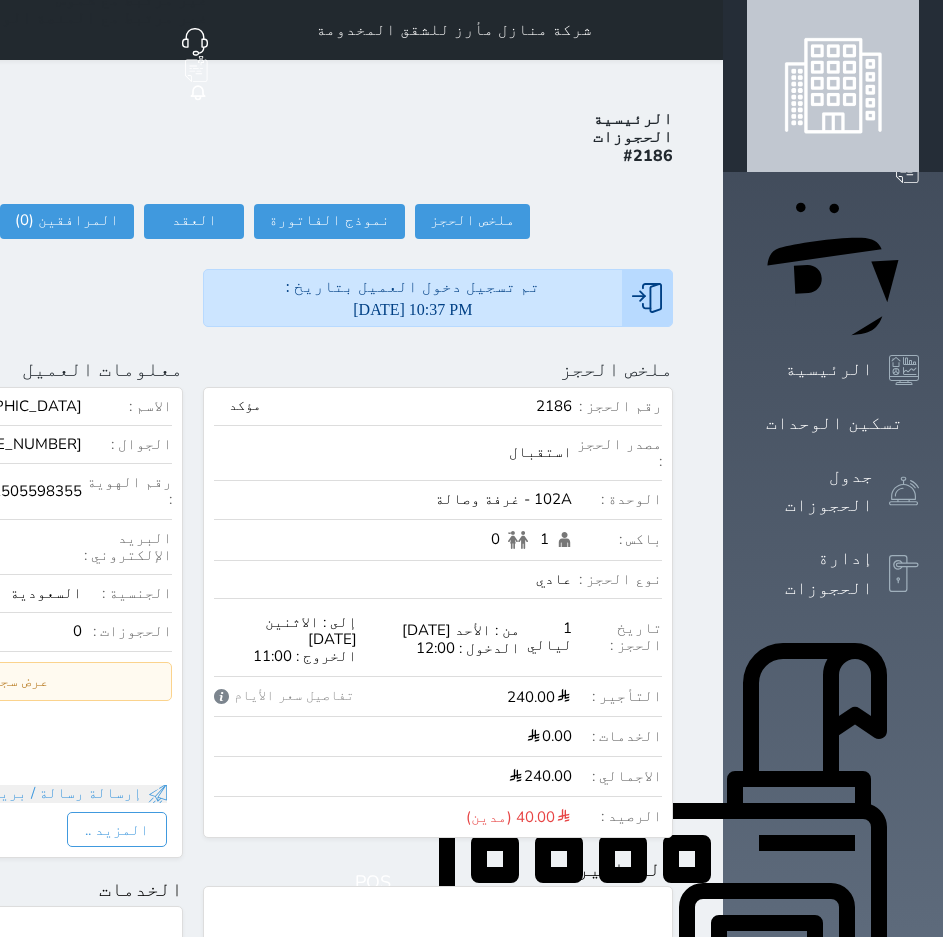 click on "تسجيل مغادرة" at bounding box center (-77, 221) 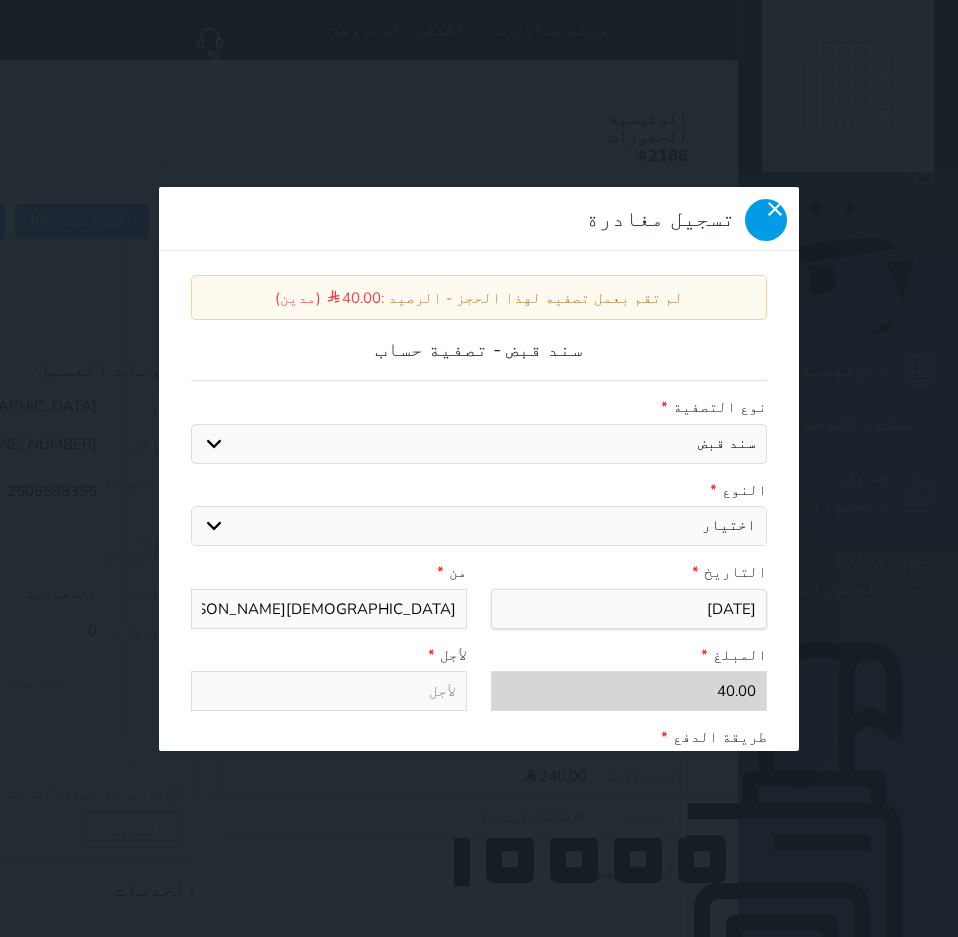 click 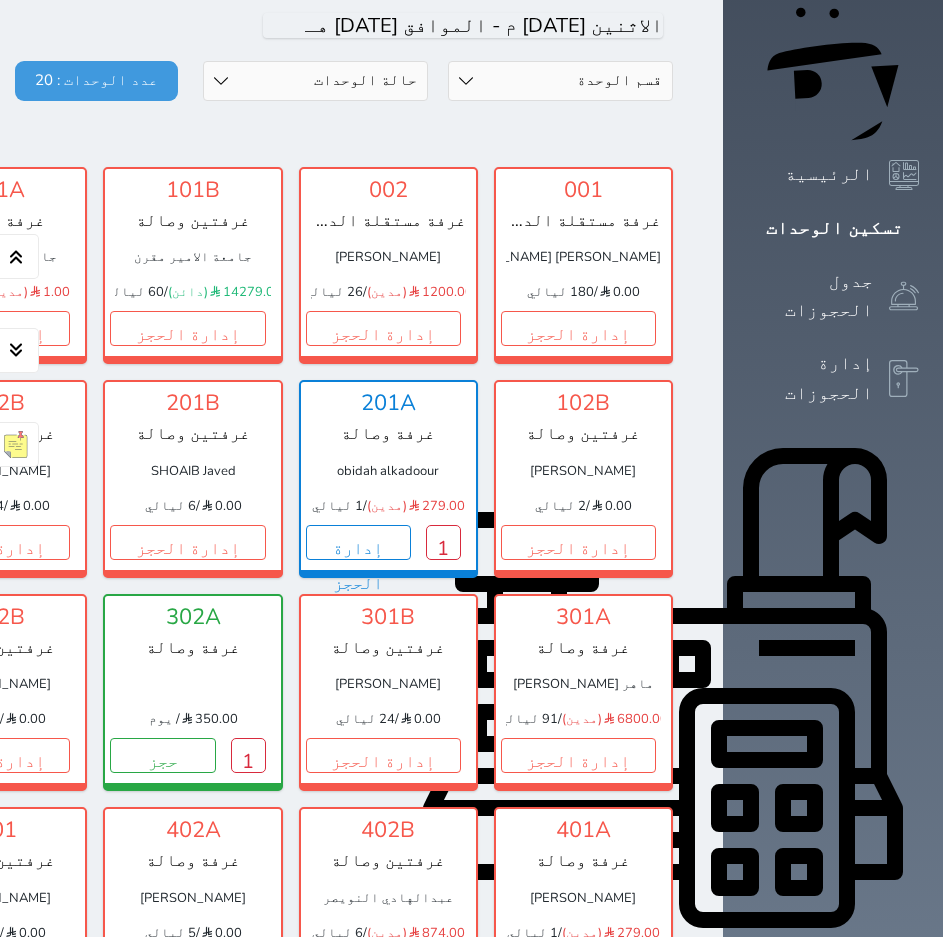 scroll, scrollTop: 200, scrollLeft: 0, axis: vertical 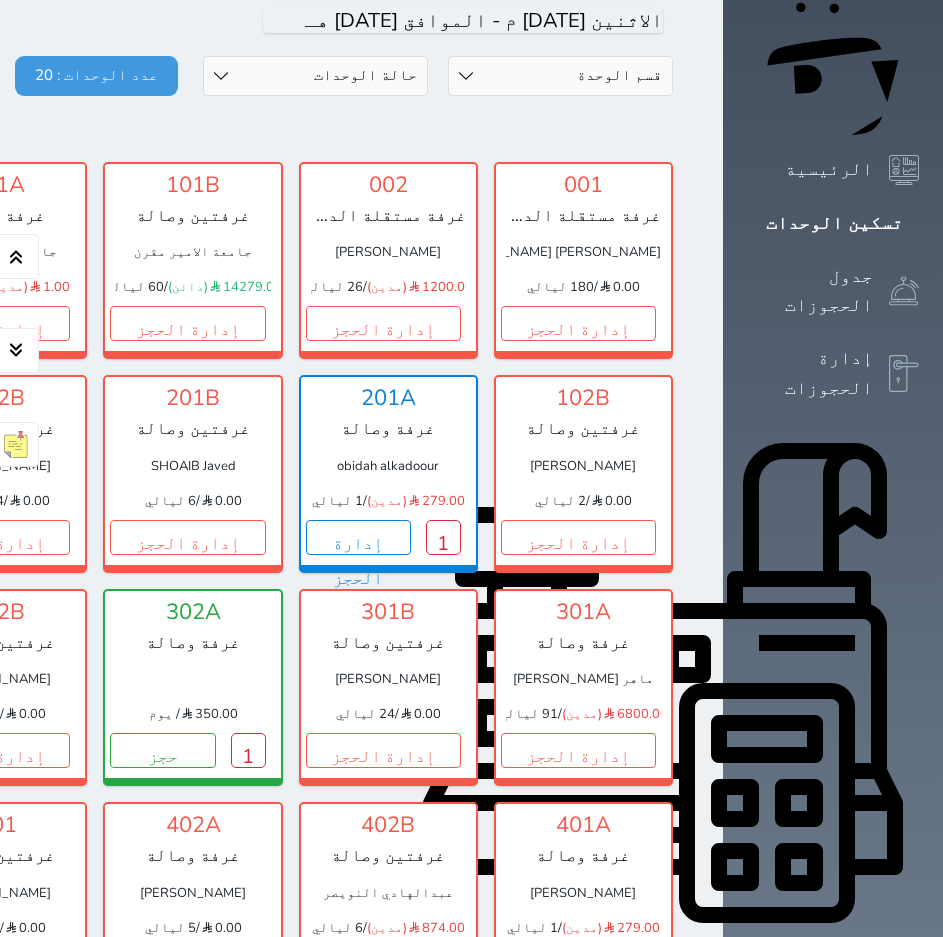 click on "1" at bounding box center [-143, 323] 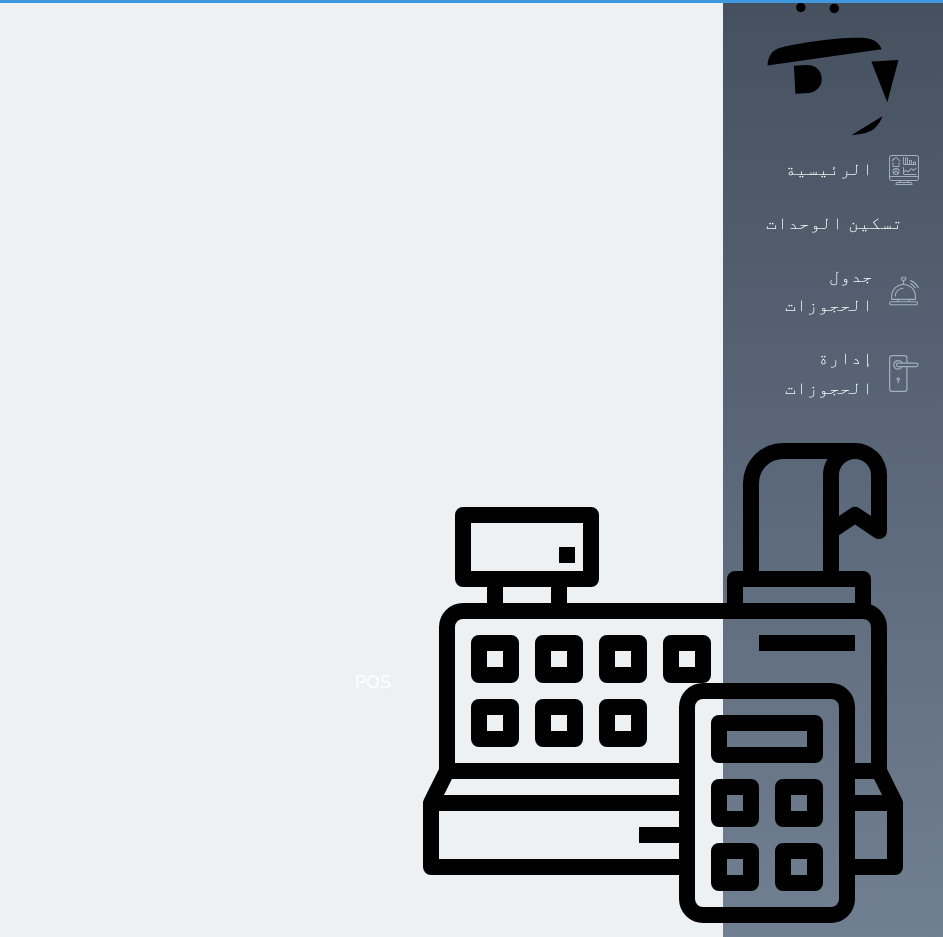 scroll, scrollTop: 0, scrollLeft: 0, axis: both 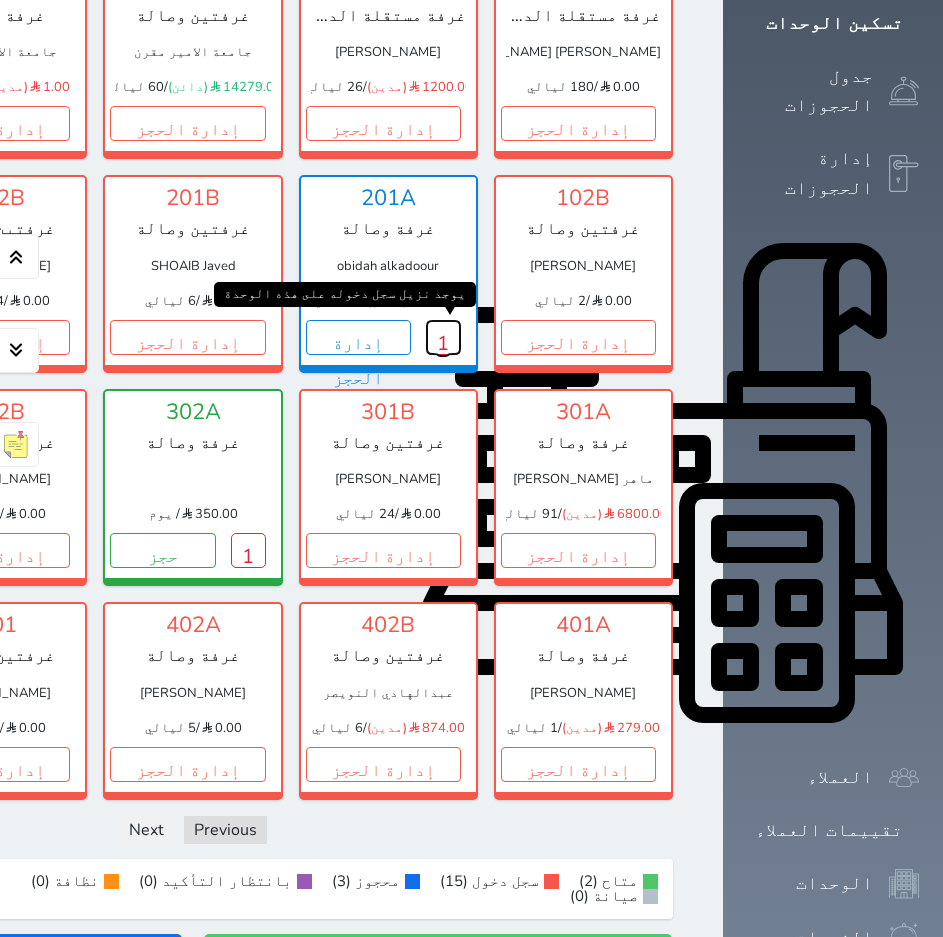 click on "1" at bounding box center (443, 337) 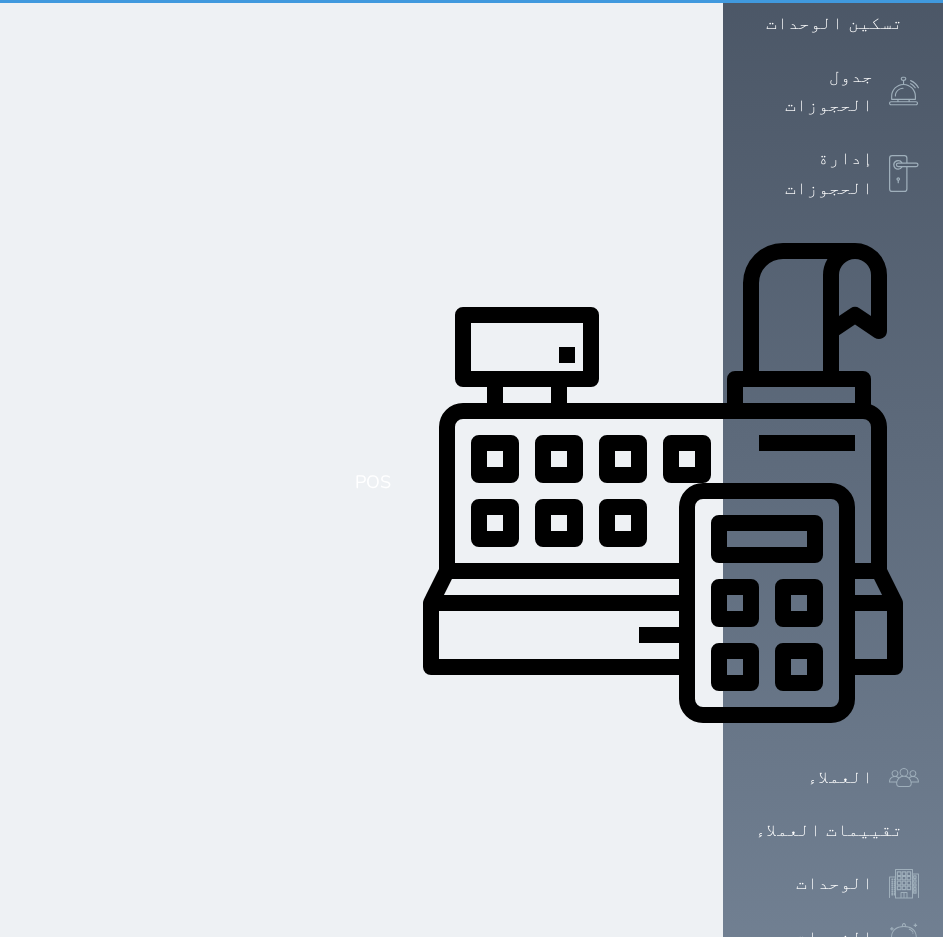 scroll, scrollTop: 0, scrollLeft: 0, axis: both 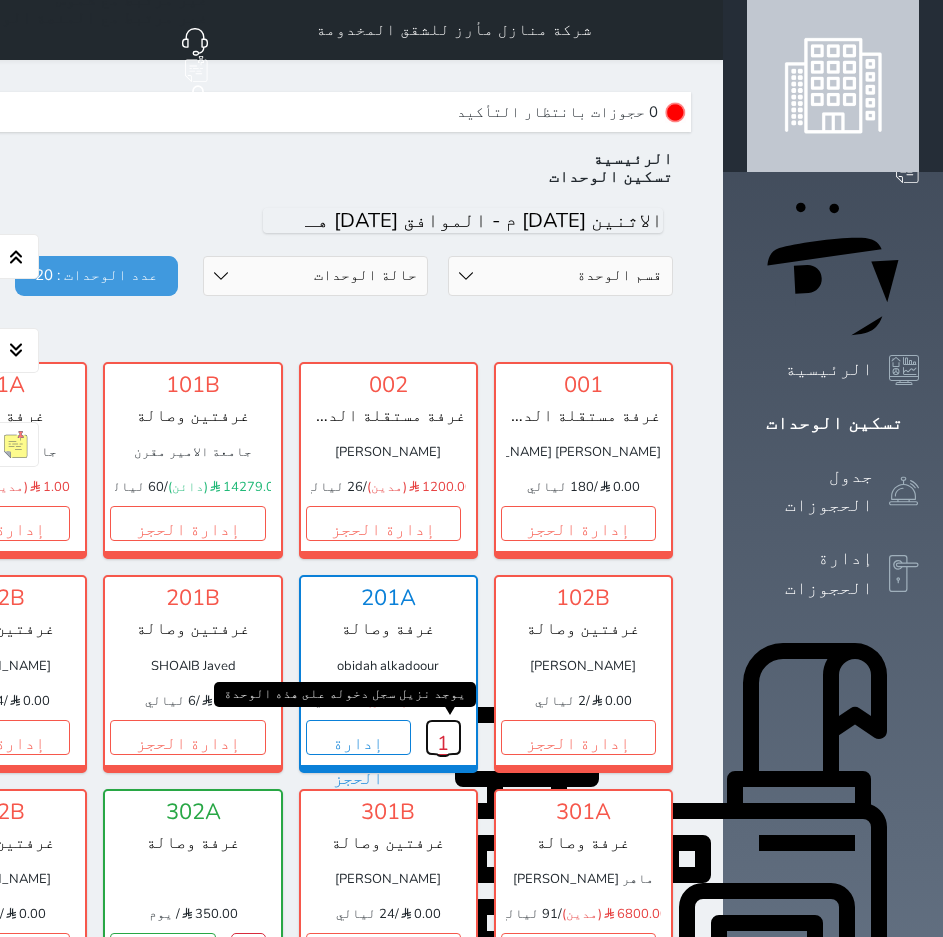 click on "1" at bounding box center (443, 737) 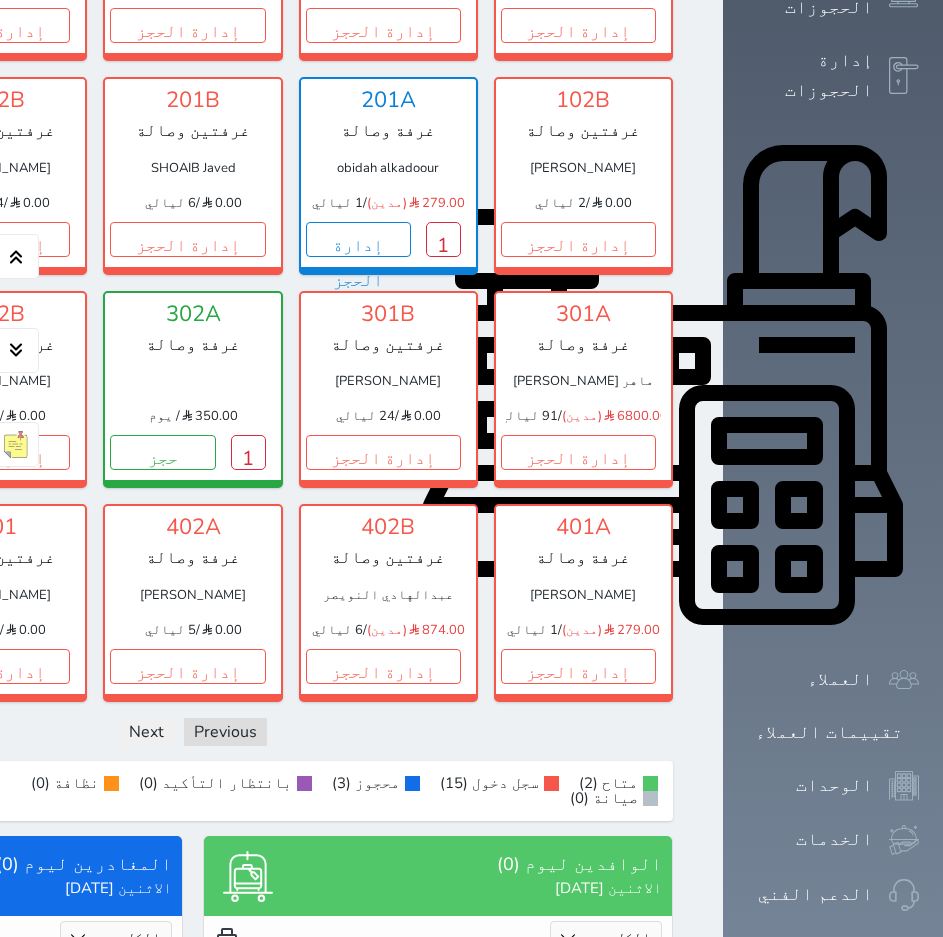 scroll, scrollTop: 500, scrollLeft: 0, axis: vertical 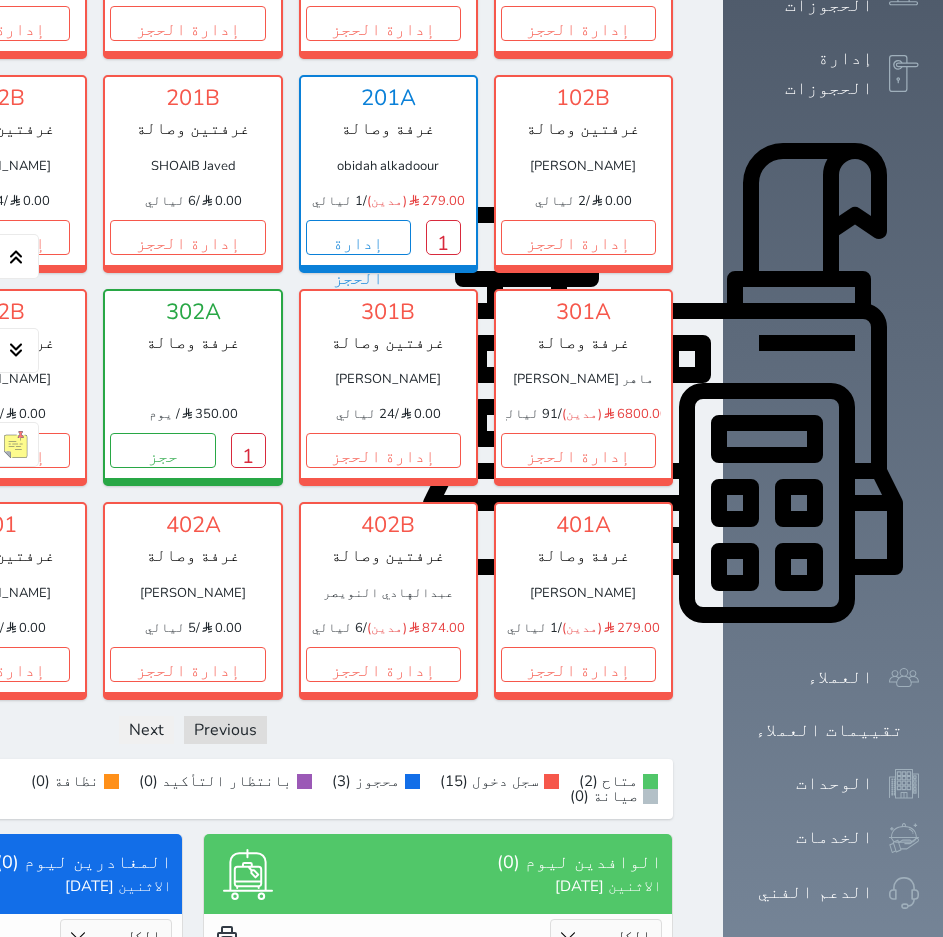click on "1" at bounding box center [-143, 450] 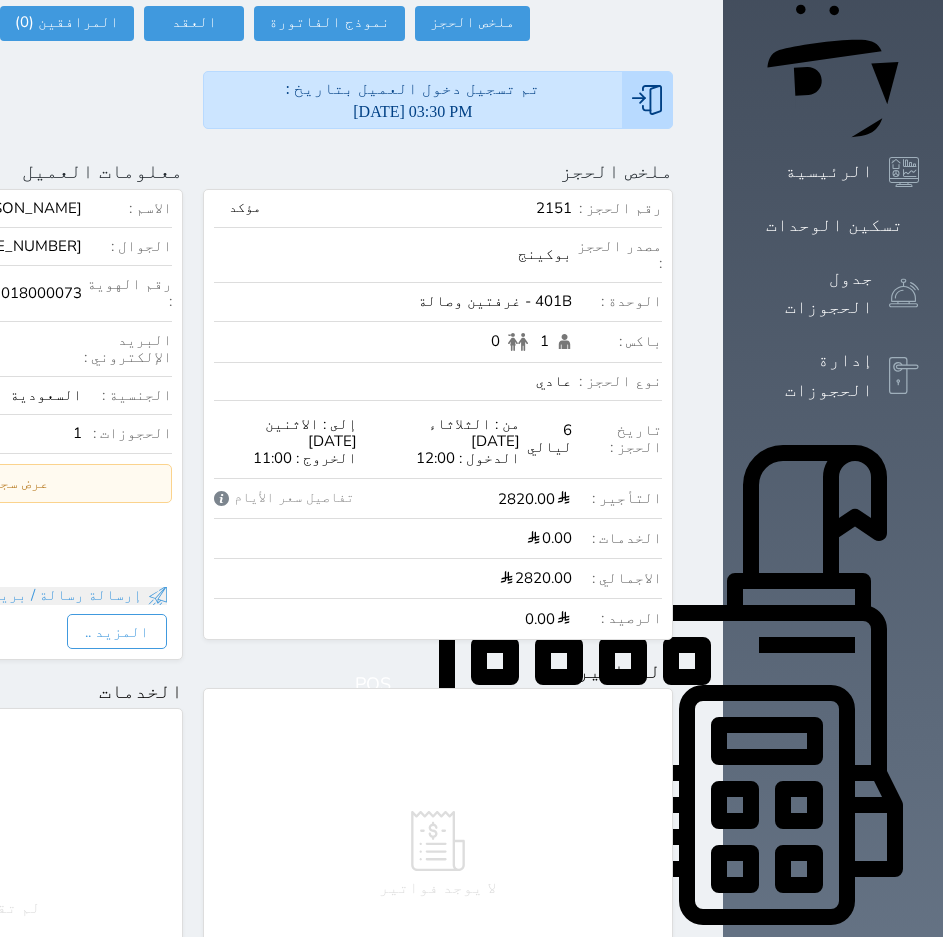 scroll, scrollTop: 0, scrollLeft: 0, axis: both 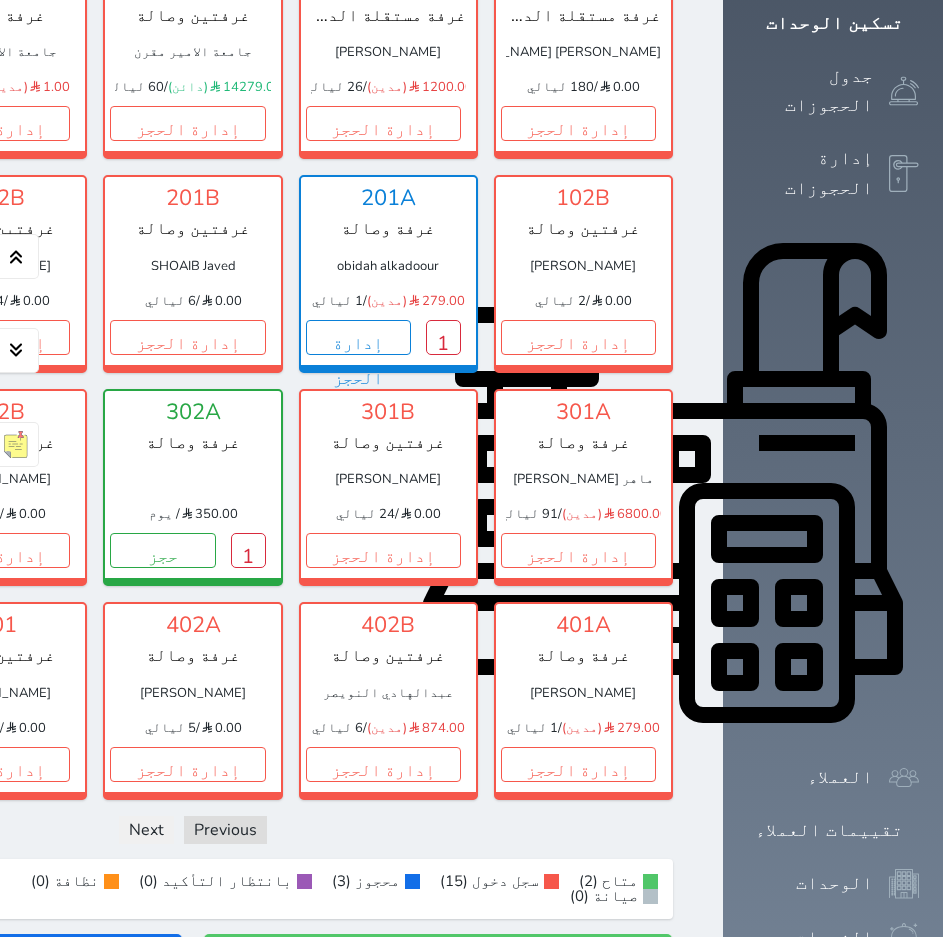 click on "1" at bounding box center (-143, 550) 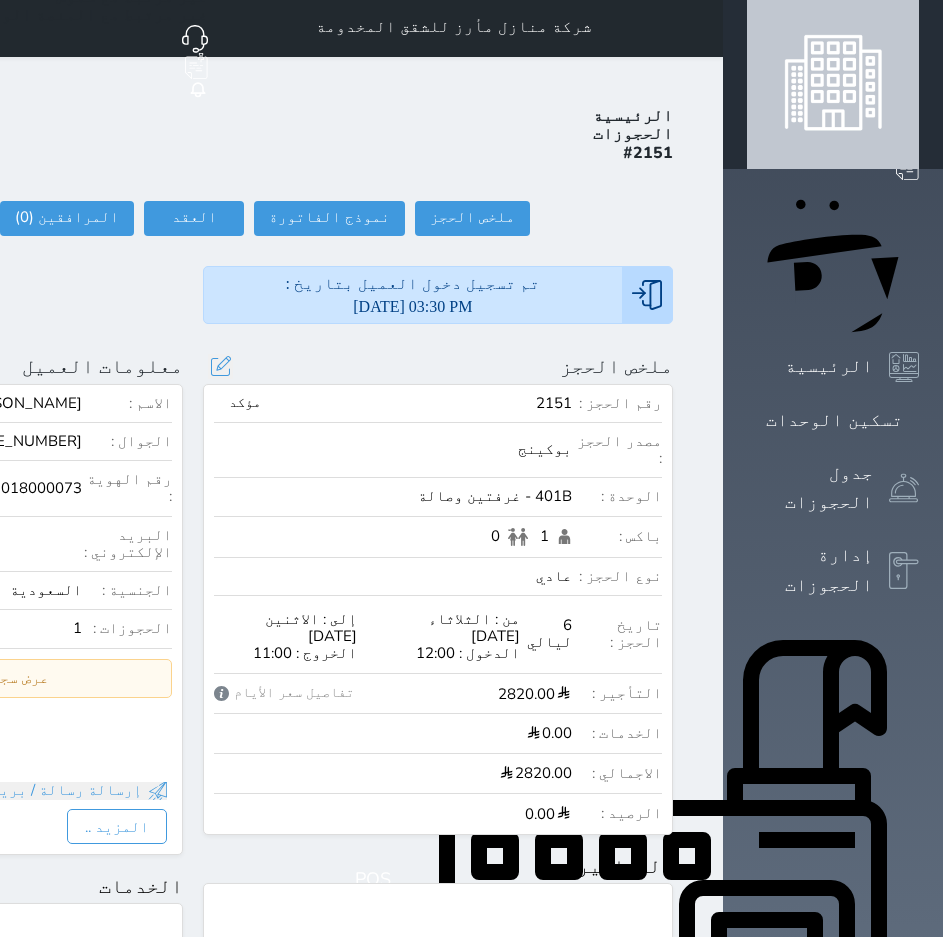 scroll, scrollTop: 0, scrollLeft: 0, axis: both 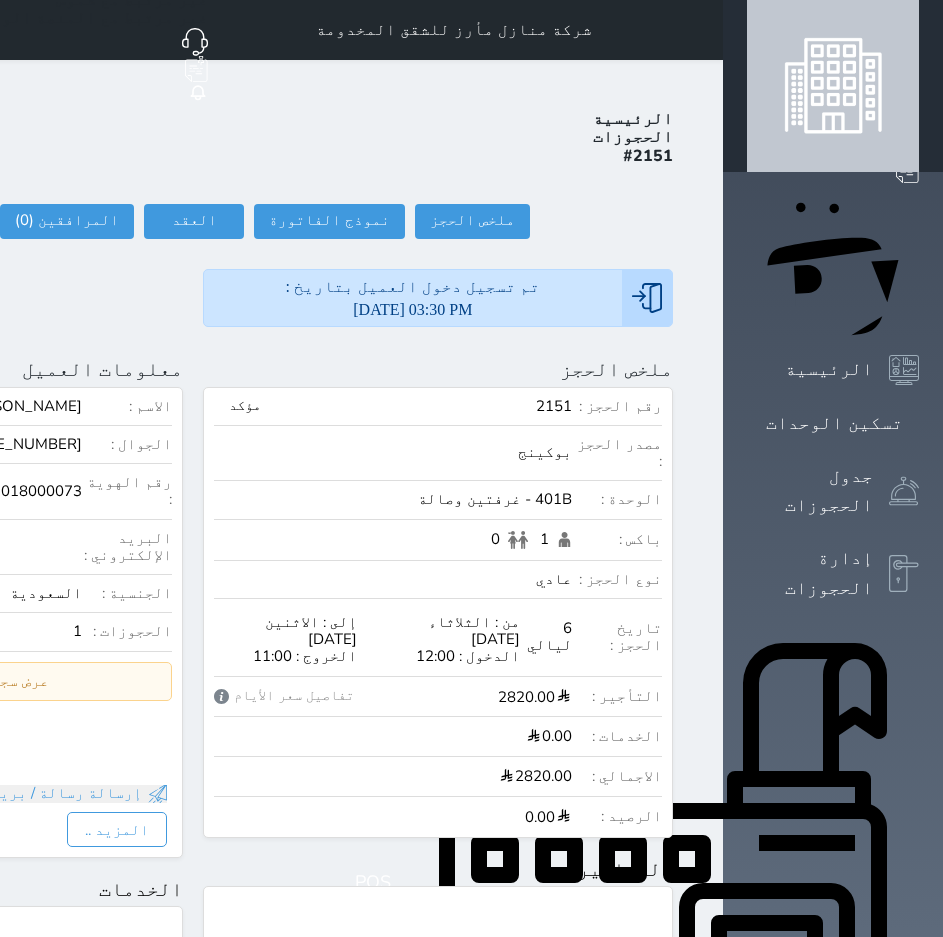 click on "تسجيل مغادرة" at bounding box center (-77, 221) 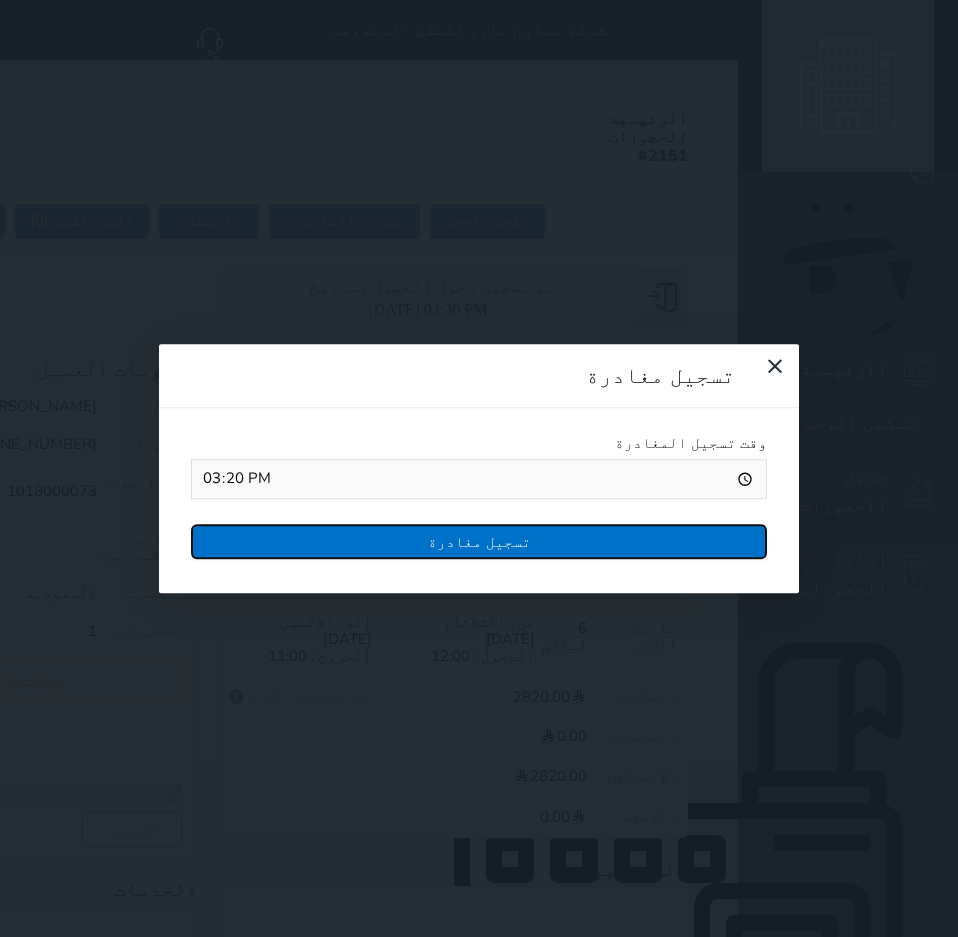 click on "تسجيل مغادرة" at bounding box center (479, 541) 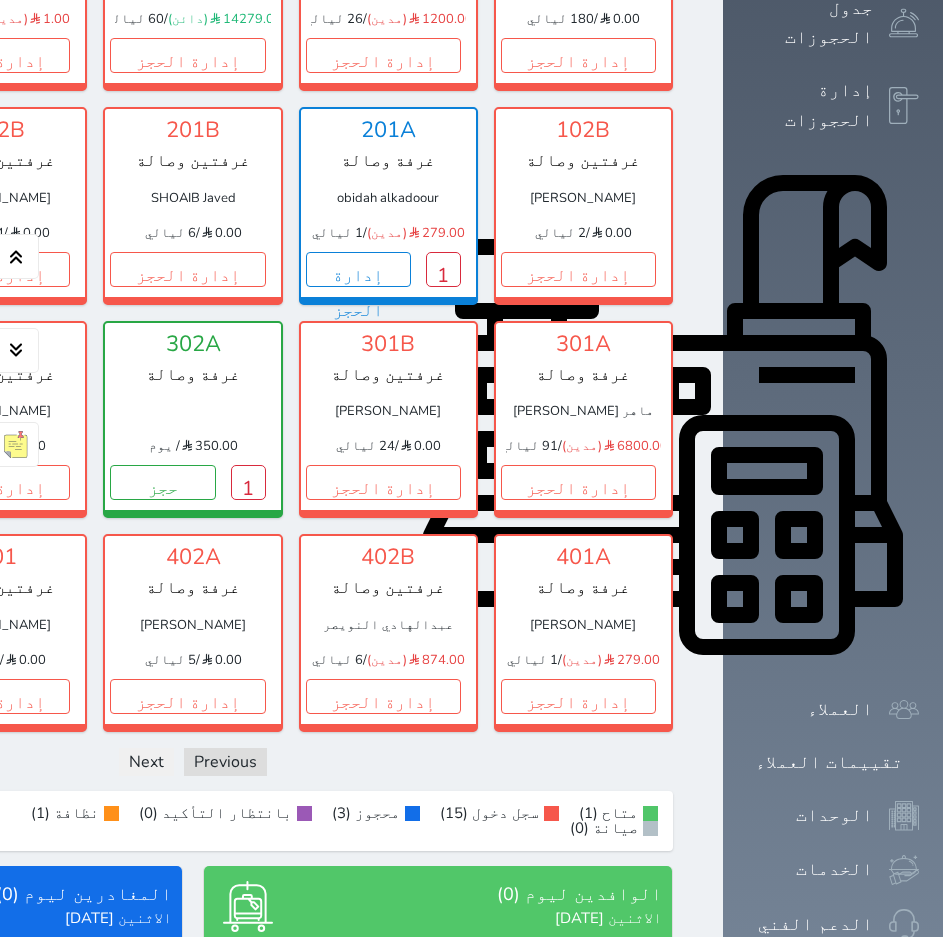 scroll, scrollTop: 500, scrollLeft: 0, axis: vertical 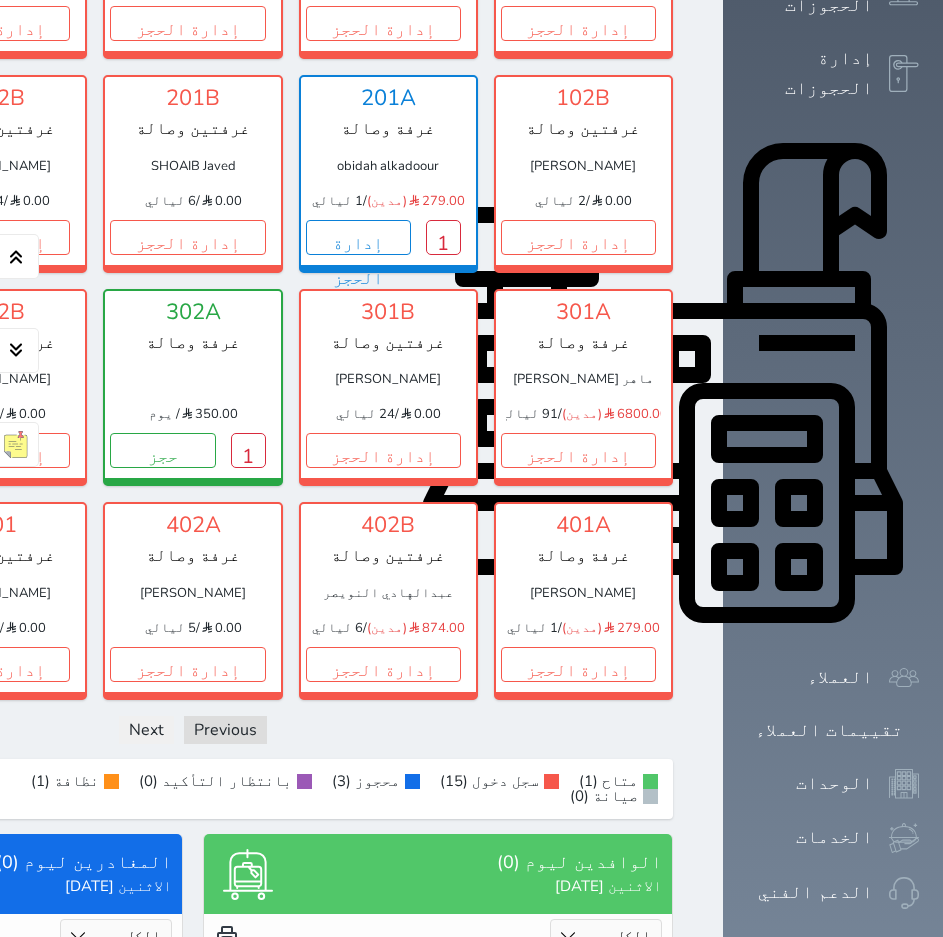 click 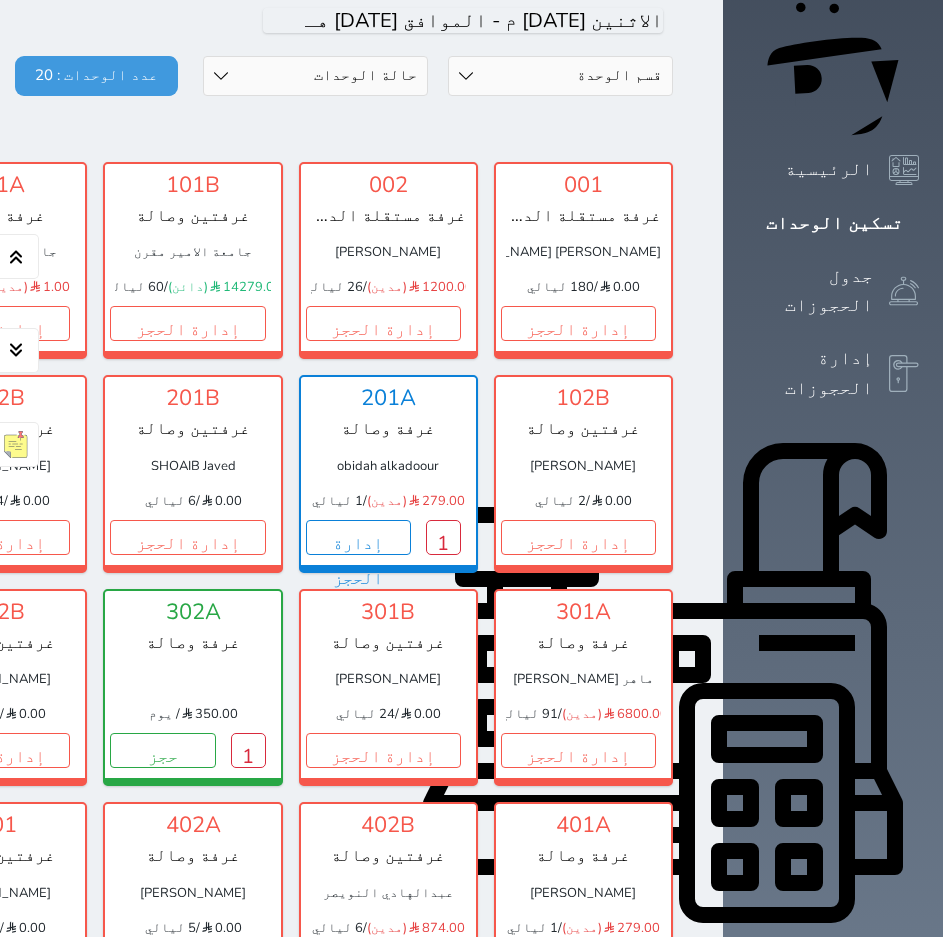 scroll, scrollTop: 100, scrollLeft: 0, axis: vertical 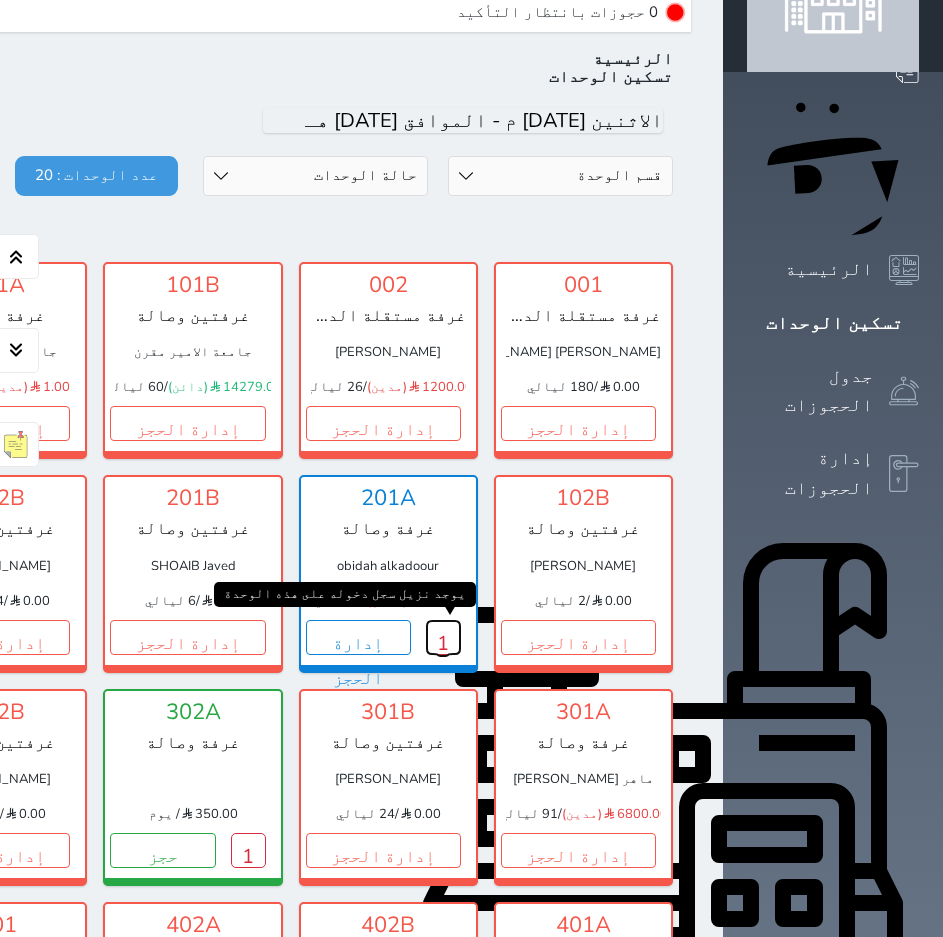 click on "1" at bounding box center [443, 637] 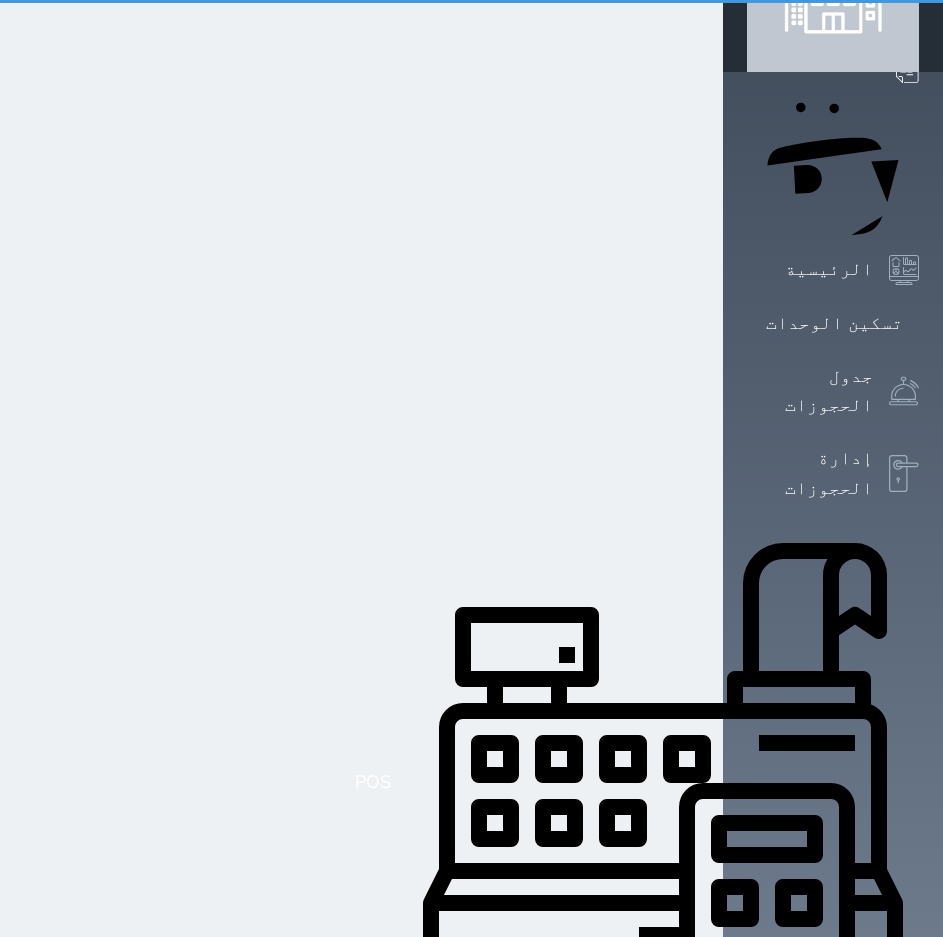 scroll, scrollTop: 0, scrollLeft: 0, axis: both 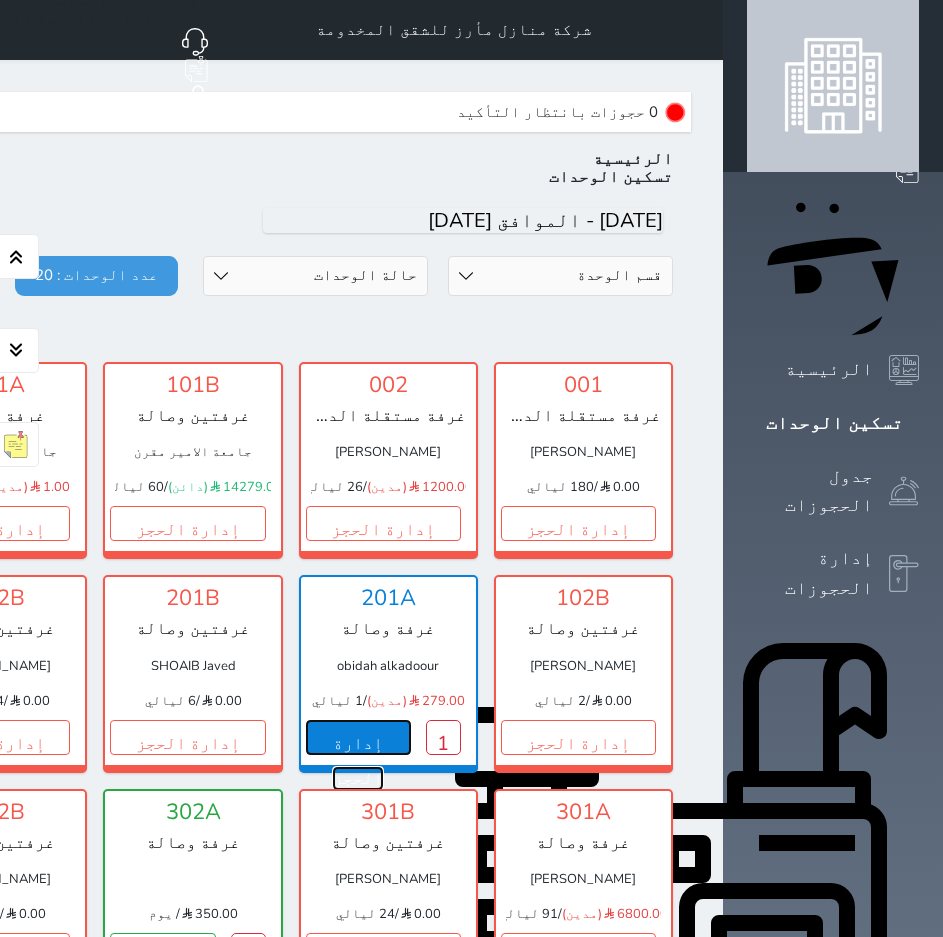 click on "إدارة الحجز" 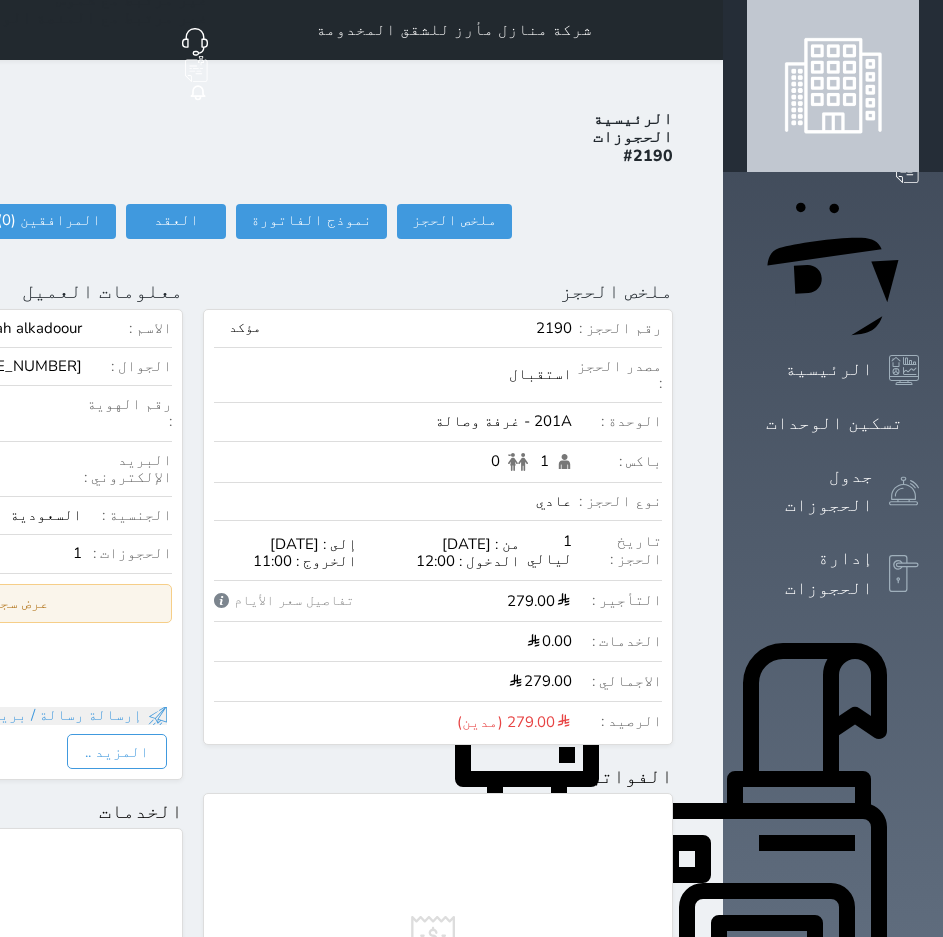 select 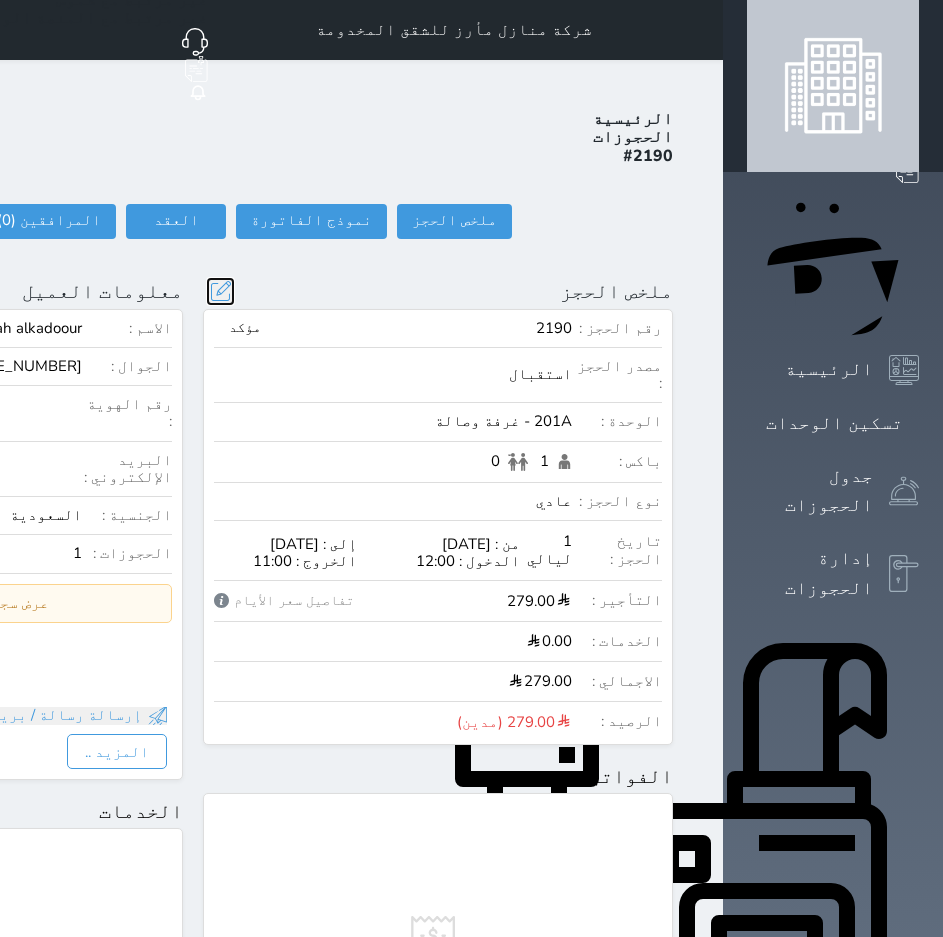 click 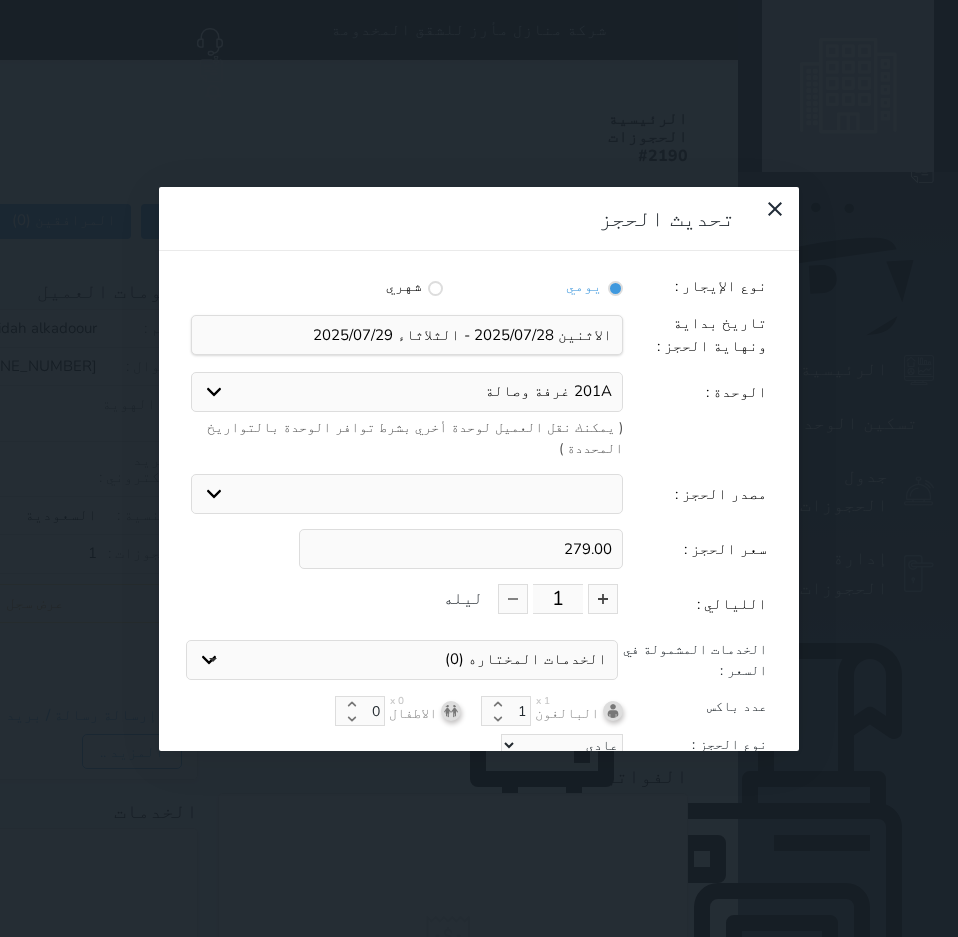 click on "201A غرفة وصالة   302A غرفة وصالة 502 جناح فاخر" 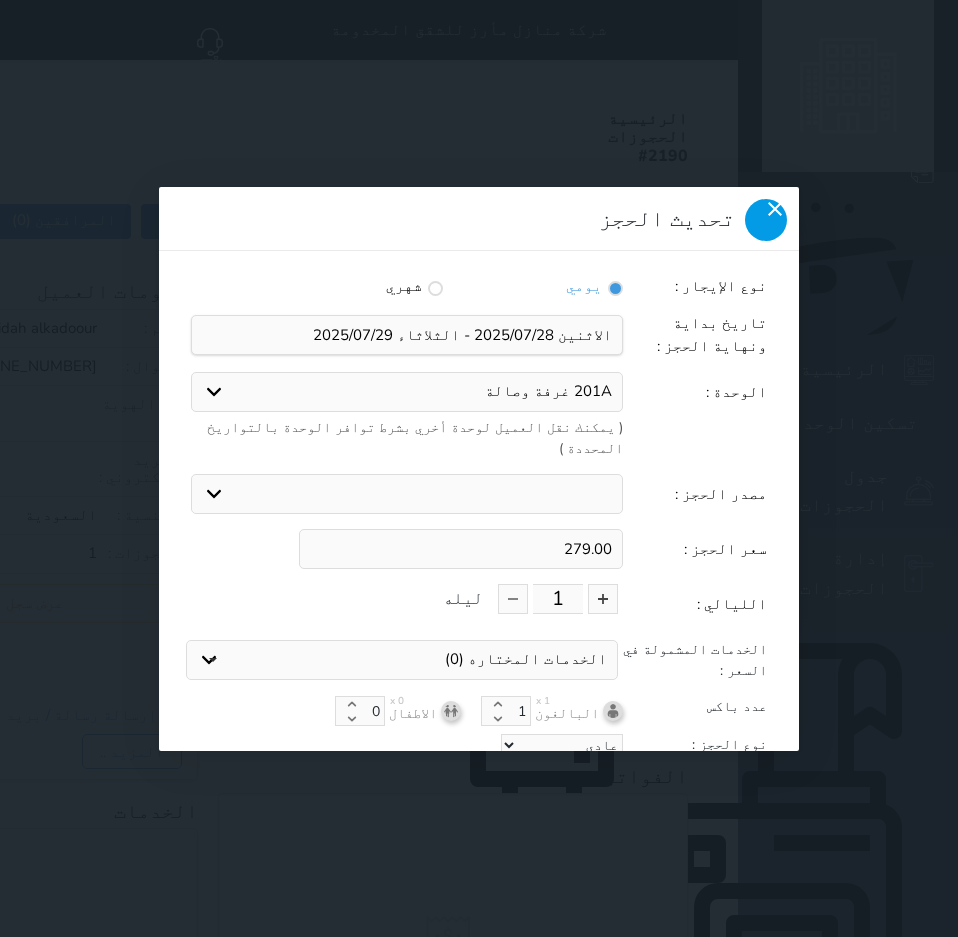click 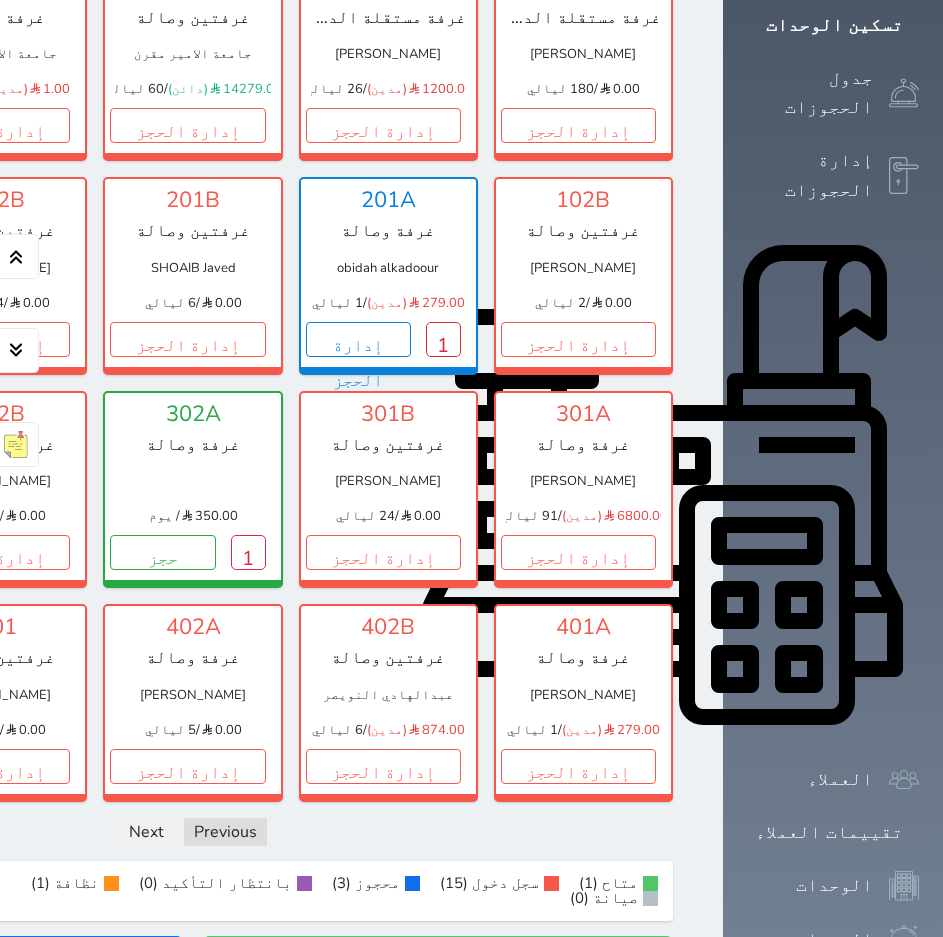 scroll, scrollTop: 400, scrollLeft: 0, axis: vertical 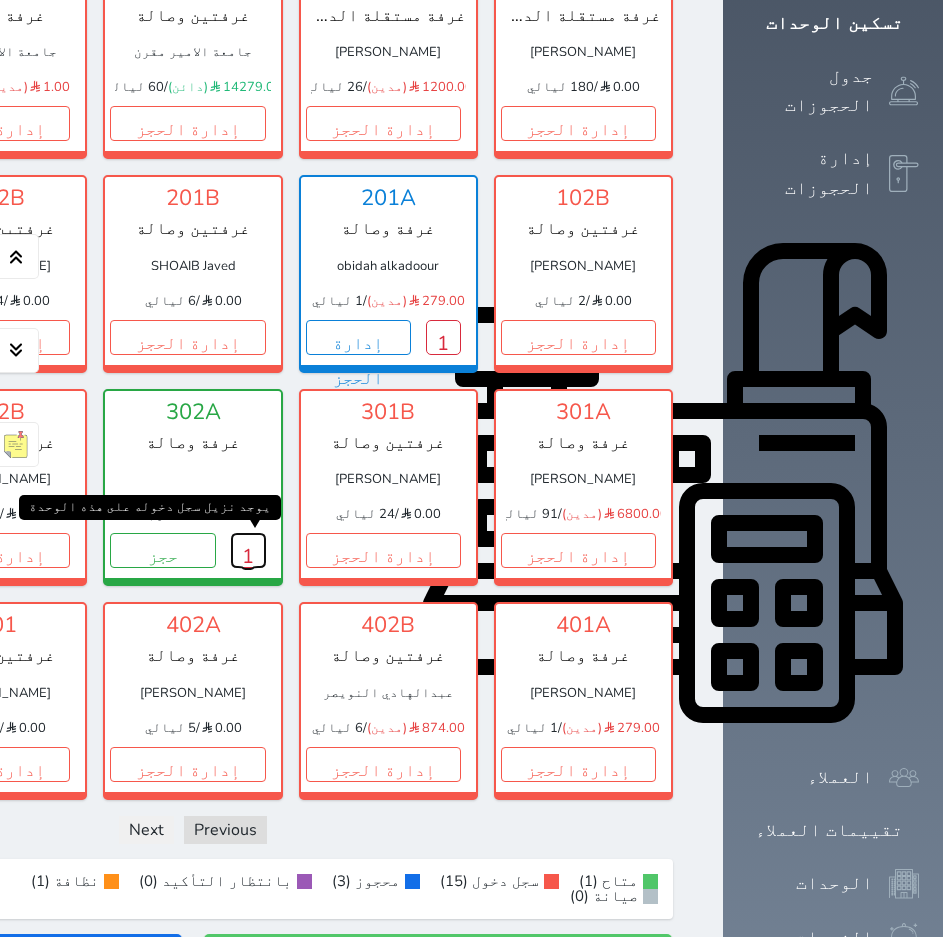 click on "1" 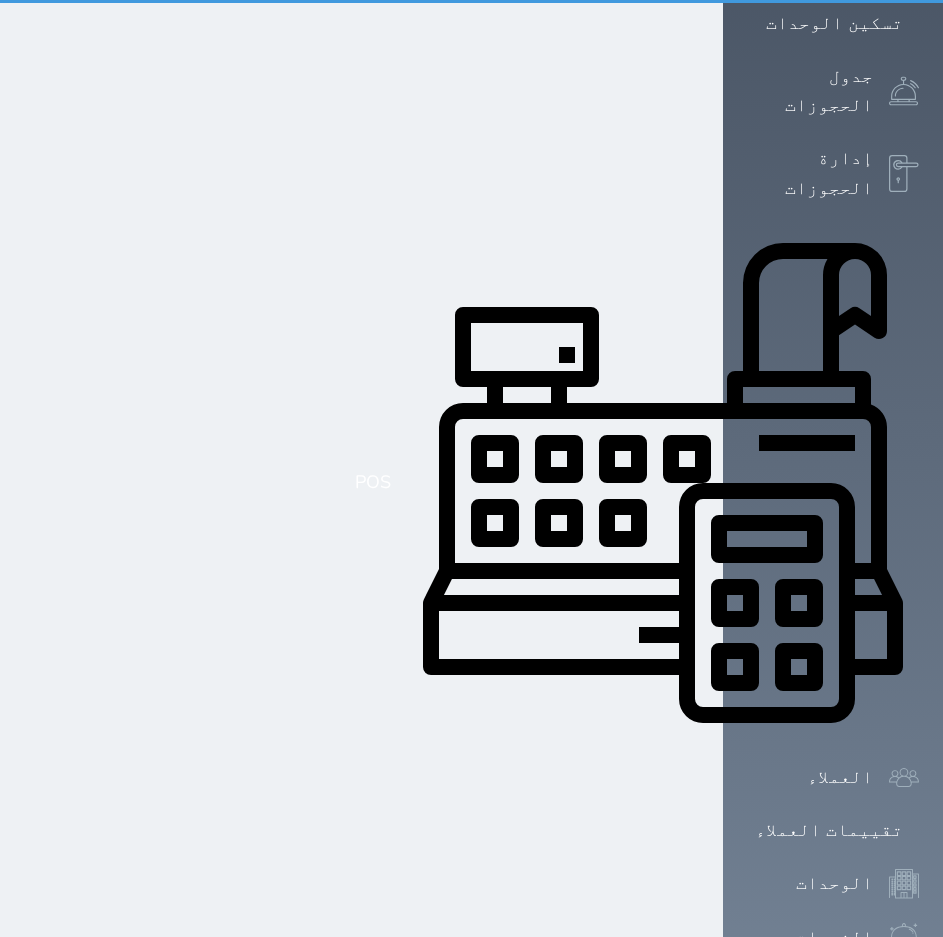 scroll, scrollTop: 0, scrollLeft: 0, axis: both 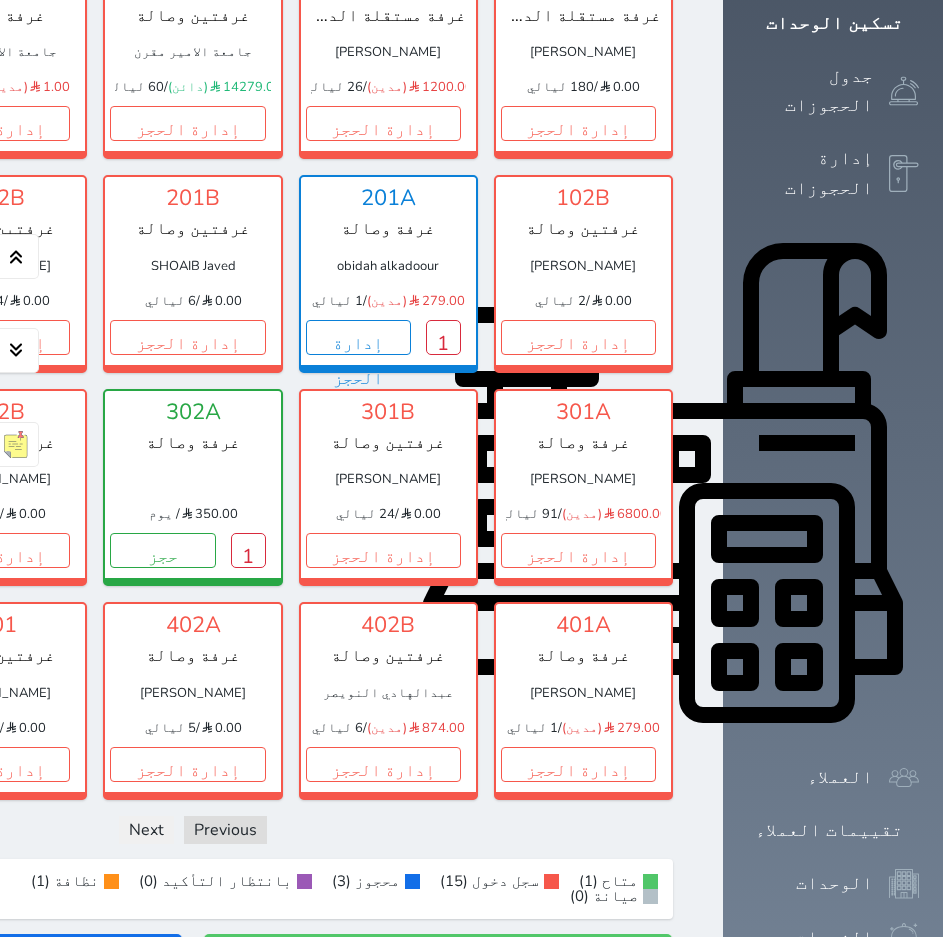 click on "إدارة الحجز" 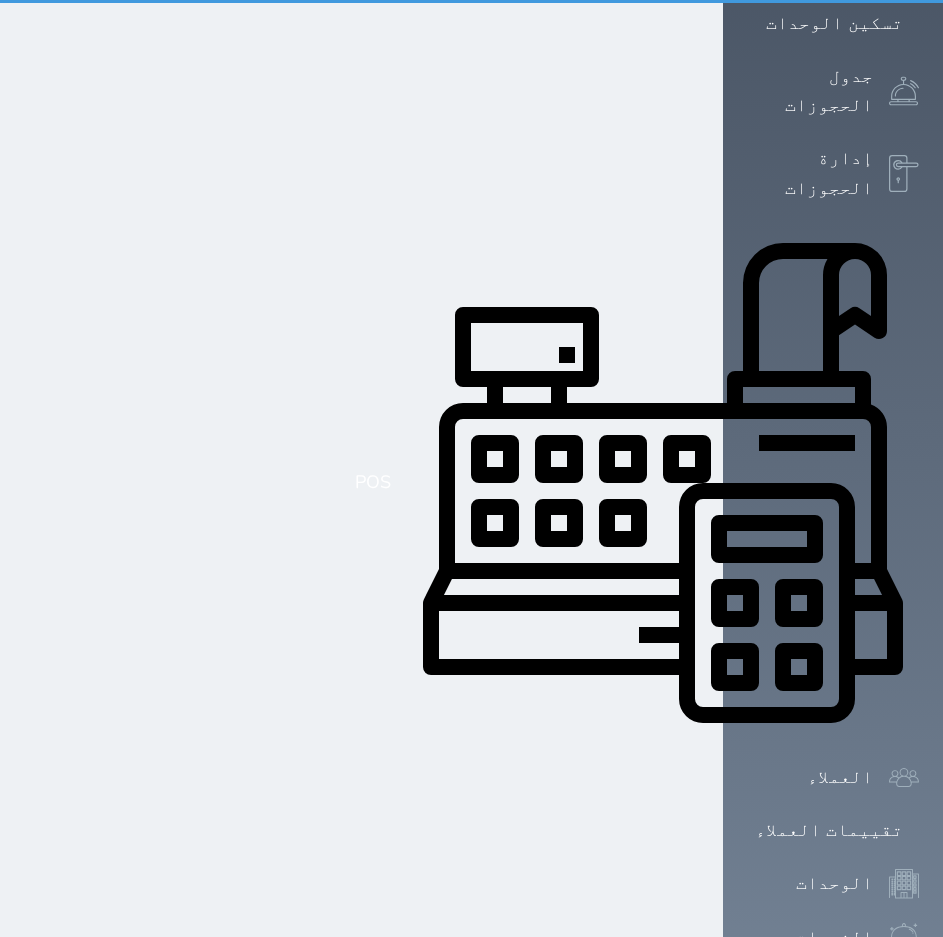 scroll, scrollTop: 0, scrollLeft: 0, axis: both 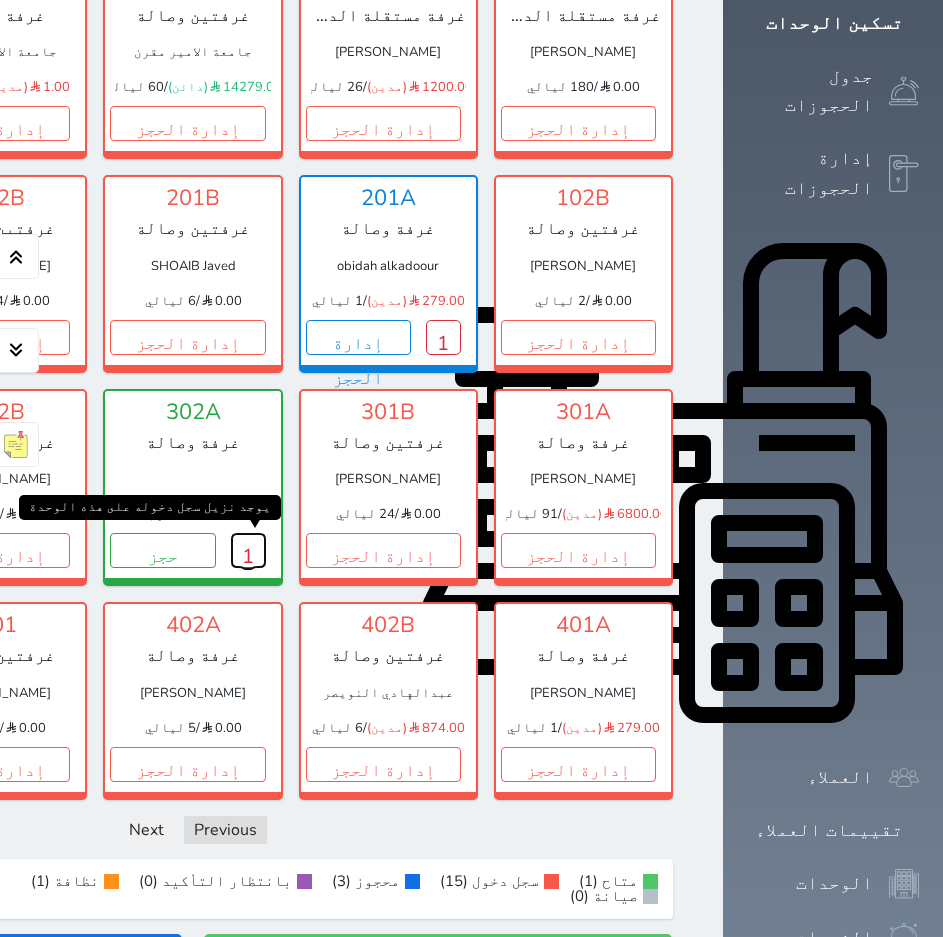 click on "1" 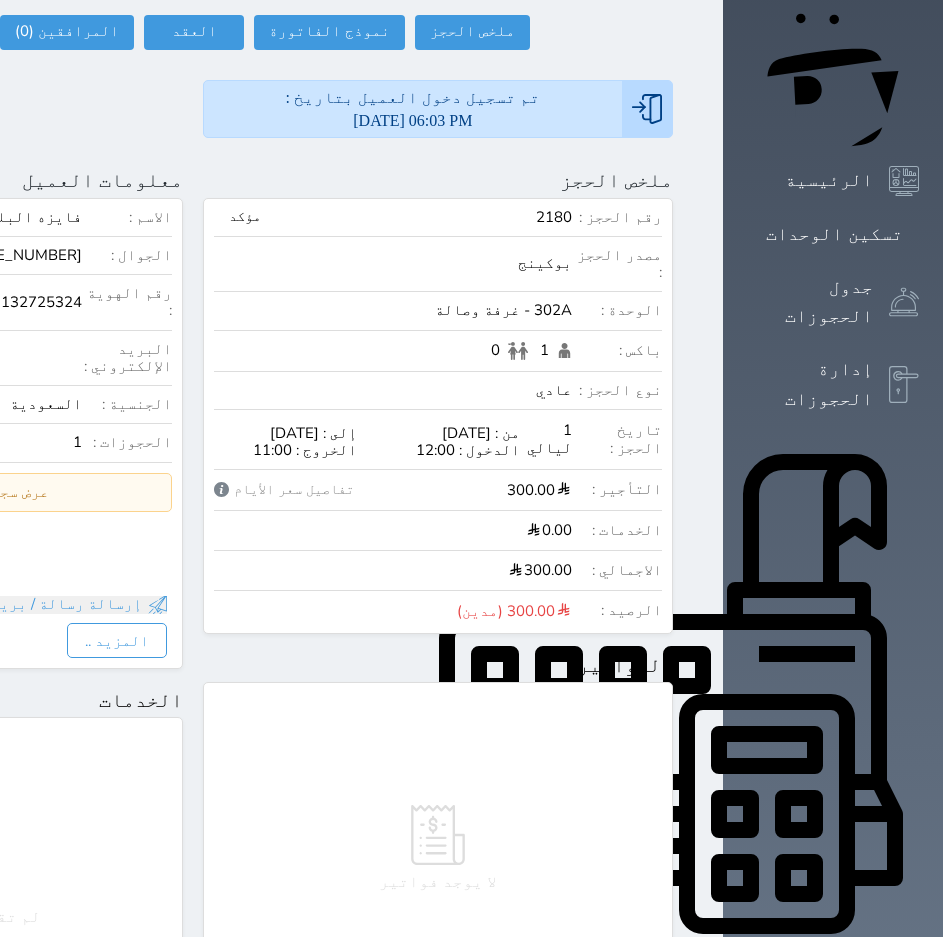 scroll, scrollTop: 0, scrollLeft: 0, axis: both 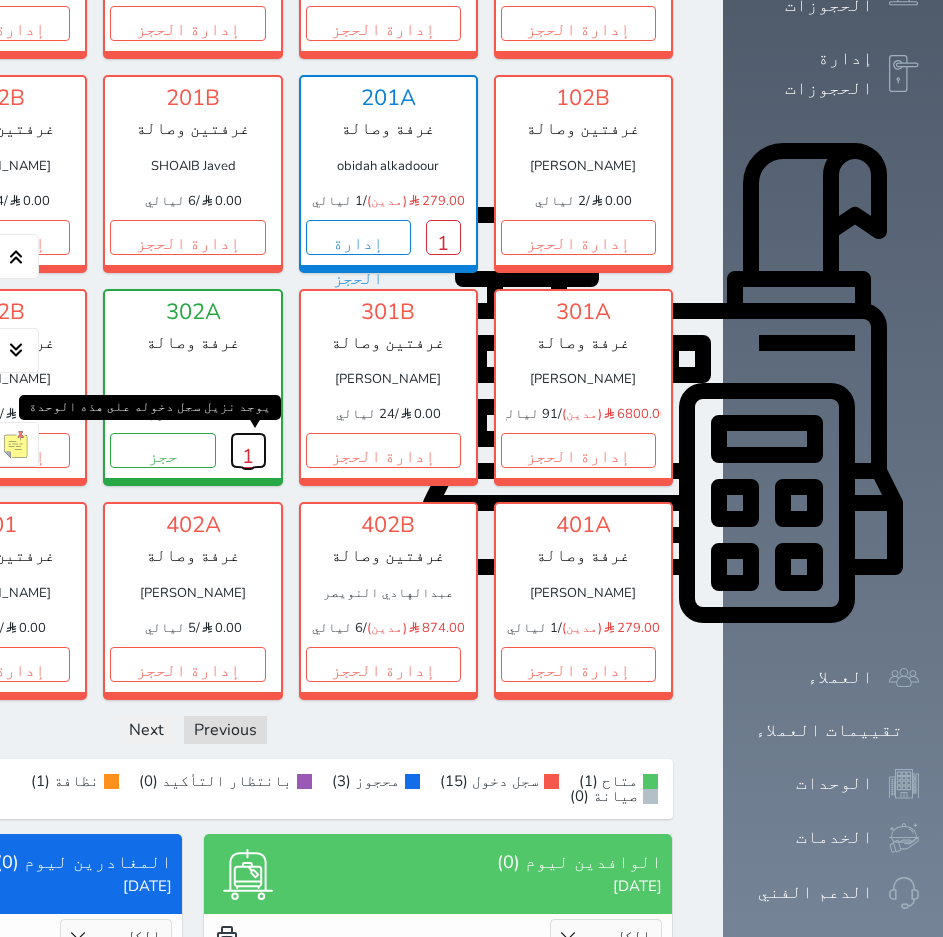 click on "1" 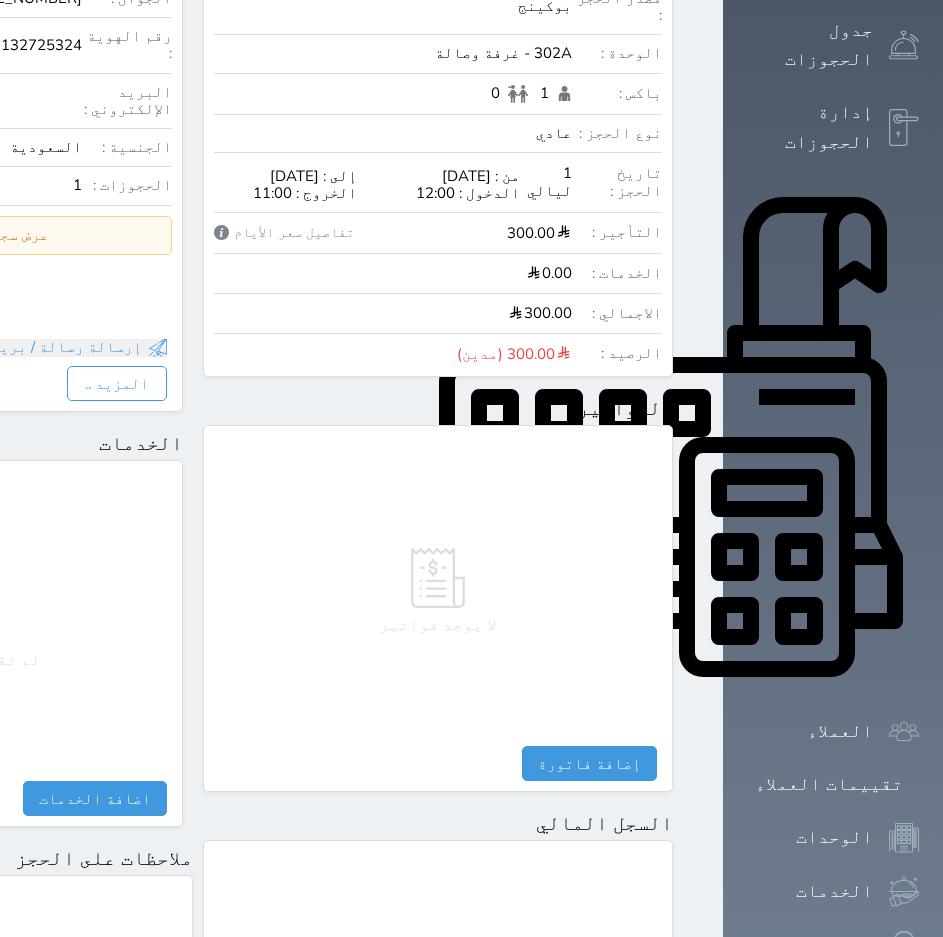 scroll, scrollTop: 198, scrollLeft: 0, axis: vertical 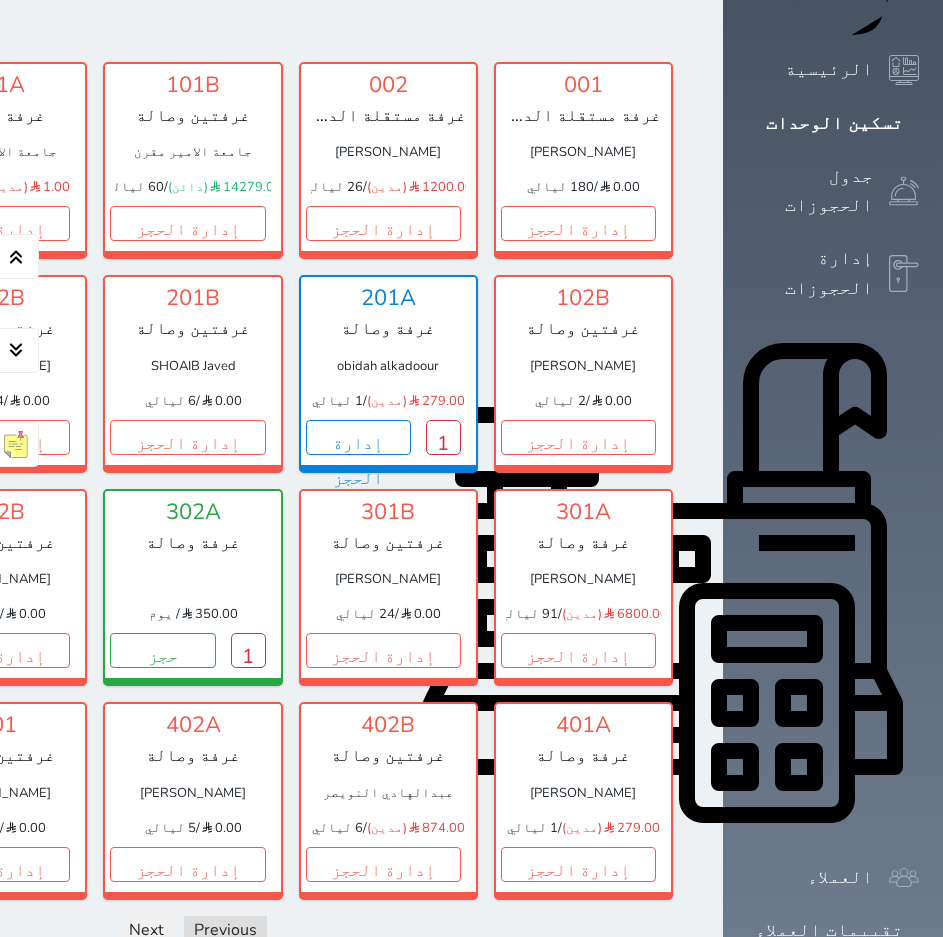 click on "1" 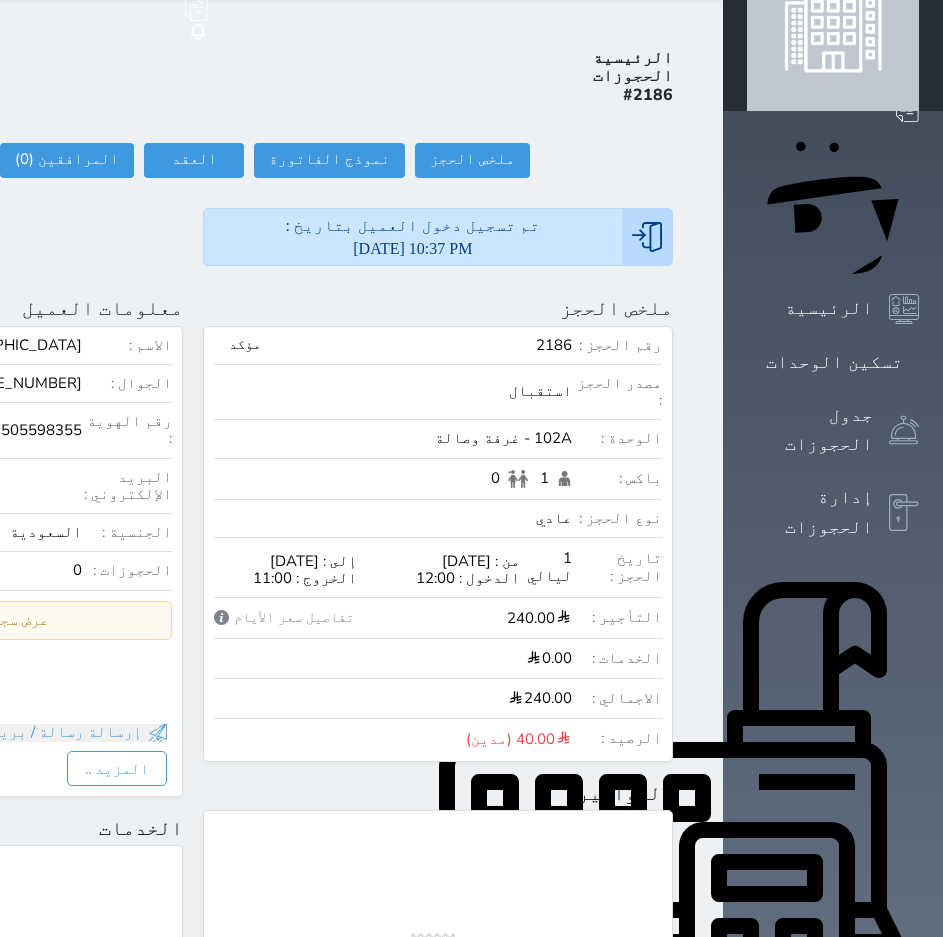 scroll, scrollTop: 0, scrollLeft: 0, axis: both 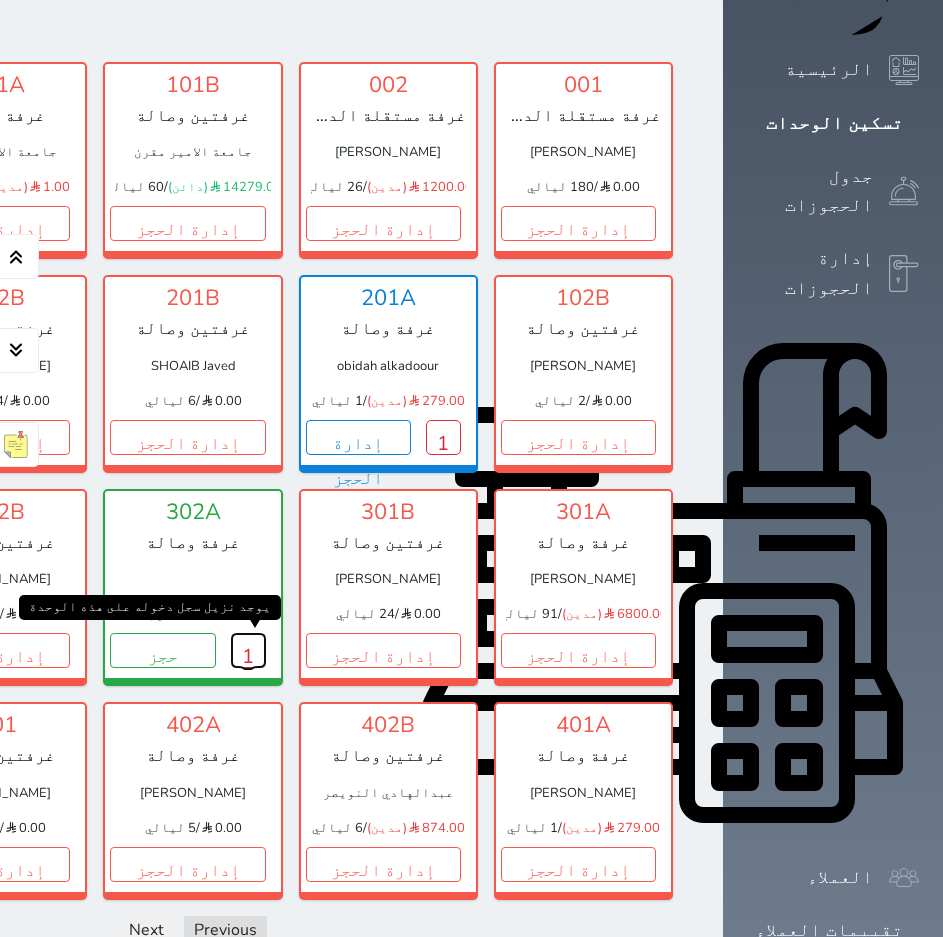 click on "1" 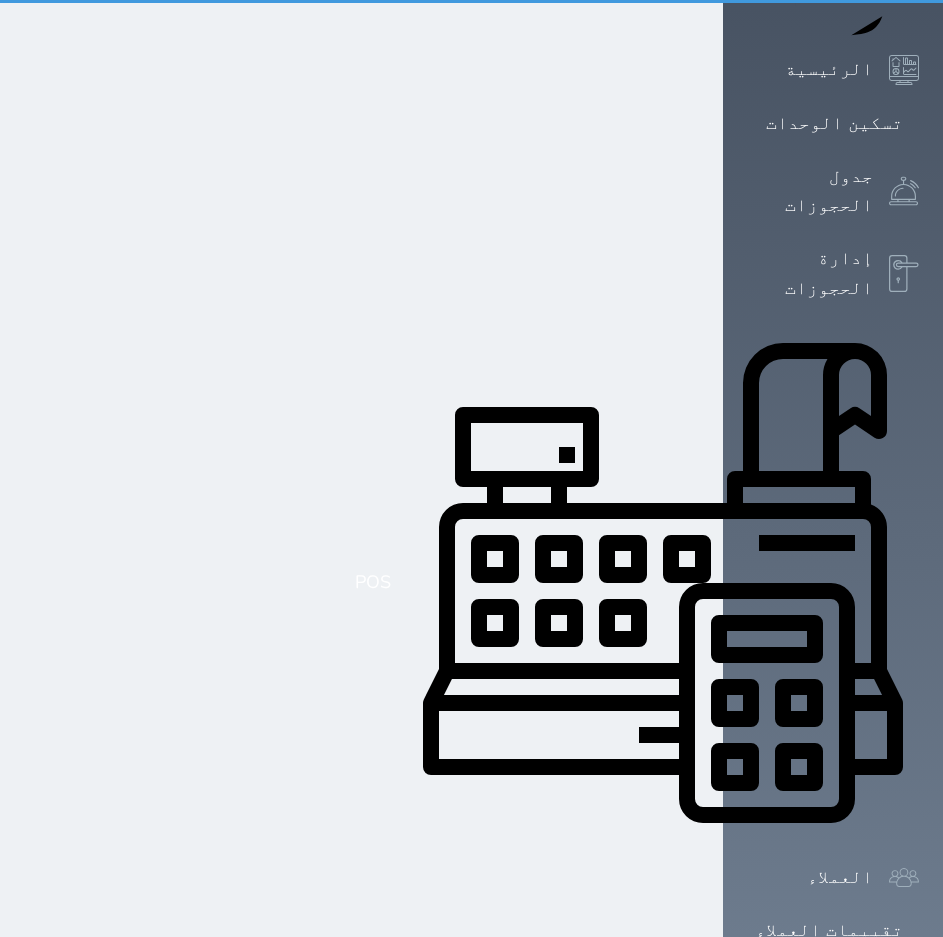 scroll, scrollTop: 0, scrollLeft: 0, axis: both 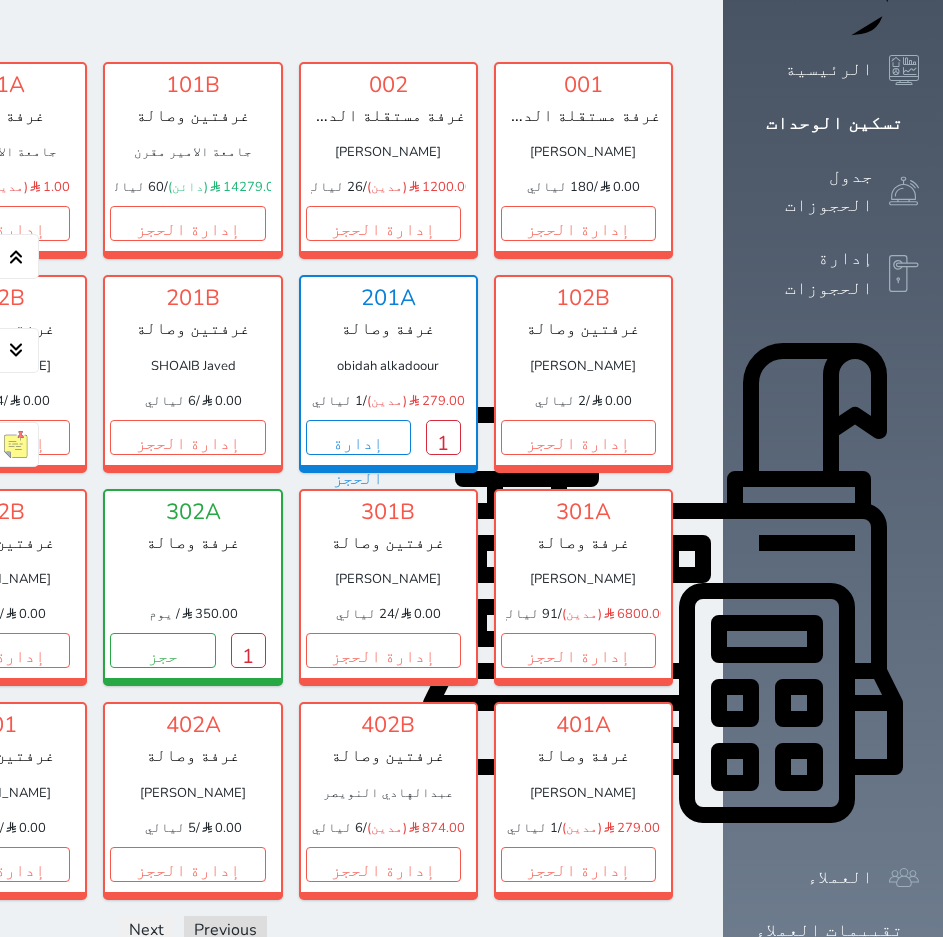 click on "إدارة الحجز" at bounding box center (-228, 223) 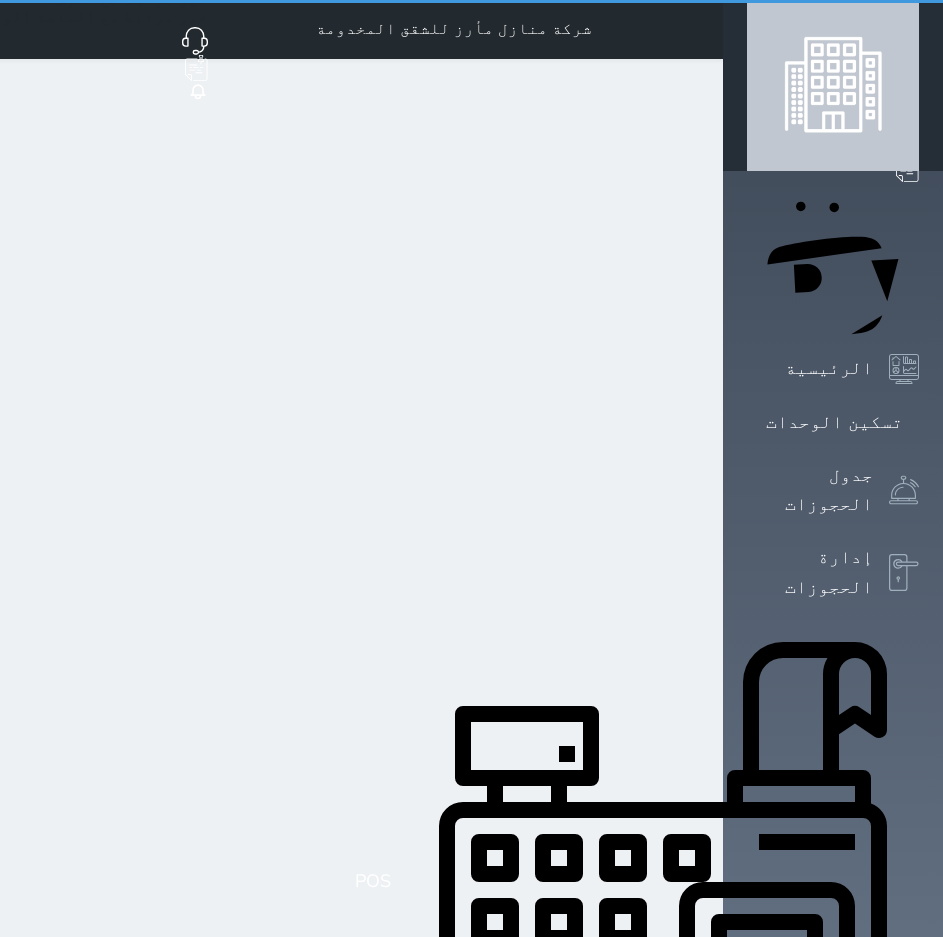 scroll, scrollTop: 0, scrollLeft: 0, axis: both 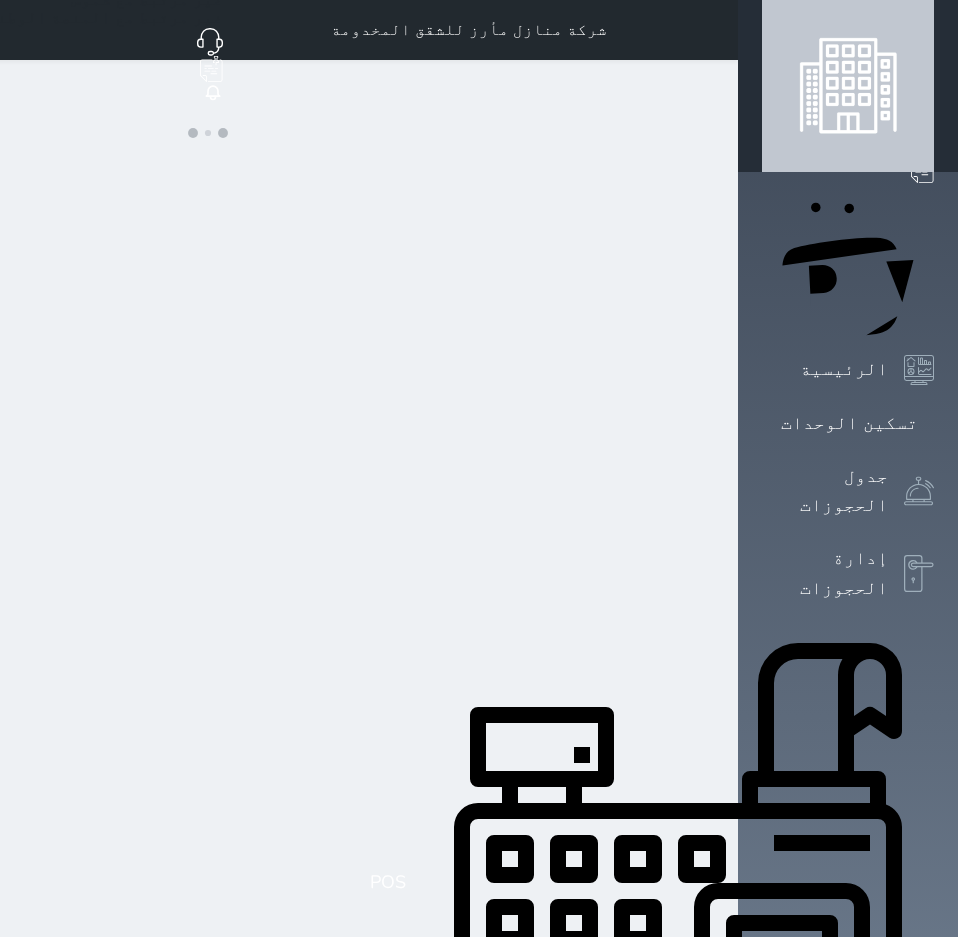 select on "3" 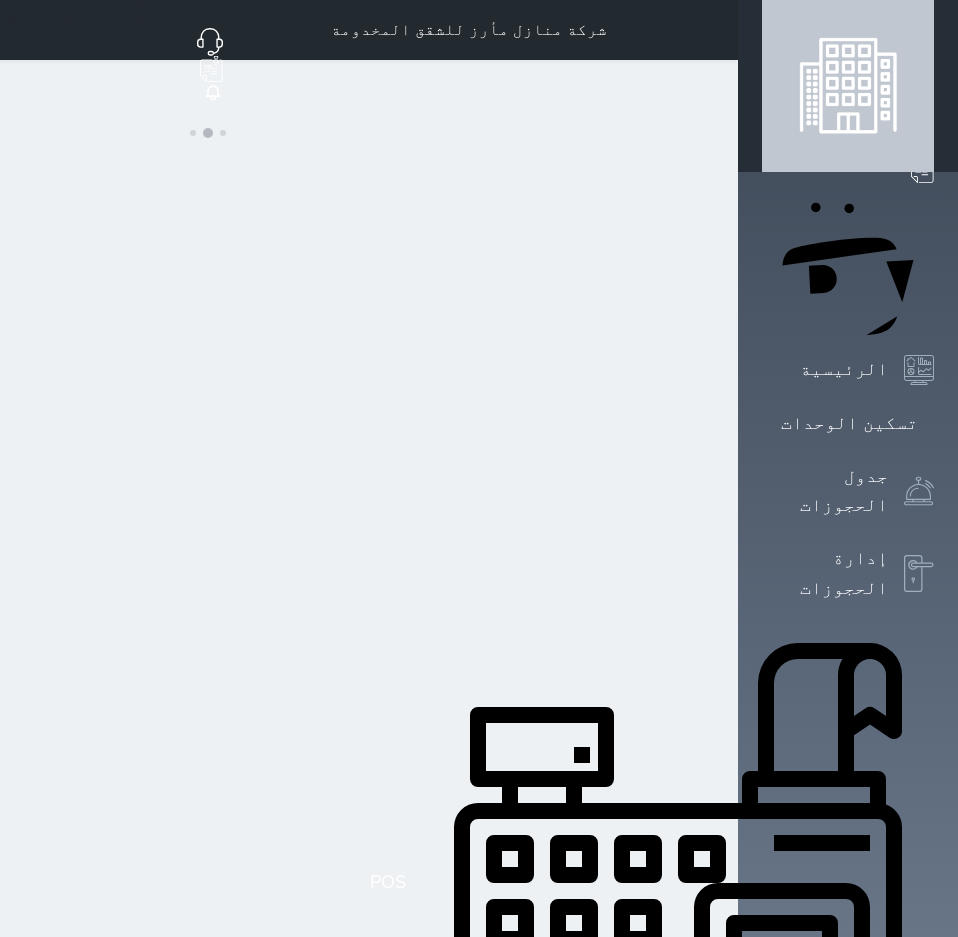 select on "1" 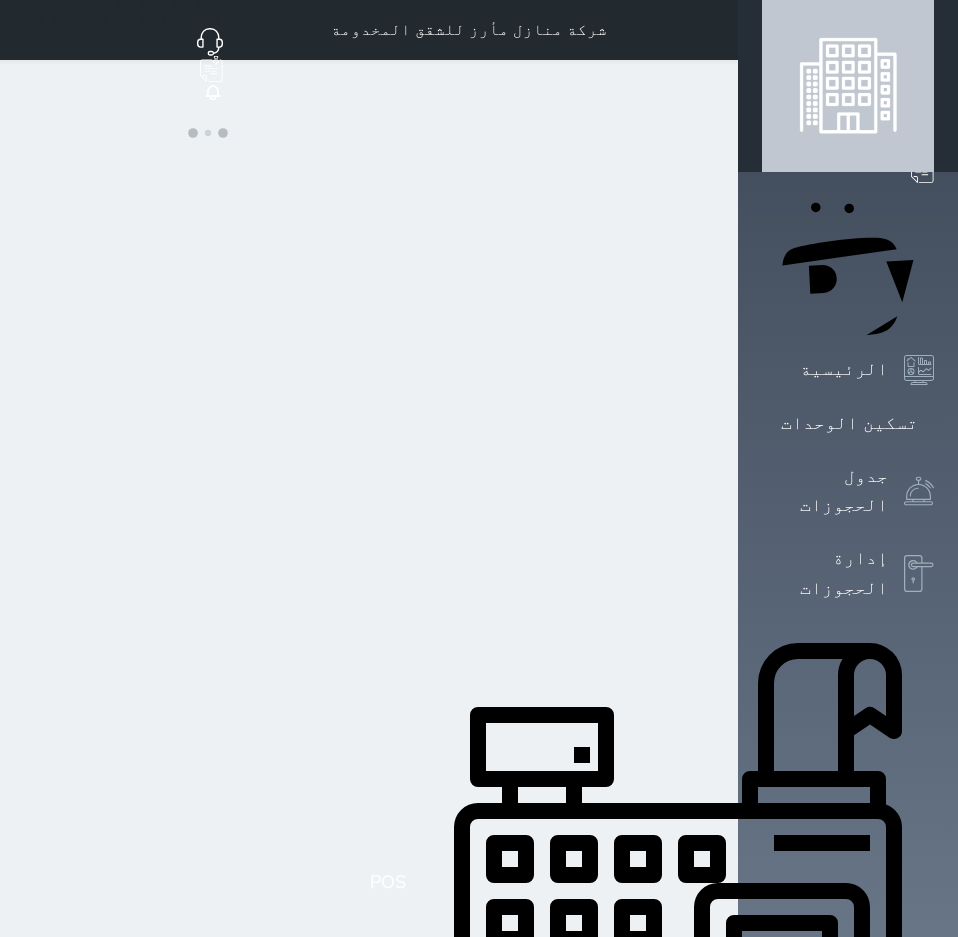 select 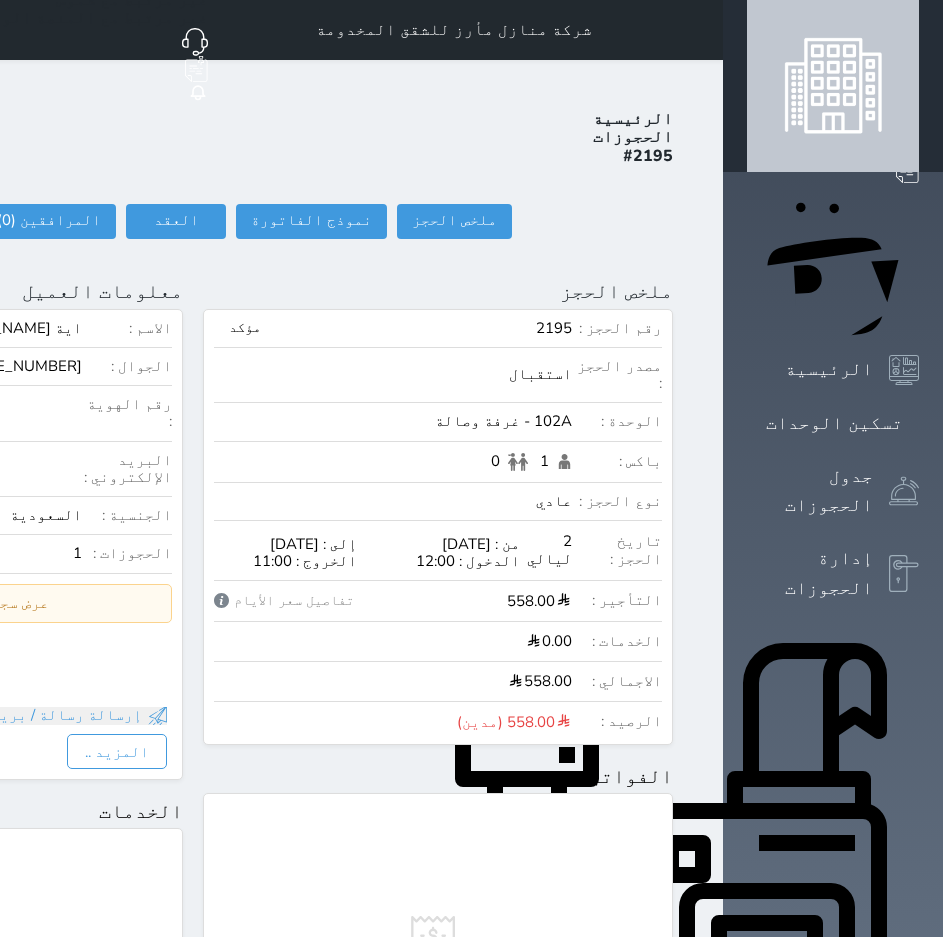 click on "معلومات العميل           تحديث العميل                 البحث عن العملاء :        الاسم       رقم الهوية       البريد الإلكتروني       الجوال       اية [PERSON_NAME][DATE] [PHONE_NUMBER]     تغيير العميل                الاسم *   اية [PERSON_NAME][DATE]   رقم الجوال *       ▼     [GEOGRAPHIC_DATA] ([GEOGRAPHIC_DATA])   +93   [GEOGRAPHIC_DATA] ([GEOGRAPHIC_DATA])   +355   [GEOGRAPHIC_DATA] ([GEOGRAPHIC_DATA])   +213   [US_STATE]   +1684   [GEOGRAPHIC_DATA]   +376   [GEOGRAPHIC_DATA]   +244   [GEOGRAPHIC_DATA]   +1264   [GEOGRAPHIC_DATA]   +1268   [GEOGRAPHIC_DATA]   +54   [GEOGRAPHIC_DATA] ([GEOGRAPHIC_DATA])   +374   [GEOGRAPHIC_DATA]   +297   [GEOGRAPHIC_DATA]   +61   [GEOGRAPHIC_DATA] ([GEOGRAPHIC_DATA])   +43   [GEOGRAPHIC_DATA] ([GEOGRAPHIC_DATA])   +994   [GEOGRAPHIC_DATA]   +1242   [GEOGRAPHIC_DATA] (‫[GEOGRAPHIC_DATA])   +973   [GEOGRAPHIC_DATA] ([GEOGRAPHIC_DATA])   +880   [GEOGRAPHIC_DATA]   +1246   [GEOGRAPHIC_DATA] ([GEOGRAPHIC_DATA])   +375   [GEOGRAPHIC_DATA] ([GEOGRAPHIC_DATA])   +32   [GEOGRAPHIC_DATA]   +501   [GEOGRAPHIC_DATA] ([GEOGRAPHIC_DATA])   +229   [GEOGRAPHIC_DATA]   +1441     +975   [GEOGRAPHIC_DATA]" at bounding box center (-52, 529) 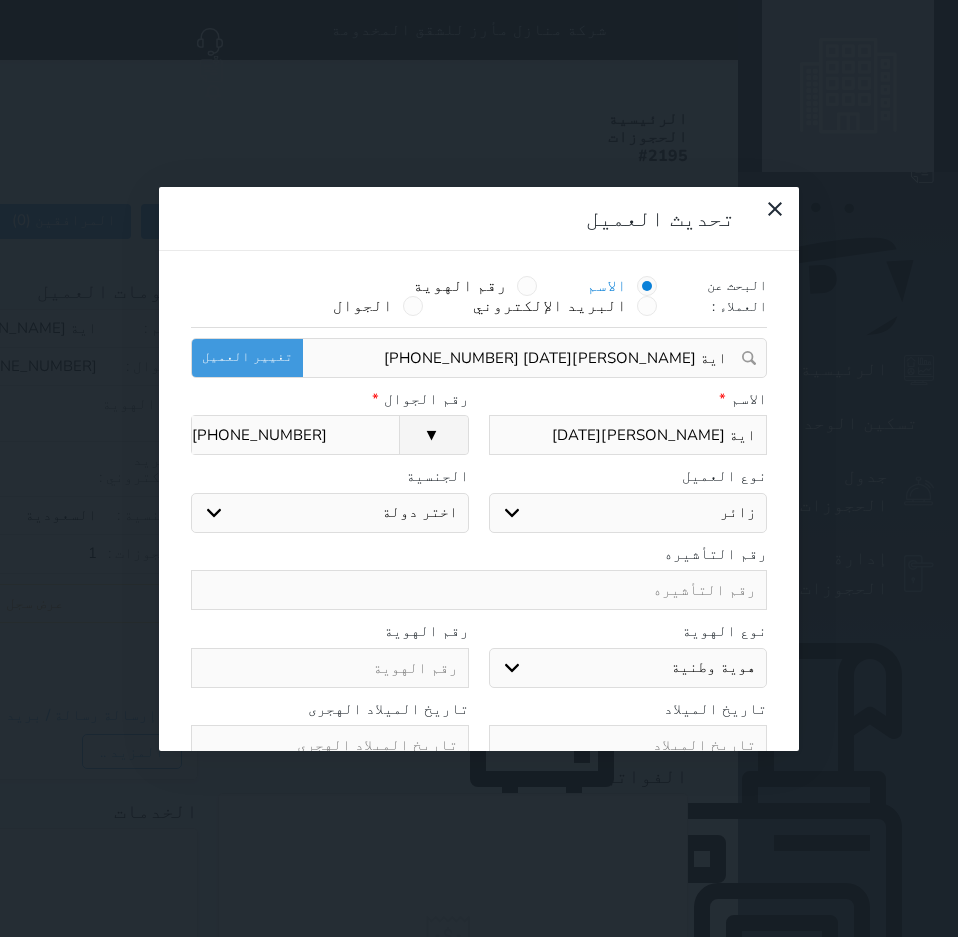 select 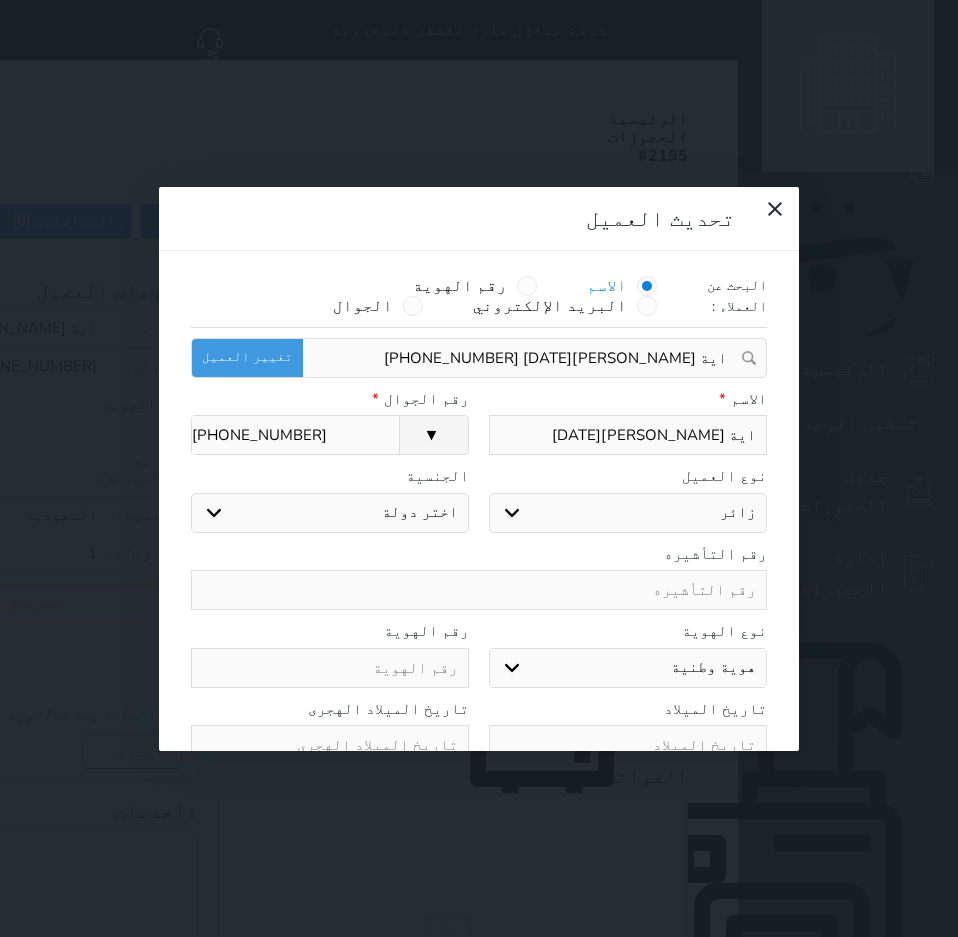 select 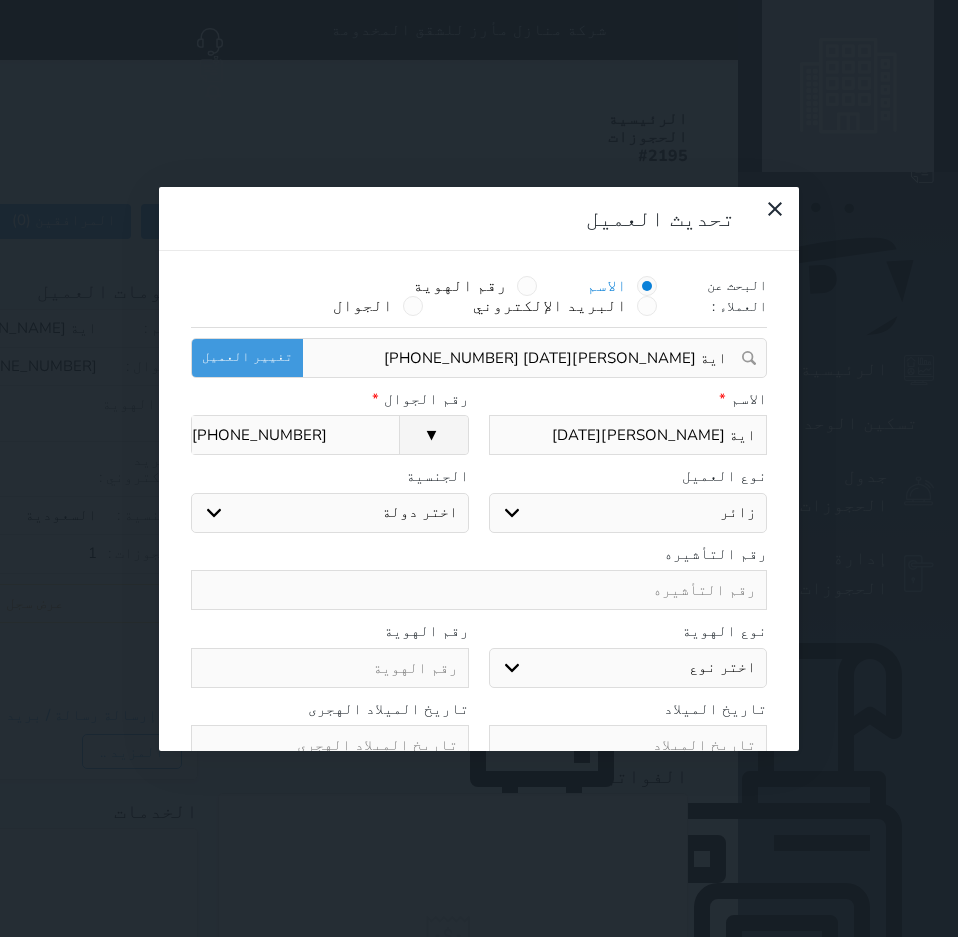 click on "اختر دولة   اثيوبيا اجنبي ب[GEOGRAPHIC_DATA] سعودي اخرى اذربيجان ارتيريا ارمينيا [GEOGRAPHIC_DATA] [GEOGRAPHIC_DATA] [GEOGRAPHIC_DATA] [GEOGRAPHIC_DATA] افراد القبائل افريقيا الوسطى [GEOGRAPHIC_DATA] اكوادور الارجنتين [GEOGRAPHIC_DATA] الامارات العربية الامم المتحدة البانيا البحرين البرازيل البرتغال البريطانية في المحيط ال[GEOGRAPHIC_DATA] والهرسك الجبل الأ سود الجزائر الدانمارك الراسالاخضر السلفادور السنغال السودان السويد الشاشان الصومال الصين الشعبية الصين الوطنية العراق الفلبين القبائل النازحة الكاميرون الكونغو الكويت الكويت-بدون المانيا المغرب المكسيك المملكة المتحدة المناهيل والمهرة النرويج النمسا النيجر الهند اليابان" at bounding box center (330, 513) 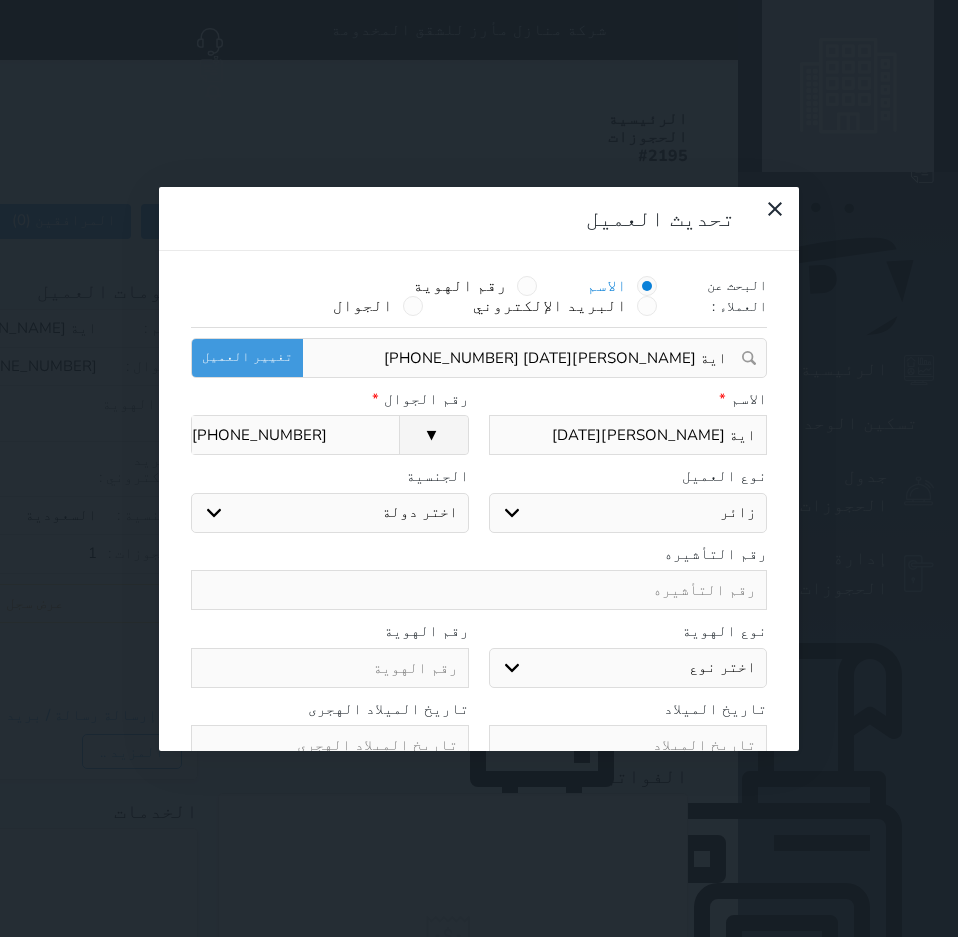 select on "207" 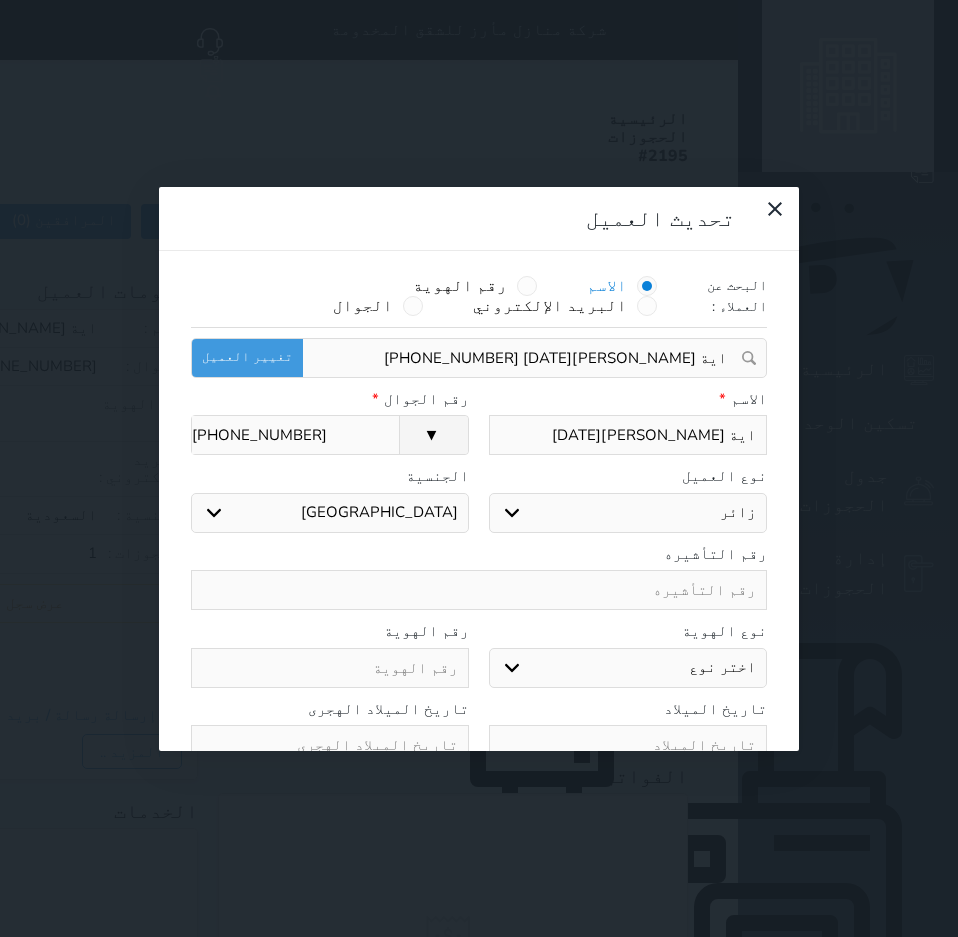 click on "اختر دولة   اثيوبيا اجنبي ب[GEOGRAPHIC_DATA] سعودي اخرى اذربيجان ارتيريا ارمينيا [GEOGRAPHIC_DATA] [GEOGRAPHIC_DATA] [GEOGRAPHIC_DATA] [GEOGRAPHIC_DATA] افراد القبائل افريقيا الوسطى [GEOGRAPHIC_DATA] اكوادور الارجنتين [GEOGRAPHIC_DATA] الامارات العربية الامم المتحدة البانيا البحرين البرازيل البرتغال البريطانية في المحيط ال[GEOGRAPHIC_DATA] والهرسك الجبل الأ سود الجزائر الدانمارك الراسالاخضر السلفادور السنغال السودان السويد الشاشان الصومال الصين الشعبية الصين الوطنية العراق الفلبين القبائل النازحة الكاميرون الكونغو الكويت الكويت-بدون المانيا المغرب المكسيك المملكة المتحدة المناهيل والمهرة النرويج النمسا النيجر الهند اليابان" at bounding box center (330, 513) 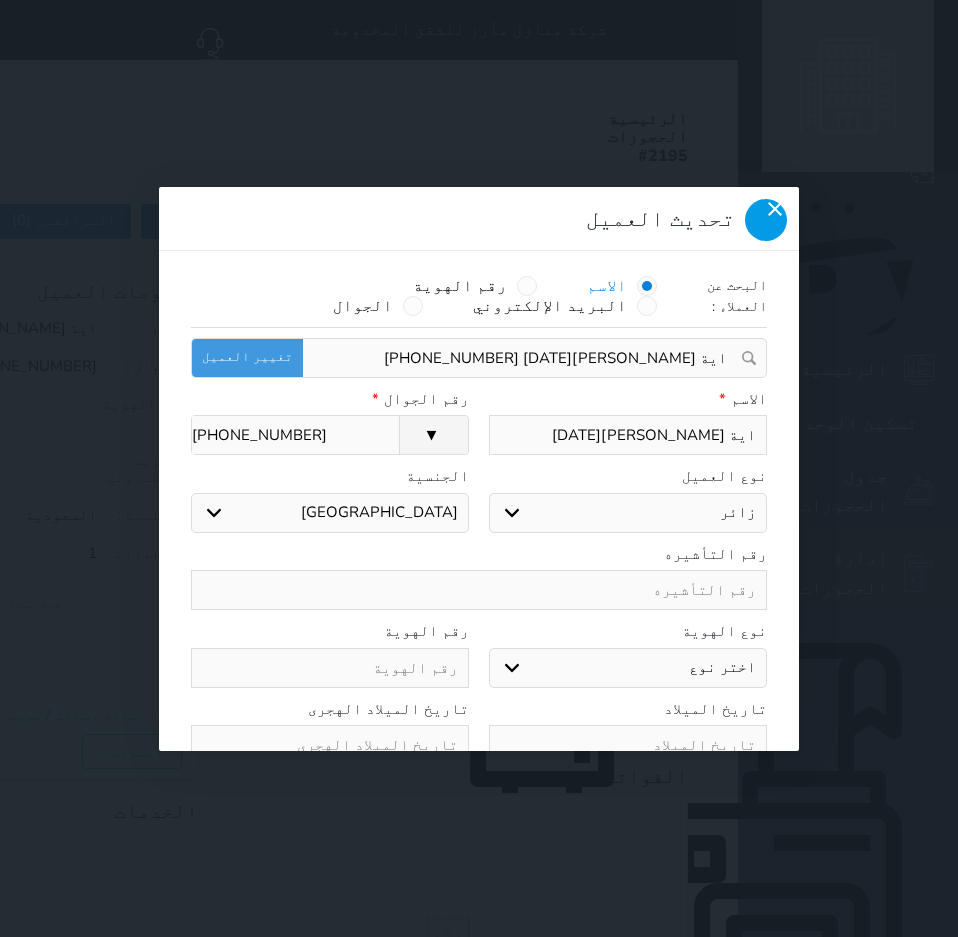 click at bounding box center (766, 220) 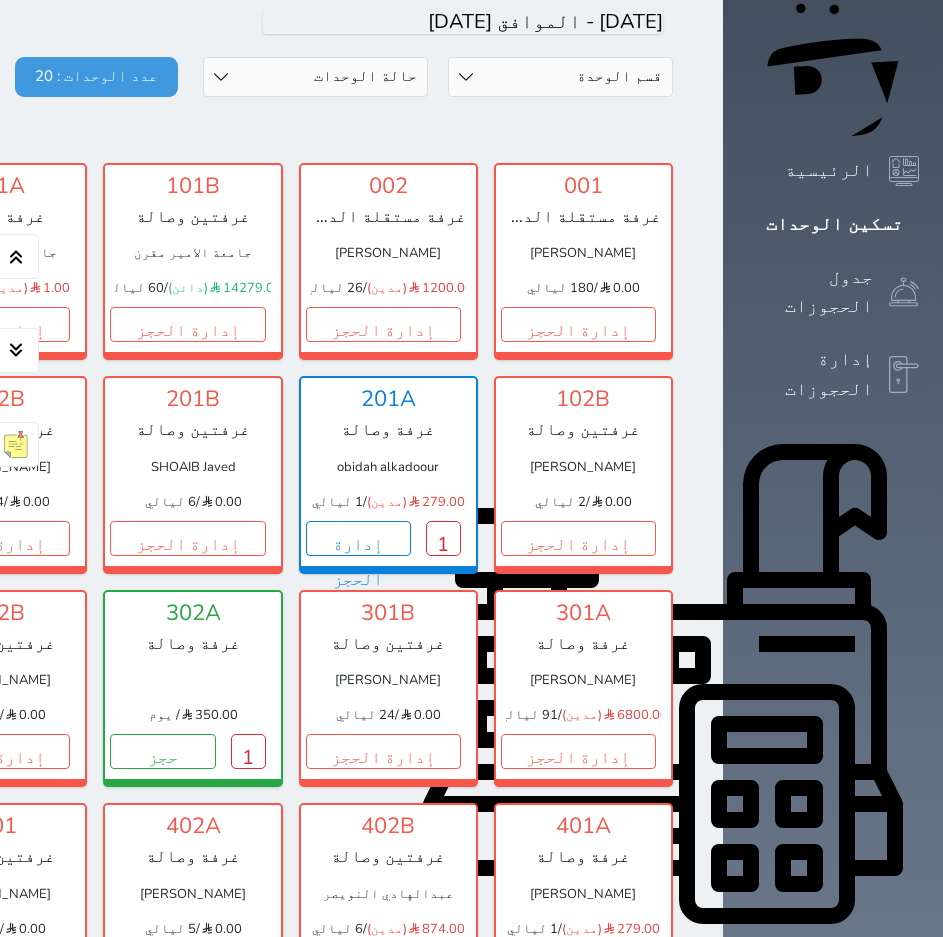 scroll, scrollTop: 200, scrollLeft: 0, axis: vertical 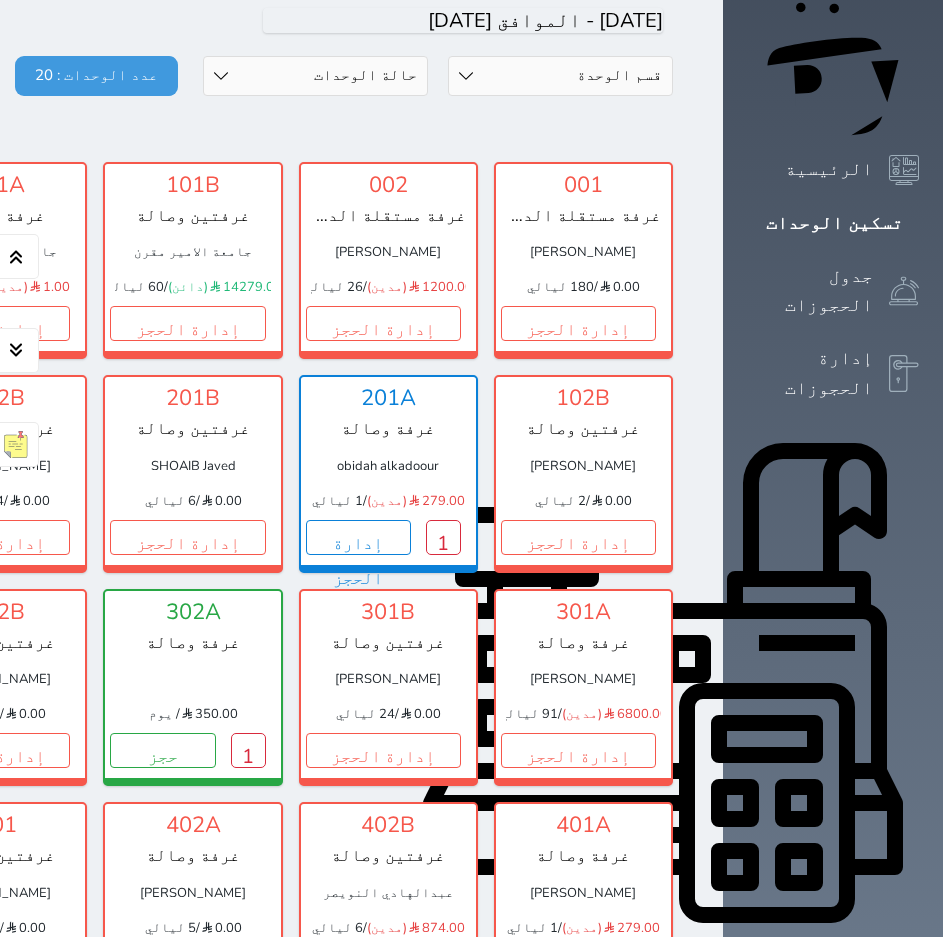 click on "إدارة الحجز" at bounding box center (-203, 323) 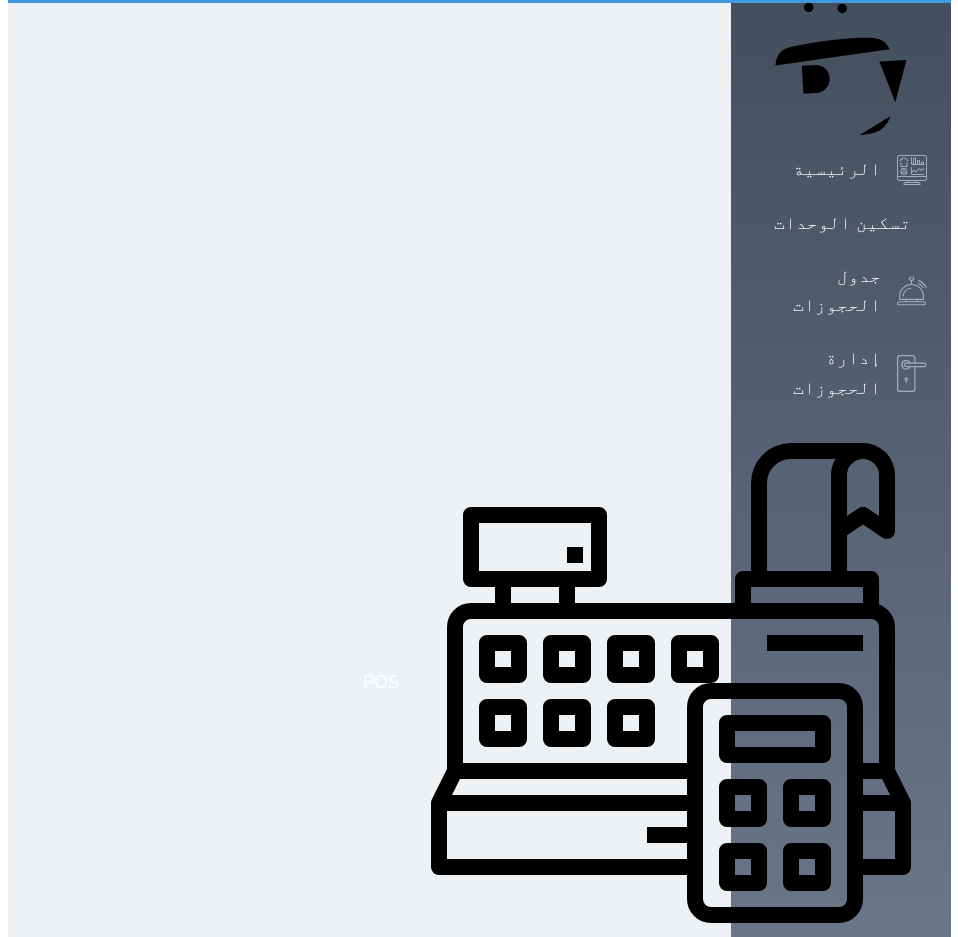 scroll, scrollTop: 0, scrollLeft: 0, axis: both 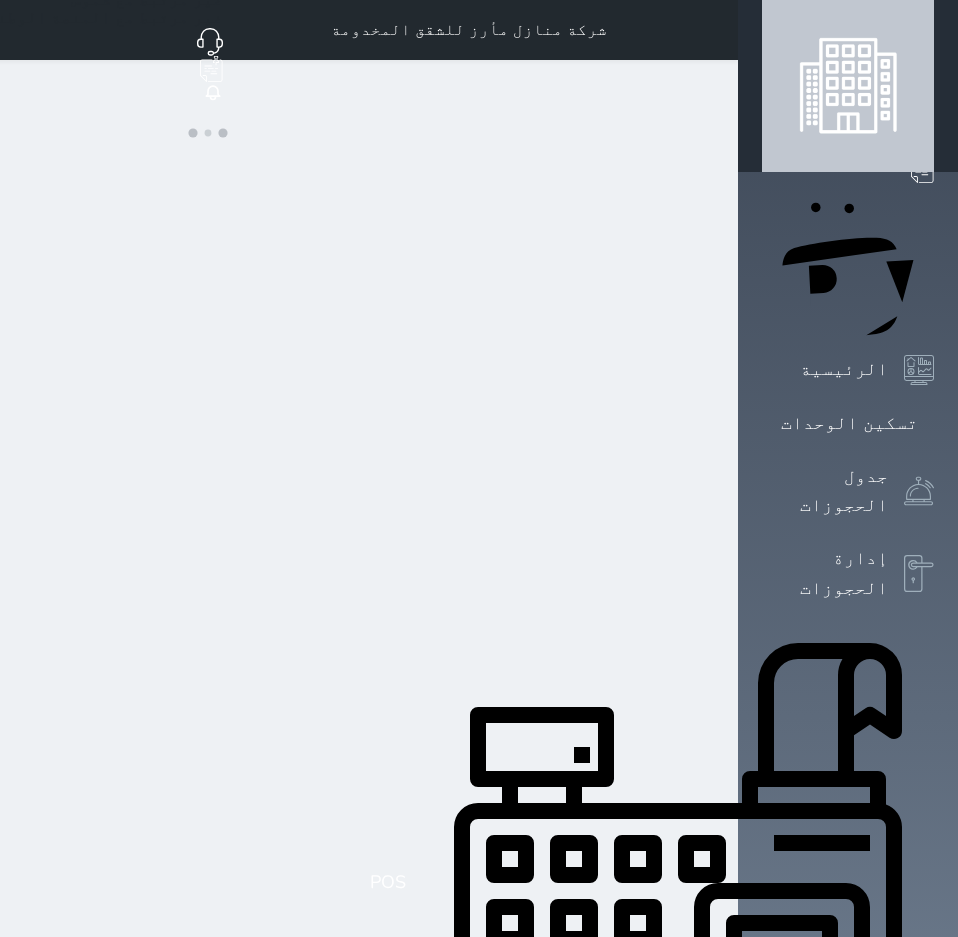 select on "3" 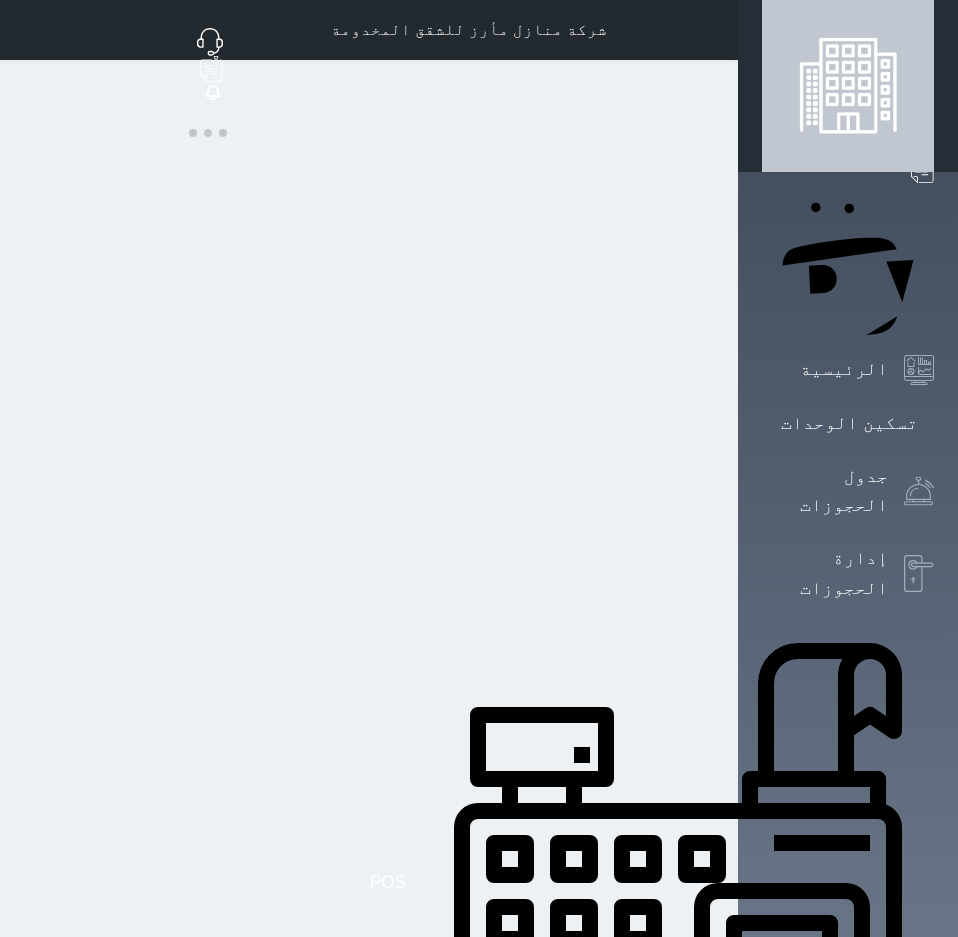 select on "1" 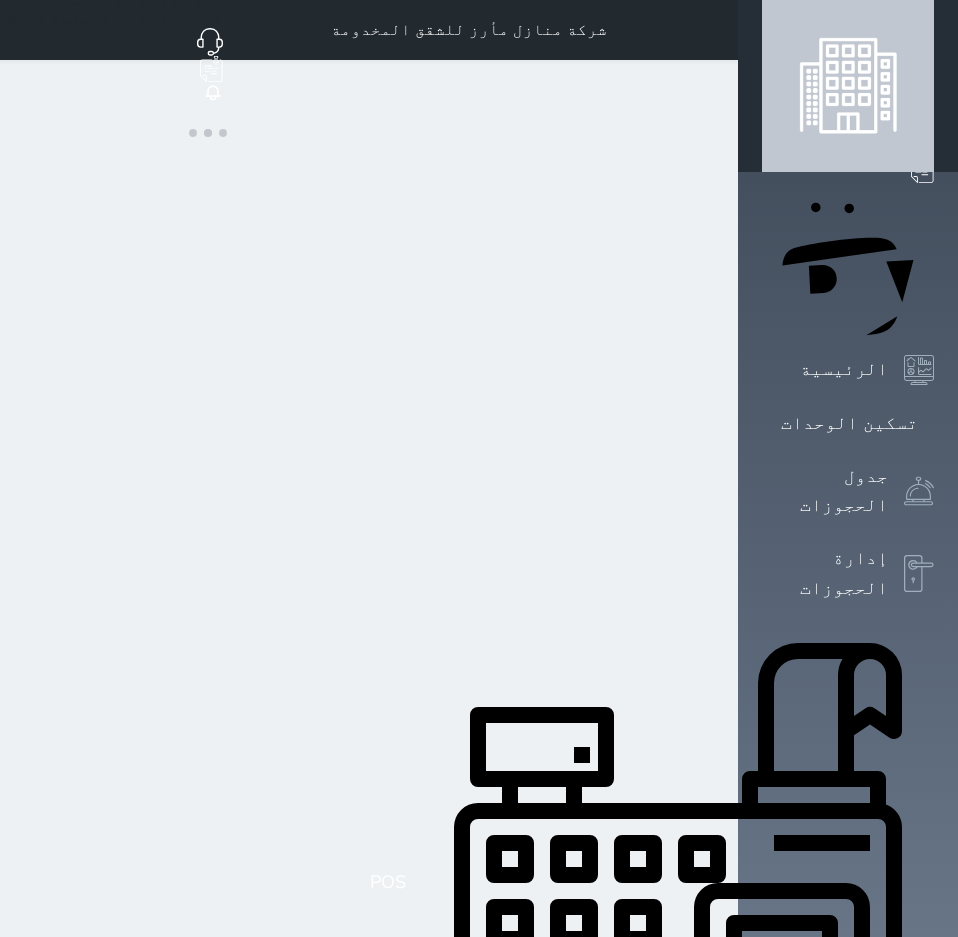 select 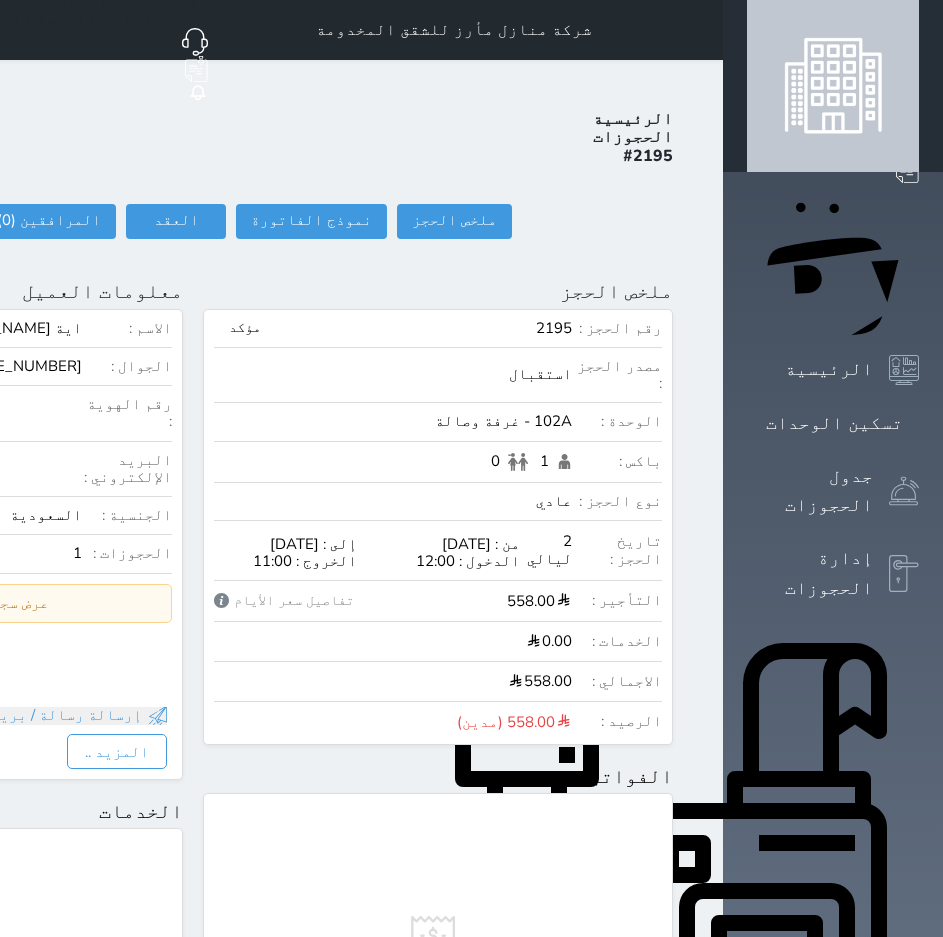 click at bounding box center (-270, 291) 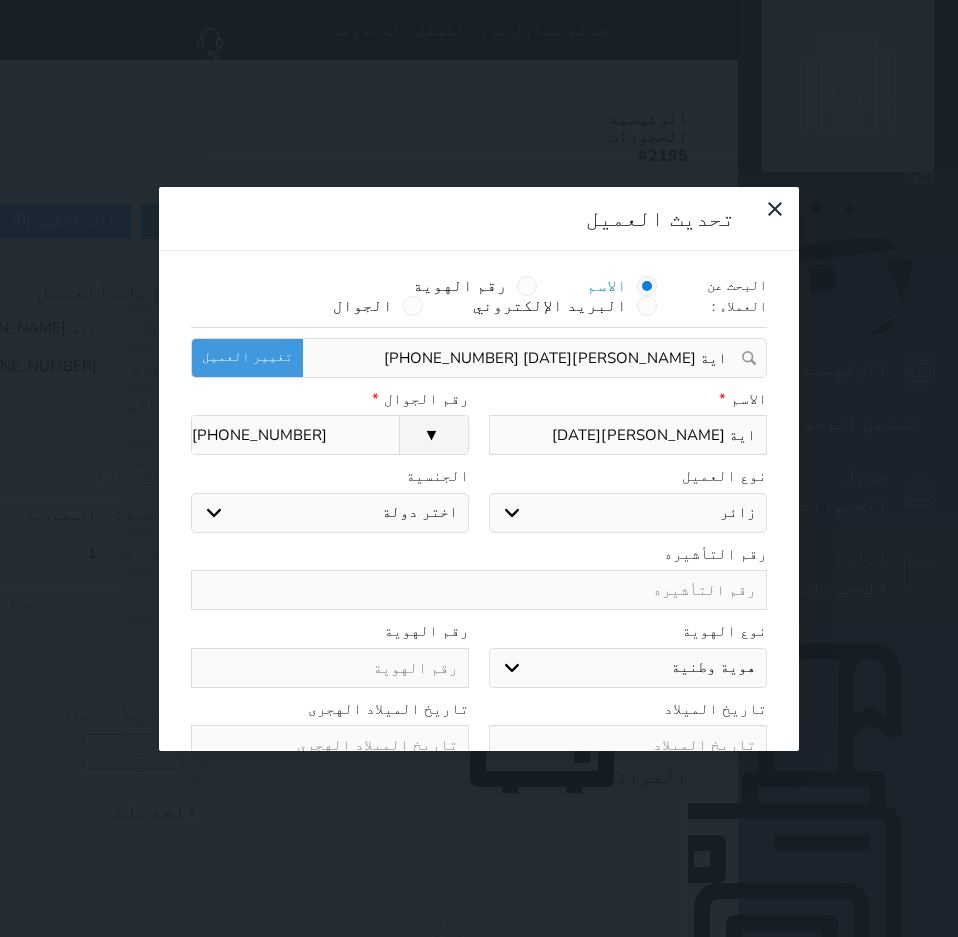 select 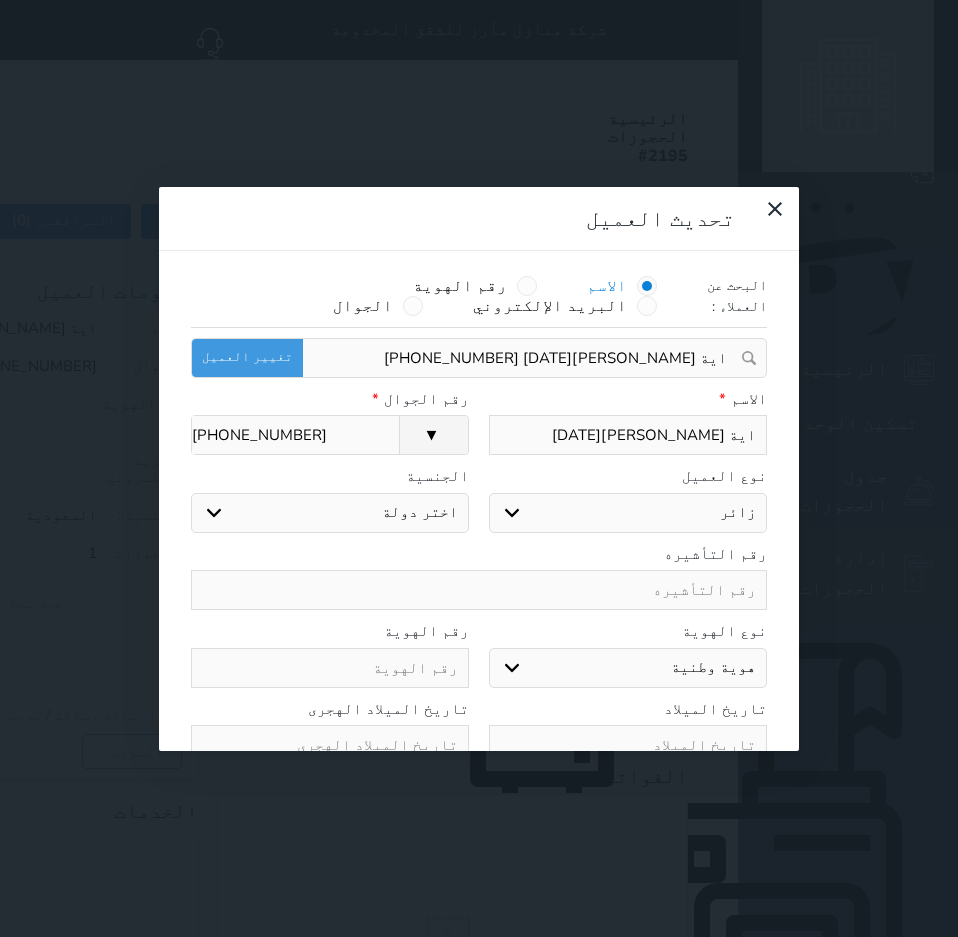 select 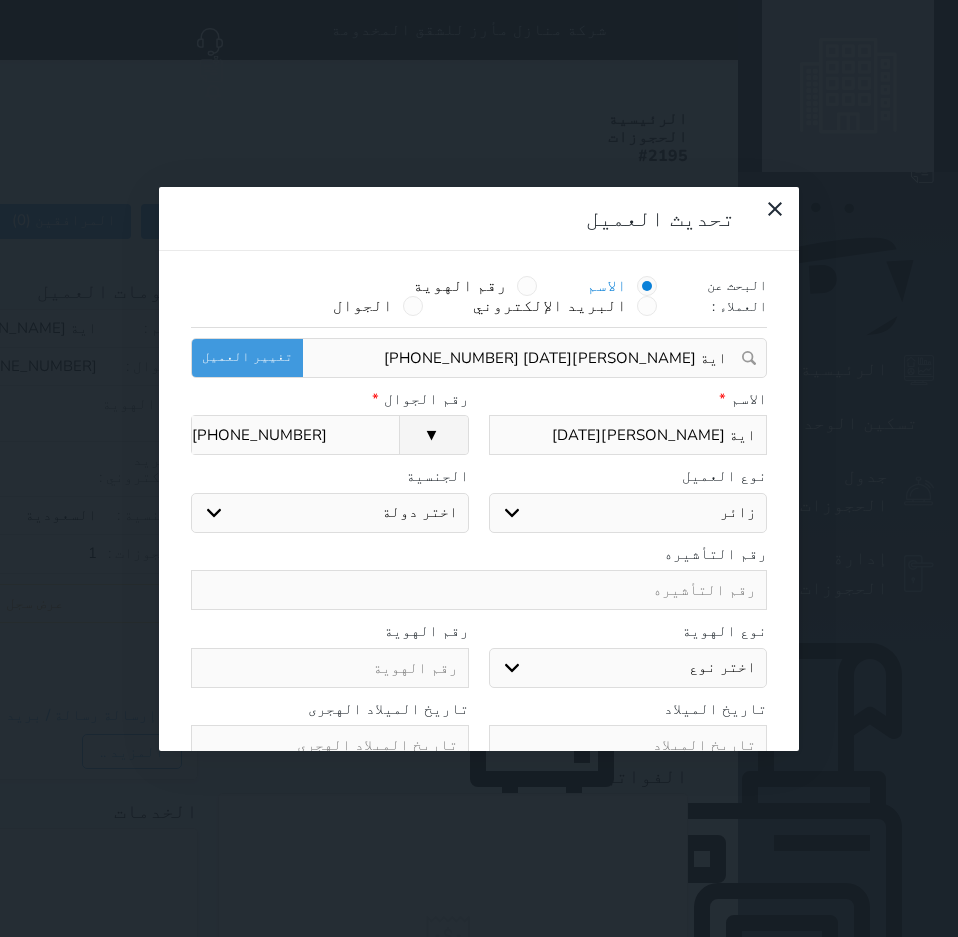 select 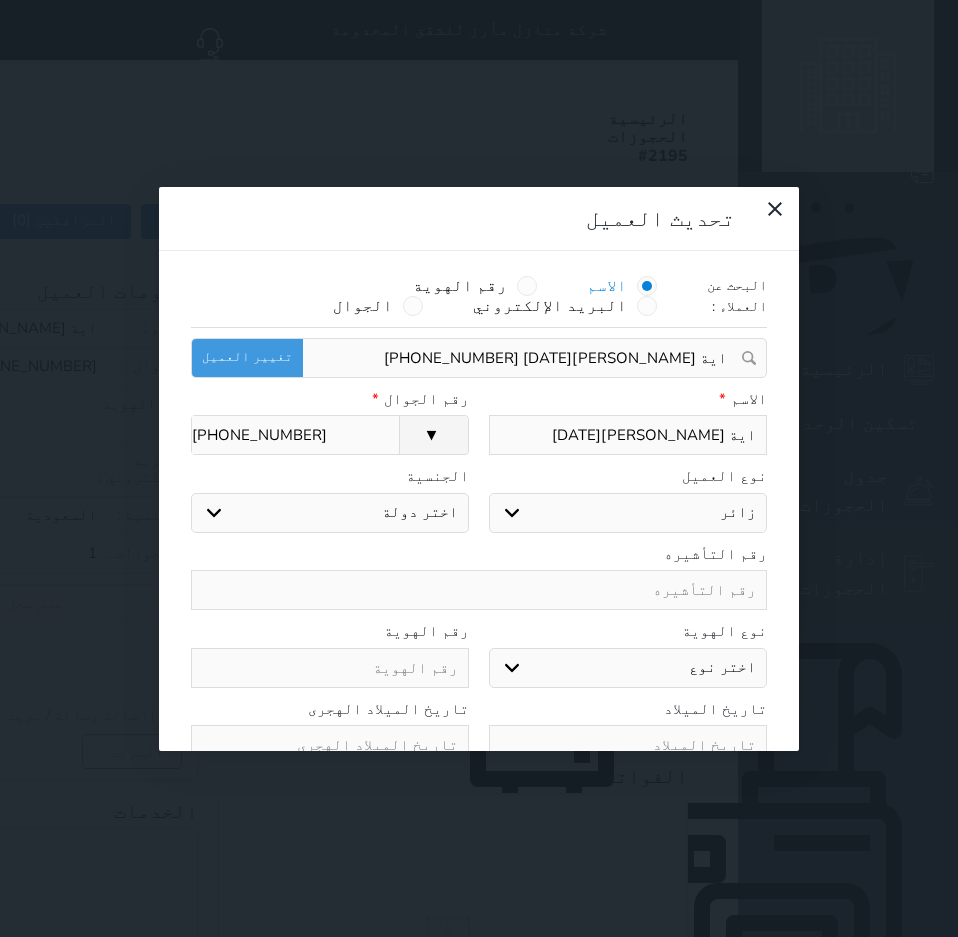 select 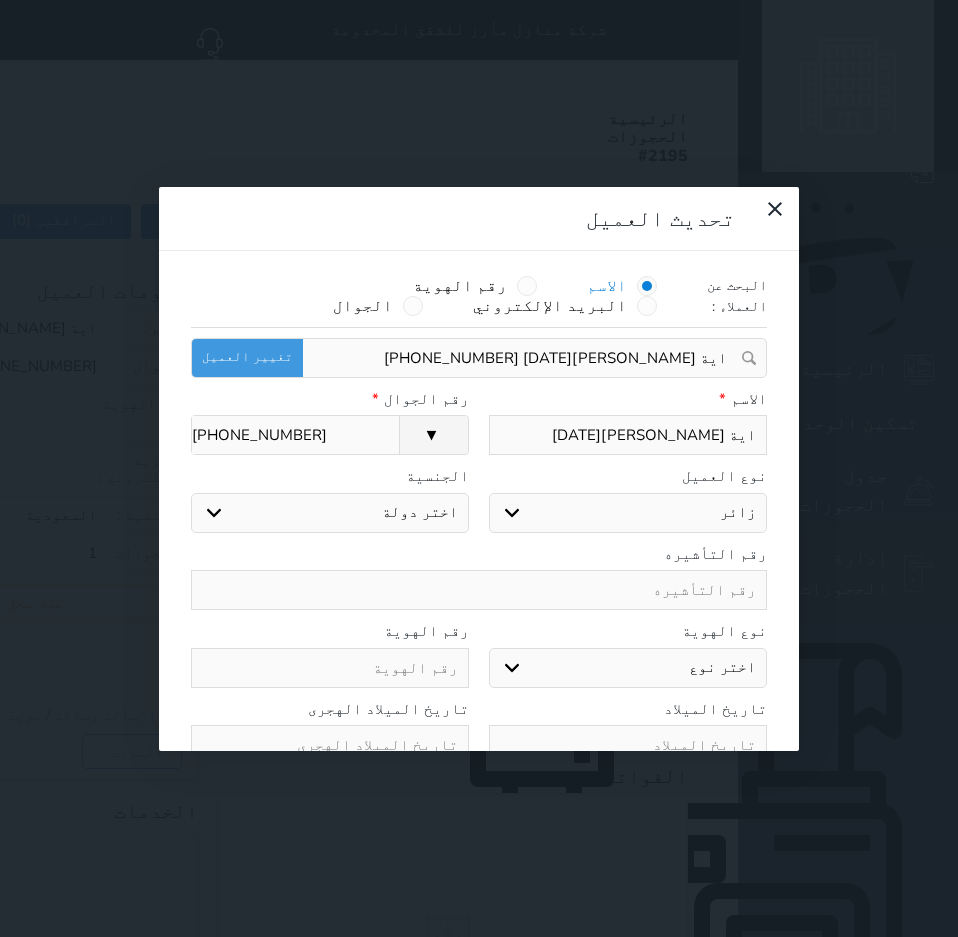 click on "اختر دولة   اثيوبيا اجنبي بجواز سعودي اخرى اذربيجان ارتيريا ارمينيا ازبكستان اسبانيا استراليا استونيا افراد القبائل افريقيا الوسطى افغانستان اكوادور الارجنتين الاردن الامارات العربية الامم المتحدة البانيا البحرين البرازيل البرتغال البريطانية في المحيط البوسنة والهرسك الجبل الأ سود الجزائر الدانمارك الراسالاخضر السلفادور السنغال السودان السويد الشاشان الصومال الصين الشعبية الصين الوطنية العراق الفلبين القبائل النازحة الكاميرون الكونغو الكويت الكويت-بدون المانيا المغرب المكسيك المملكة المتحدة المناهيل والمهرة النرويج النمسا النيجر الهند اليابان" at bounding box center (330, 513) 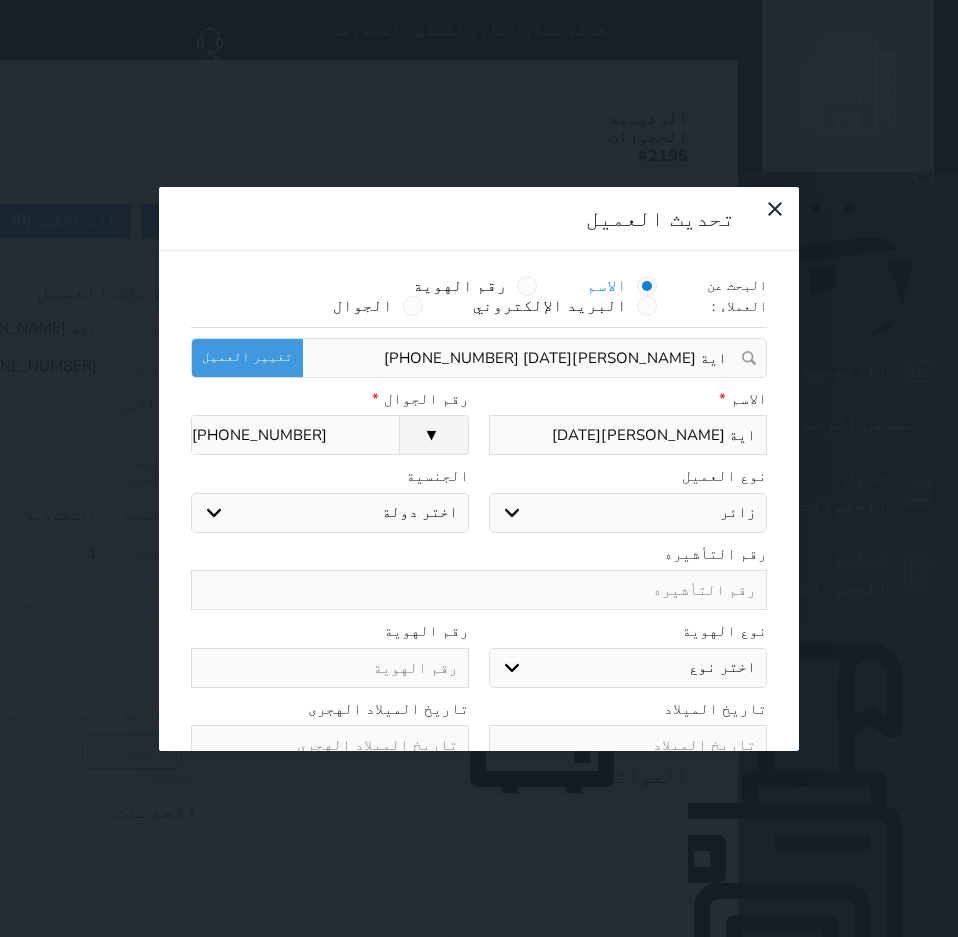 select on "207" 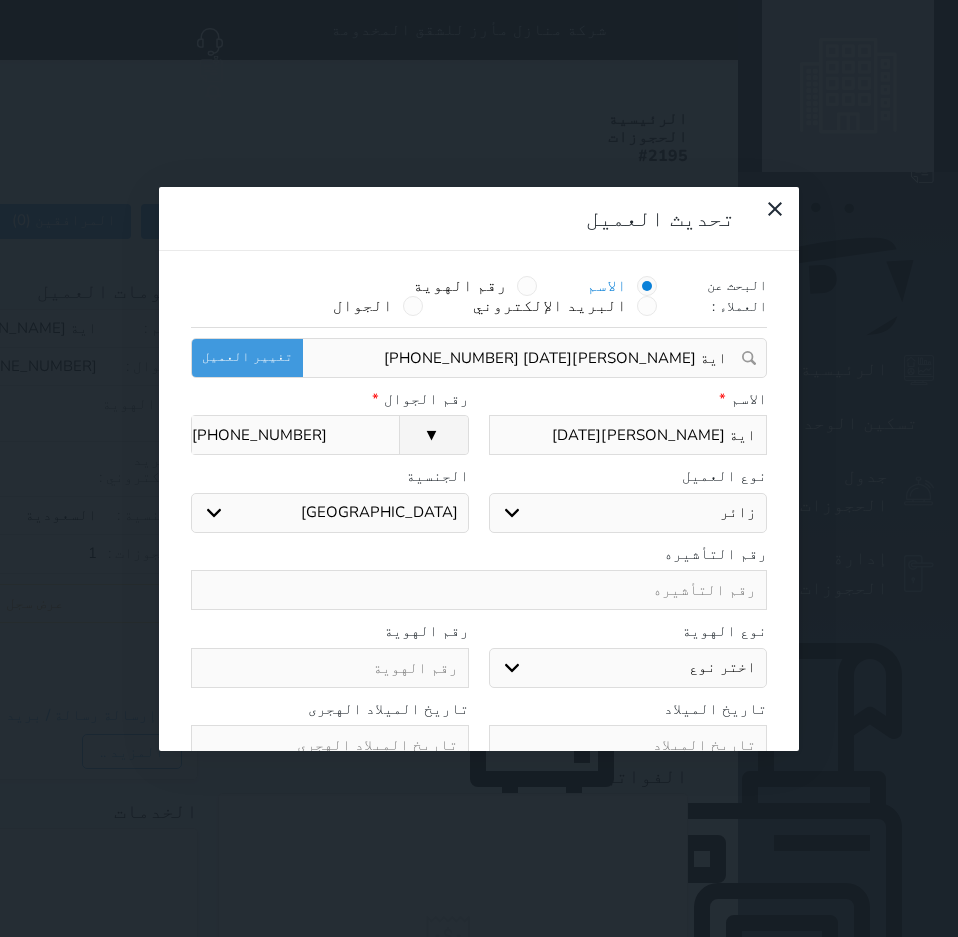 click on "اختر دولة   اثيوبيا اجنبي بجواز سعودي اخرى اذربيجان ارتيريا ارمينيا ازبكستان اسبانيا استراليا استونيا افراد القبائل افريقيا الوسطى افغانستان اكوادور الارجنتين الاردن الامارات العربية الامم المتحدة البانيا البحرين البرازيل البرتغال البريطانية في المحيط البوسنة والهرسك الجبل الأ سود الجزائر الدانمارك الراسالاخضر السلفادور السنغال السودان السويد الشاشان الصومال الصين الشعبية الصين الوطنية العراق الفلبين القبائل النازحة الكاميرون الكونغو الكويت الكويت-بدون المانيا المغرب المكسيك المملكة المتحدة المناهيل والمهرة النرويج النمسا النيجر الهند اليابان" at bounding box center (330, 513) 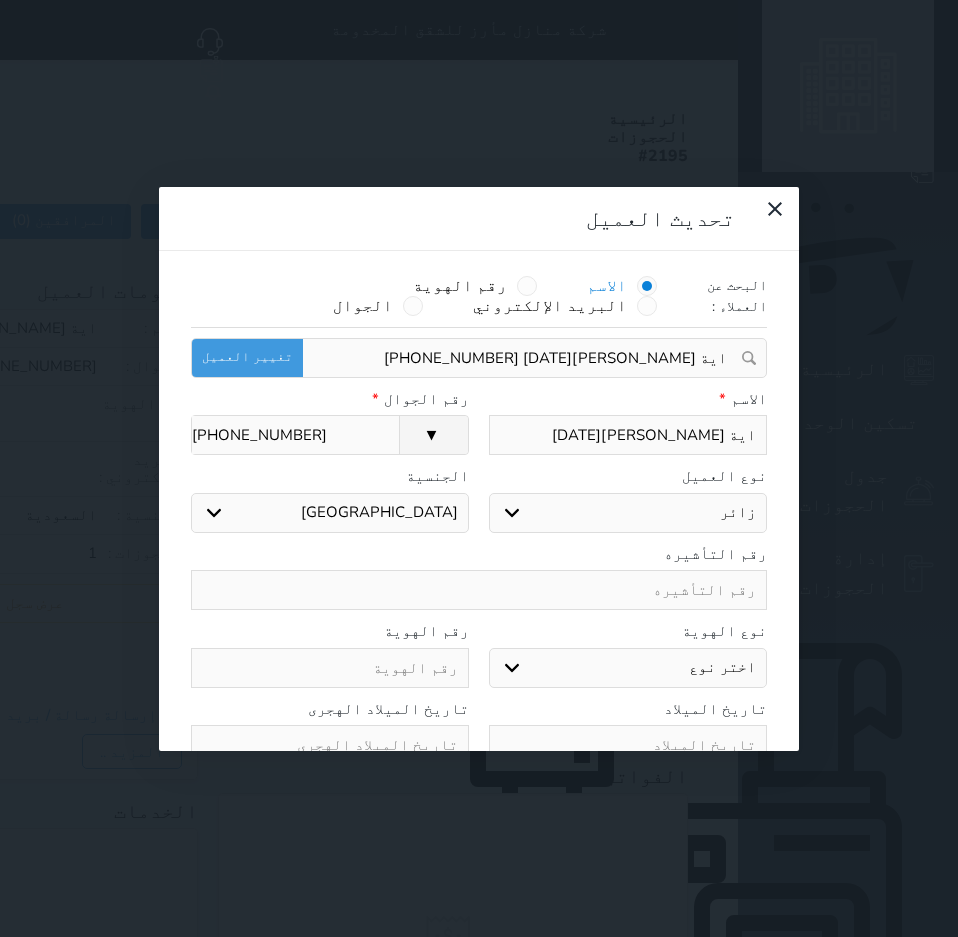 click on "اختر نوع   جواز السفر هوية زائر" at bounding box center [628, 668] 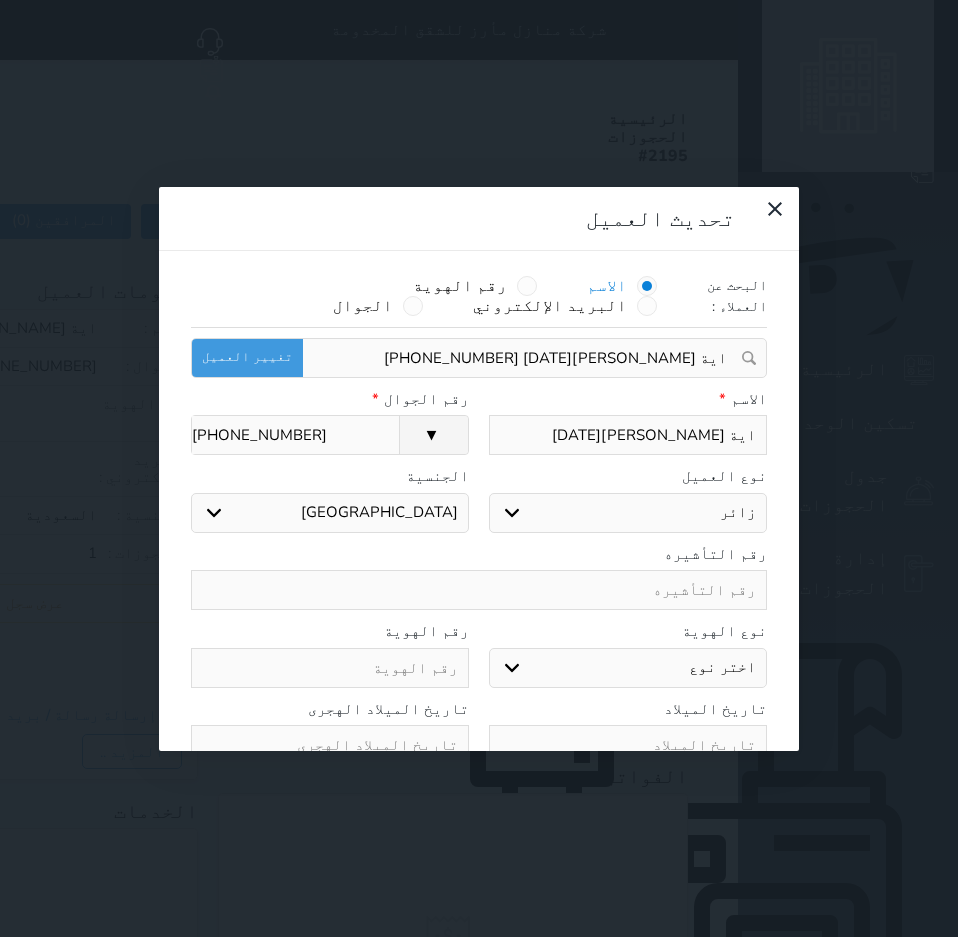 select on "6" 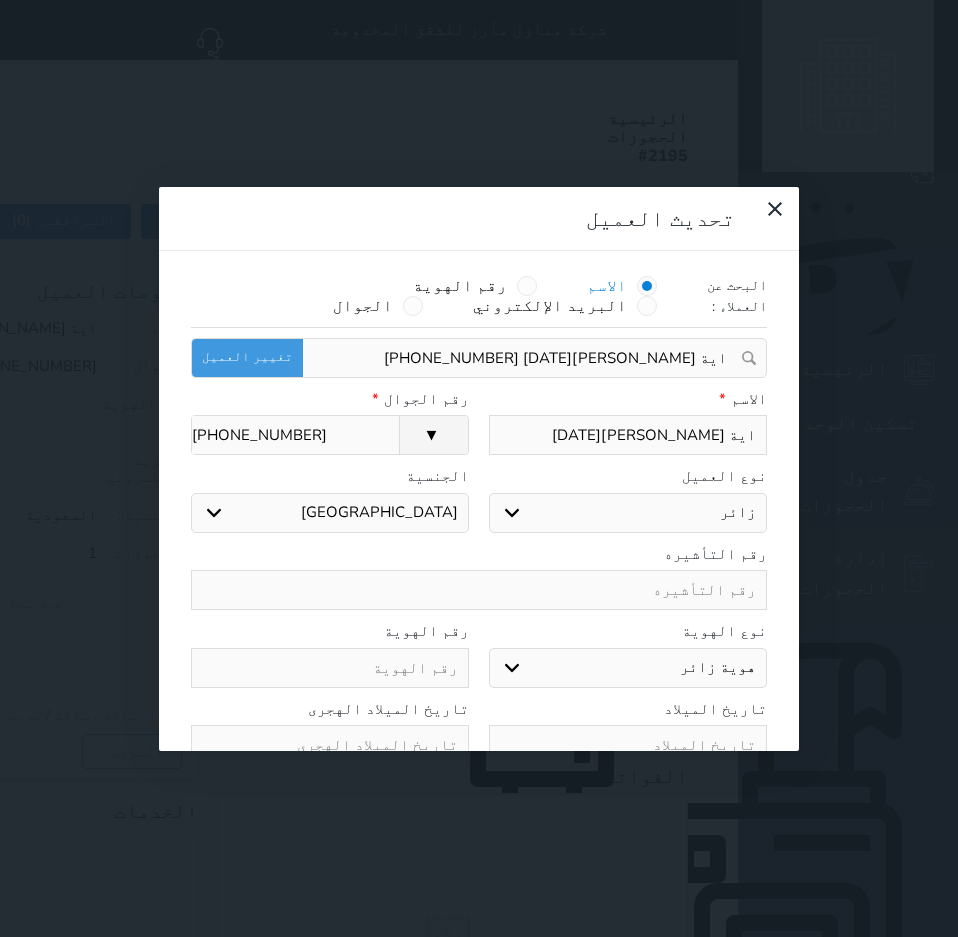 click on "اختر نوع   جواز السفر هوية زائر" at bounding box center (628, 668) 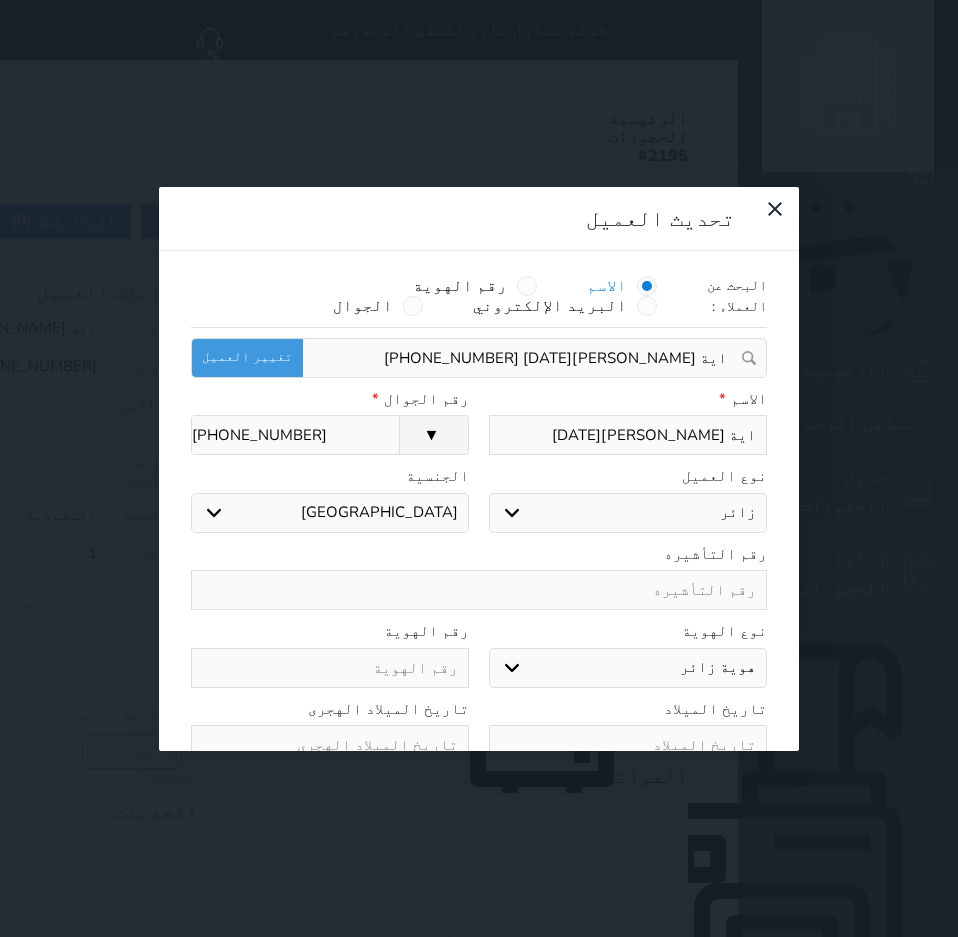 type on "4" 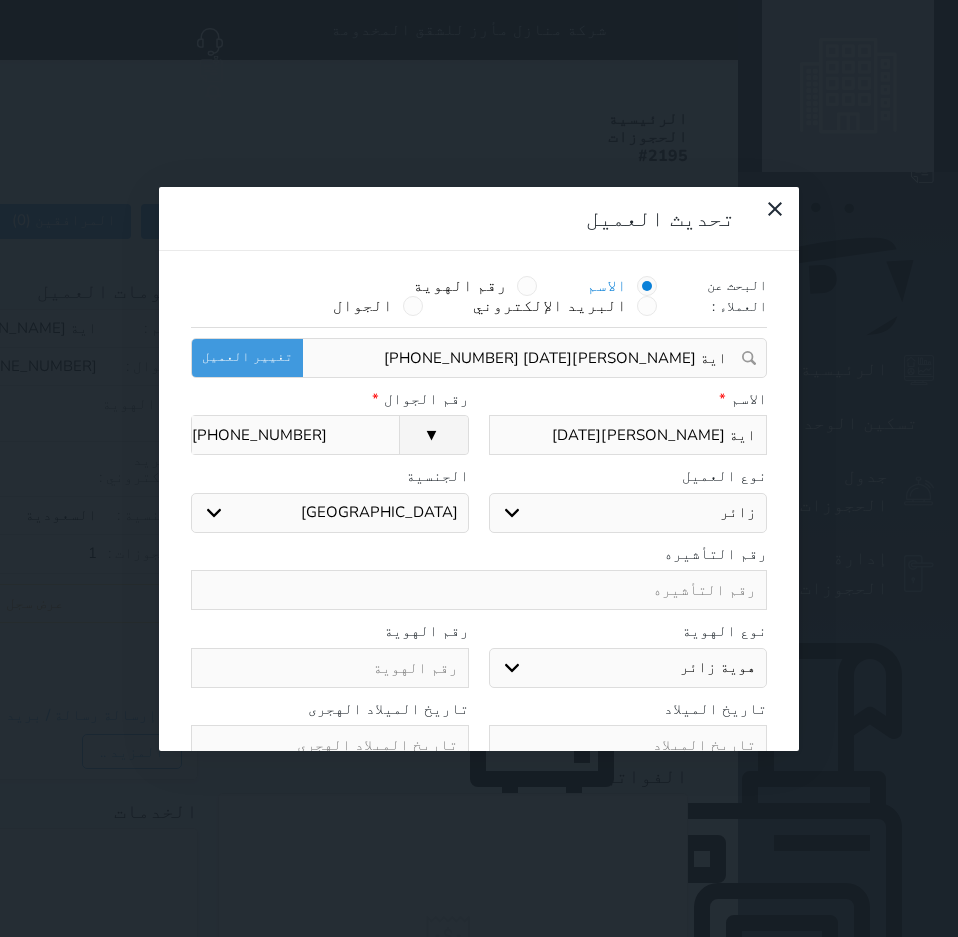 select 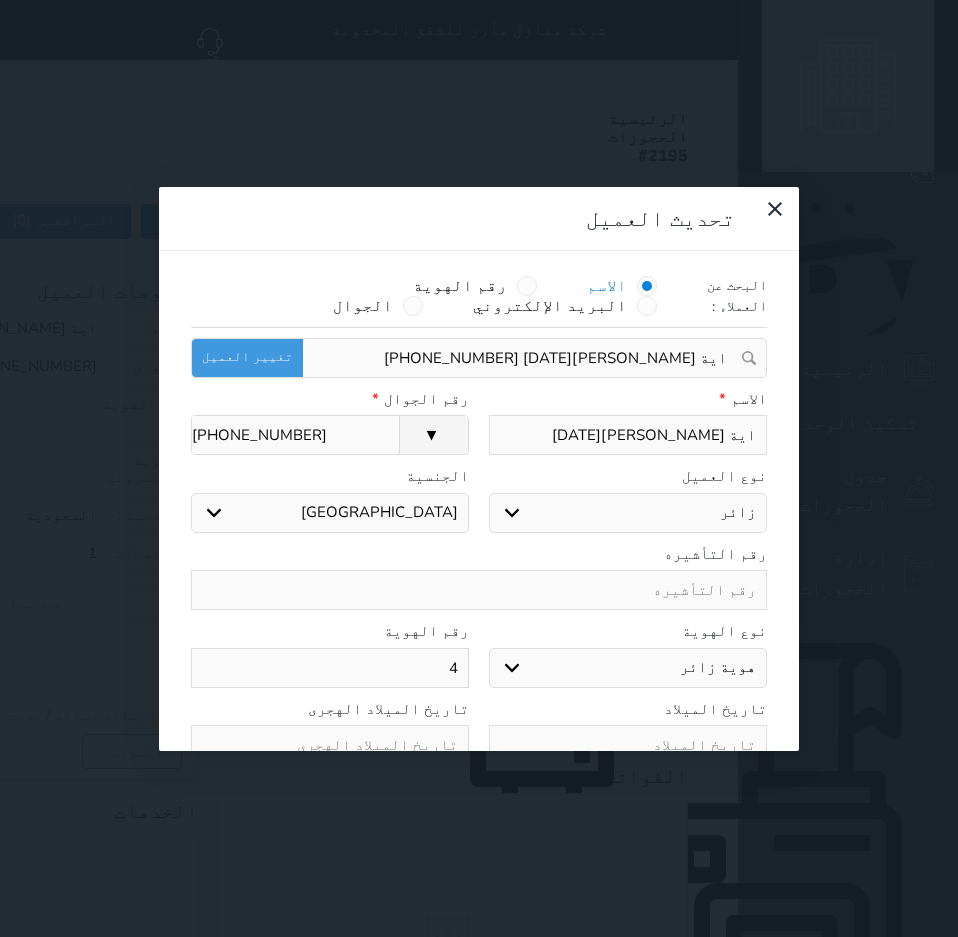 type on "45" 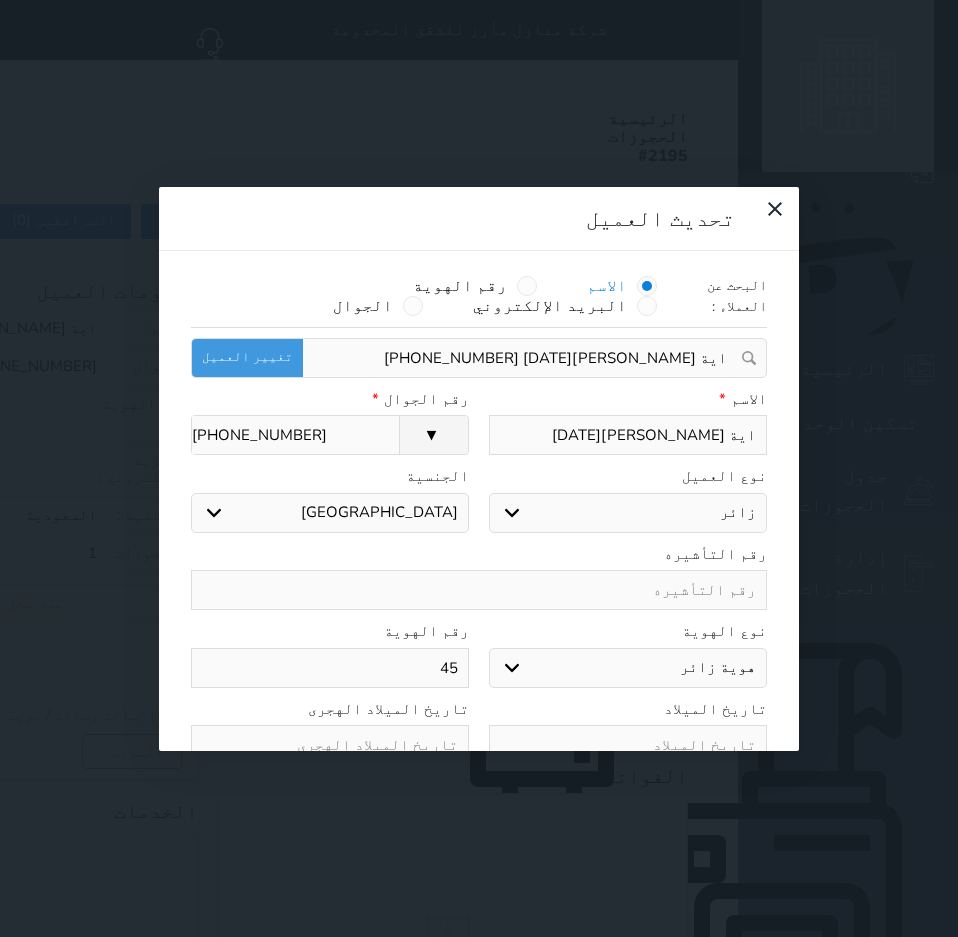type on "455" 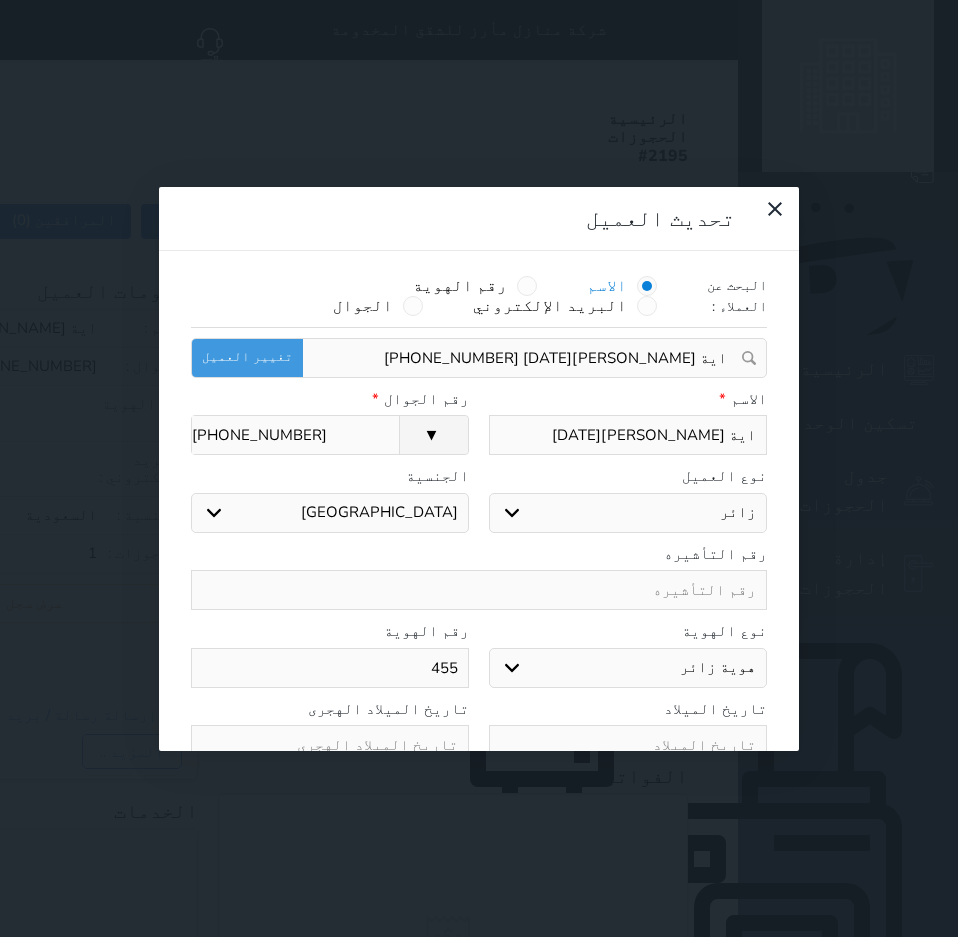 type on "4553" 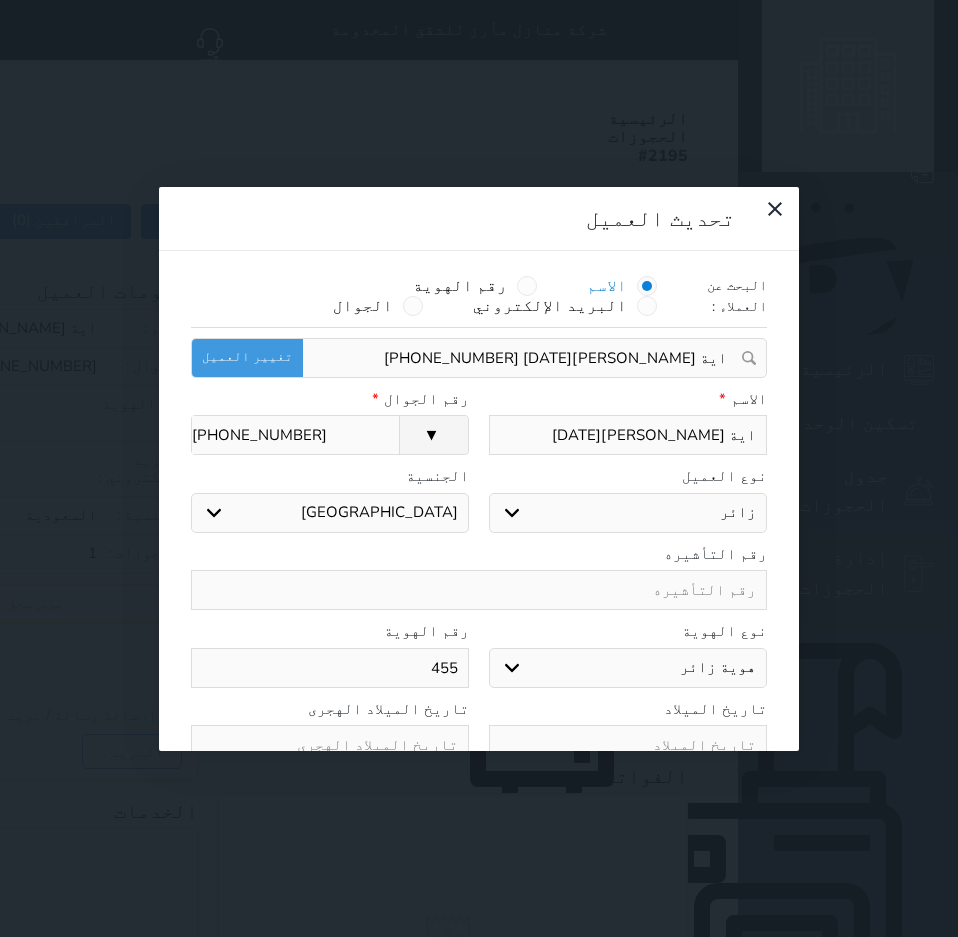 select 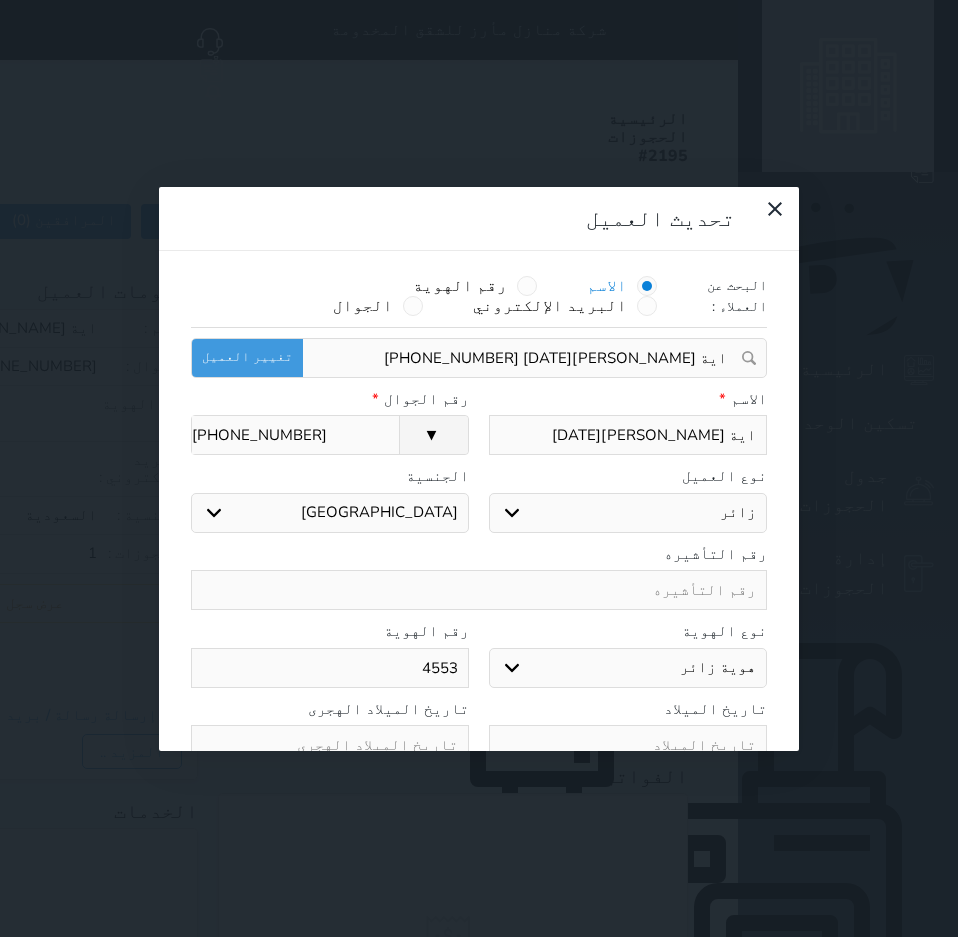 type on "45538" 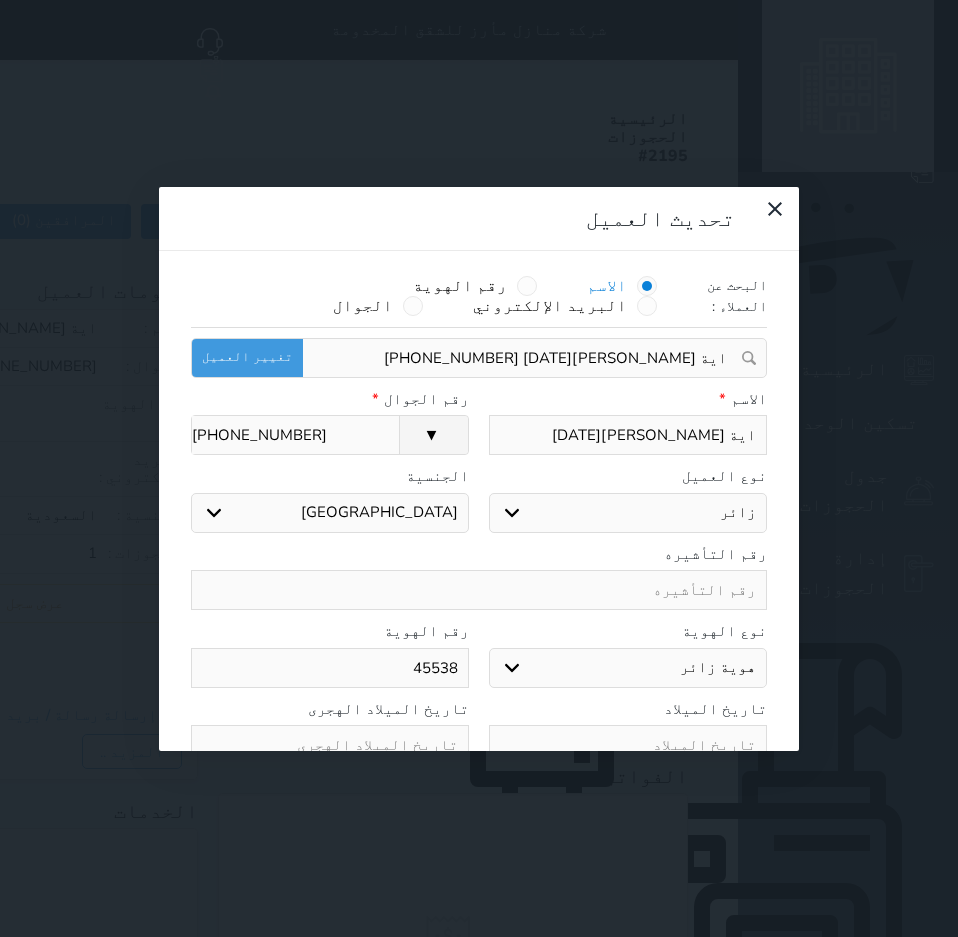 type on "455381" 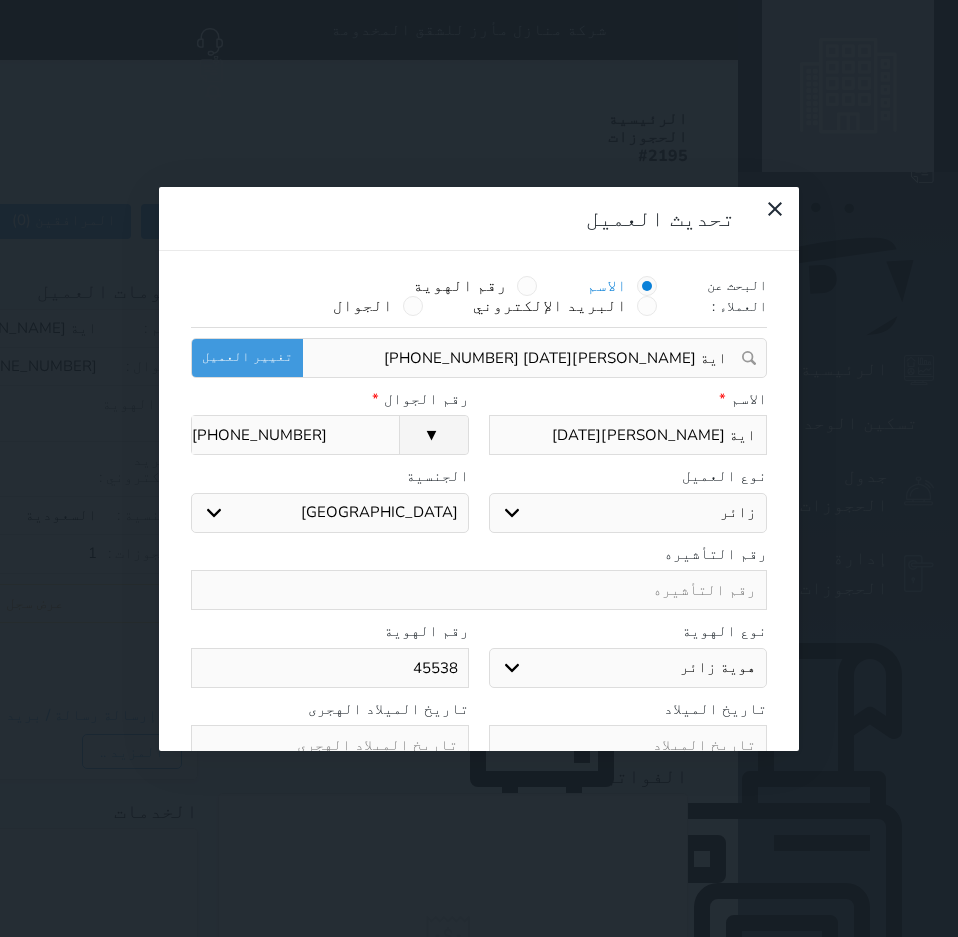 select 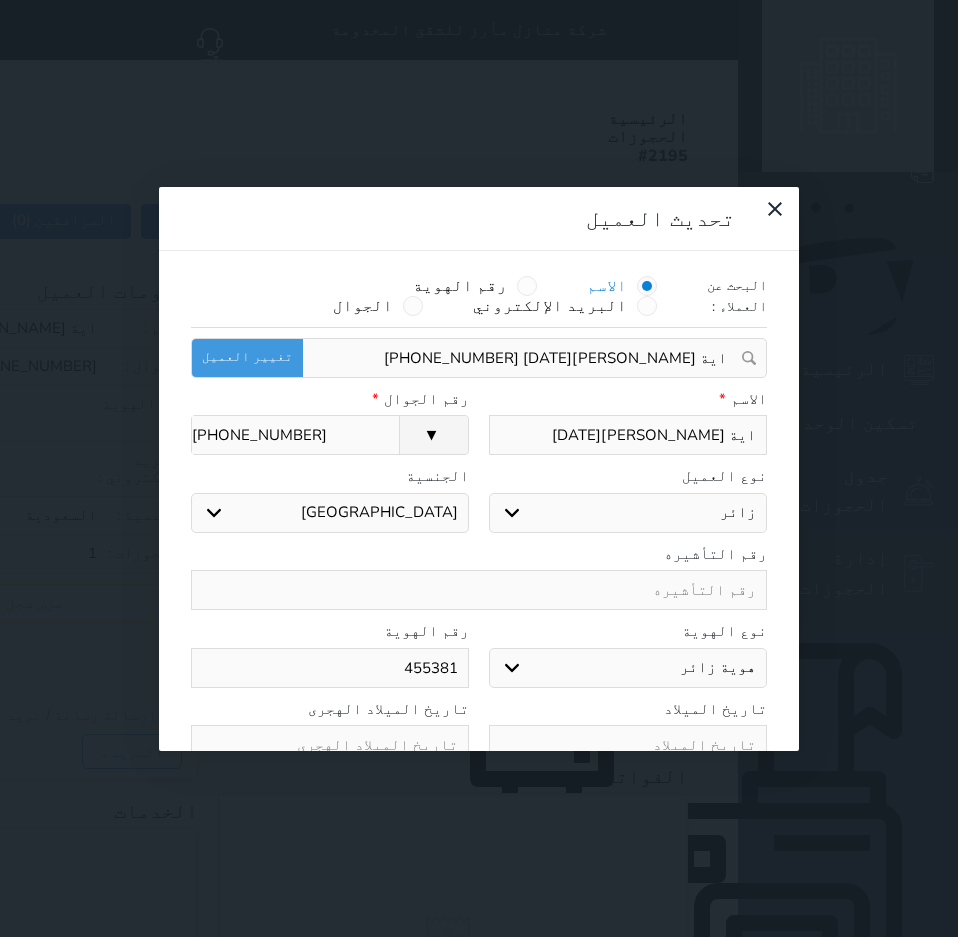 type on "4553817" 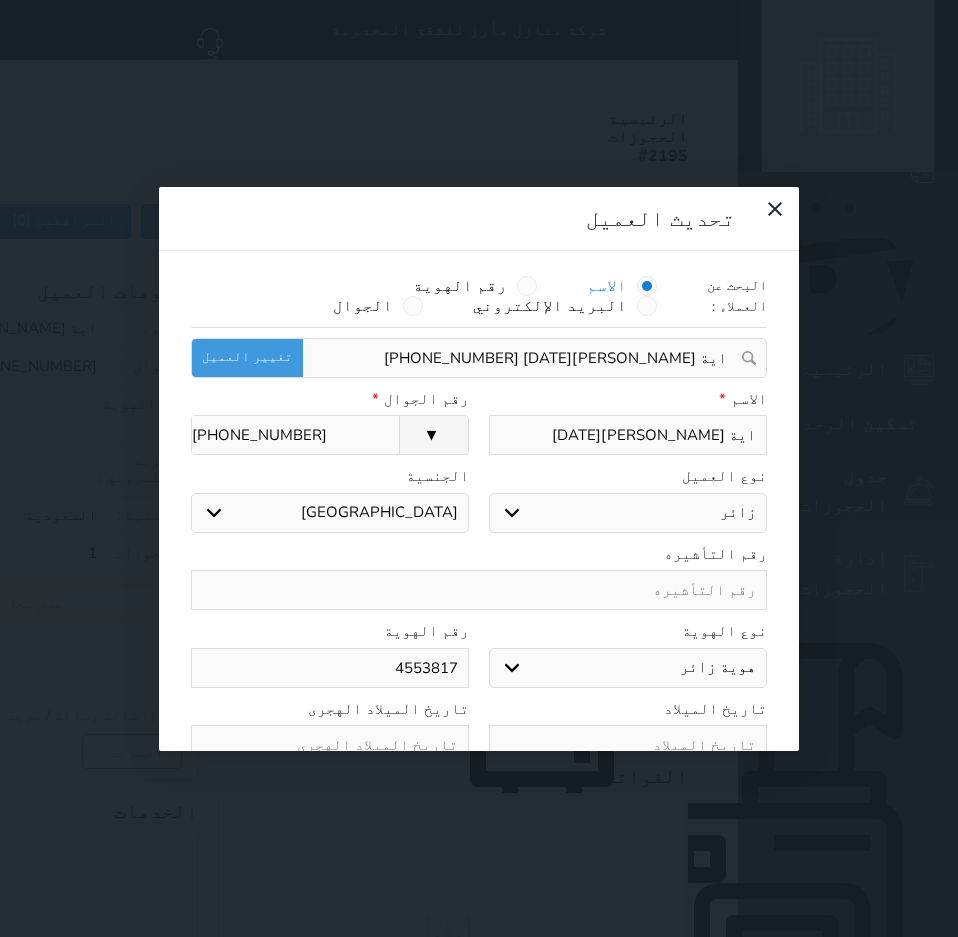 select 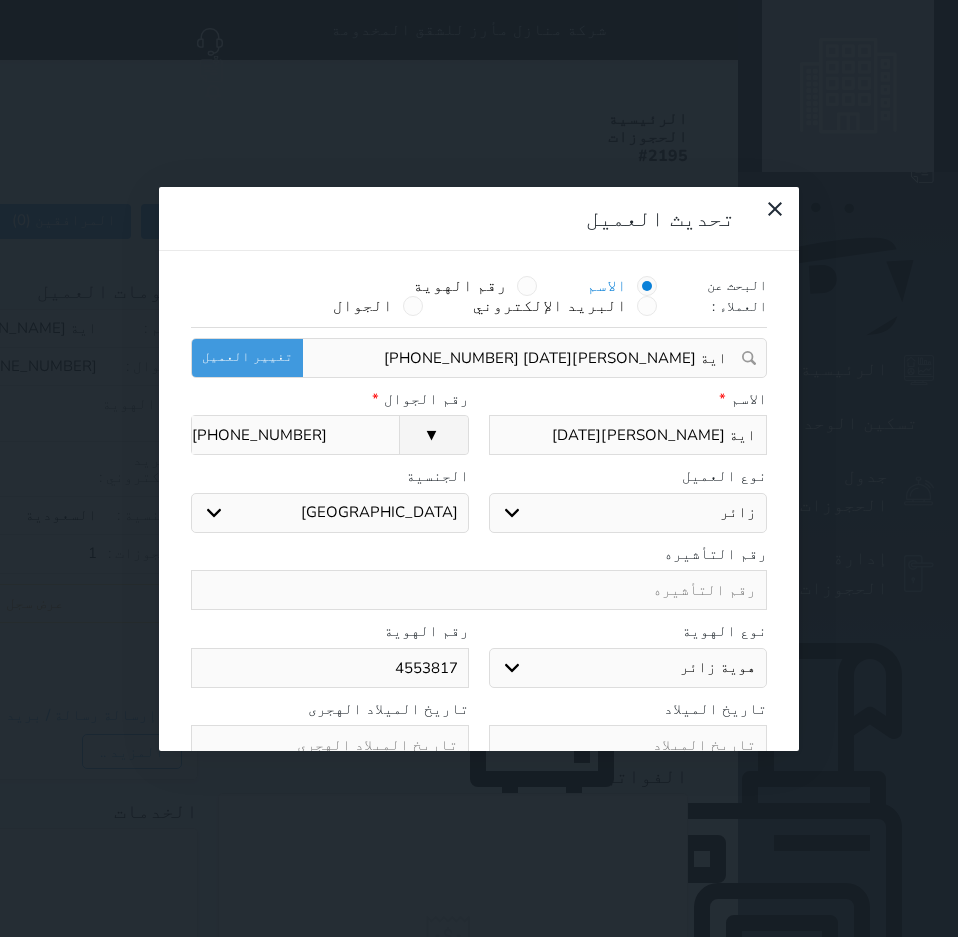 type on "45538178" 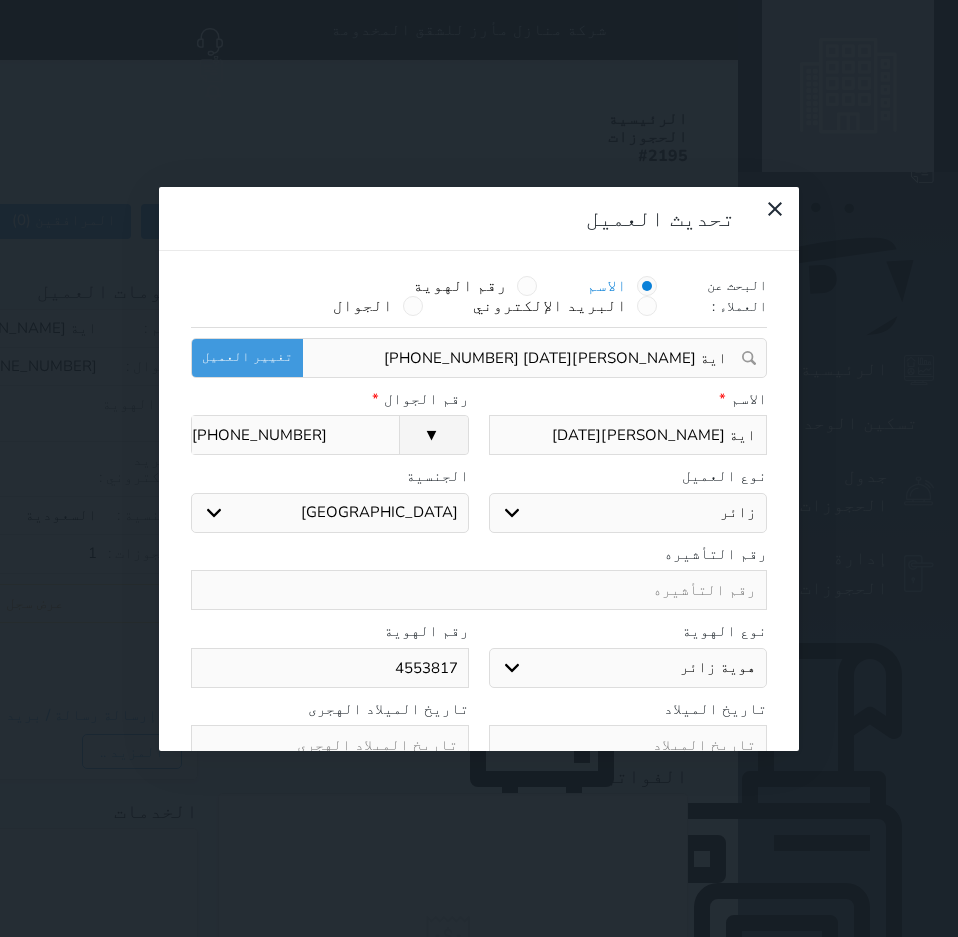select 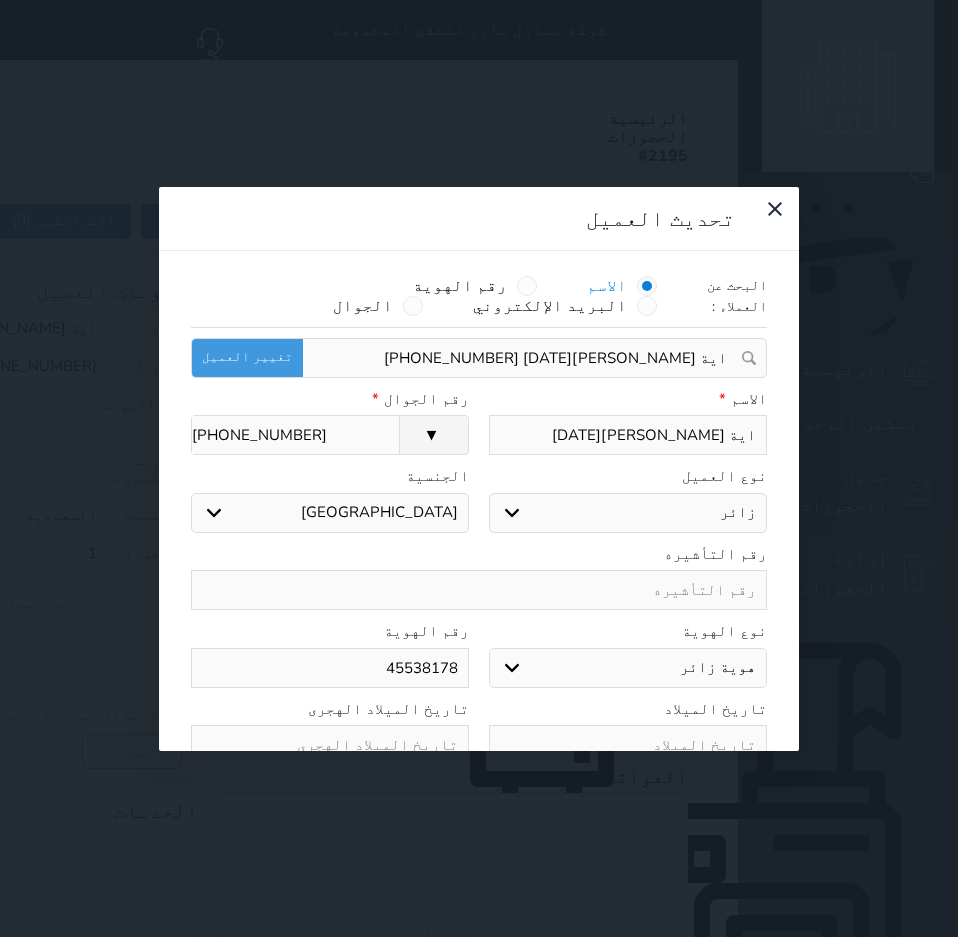 type on "455381786" 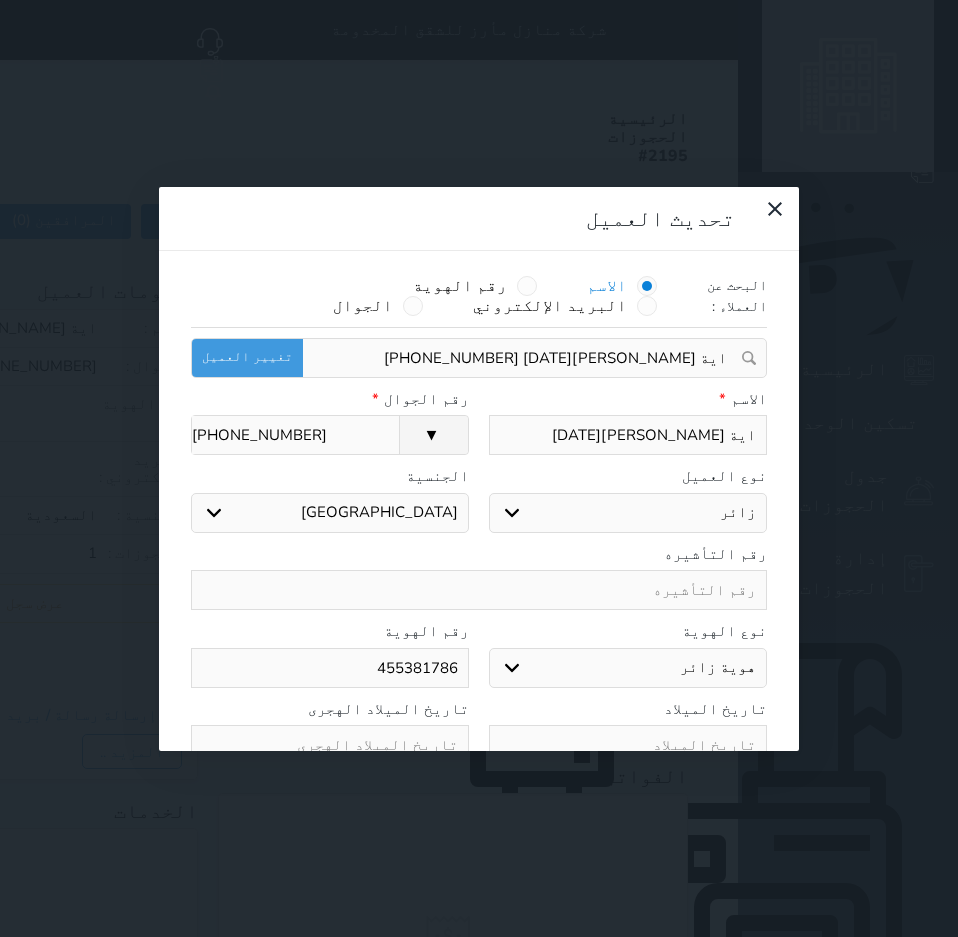 type on "4553817869" 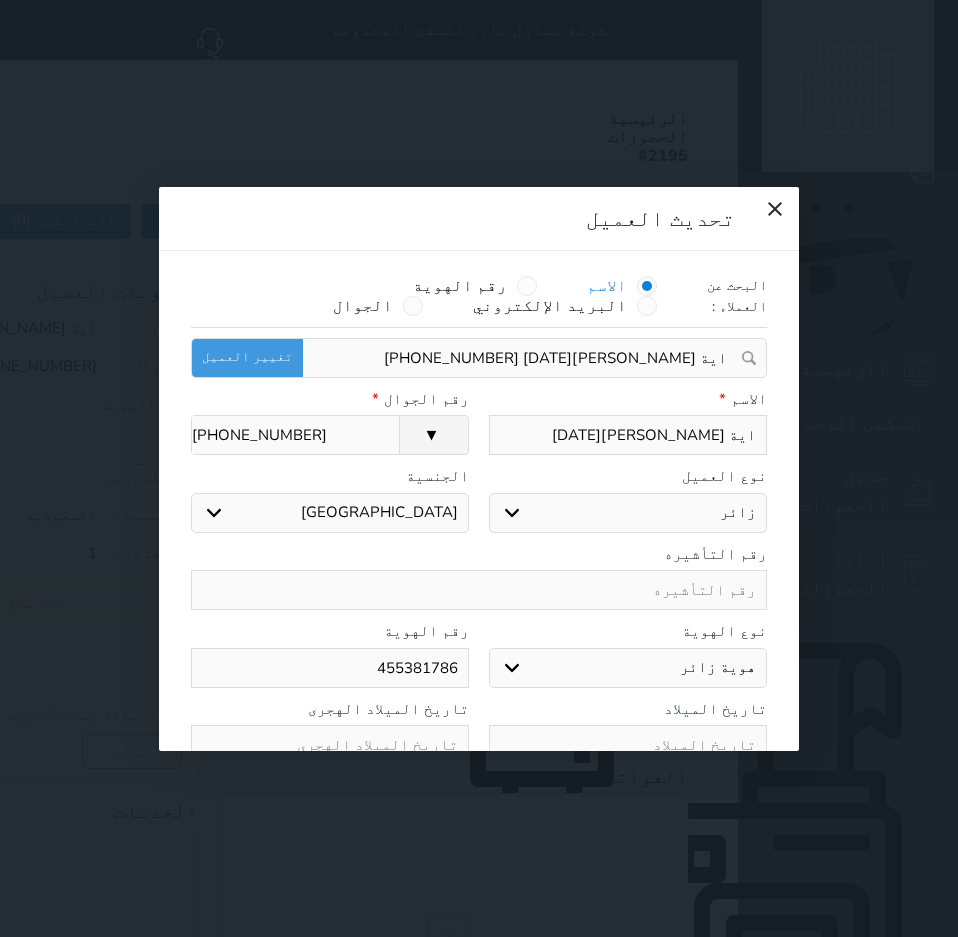 select 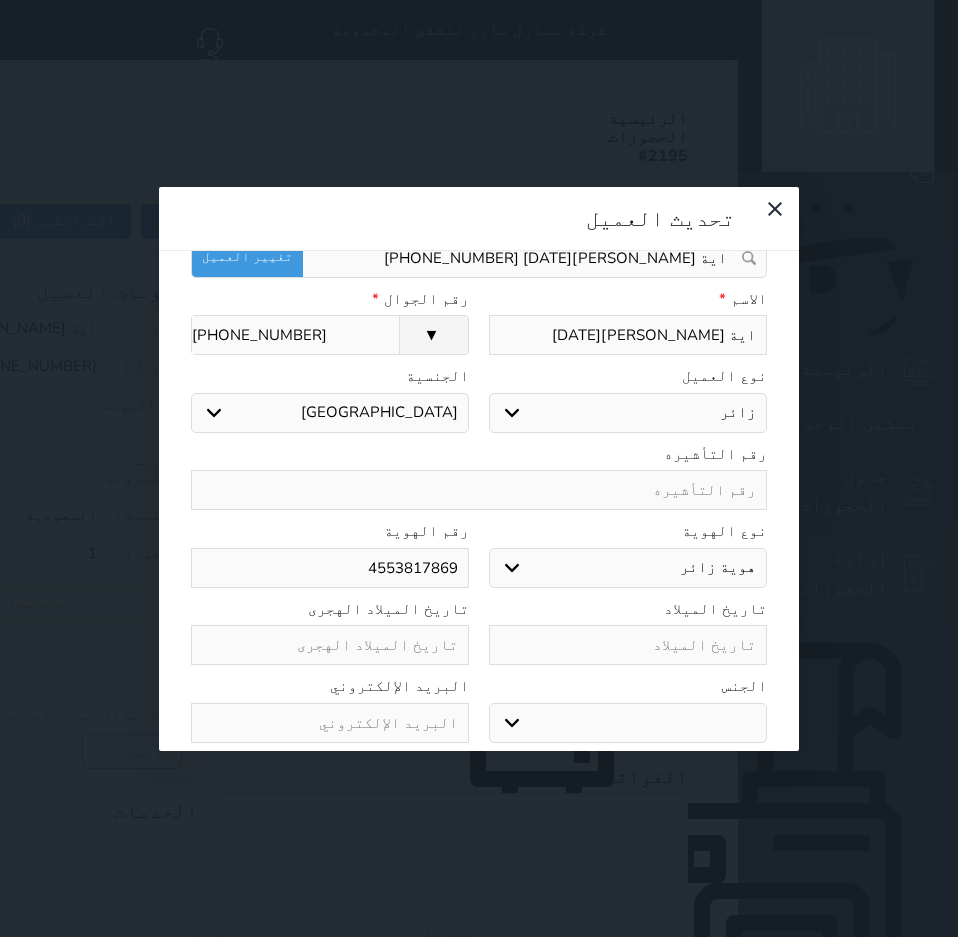scroll, scrollTop: 122, scrollLeft: 0, axis: vertical 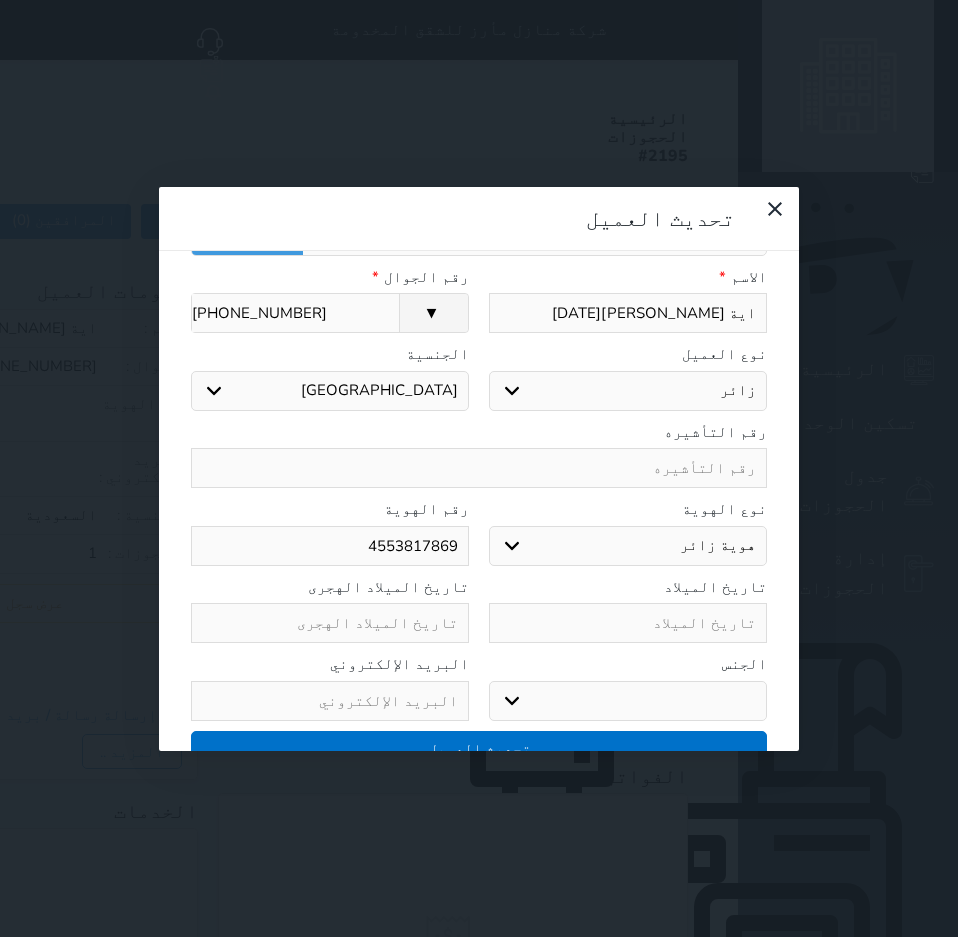 type on "4553817869" 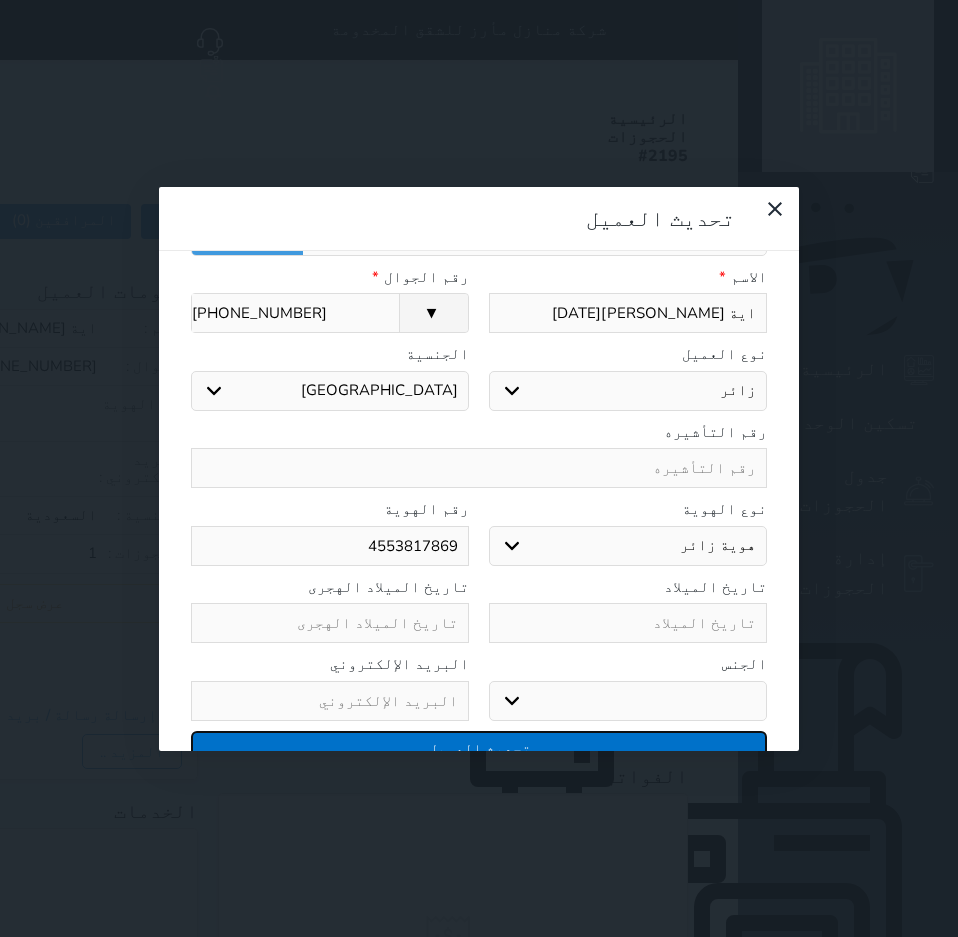 click on "تحديث العميل" at bounding box center (479, 748) 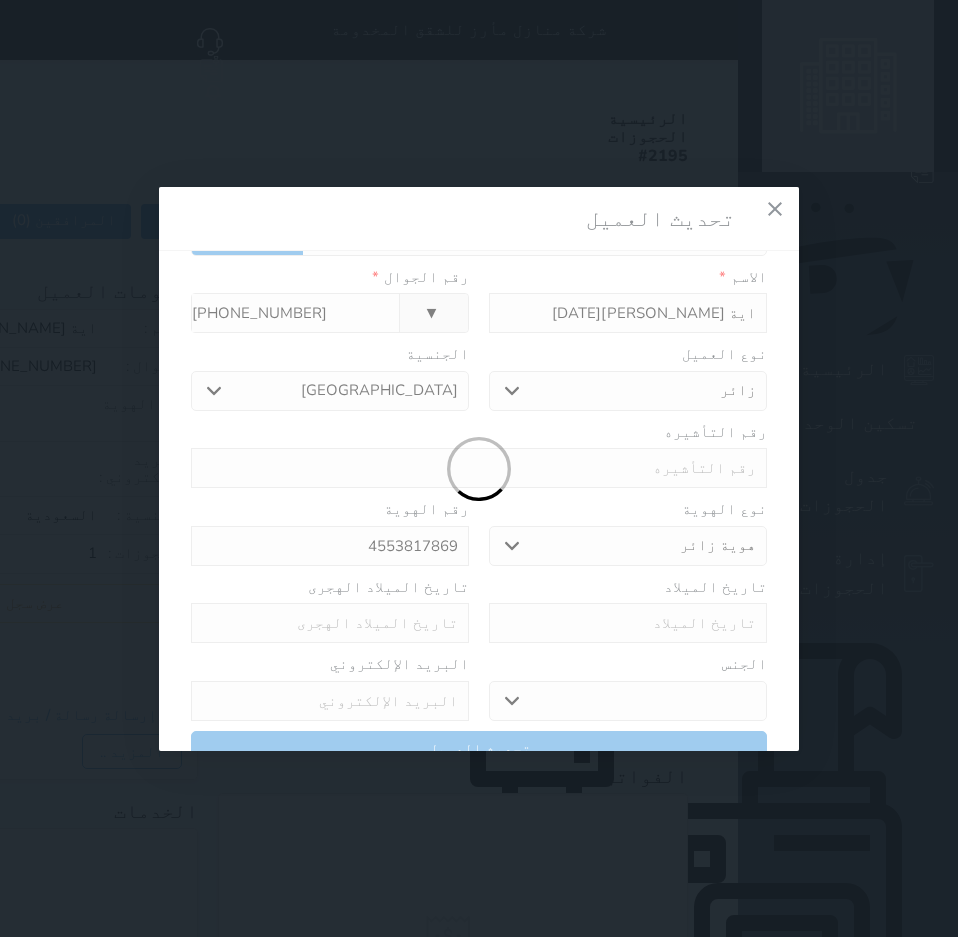 select 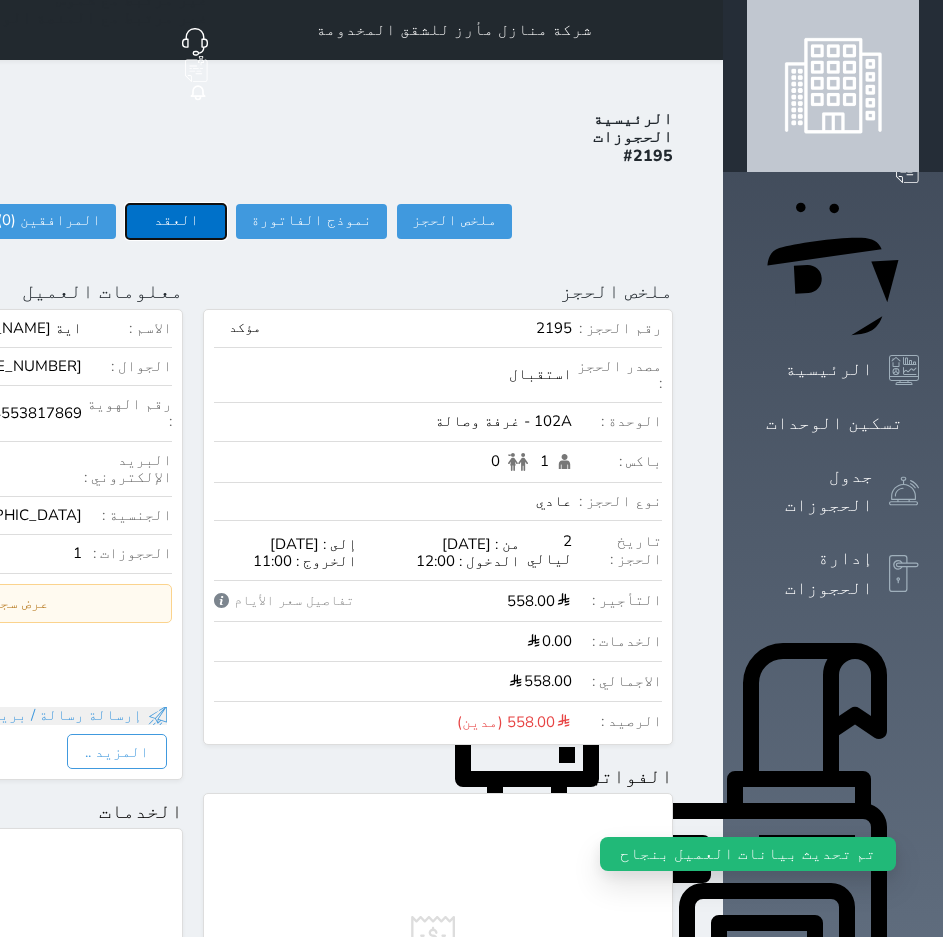 click on "العقد" at bounding box center (176, 221) 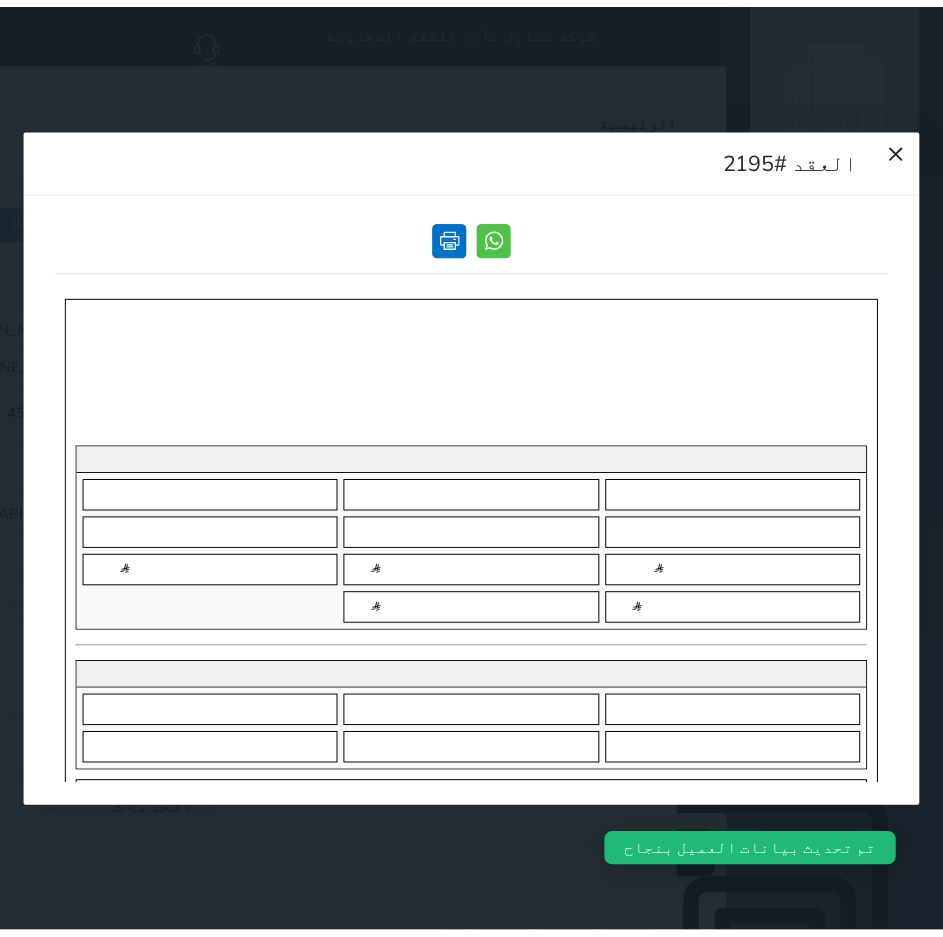 scroll, scrollTop: 0, scrollLeft: 0, axis: both 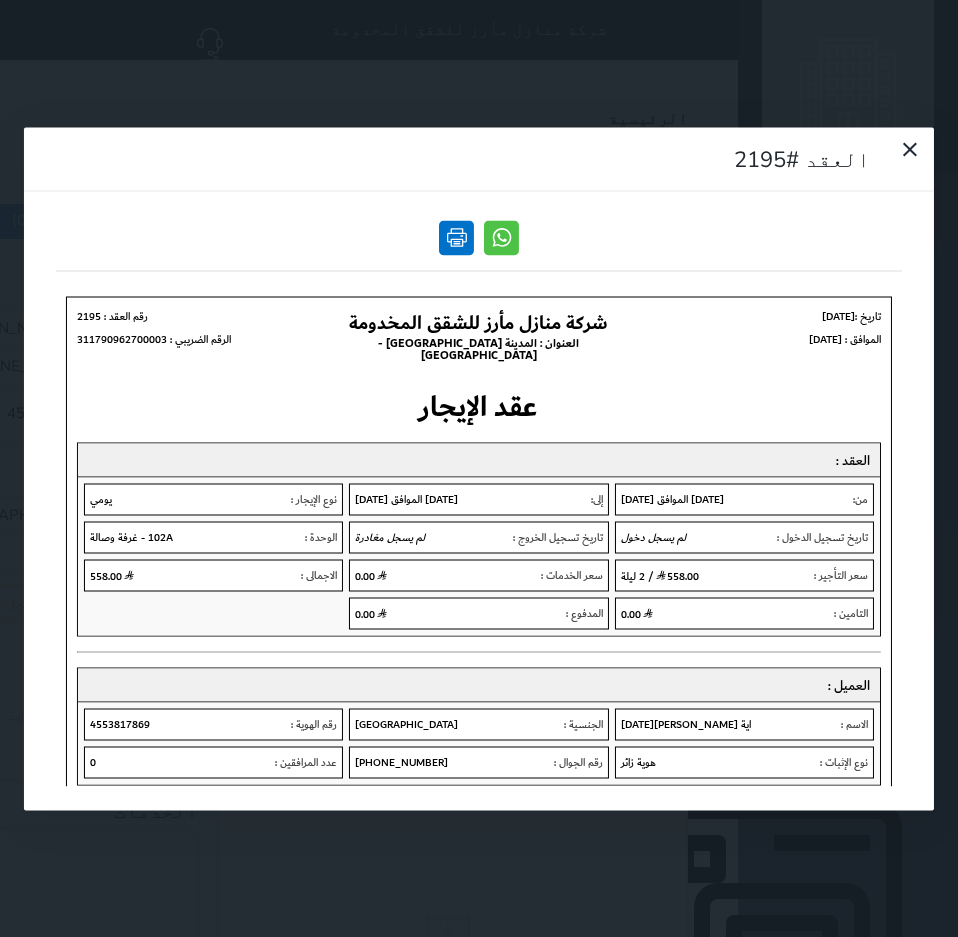click at bounding box center (456, 237) 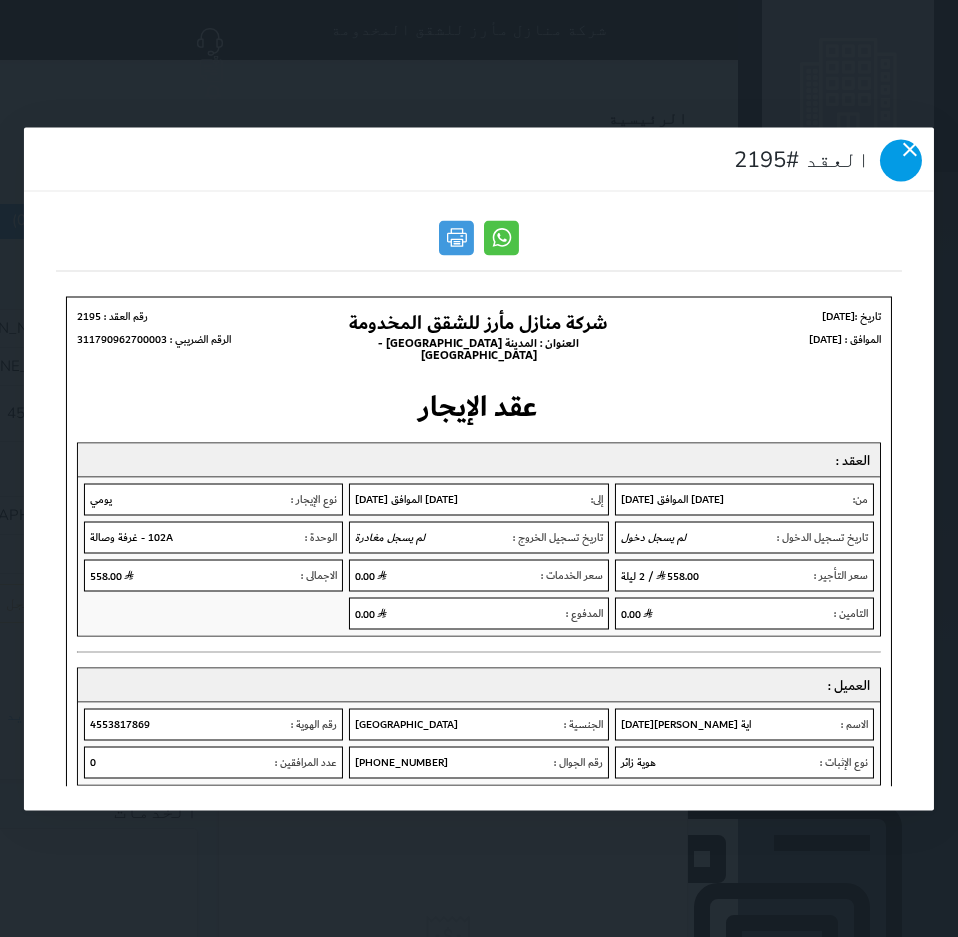 click 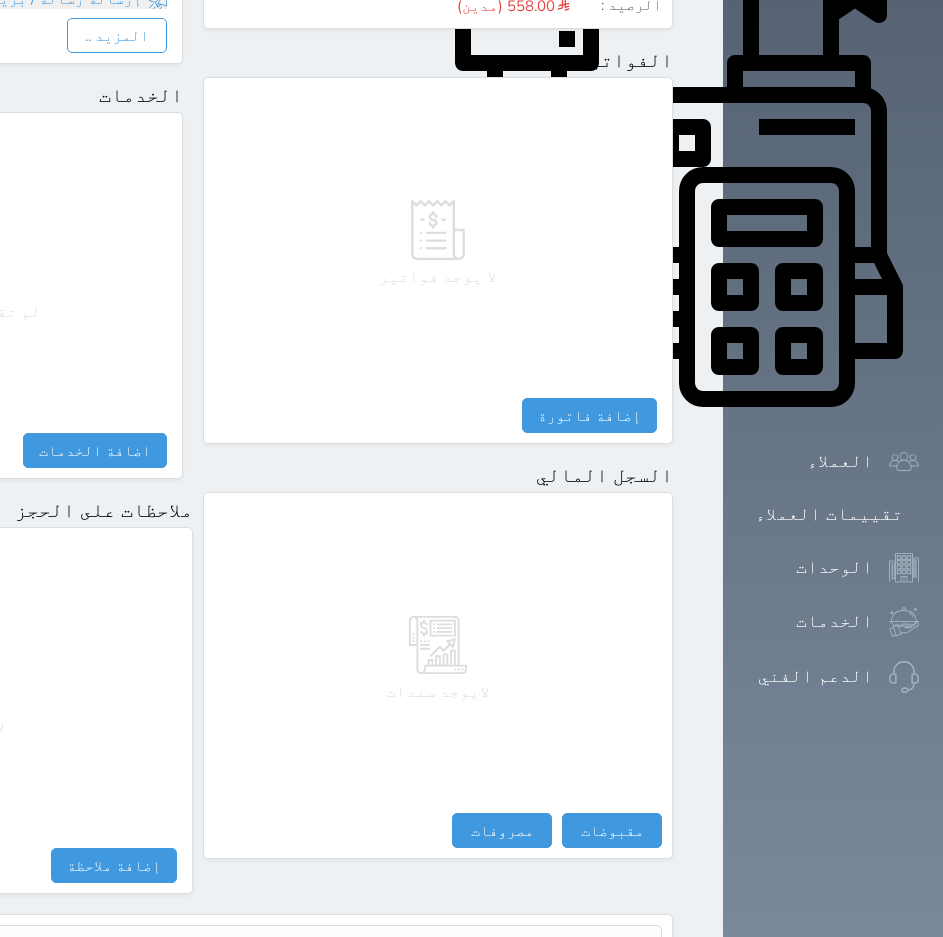 scroll, scrollTop: 720, scrollLeft: 0, axis: vertical 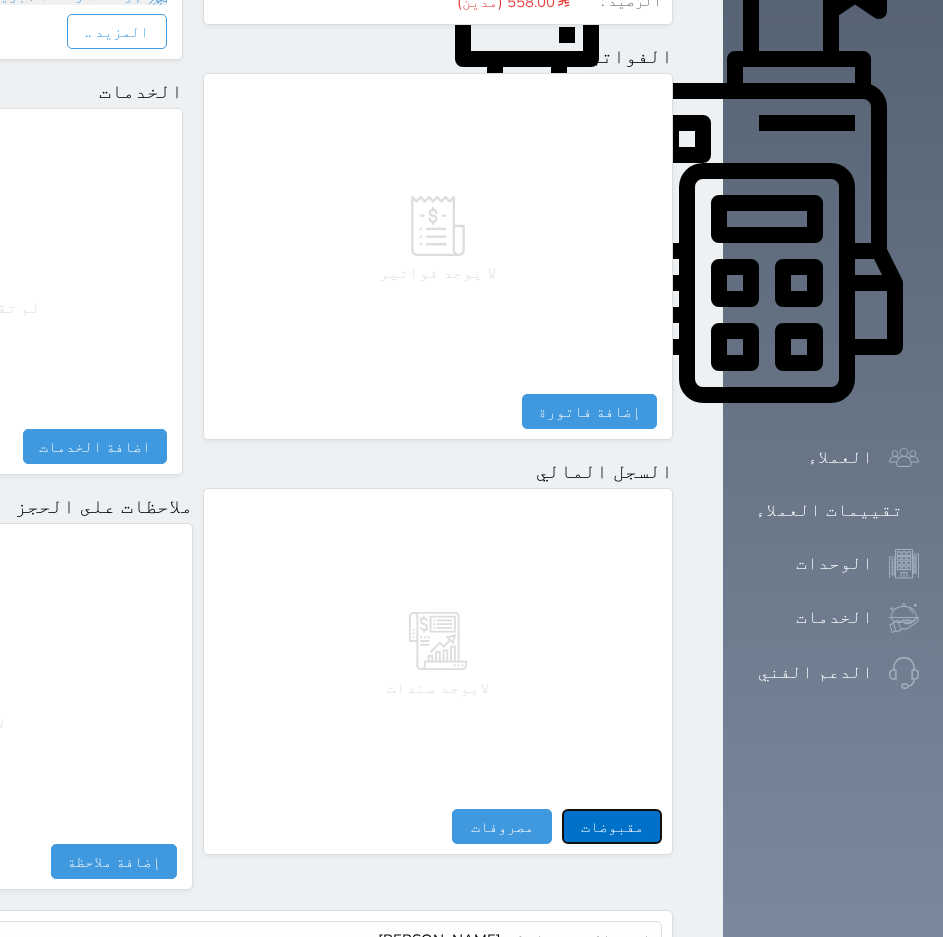 click on "مقبوضات" at bounding box center (612, 826) 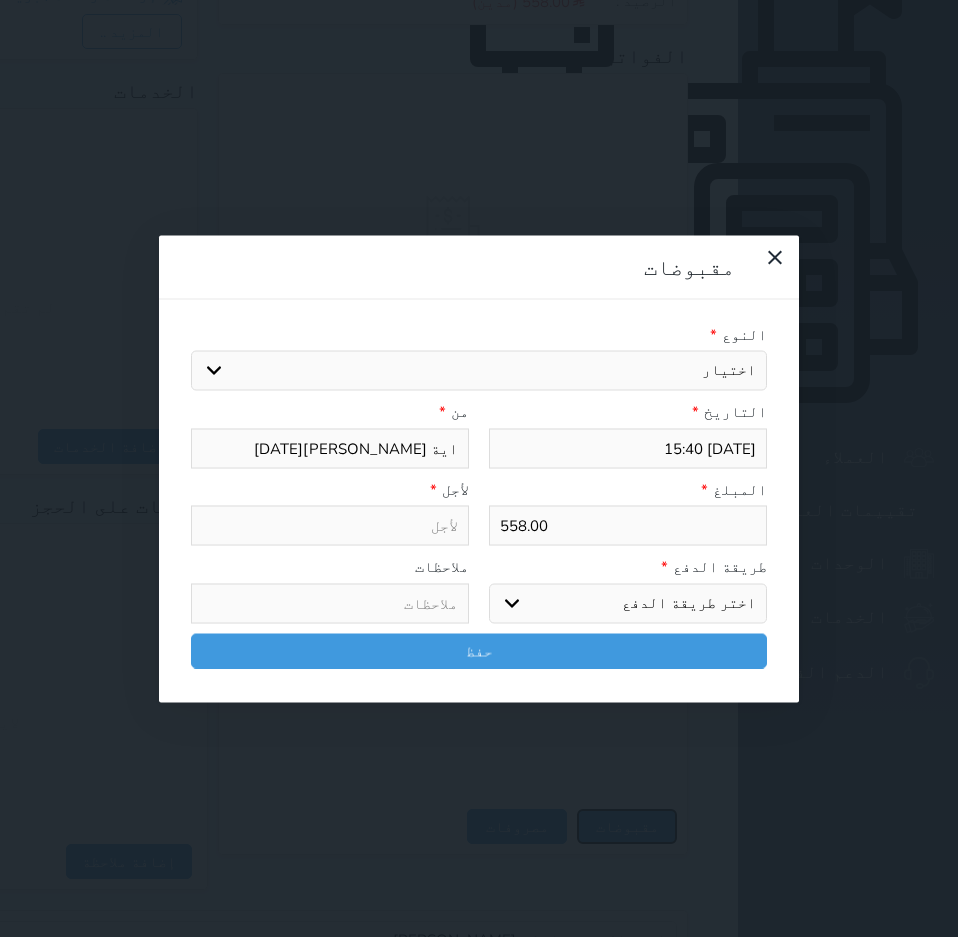 select 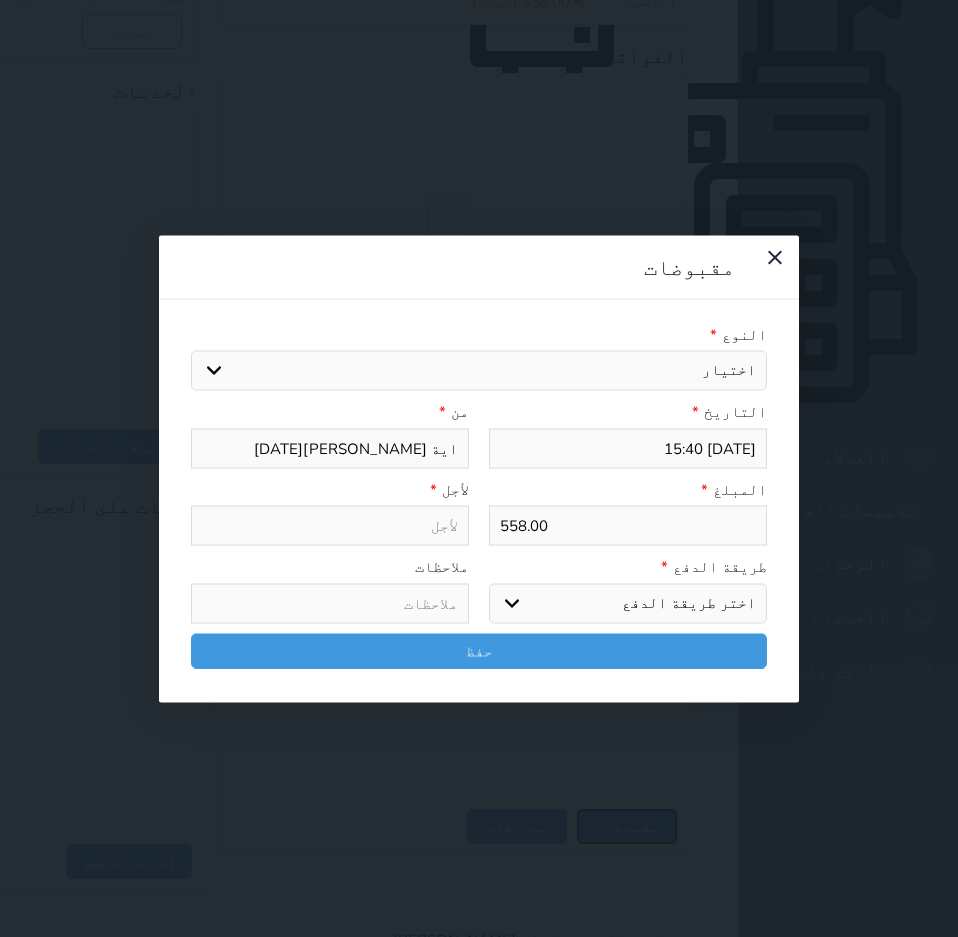select 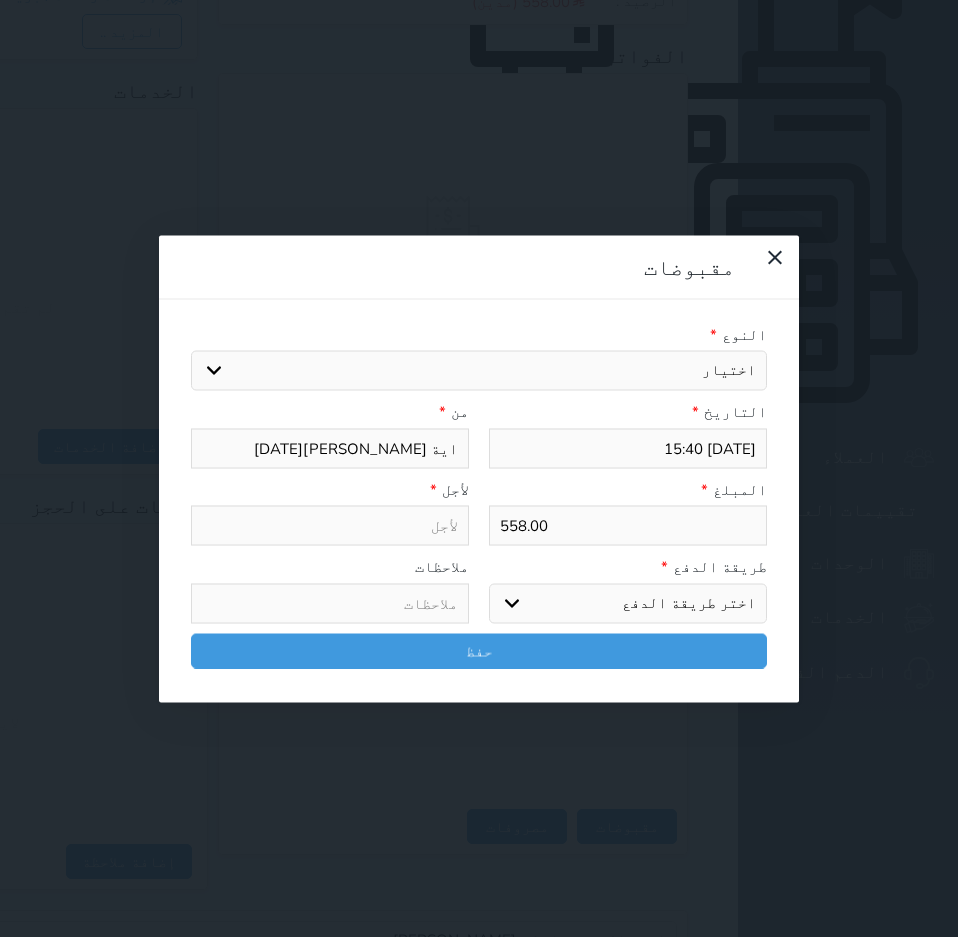 click on "طريقة الدفع *" at bounding box center (628, 567) 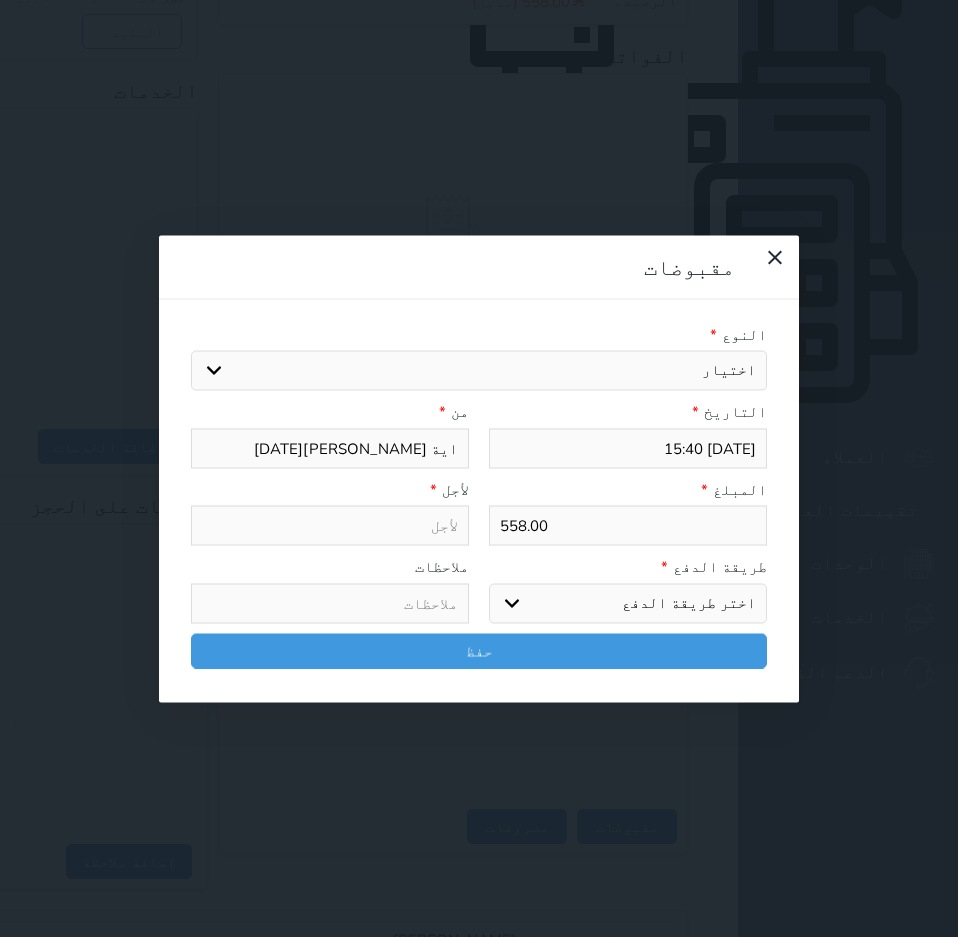click on "طريقة الدفع *   اختر طريقة الدفع   دفع نقدى   تحويل بنكى   مدى   بطاقة ائتمان   آجل" at bounding box center (628, 590) 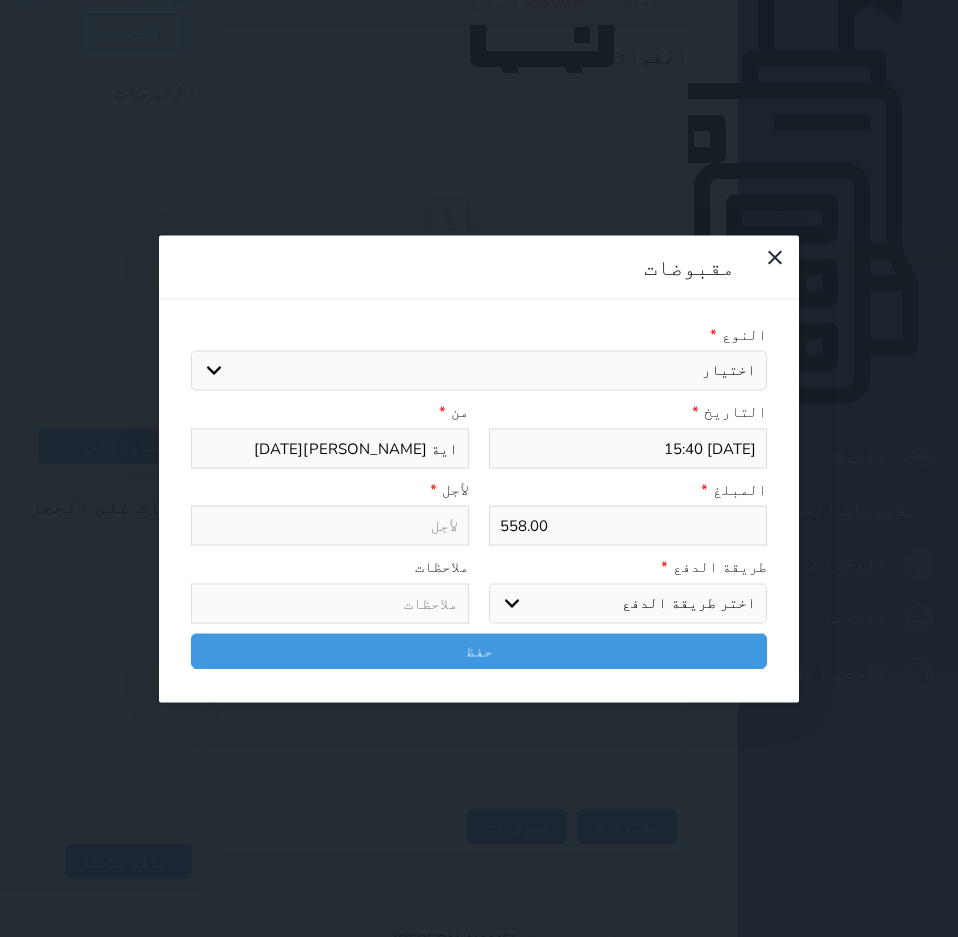 click on "اختر طريقة الدفع   دفع نقدى   تحويل بنكى   مدى   بطاقة ائتمان   آجل" at bounding box center [628, 603] 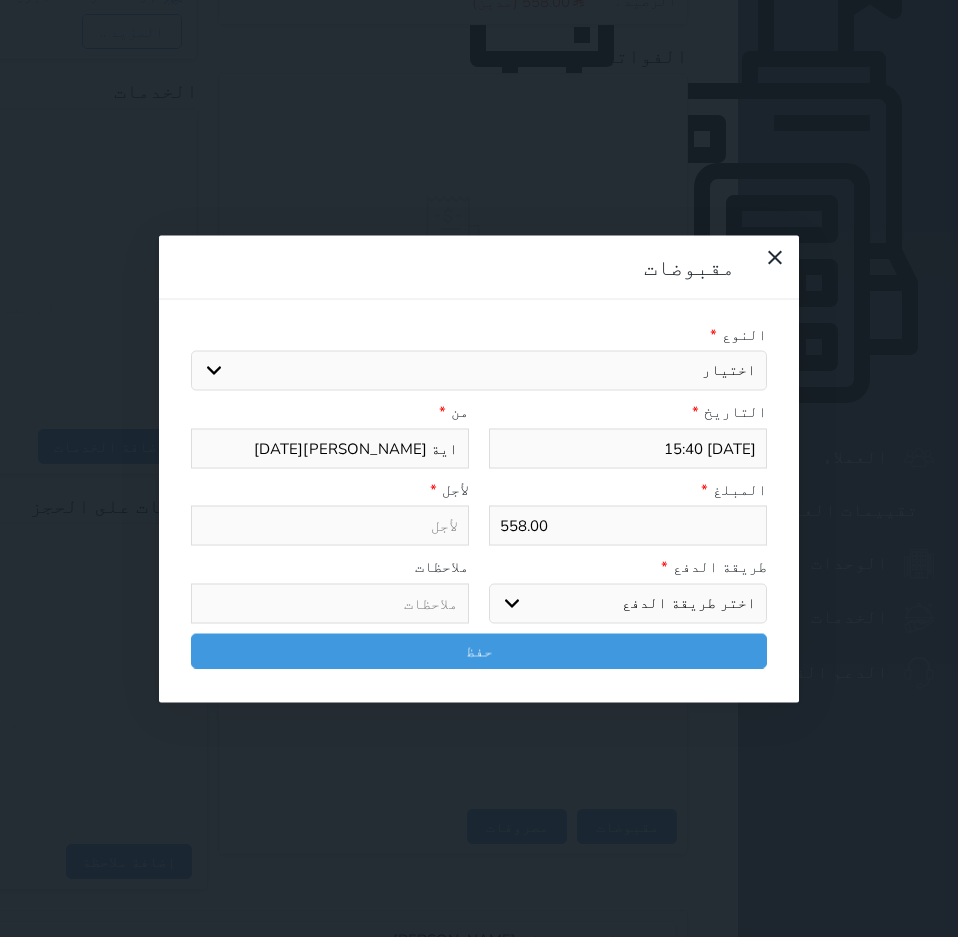 select on "credit" 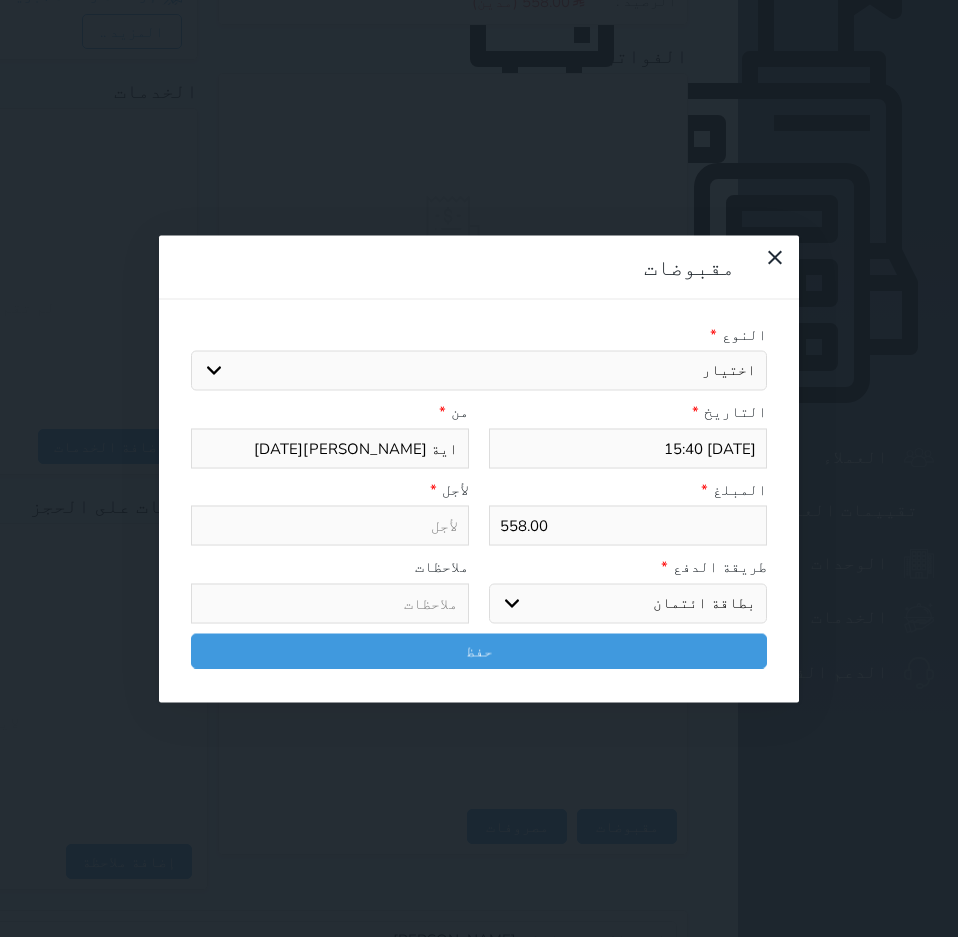 click on "اختر طريقة الدفع   دفع نقدى   تحويل بنكى   مدى   بطاقة ائتمان   آجل" at bounding box center (628, 603) 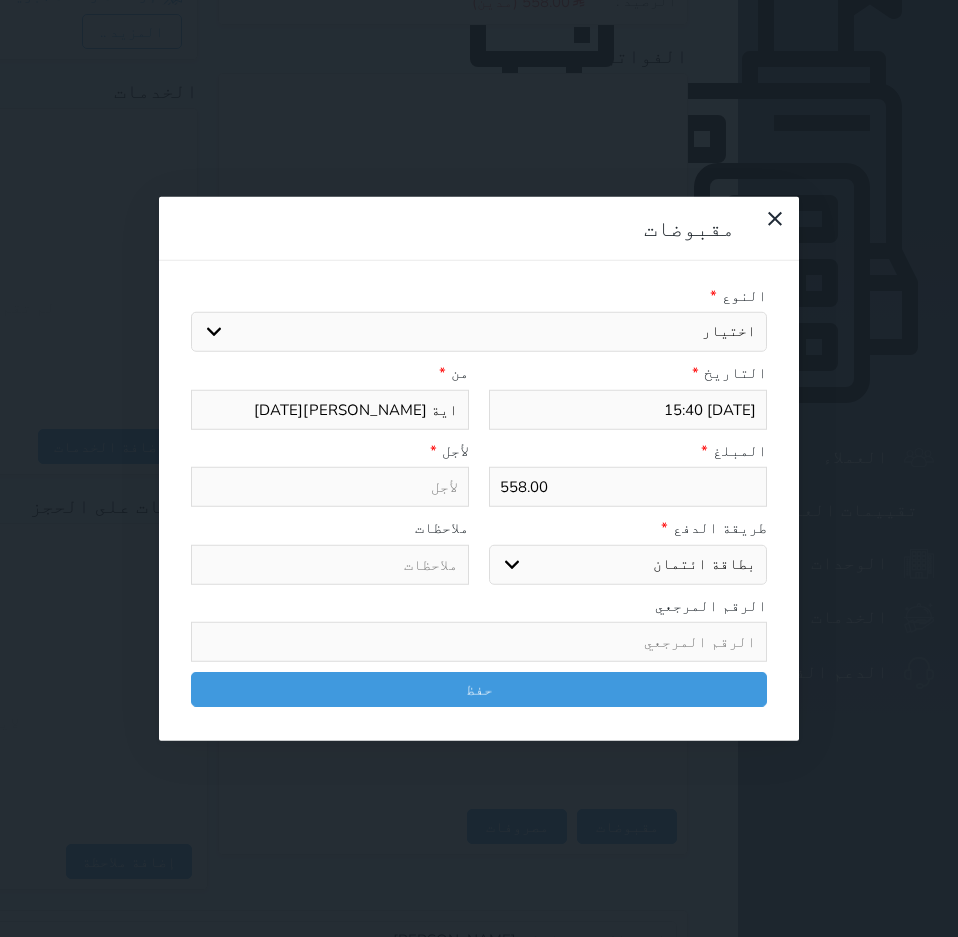click on "اختيار   مقبوضات عامة قيمة إيجار فواتير تامين عربون لا ينطبق آخر مغسلة واي فاي - الإنترنت مواقف السيارات طعام الأغذية والمشروبات مشروبات المشروبات الباردة المشروبات الساخنة الإفطار غداء عشاء مخبز و كعك حمام سباحة الصالة الرياضية سبا و خدمات الجمال اختيار وإسقاط (خدمات النقل) ميني بار كابل - تلفزيون سرير إضافي تصفيف الشعر التسوق خدمات الجولات السياحية المنظمة خدمات الدليل السياحي" at bounding box center (479, 332) 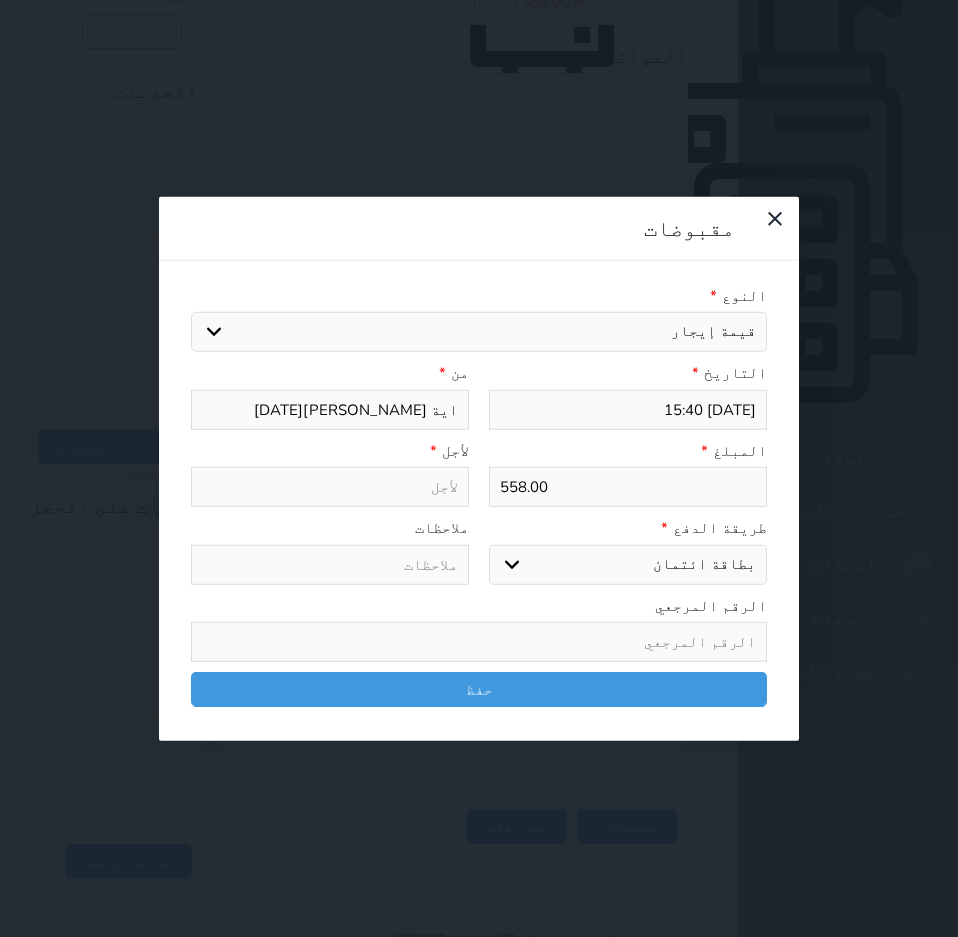 click on "اختيار   مقبوضات عامة قيمة إيجار فواتير تامين عربون لا ينطبق آخر مغسلة واي فاي - الإنترنت مواقف السيارات طعام الأغذية والمشروبات مشروبات المشروبات الباردة المشروبات الساخنة الإفطار غداء عشاء مخبز و كعك حمام سباحة الصالة الرياضية سبا و خدمات الجمال اختيار وإسقاط (خدمات النقل) ميني بار كابل - تلفزيون سرير إضافي تصفيف الشعر التسوق خدمات الجولات السياحية المنظمة خدمات الدليل السياحي" at bounding box center [479, 332] 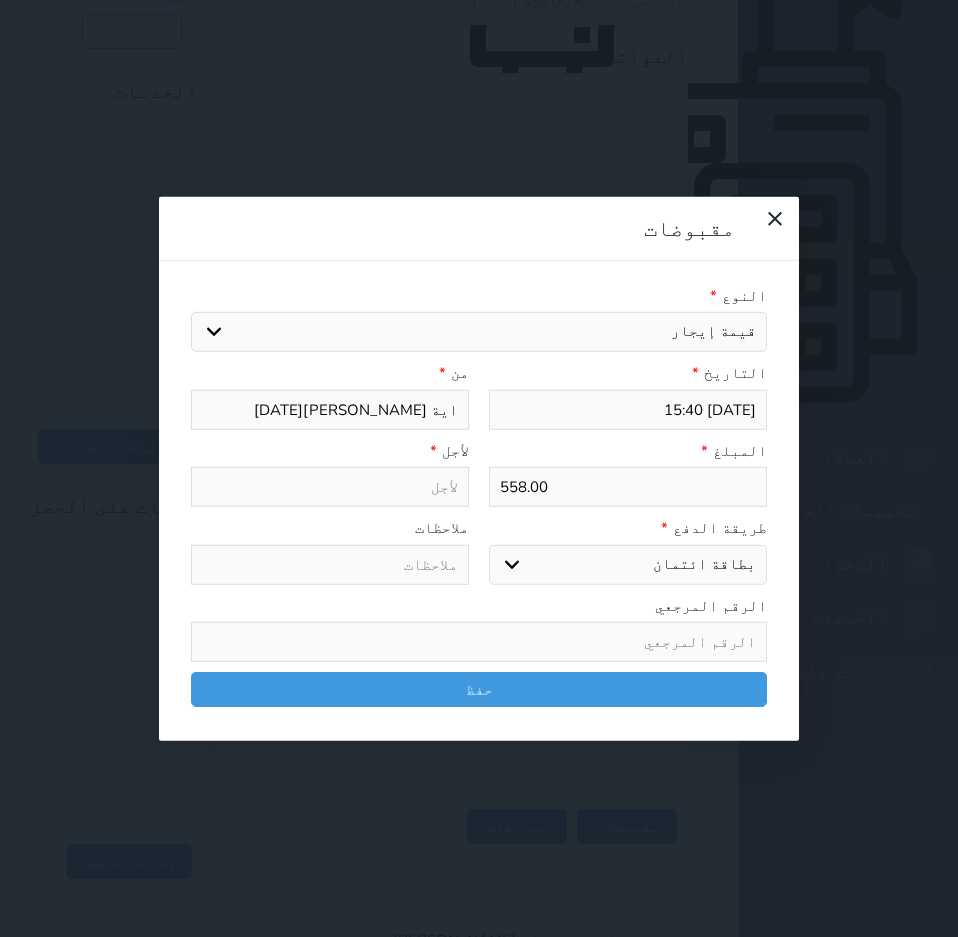 type on "قيمة إيجار - الوحدة - 102A" 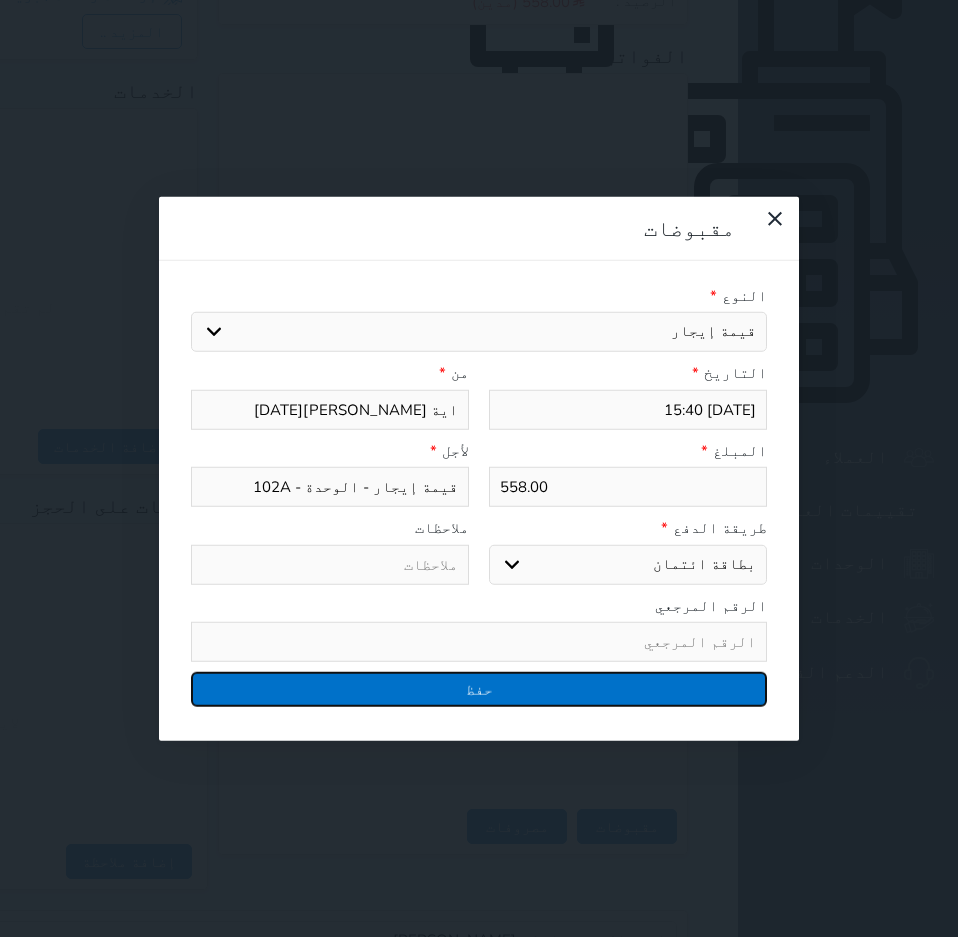click on "حفظ" at bounding box center [479, 689] 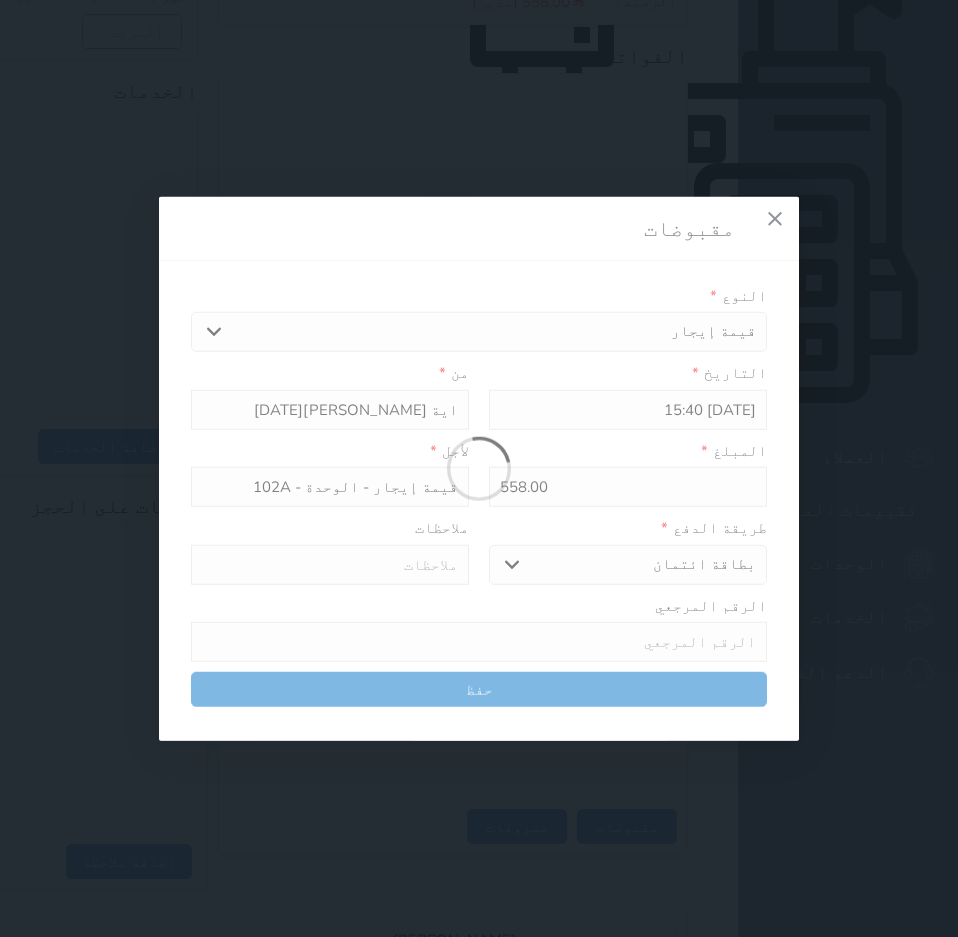 select 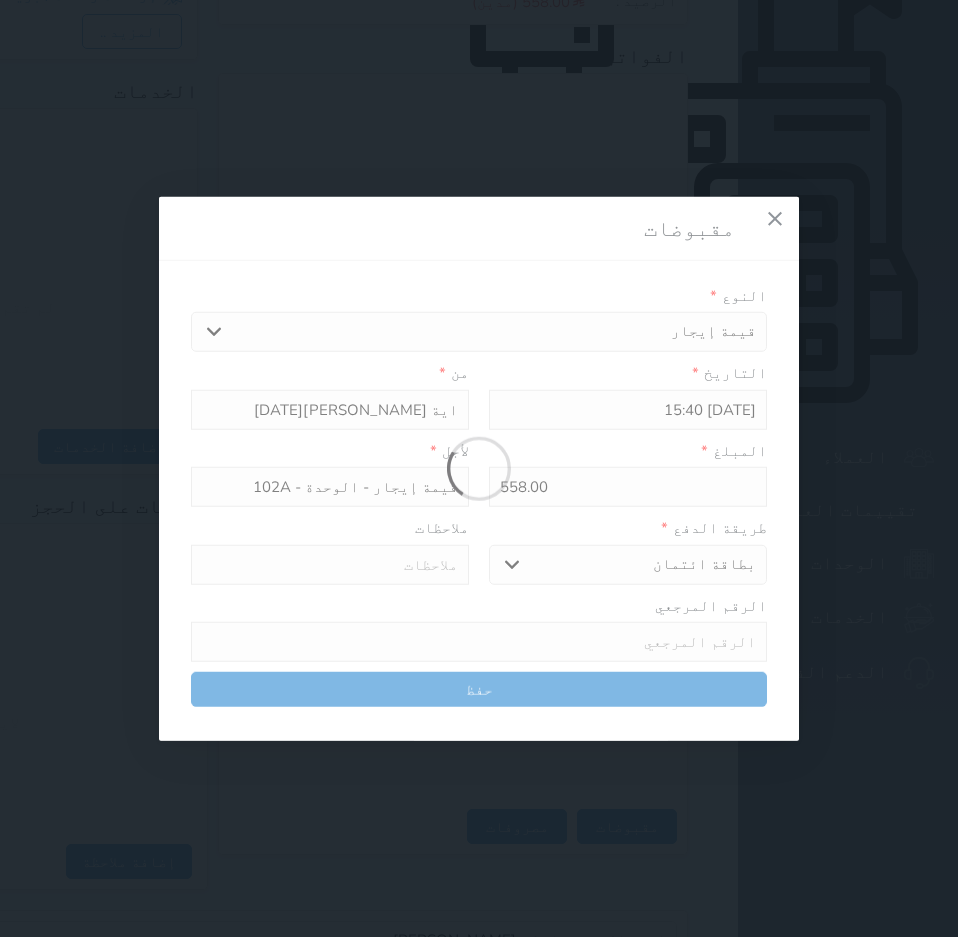 type 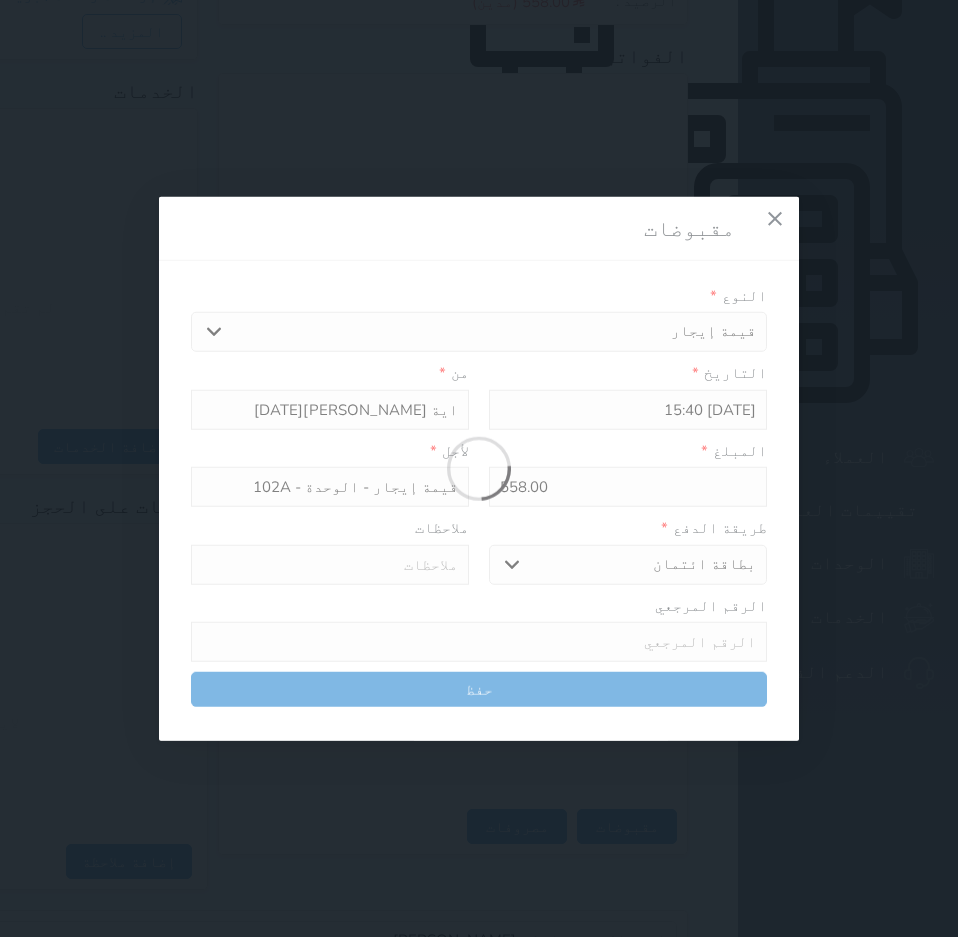 type on "0" 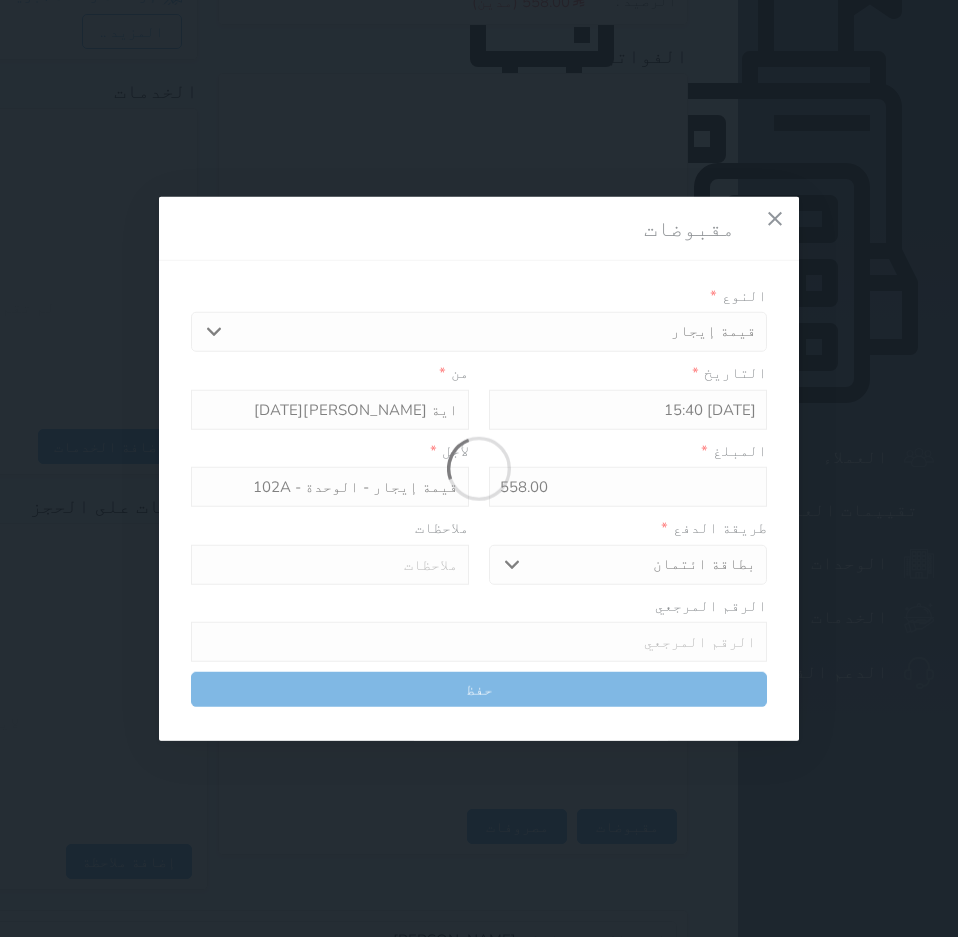select 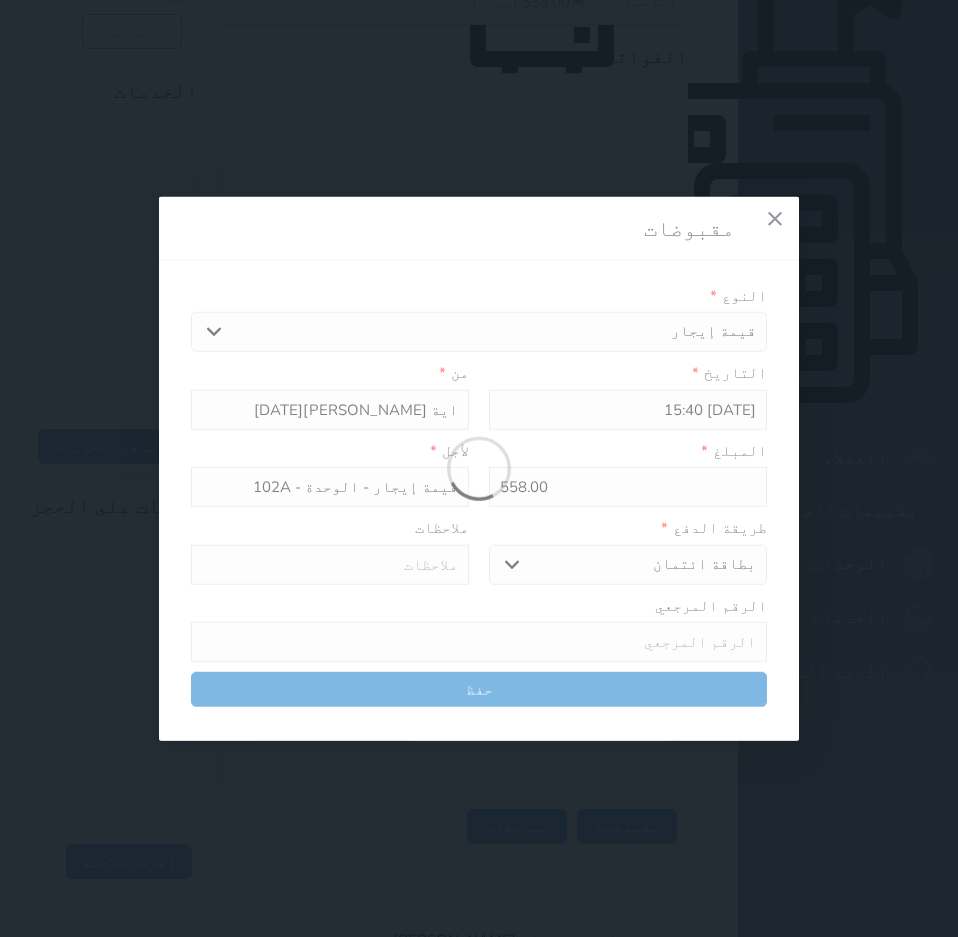 type on "0" 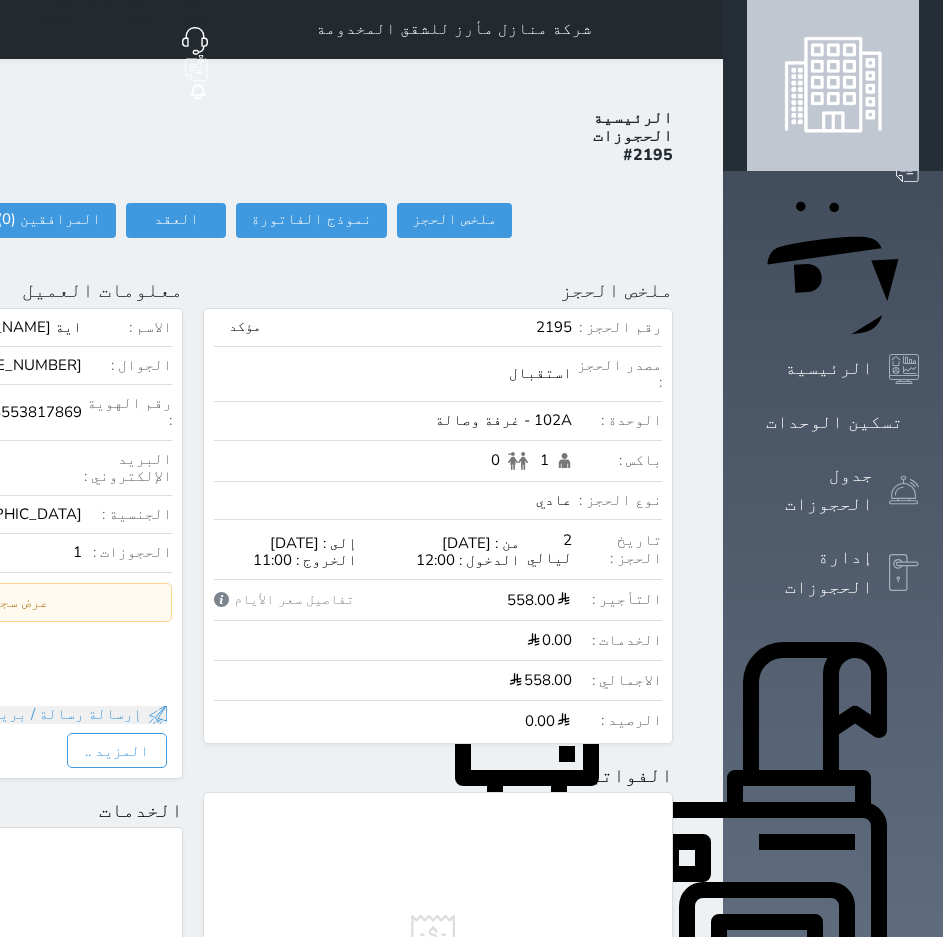 scroll, scrollTop: 0, scrollLeft: 0, axis: both 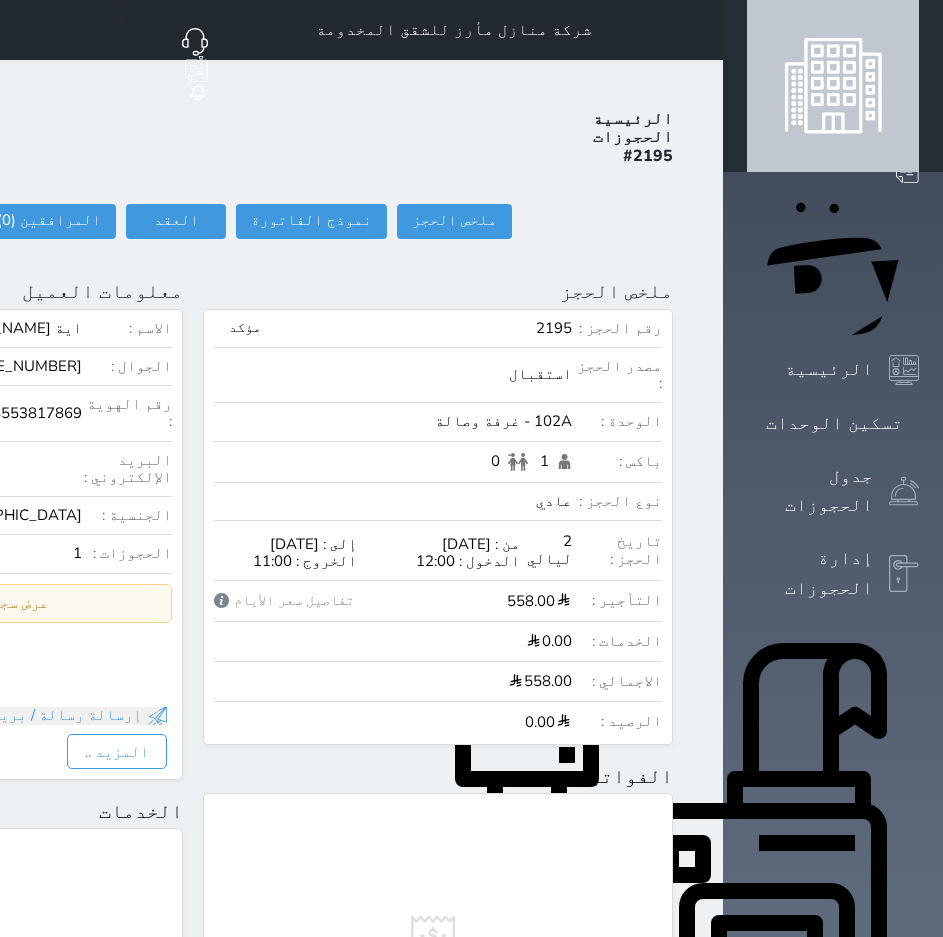 click on "تسجيل دخول" at bounding box center (-86, 221) 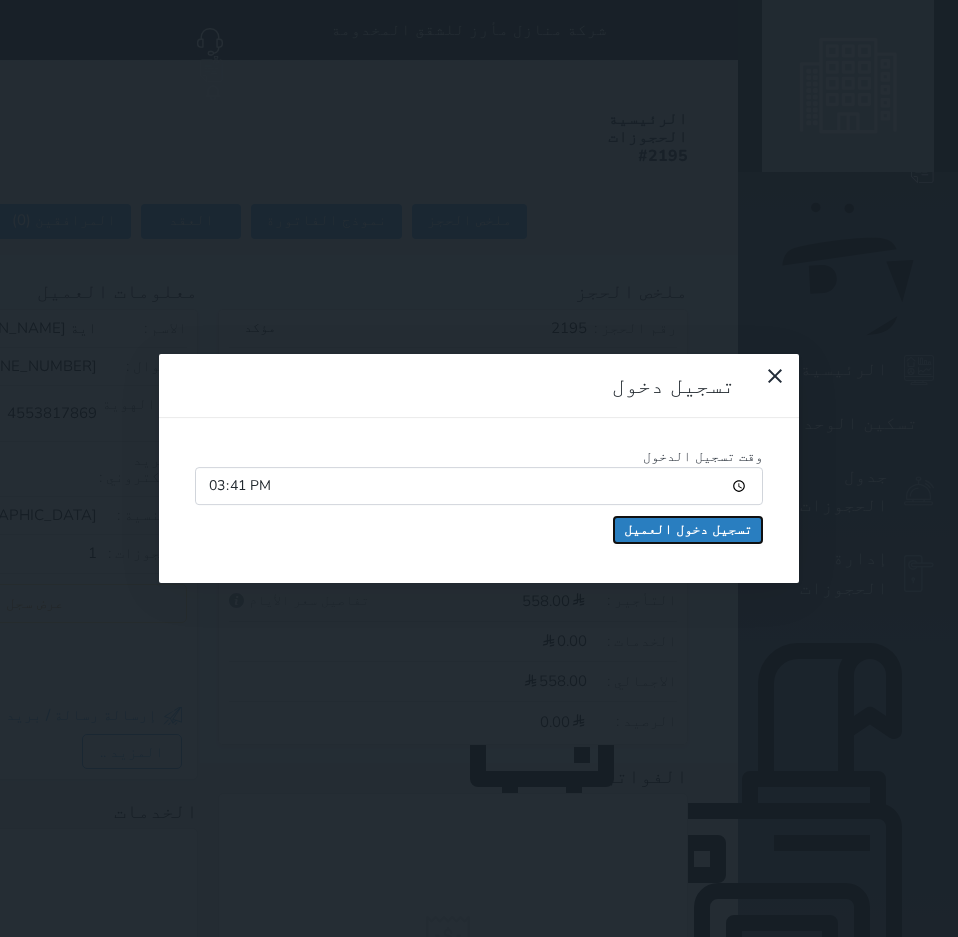 click on "تسجيل دخول العميل" at bounding box center (688, 530) 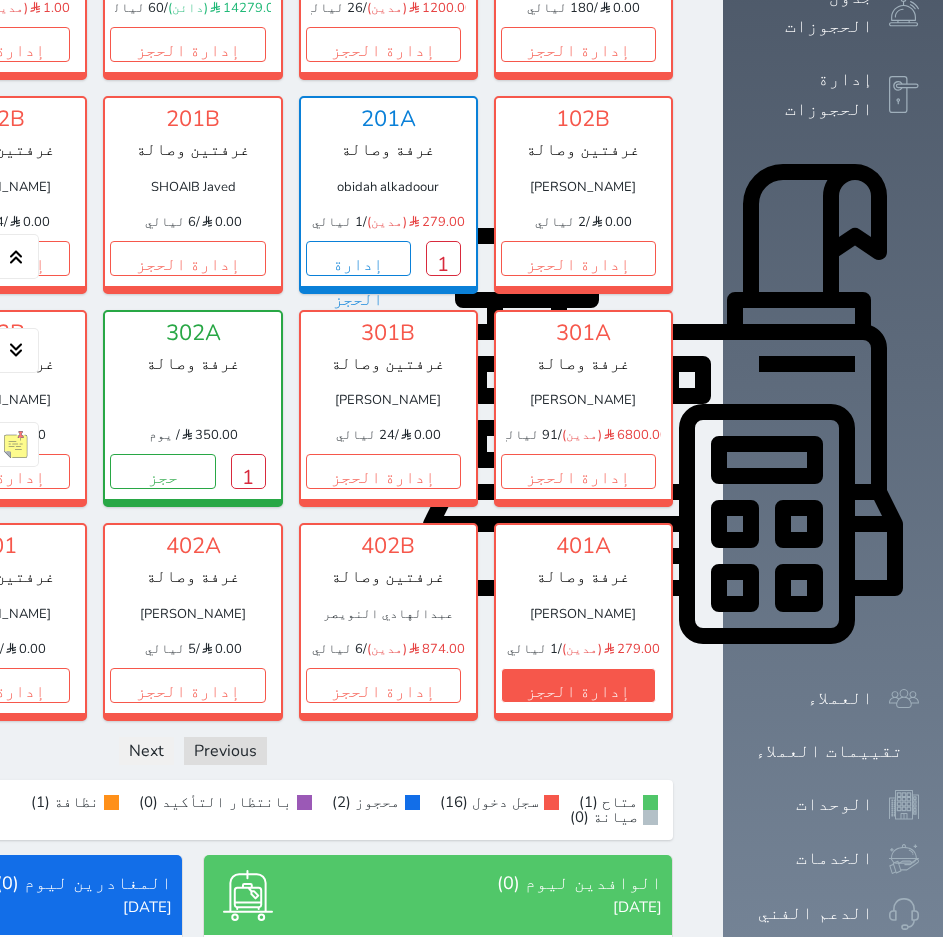 scroll, scrollTop: 500, scrollLeft: 0, axis: vertical 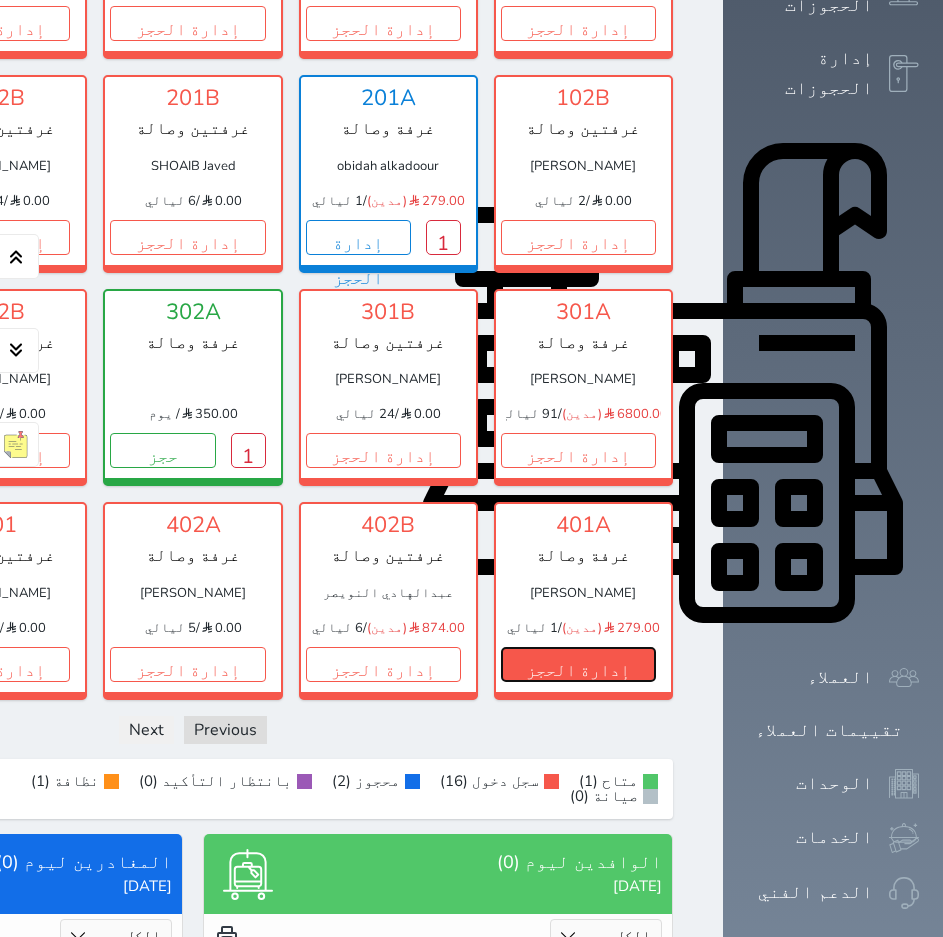 click on "إدارة الحجز" at bounding box center (578, 664) 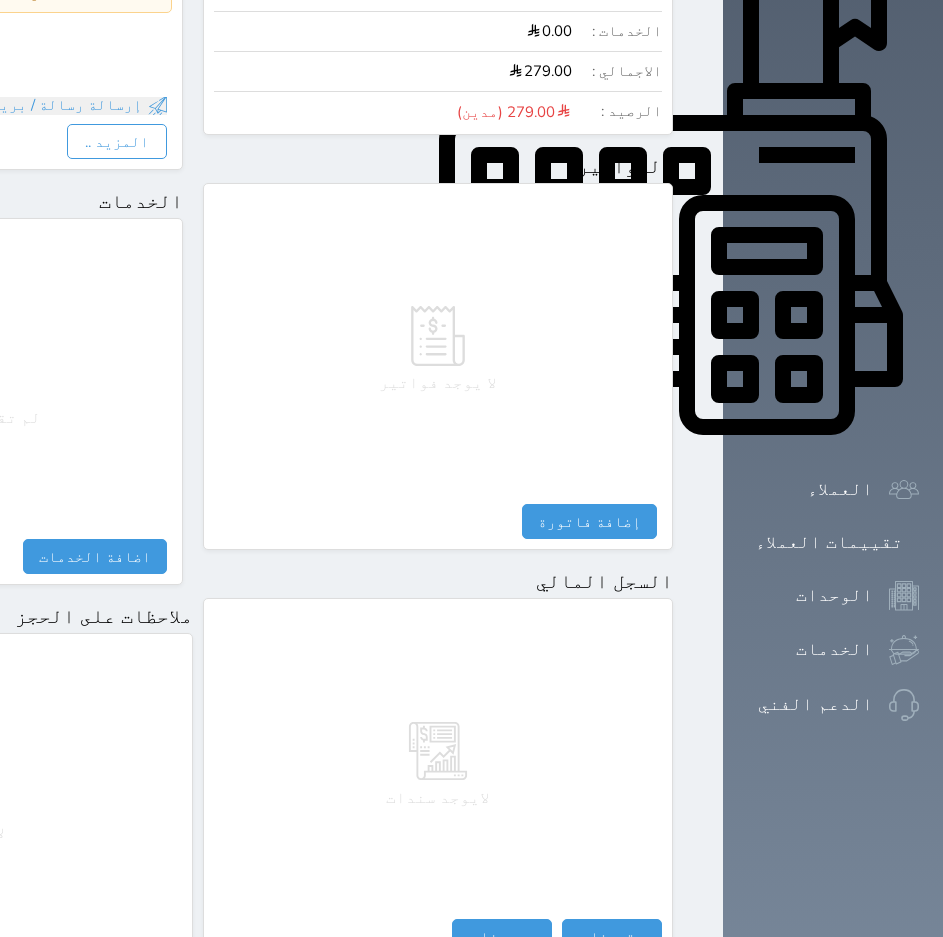 scroll, scrollTop: 798, scrollLeft: 0, axis: vertical 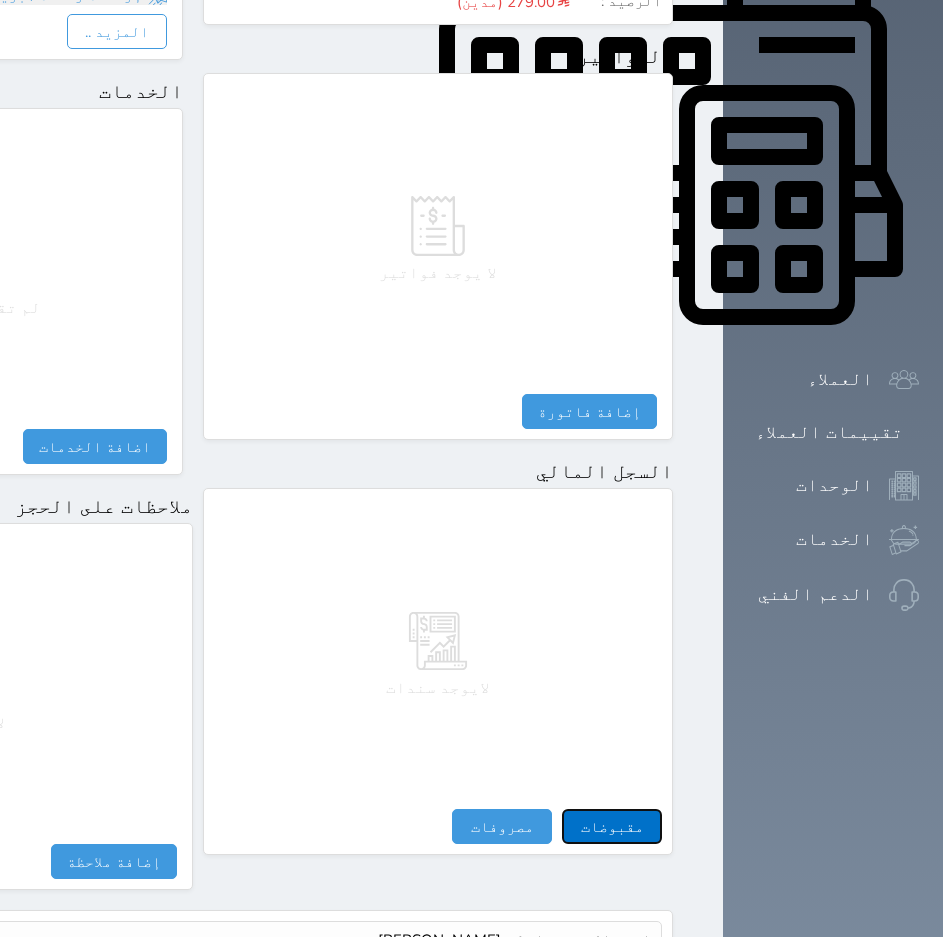 click on "مقبوضات" at bounding box center (612, 826) 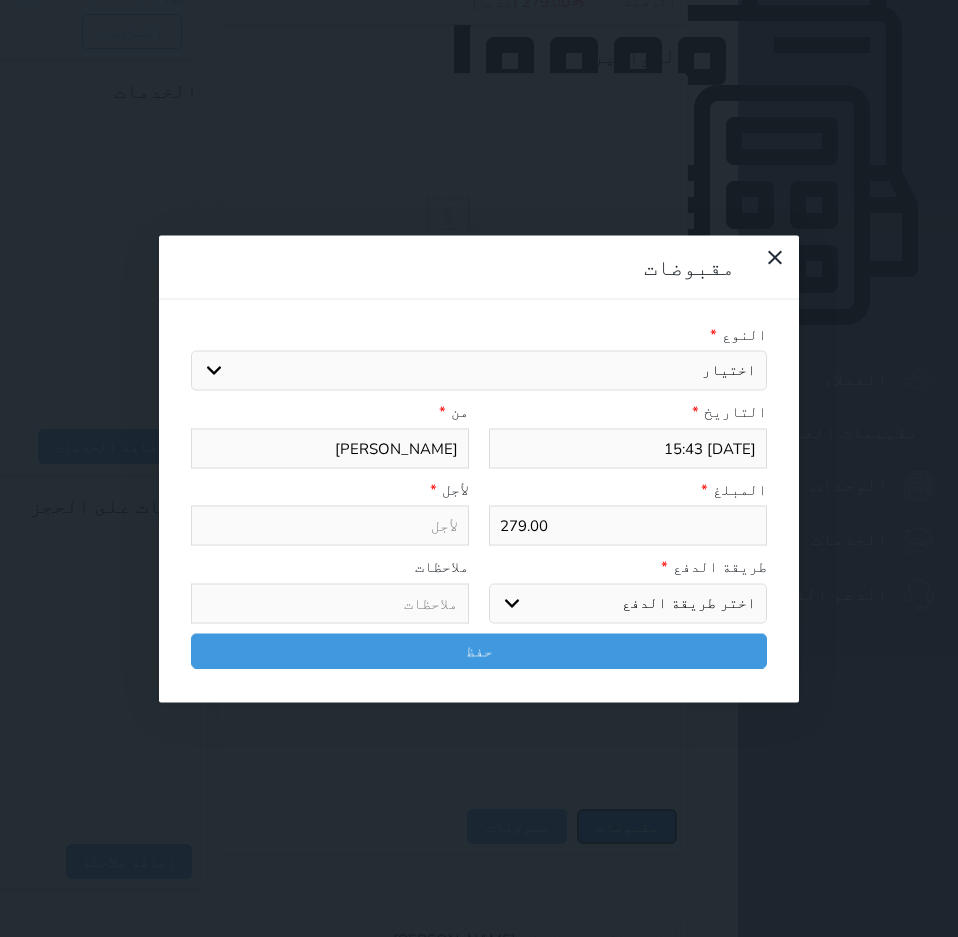 select 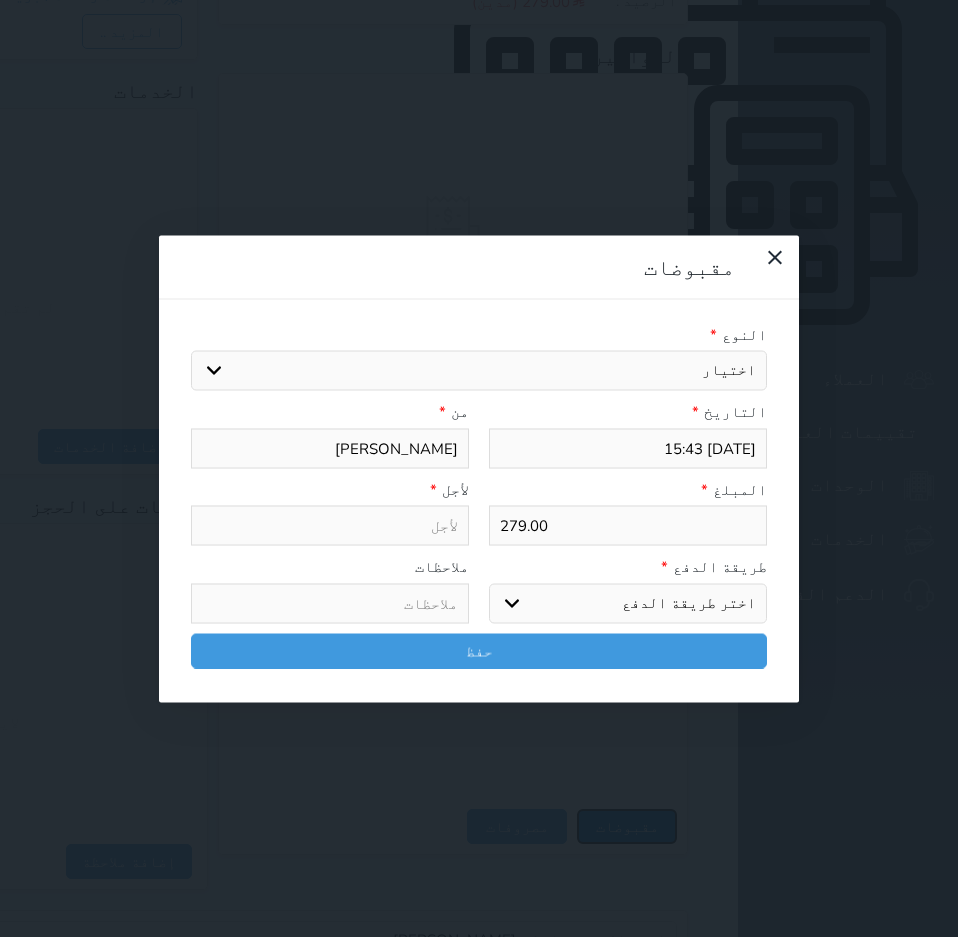 select 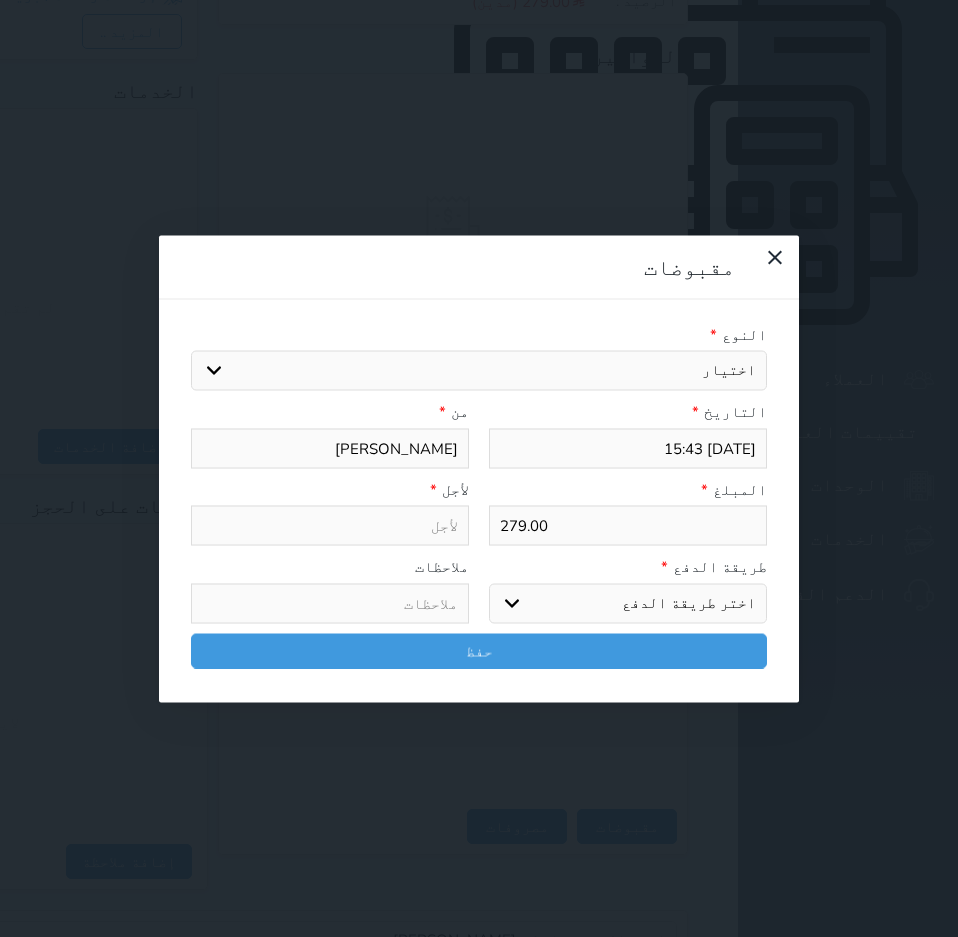 click on "اختر طريقة الدفع   دفع نقدى   تحويل بنكى   مدى   بطاقة ائتمان   آجل" at bounding box center (628, 603) 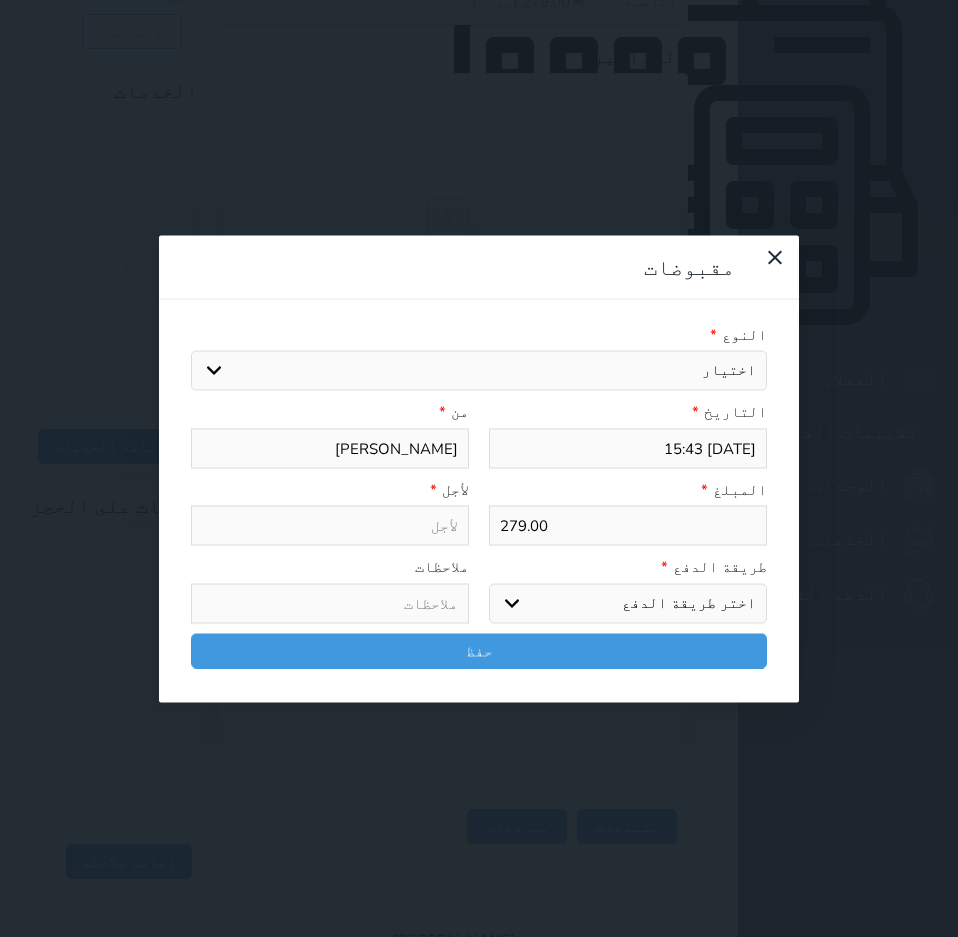 select on "mada" 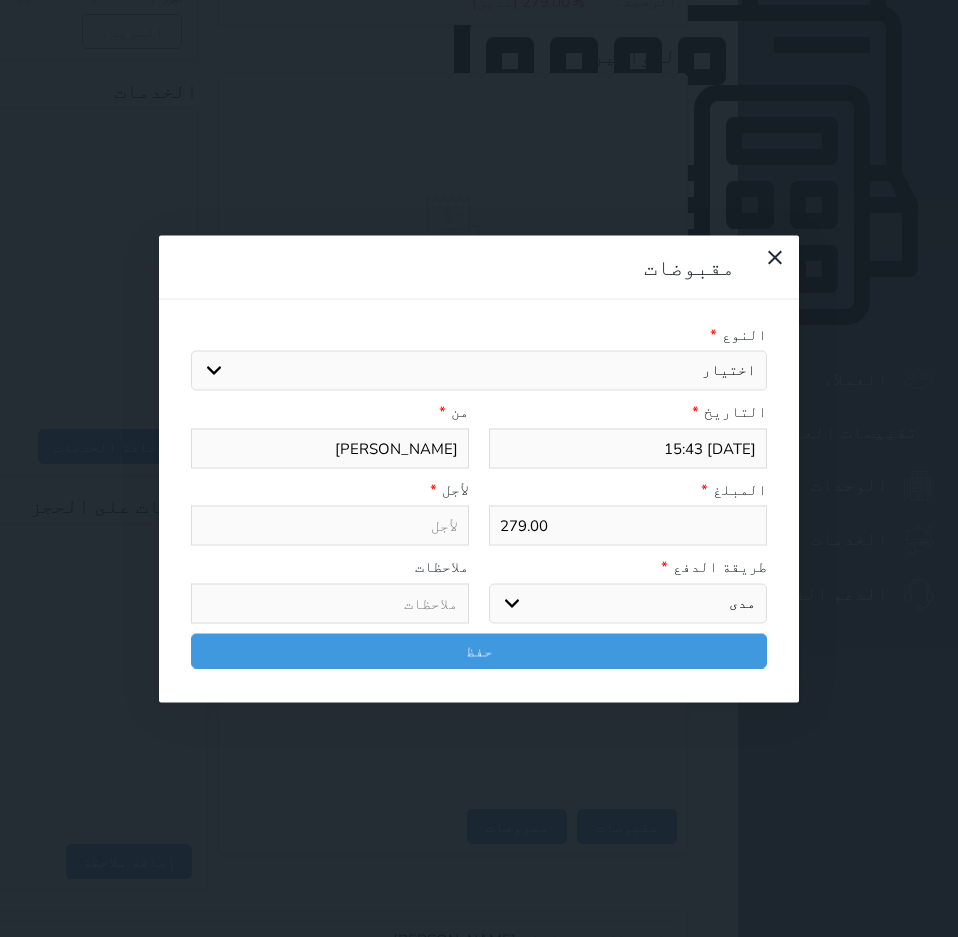 click on "اختر طريقة الدفع   دفع نقدى   تحويل بنكى   مدى   بطاقة ائتمان   آجل" at bounding box center [628, 603] 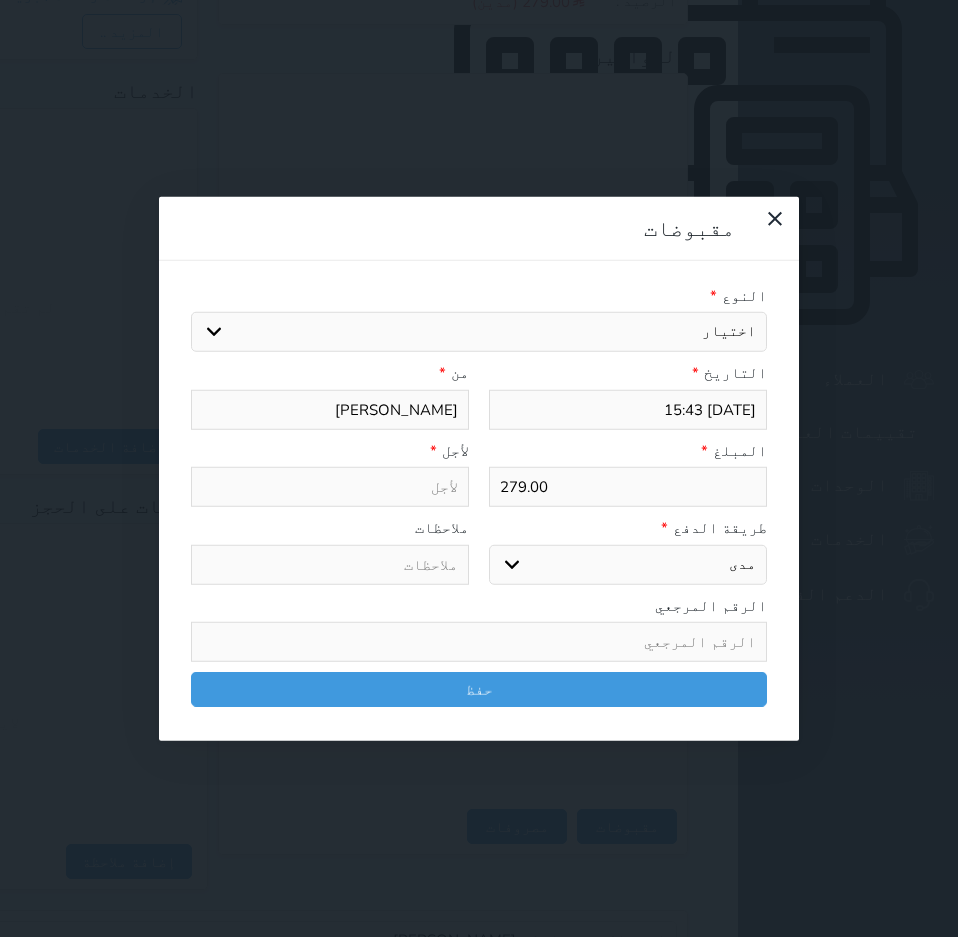click on "اختيار   مقبوضات عامة قيمة إيجار فواتير تامين عربون لا ينطبق آخر مغسلة واي فاي - الإنترنت مواقف السيارات طعام الأغذية والمشروبات مشروبات المشروبات الباردة المشروبات الساخنة الإفطار غداء عشاء مخبز و كعك حمام سباحة الصالة الرياضية سبا و خدمات الجمال اختيار وإسقاط (خدمات النقل) ميني بار كابل - تلفزيون سرير إضافي تصفيف الشعر التسوق خدمات الجولات السياحية المنظمة خدمات الدليل السياحي" at bounding box center [479, 332] 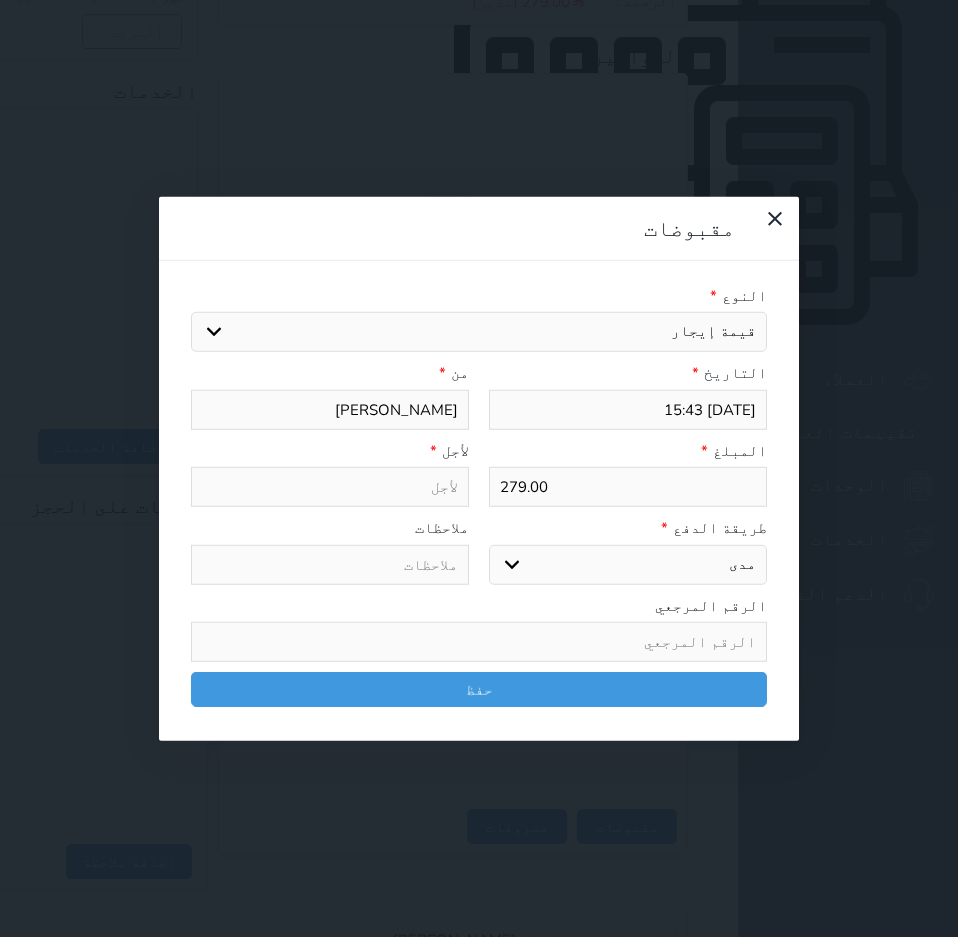 click on "اختيار   مقبوضات عامة قيمة إيجار فواتير تامين عربون لا ينطبق آخر مغسلة واي فاي - الإنترنت مواقف السيارات طعام الأغذية والمشروبات مشروبات المشروبات الباردة المشروبات الساخنة الإفطار غداء عشاء مخبز و كعك حمام سباحة الصالة الرياضية سبا و خدمات الجمال اختيار وإسقاط (خدمات النقل) ميني بار كابل - تلفزيون سرير إضافي تصفيف الشعر التسوق خدمات الجولات السياحية المنظمة خدمات الدليل السياحي" at bounding box center [479, 332] 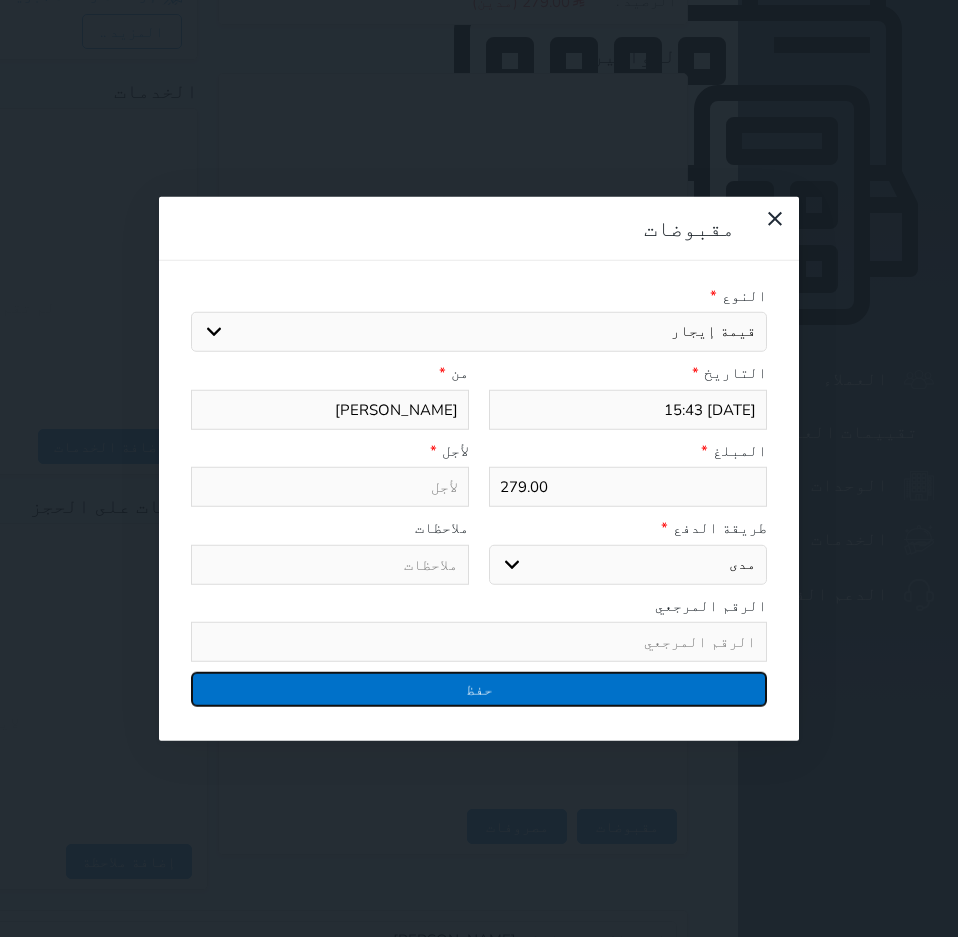 click on "حفظ" at bounding box center (479, 689) 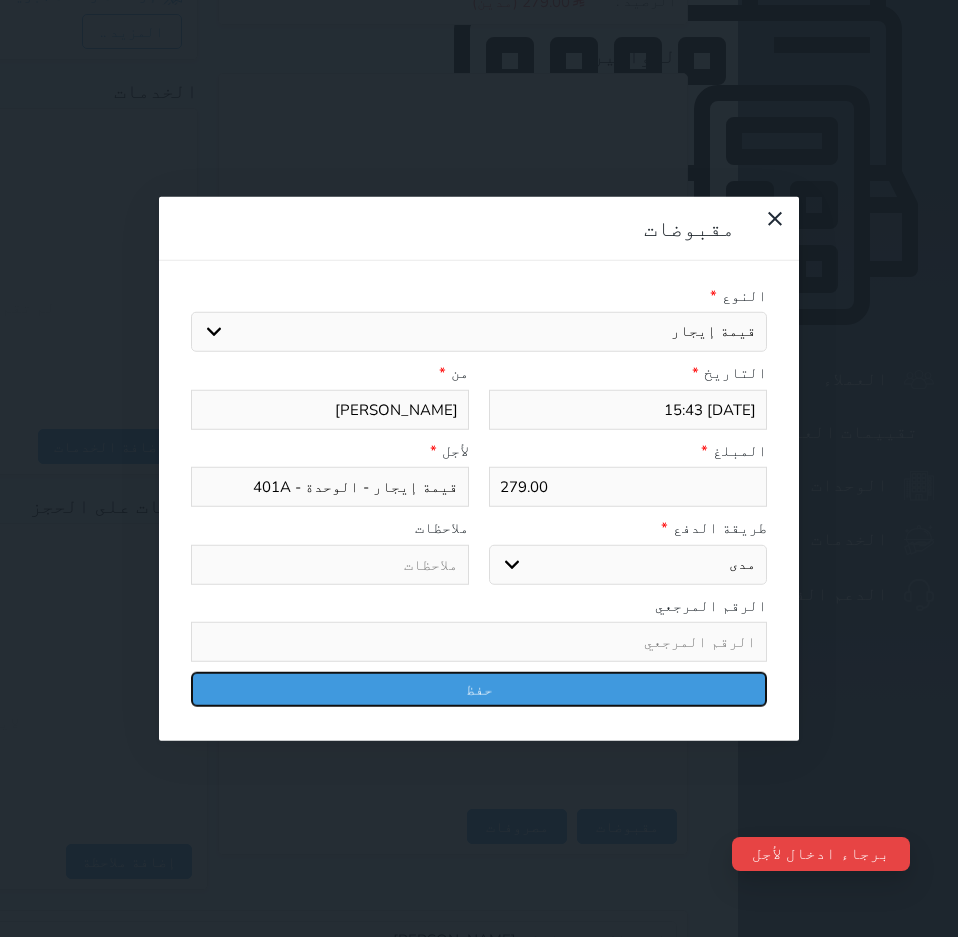 drag, startPoint x: 511, startPoint y: 493, endPoint x: 496, endPoint y: 493, distance: 15 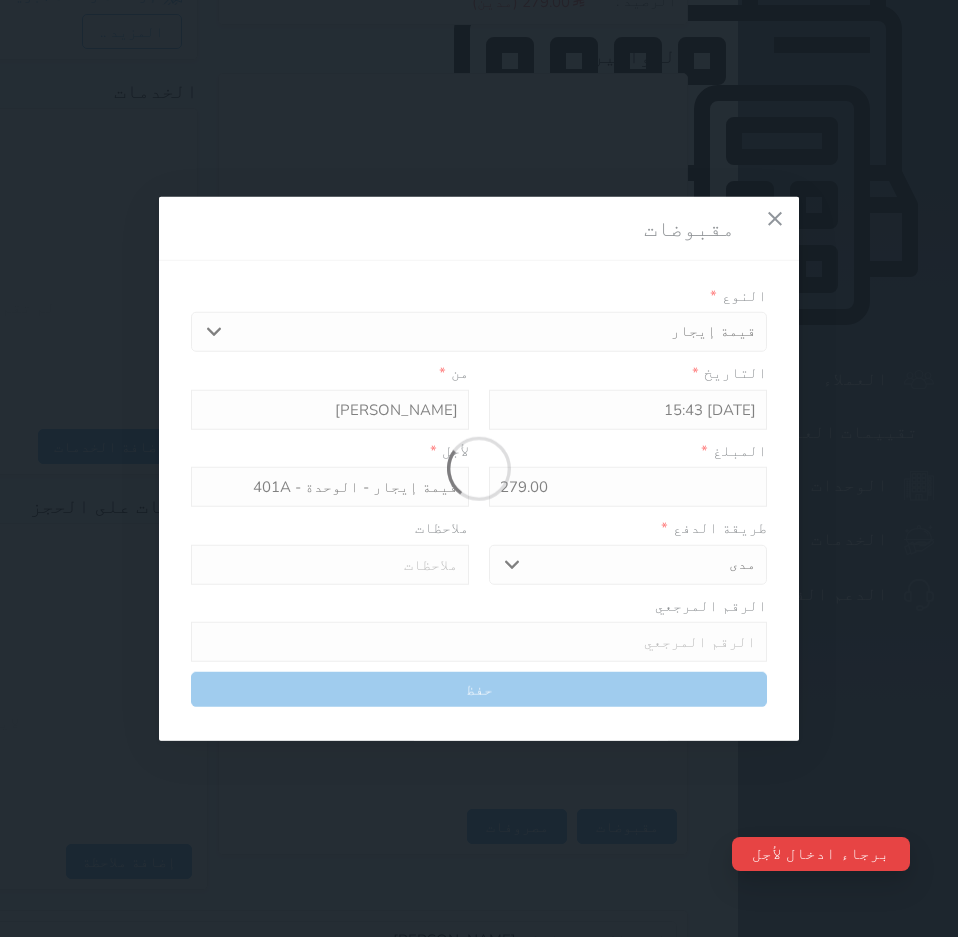 select 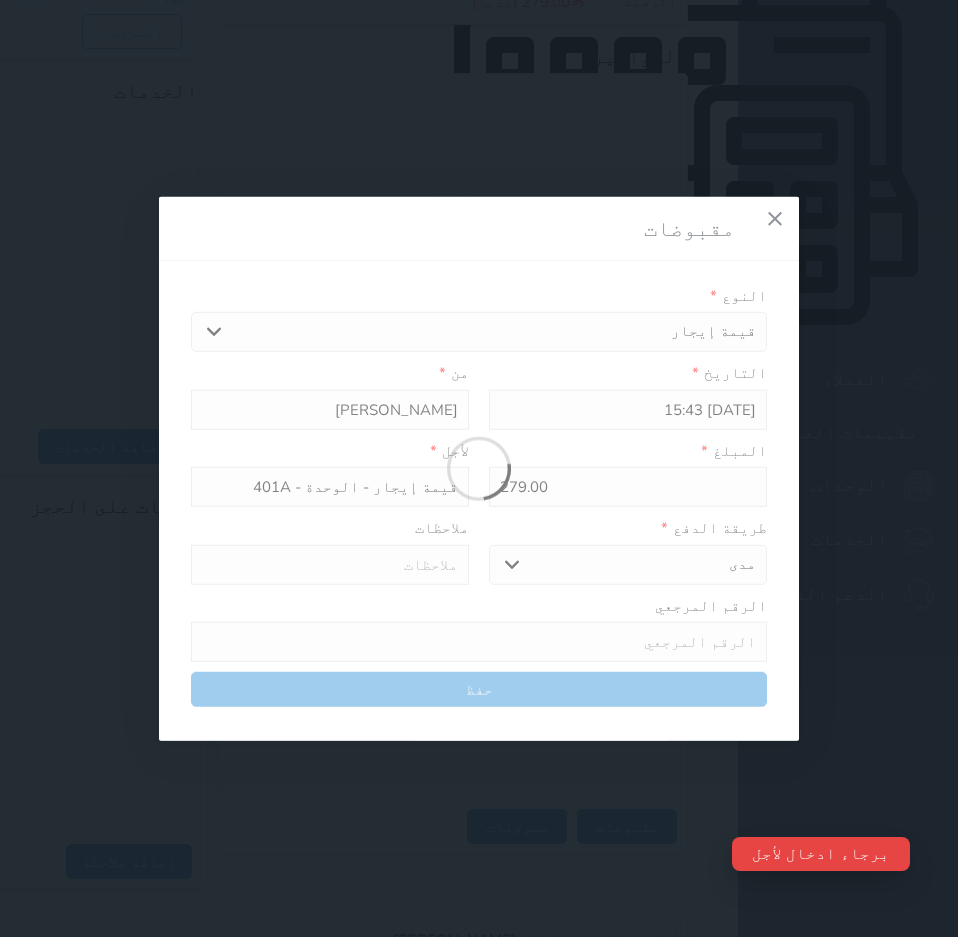 type 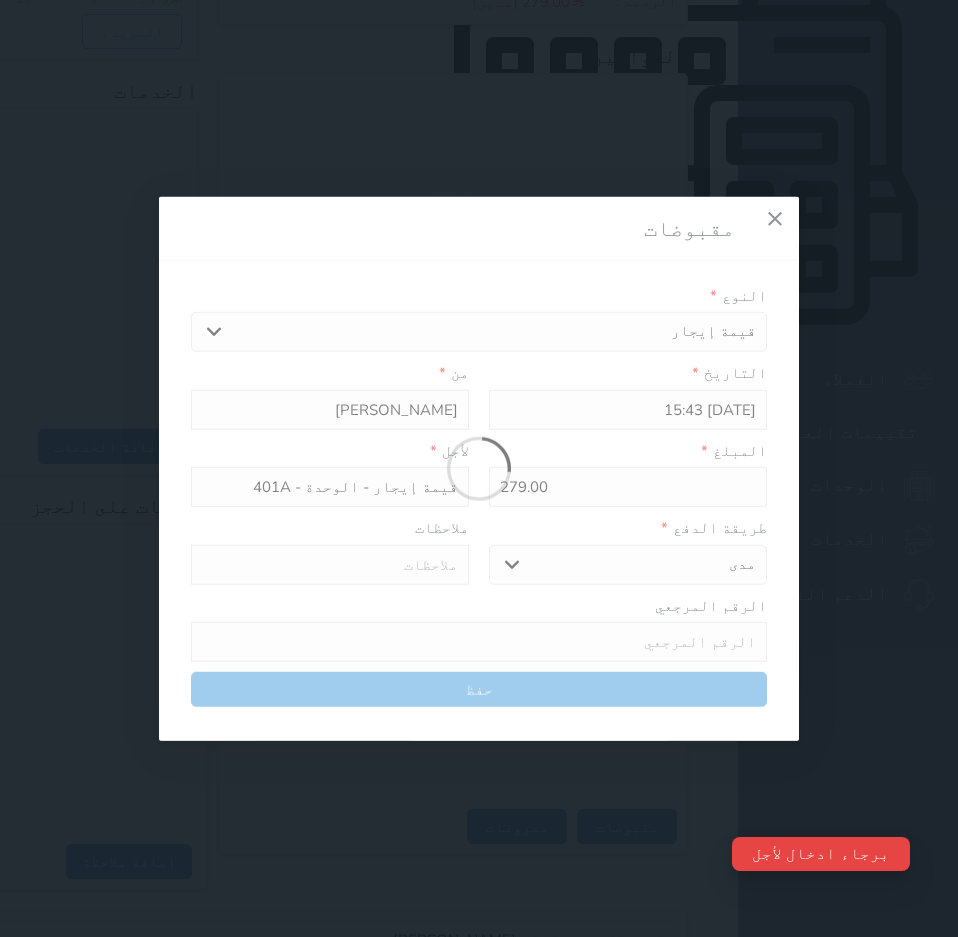 type on "0" 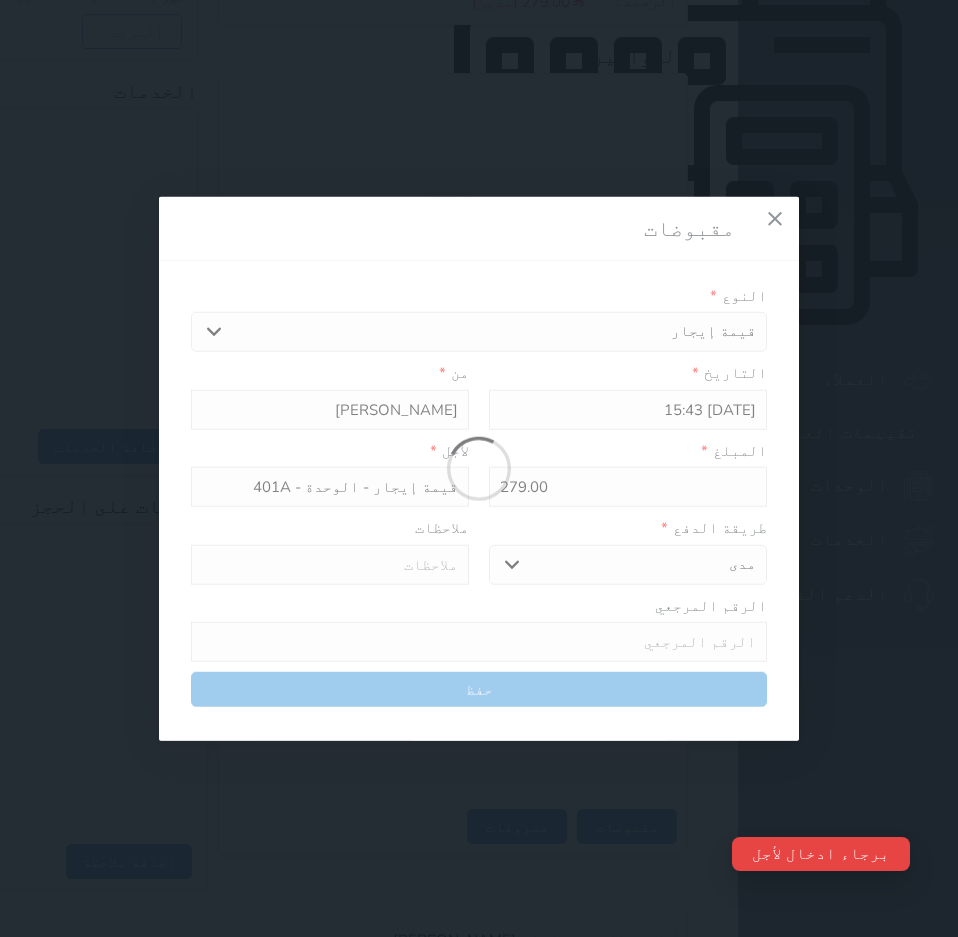 select 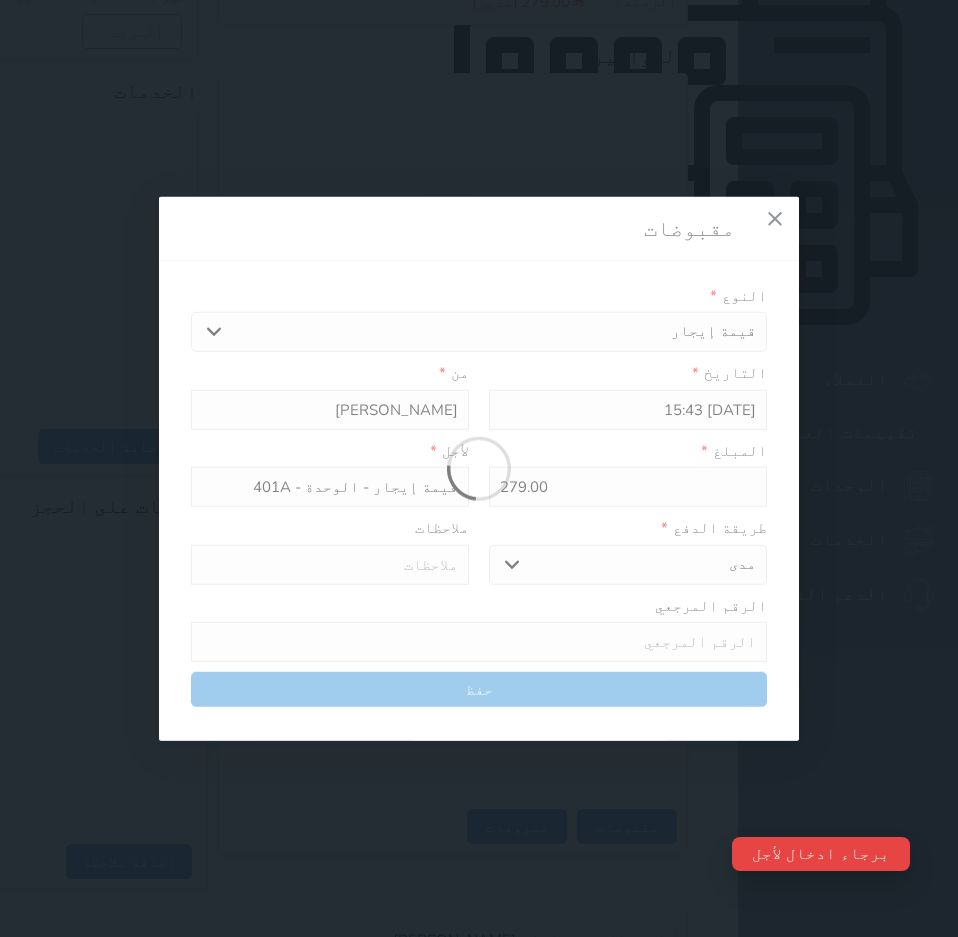 type on "0" 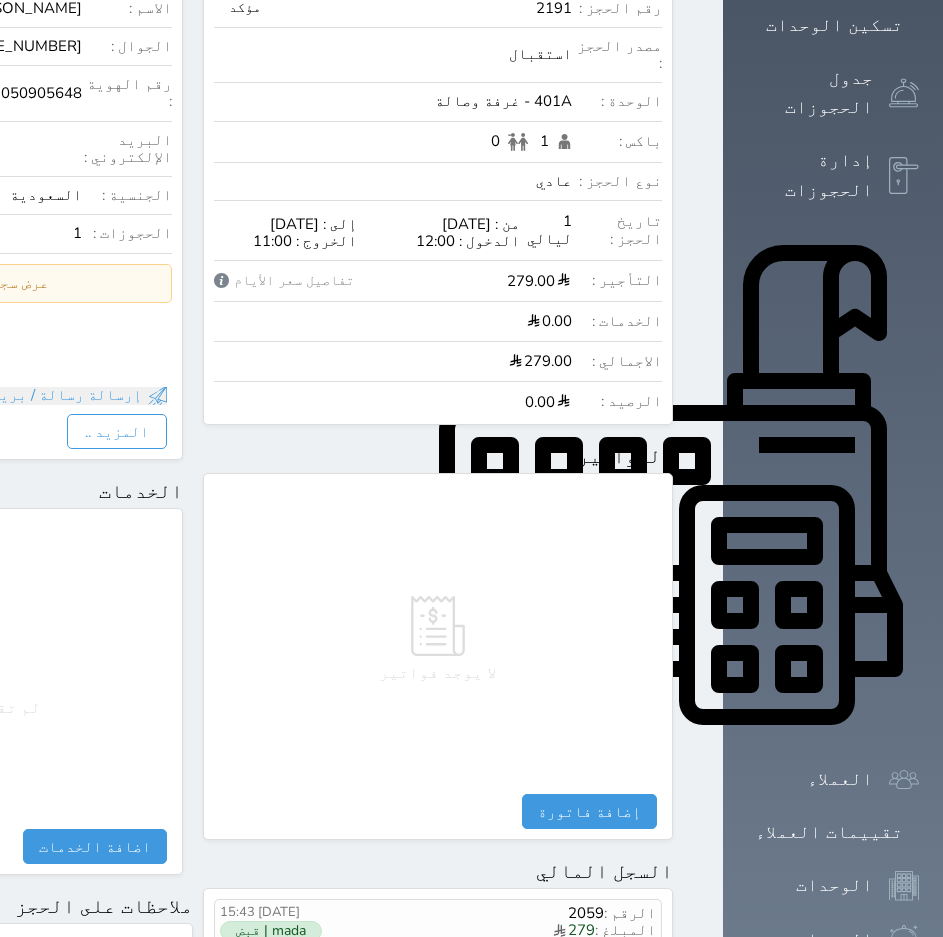 scroll, scrollTop: 0, scrollLeft: 0, axis: both 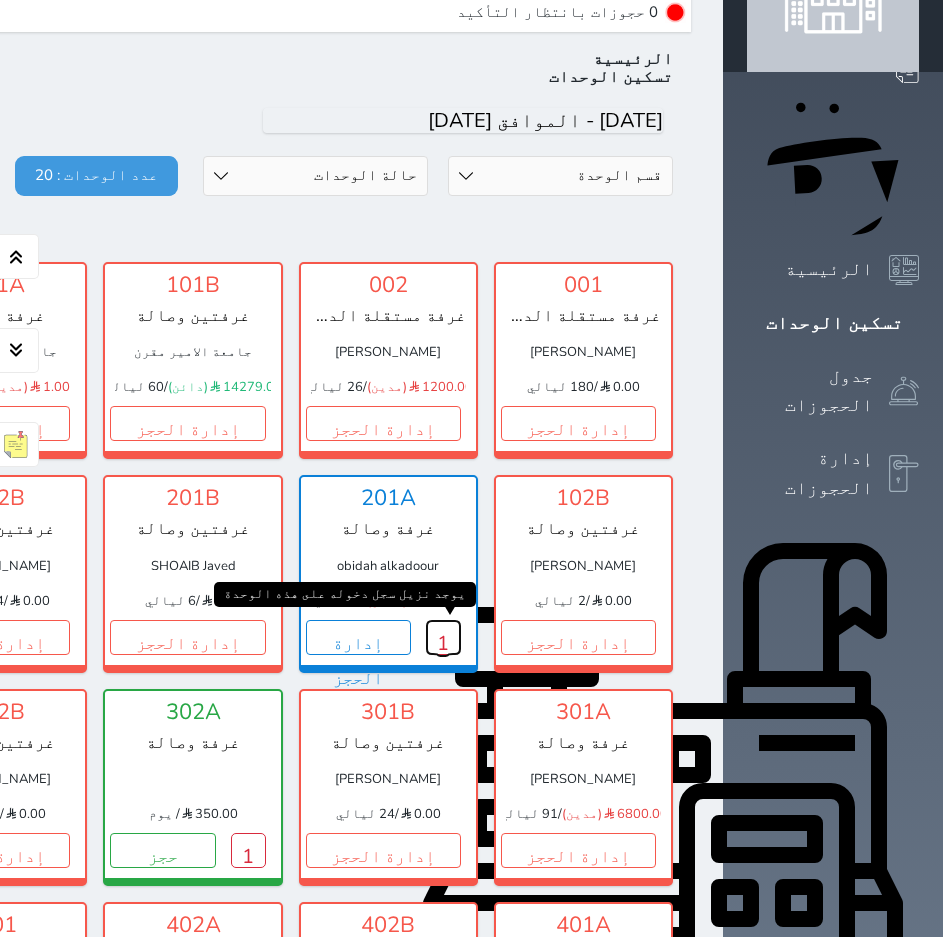 click on "1" at bounding box center [443, 637] 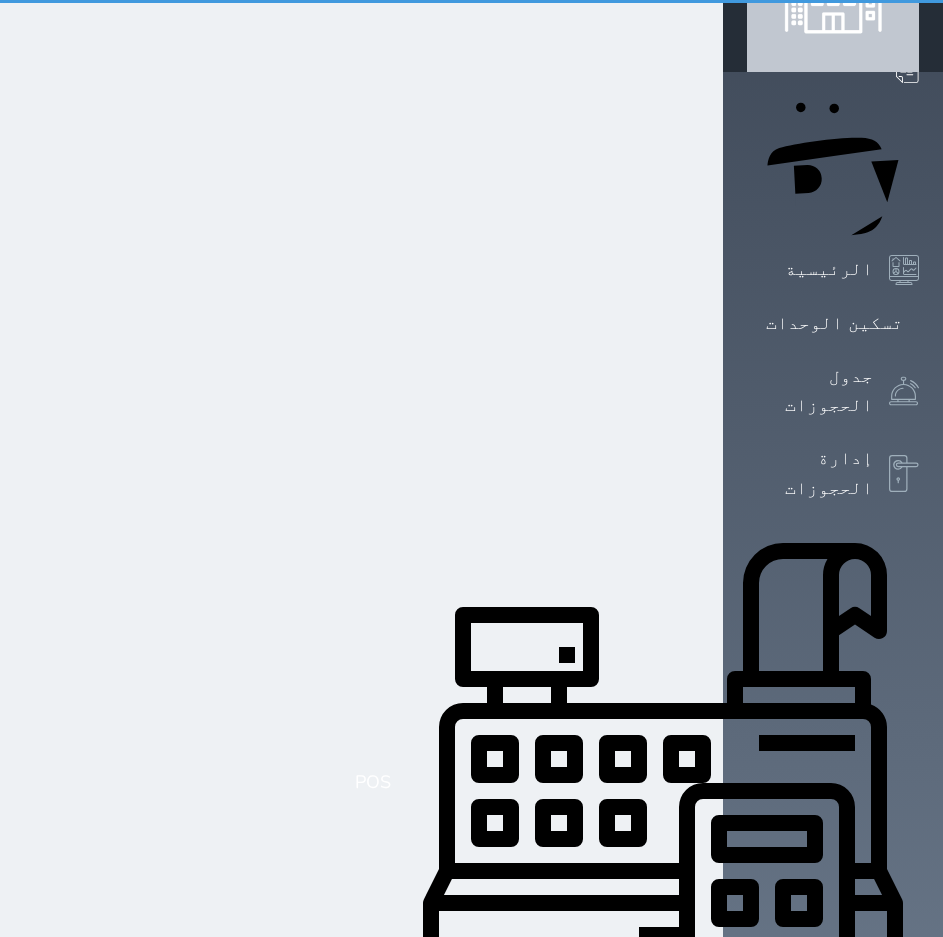 scroll, scrollTop: 0, scrollLeft: 0, axis: both 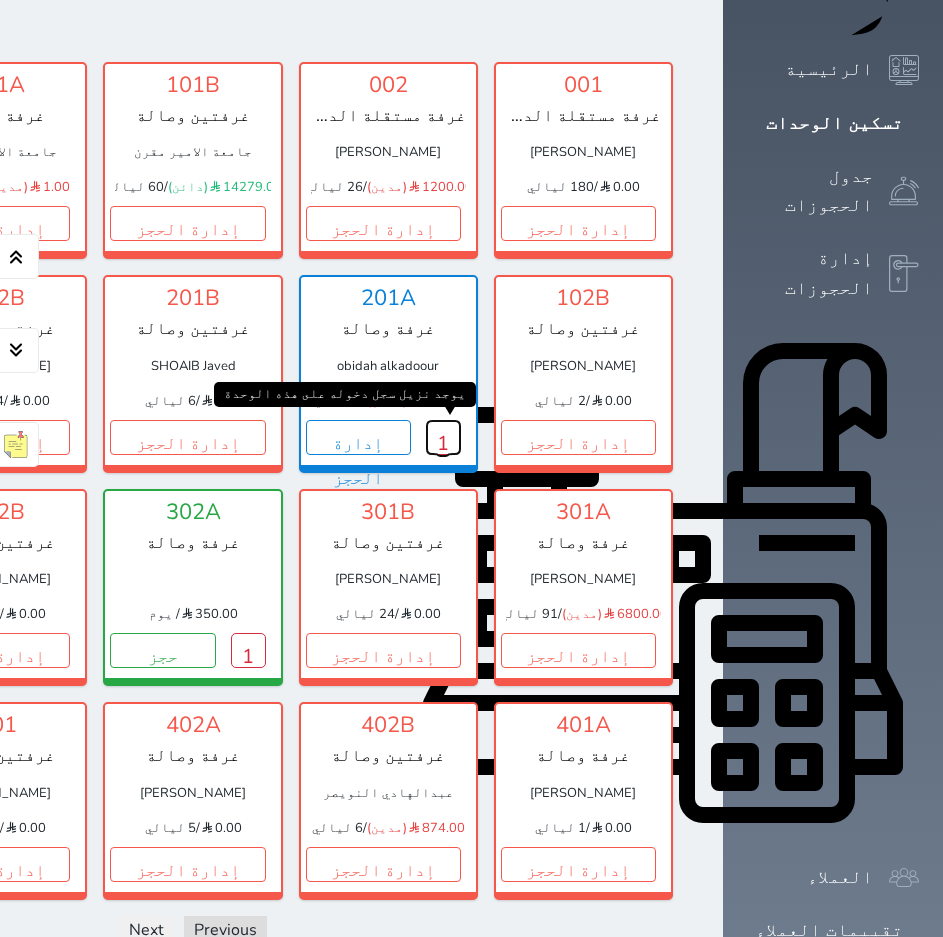 click on "1" at bounding box center (443, 437) 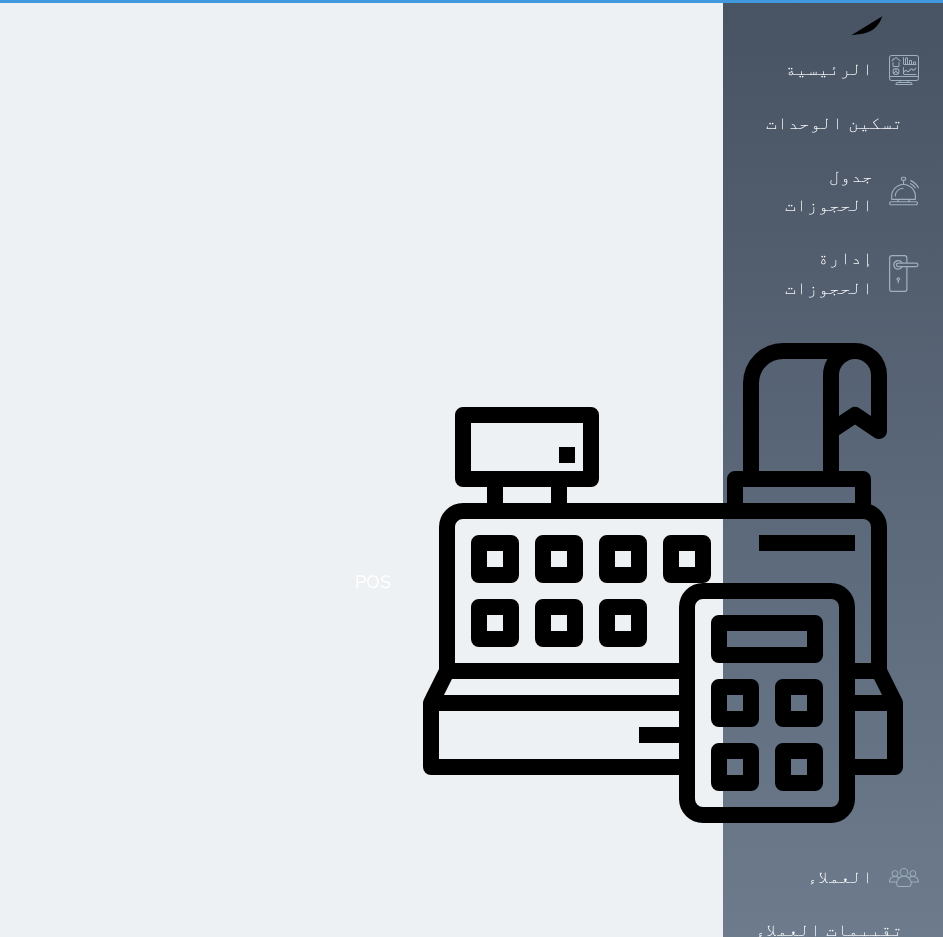 scroll, scrollTop: 0, scrollLeft: 0, axis: both 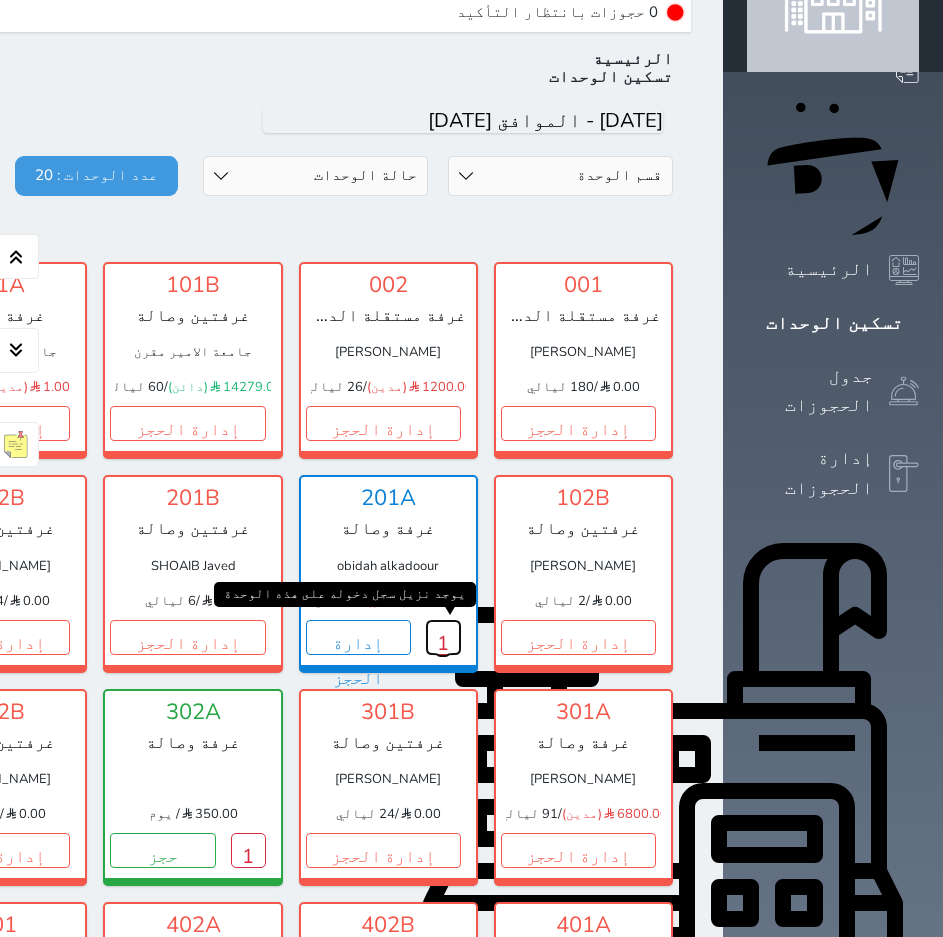 click on "1" at bounding box center (443, 637) 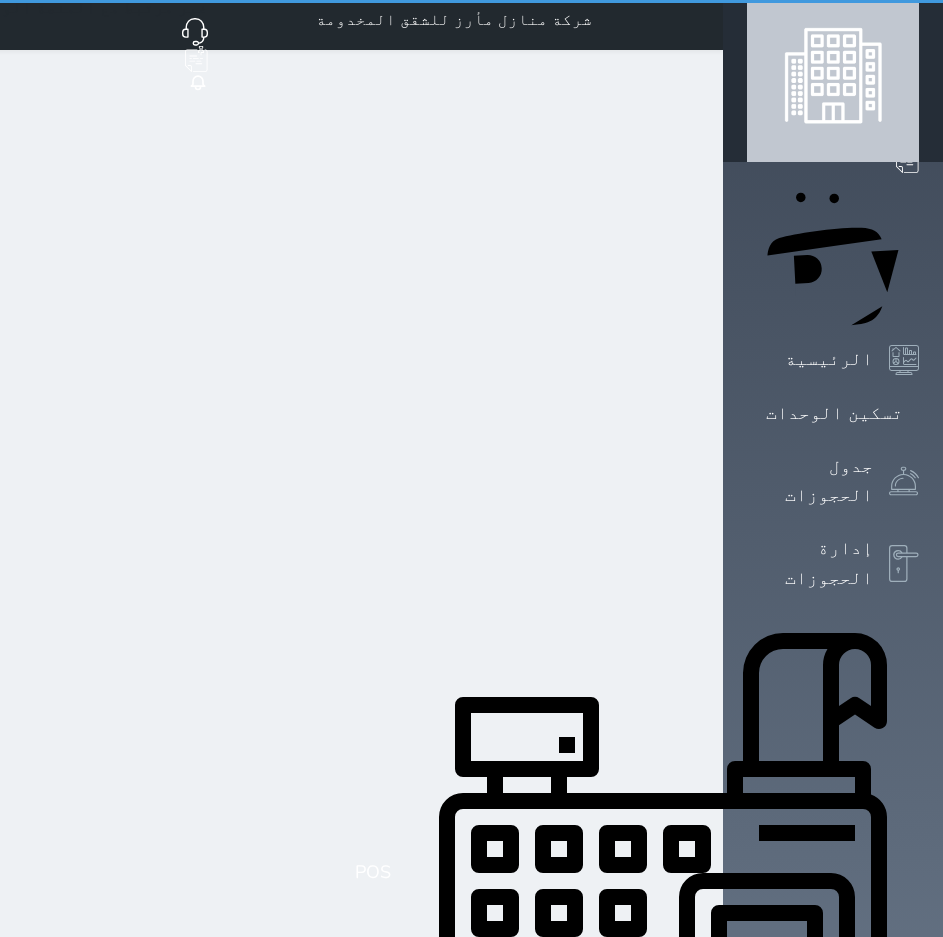 scroll, scrollTop: 0, scrollLeft: 0, axis: both 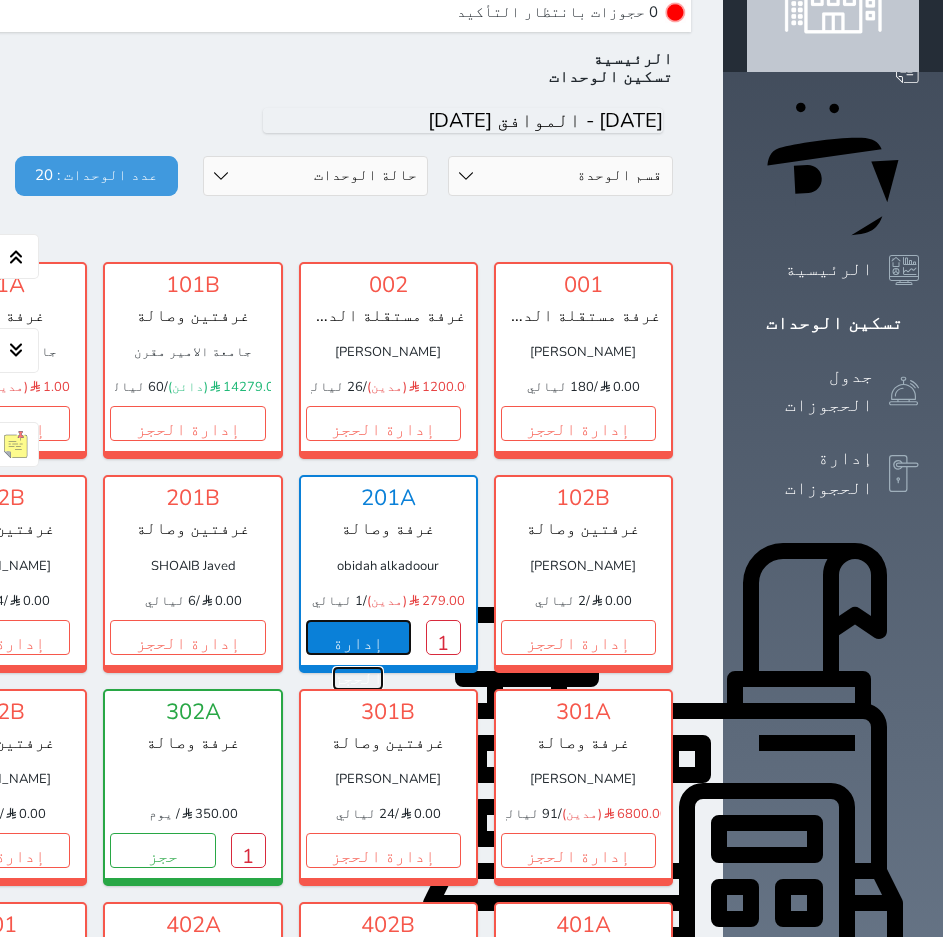 click on "إدارة الحجز" at bounding box center [358, 637] 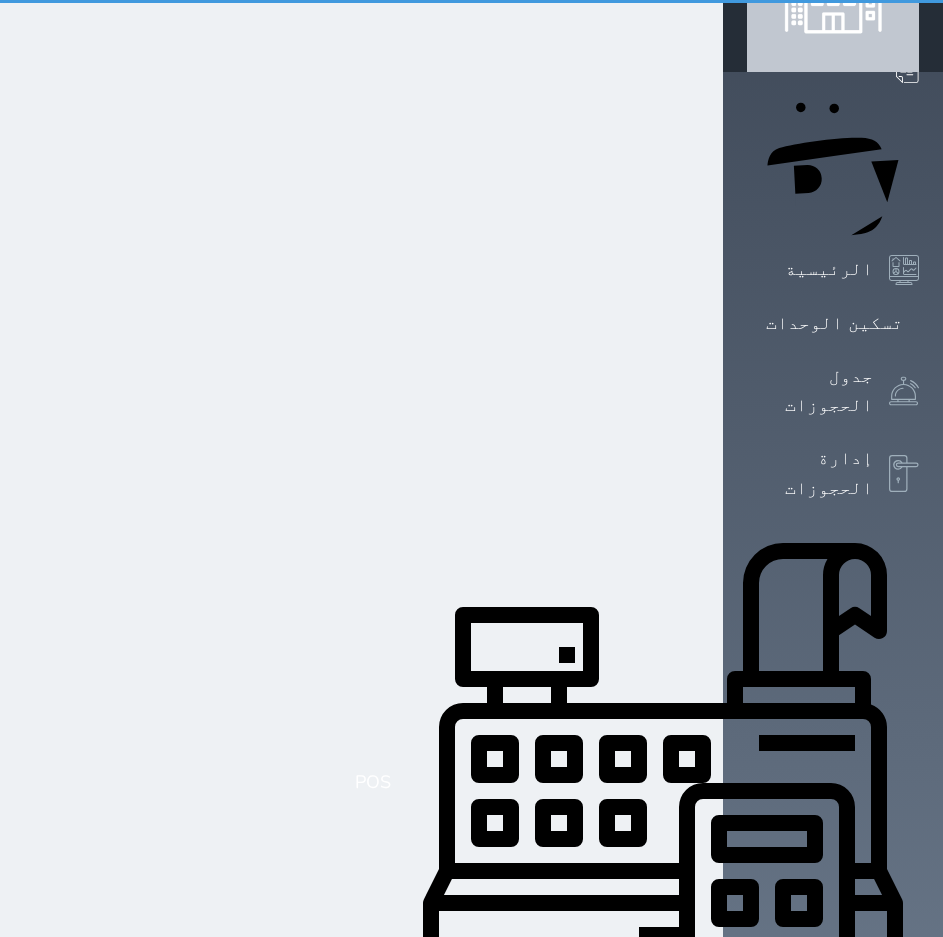 scroll, scrollTop: 0, scrollLeft: 0, axis: both 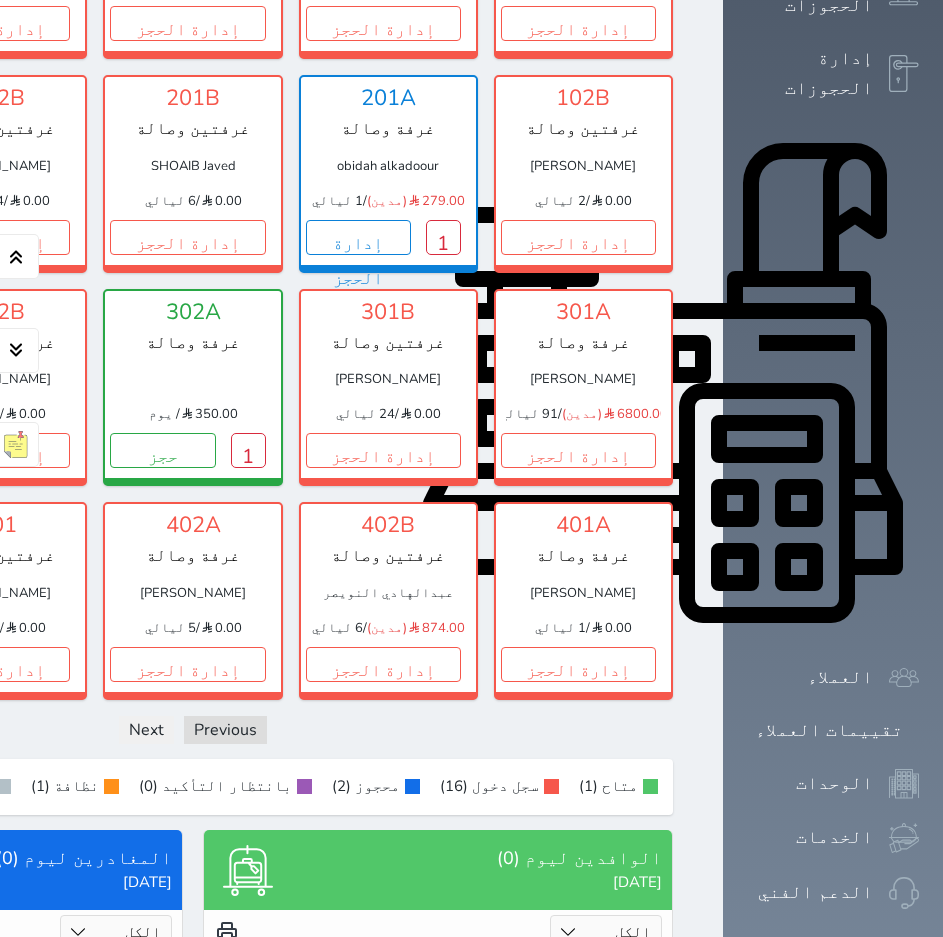 click on "302A   غرفة وصالة
350.00
/ يوم     يوجد نزيل سجل دخوله على هذه الوحدة   1   حجز" at bounding box center [192, 387] 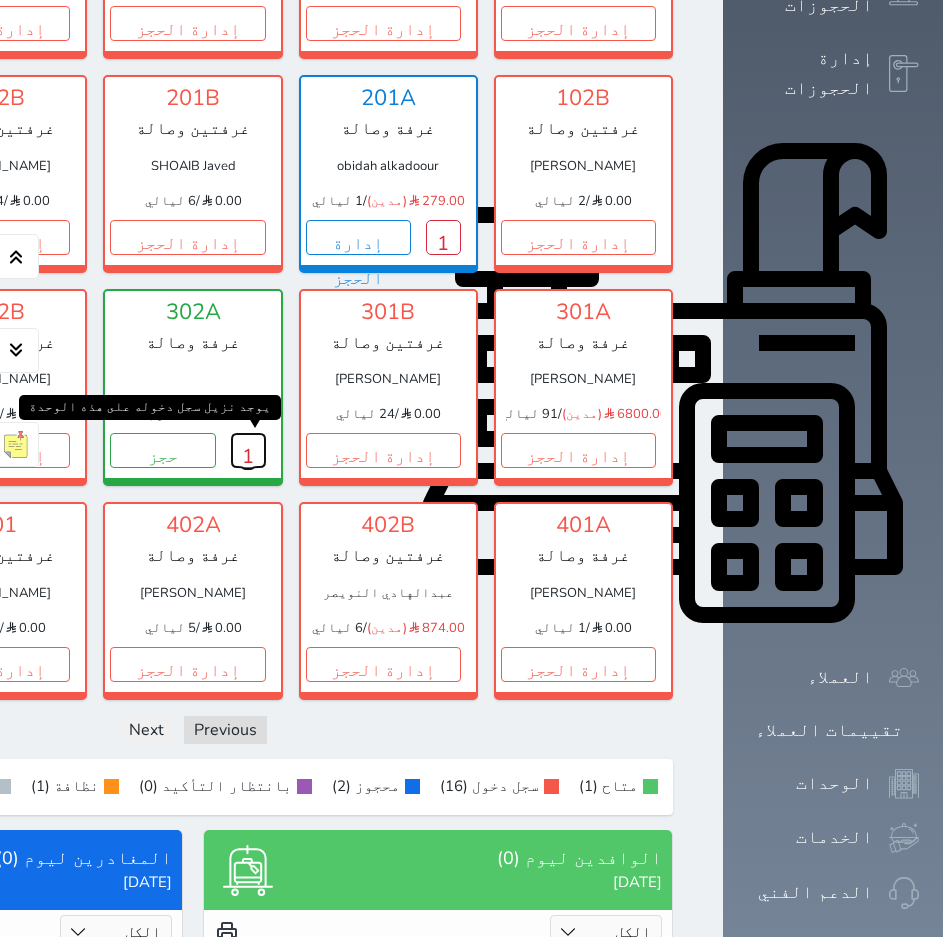 click on "1" at bounding box center (248, 450) 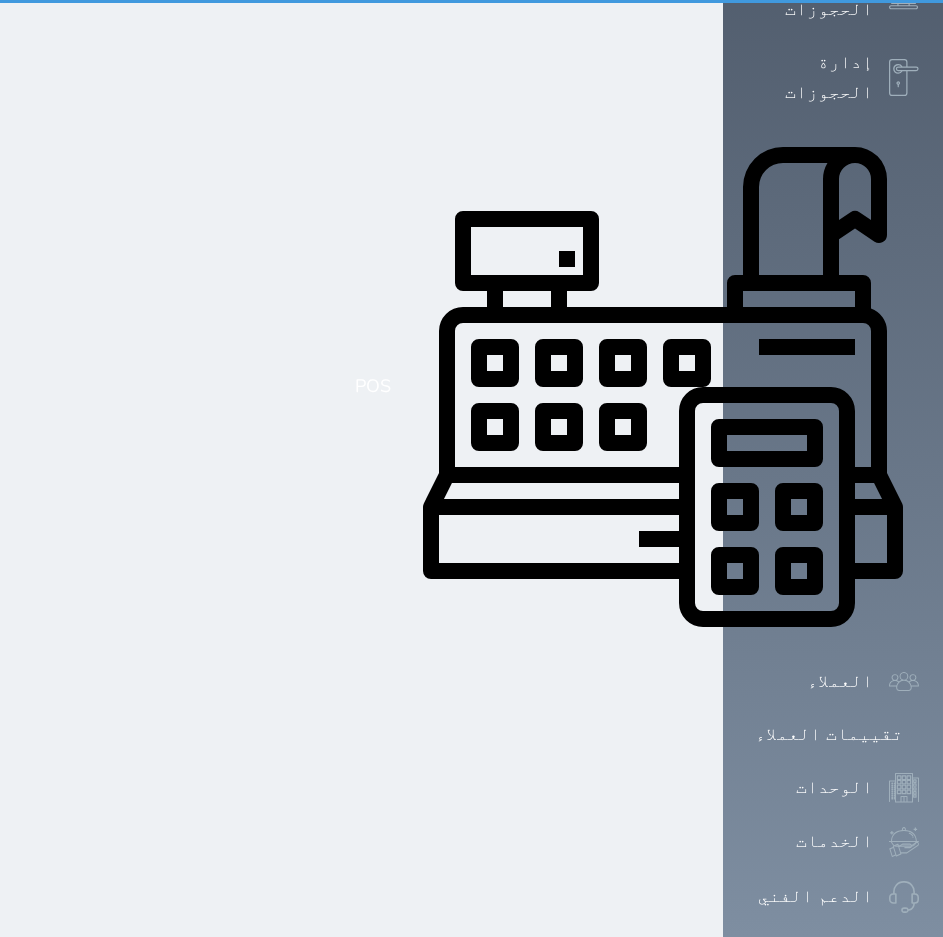 scroll, scrollTop: 0, scrollLeft: 0, axis: both 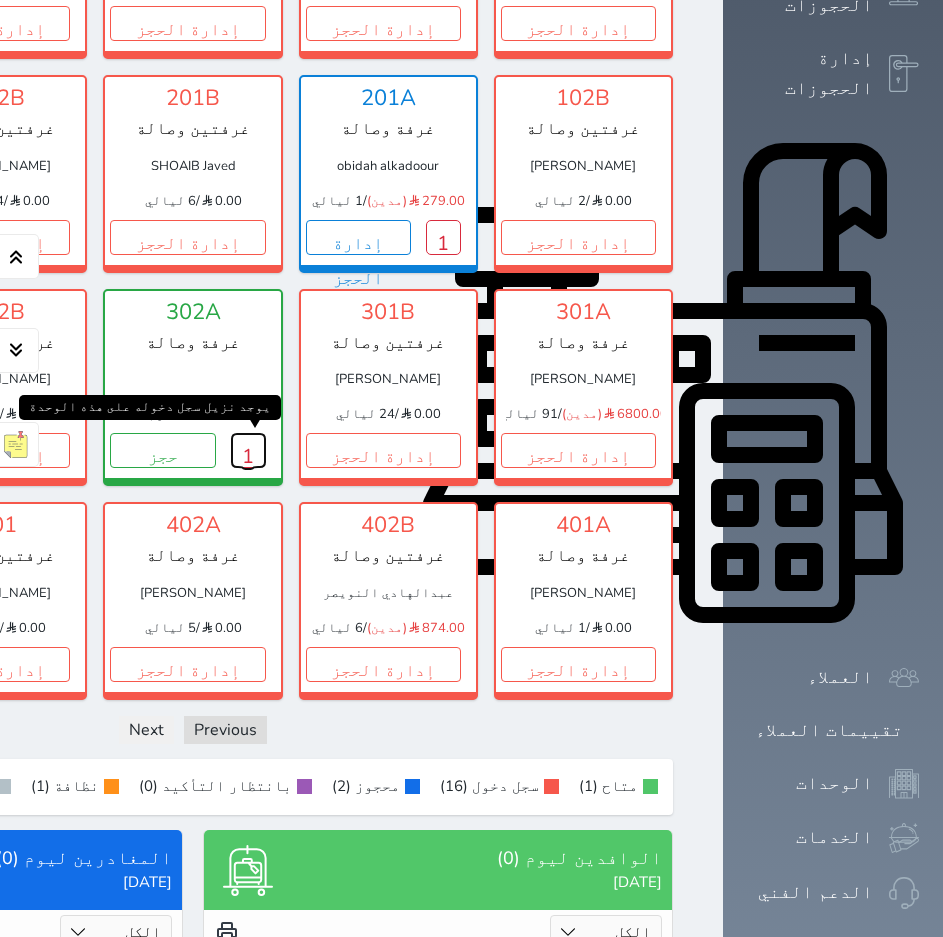 click on "1" at bounding box center [248, 450] 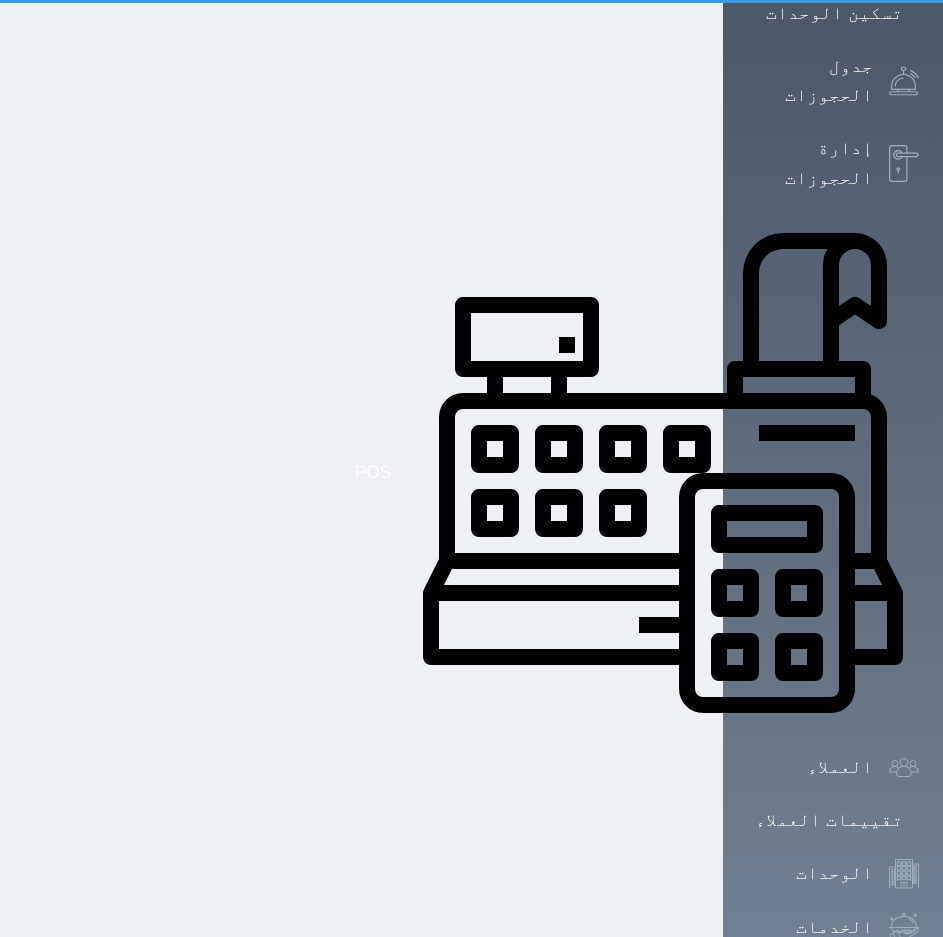 scroll, scrollTop: 0, scrollLeft: 0, axis: both 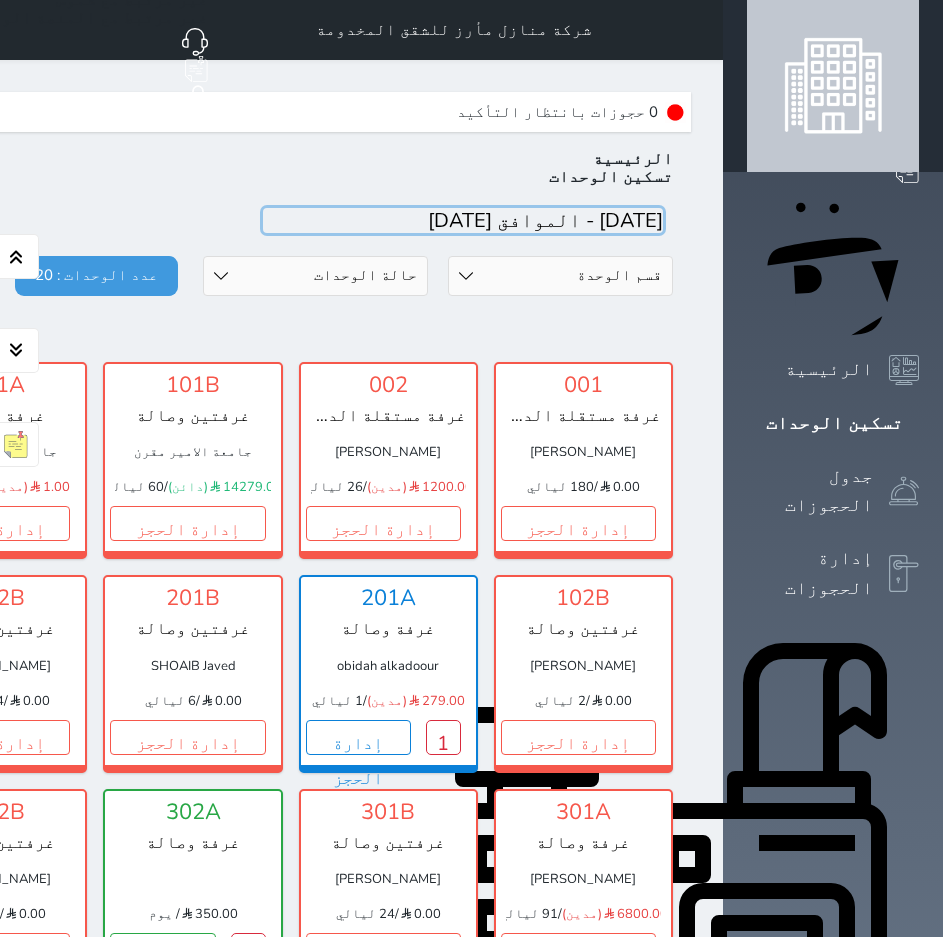 click at bounding box center [463, 220] 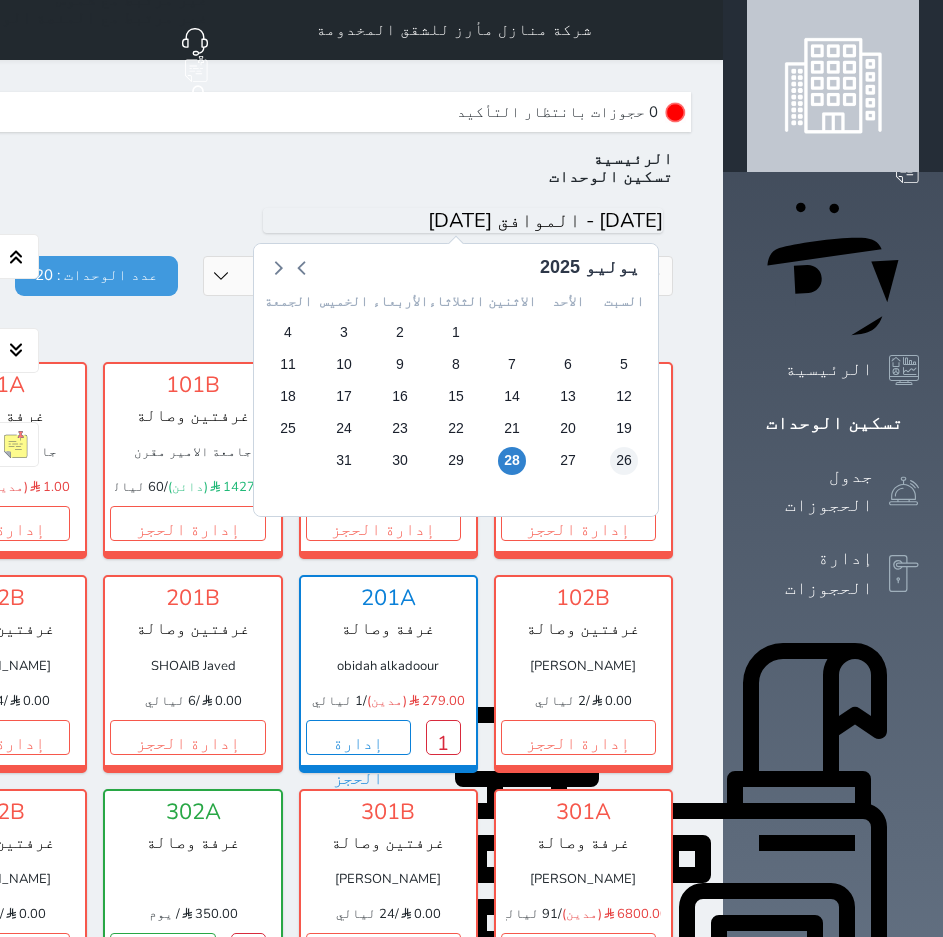 click on "26" at bounding box center (624, 460) 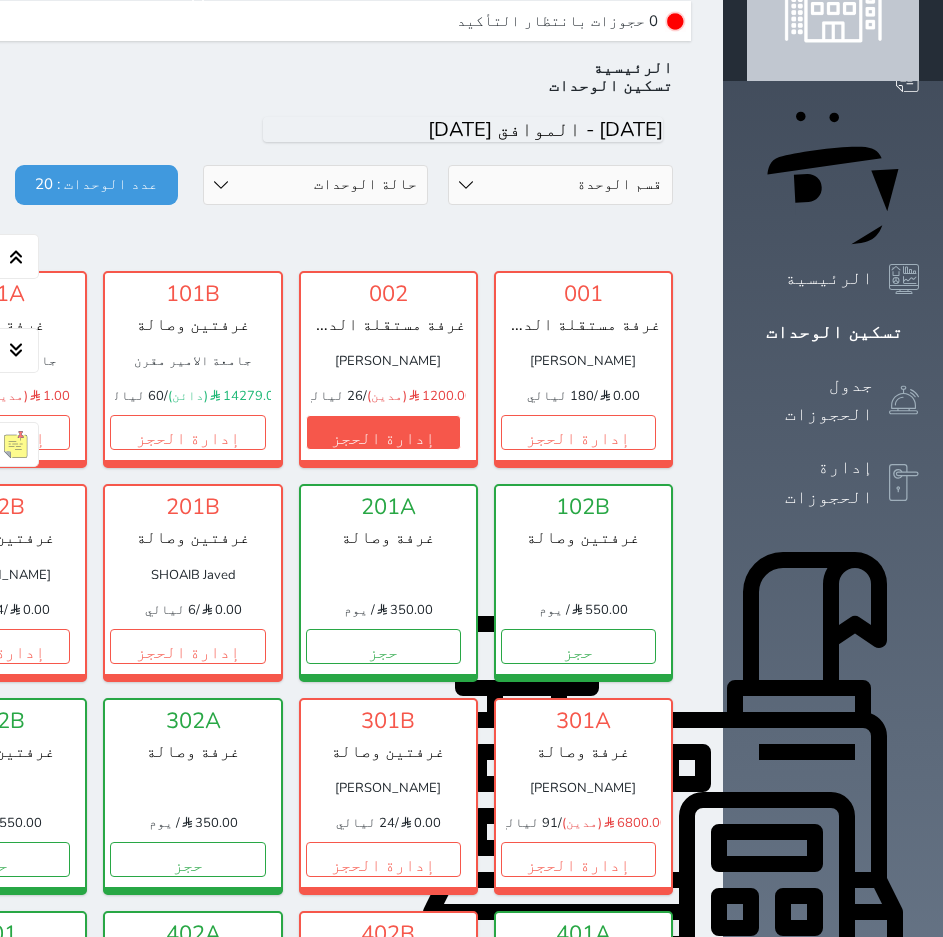 scroll, scrollTop: 0, scrollLeft: 0, axis: both 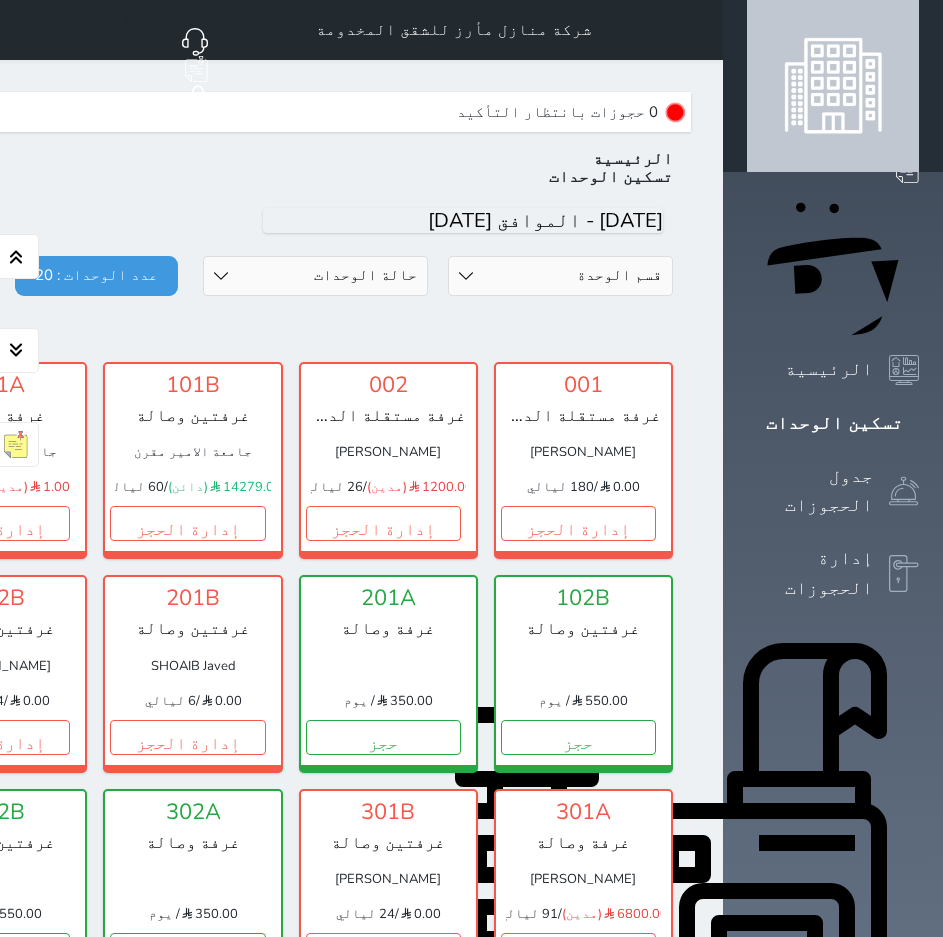 click on "قسم الوحدة   غرفتين وصالة غرفة وصالة غرفة مستقلة" at bounding box center (560, 276) 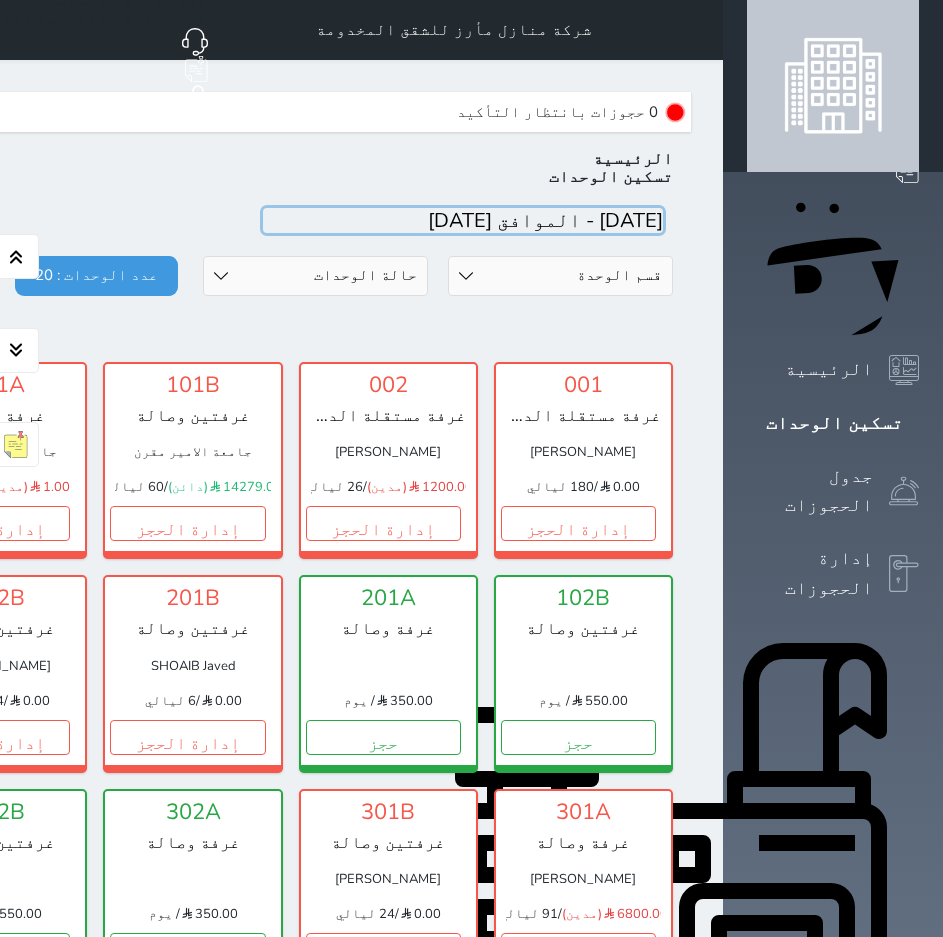 click at bounding box center (463, 220) 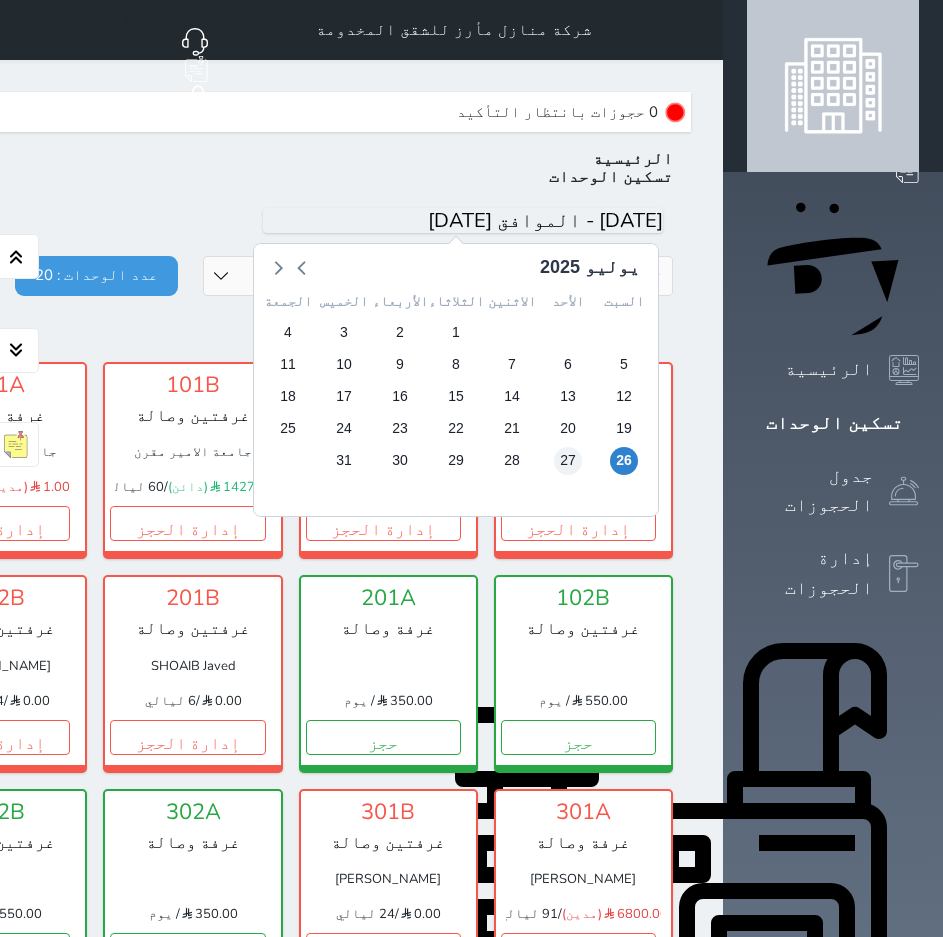 click on "27" at bounding box center (568, 460) 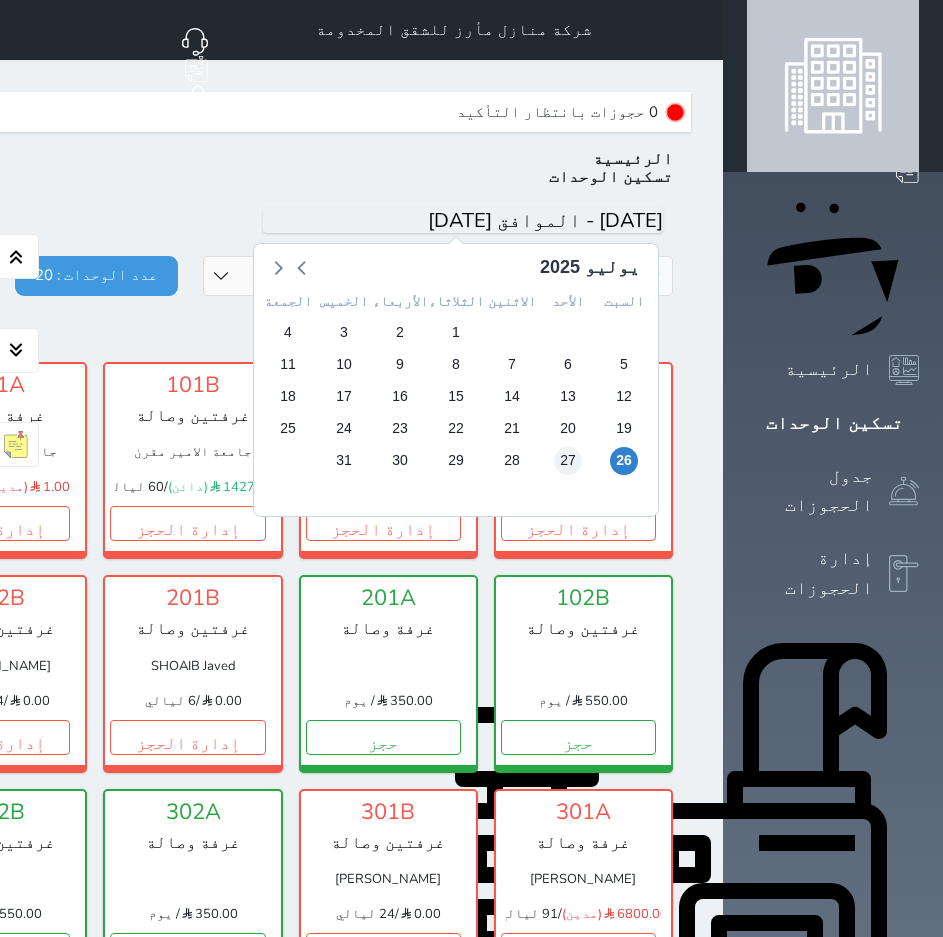 type on "[DATE] - الموافق [DATE]" 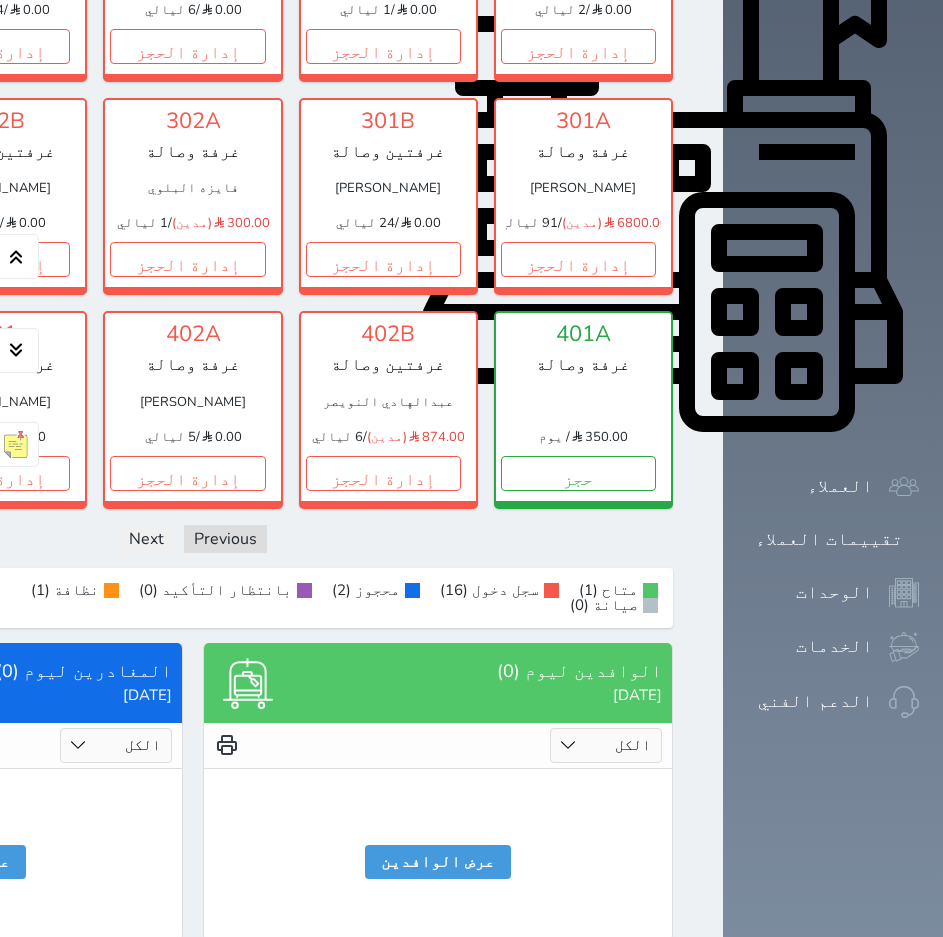 scroll, scrollTop: 700, scrollLeft: 0, axis: vertical 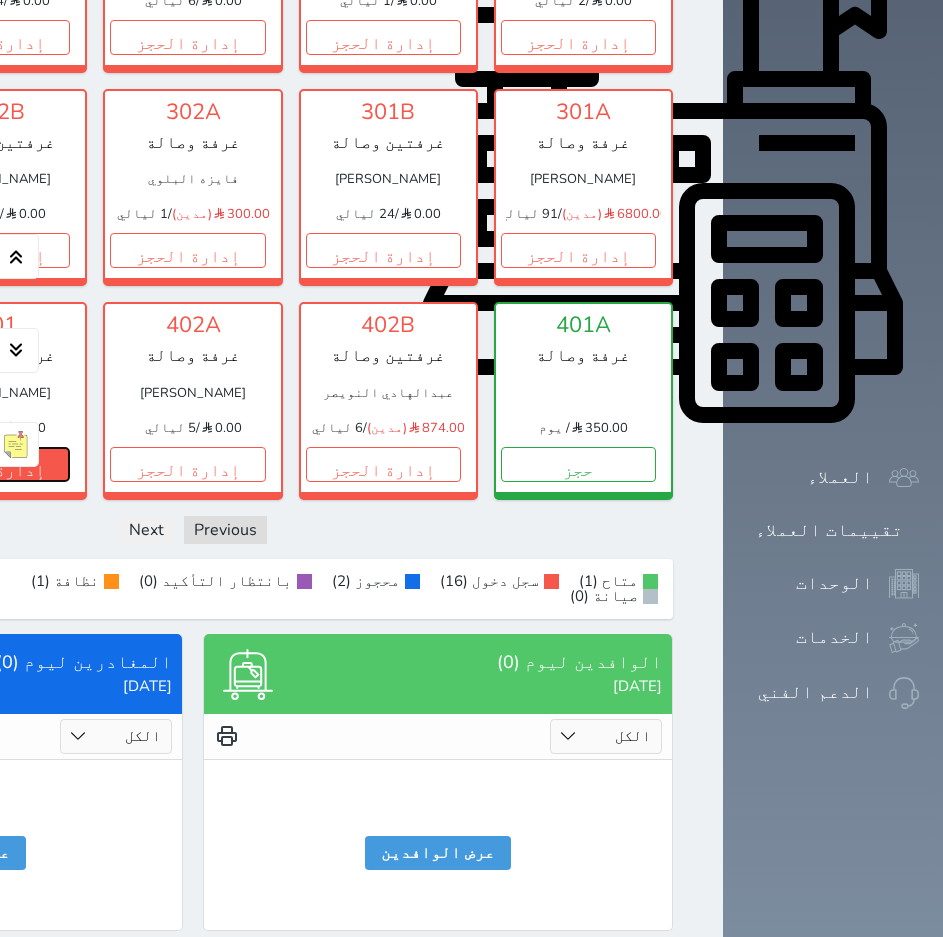 click on "إدارة الحجز" at bounding box center (-8, 464) 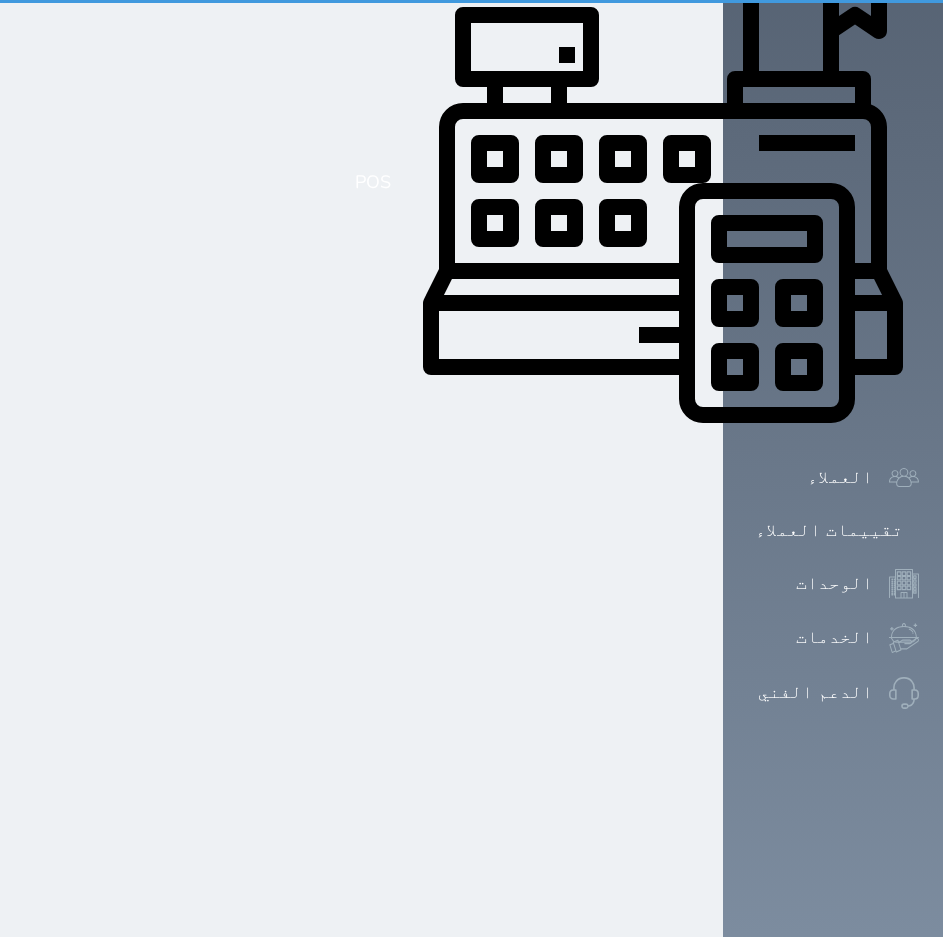 scroll, scrollTop: 0, scrollLeft: 0, axis: both 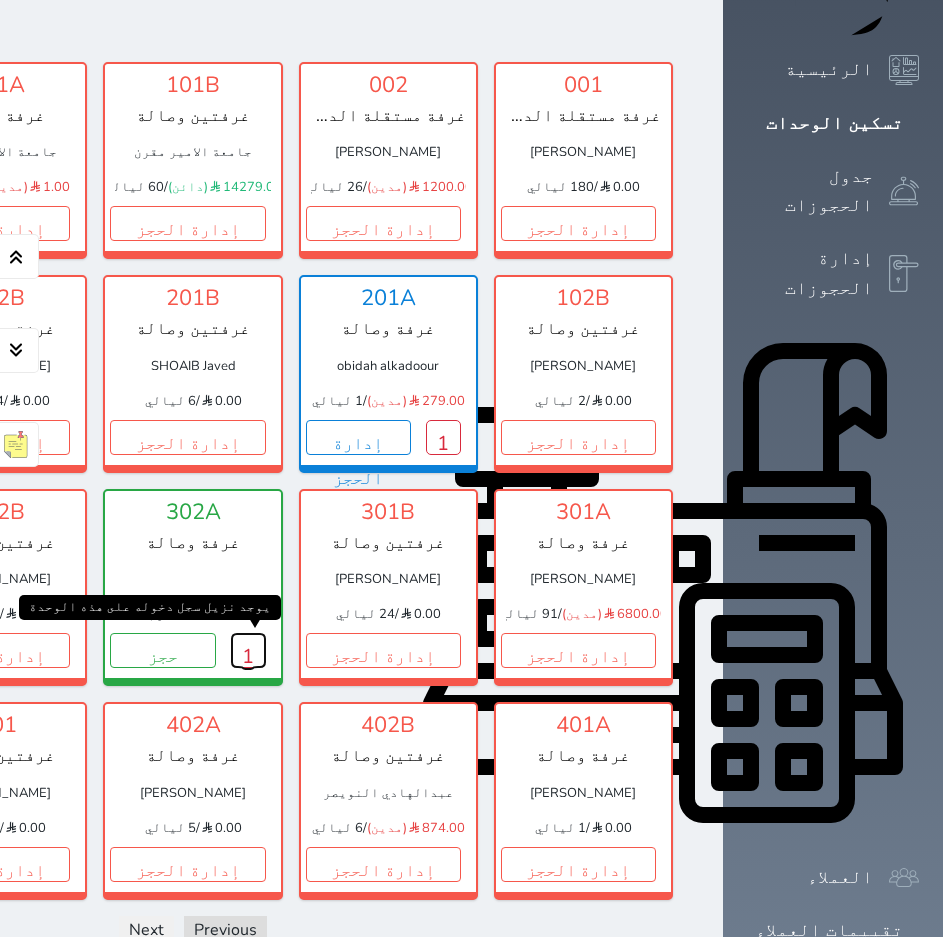 click on "1" at bounding box center [248, 650] 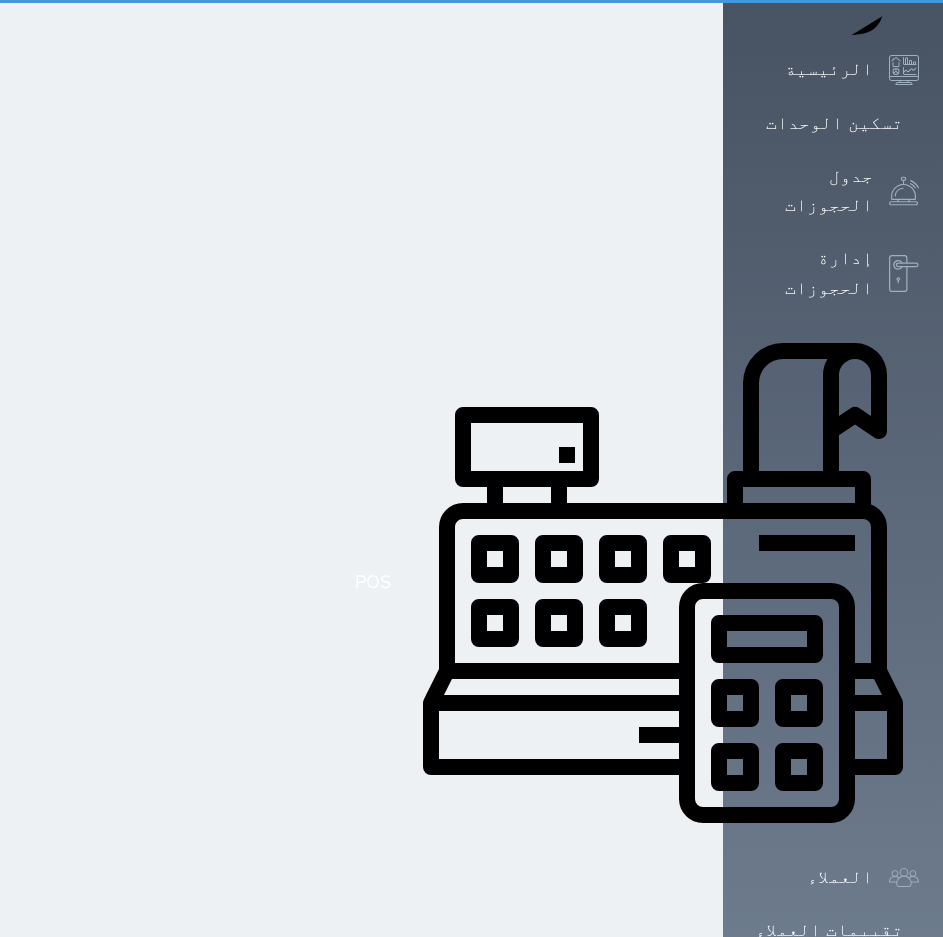 scroll, scrollTop: 0, scrollLeft: 0, axis: both 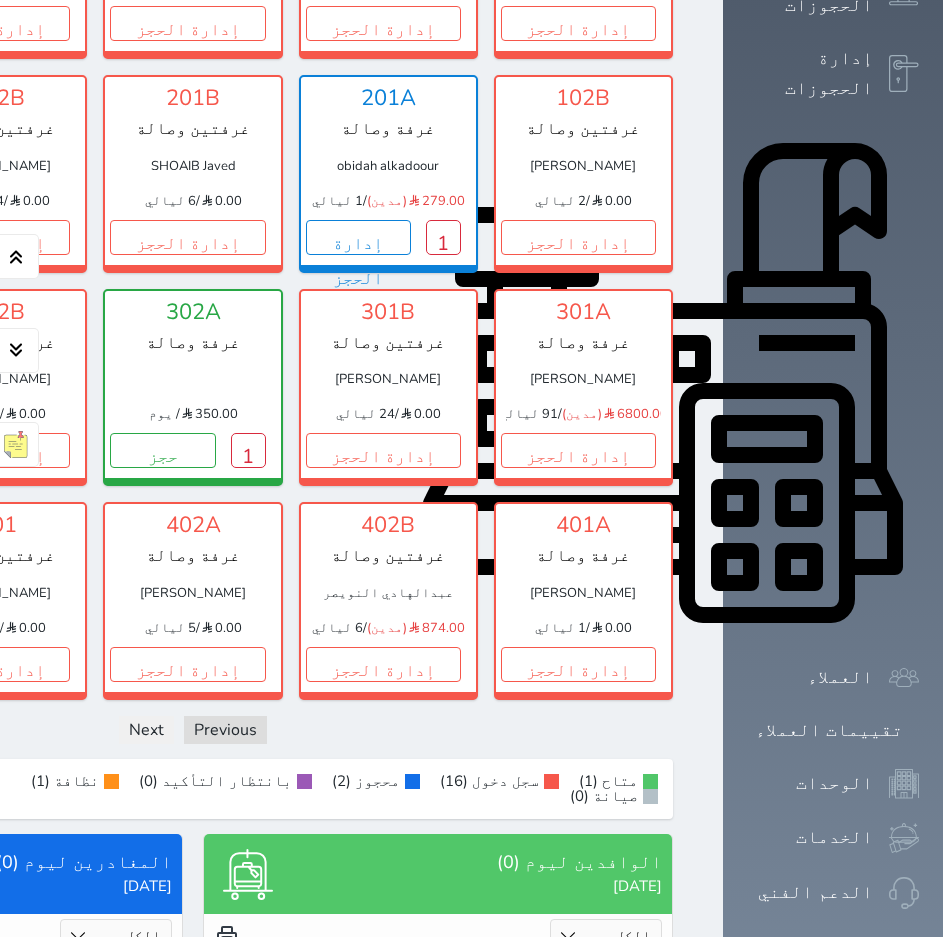 click on "[PERSON_NAME]" at bounding box center (583, 593) 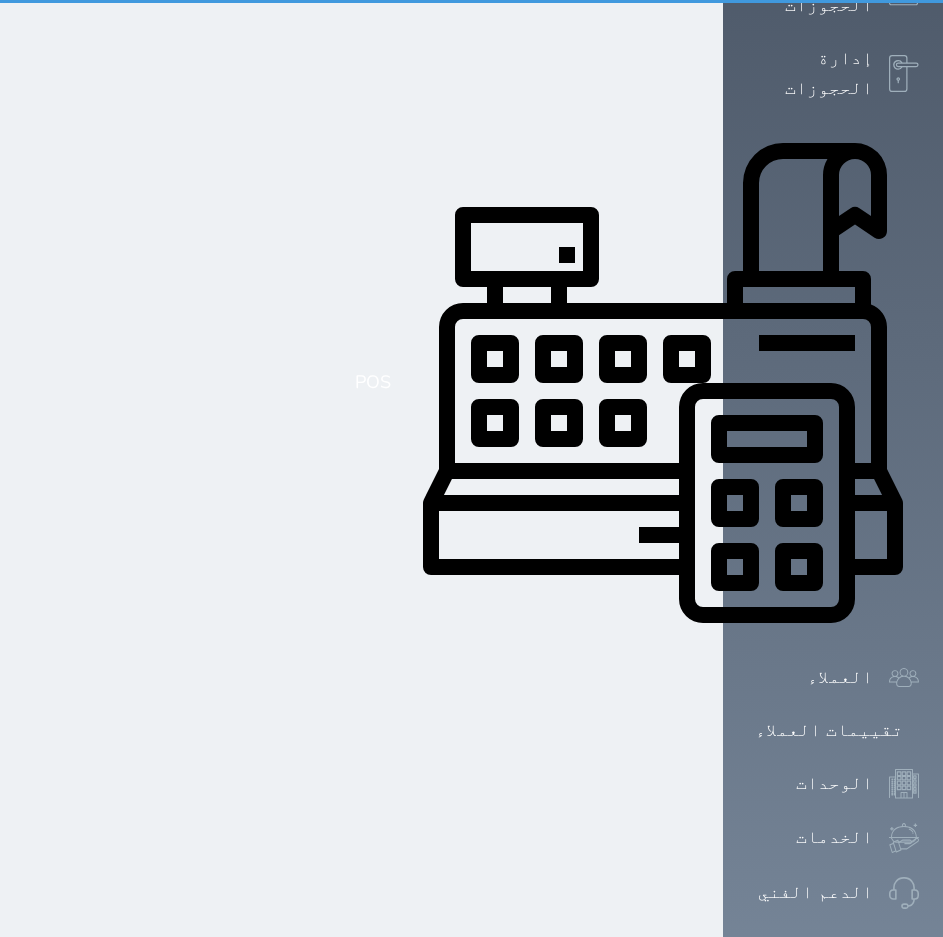 scroll, scrollTop: 0, scrollLeft: 0, axis: both 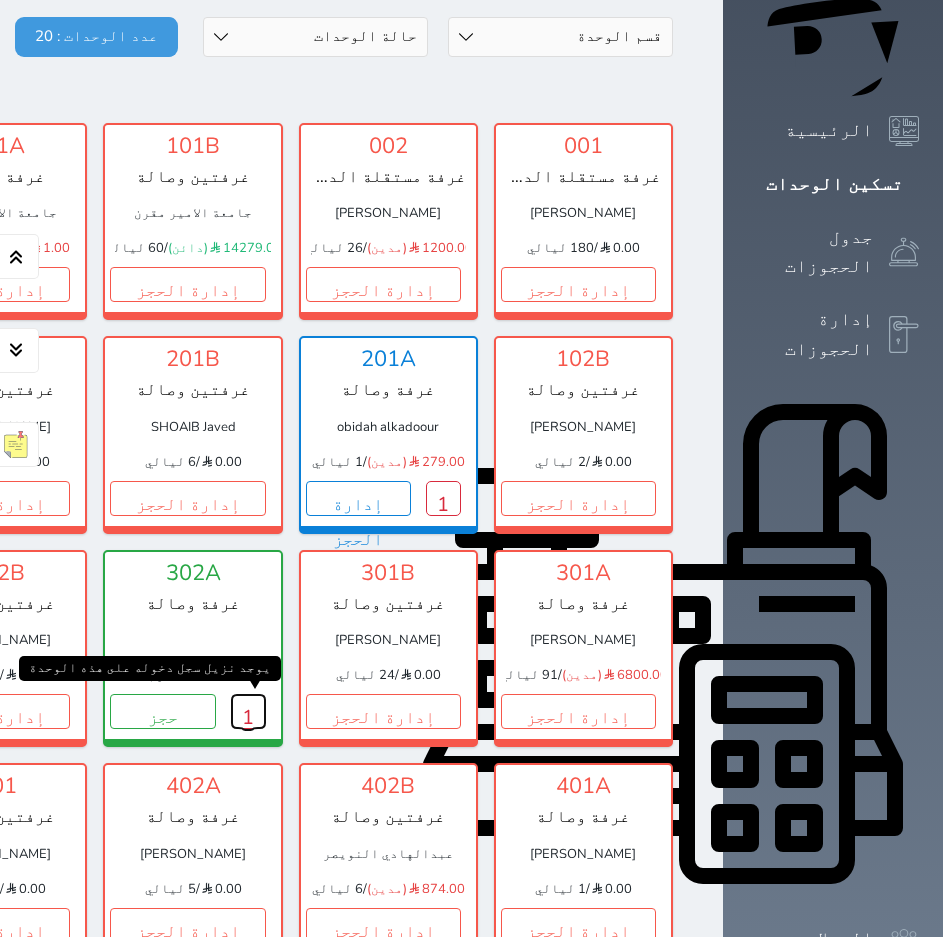 click on "1" at bounding box center [248, 711] 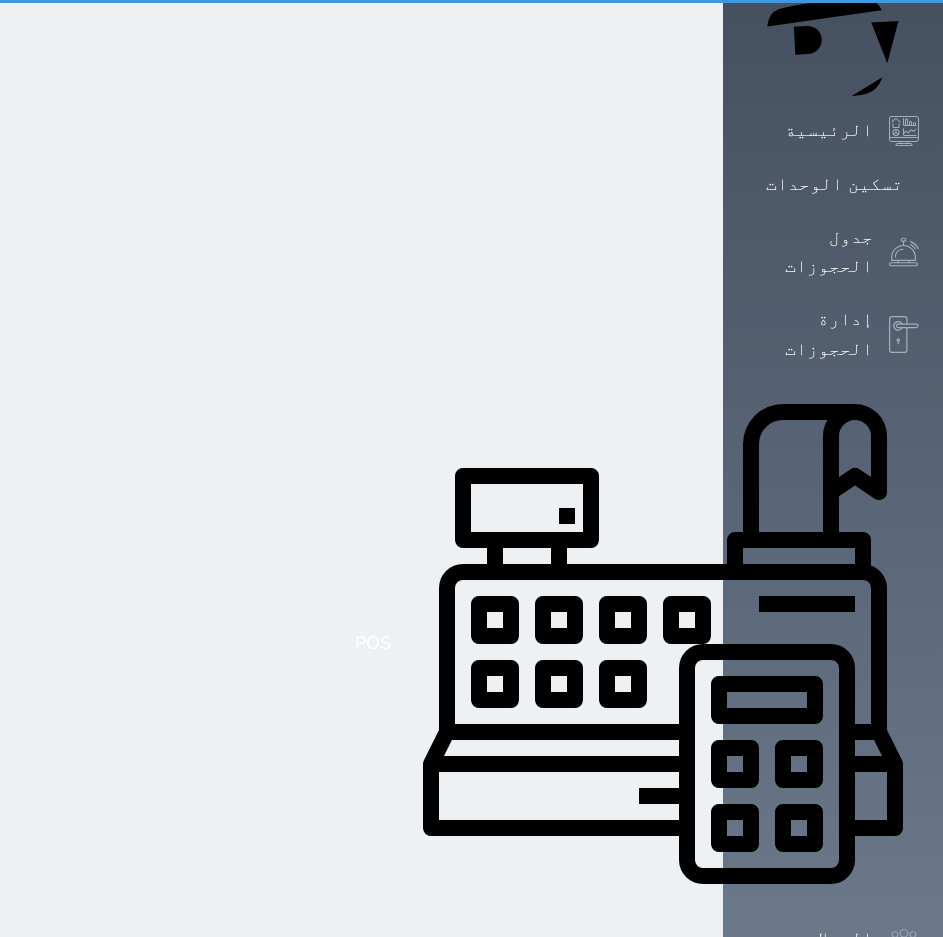scroll, scrollTop: 0, scrollLeft: 0, axis: both 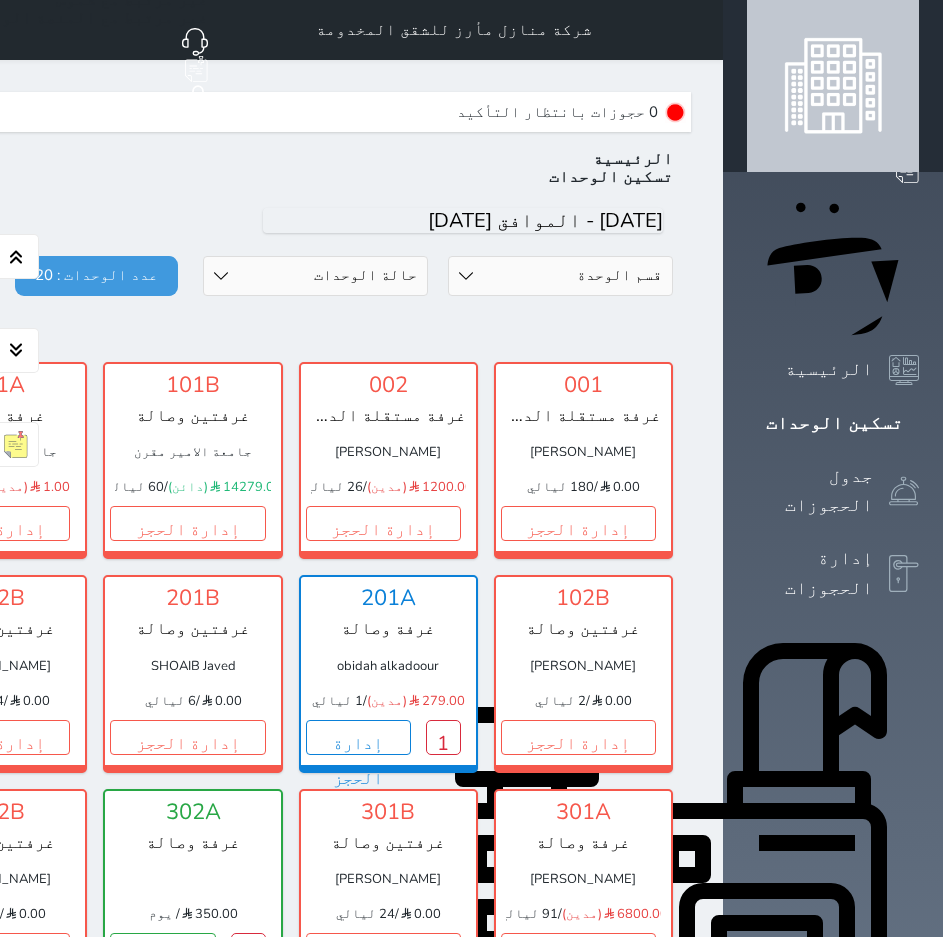 click at bounding box center [699, 30] 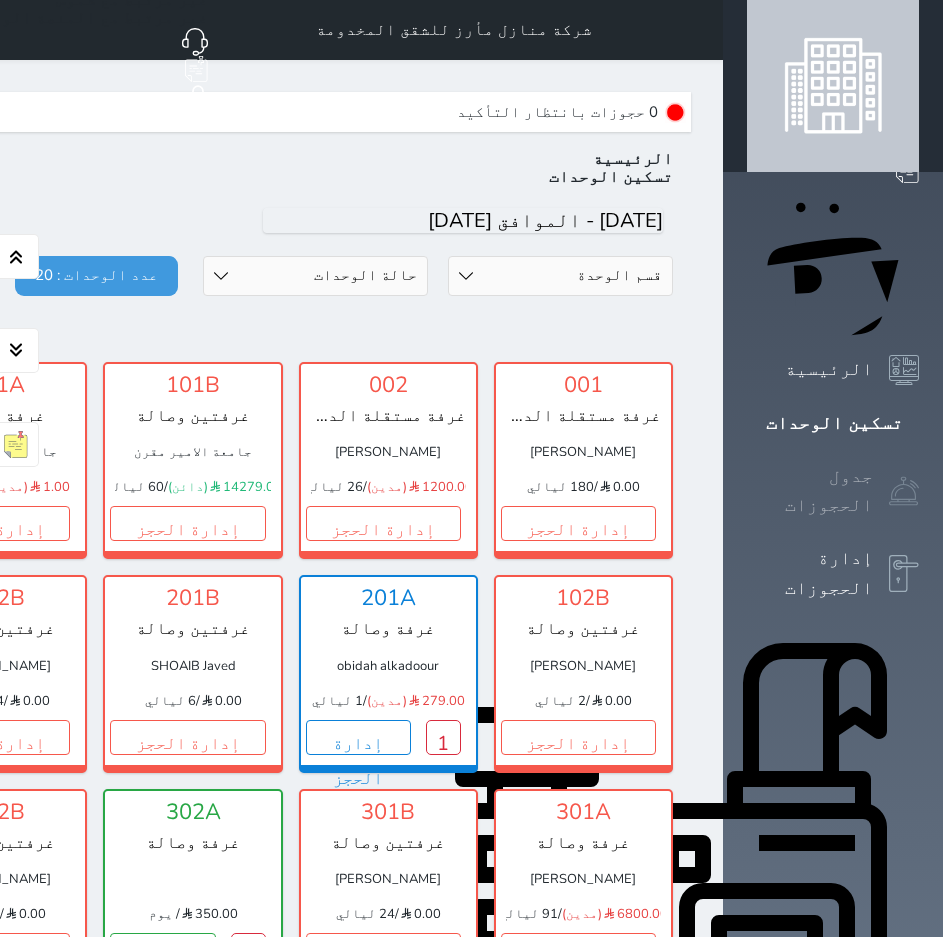 click on "جدول الحجوزات" at bounding box center [810, 491] 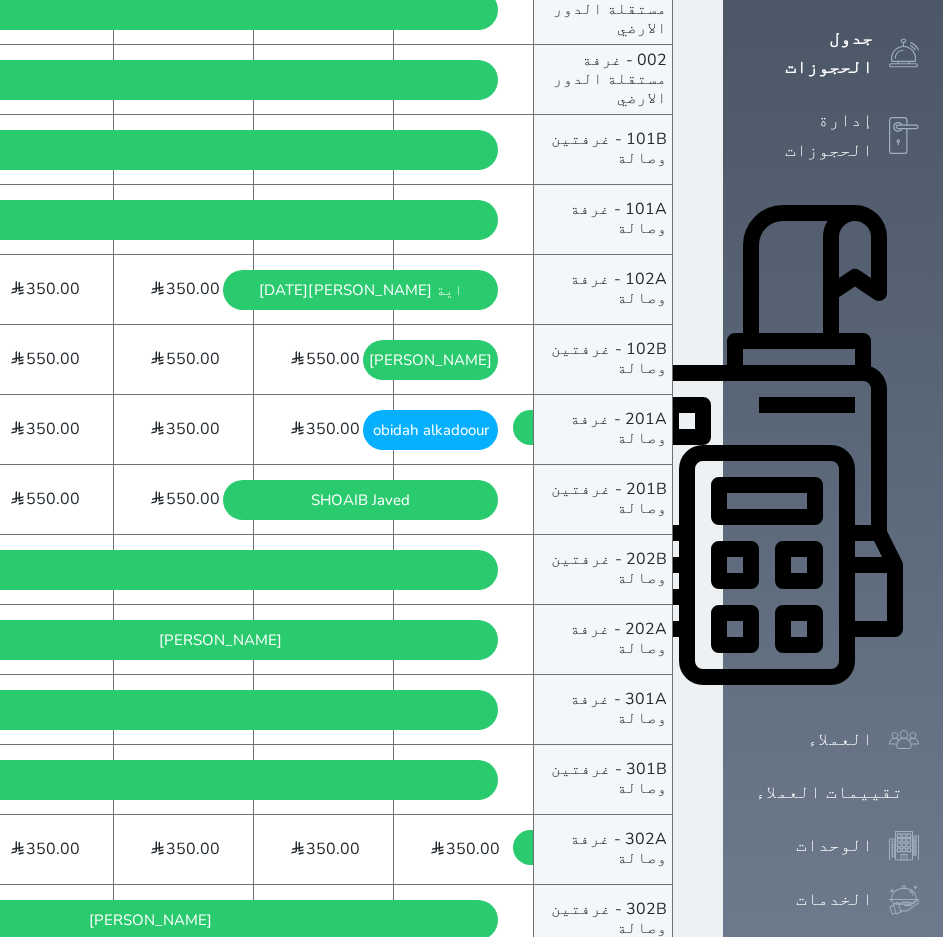 scroll, scrollTop: 500, scrollLeft: 0, axis: vertical 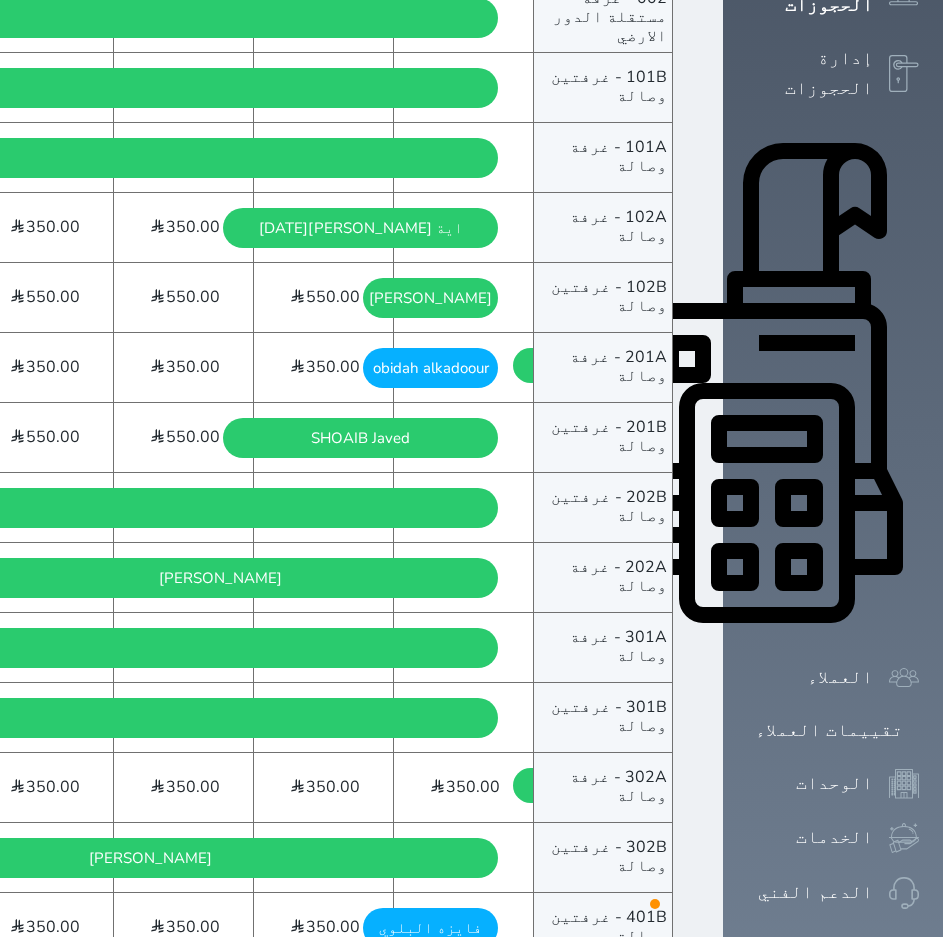 click on "[PERSON_NAME]" at bounding box center (220, 578) 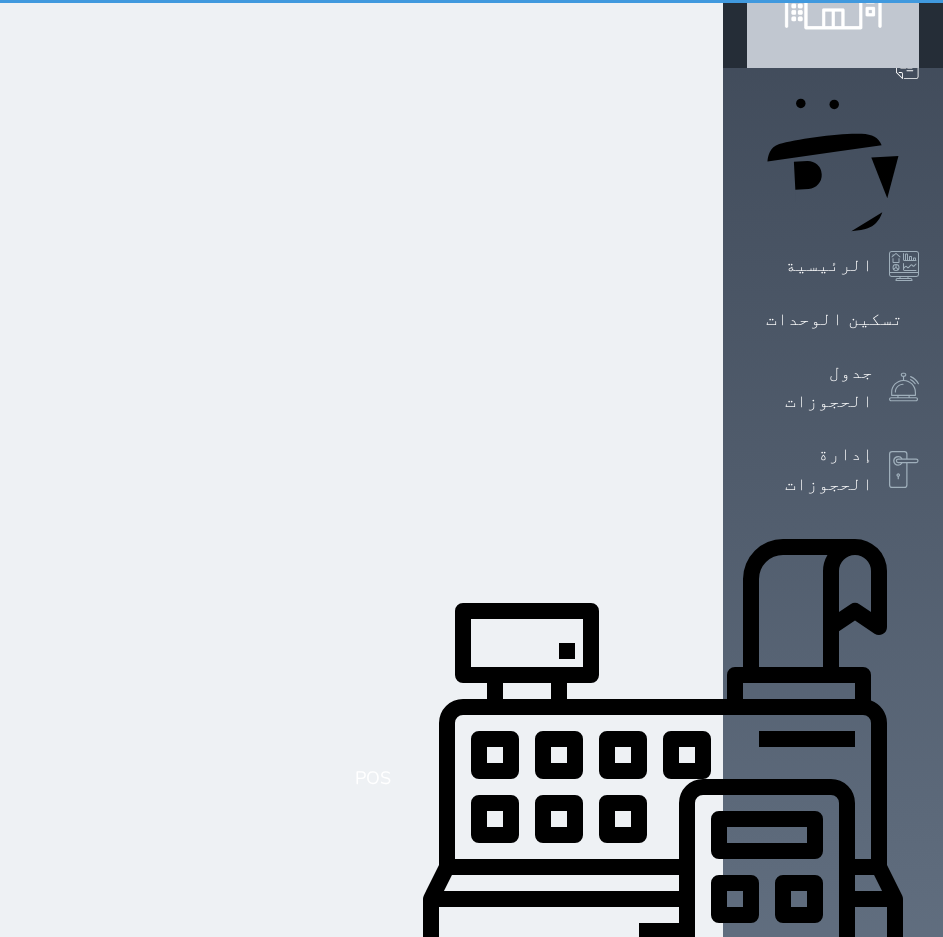 scroll, scrollTop: 0, scrollLeft: 0, axis: both 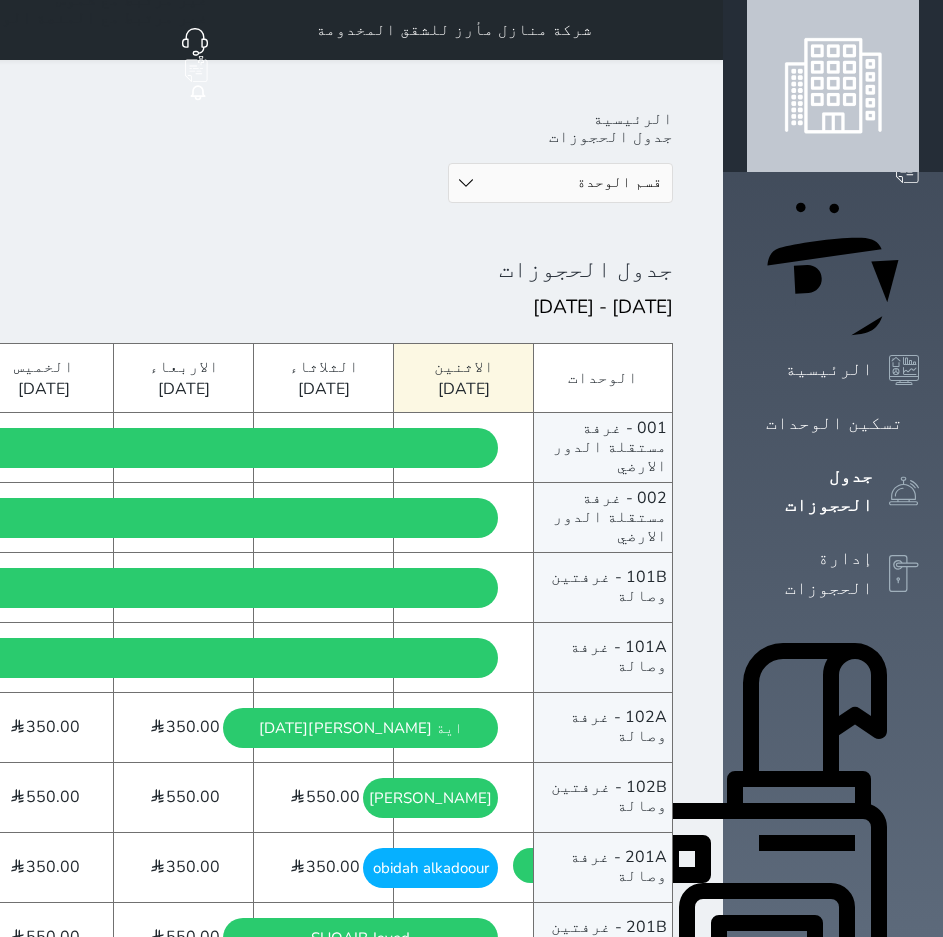 click at bounding box center (699, 30) 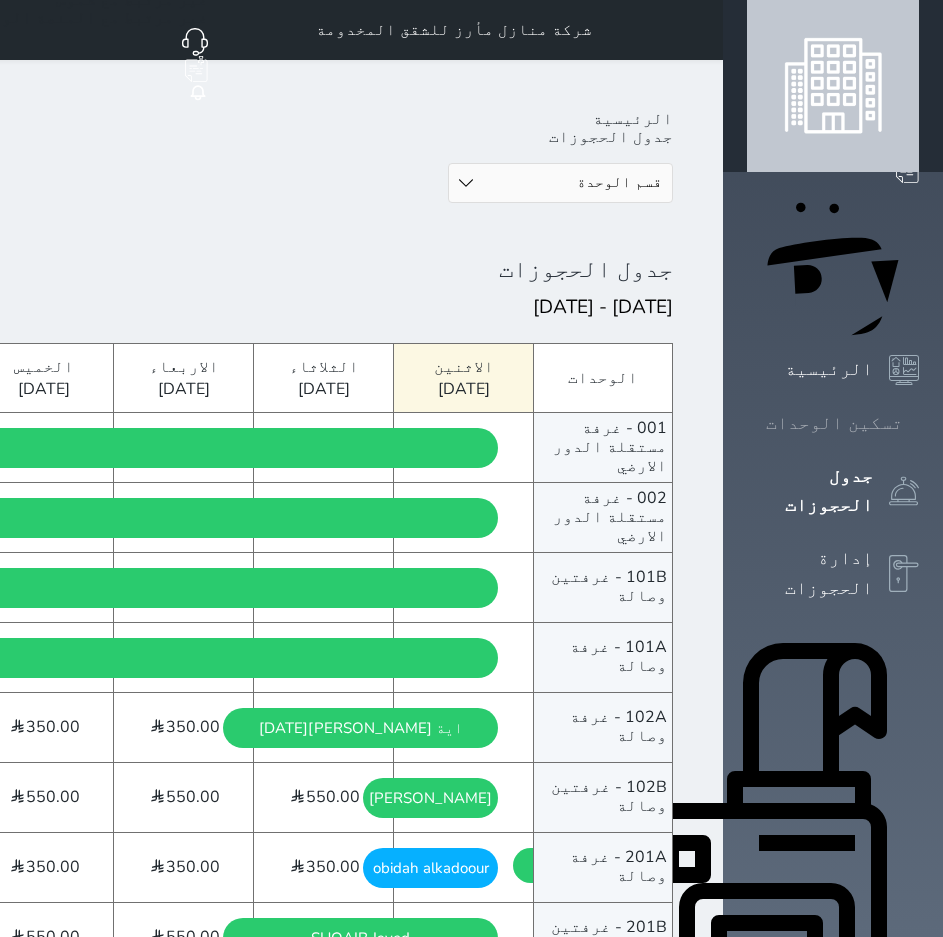 click on "حجز جماعي جديد   حجز جديد             الرئيسية     تسكين الوحدات     جدول الحجوزات     إدارة الحجوزات     POS       العملاء     تقييمات العملاء     الوحدات     الخدمات         الدعم الفني" at bounding box center [833, 950] 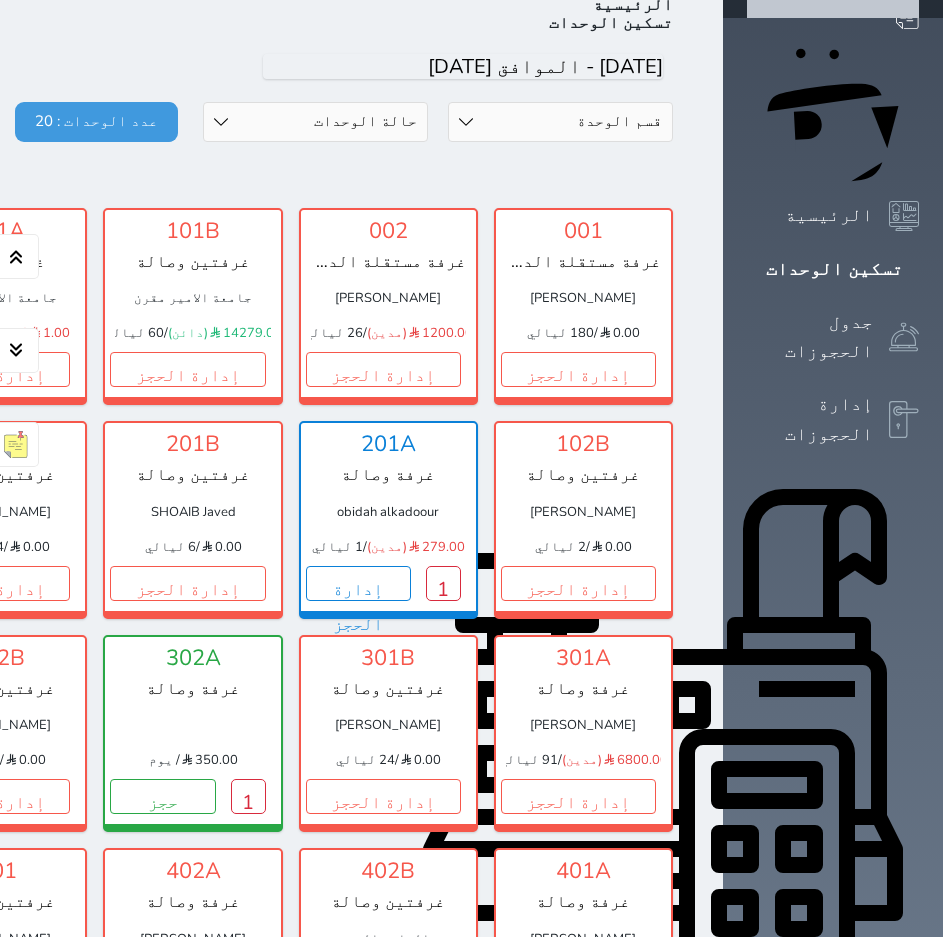 scroll, scrollTop: 200, scrollLeft: 0, axis: vertical 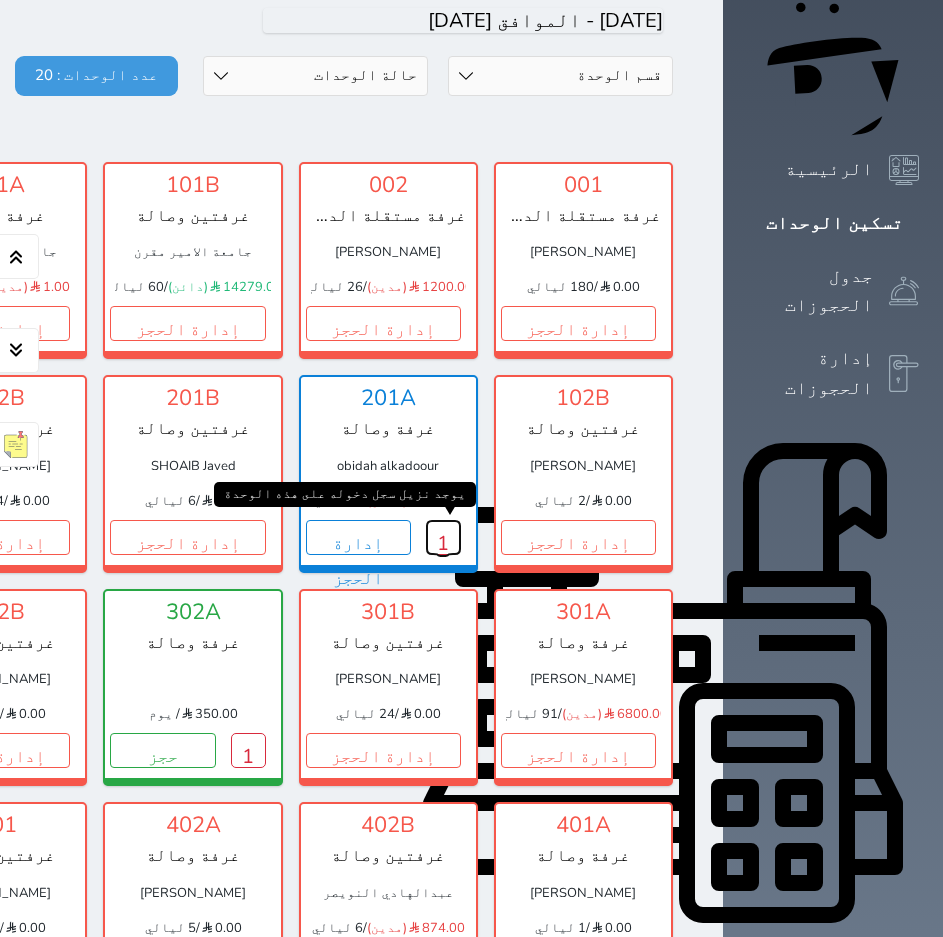 click on "1" at bounding box center [443, 537] 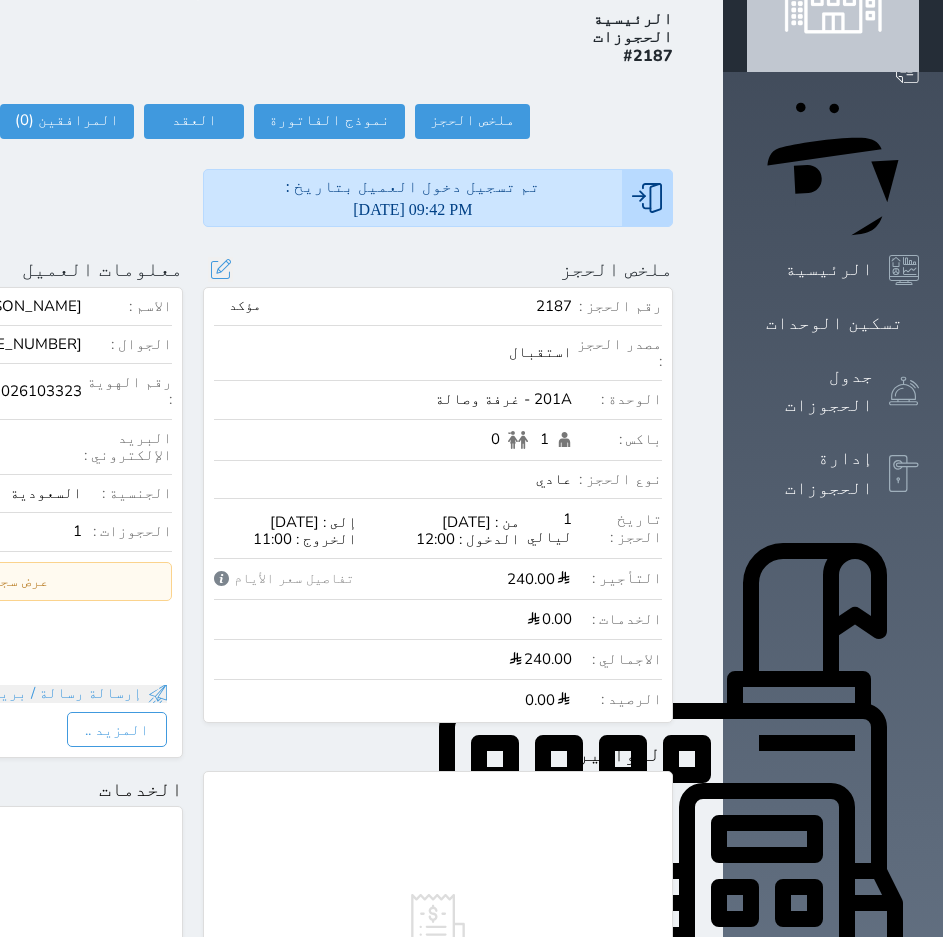 scroll, scrollTop: 0, scrollLeft: 0, axis: both 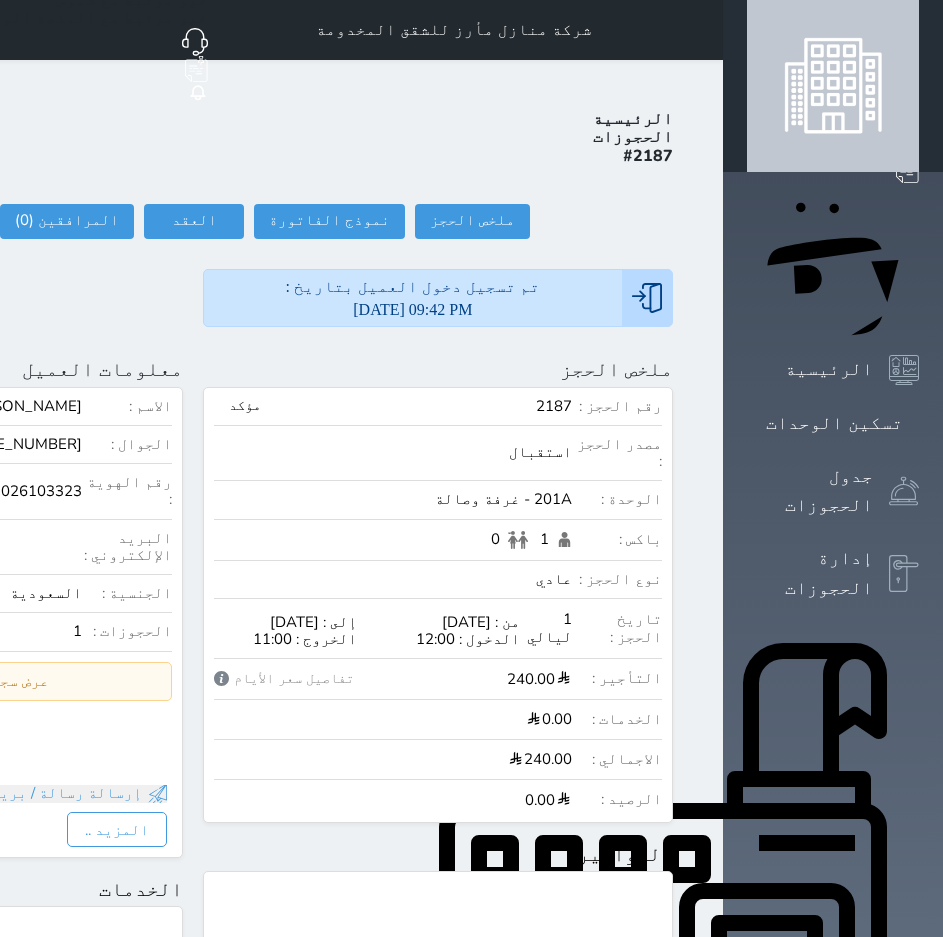 click on "تسجيل مغادرة" at bounding box center (-77, 221) 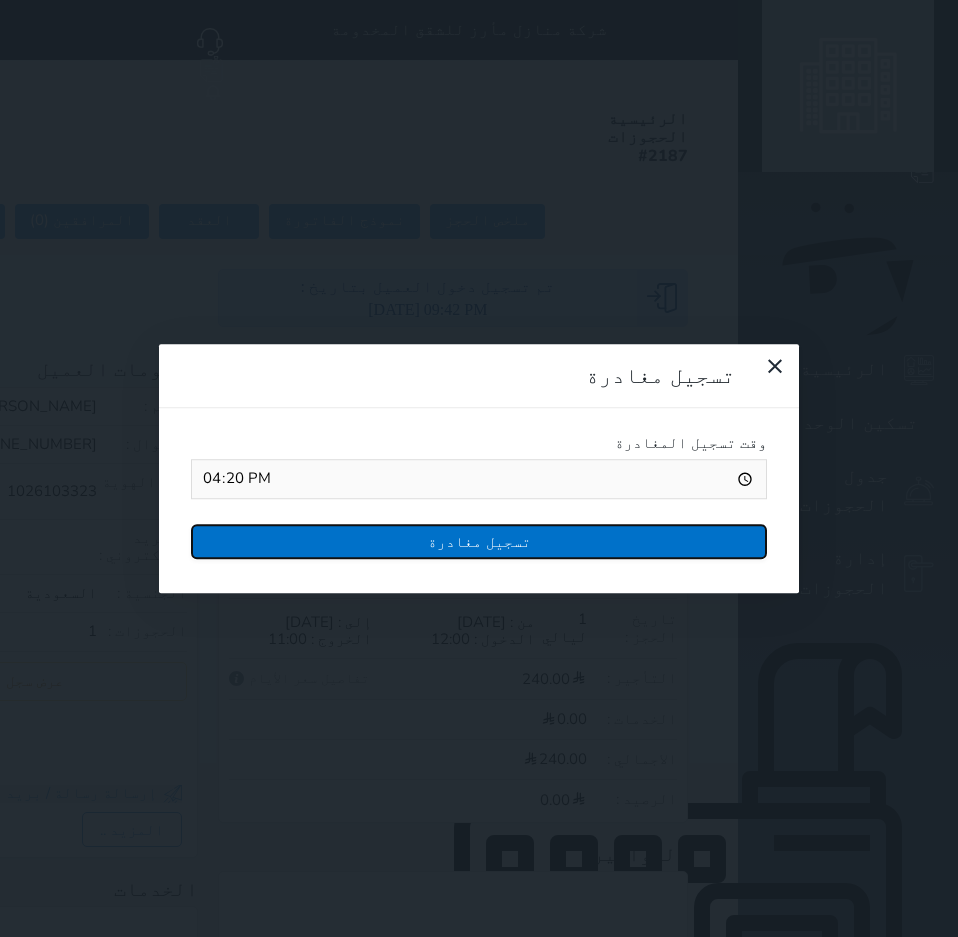 click on "تسجيل مغادرة" at bounding box center (479, 541) 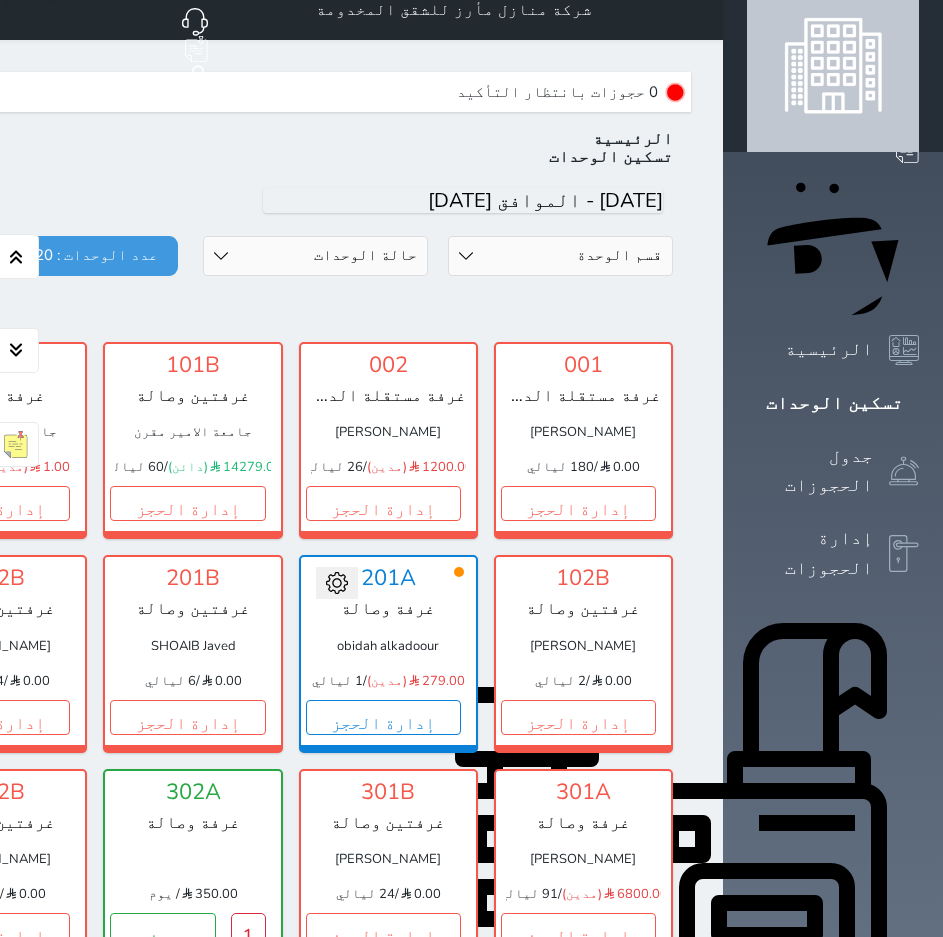 scroll, scrollTop: 0, scrollLeft: 0, axis: both 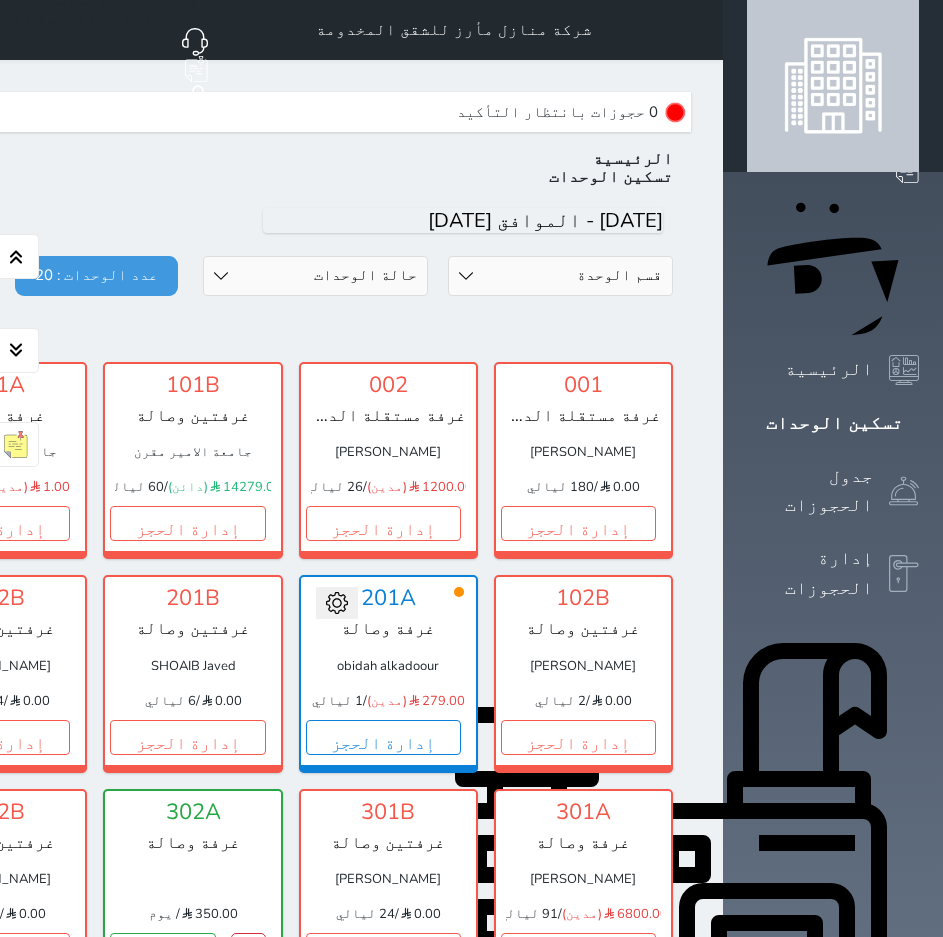 click at bounding box center [699, 30] 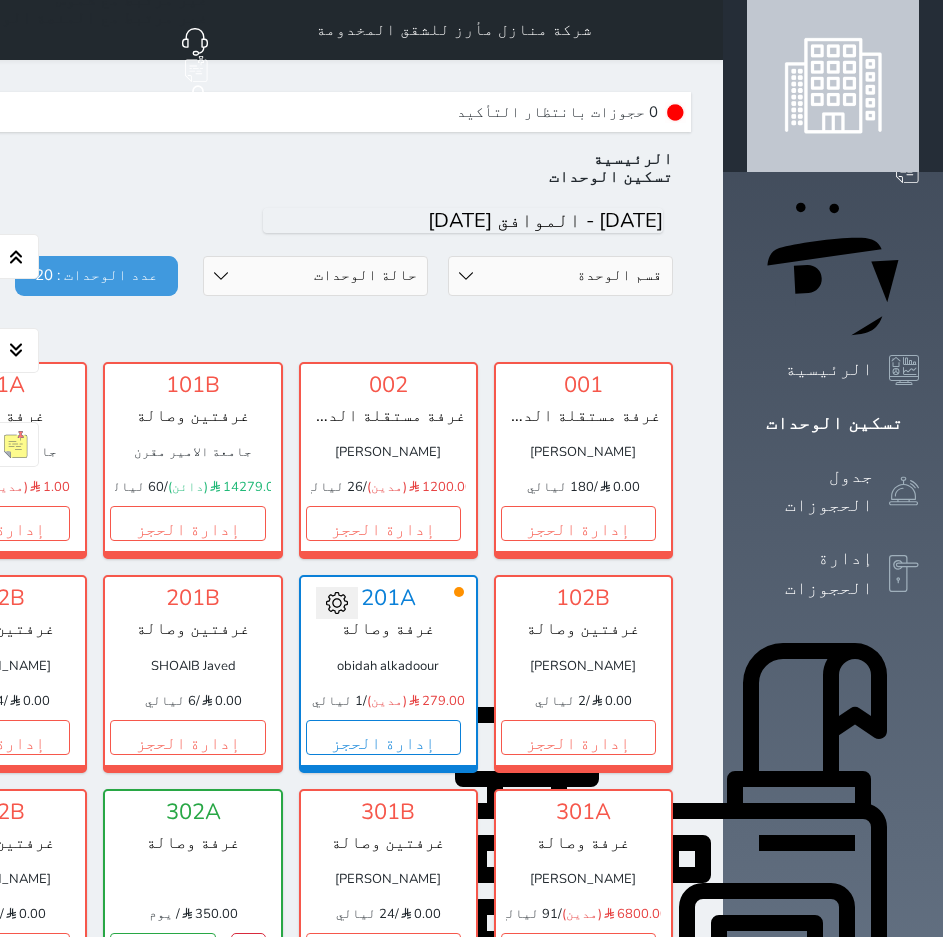 click at bounding box center [193, 326] 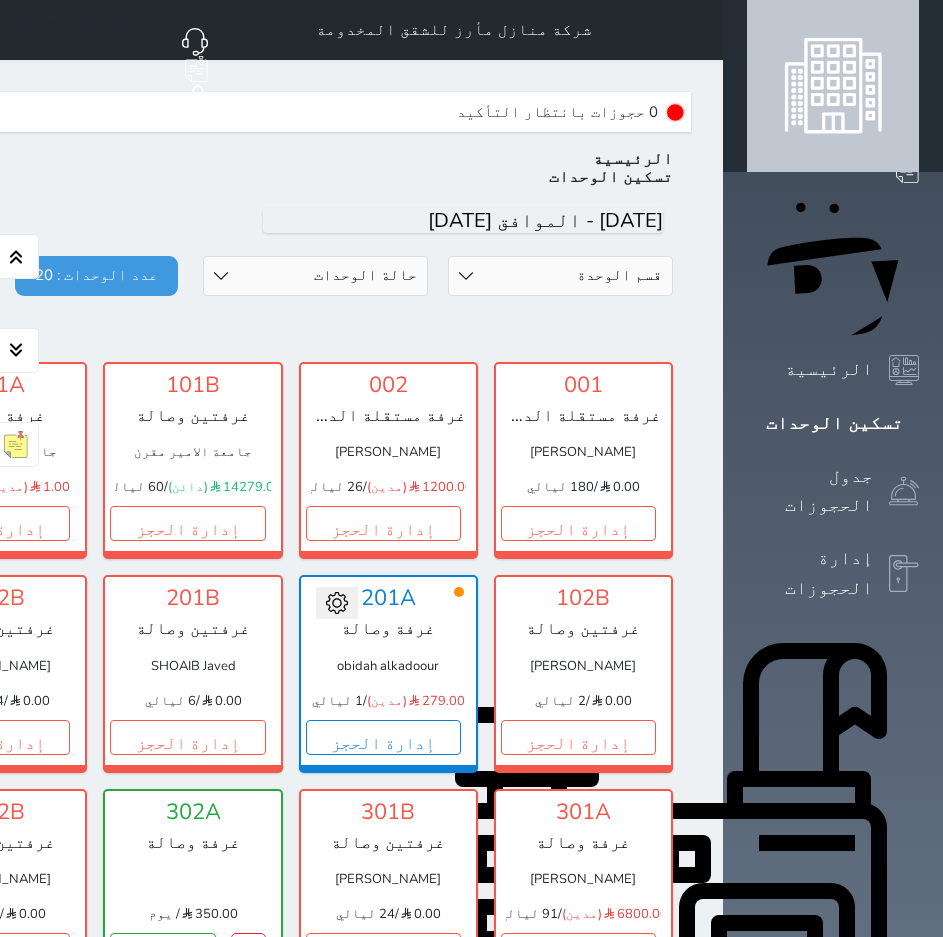 click at bounding box center [699, 30] 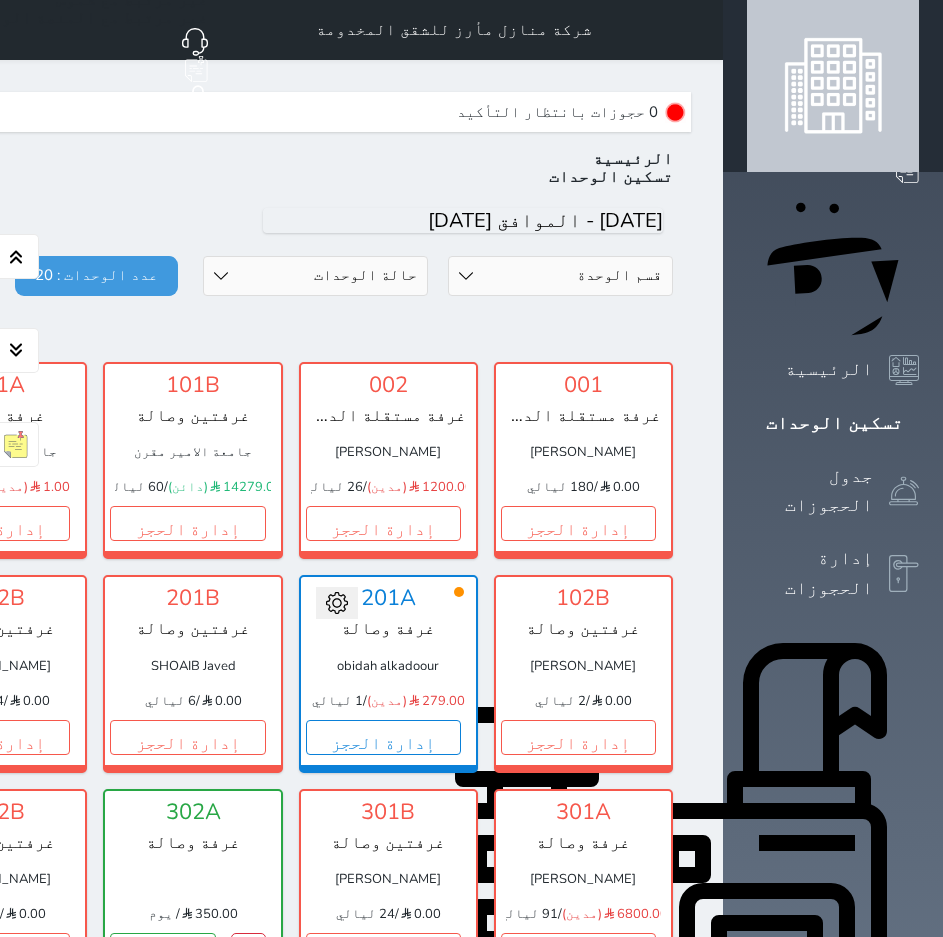 click on "حجز جديد" at bounding box center (838, 110) 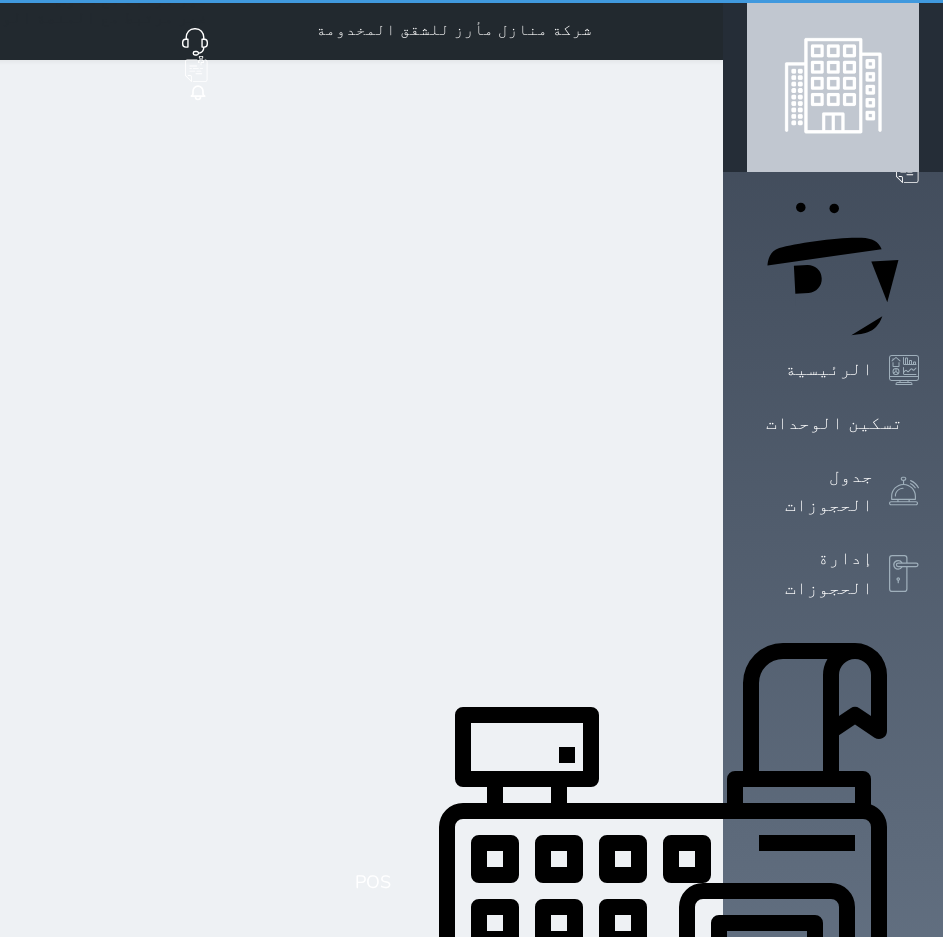 select on "1" 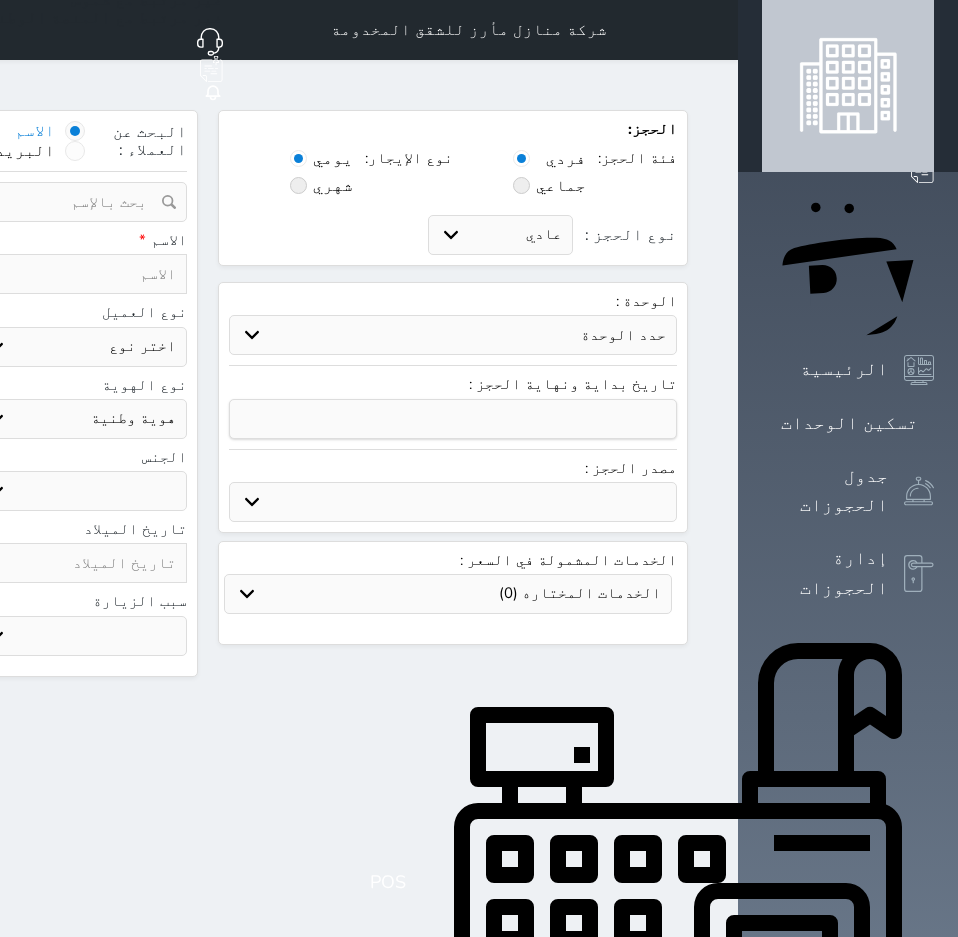 select 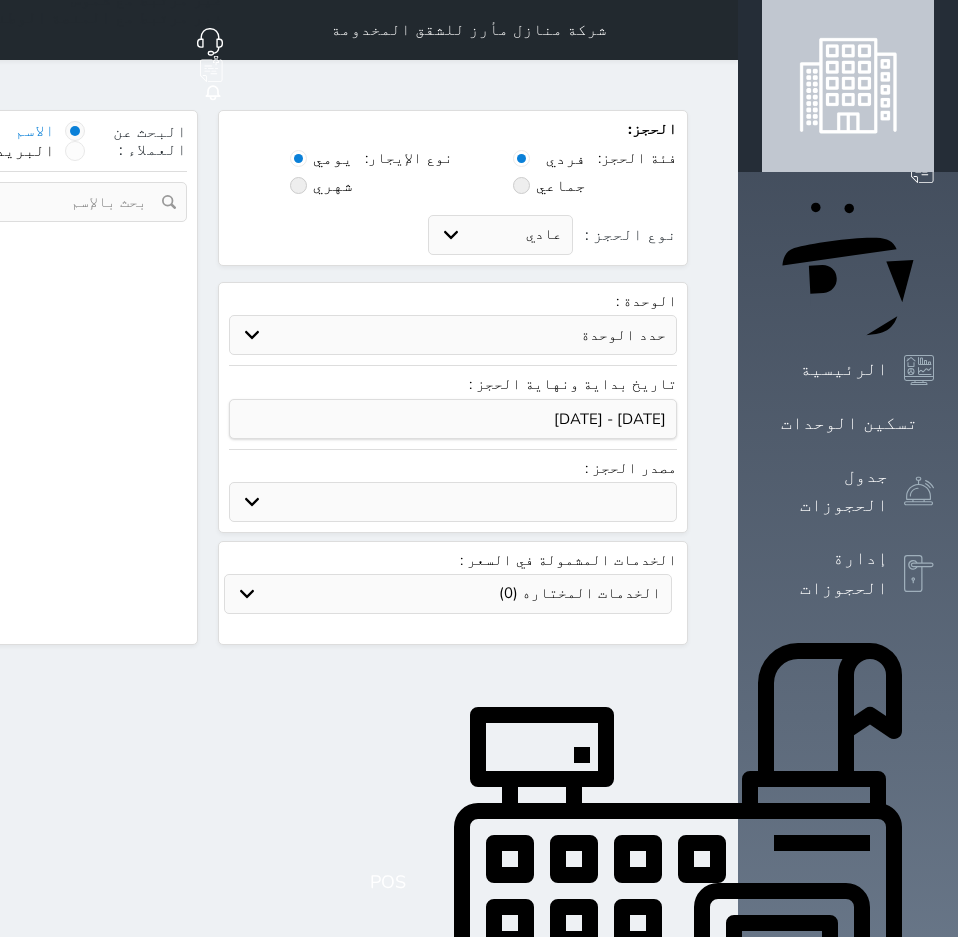 select 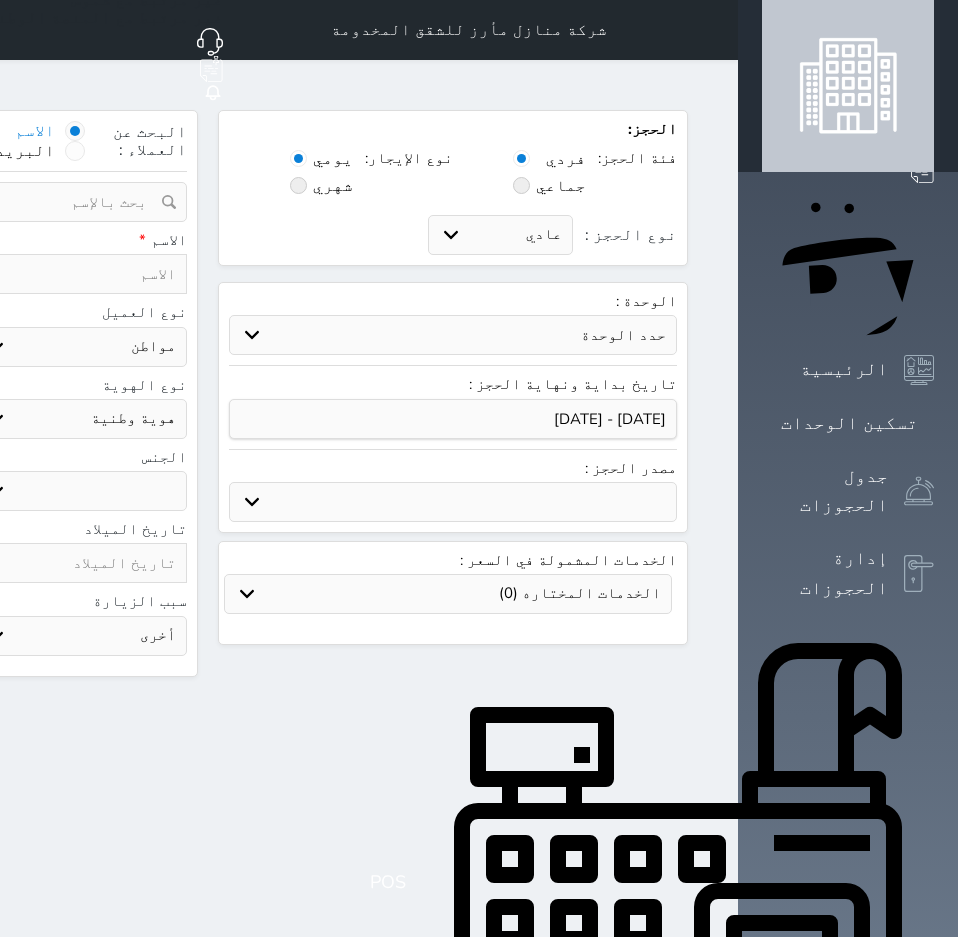 click on "حدد الوحدة
#502 - جناح فاخر
#302A - غرفة وصالة" at bounding box center [453, 335] 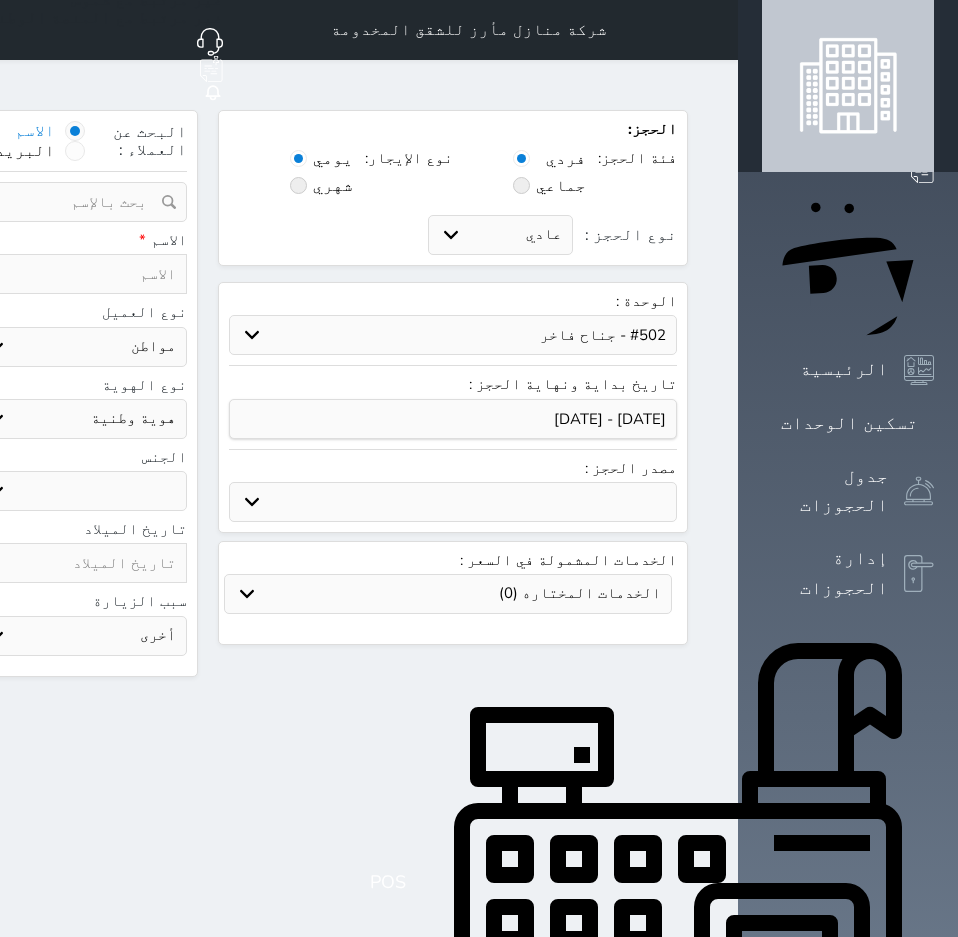click on "حدد الوحدة
#502 - جناح فاخر
#302A - غرفة وصالة" at bounding box center (453, 335) 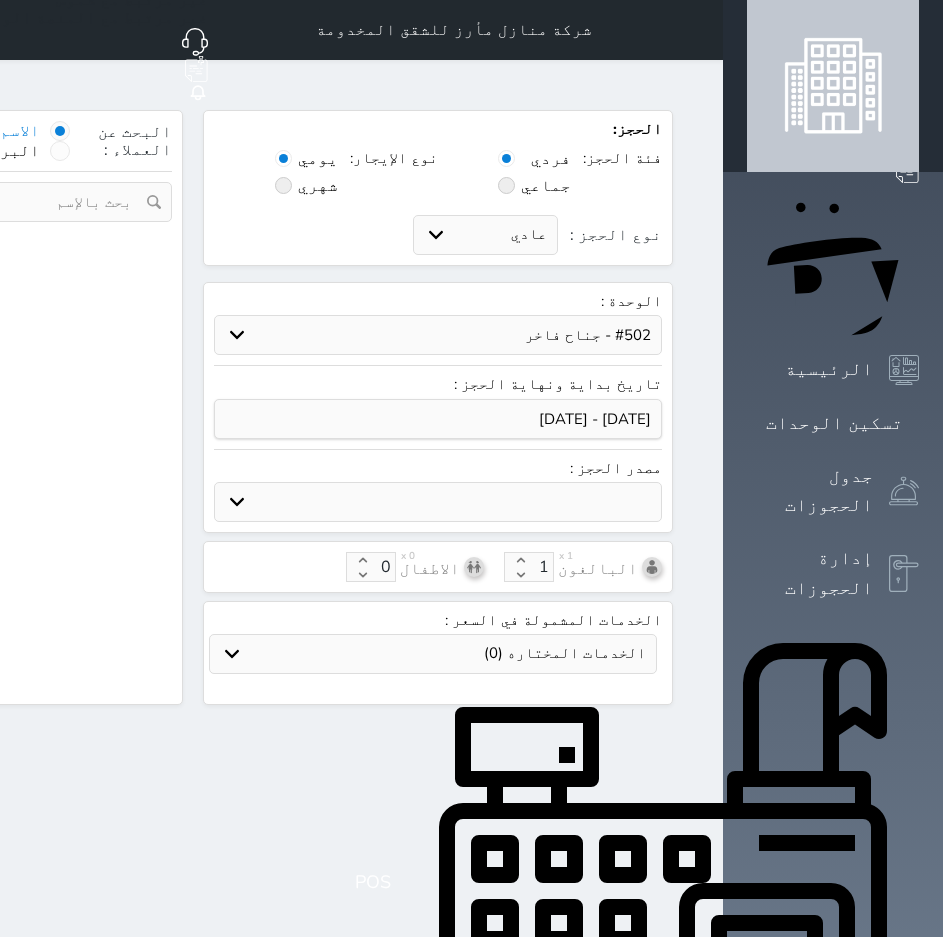 select on "1" 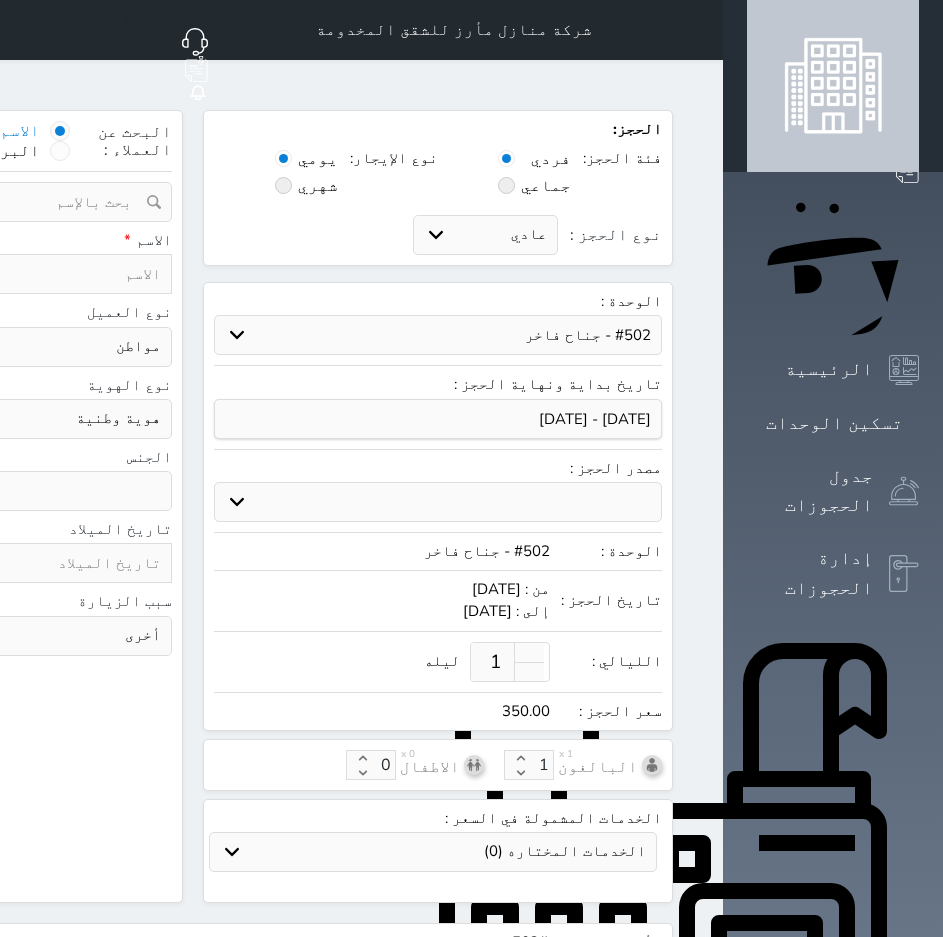click on "حدد الوحدة
#502 - جناح فاخر
#302A - غرفة وصالة" at bounding box center (438, 335) 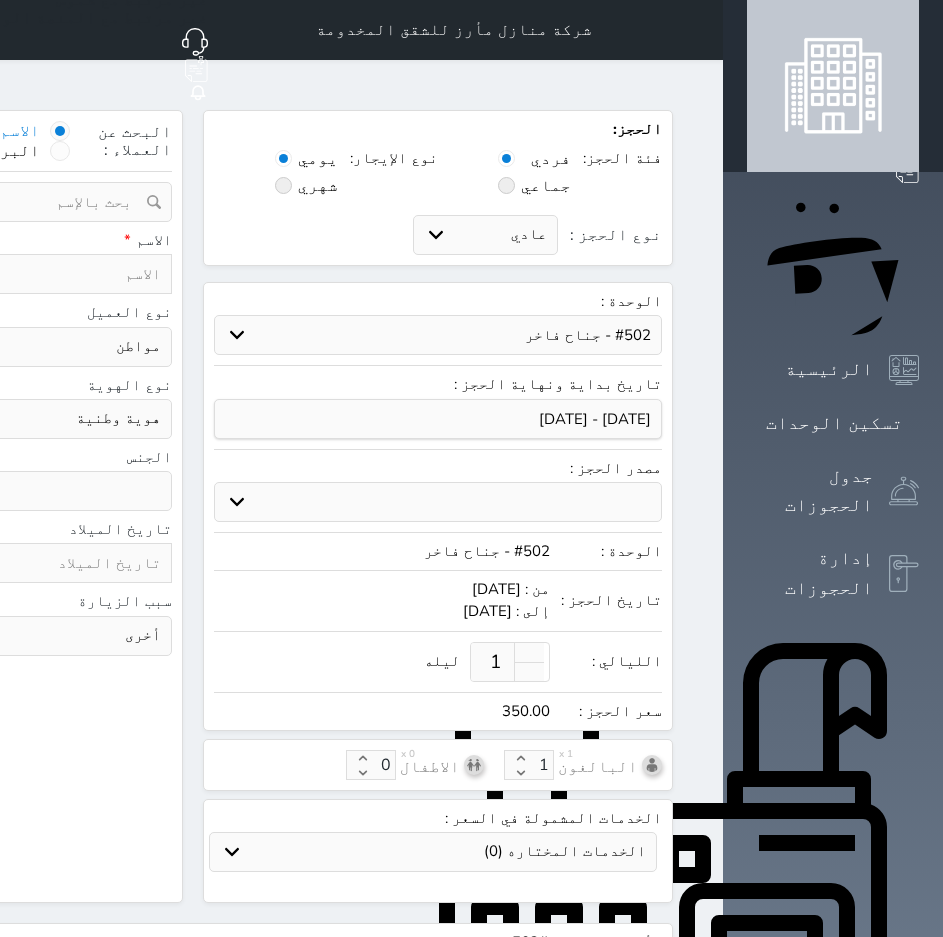 select on "57336" 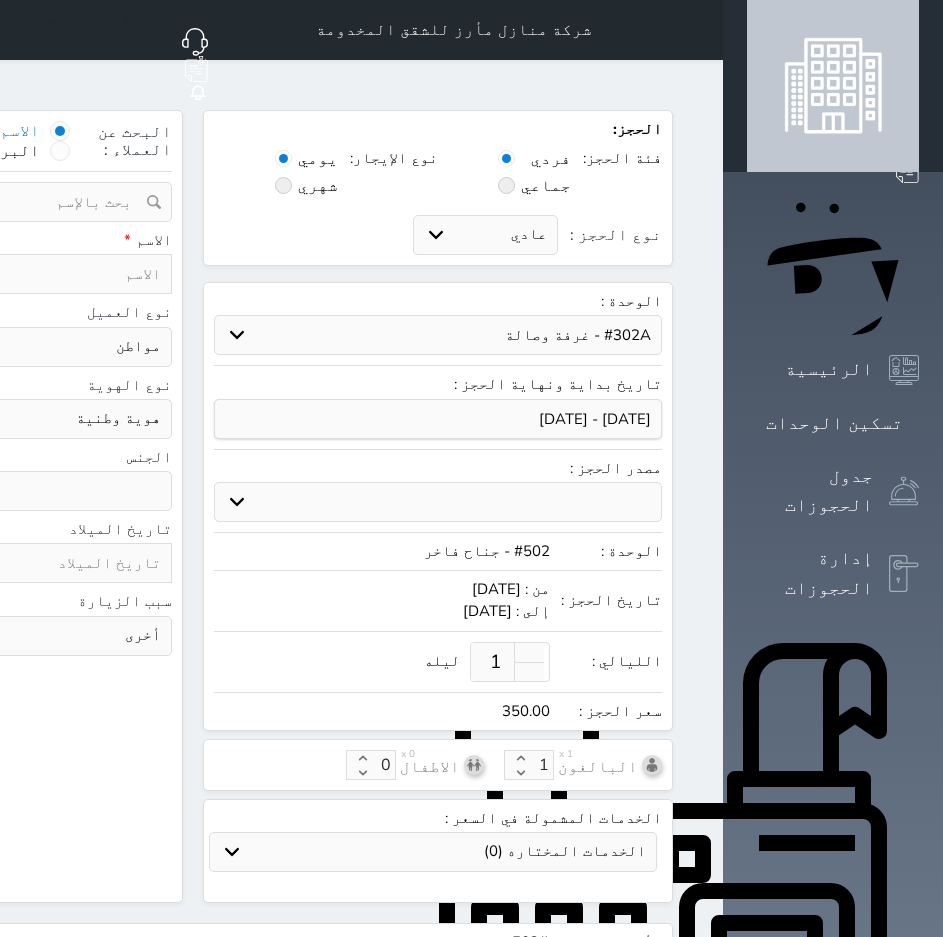 click on "حدد الوحدة
#502 - جناح فاخر
#302A - غرفة وصالة" at bounding box center [438, 335] 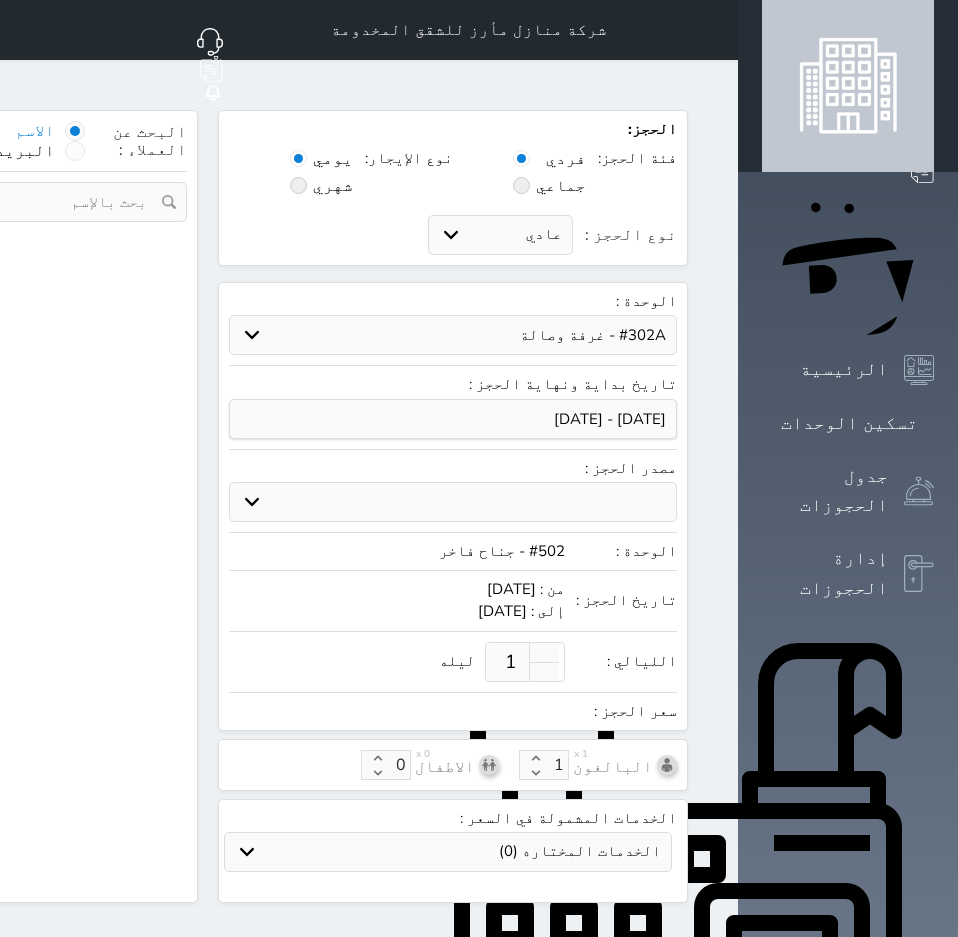 select on "1" 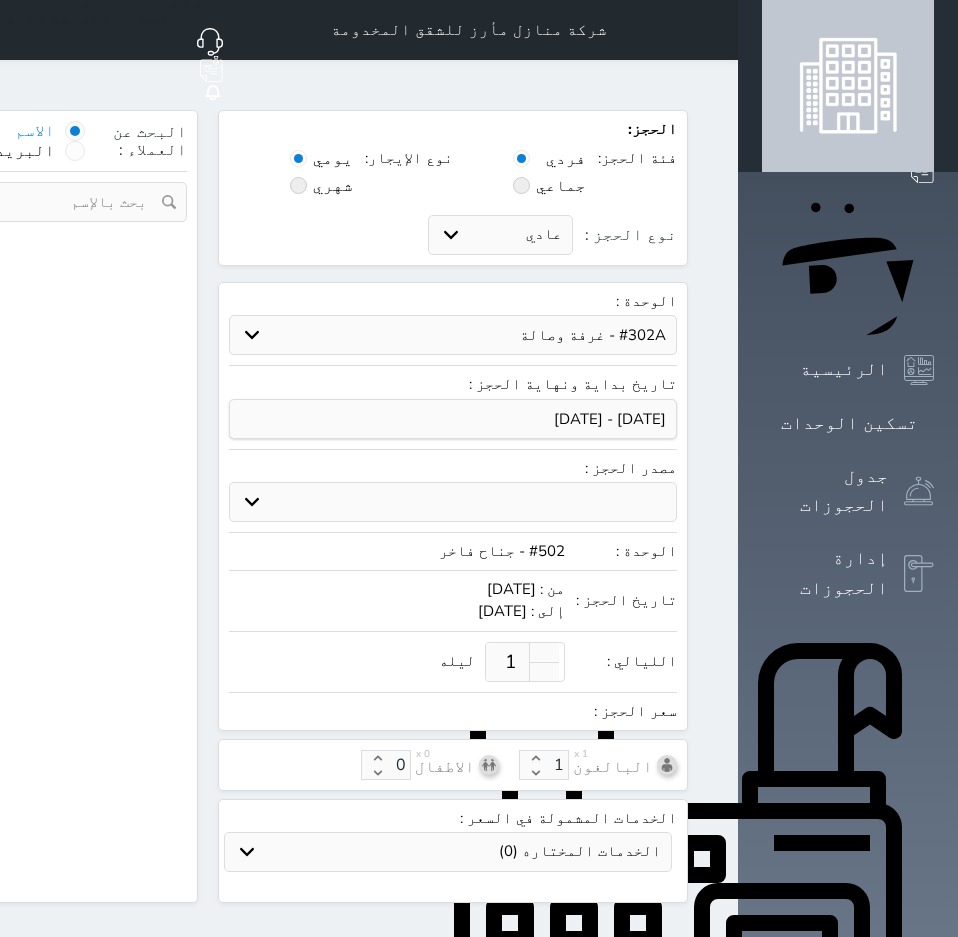 select on "113" 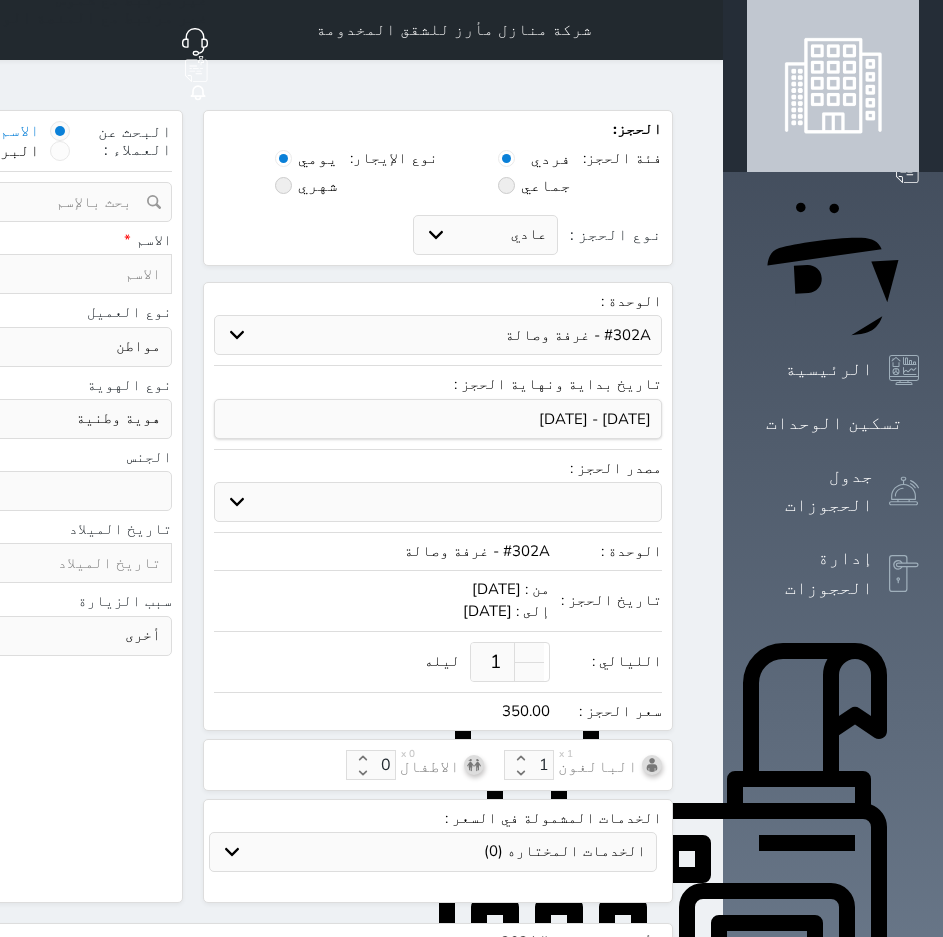 select 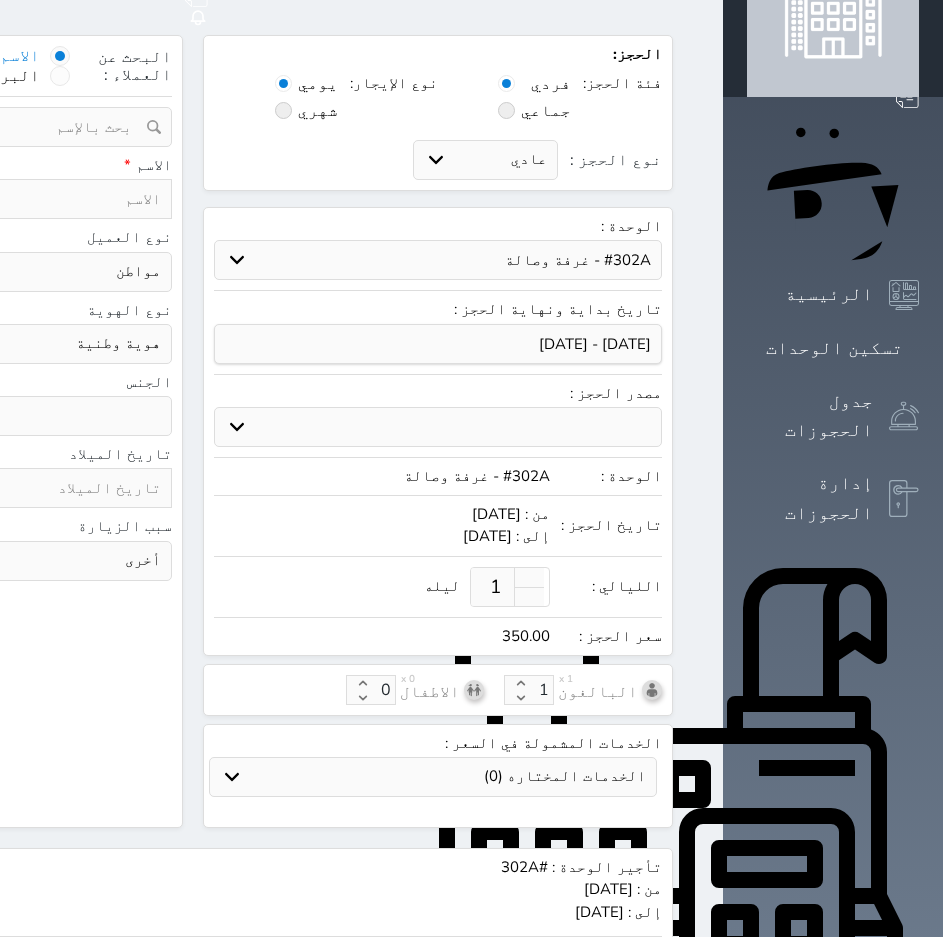 scroll, scrollTop: 0, scrollLeft: 0, axis: both 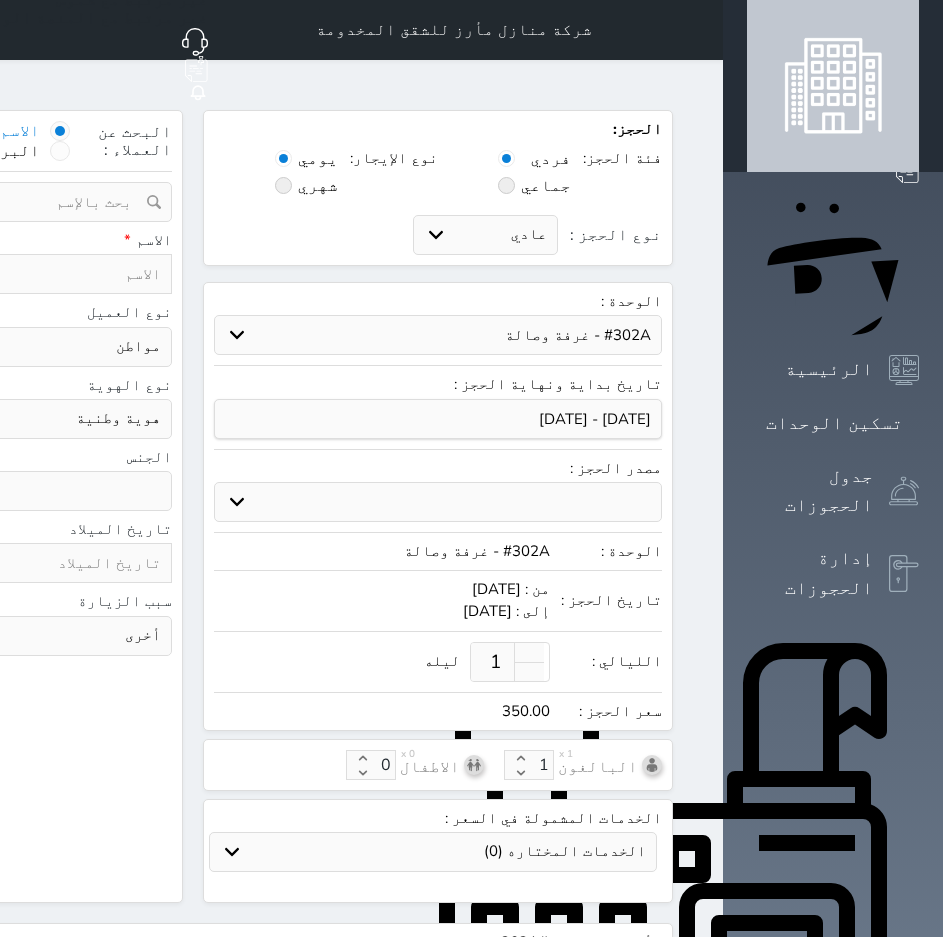 click at bounding box center [699, 30] 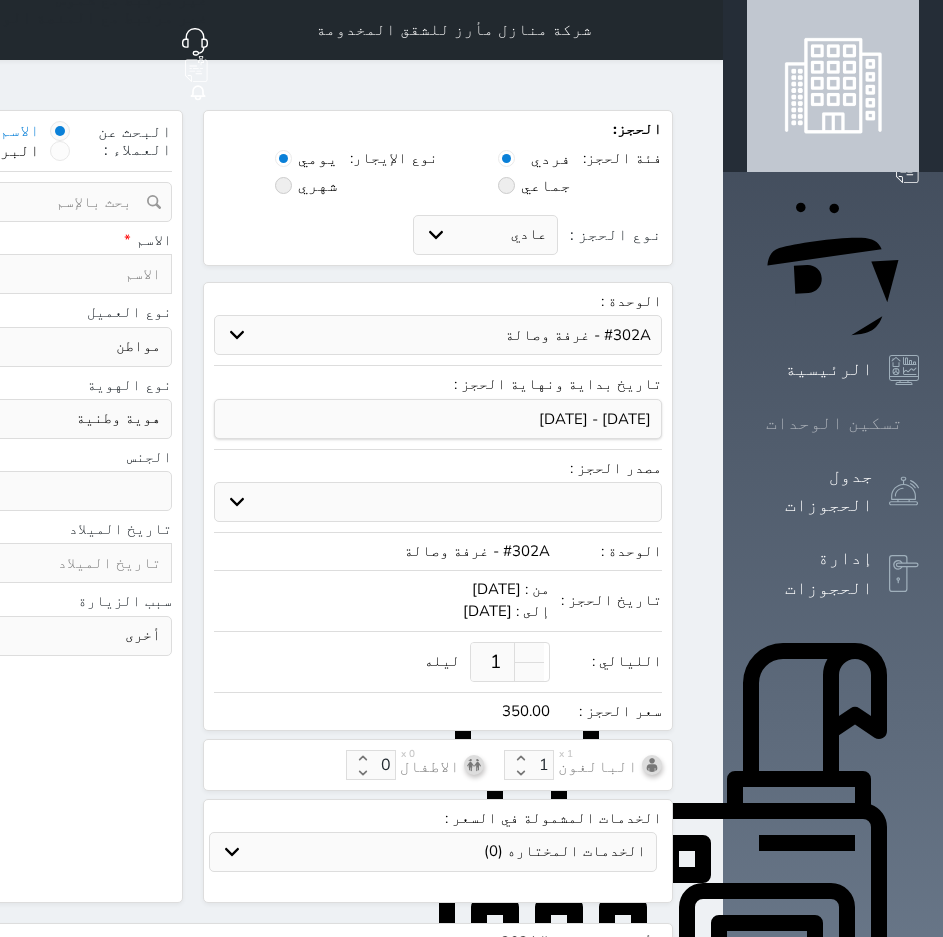 click on "تسكين الوحدات" at bounding box center (834, 423) 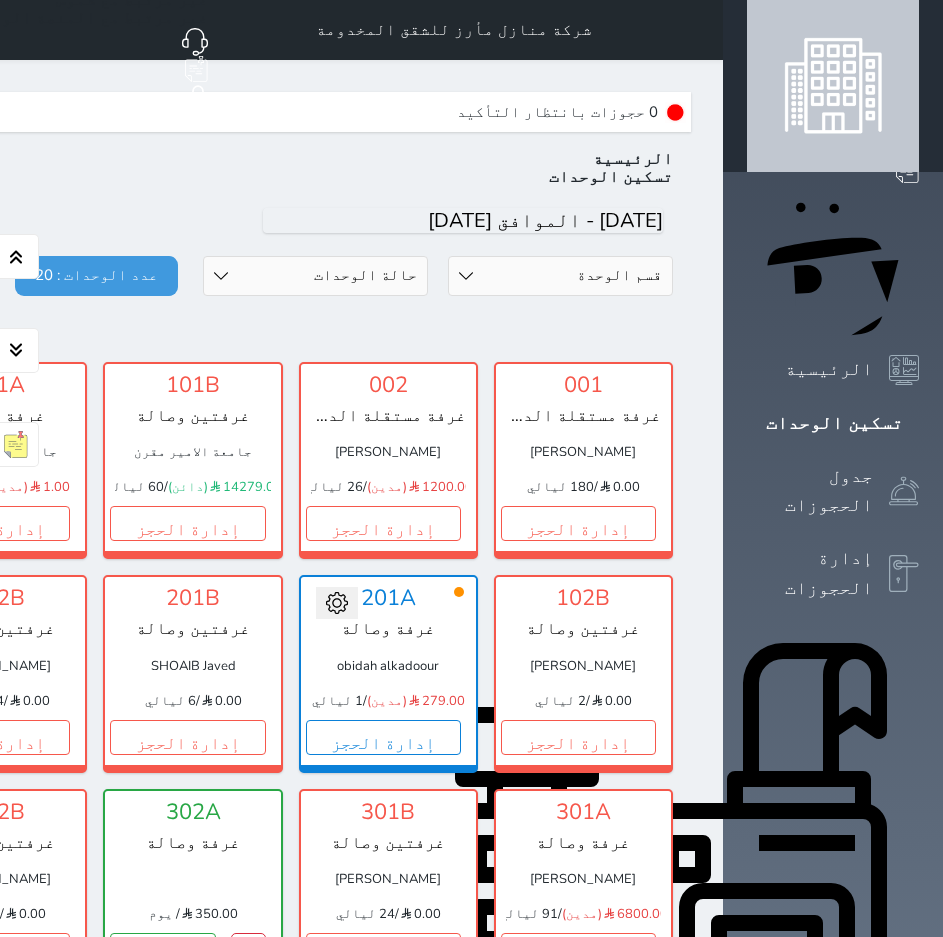 click at bounding box center (699, 30) 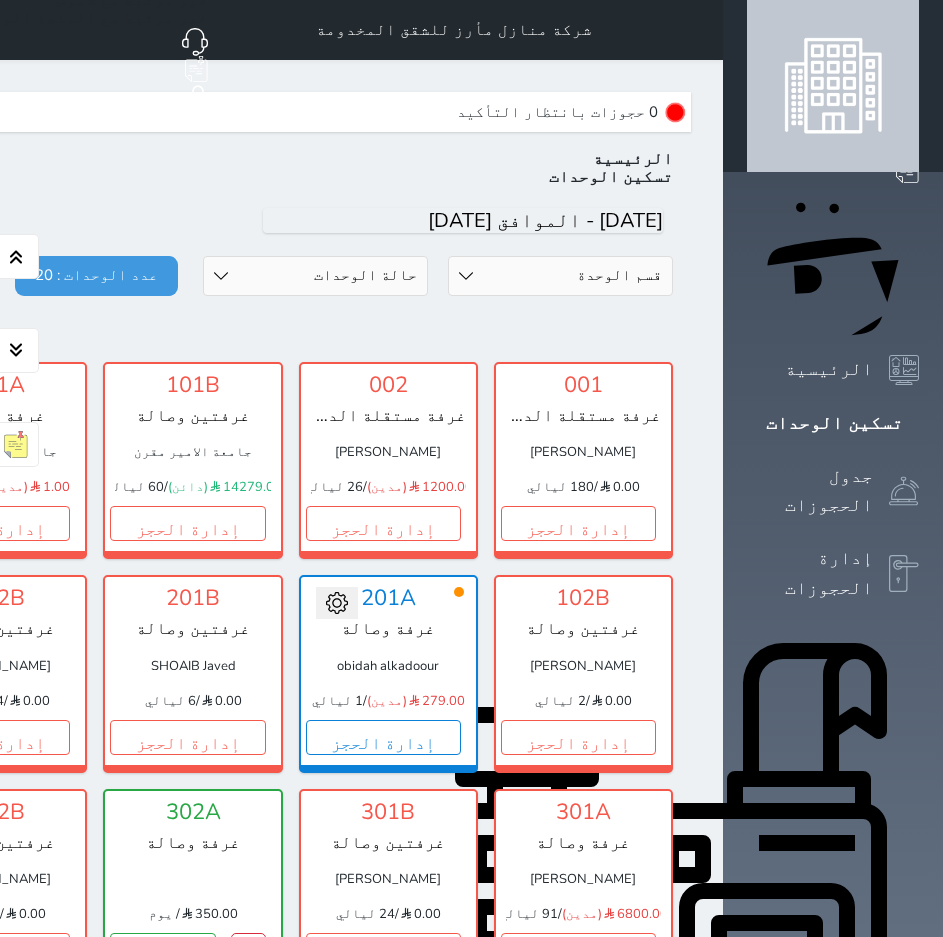 click on "حجز جديد" at bounding box center [838, 110] 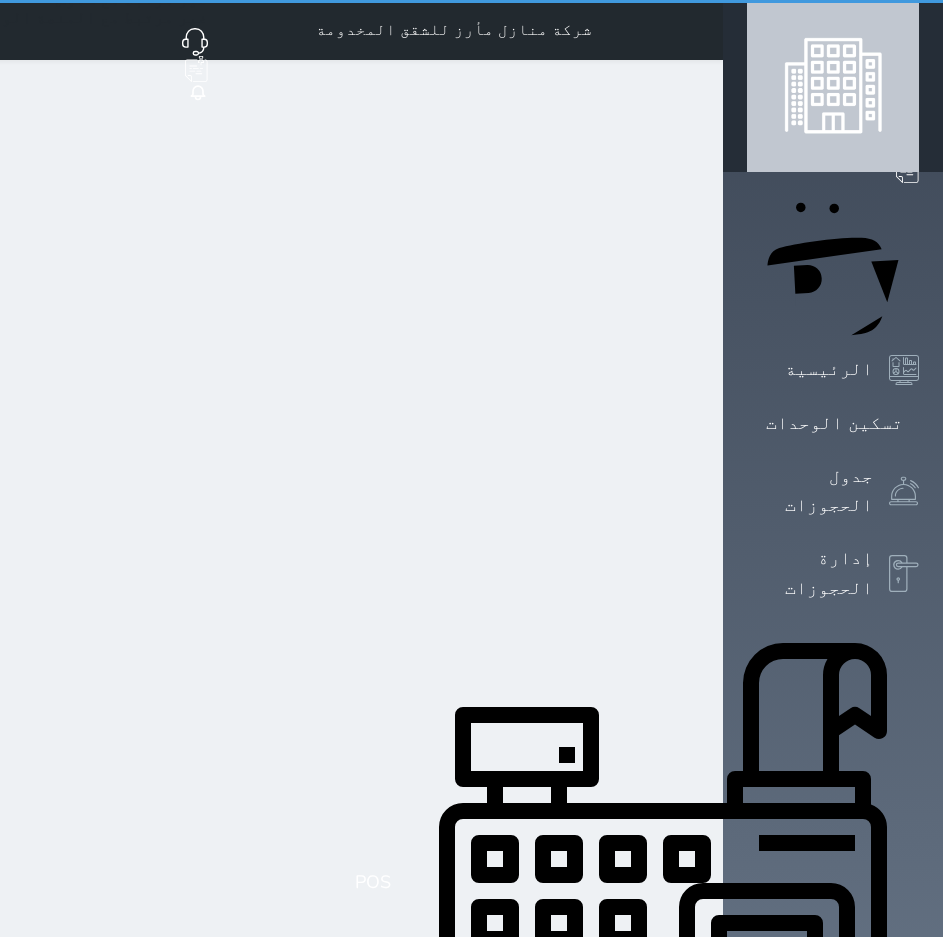 select on "1" 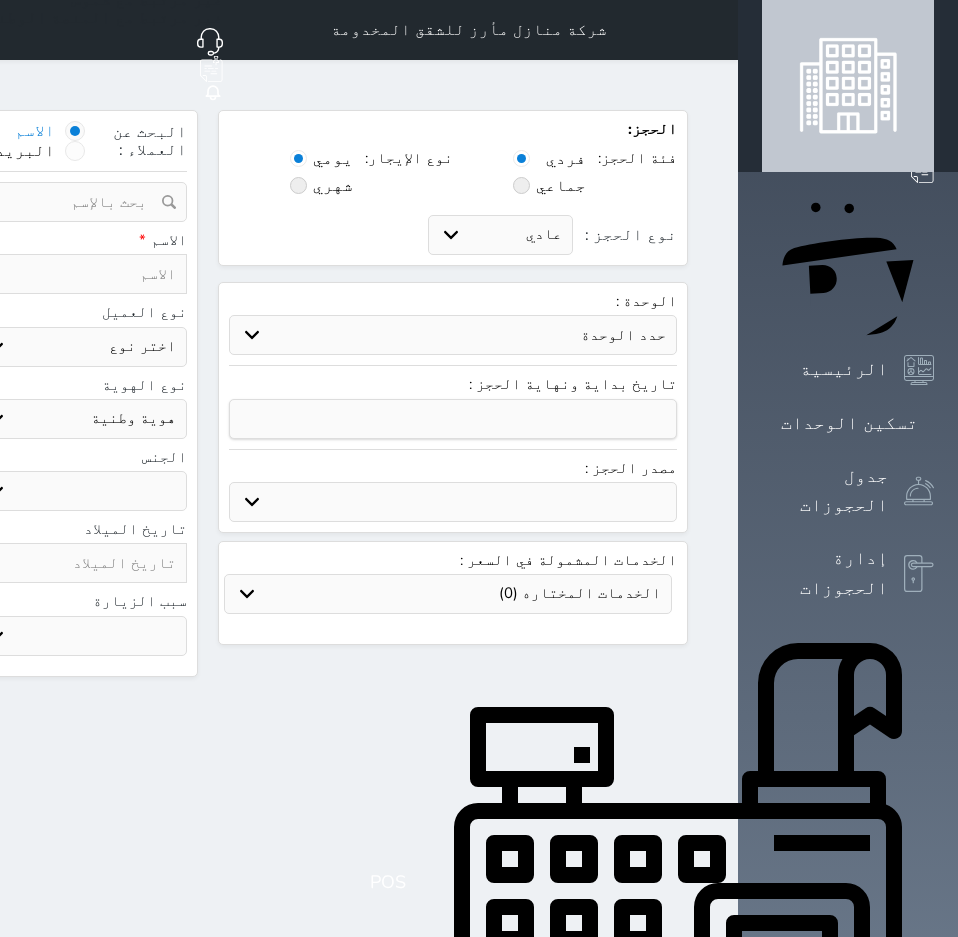 select 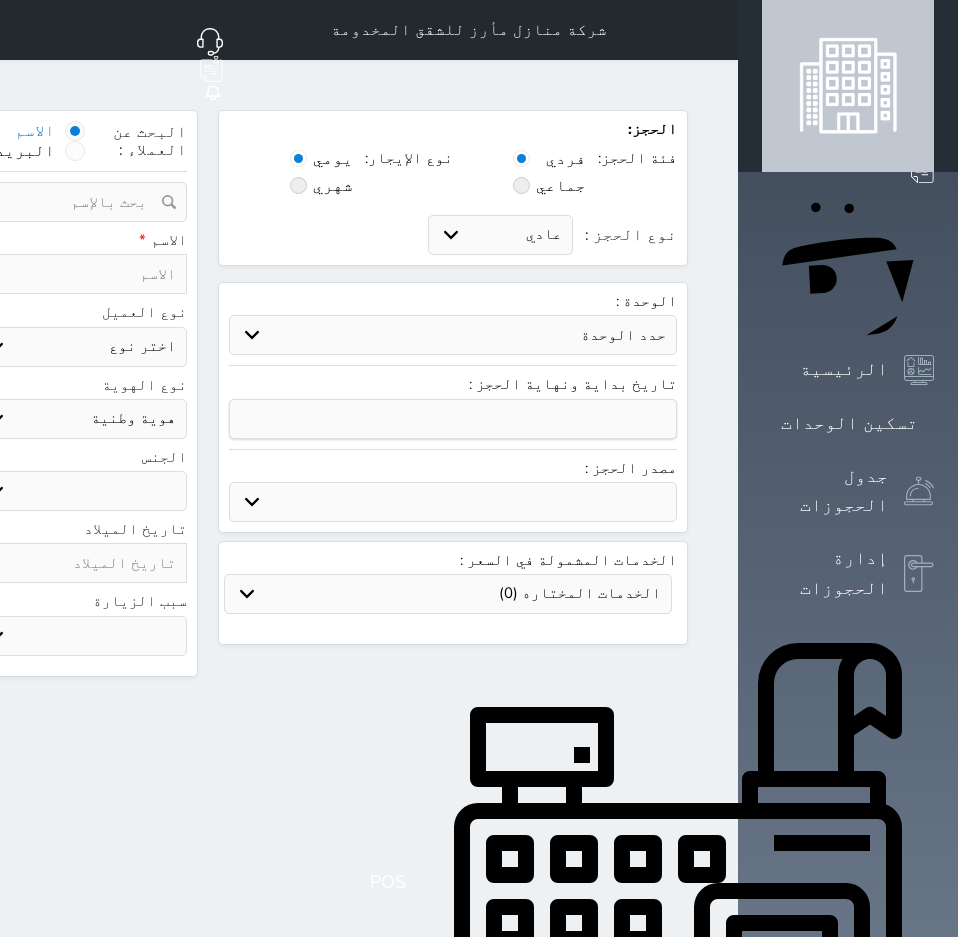 select 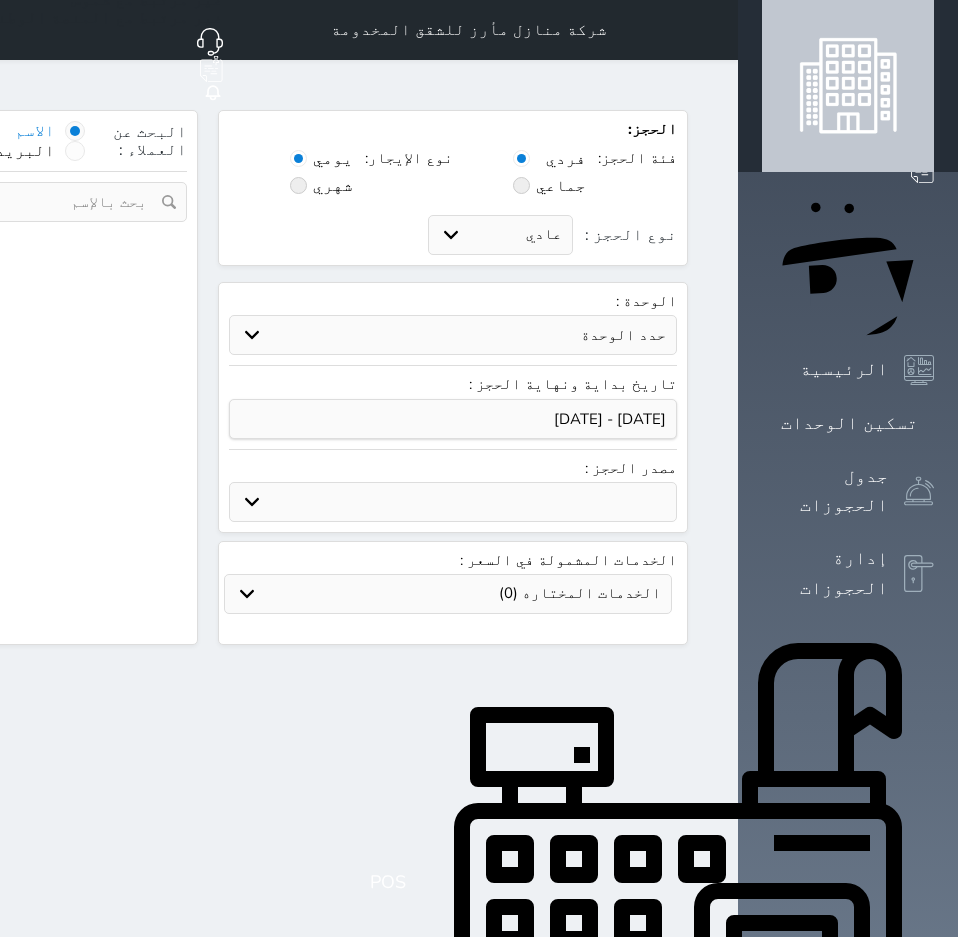 select 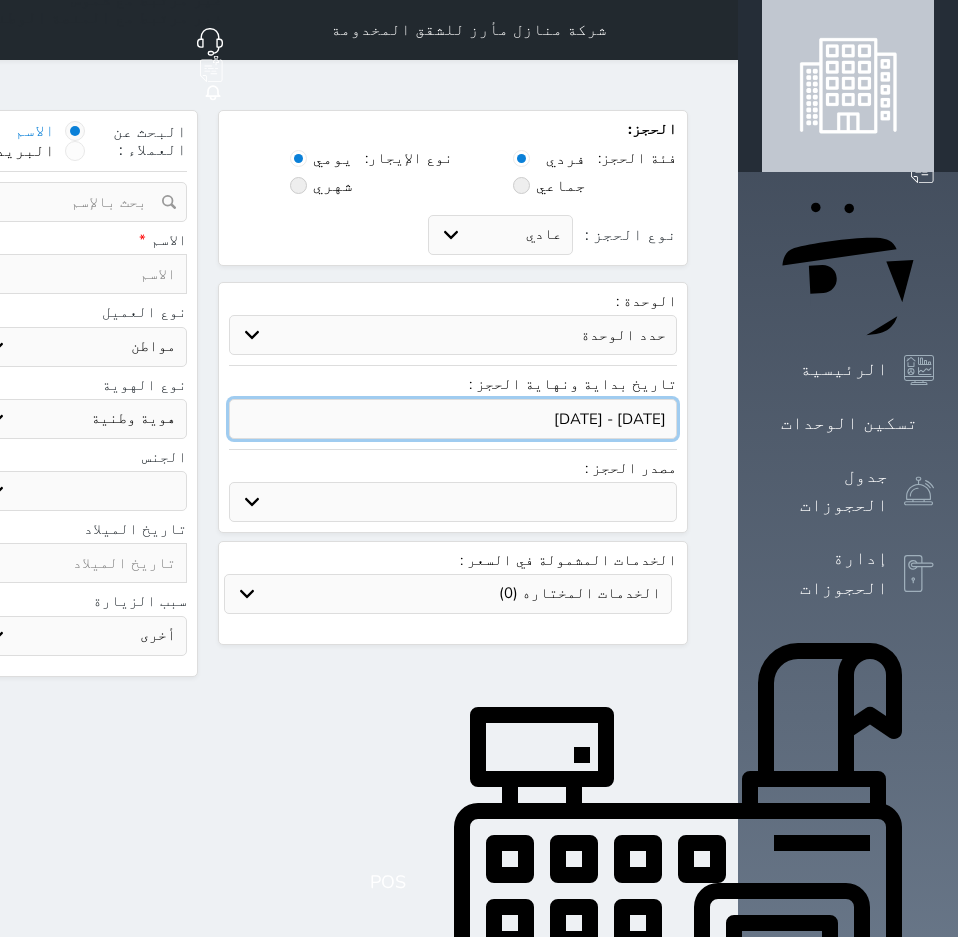 click at bounding box center (453, 419) 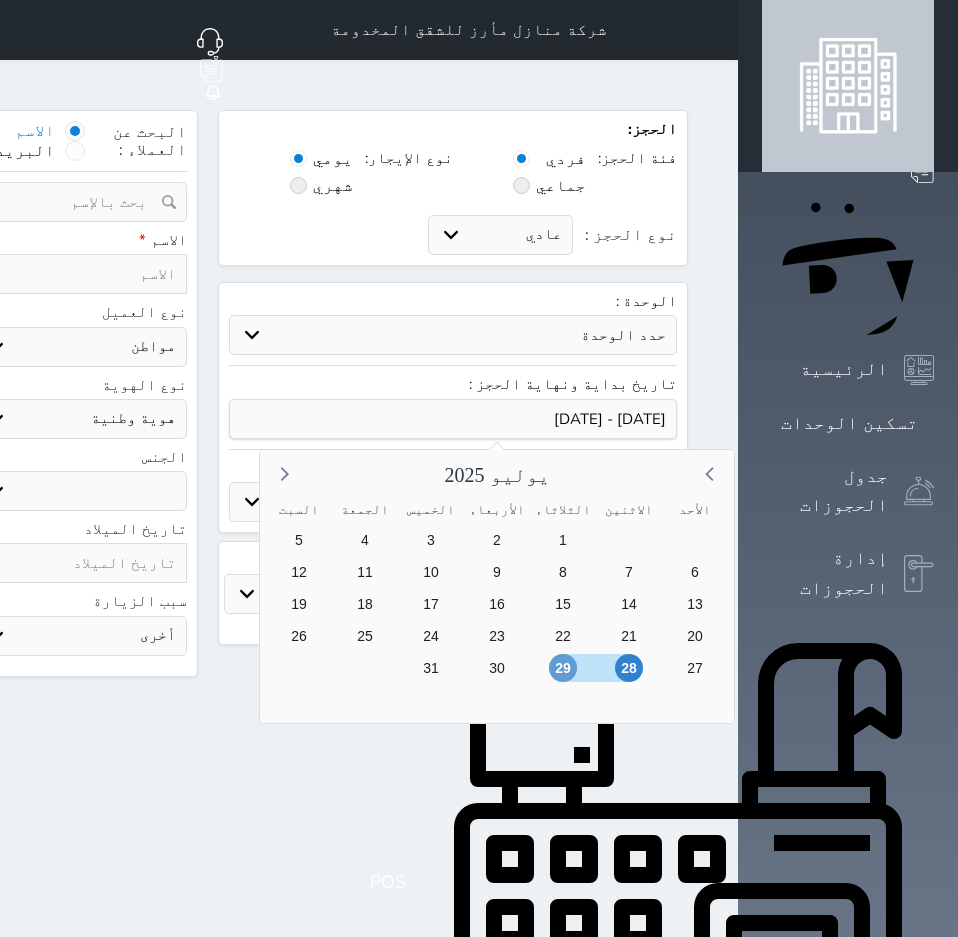 click on "29" at bounding box center [563, 668] 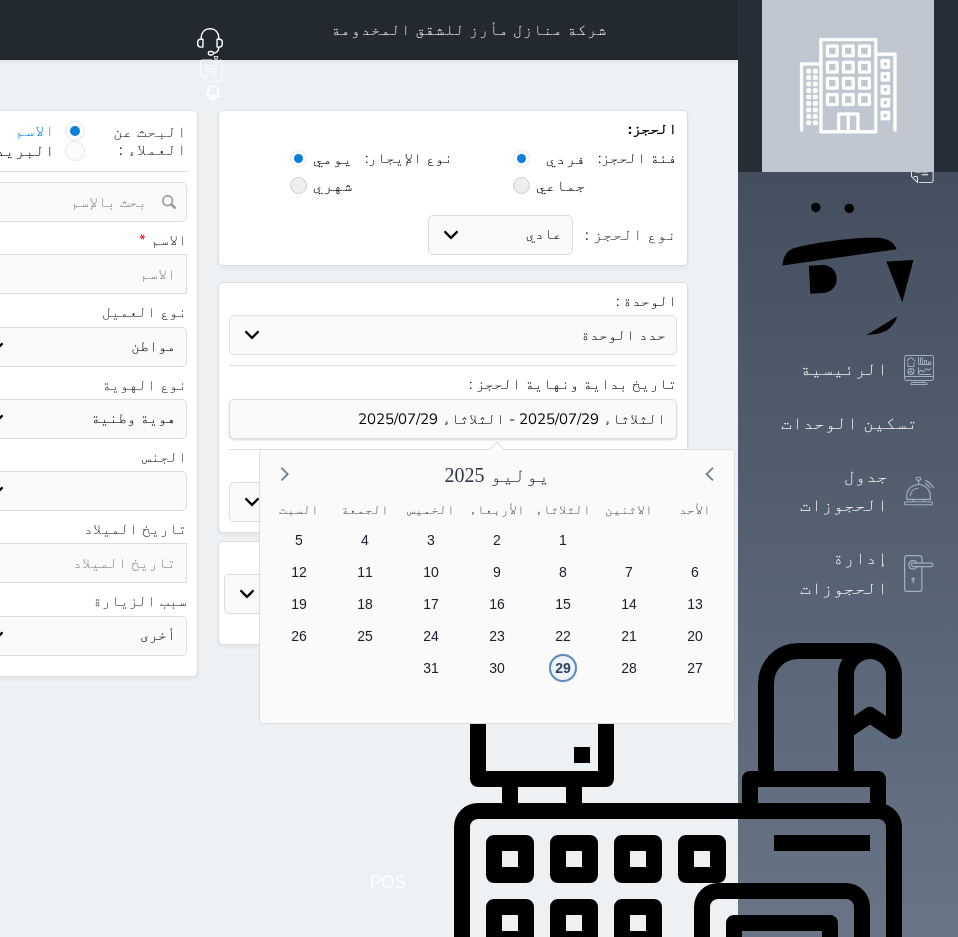 click on "29" at bounding box center [563, 668] 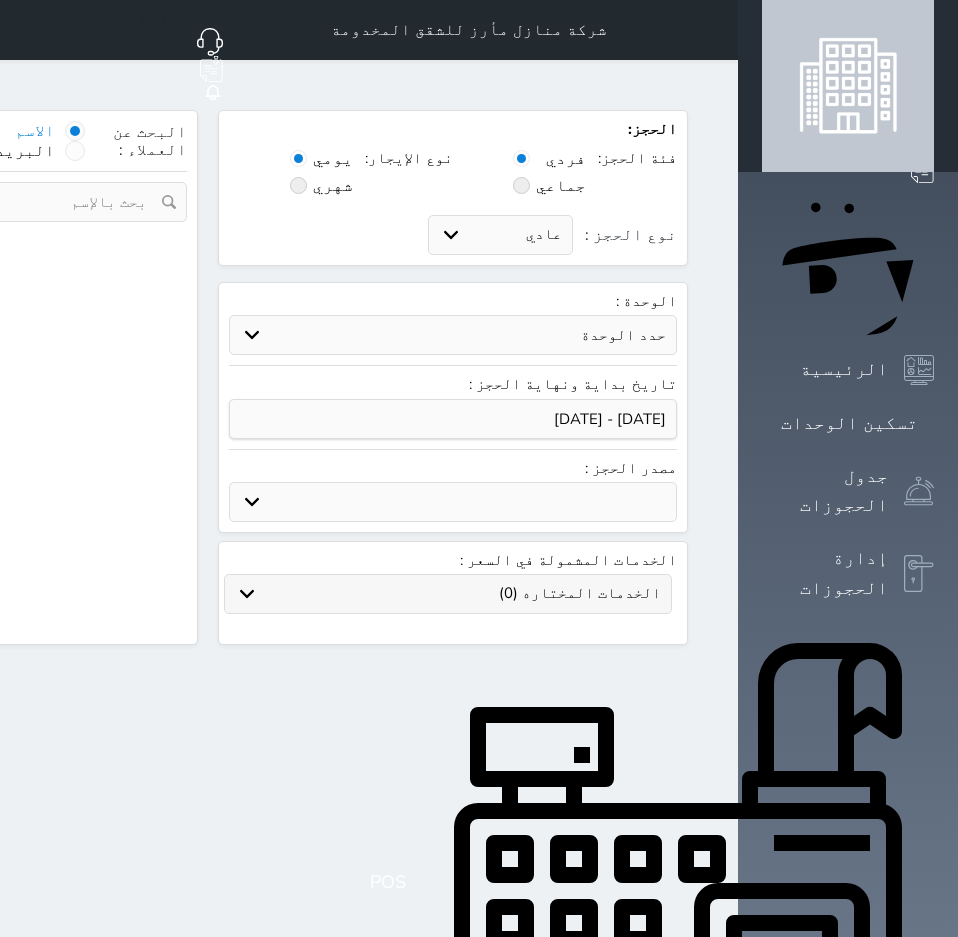 select 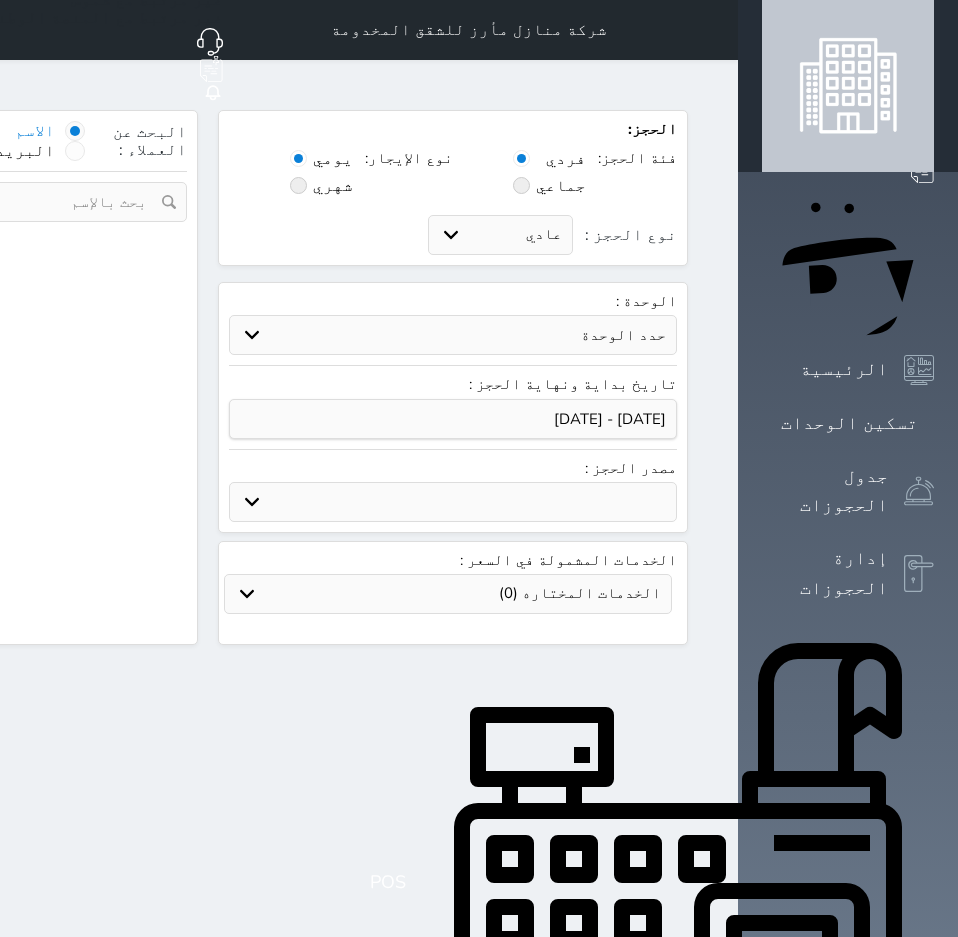 select on "1" 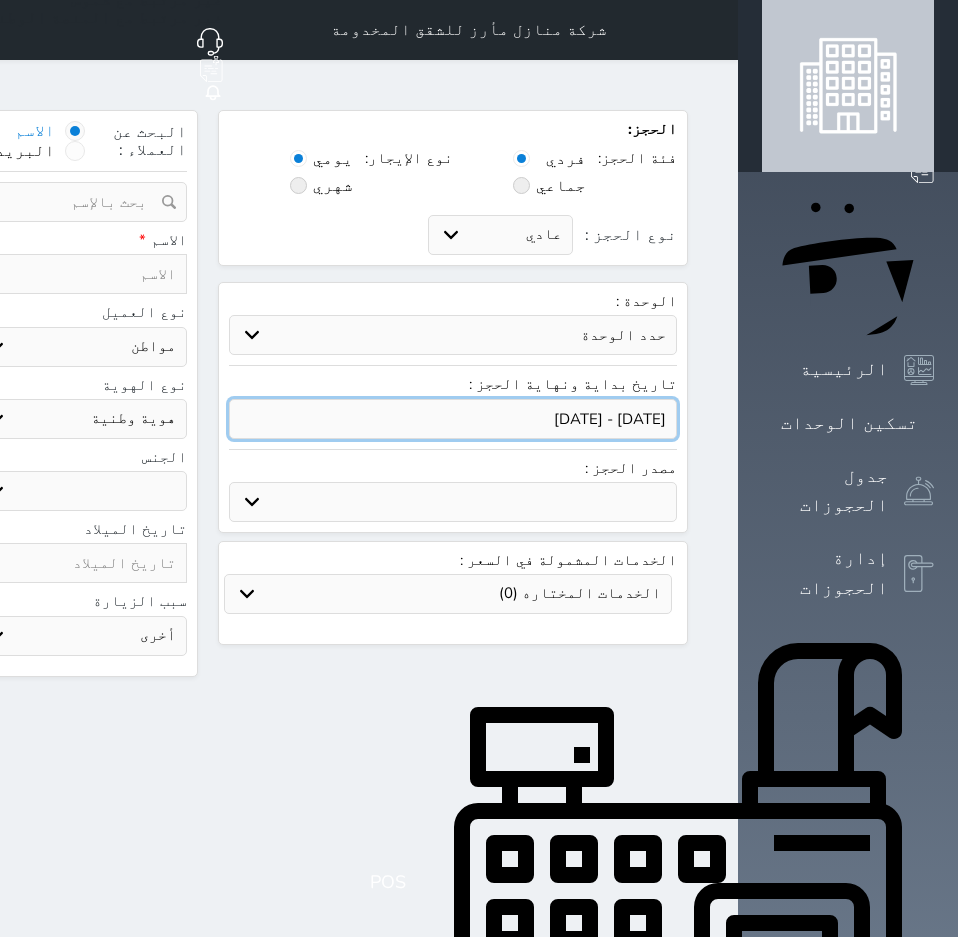 click at bounding box center (453, 419) 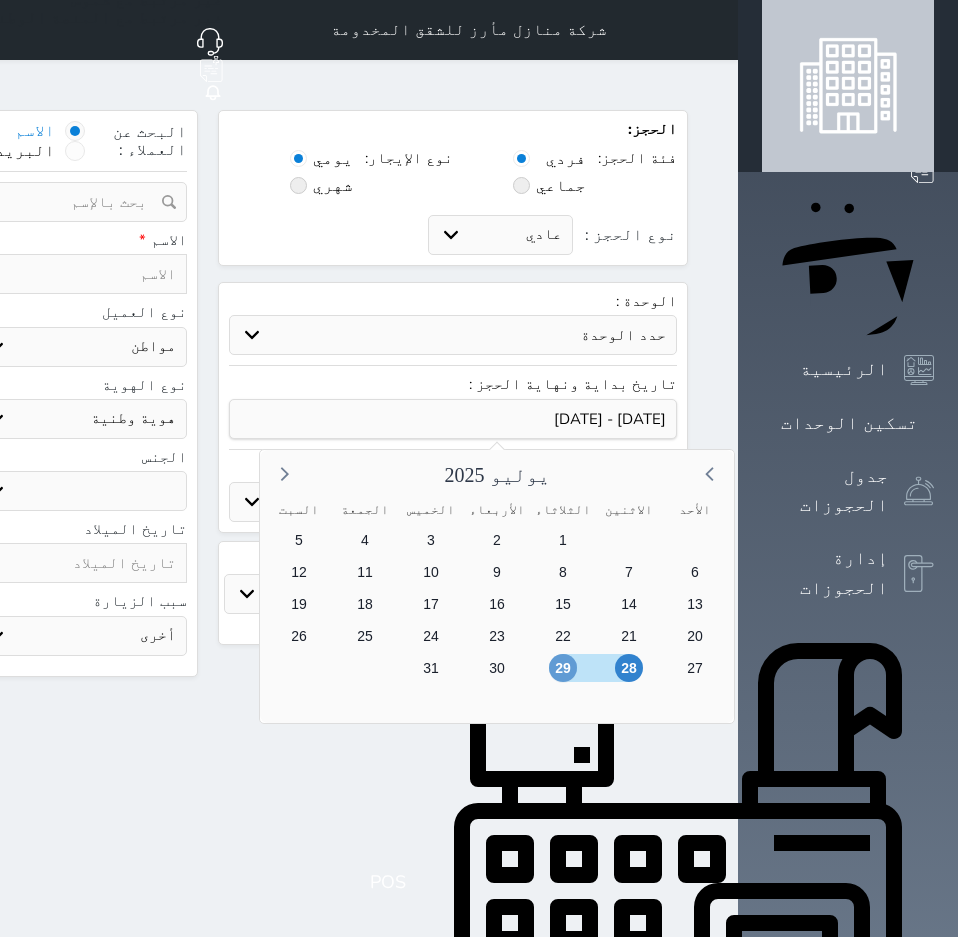 click on "29" at bounding box center [563, 668] 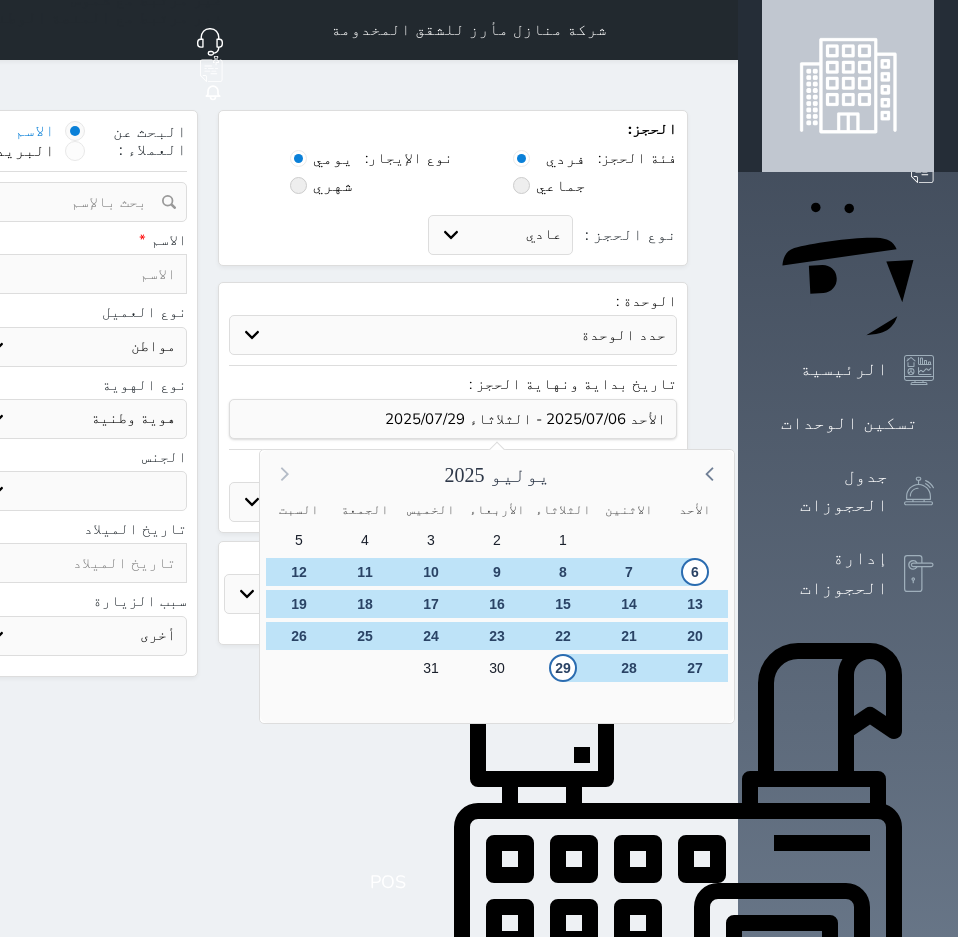 click 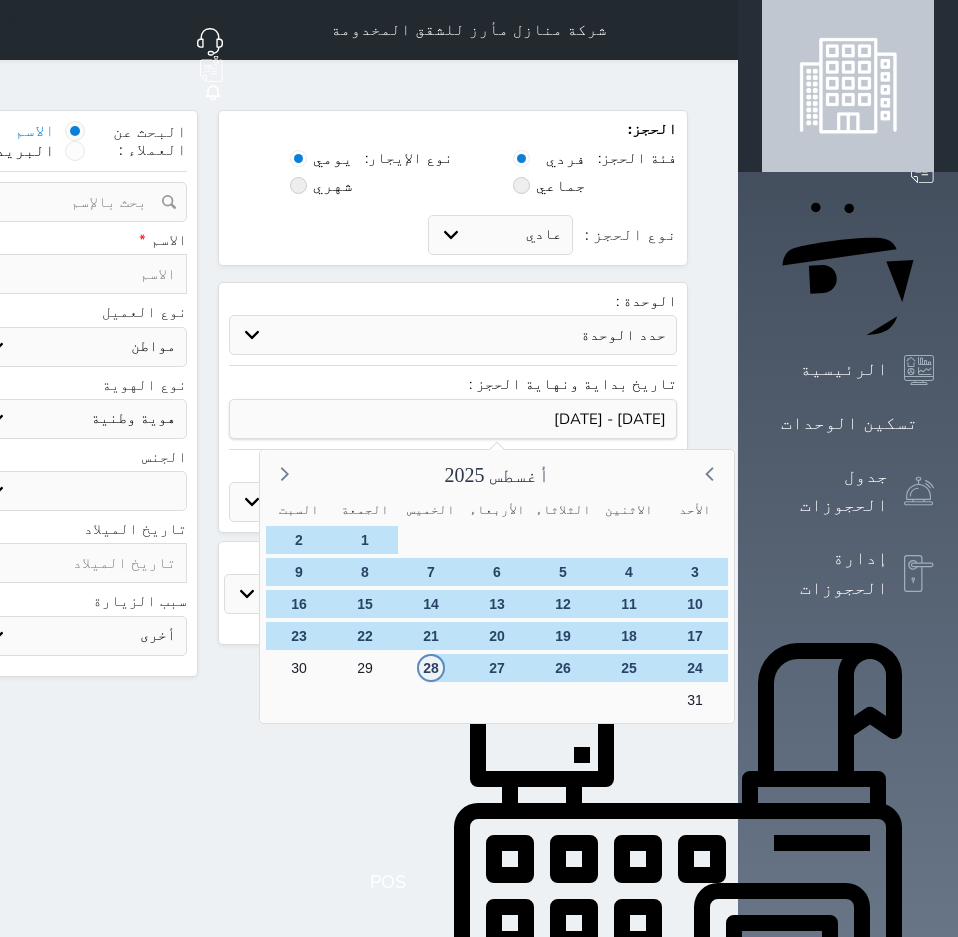 click on "28" at bounding box center [431, 668] 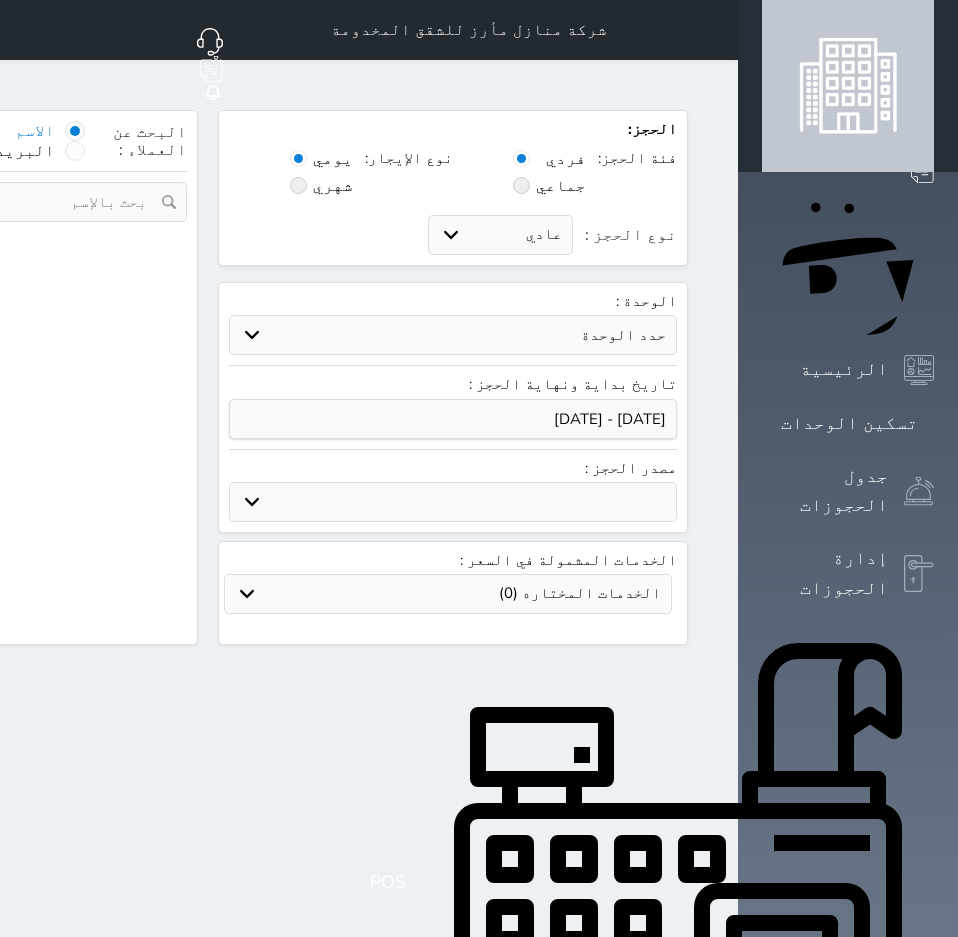 select 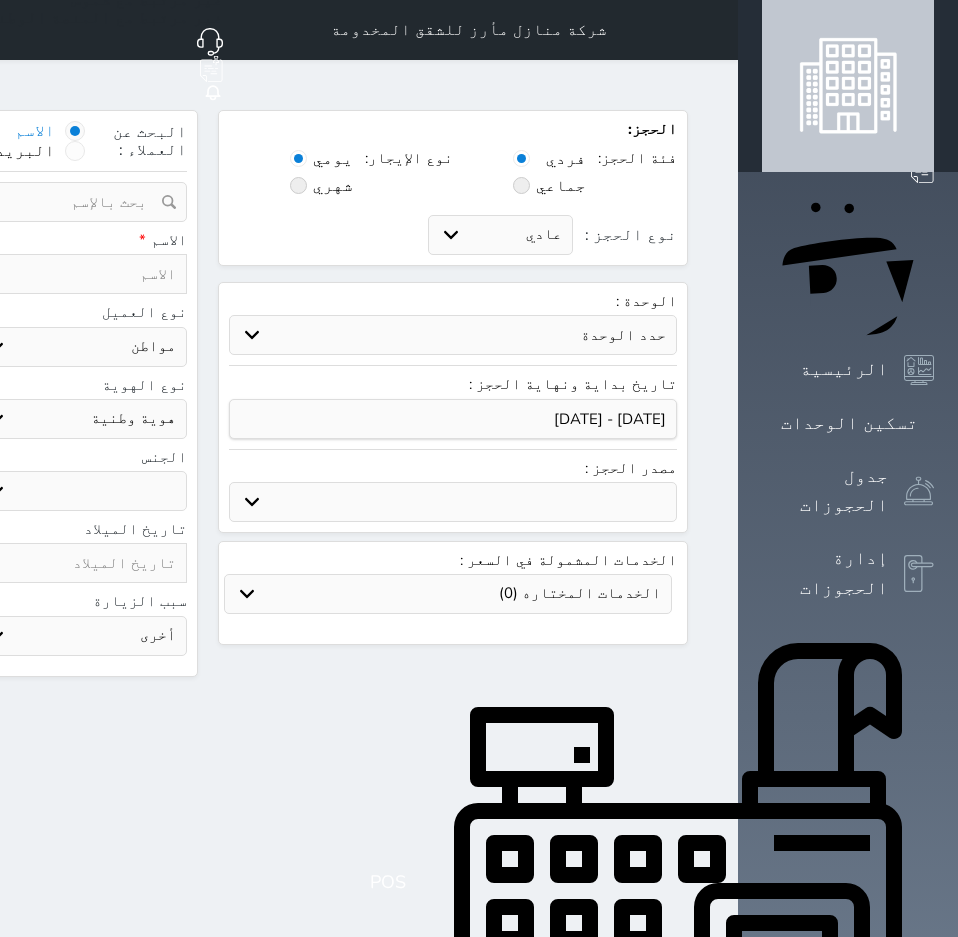 click on "حدد الوحدة
#502 - جناح فاخر
#401A - غرفة وصالة
#302A - غرفة وصالة
#201A - غرفة وصالة
#102B - غرفتين وصالة" at bounding box center [453, 335] 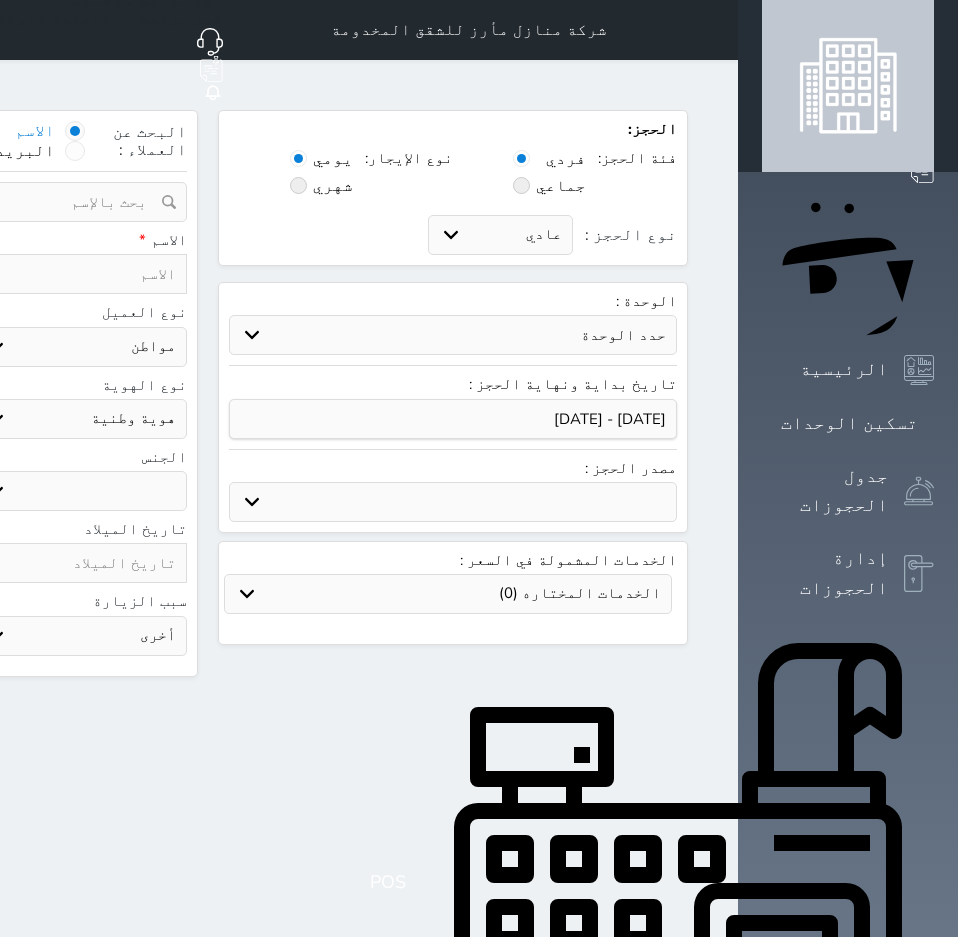 select on "57336" 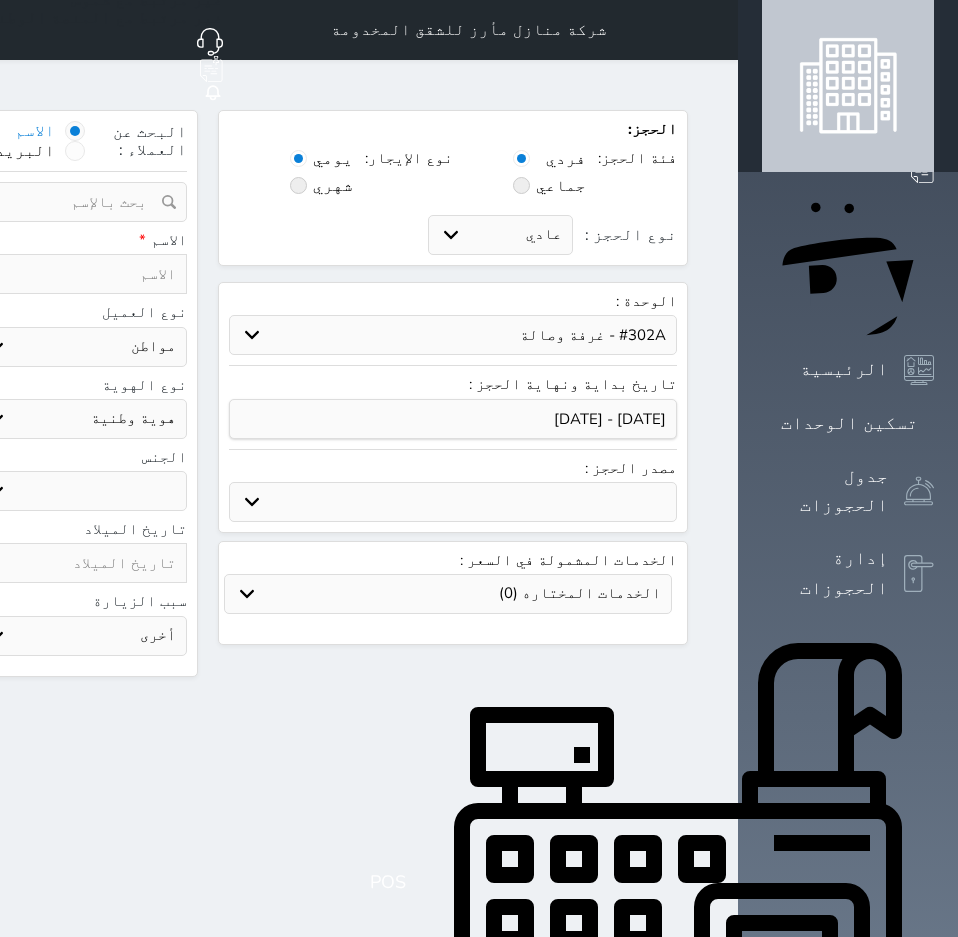 click on "حدد الوحدة
#502 - جناح فاخر
#401A - غرفة وصالة
#302A - غرفة وصالة
#201A - غرفة وصالة
#102B - غرفتين وصالة" at bounding box center [453, 335] 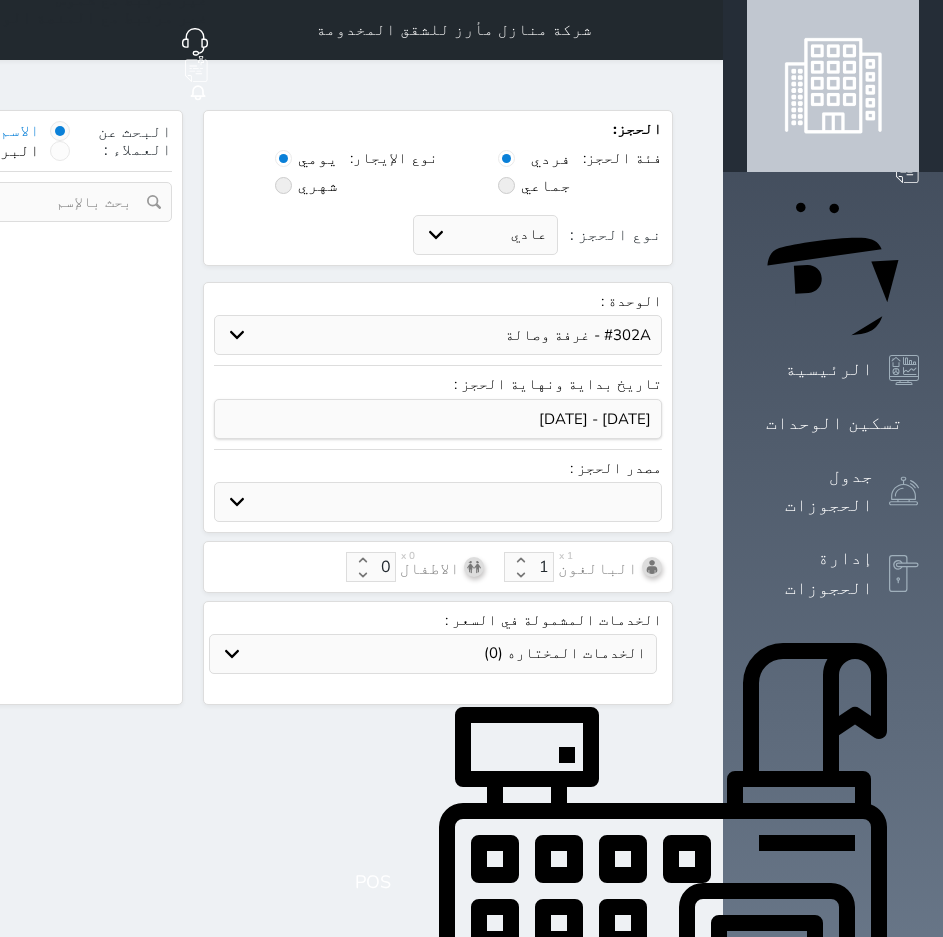 select on "1" 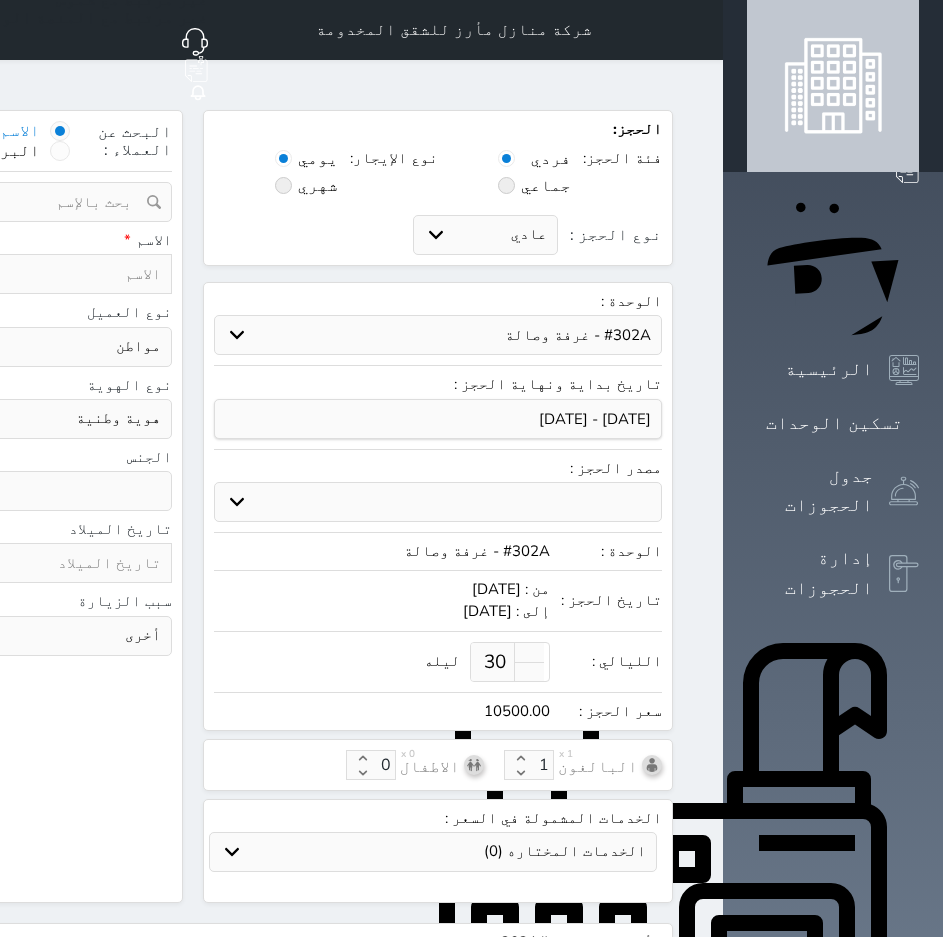 click on "حدد الوحدة
#502 - جناح فاخر
#401A - غرفة وصالة
#302A - غرفة وصالة
#201A - غرفة وصالة
#102B - غرفتين وصالة" at bounding box center (438, 335) 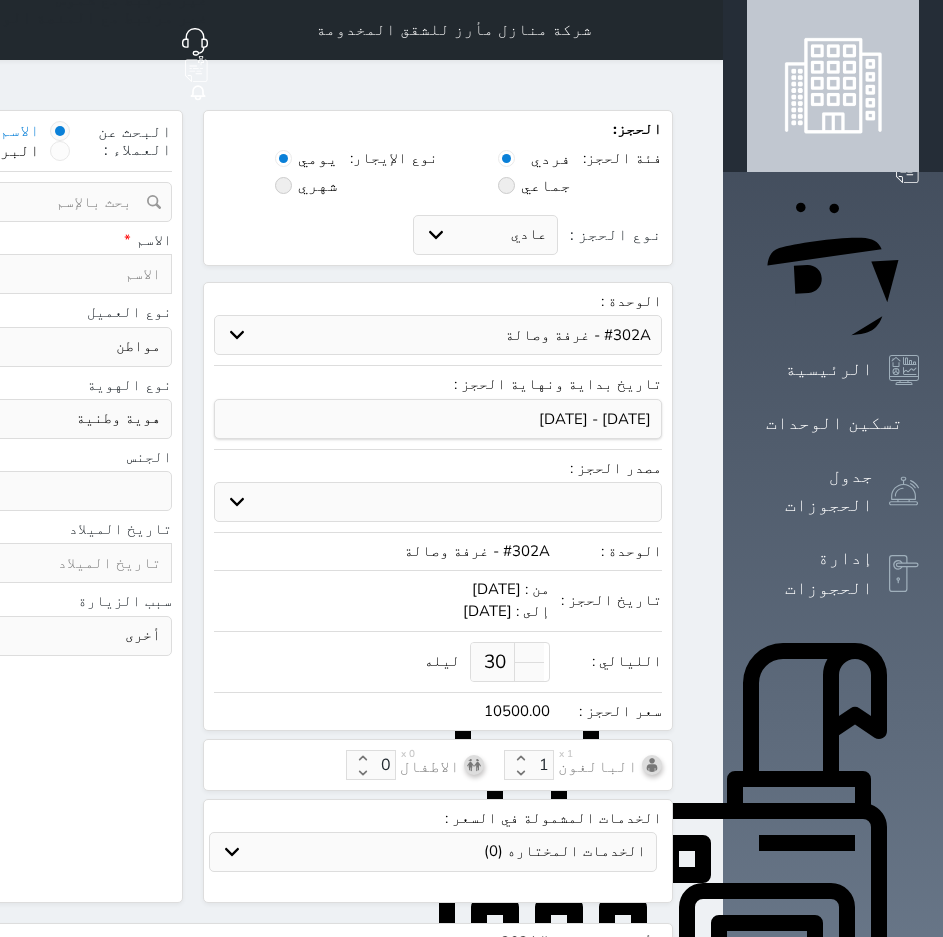 click on "استقبال الموقع الإلكتروني بوكينج المسافر اكسبيديا مواقع التواصل الإجتماعي اويو اخرى" at bounding box center [438, 502] 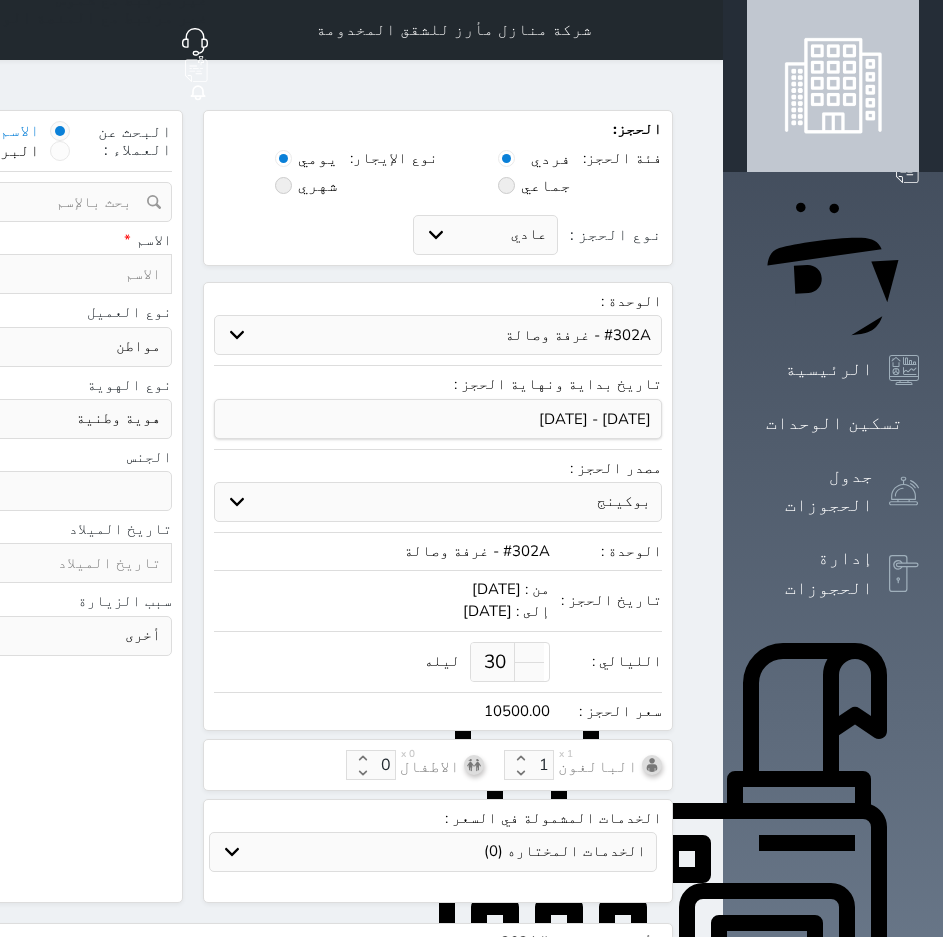 click on "استقبال الموقع الإلكتروني بوكينج المسافر اكسبيديا مواقع التواصل الإجتماعي اويو اخرى" at bounding box center (438, 502) 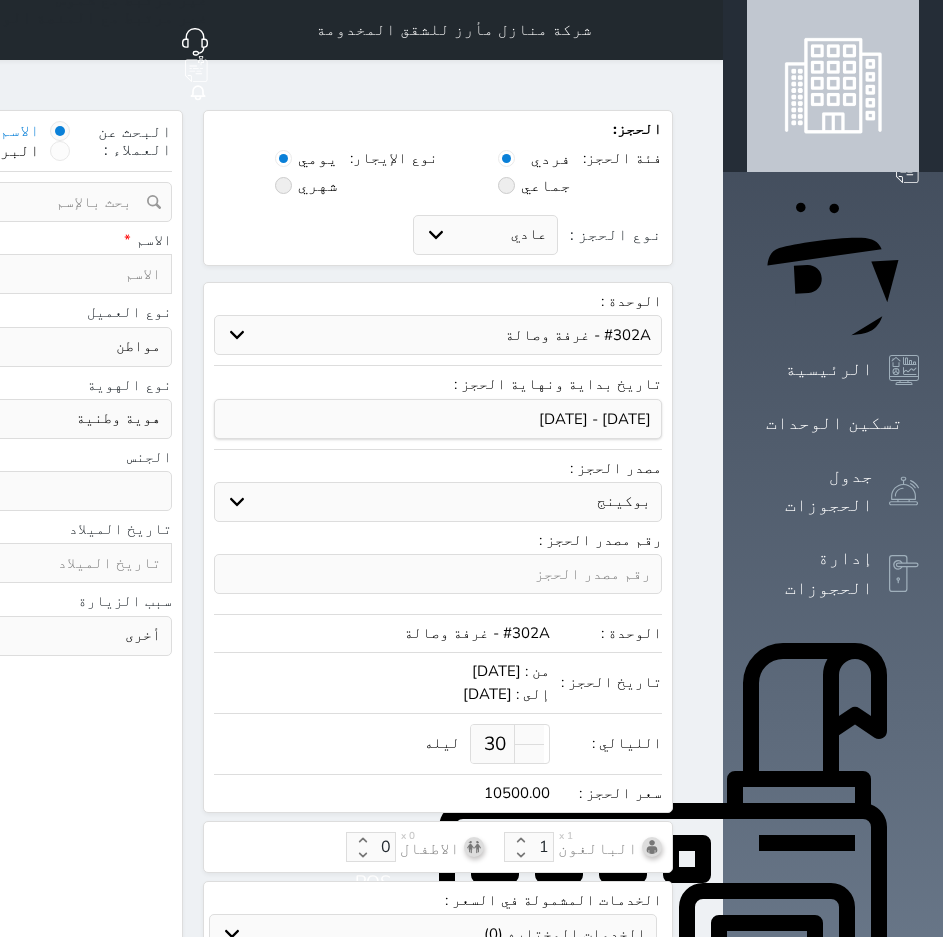 click on "استقبال الموقع الإلكتروني بوكينج المسافر اكسبيديا مواقع التواصل الإجتماعي اويو اخرى" at bounding box center [438, 502] 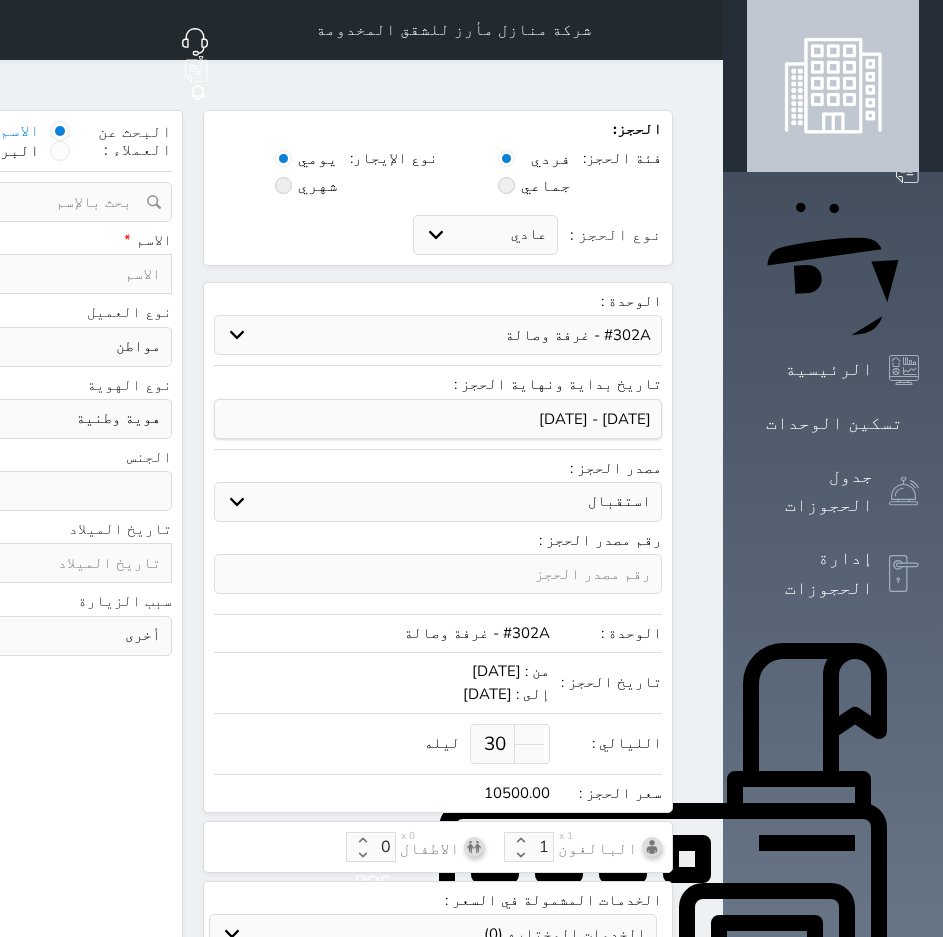 click on "استقبال الموقع الإلكتروني بوكينج المسافر اكسبيديا مواقع التواصل الإجتماعي اويو اخرى" at bounding box center [438, 502] 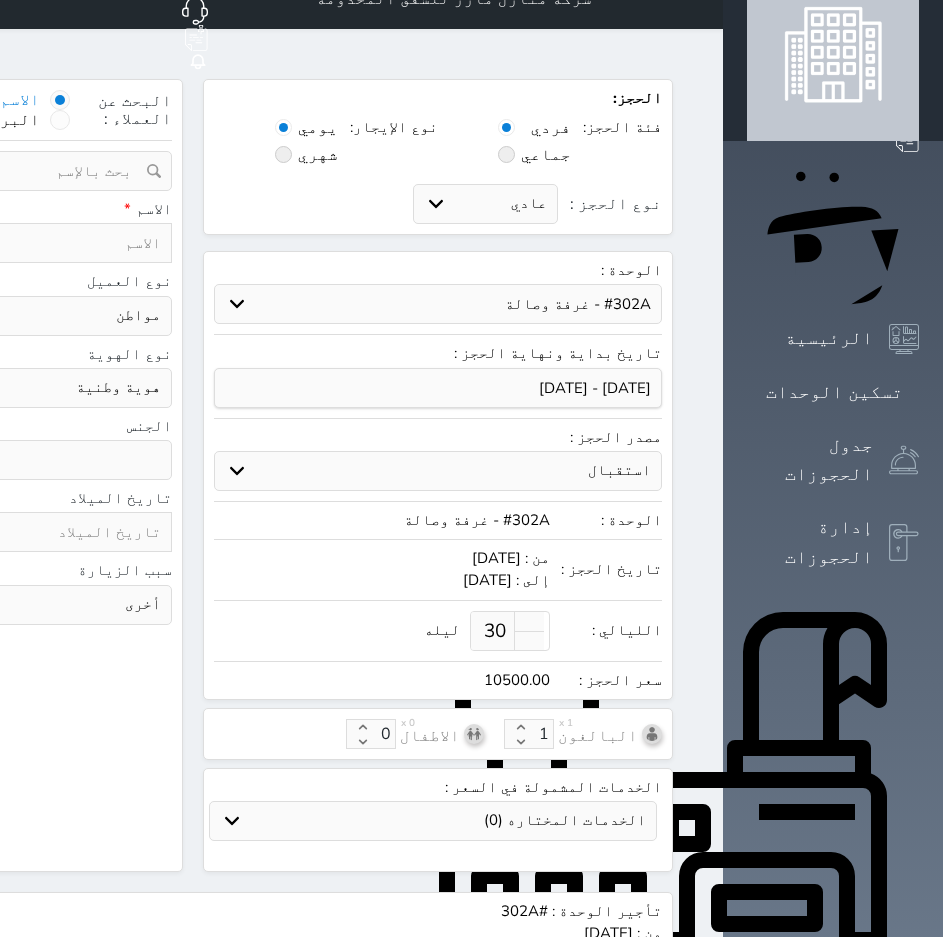 scroll, scrollTop: 0, scrollLeft: 0, axis: both 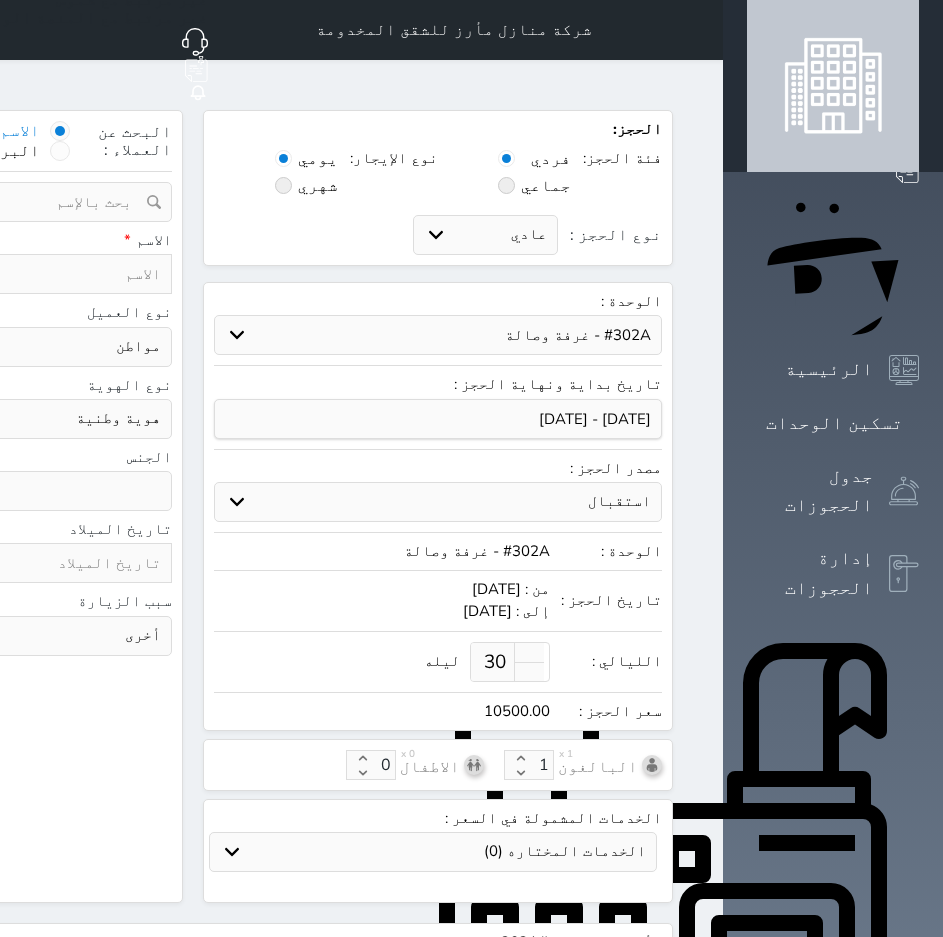click at bounding box center [65, 274] 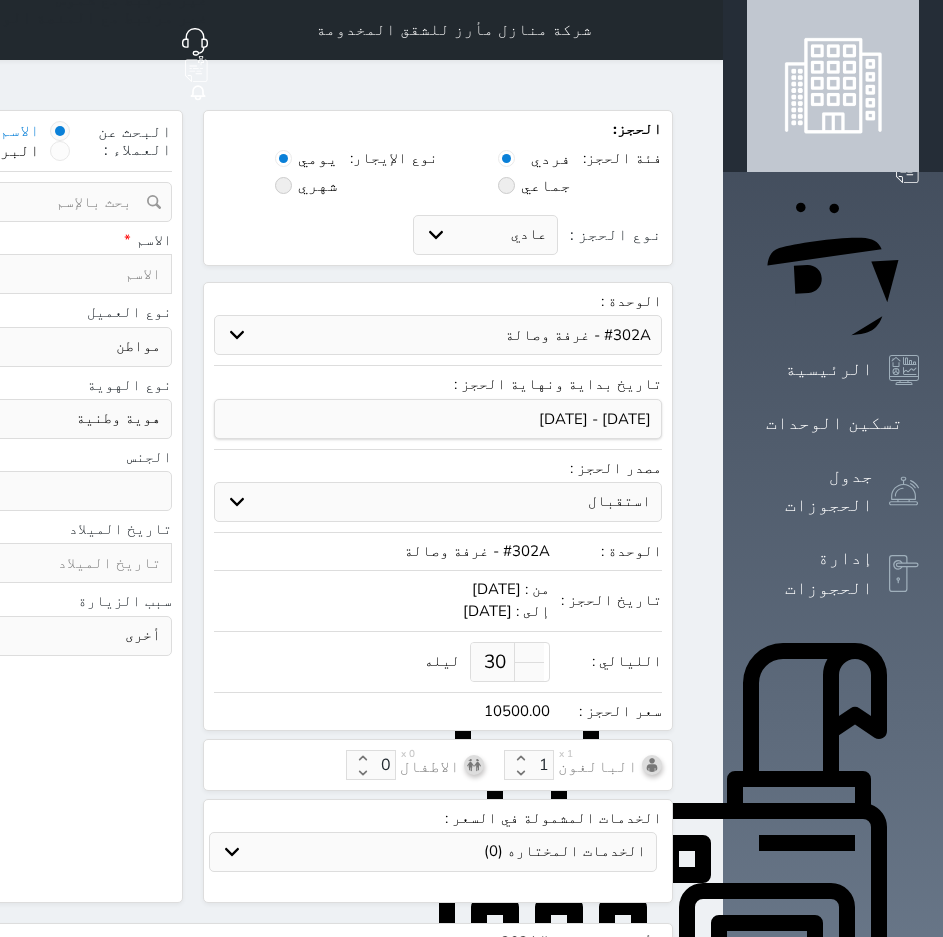 type on "م" 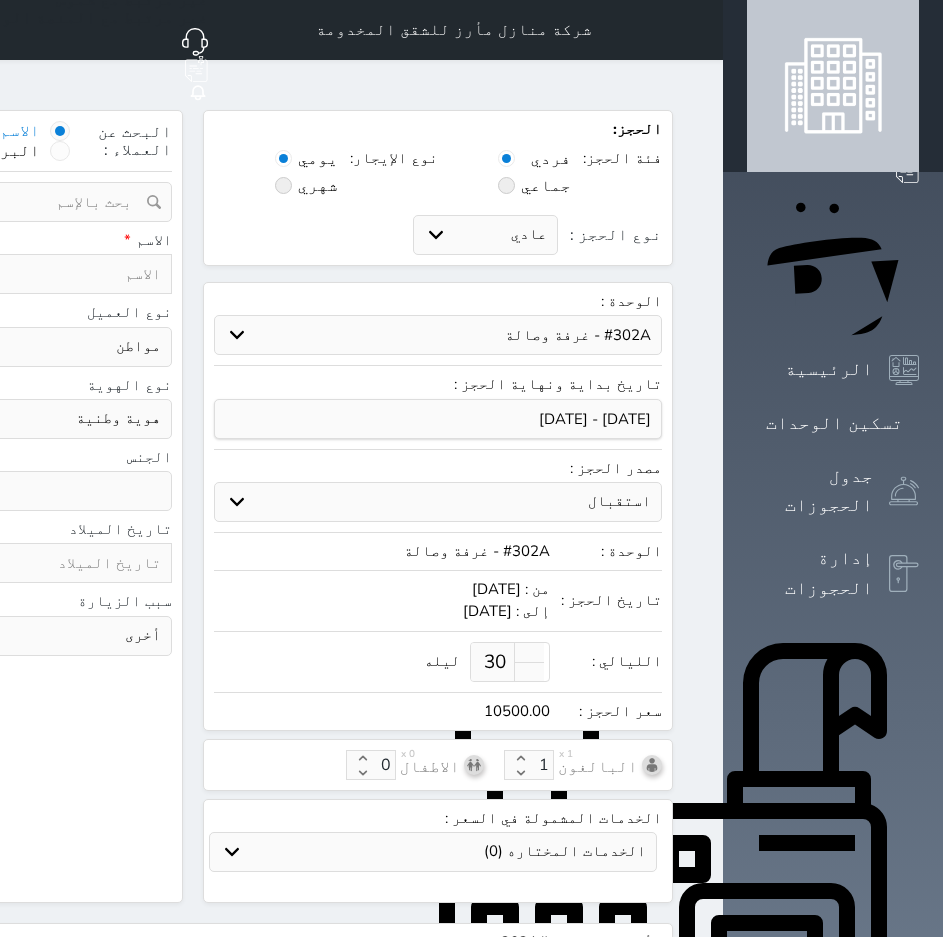 select 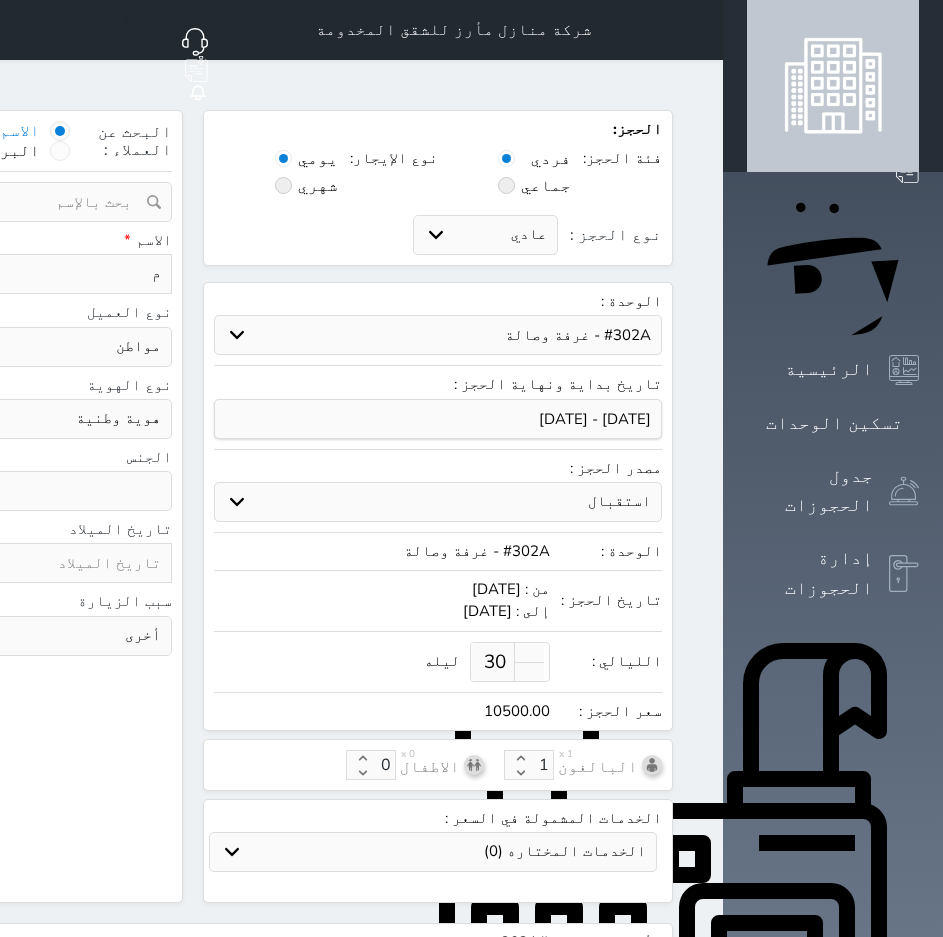 type on "مح" 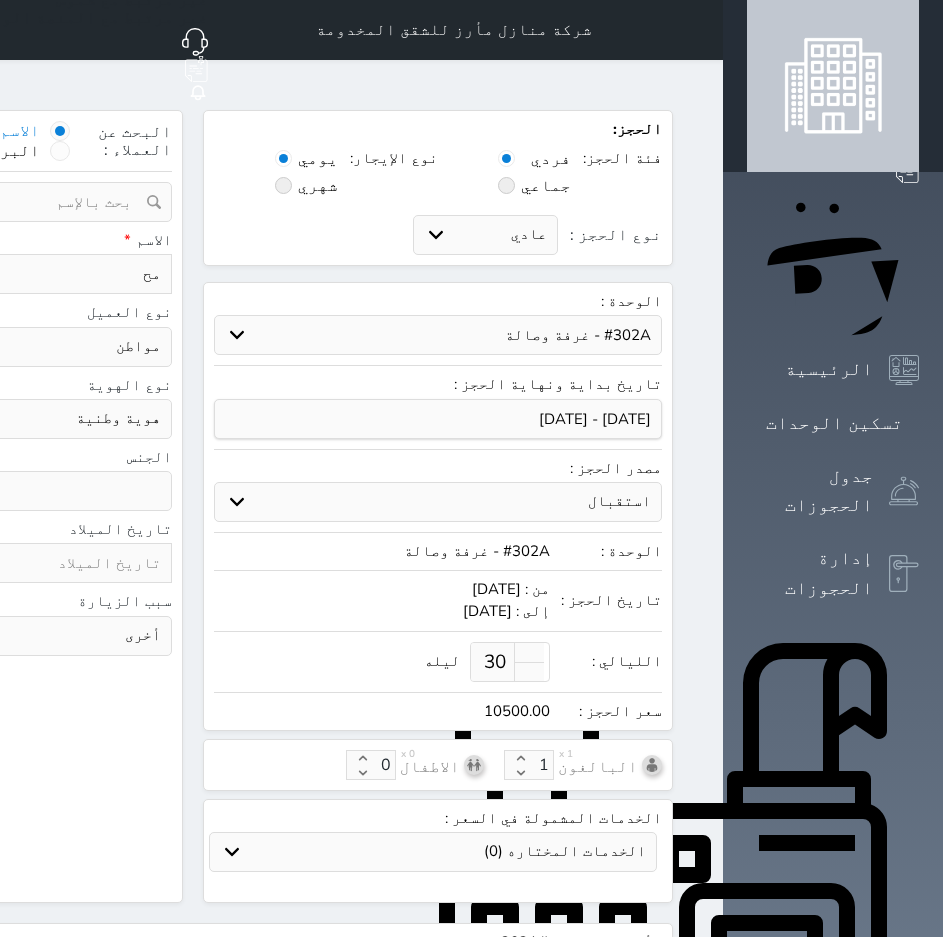 type on "محم" 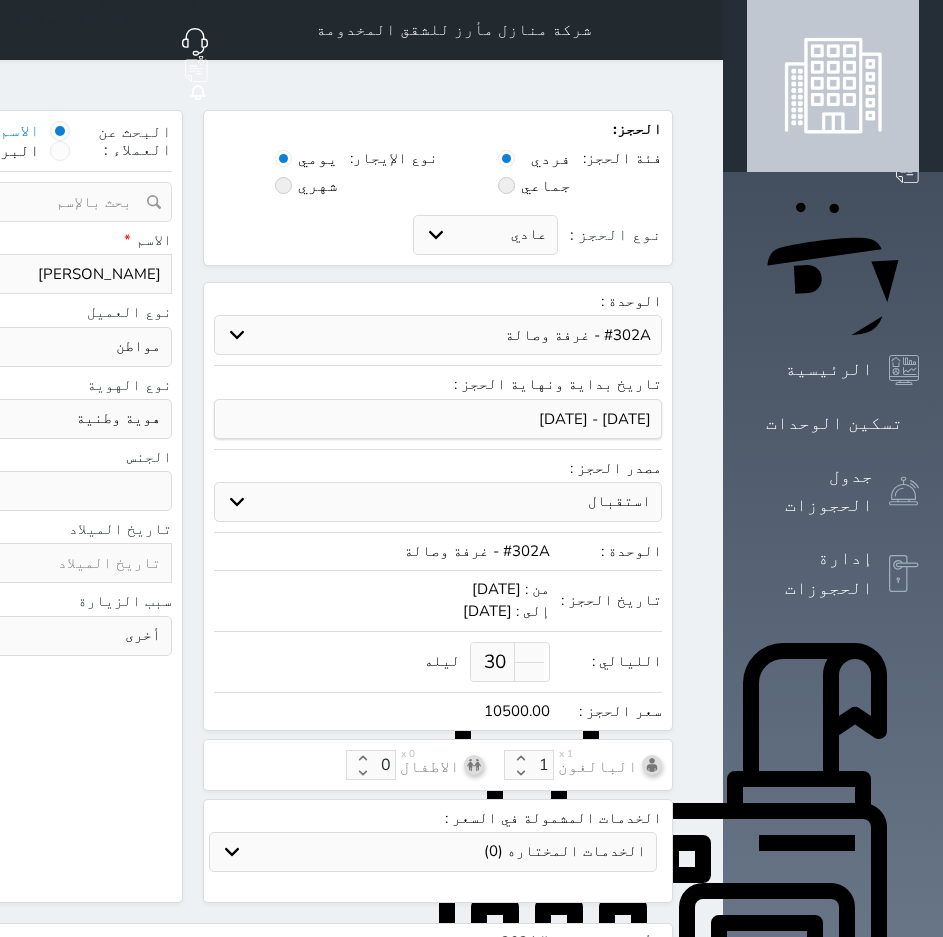 type on "[PERSON_NAME]" 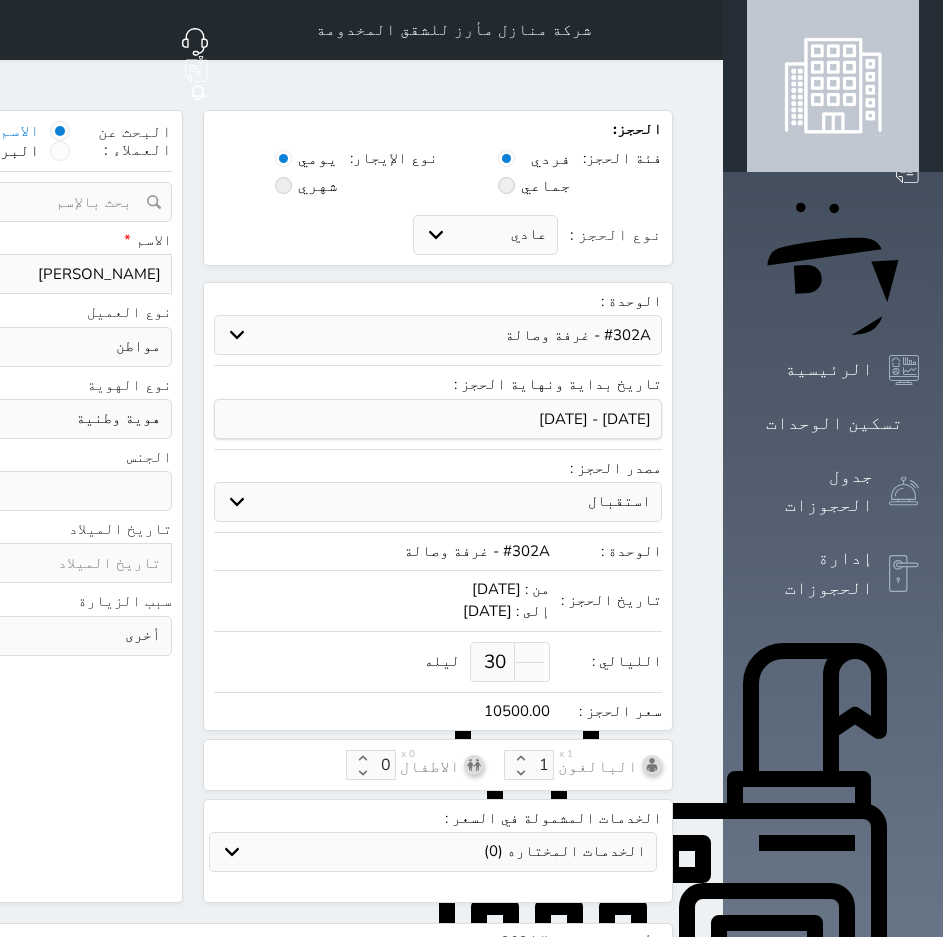 type on "[PERSON_NAME]" 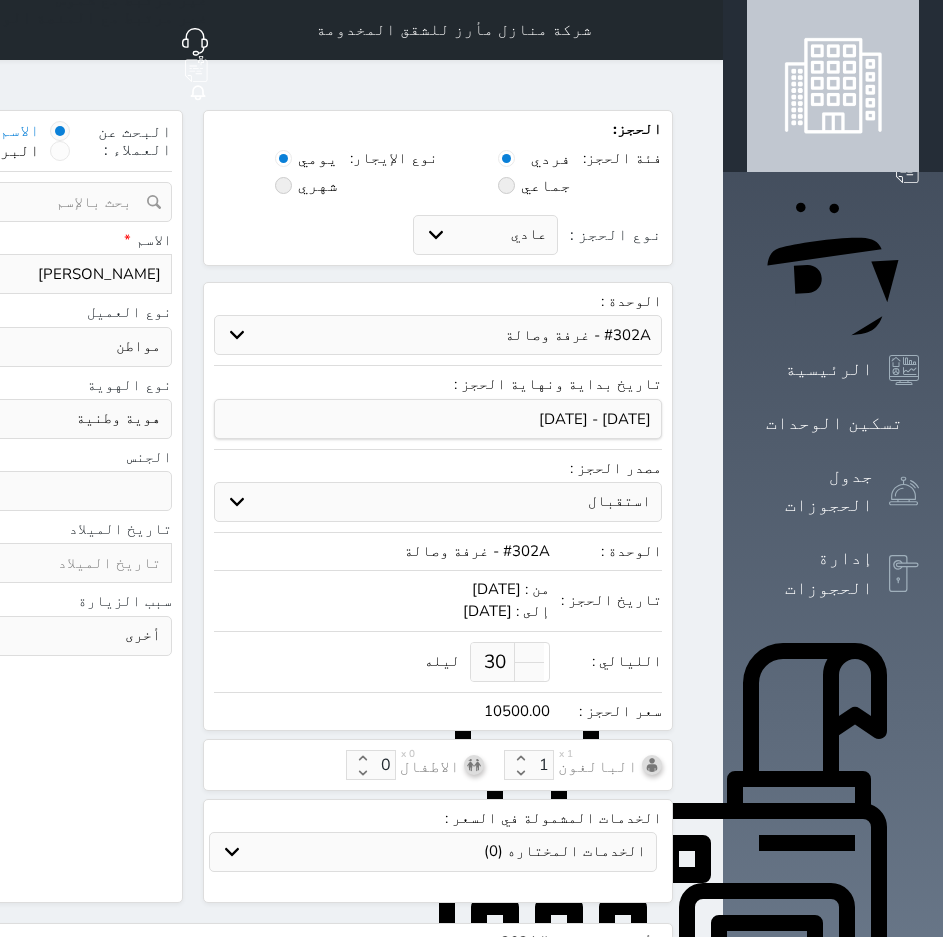 select 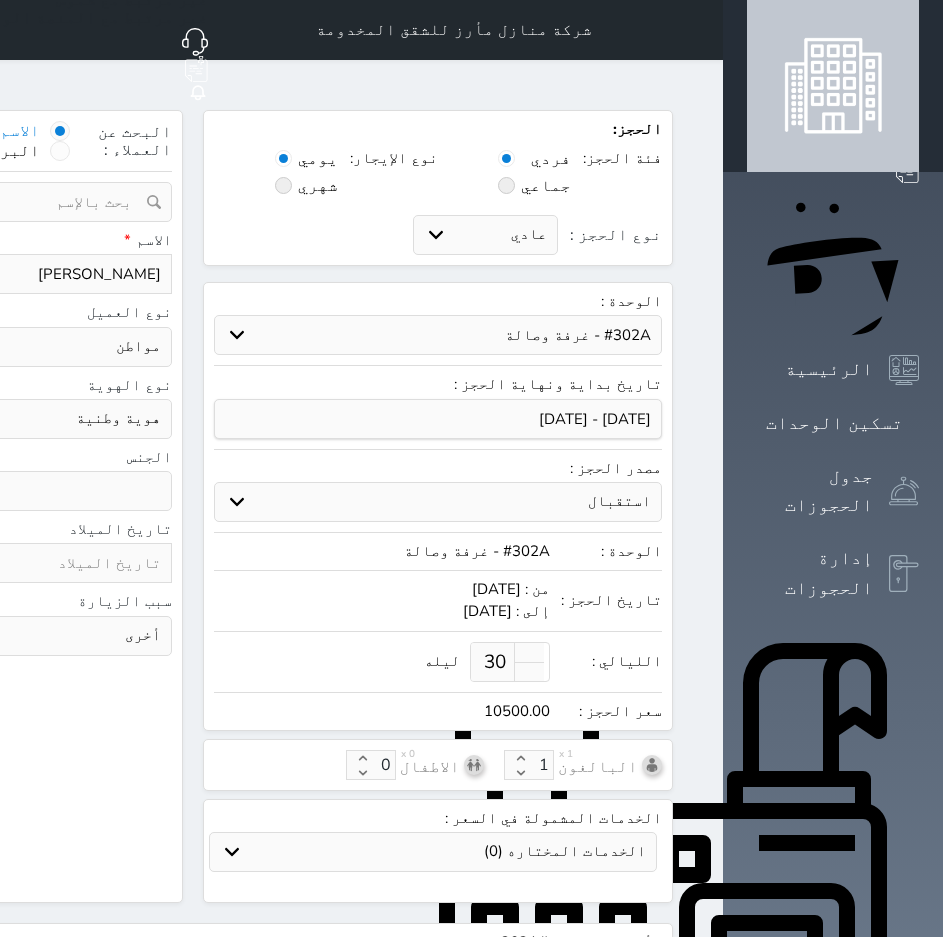 type on "[PERSON_NAME]" 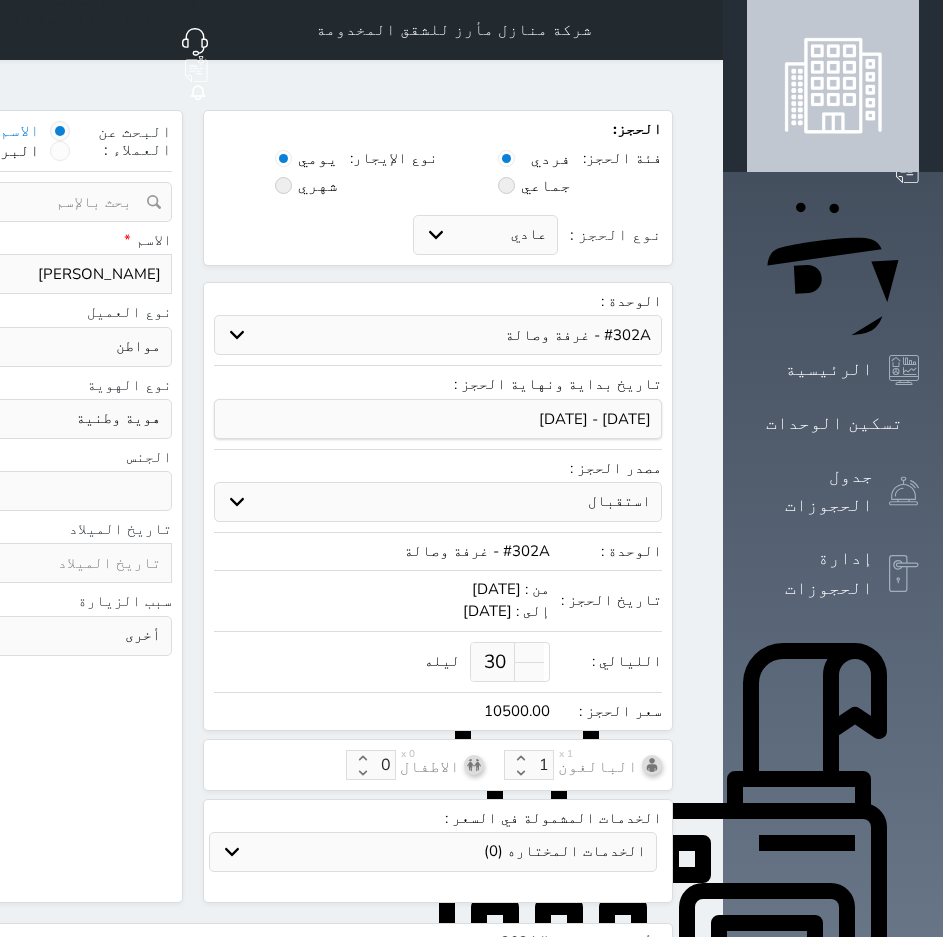 type on "[PERSON_NAME]" 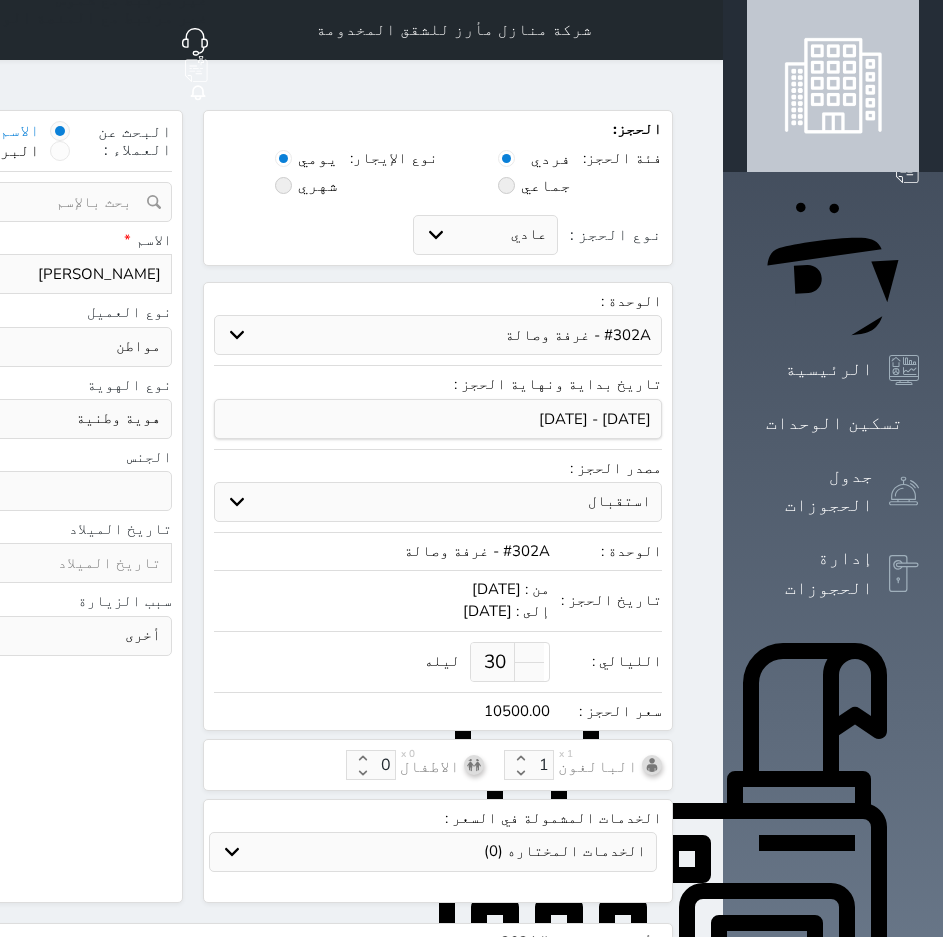 type on "0" 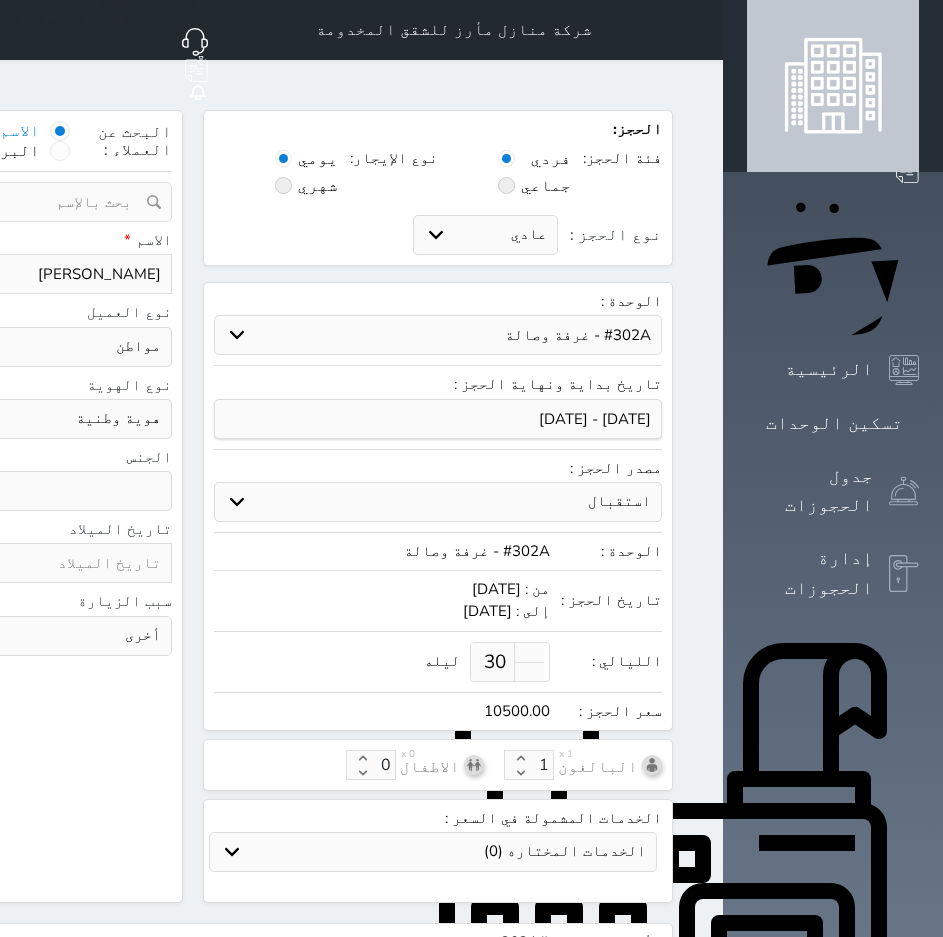 select 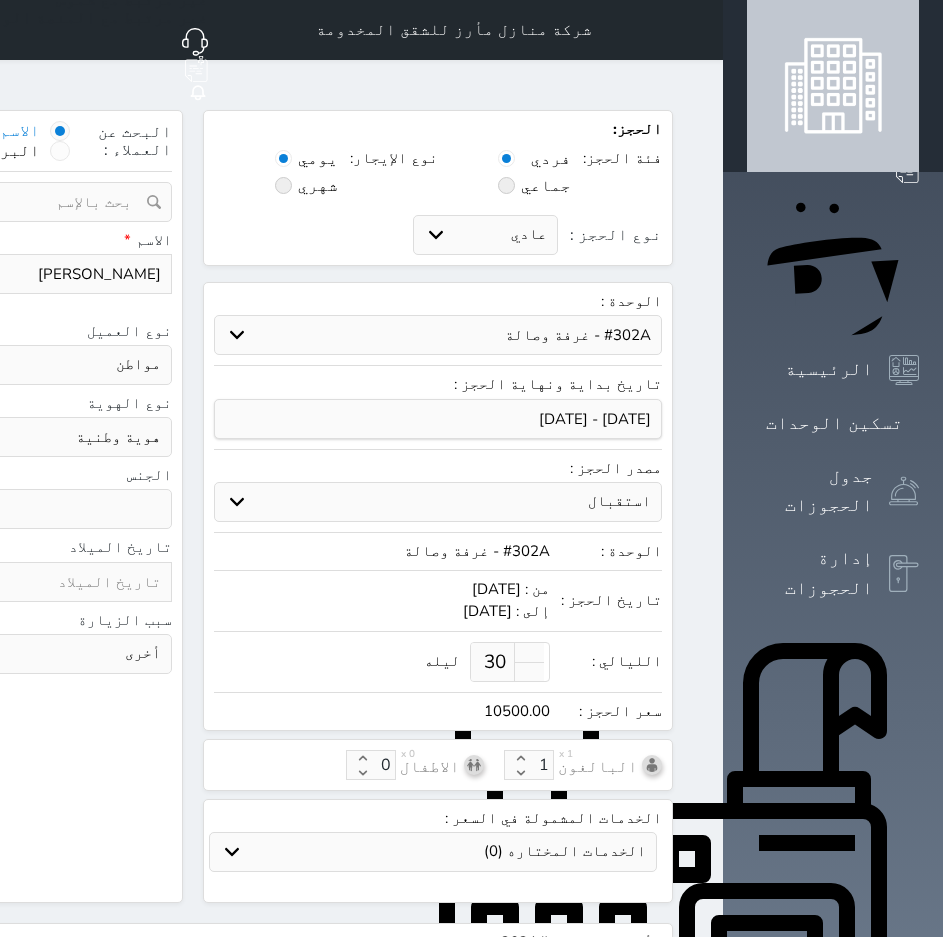 type on "06" 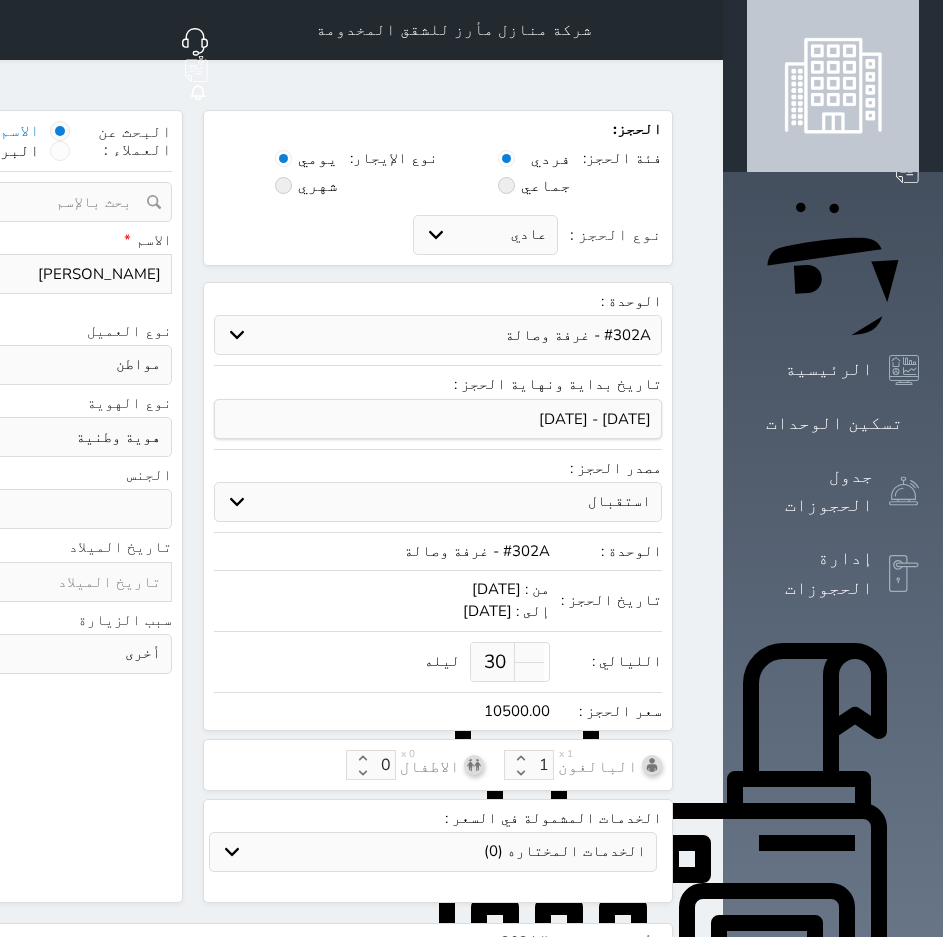 type on "0612562526" 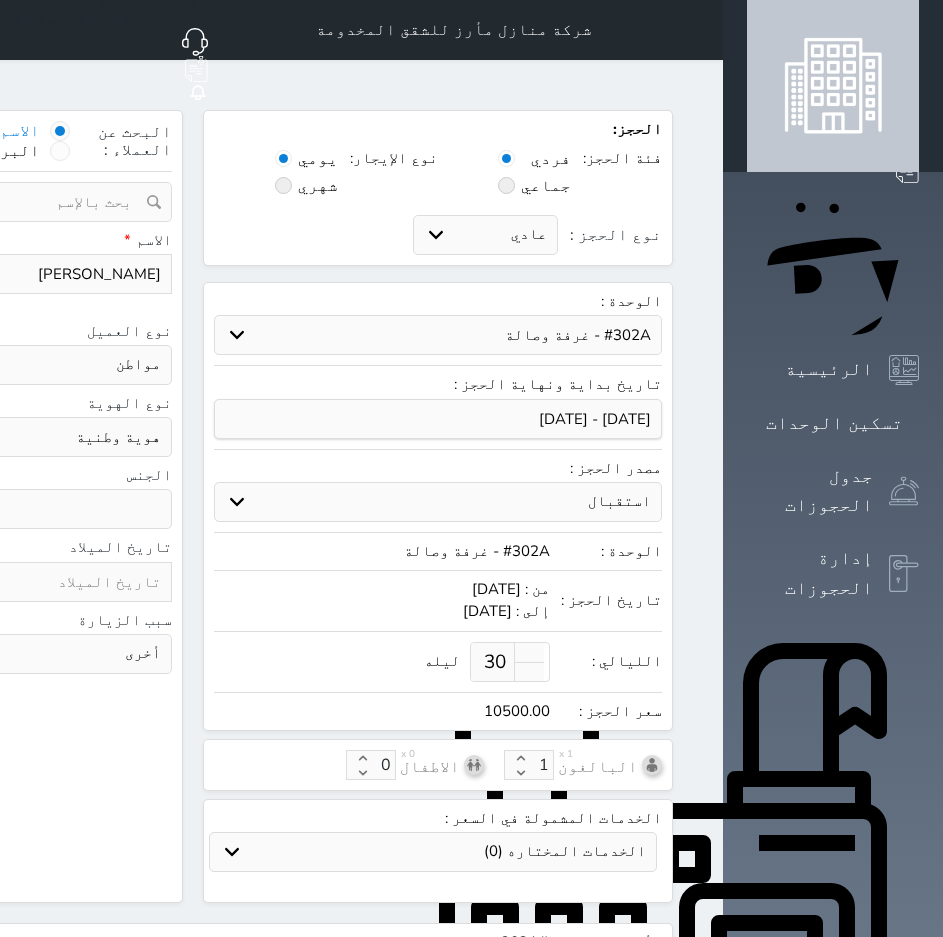 click on "حدد الوحدة
#502 - جناح فاخر
#401A - غرفة وصالة
#302A - غرفة وصالة
#201A - غرفة وصالة
#102B - غرفتين وصالة" at bounding box center (438, 335) 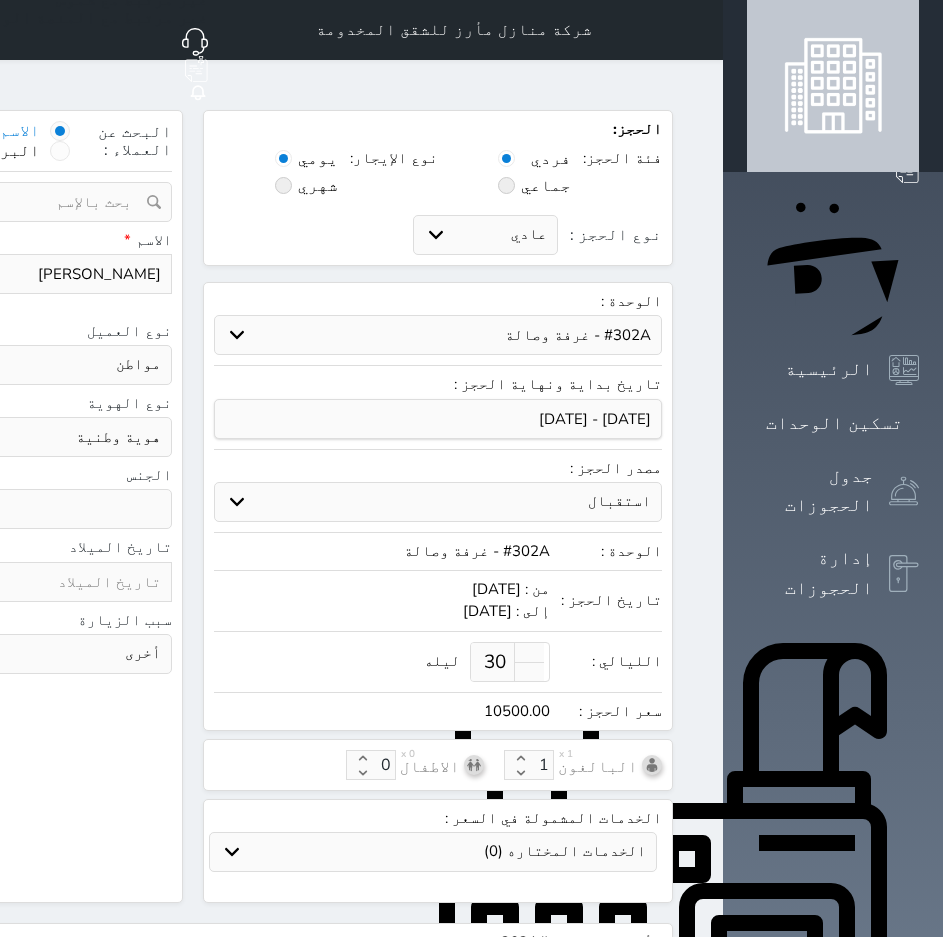 select on "57692" 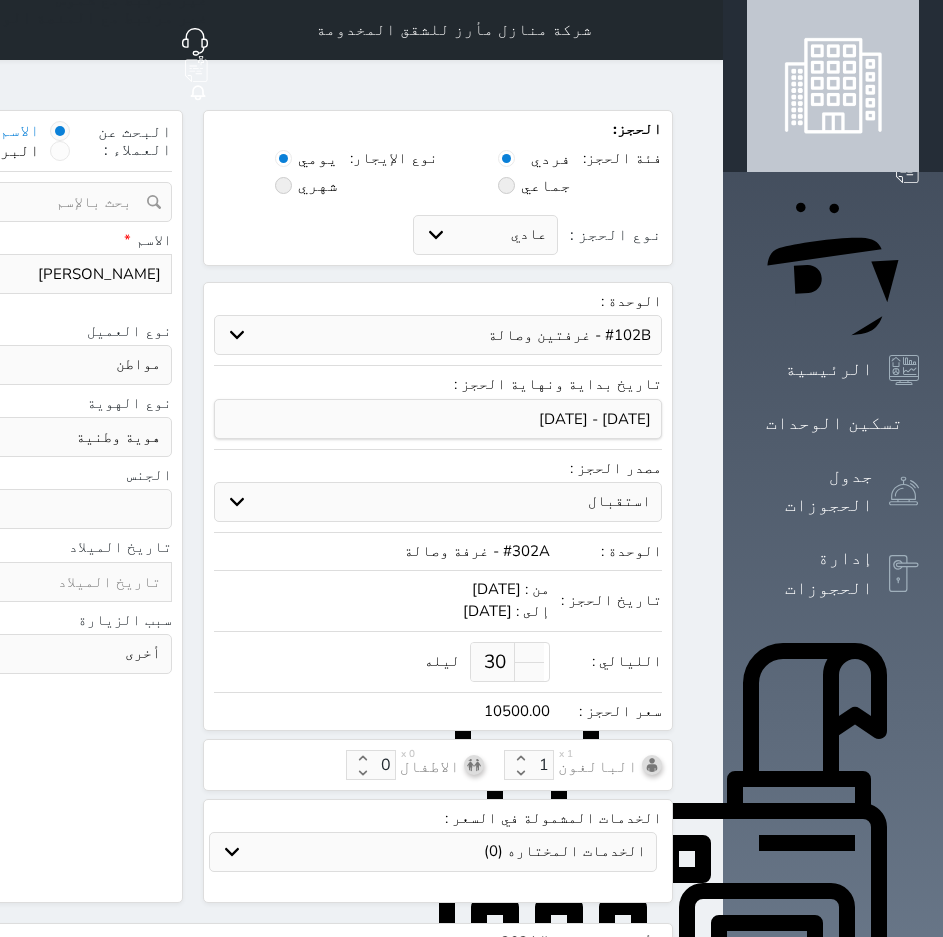 click on "حدد الوحدة
#502 - جناح فاخر
#401A - غرفة وصالة
#302A - غرفة وصالة
#201A - غرفة وصالة
#102B - غرفتين وصالة" at bounding box center [438, 335] 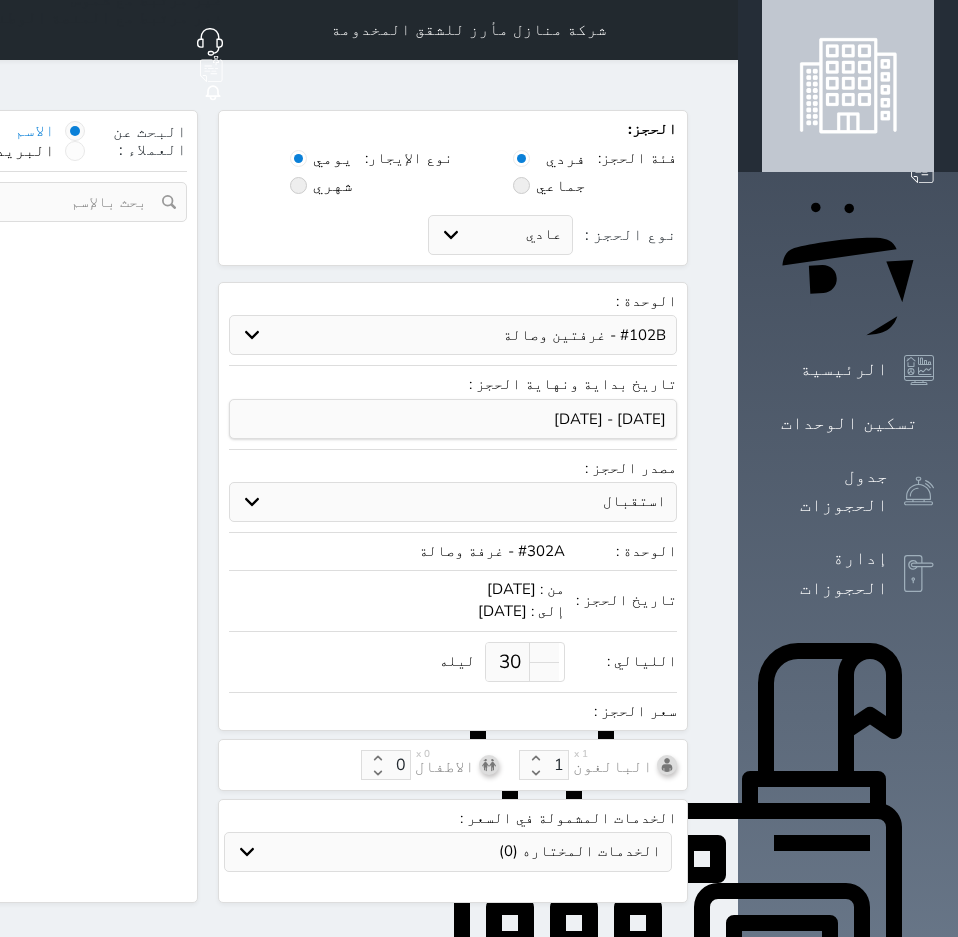click on "الوحدة :   حدد الوحدة
#502 - جناح فاخر
#401A - غرفة وصالة
#302A - غرفة وصالة
#201A - غرفة وصالة
#102B - غرفتين وصالة
تاريخ بداية ونهاية الحجز :       مصدر الحجز :   استقبال الموقع الإلكتروني بوكينج المسافر اكسبيديا مواقع التواصل الإجتماعي اويو اخرى       الوحدة :   #302A - غرفة وصالة   تاريخ الحجز :   من : [DATE]   إلى : [DATE]     الليالي :     30     ليله    سعر الحجز :" at bounding box center [453, 506] 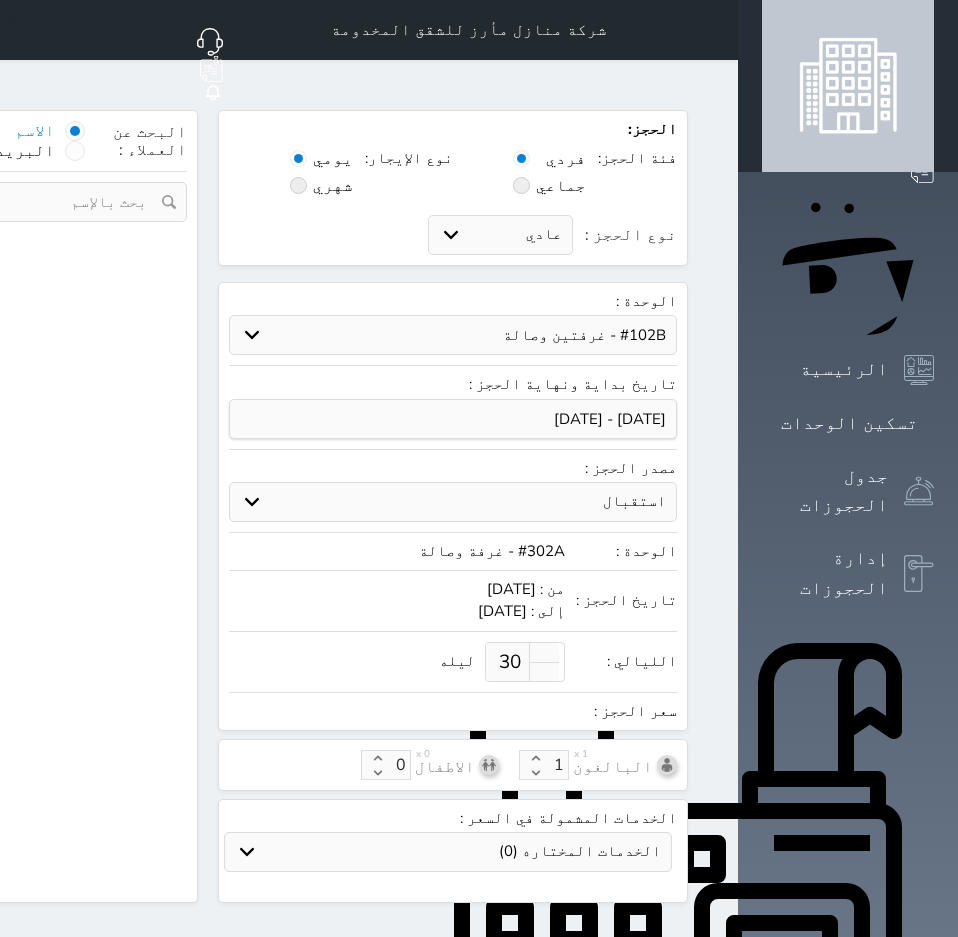 select on "1" 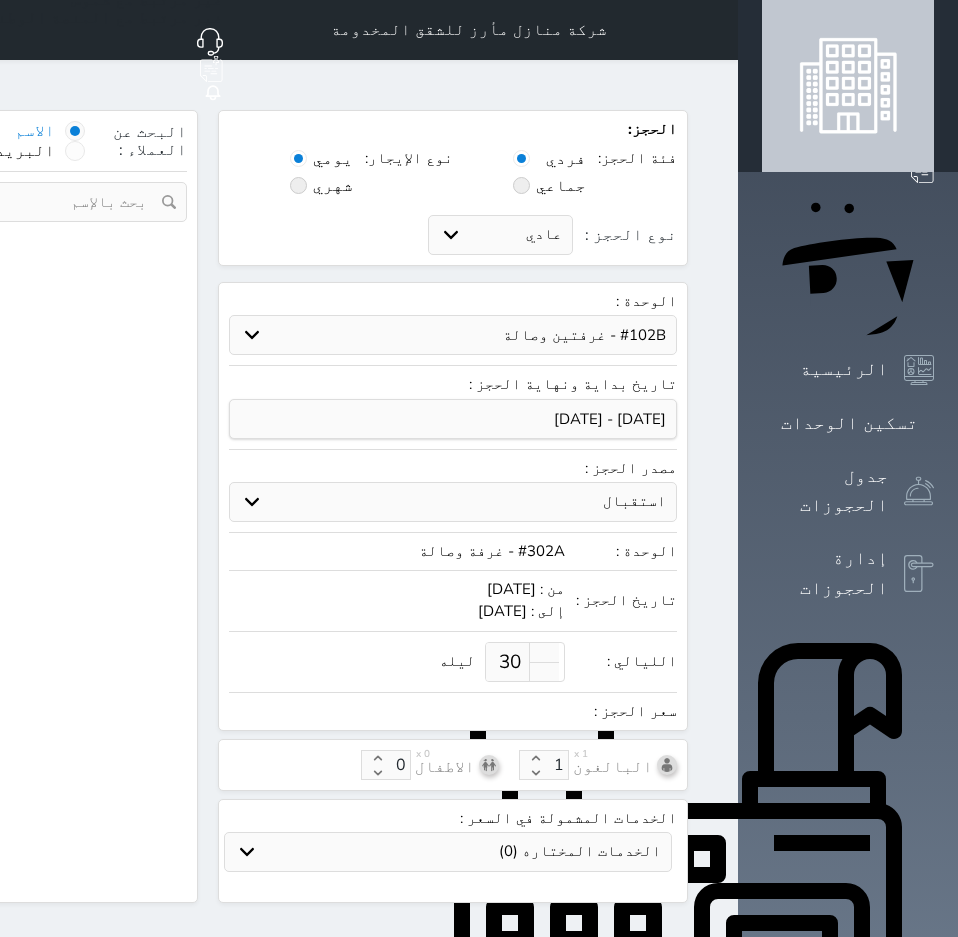 select on "113" 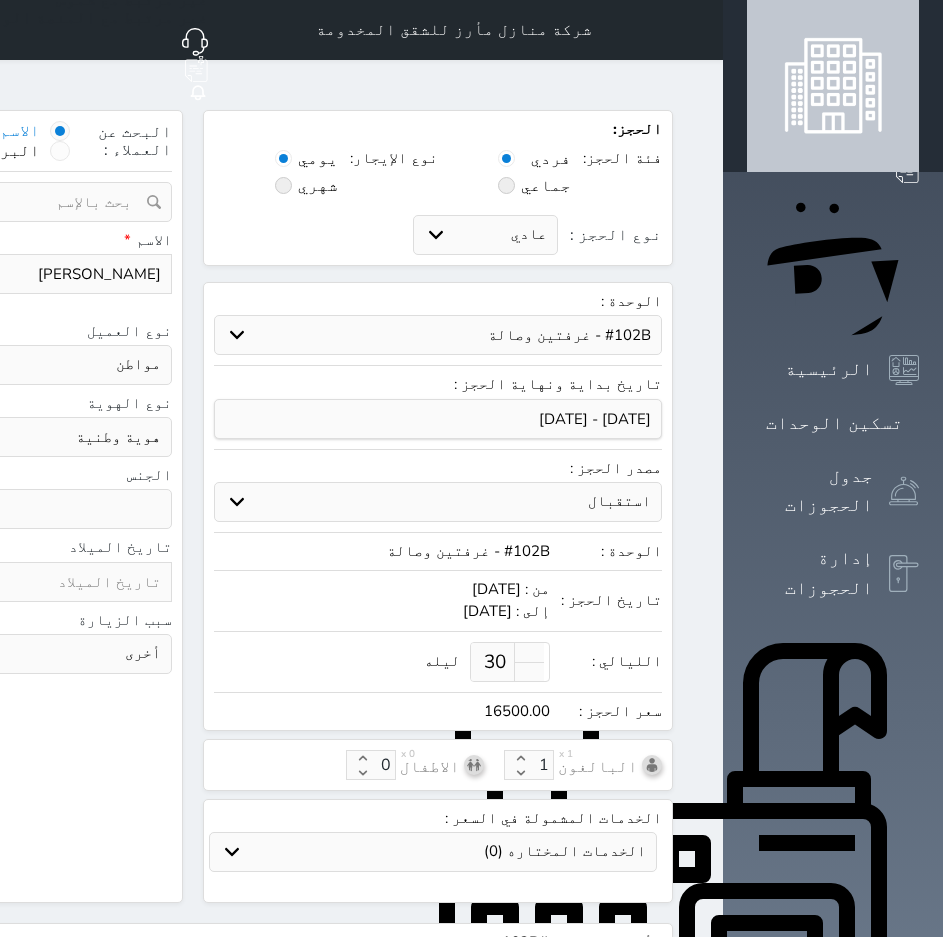 click on "حدد الوحدة
#502 - جناح فاخر
#401A - غرفة وصالة
#302A - غرفة وصالة
#201A - غرفة وصالة
#102B - غرفتين وصالة" at bounding box center (438, 335) 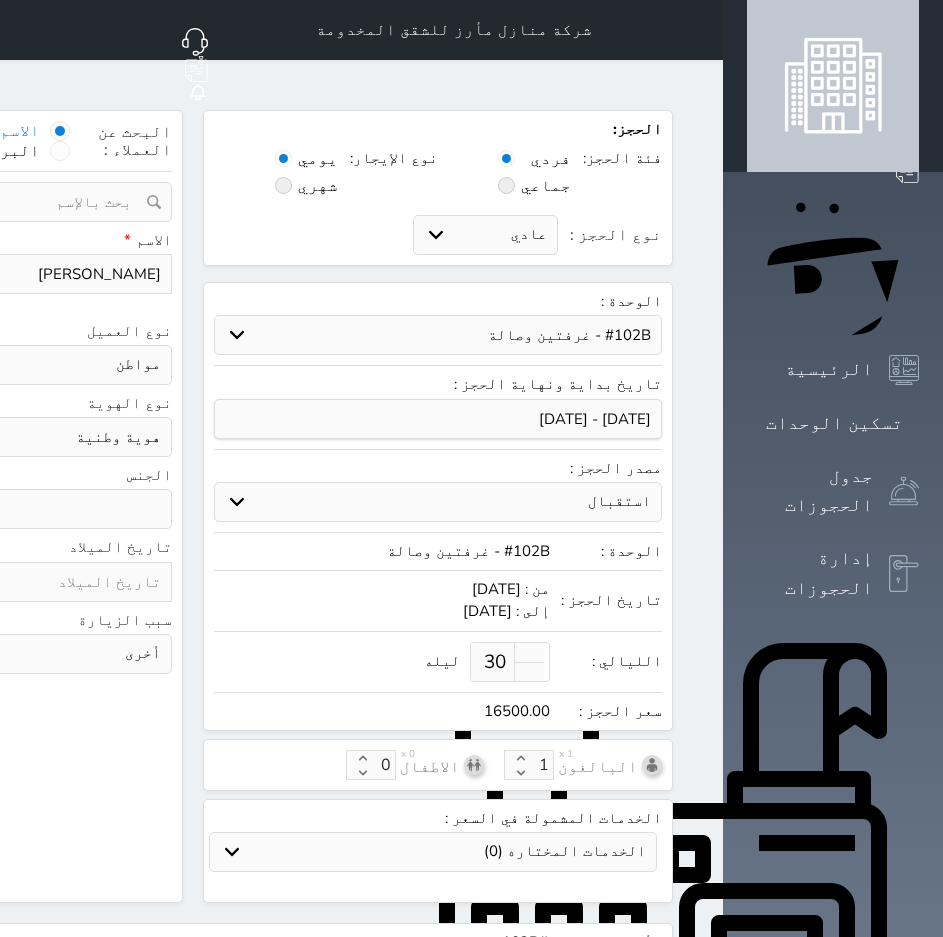 select 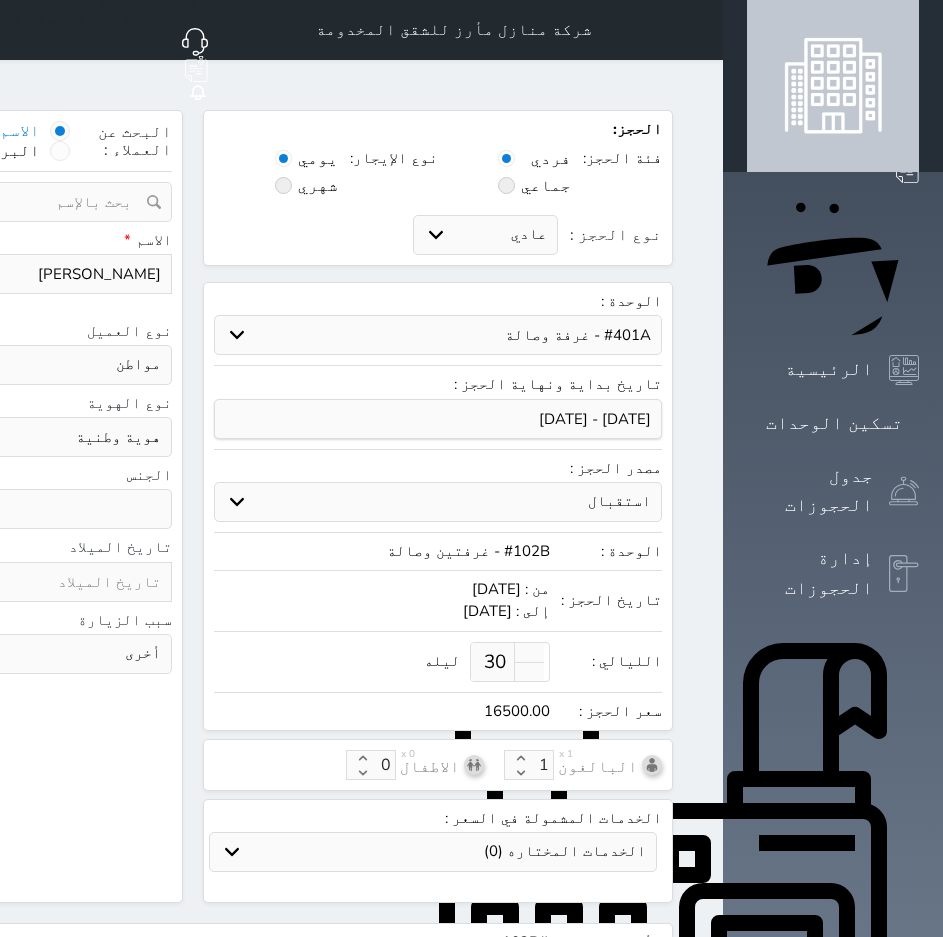 click on "حدد الوحدة
#502 - جناح فاخر
#401A - غرفة وصالة
#302A - غرفة وصالة
#201A - غرفة وصالة
#102B - غرفتين وصالة" at bounding box center [438, 335] 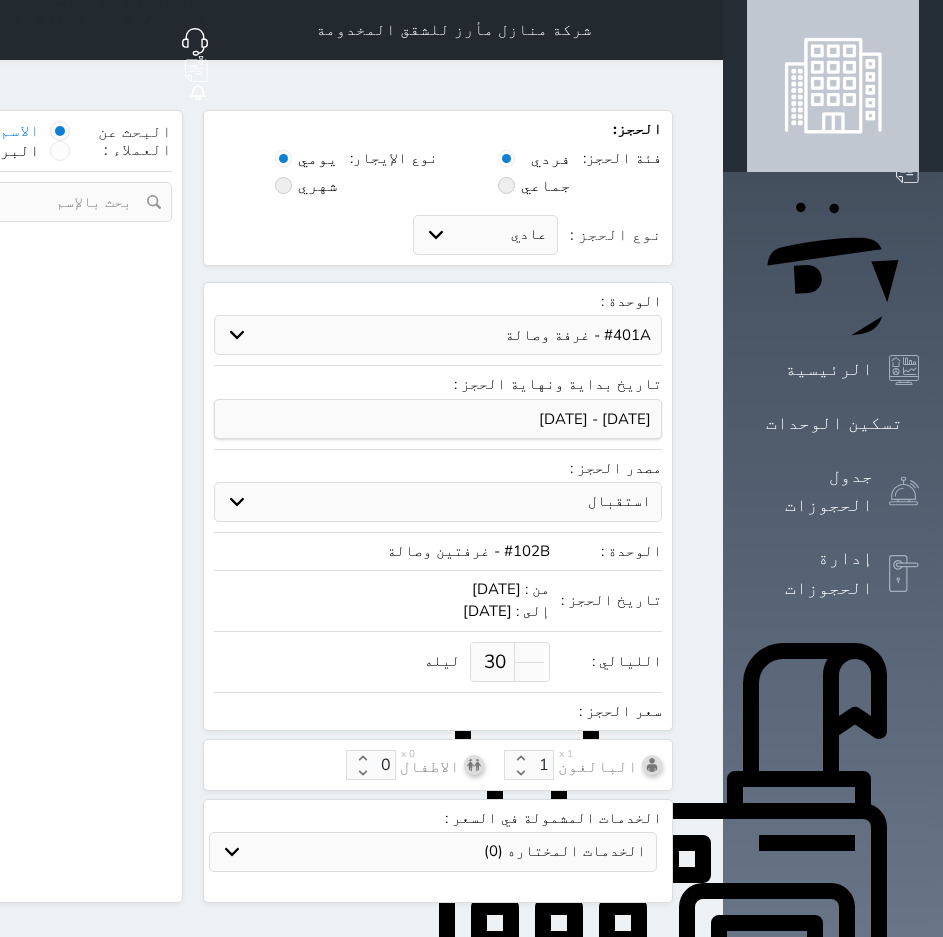 select on "1" 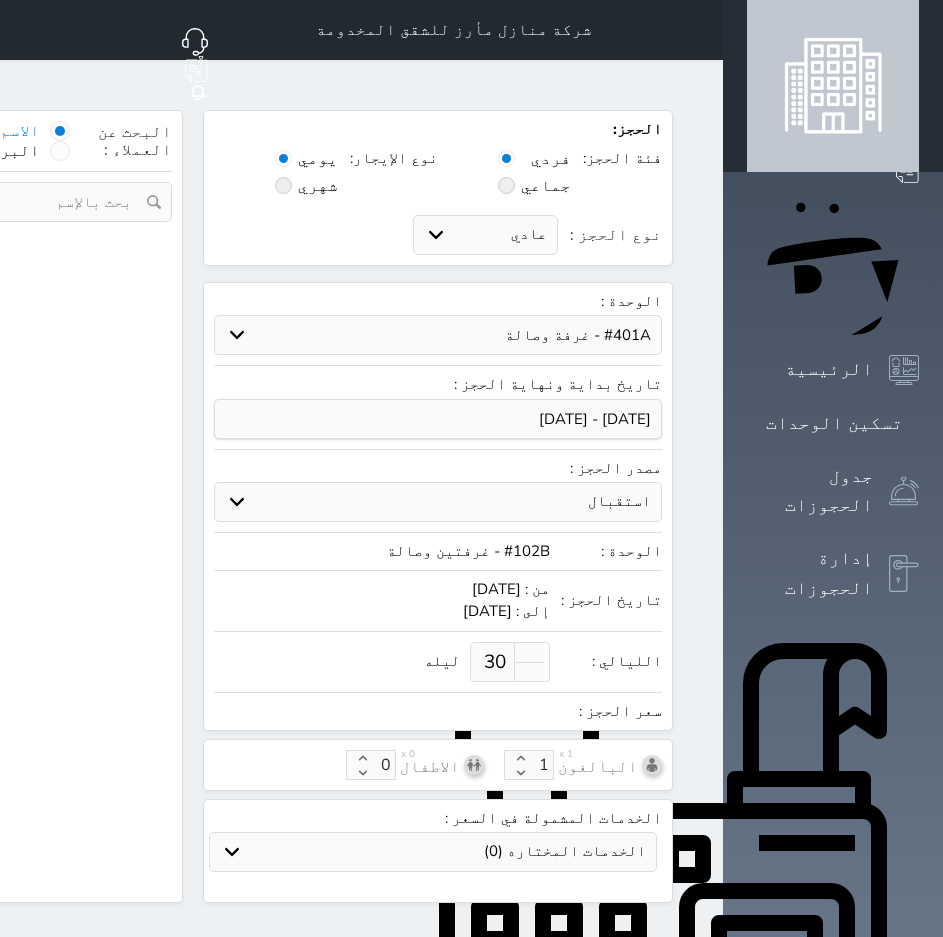 select on "113" 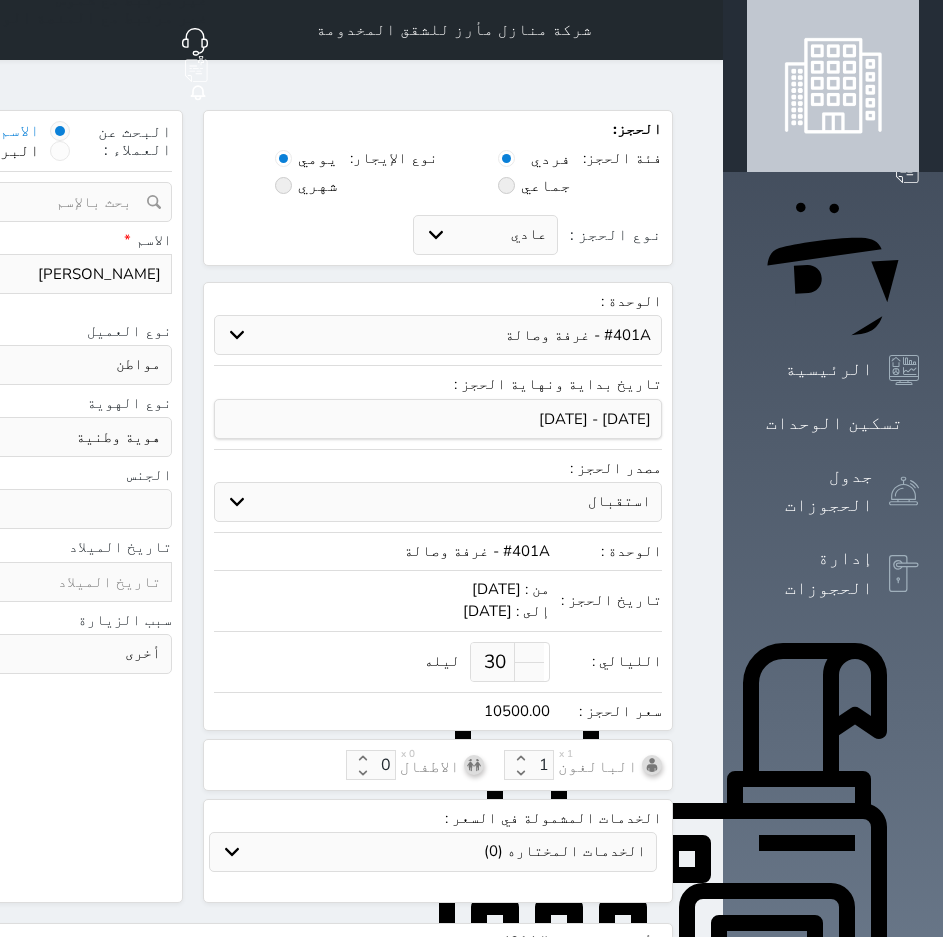 select 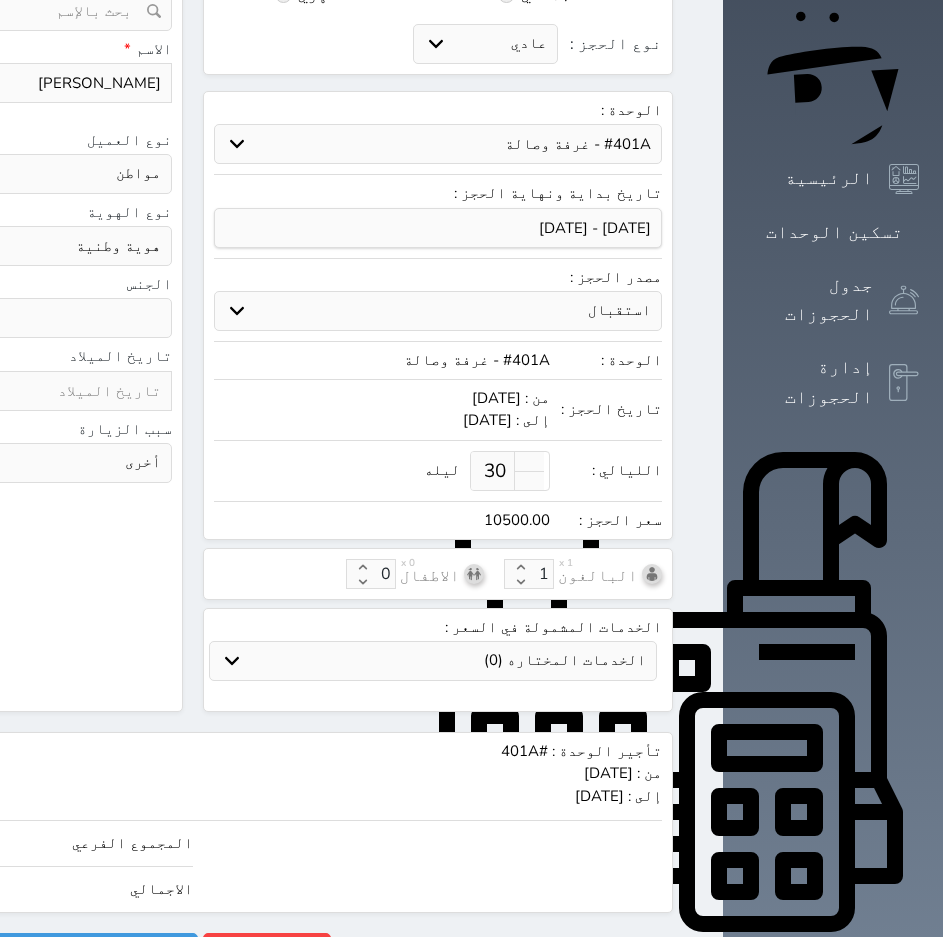 scroll, scrollTop: 208, scrollLeft: 0, axis: vertical 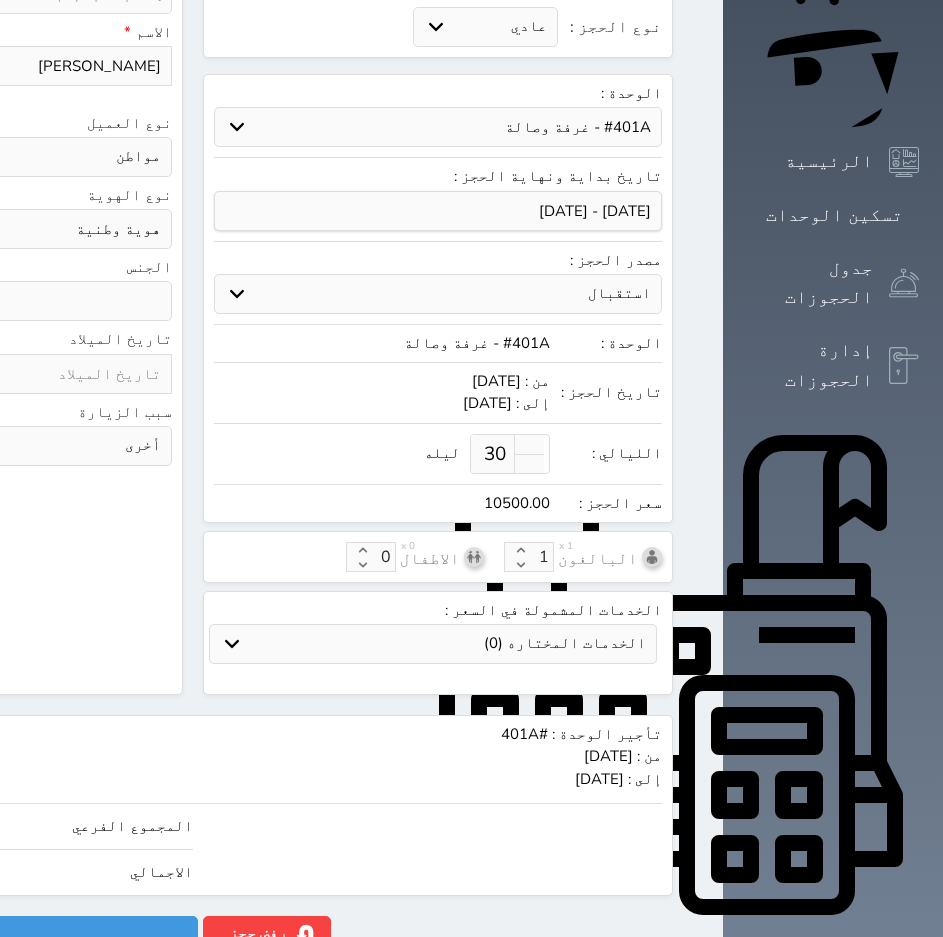 click on "10500.00" at bounding box center (-211, 872) 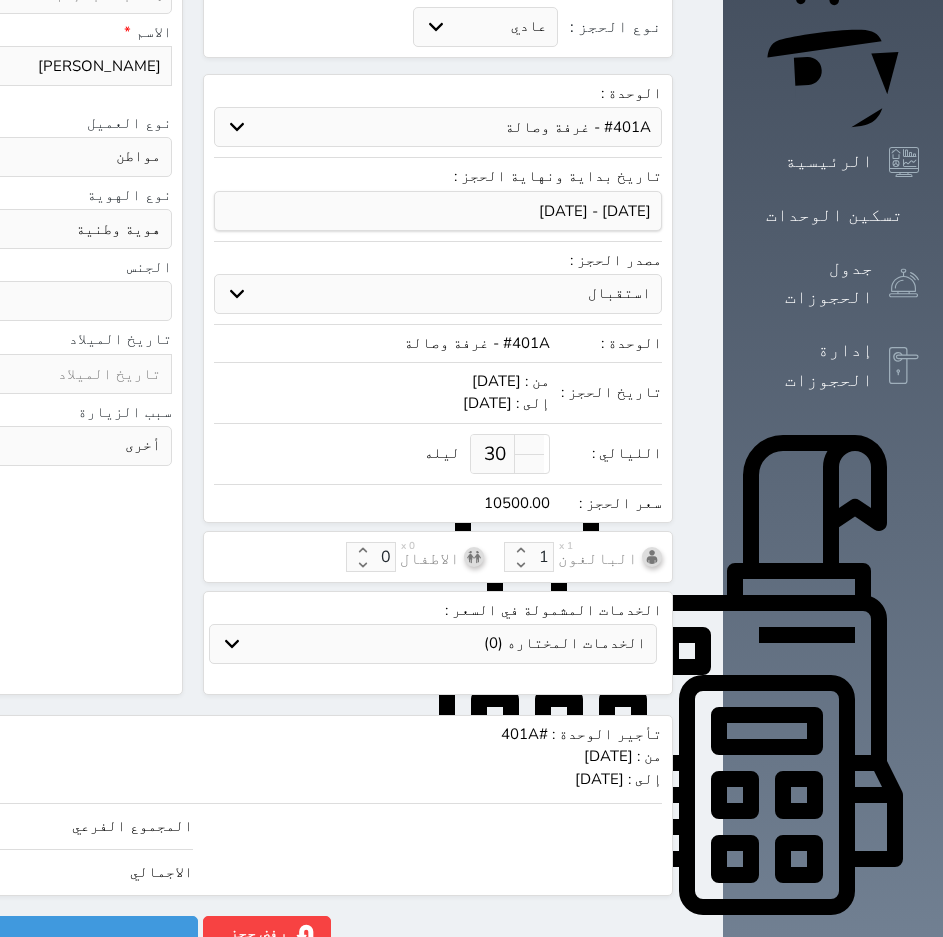 click on "10500.00" at bounding box center (-211, 872) 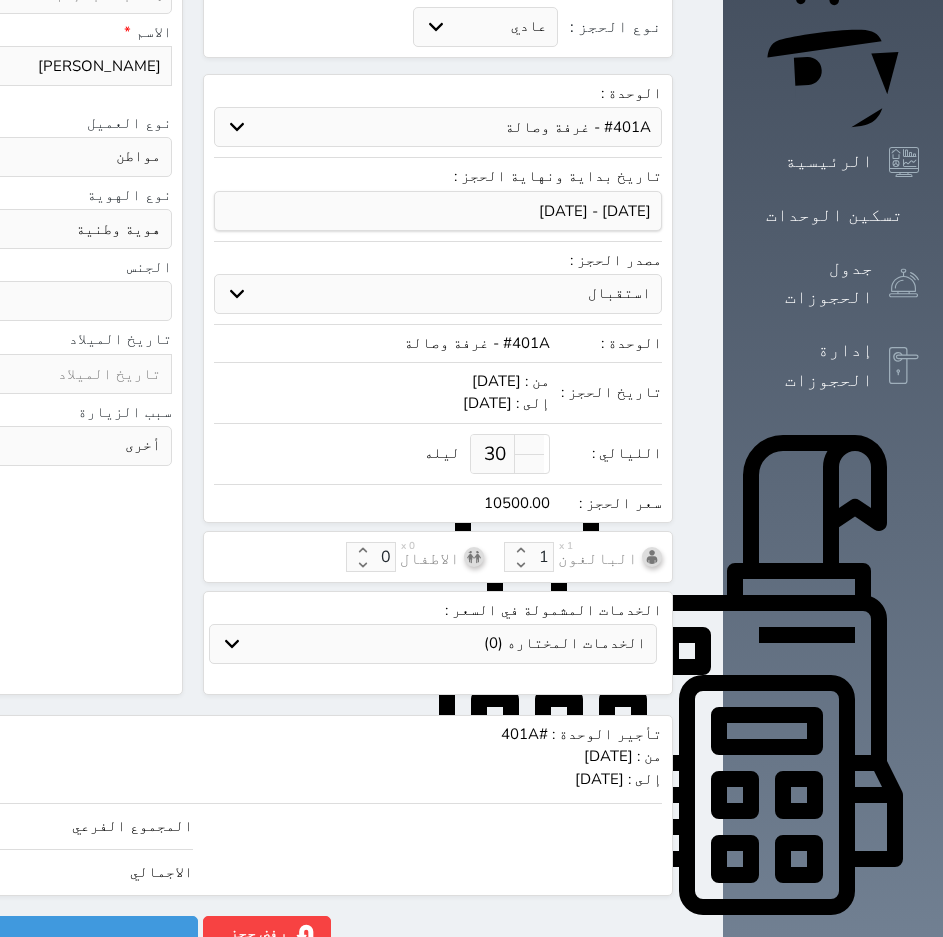 type on "1.00" 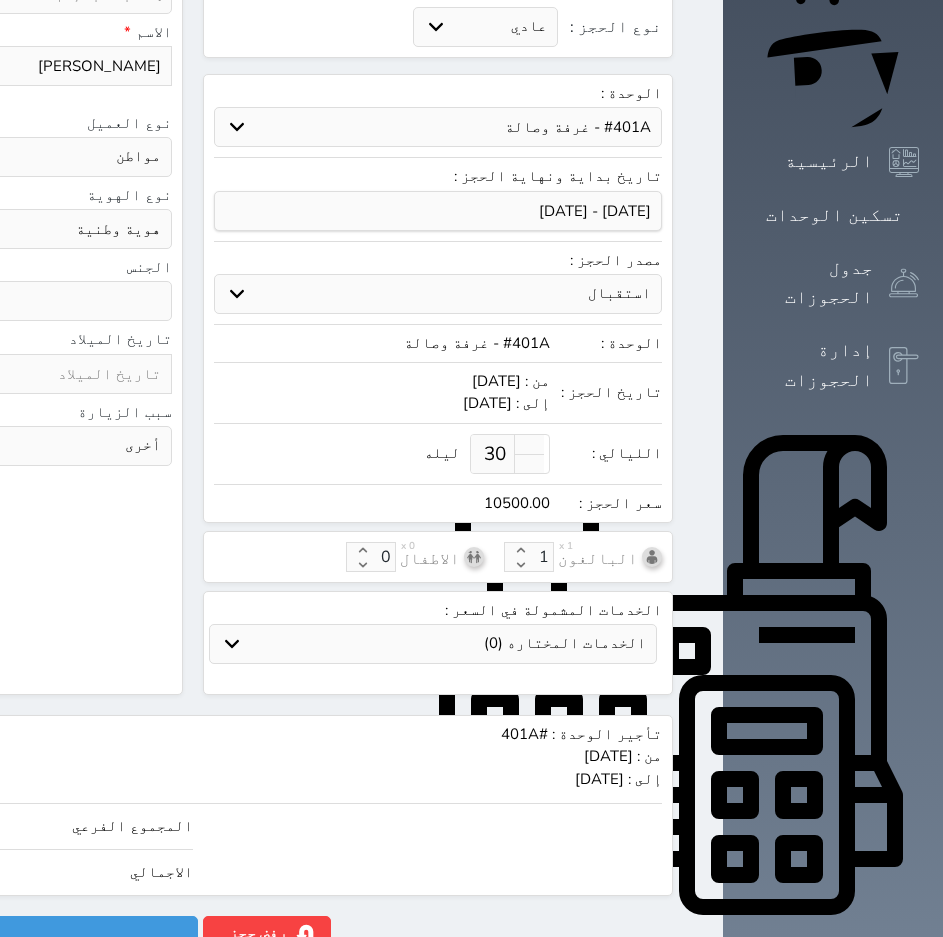 type on "1" 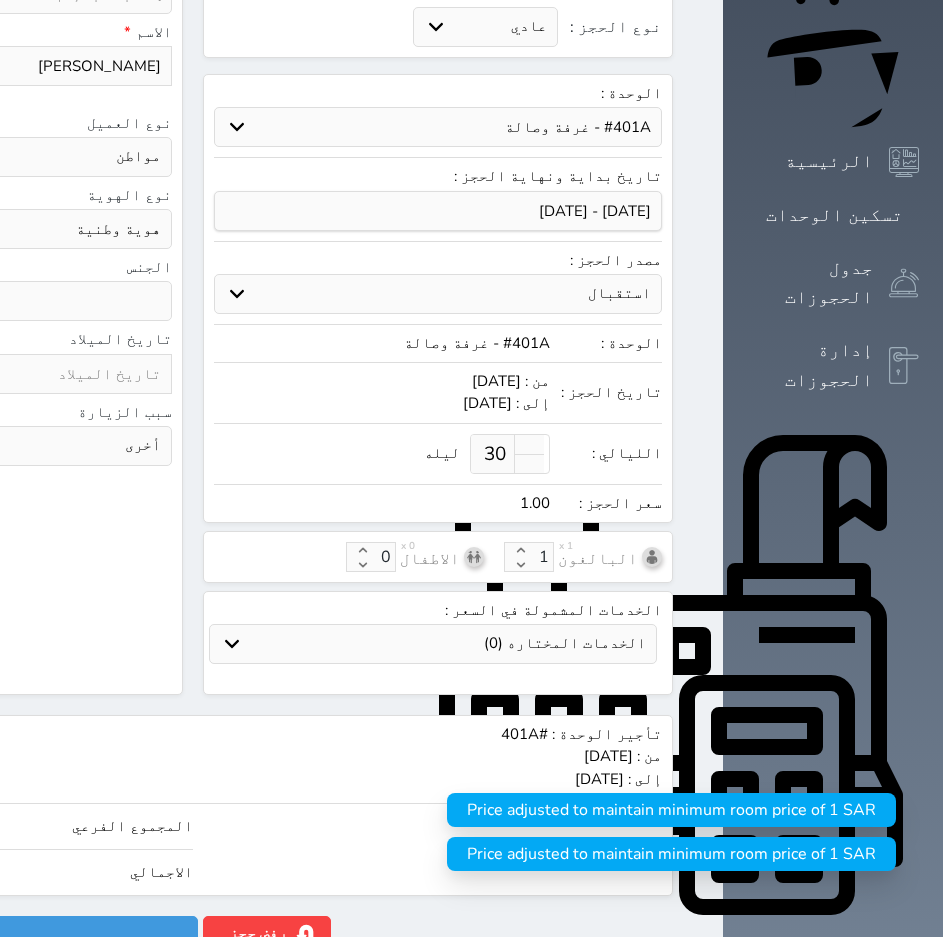 type 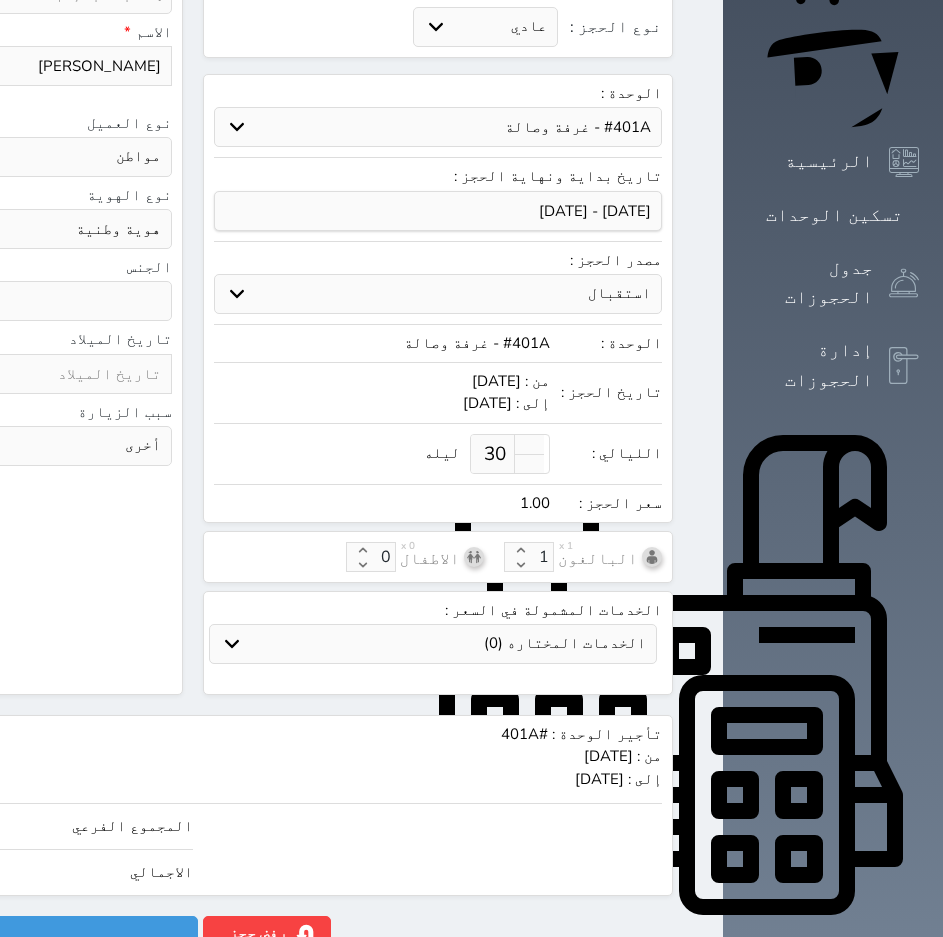 type on "1" 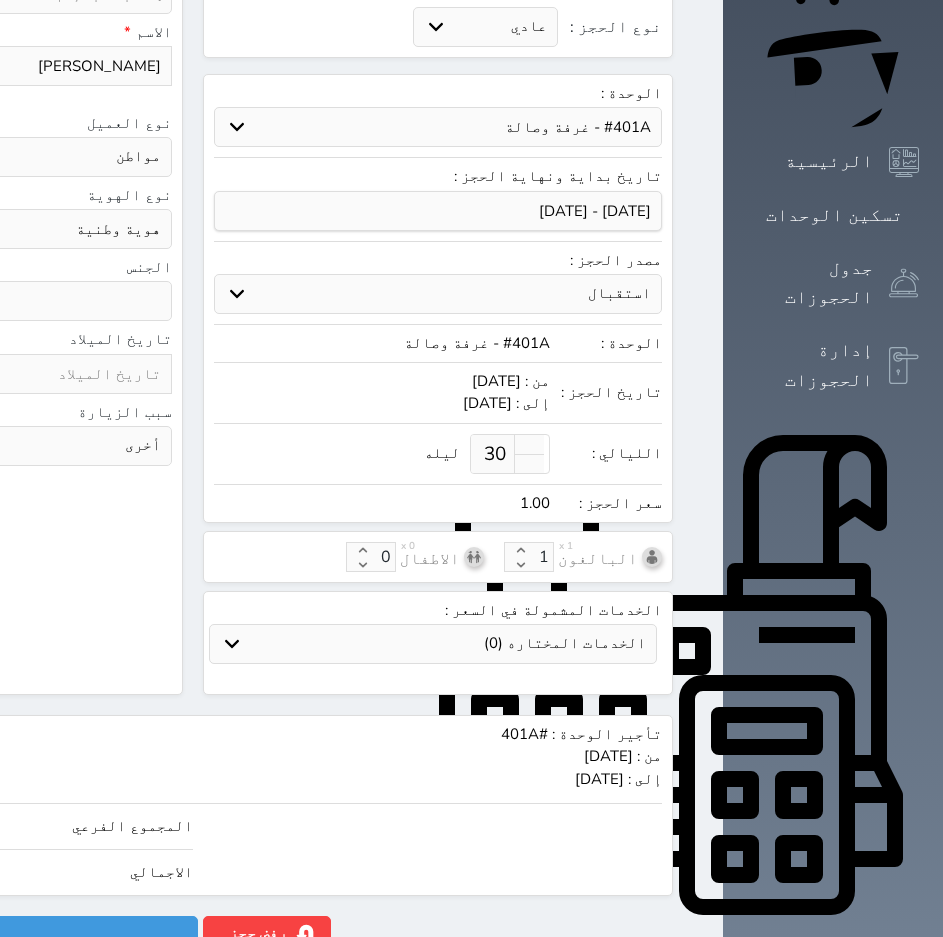 click on "1" at bounding box center (-211, 872) 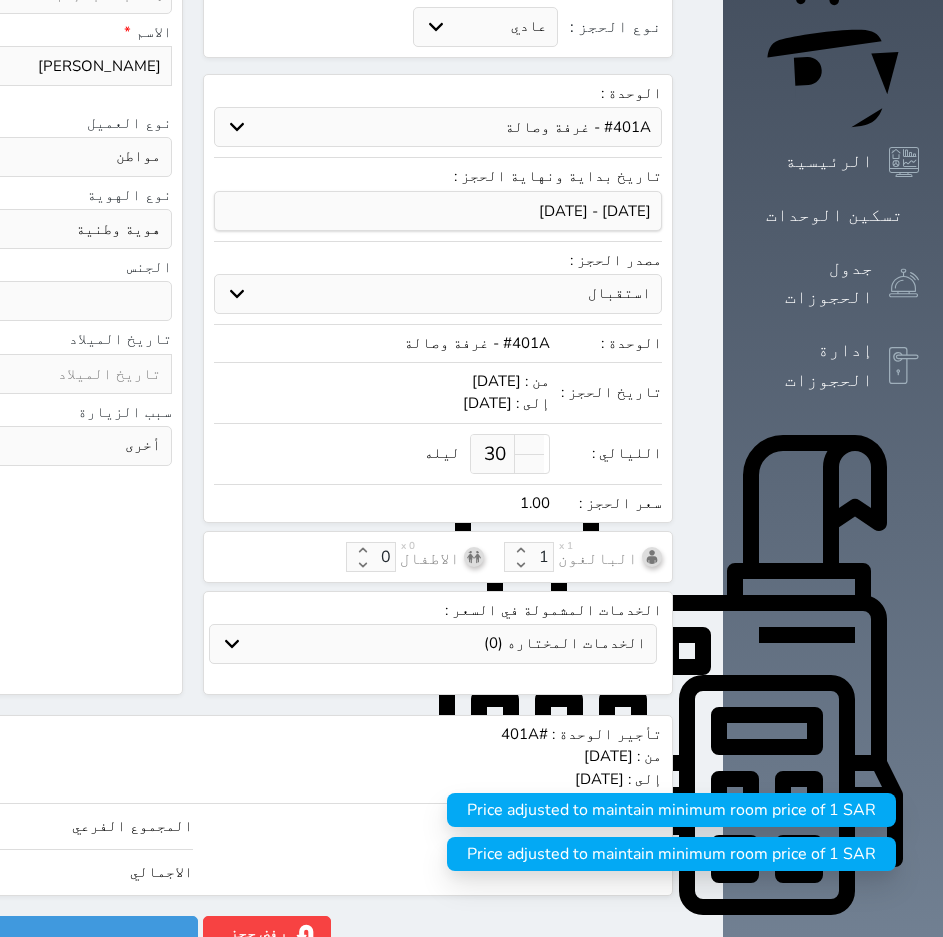 type on "2.00" 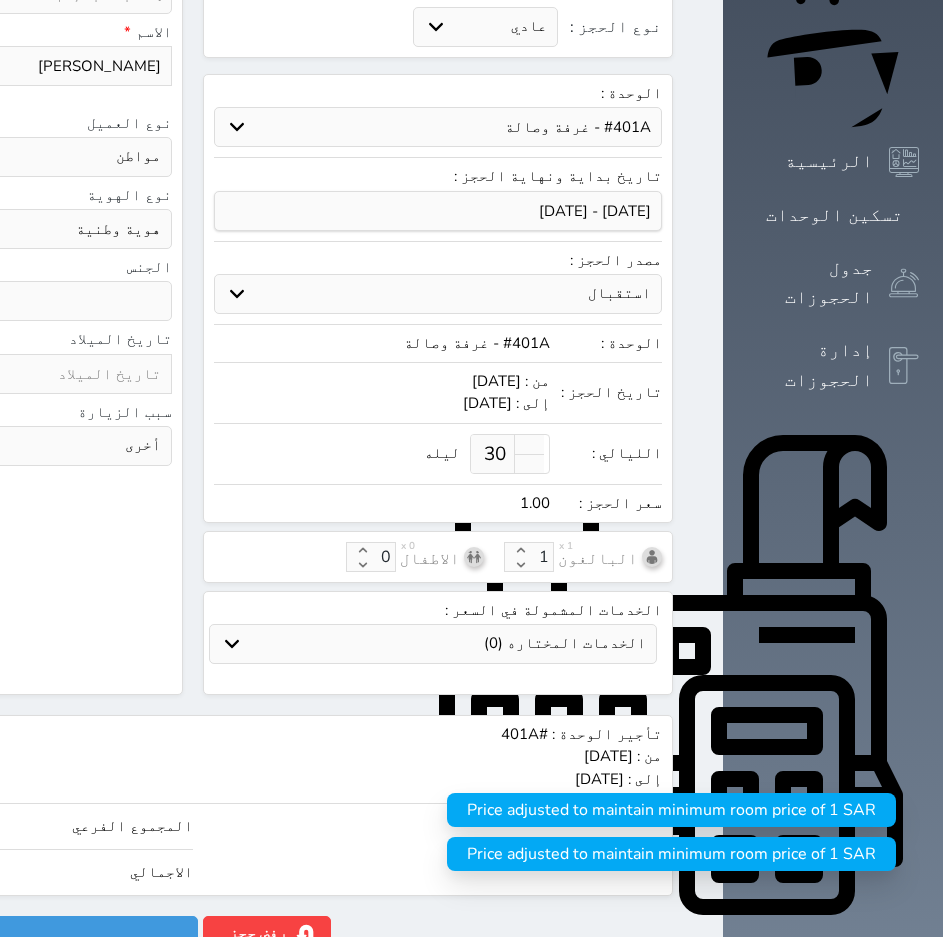type on "2" 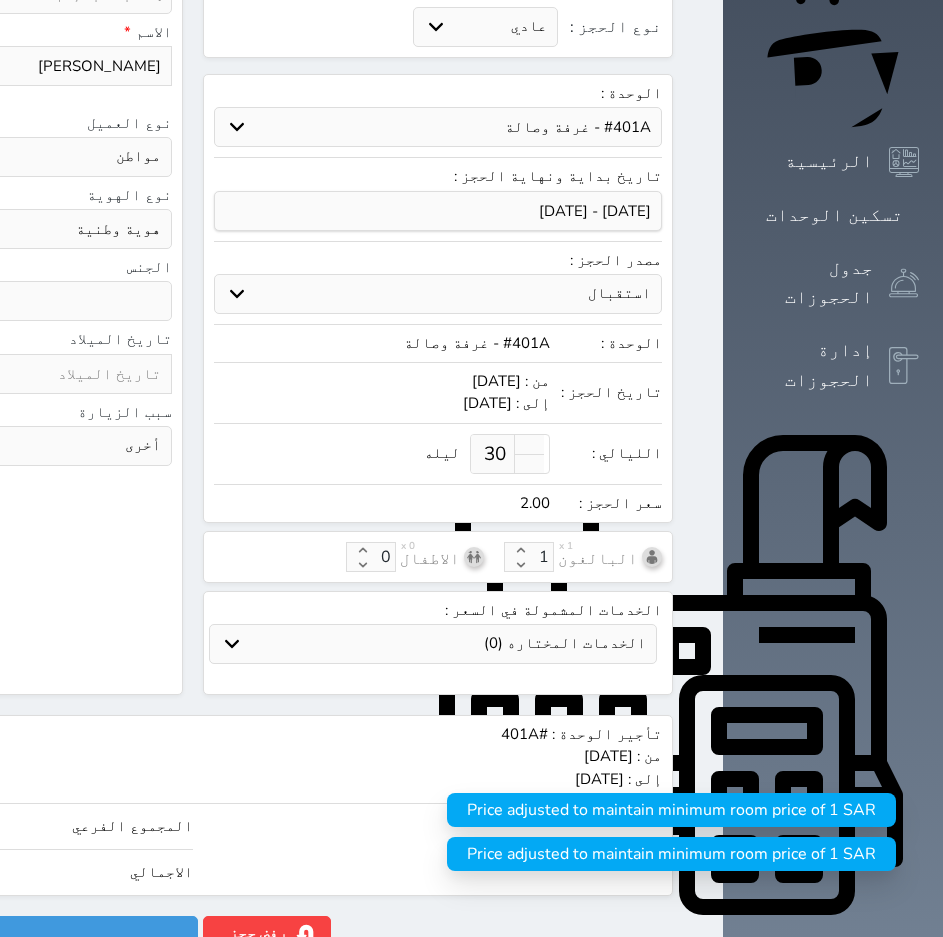 type on "29.00" 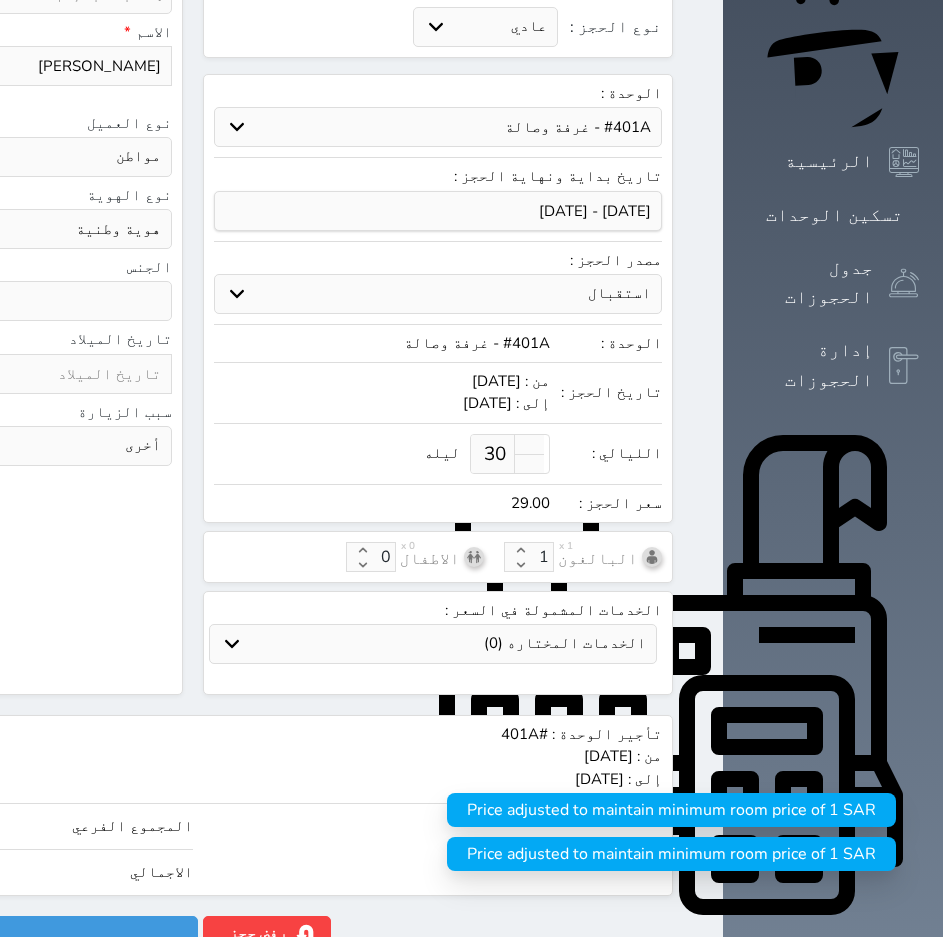 type on "290.00" 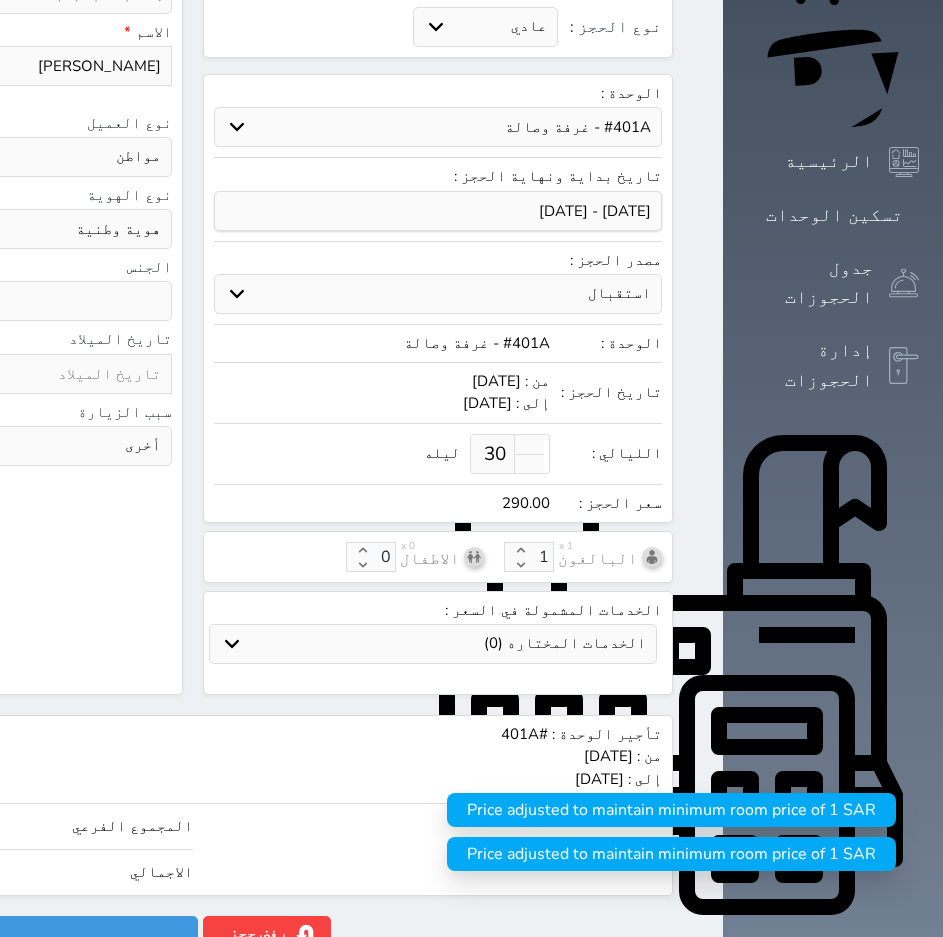 type on "2900.00" 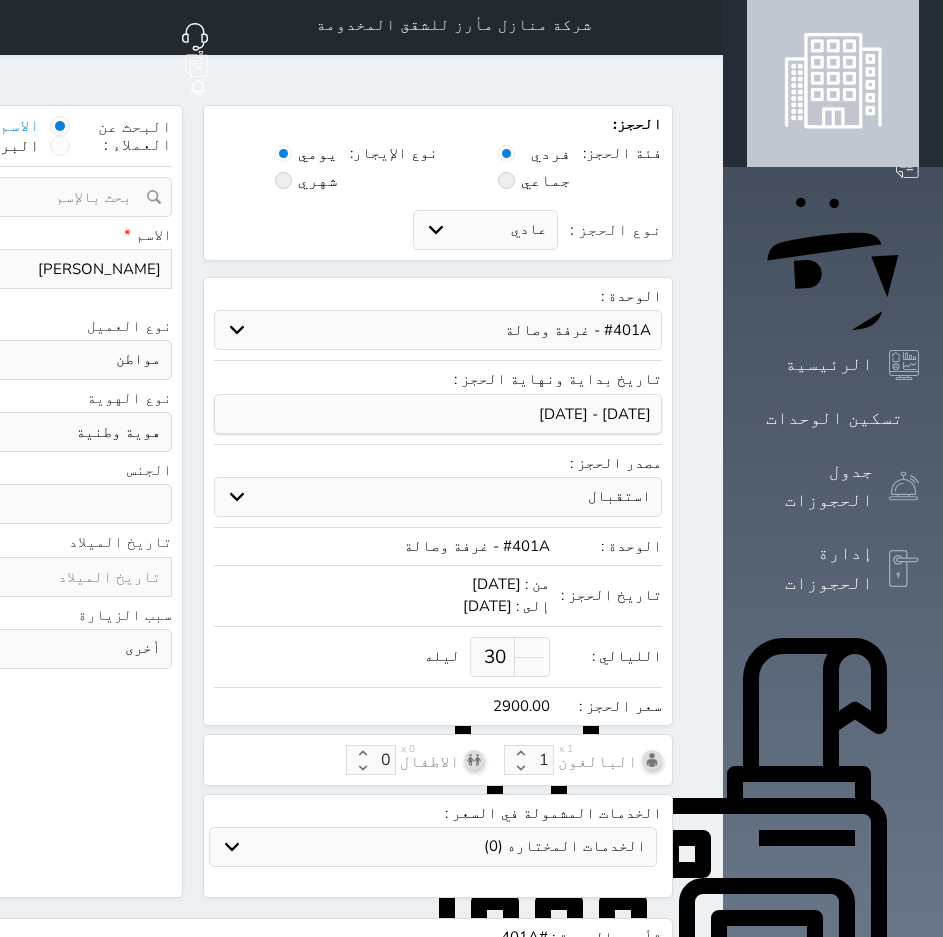 scroll, scrollTop: 0, scrollLeft: 0, axis: both 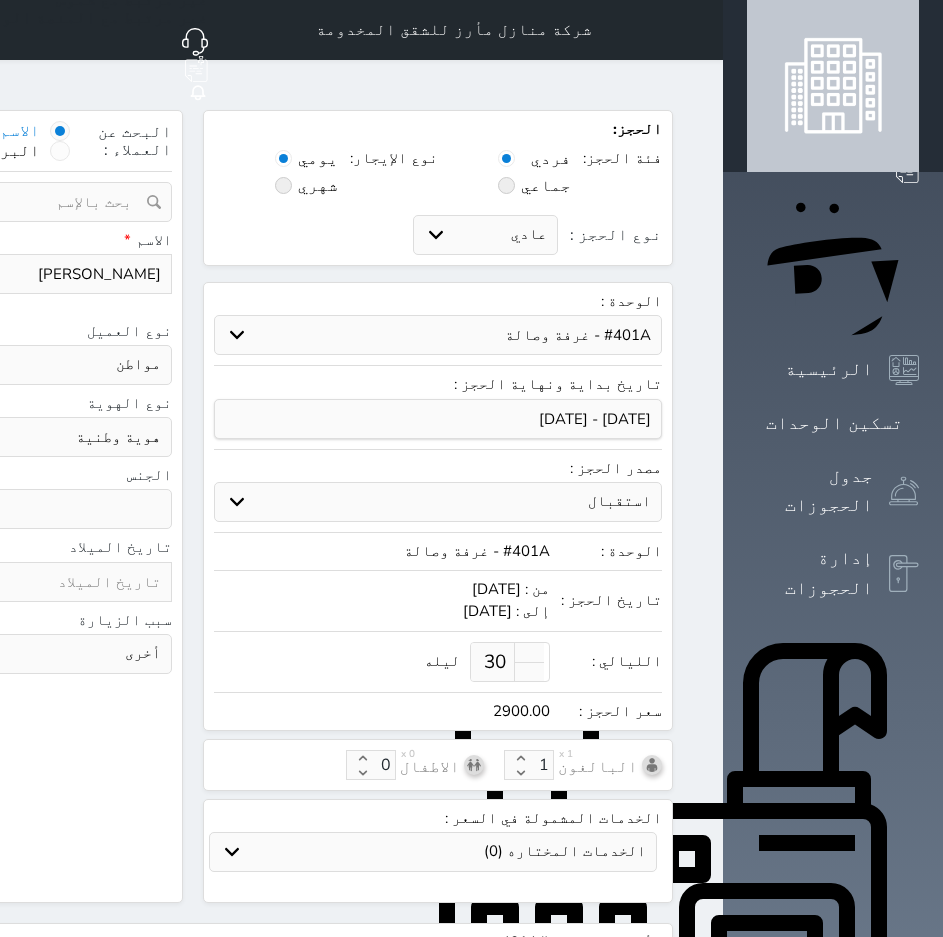 type on "2900.00" 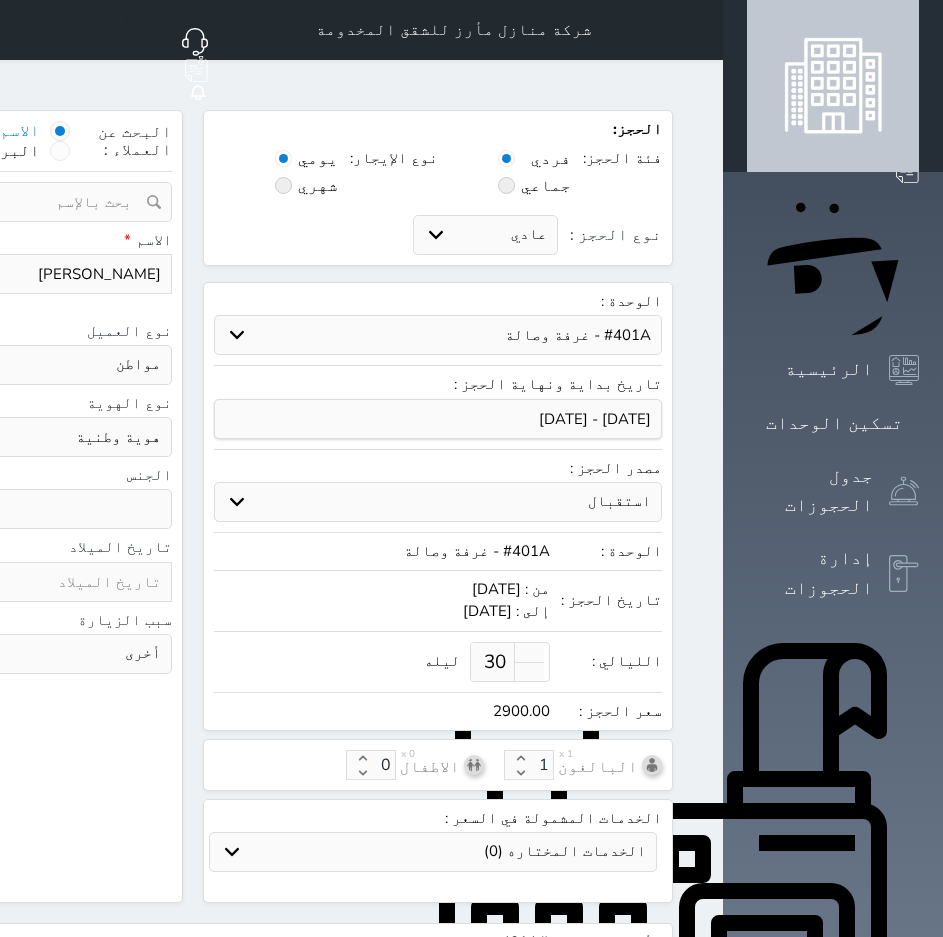 type 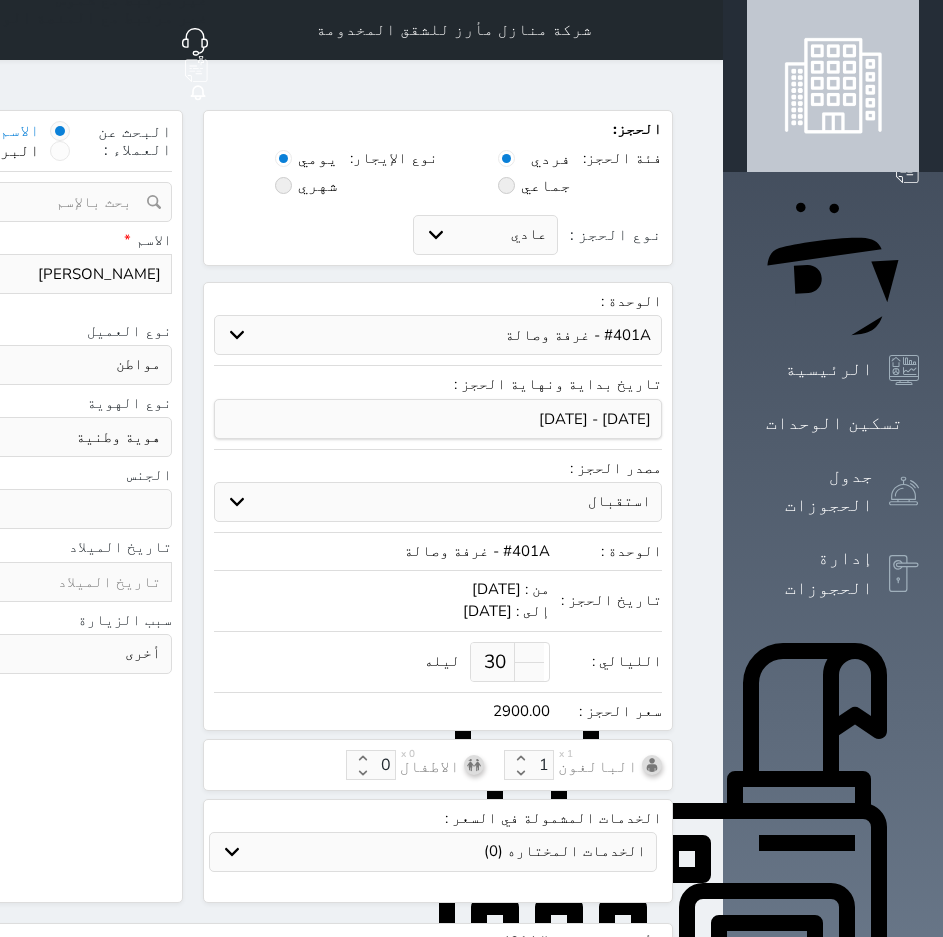 select 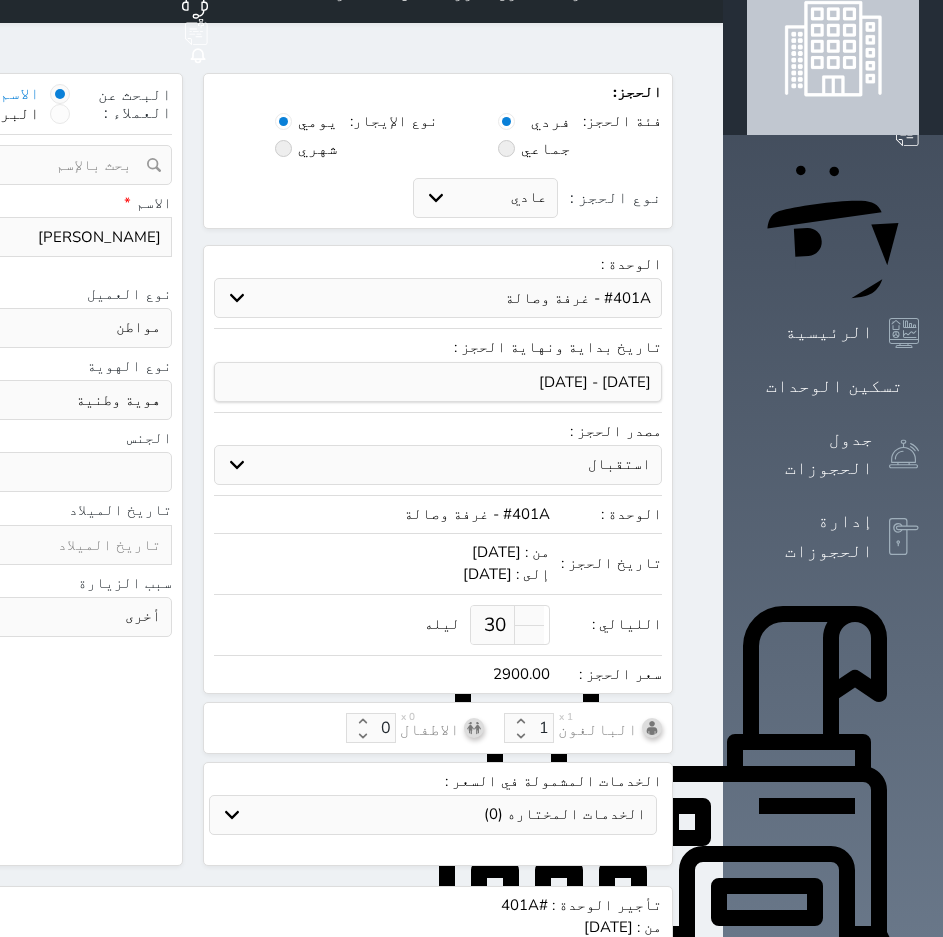 scroll, scrollTop: 0, scrollLeft: 0, axis: both 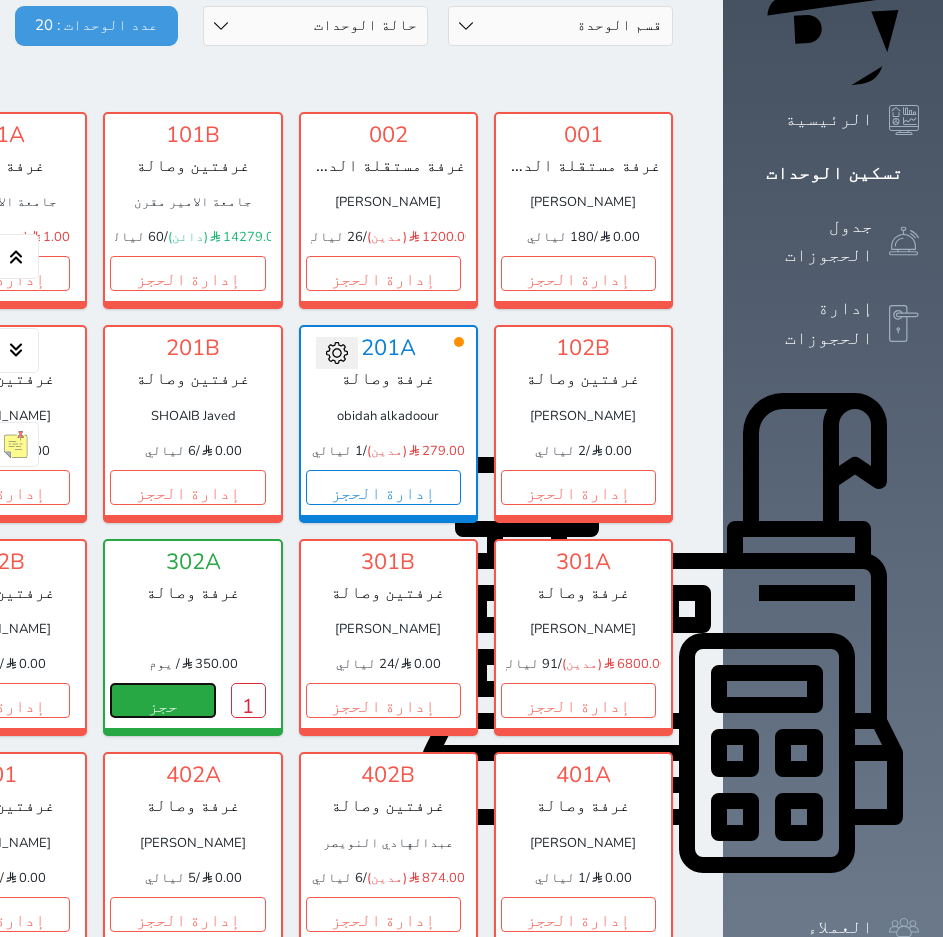 click on "حجز" at bounding box center (162, 700) 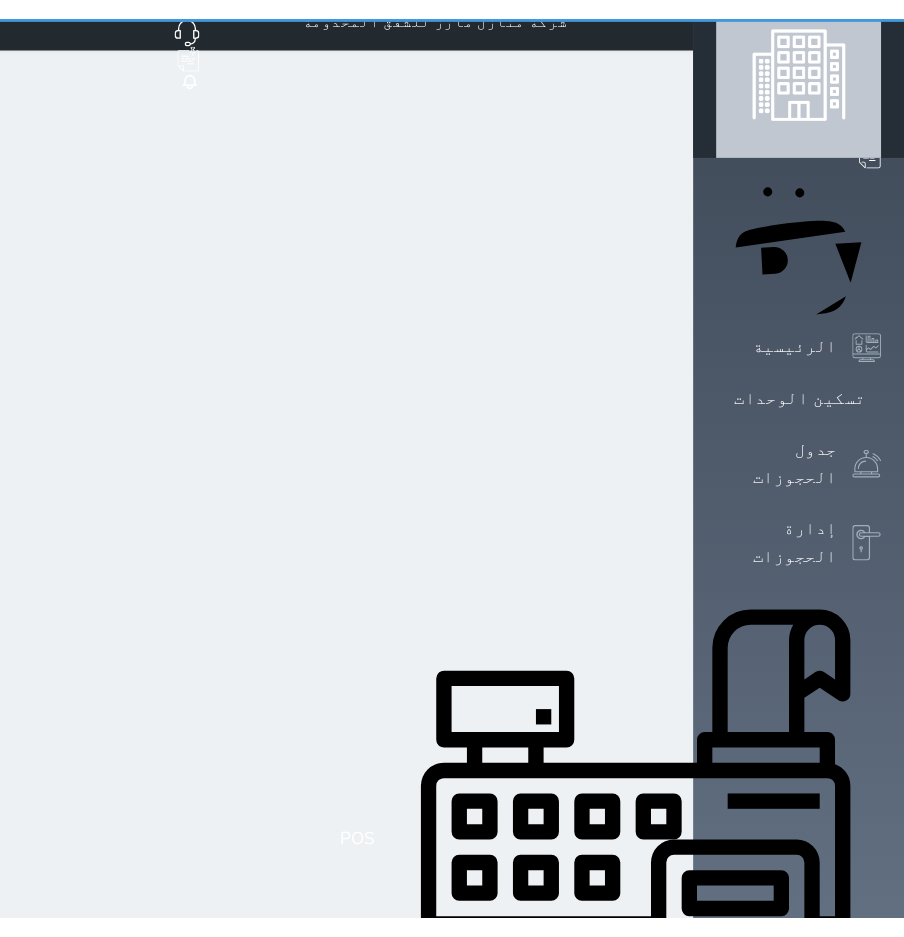 scroll, scrollTop: 0, scrollLeft: 0, axis: both 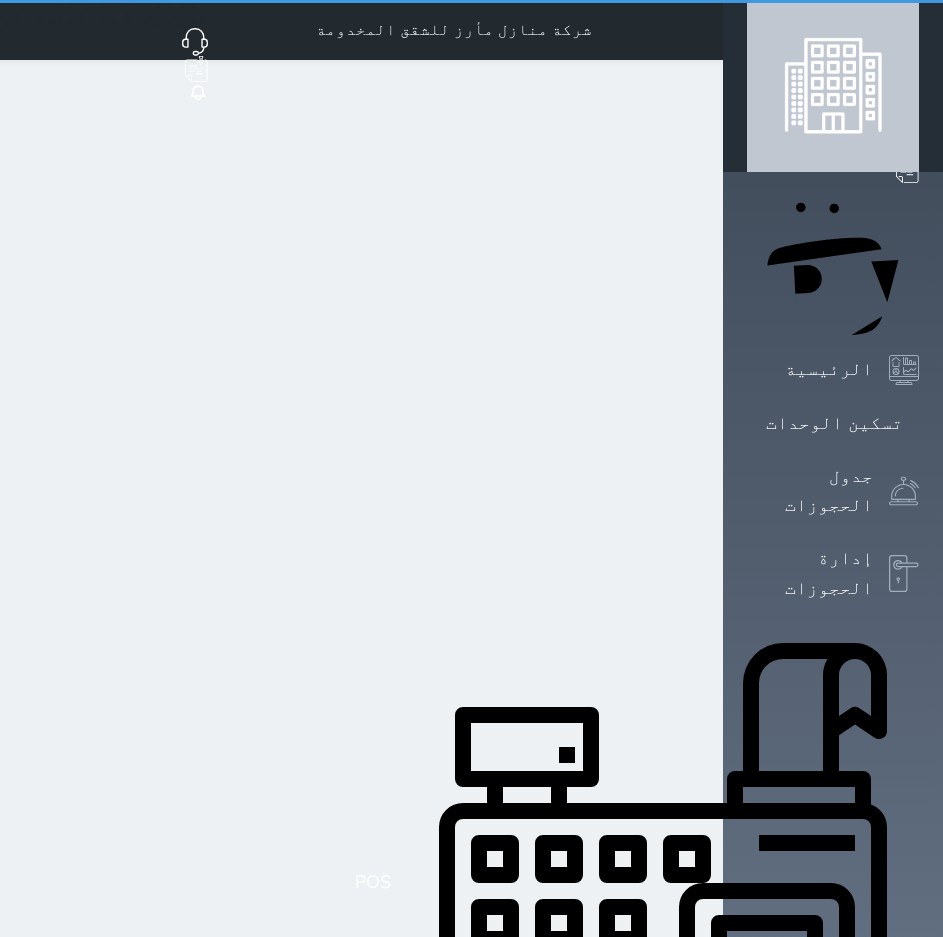 select on "1" 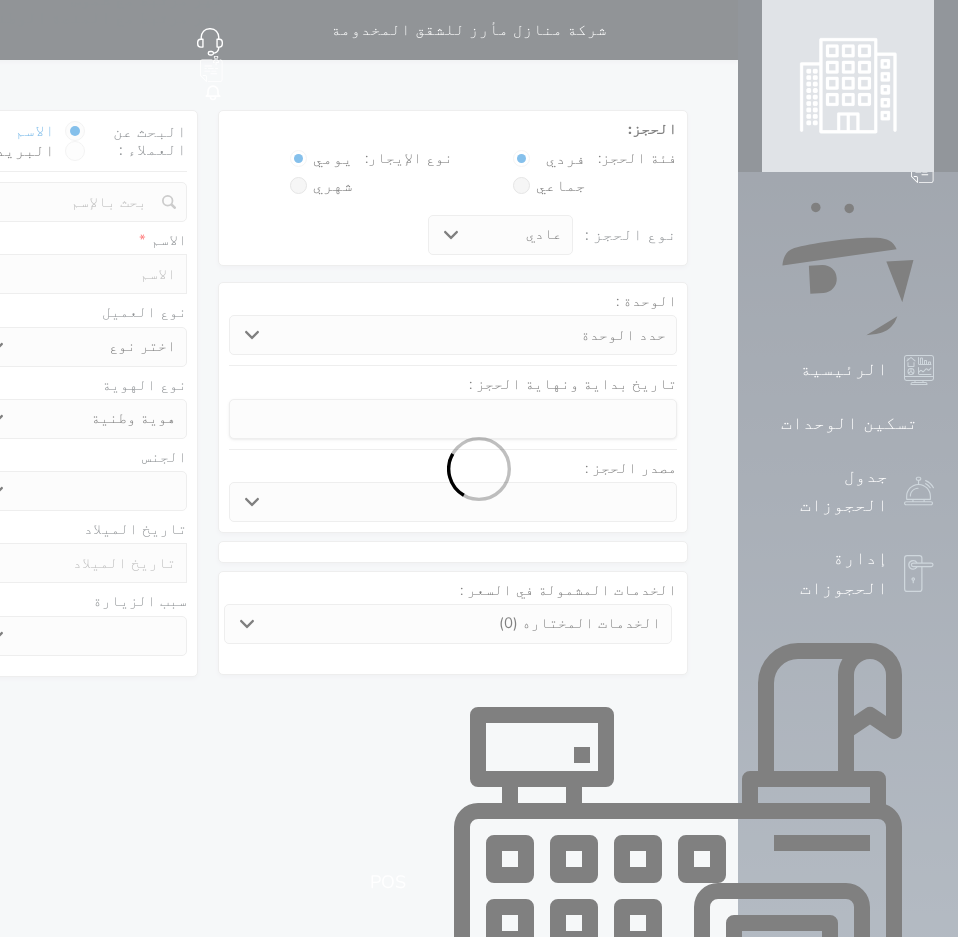 select 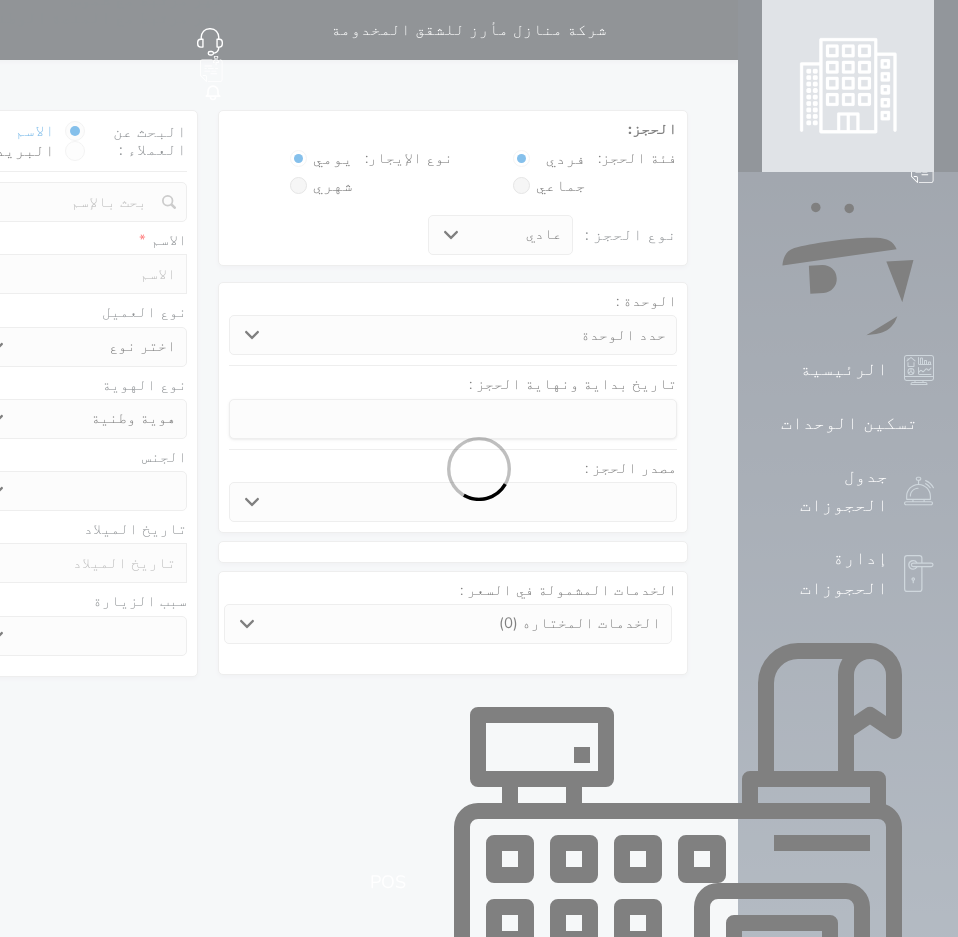 select 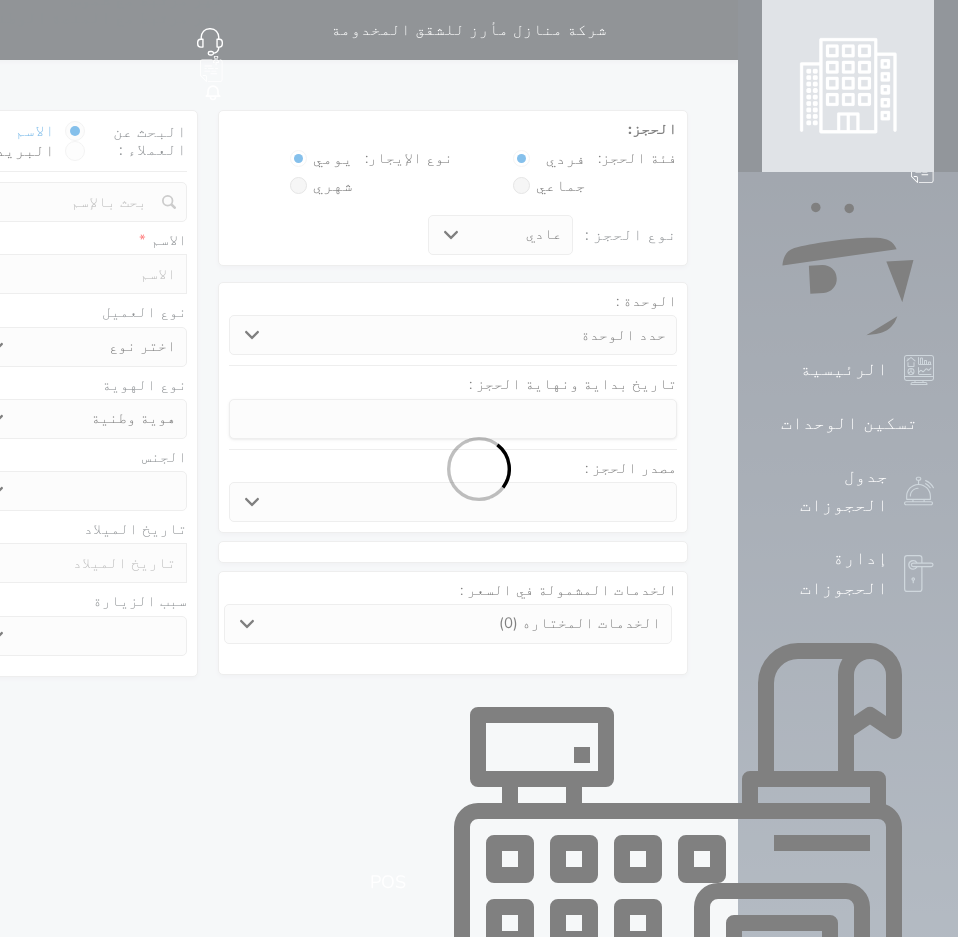 select 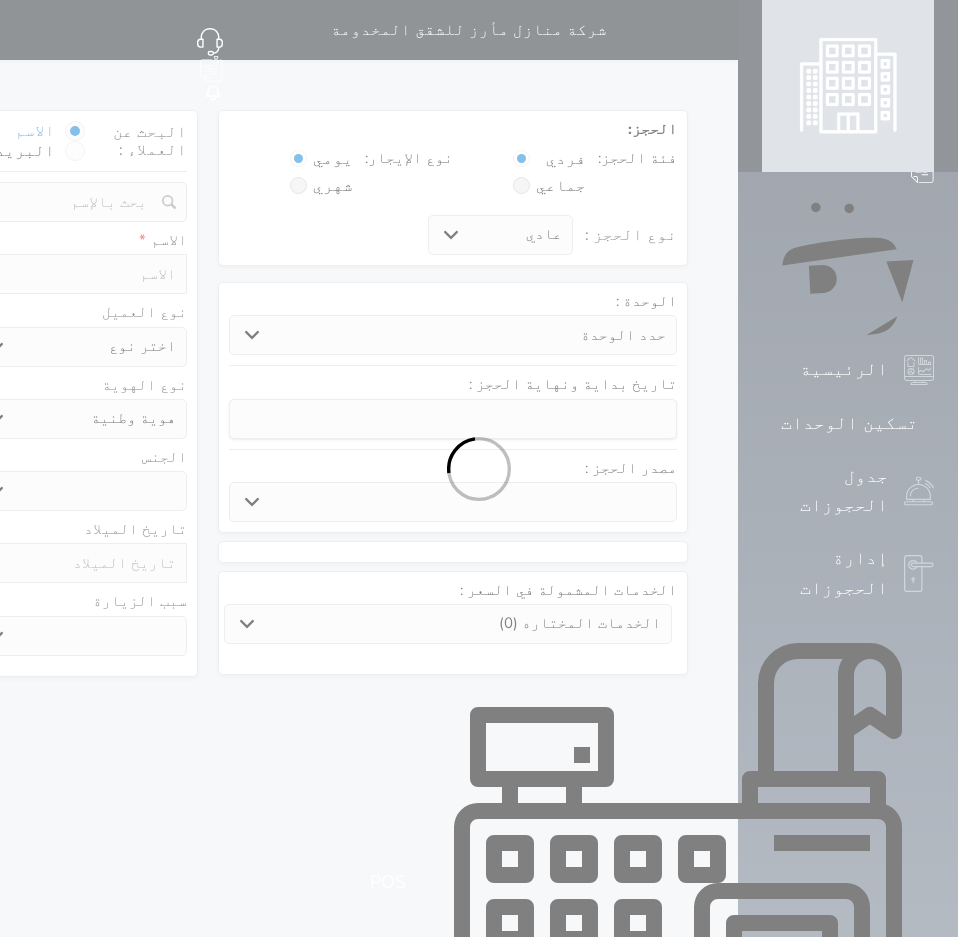 select 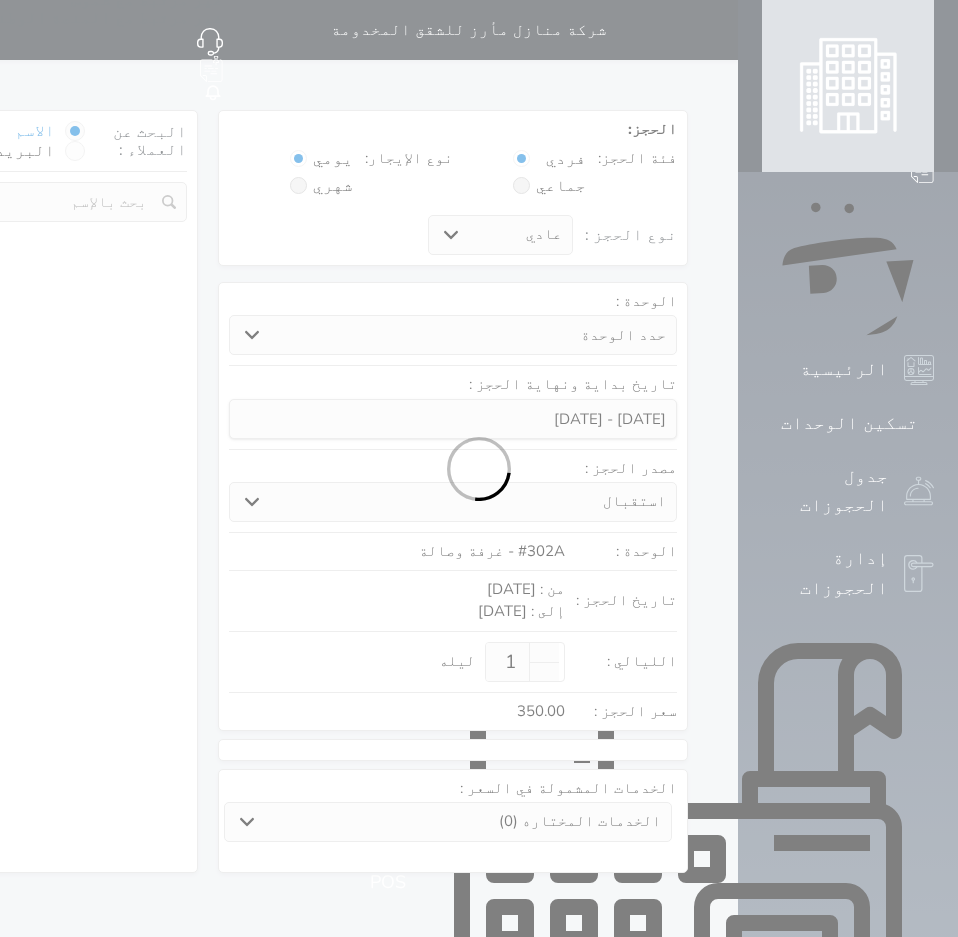 select on "57336" 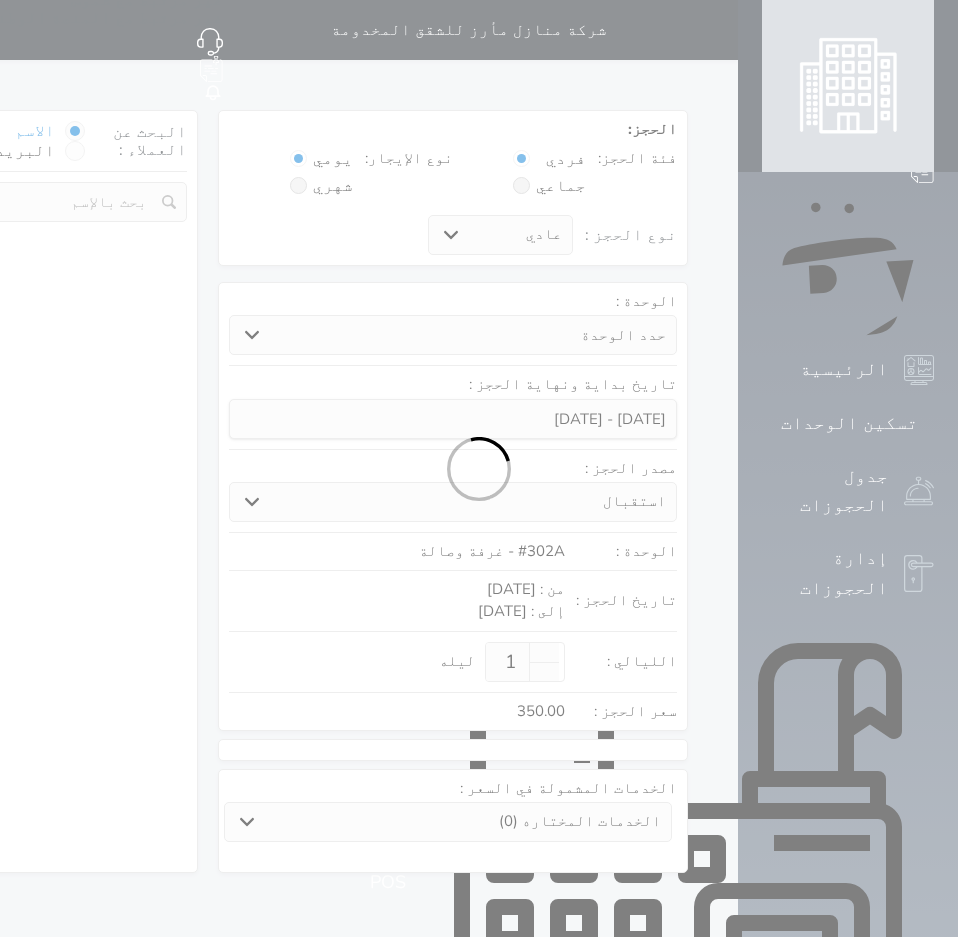 select on "1" 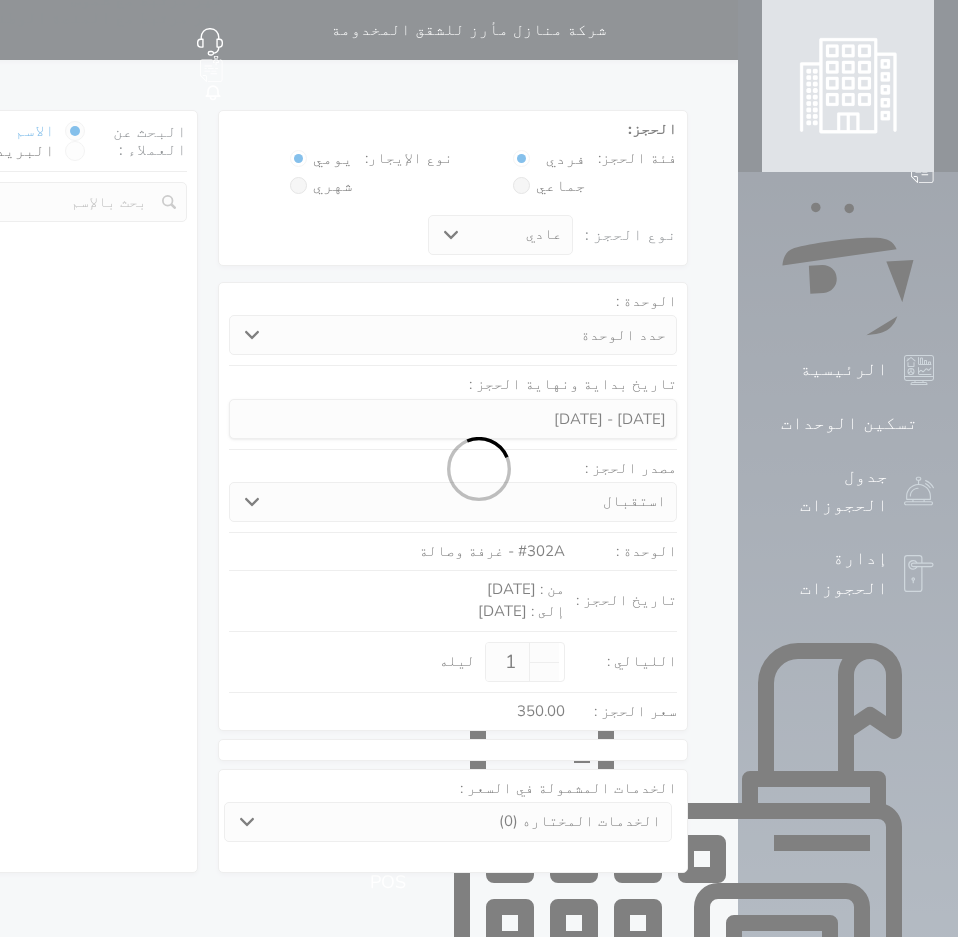select on "113" 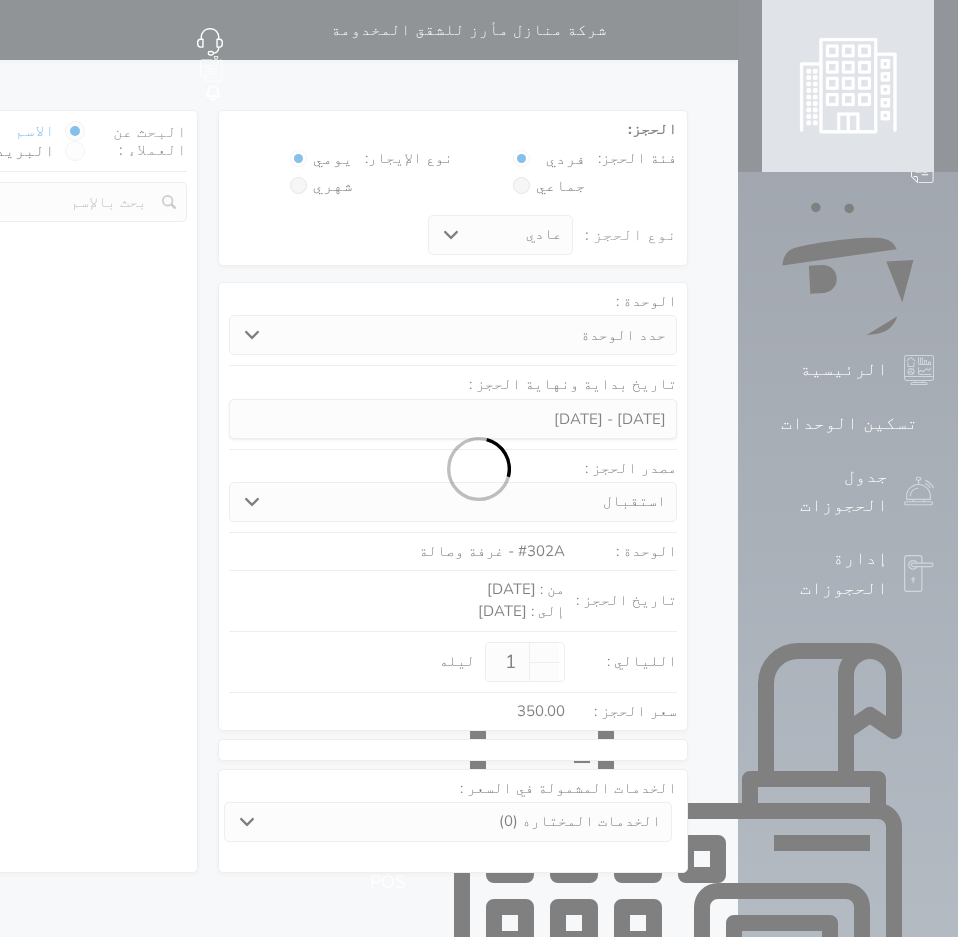 select on "1" 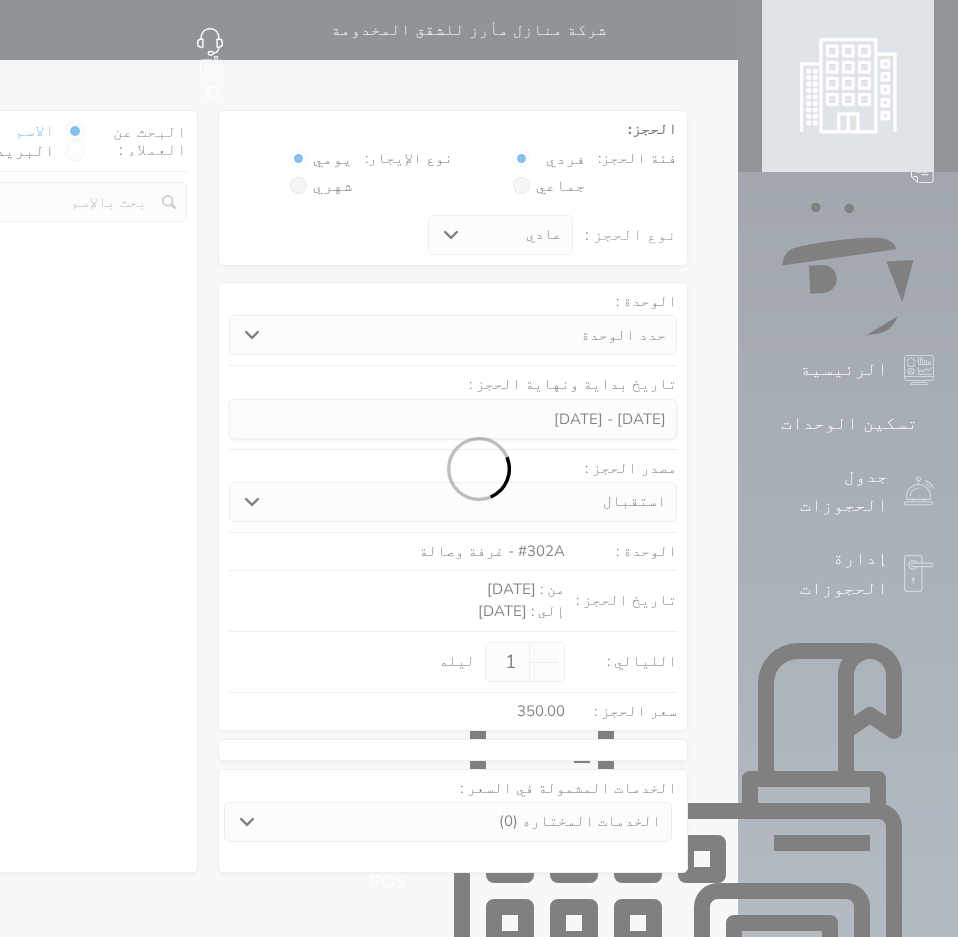 select 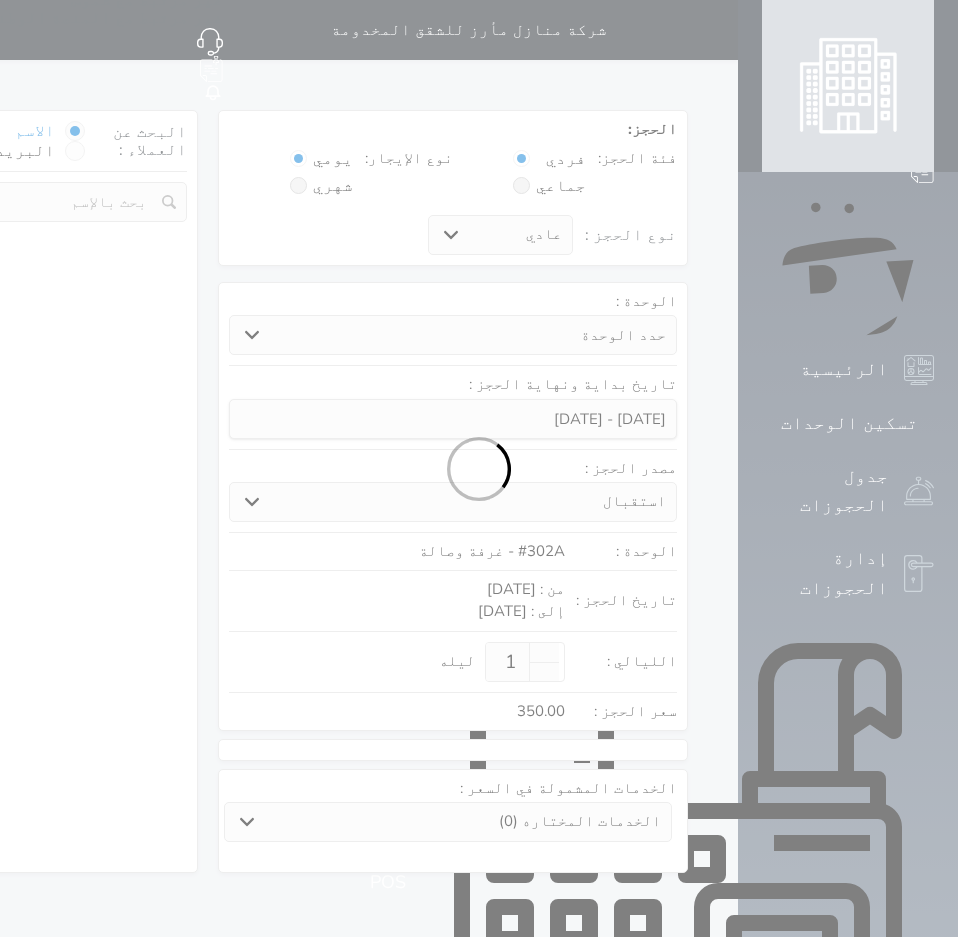 select on "7" 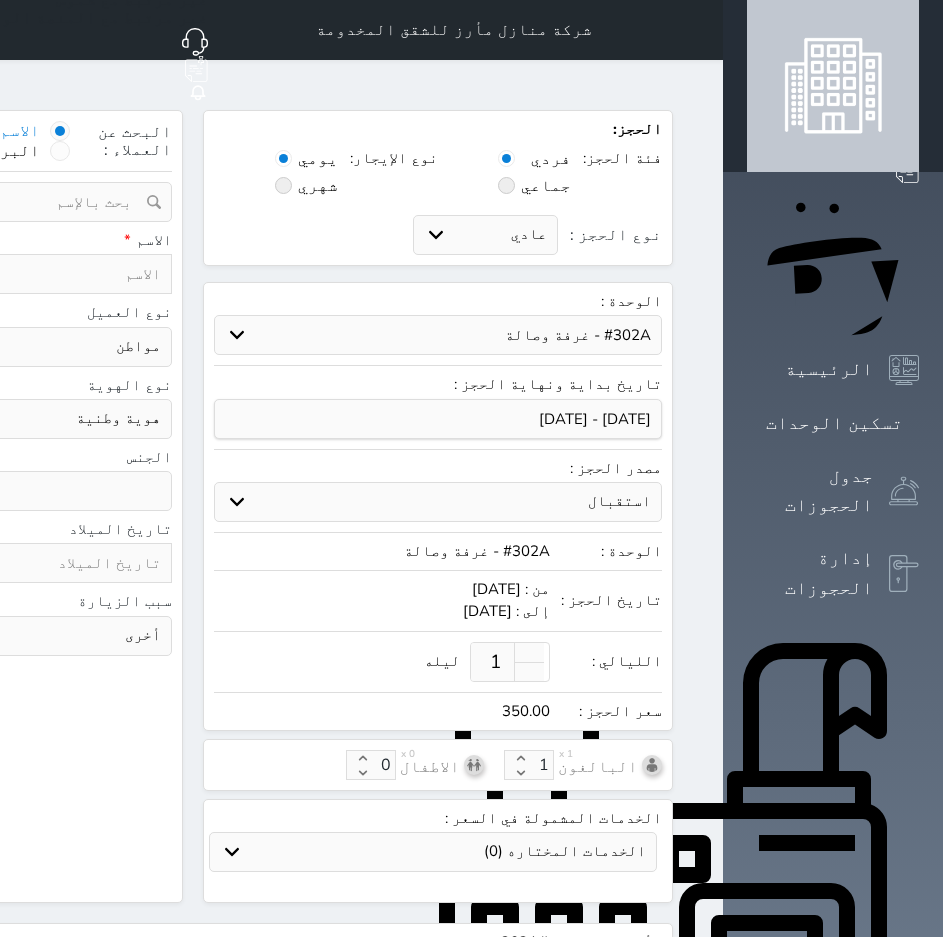 select 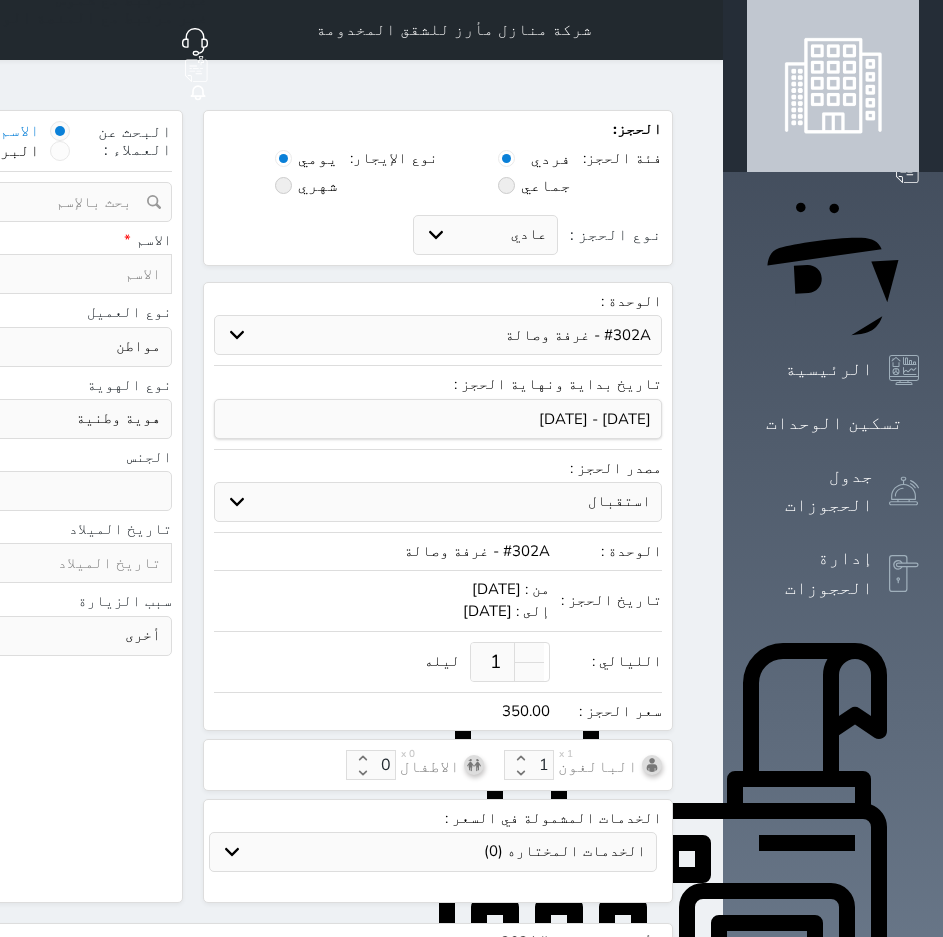 click at bounding box center (699, 30) 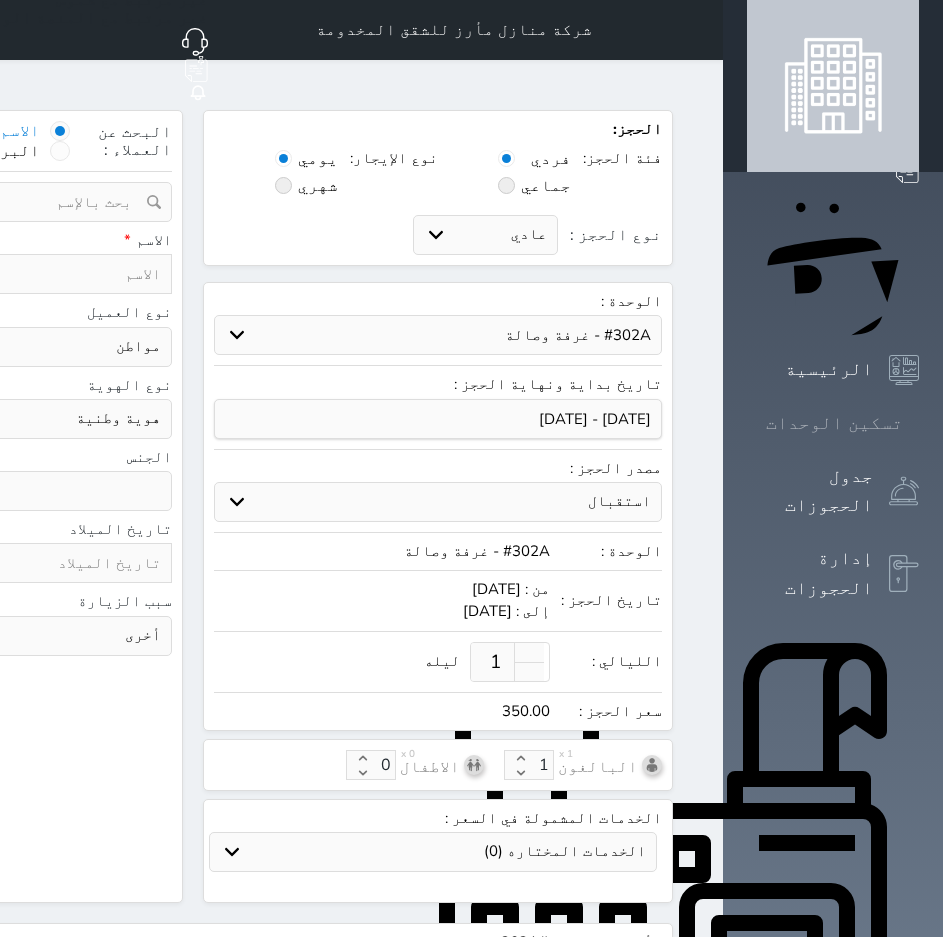 click on "تسكين الوحدات" at bounding box center (834, 423) 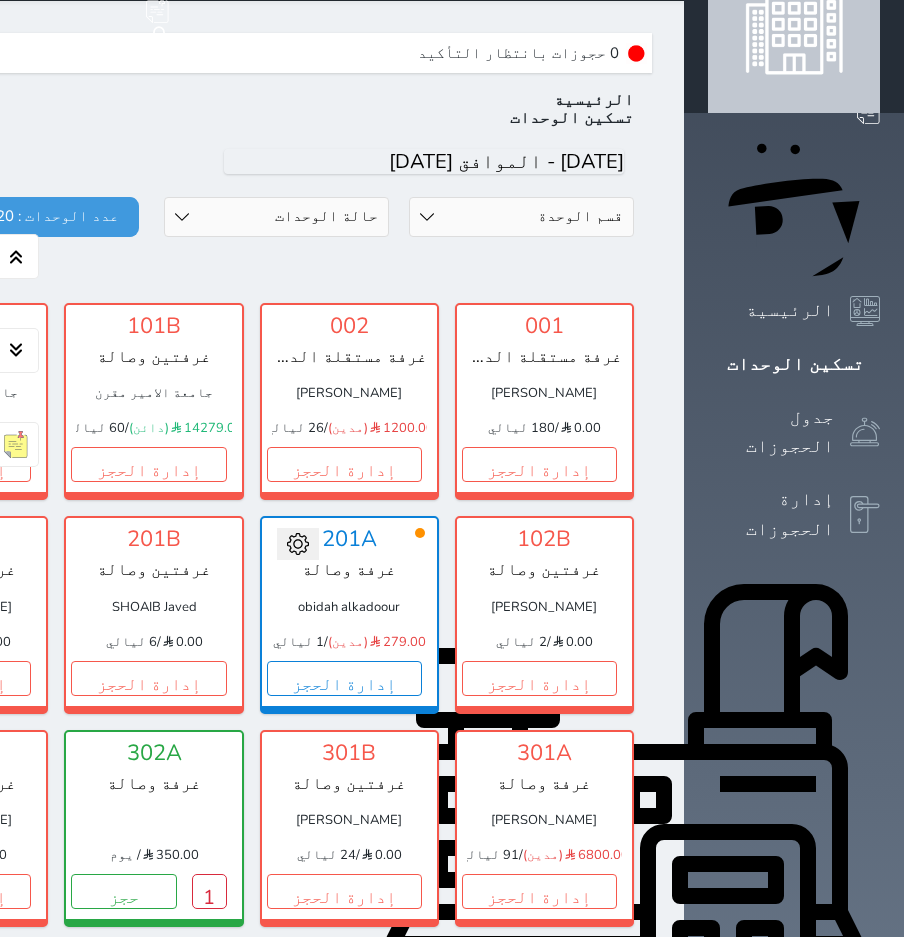 scroll, scrollTop: 0, scrollLeft: 0, axis: both 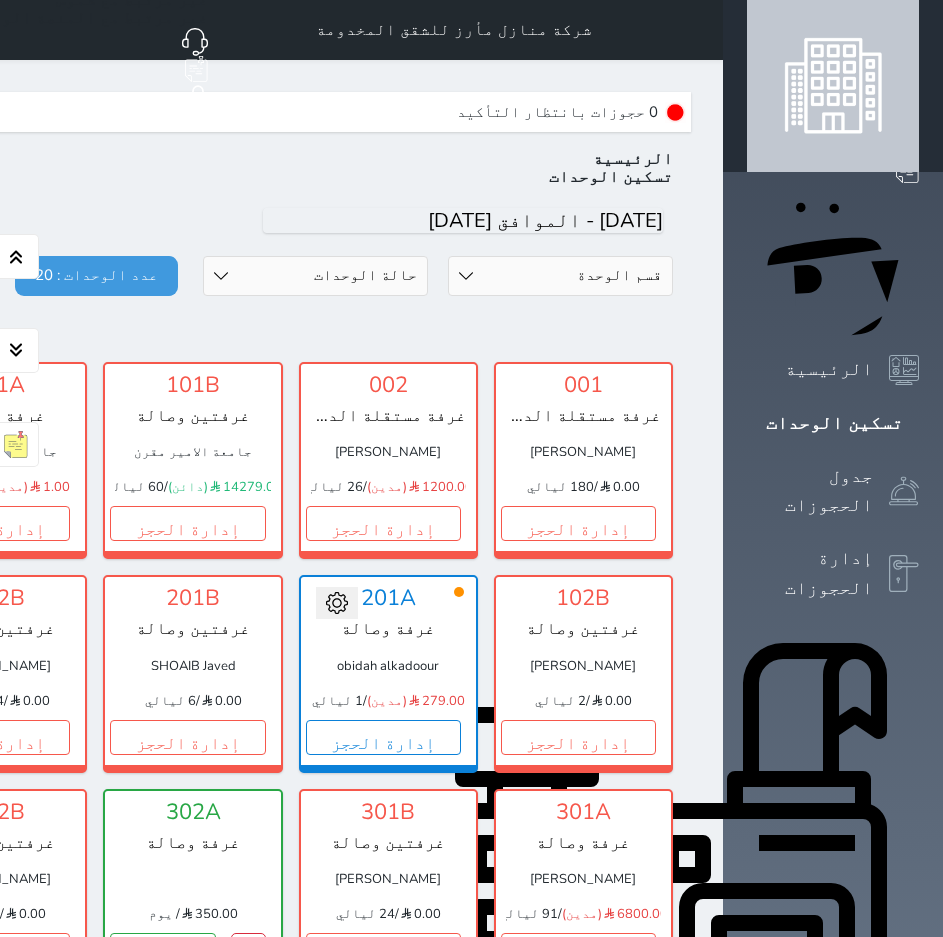 click at bounding box center (699, 30) 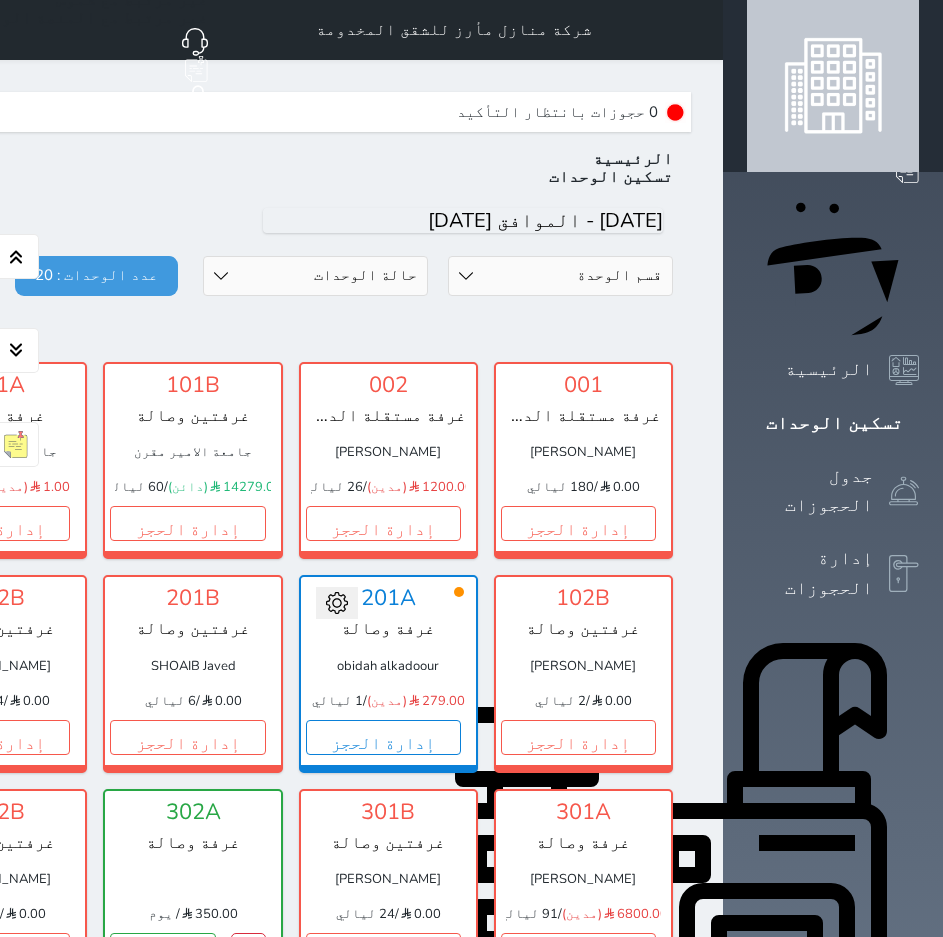 click on "حجز جديد" at bounding box center (838, 110) 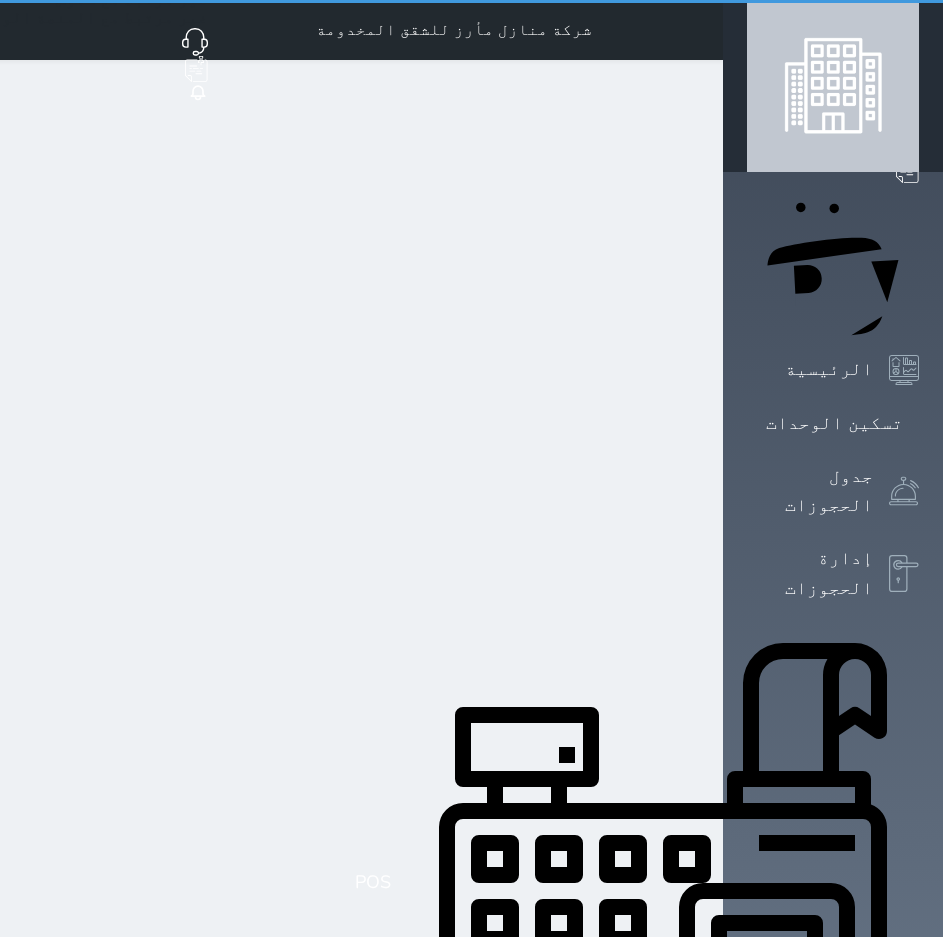 select on "1" 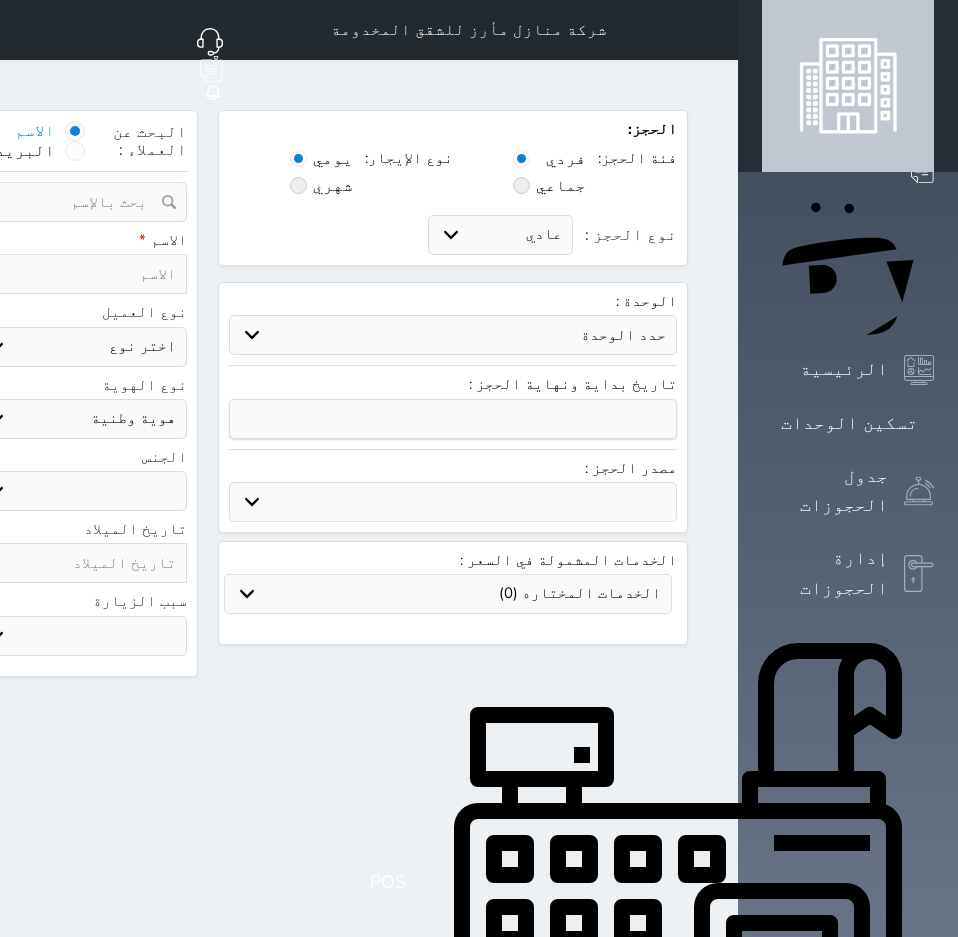select 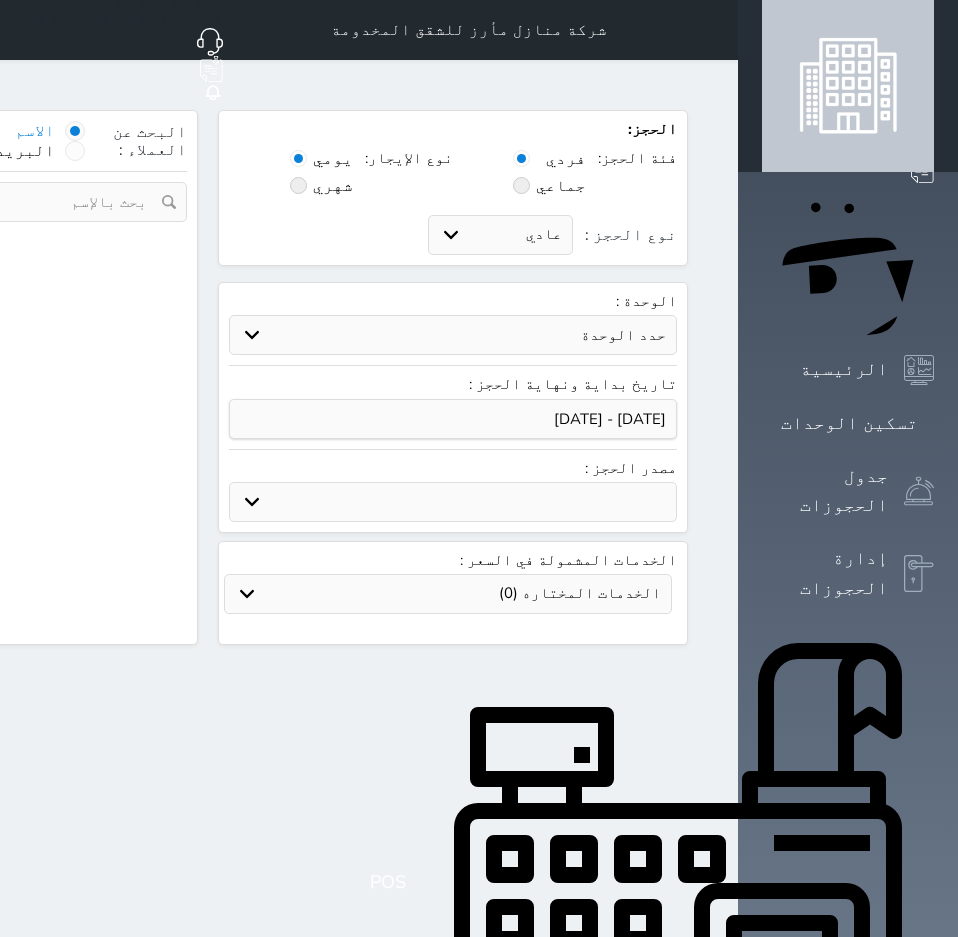 select 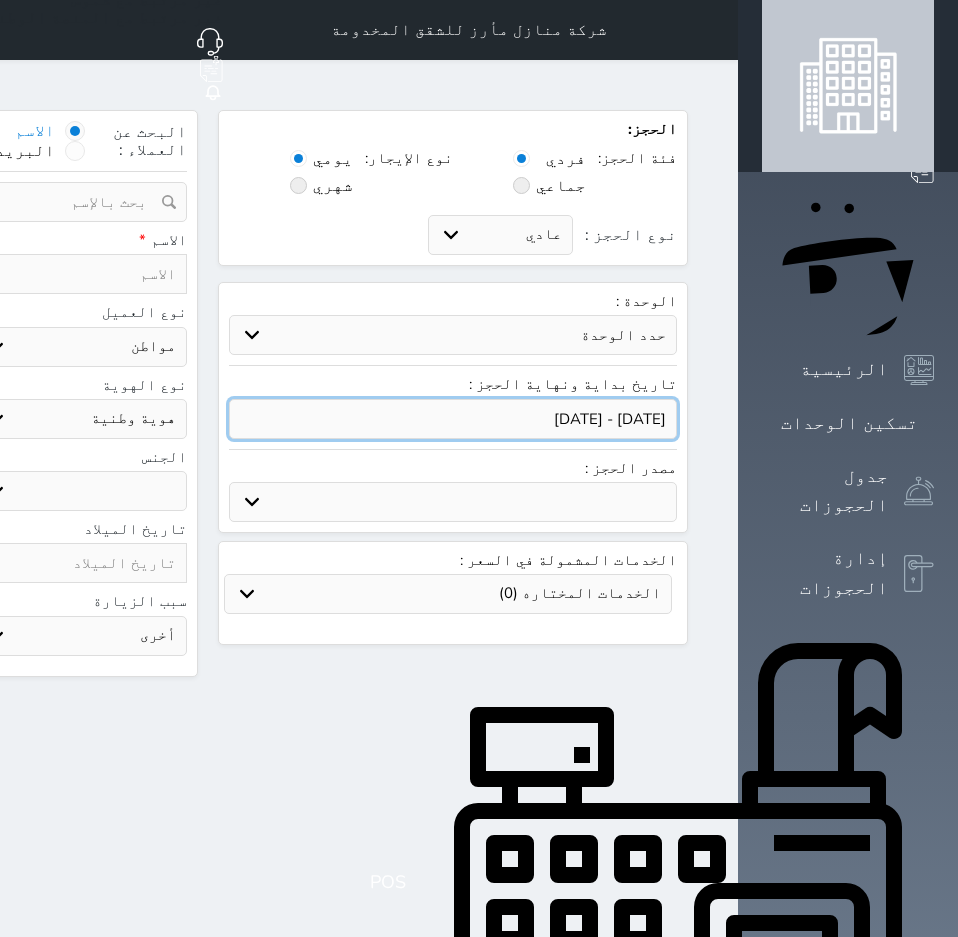 click at bounding box center [453, 419] 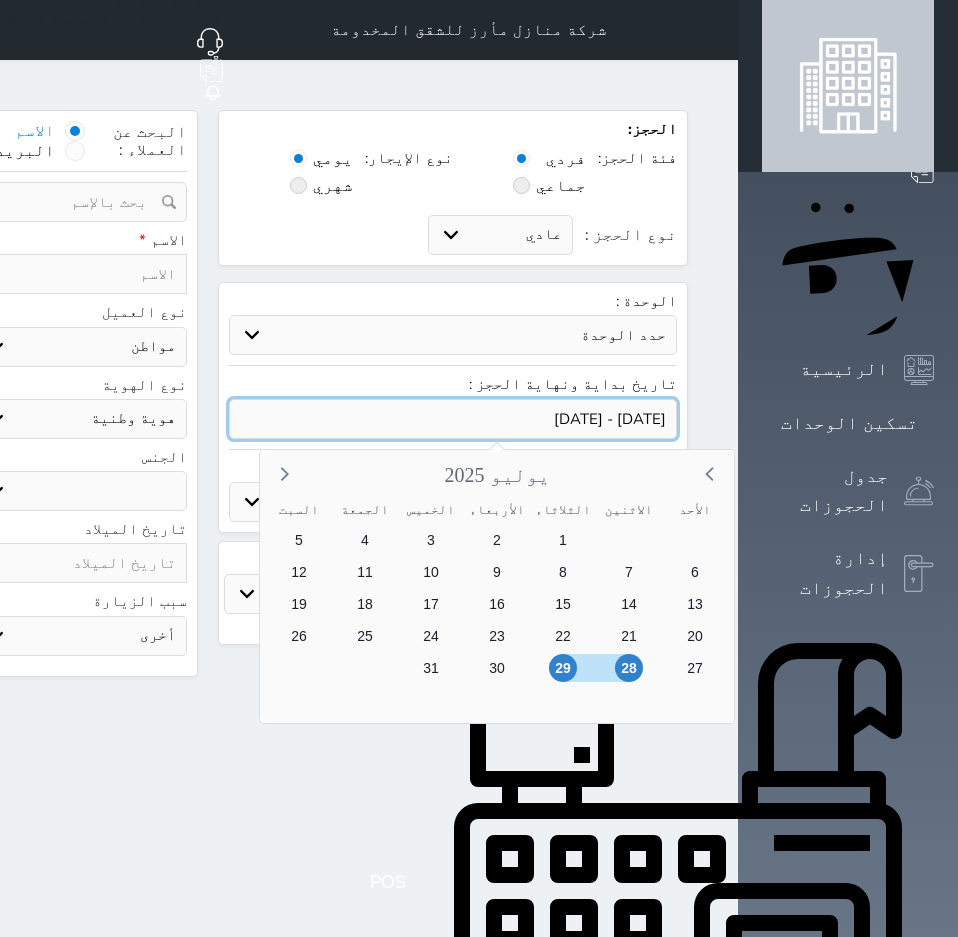 select 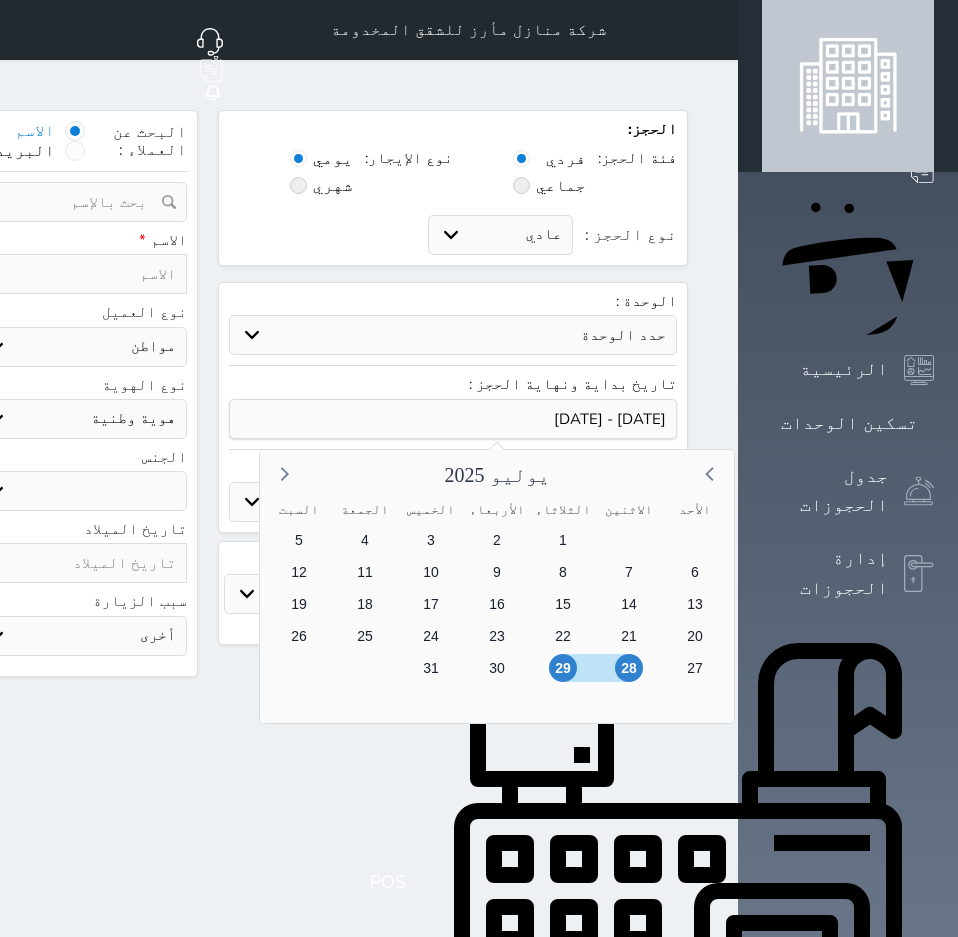 click on "حدد الوحدة
#502 - جناح فاخر
#302A - غرفة وصالة" at bounding box center [453, 335] 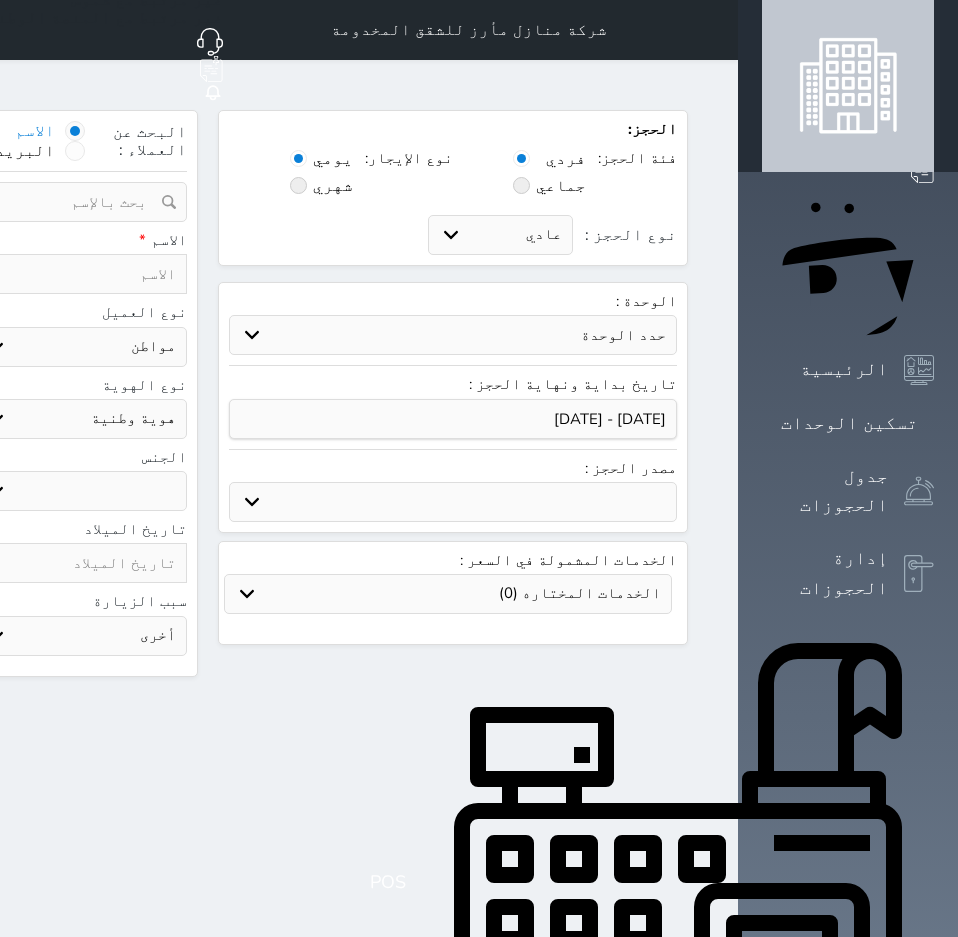 select on "57336" 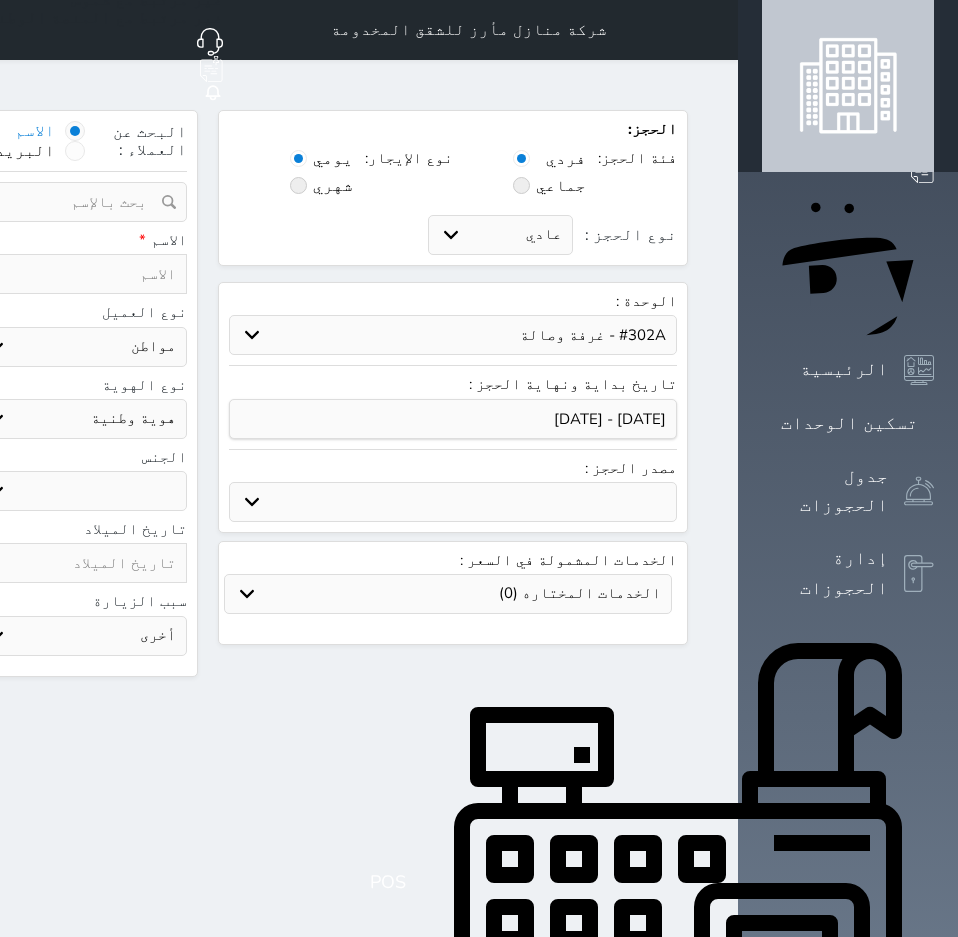 click on "حدد الوحدة
#502 - جناح فاخر
#302A - غرفة وصالة" at bounding box center [453, 335] 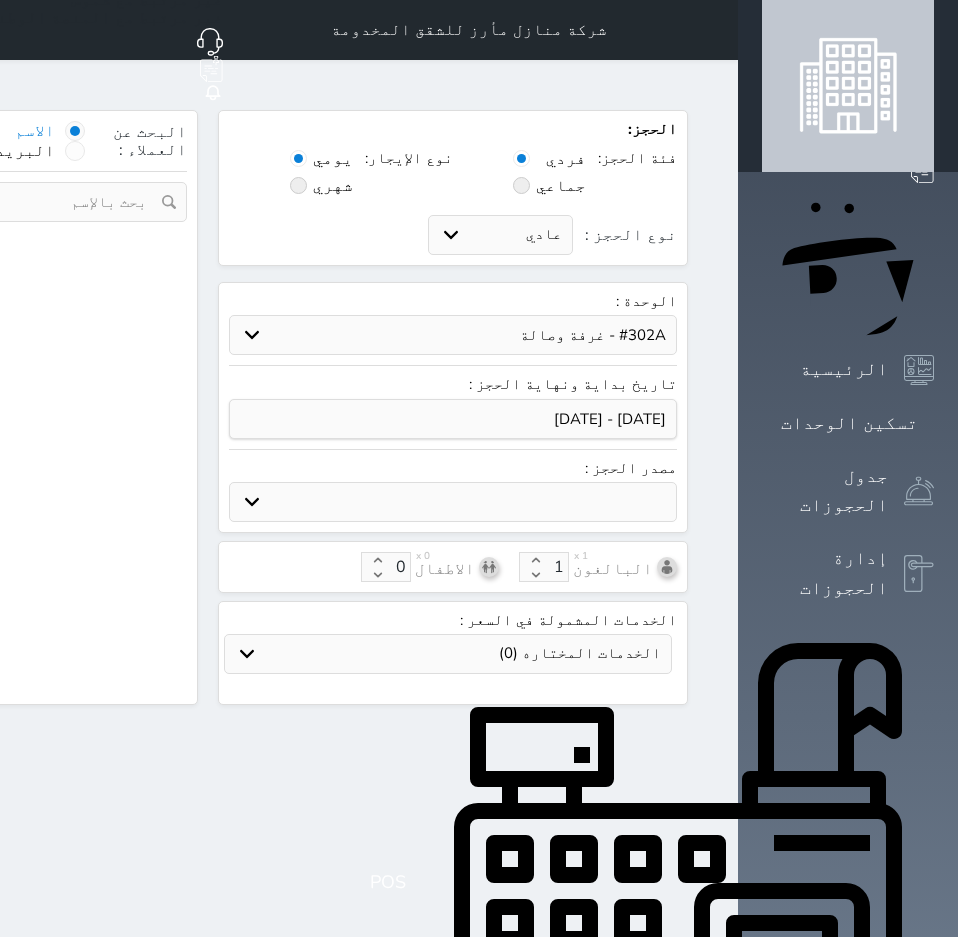 select on "1" 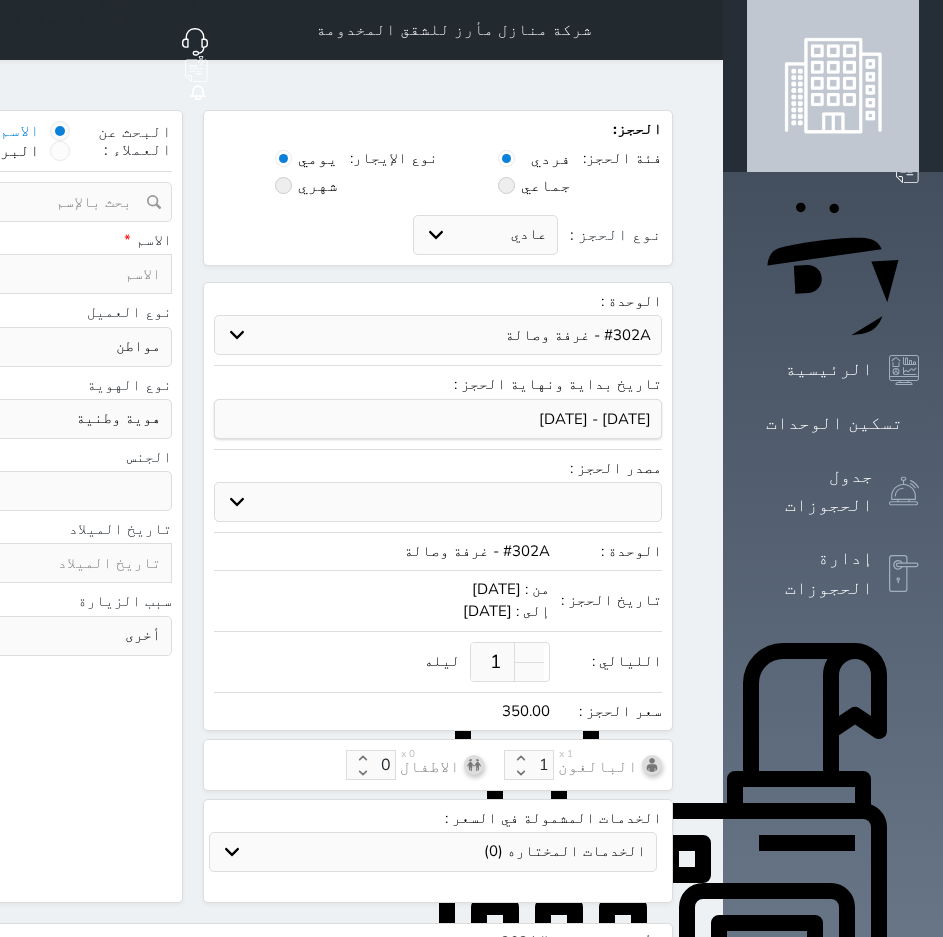 select 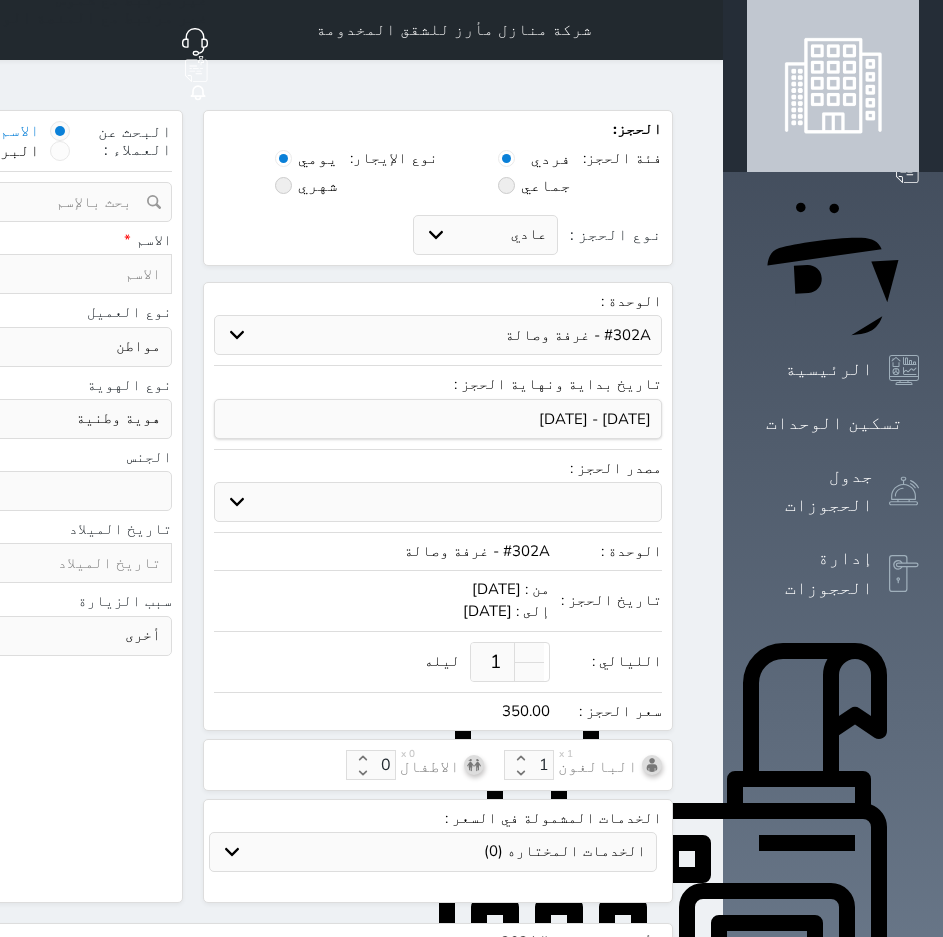 click at bounding box center (65, 274) 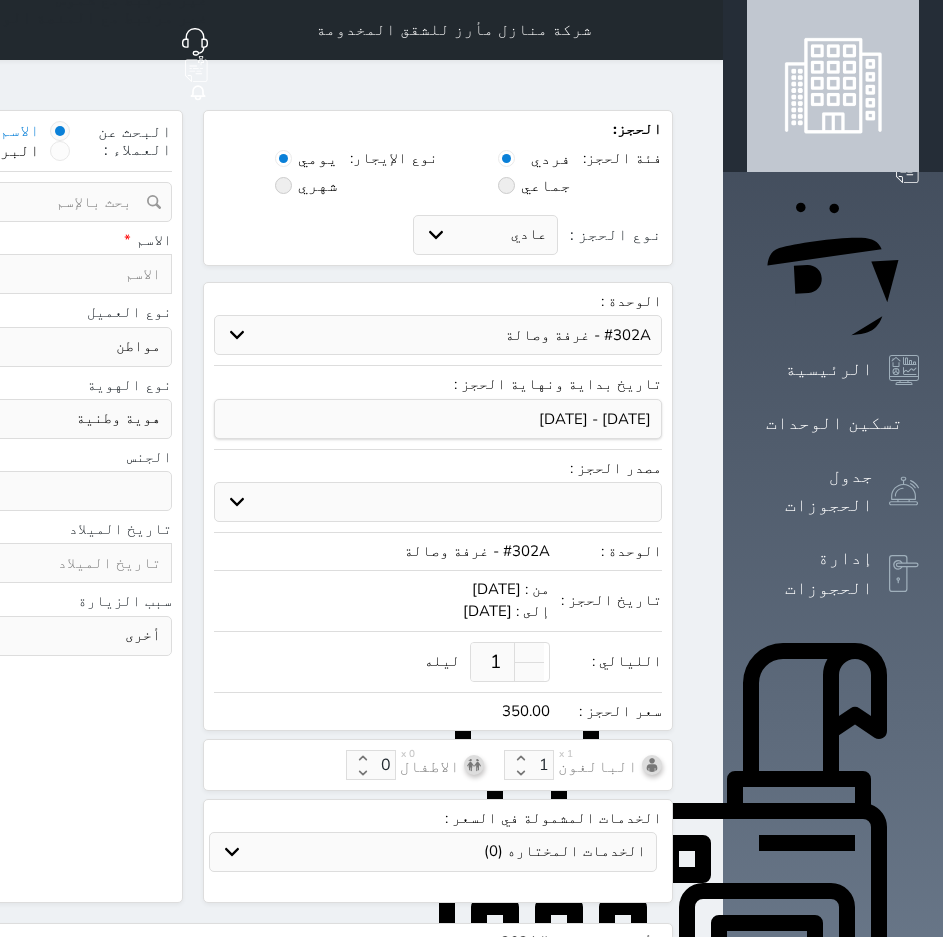 click on "نوع الحجز :" at bounding box center [-201, 274] 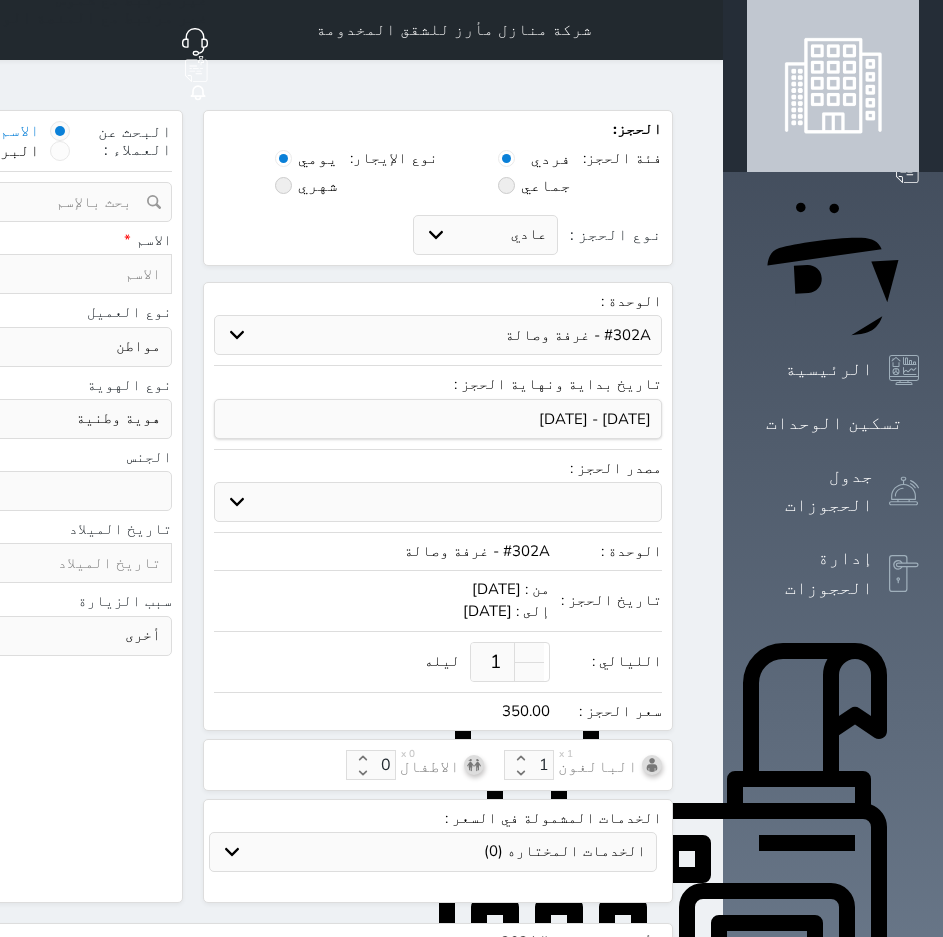 click on "نوع الحجز :" at bounding box center (-201, 274) 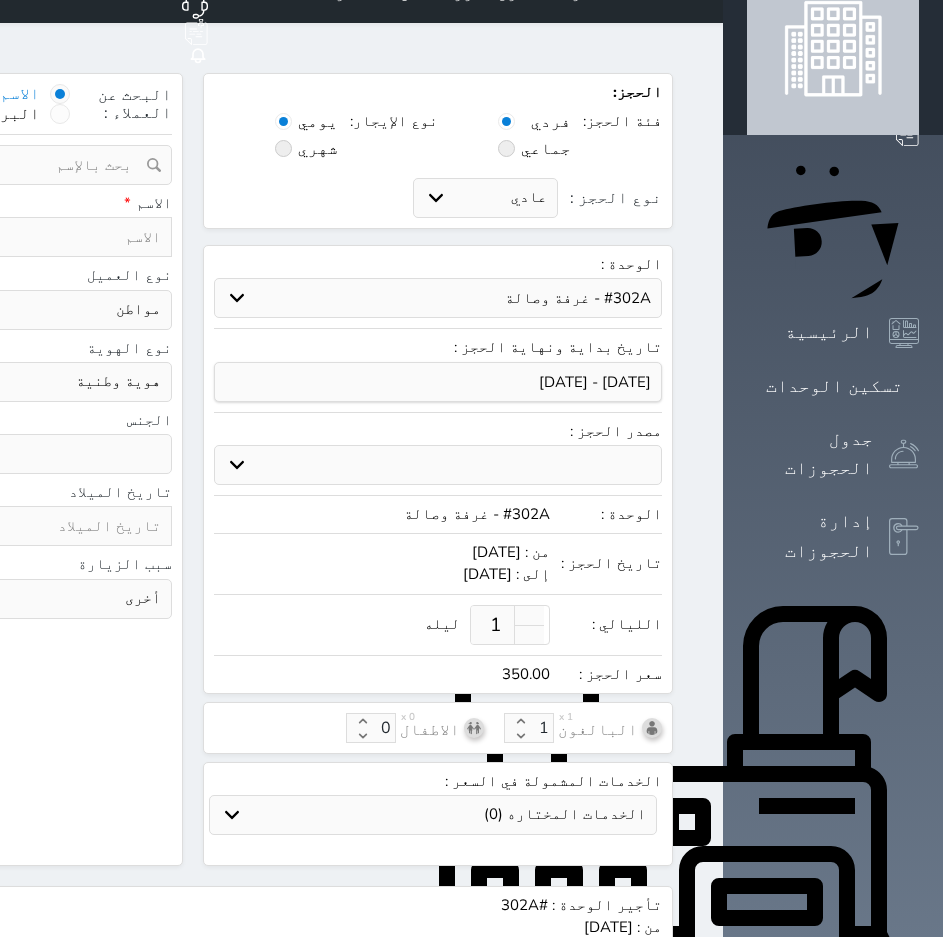 scroll, scrollTop: 208, scrollLeft: 0, axis: vertical 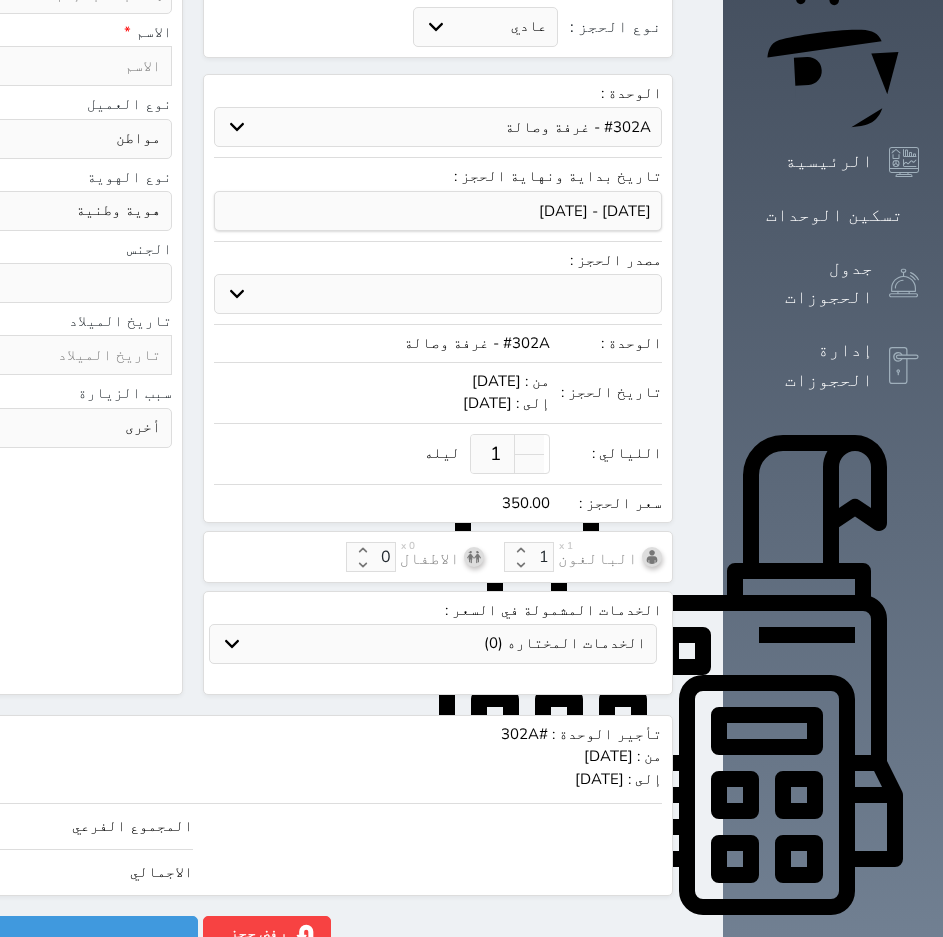 click on "350.00" at bounding box center (-211, 826) 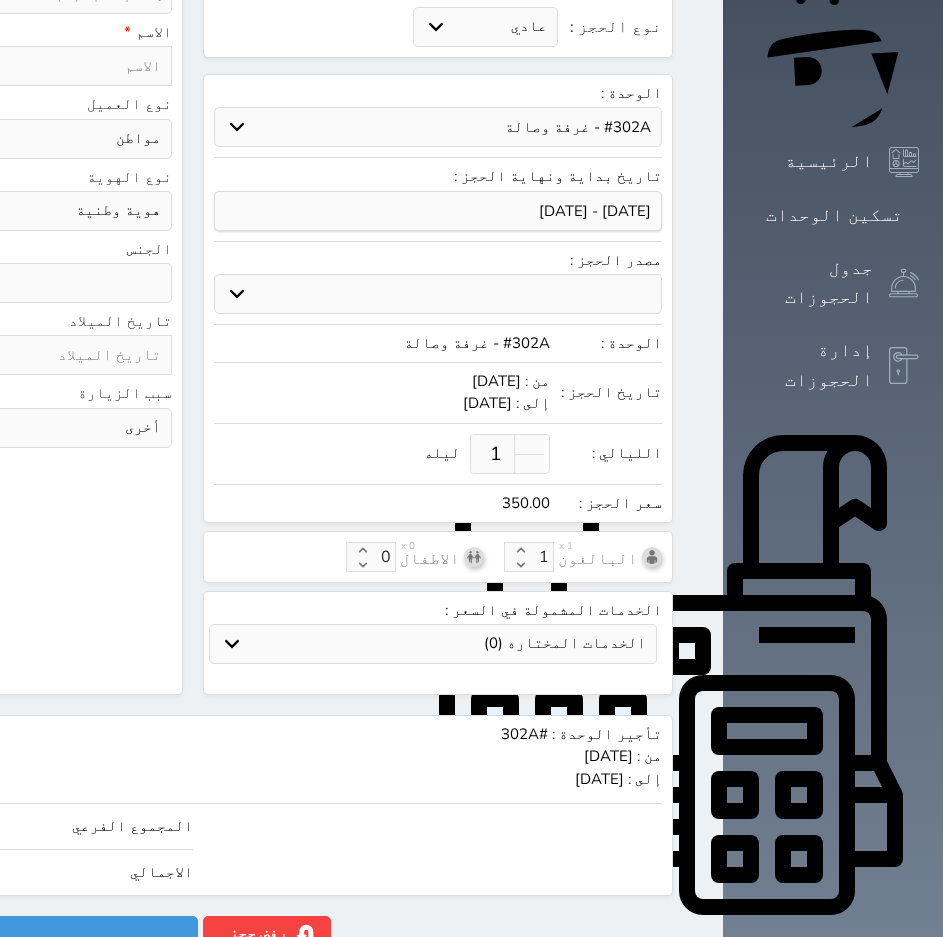 type on "1" 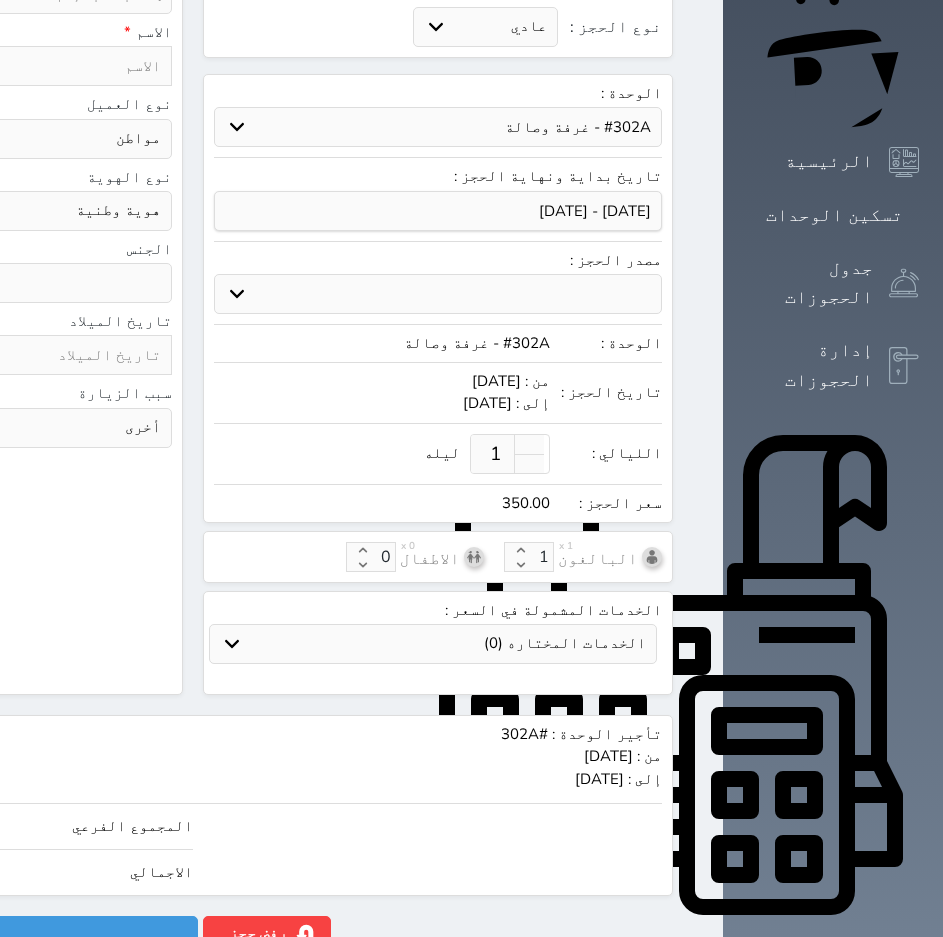 type on "1.00" 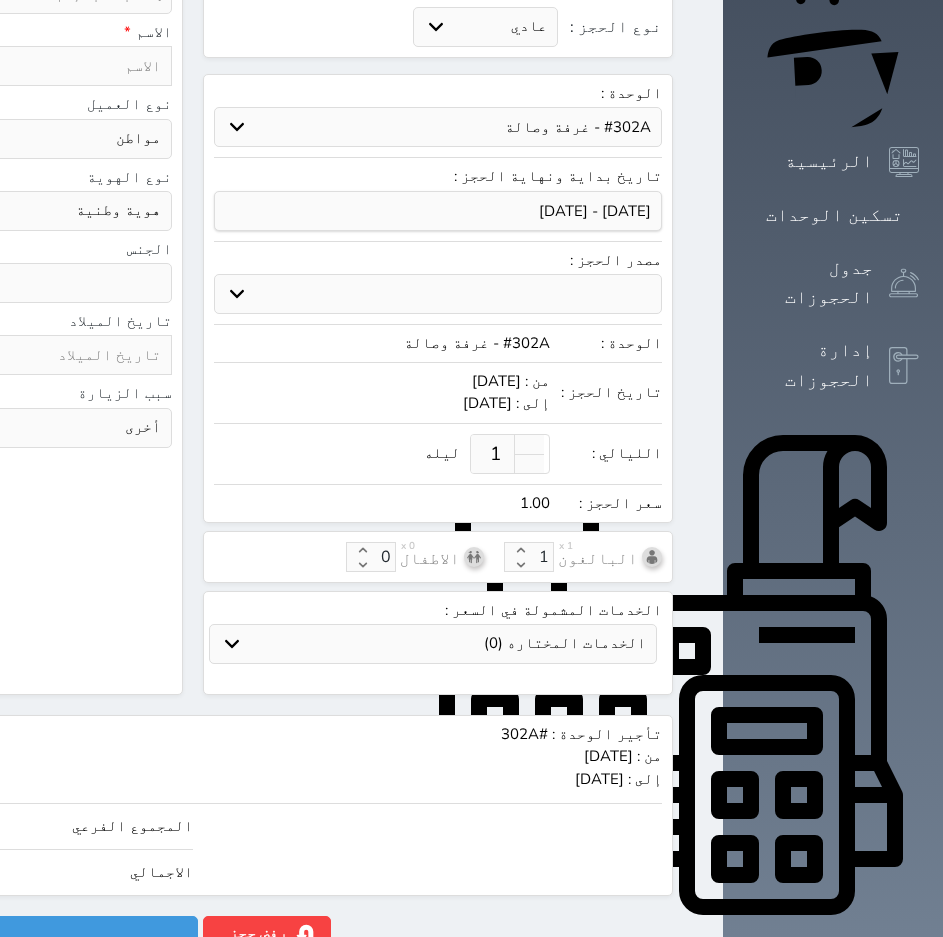 type 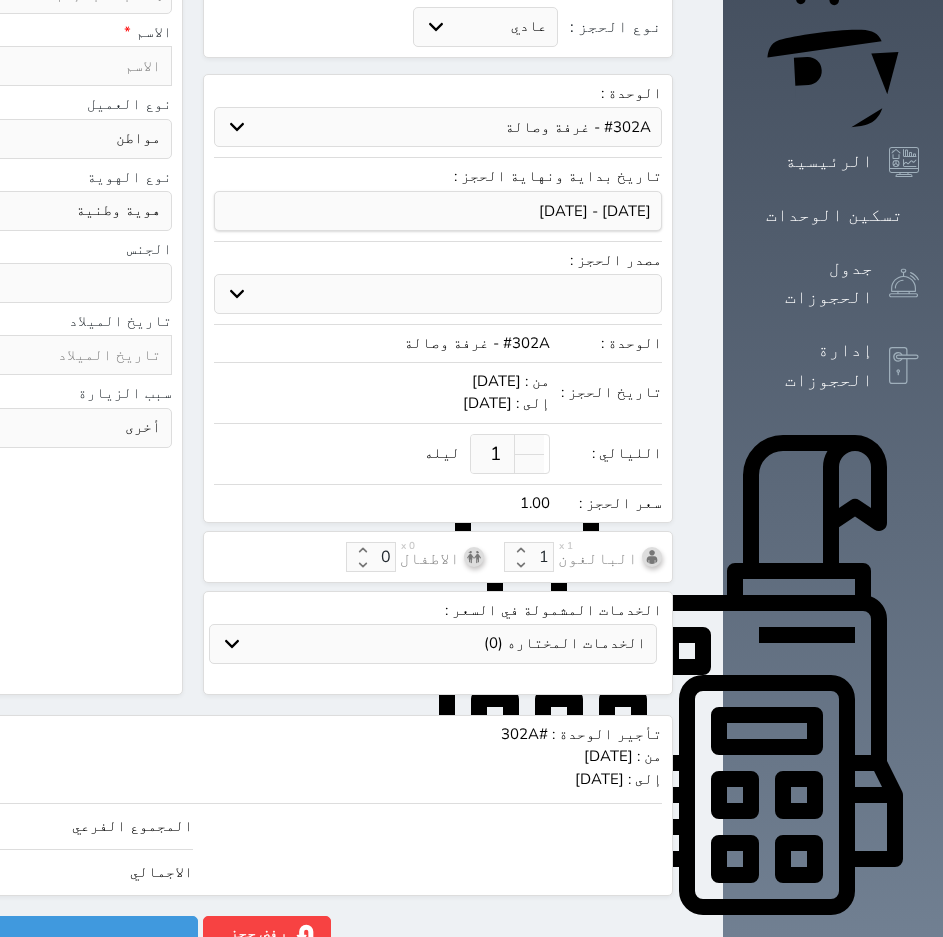 select 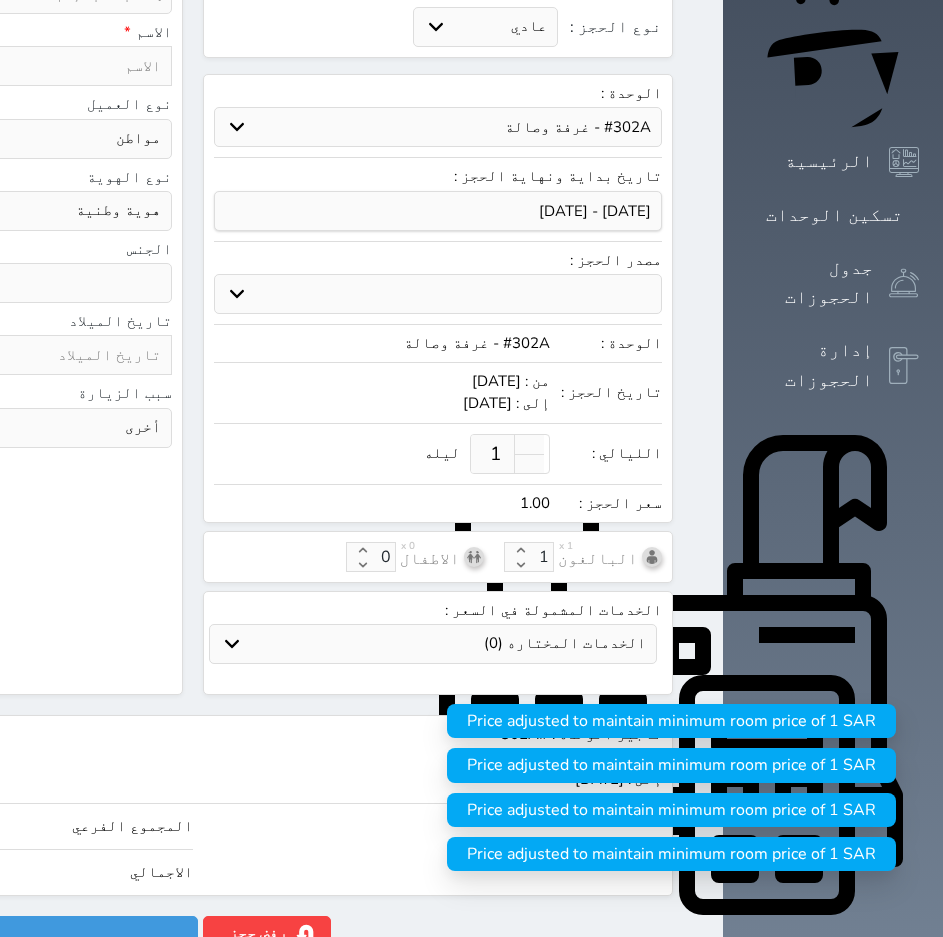 type on "1" 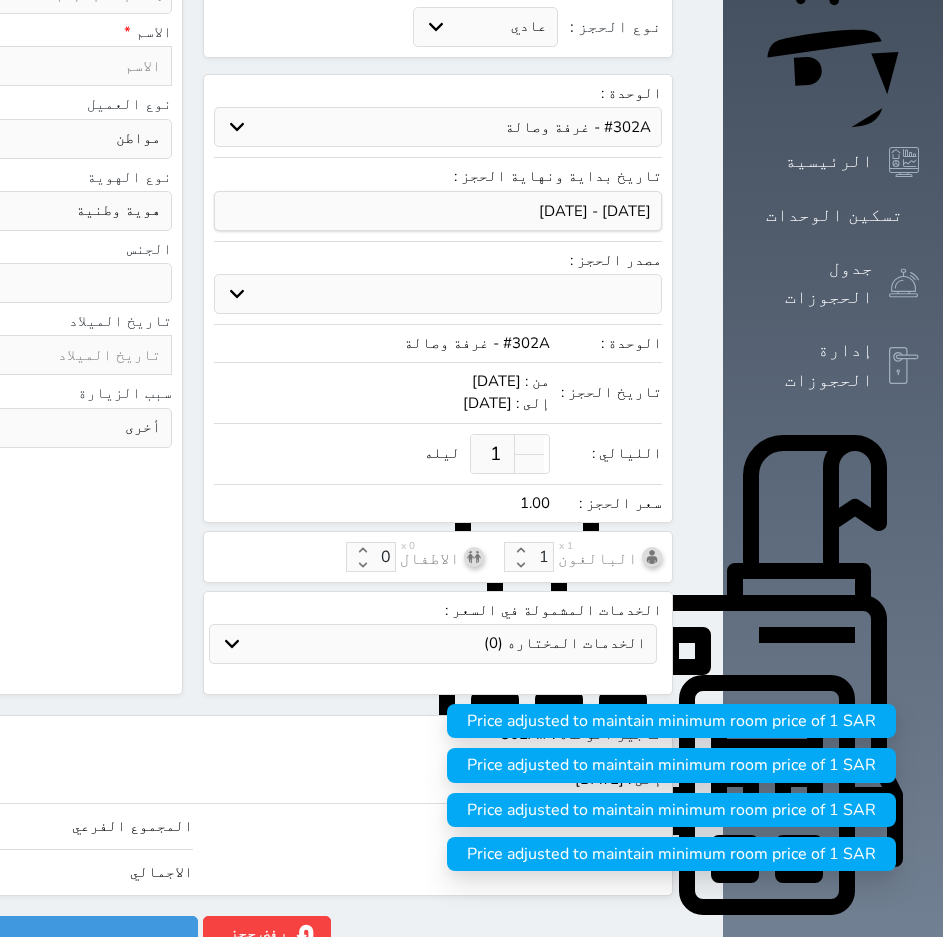 select 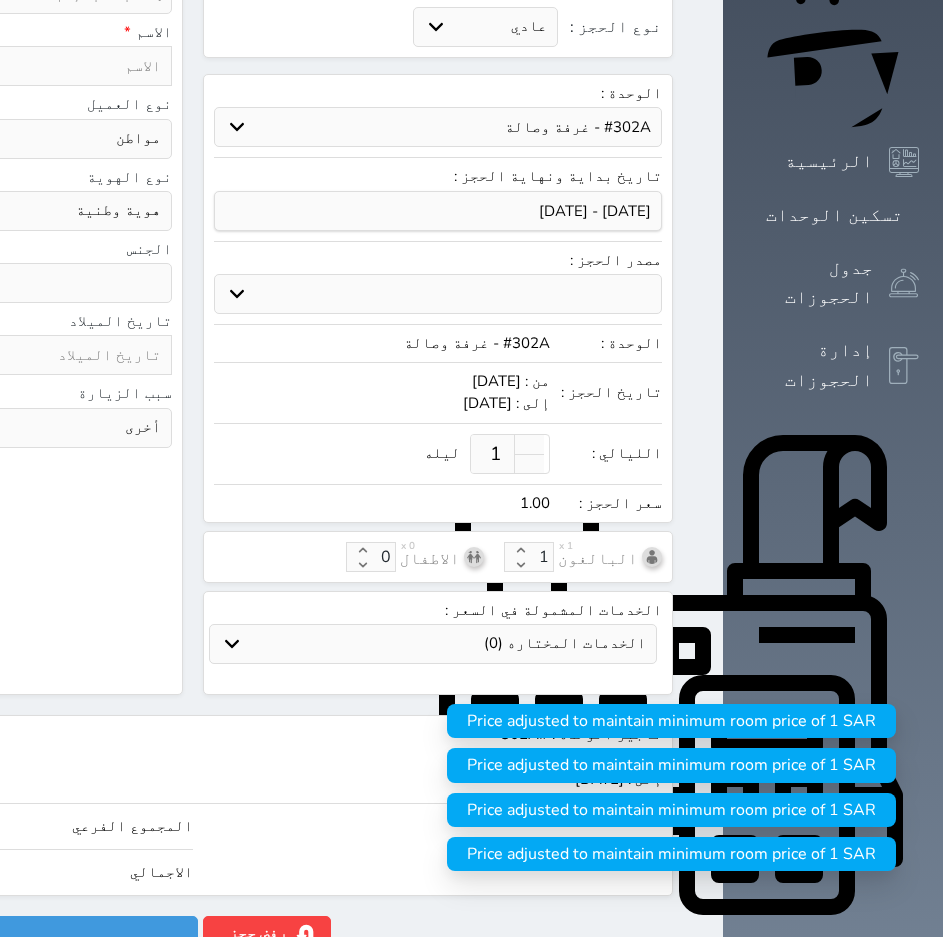 type 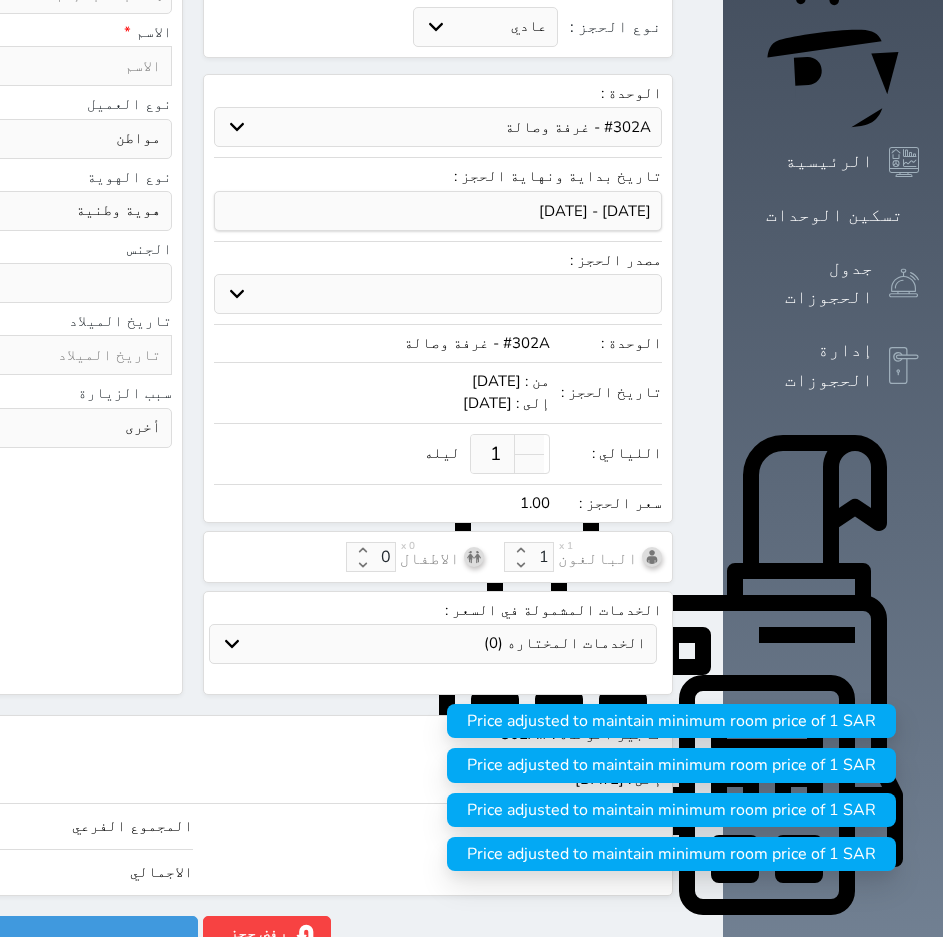 select 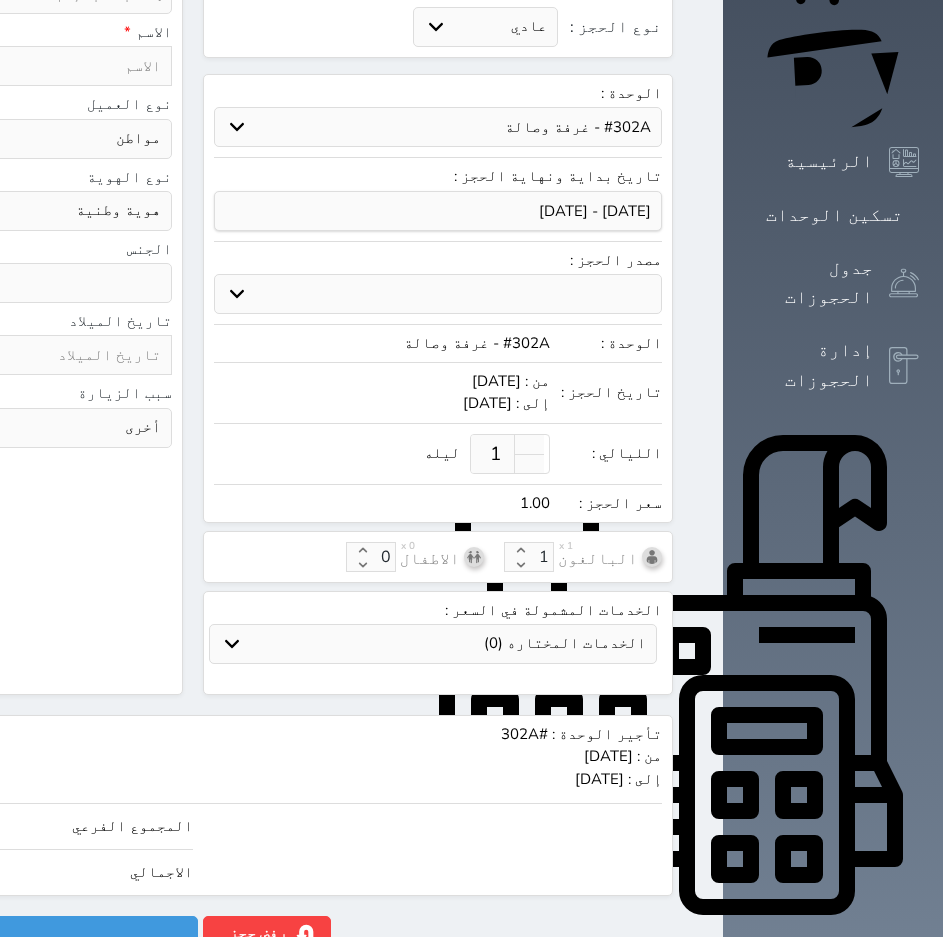 click on "1.00" at bounding box center [-211, 872] 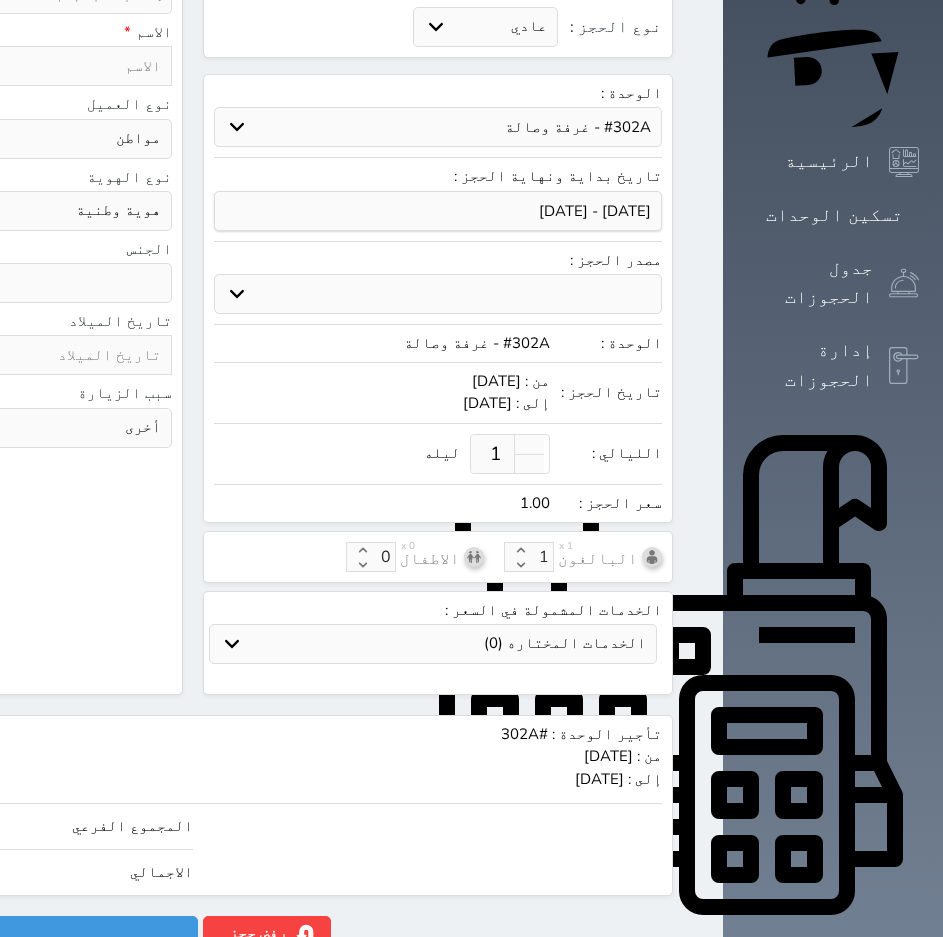 type 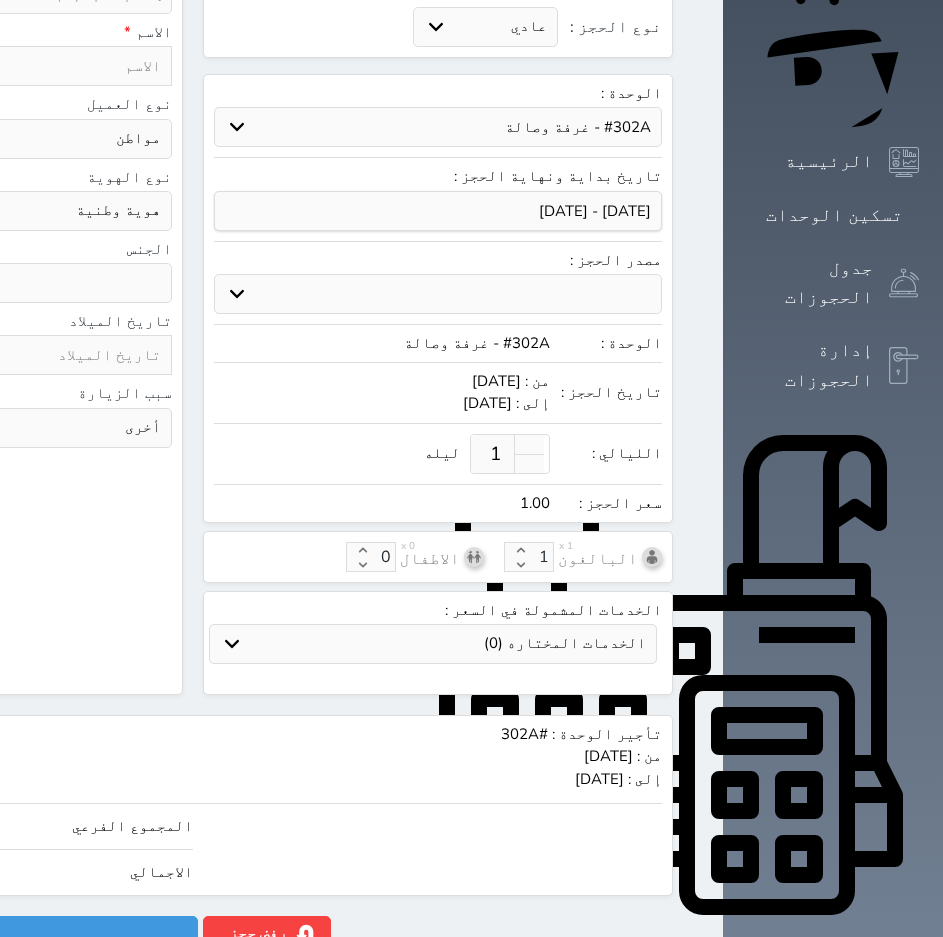 select 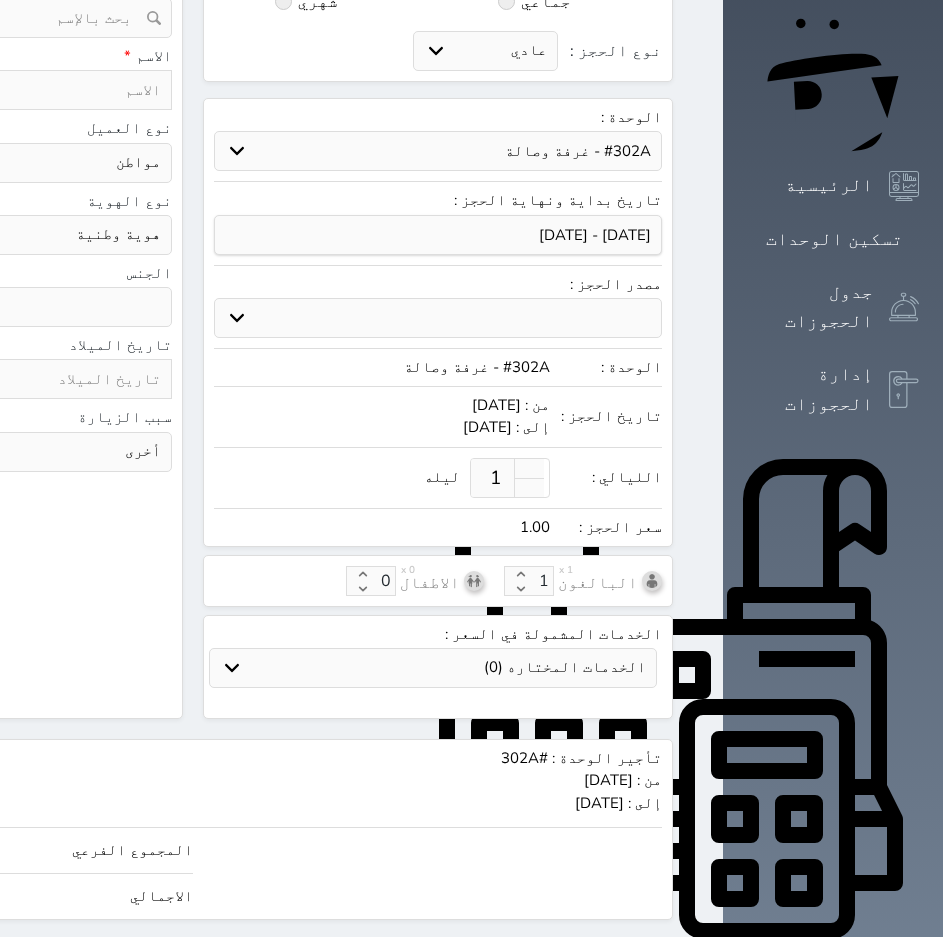 scroll, scrollTop: 208, scrollLeft: 0, axis: vertical 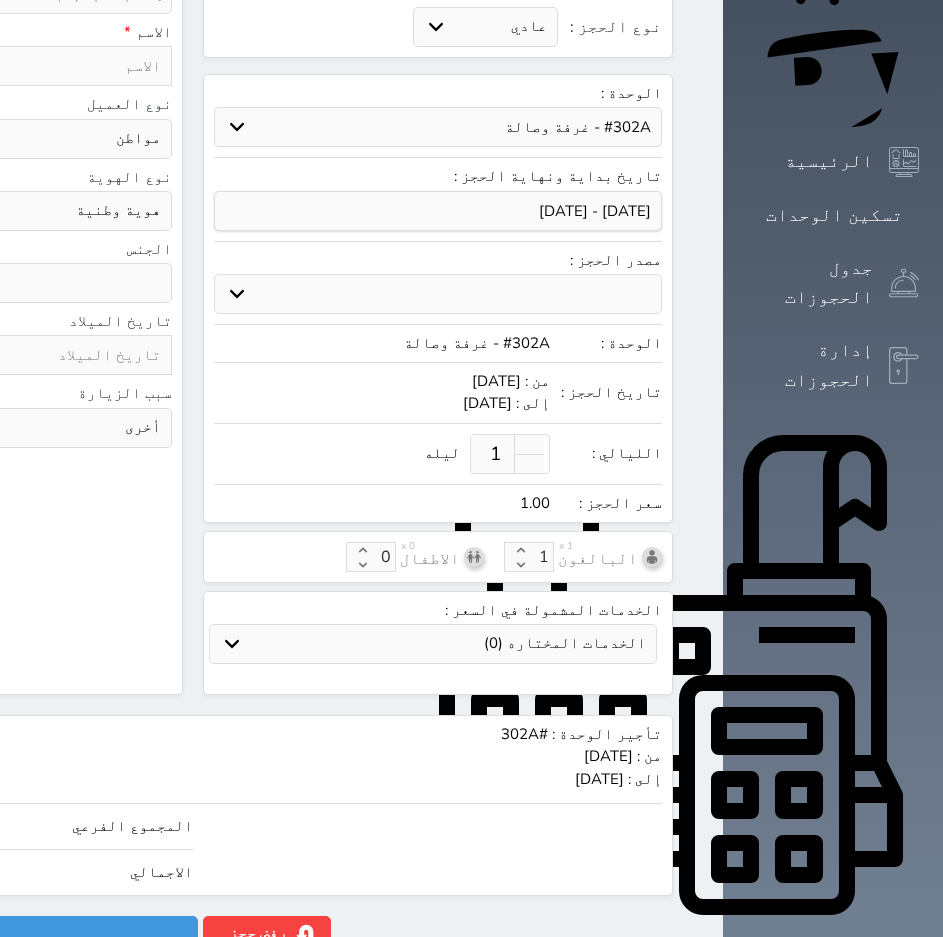 type on "1" 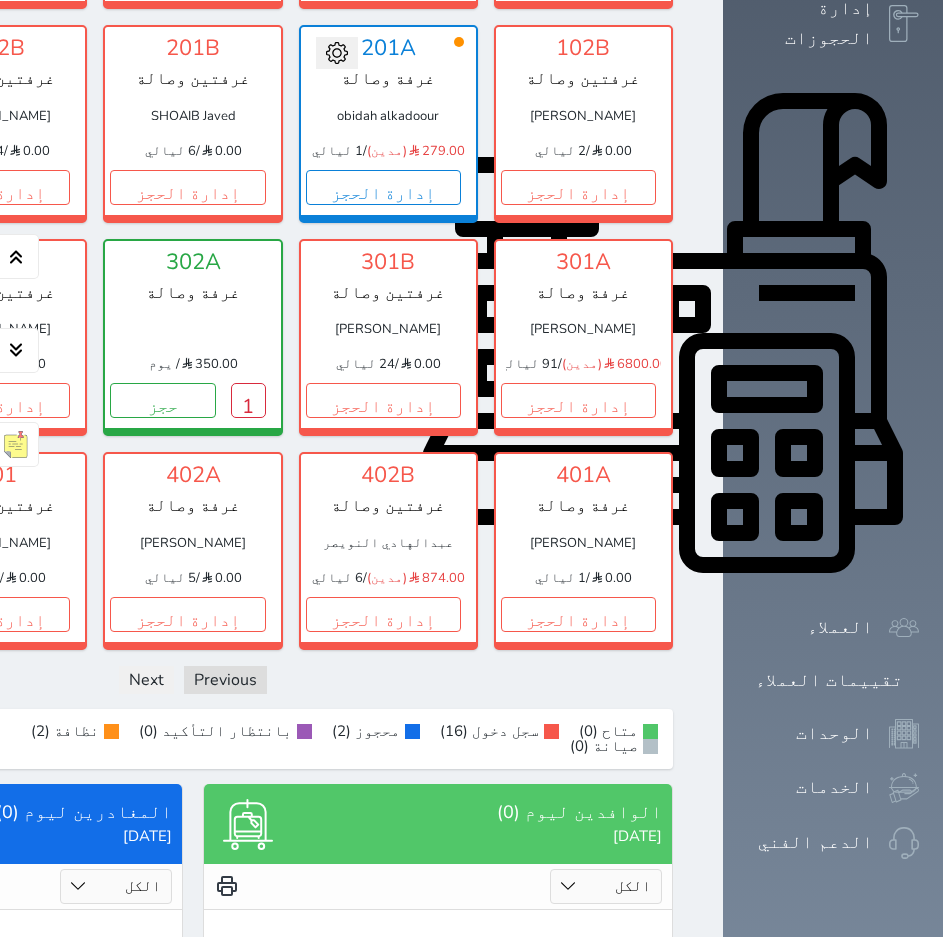 scroll, scrollTop: 600, scrollLeft: 0, axis: vertical 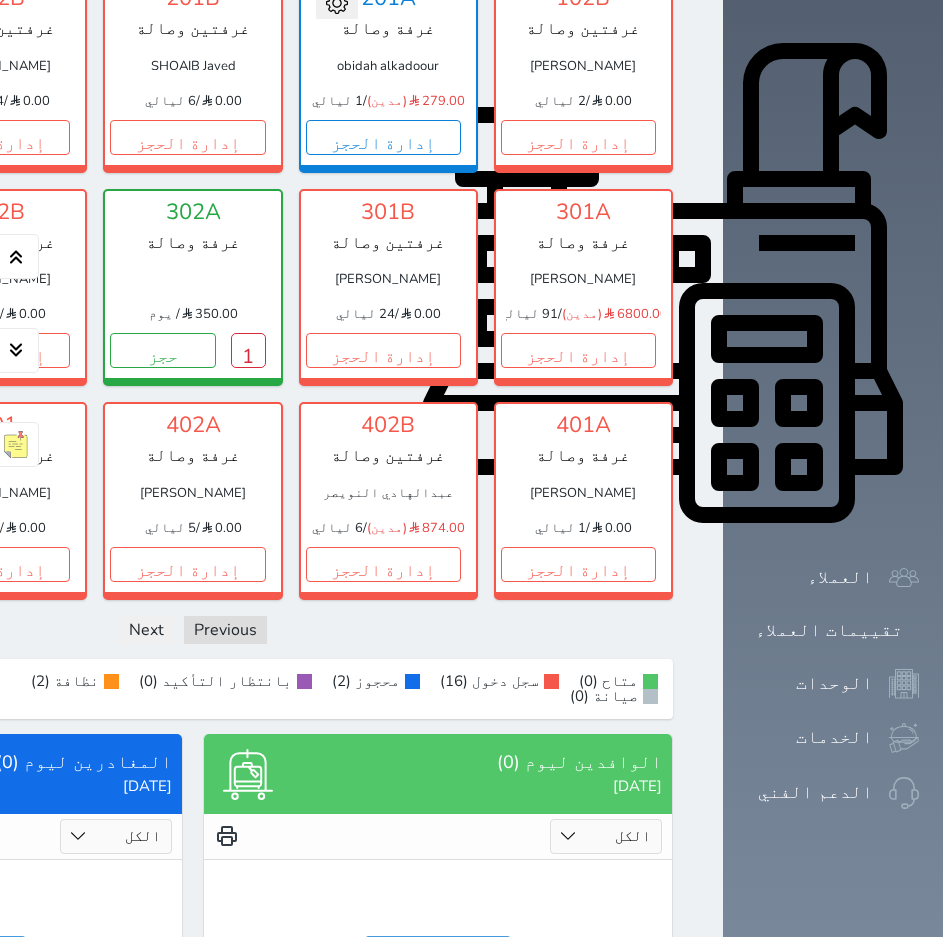 click on "إدارة الحجز" at bounding box center (-203, 350) 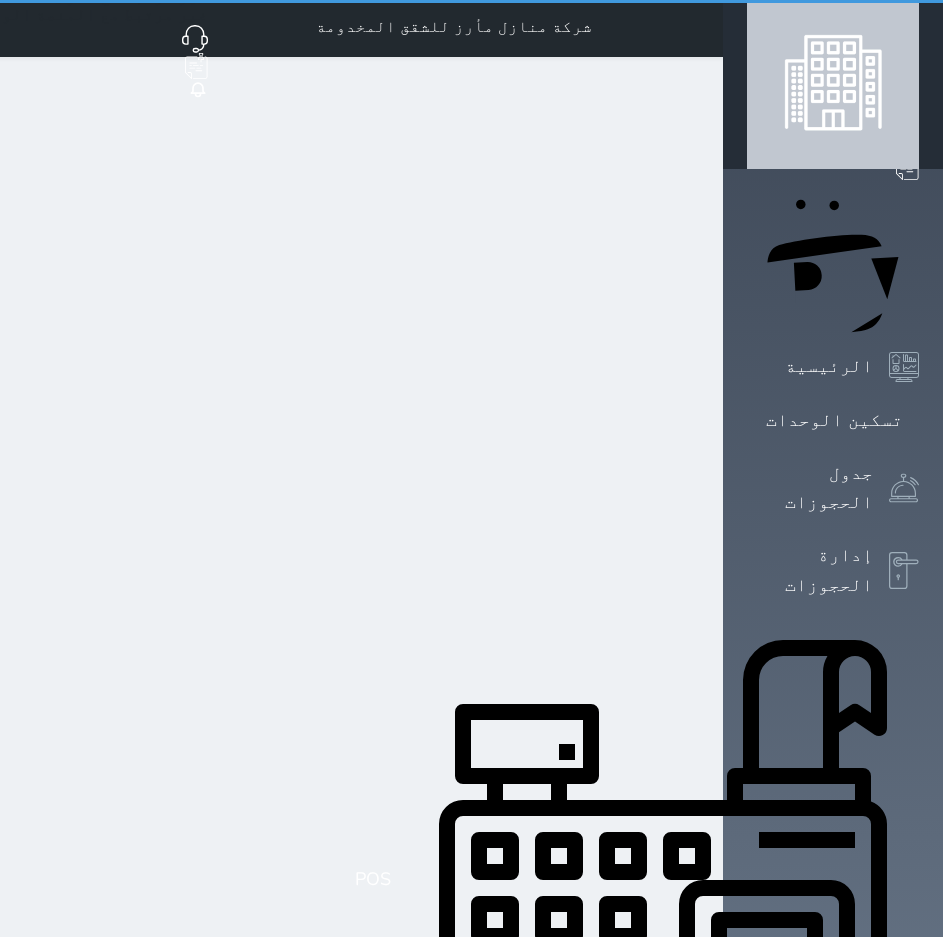 scroll, scrollTop: 0, scrollLeft: 0, axis: both 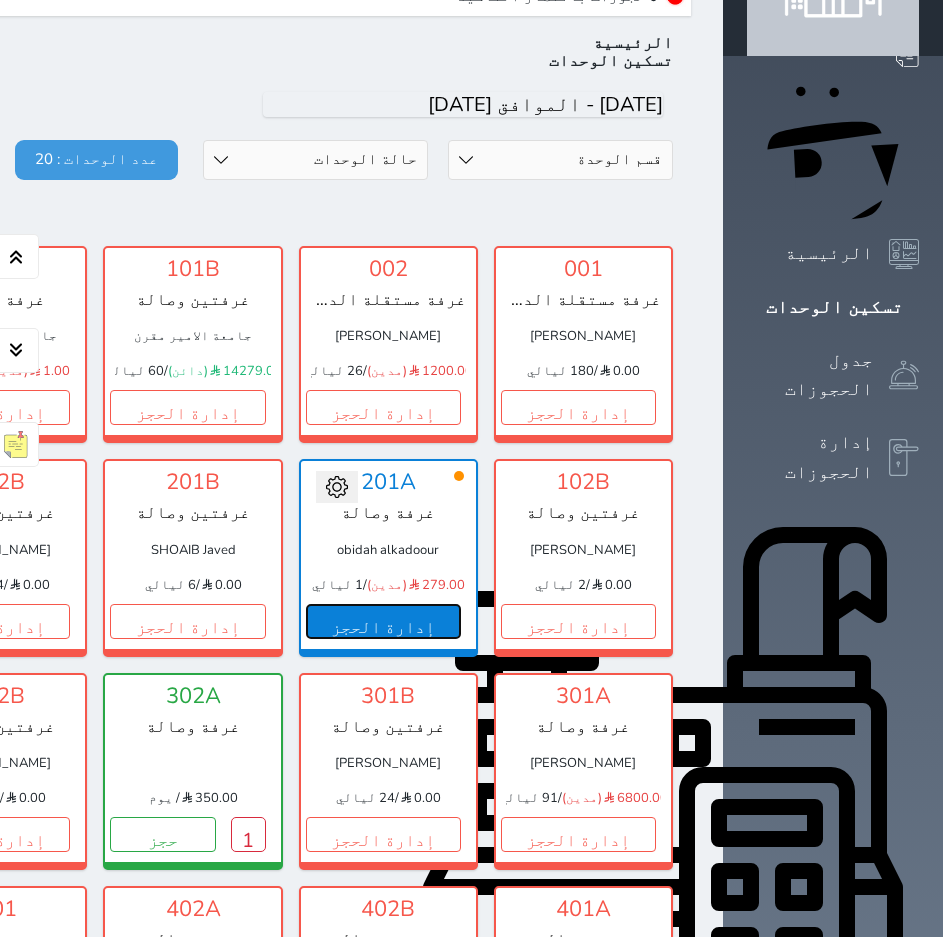 click on "إدارة الحجز" at bounding box center (383, 621) 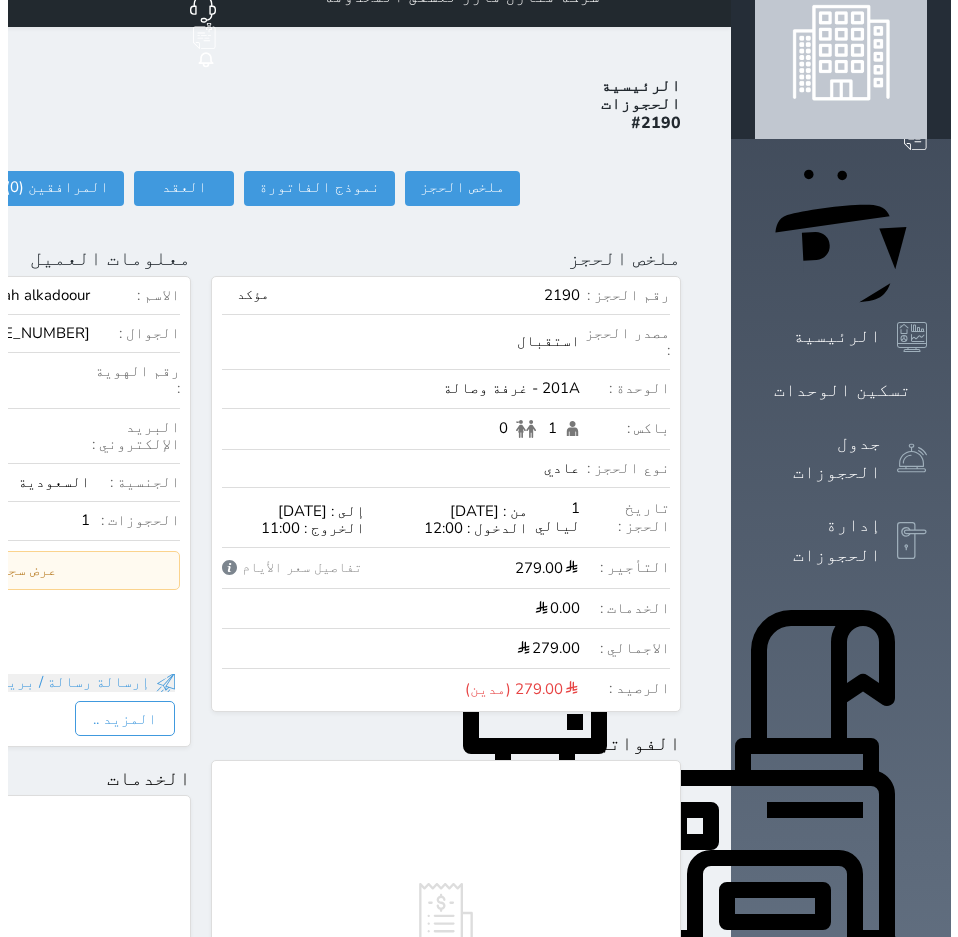 scroll, scrollTop: 0, scrollLeft: 0, axis: both 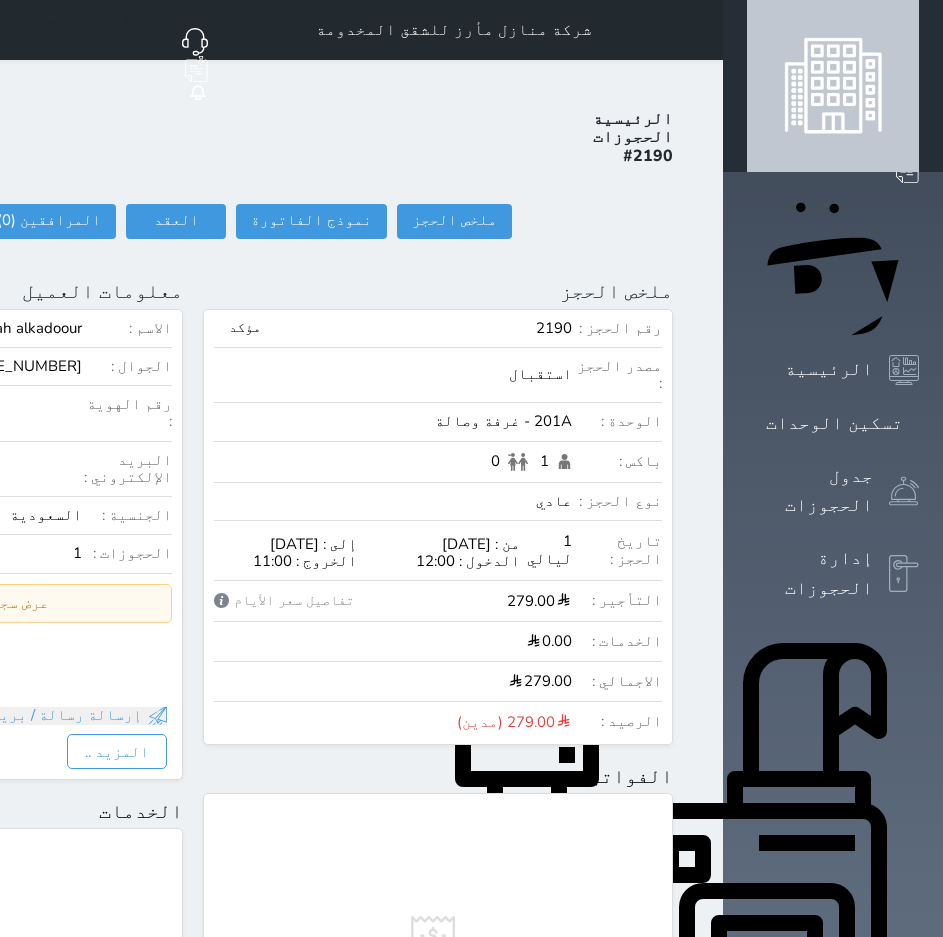 click on "تحديث العميل                 البحث عن العملاء :        الاسم       رقم الهوية       البريد الإلكتروني       الجوال       obidah alkadoour [PHONE_NUMBER]     تغيير العميل                الاسم *   obidah alkadoour   رقم الجوال *       ▼     [GEOGRAPHIC_DATA] ([GEOGRAPHIC_DATA])   +93   [GEOGRAPHIC_DATA] ([GEOGRAPHIC_DATA])   +355   [GEOGRAPHIC_DATA] ([GEOGRAPHIC_DATA])   +213   [US_STATE]   +1684   [GEOGRAPHIC_DATA]   +376   [GEOGRAPHIC_DATA]   +244   [GEOGRAPHIC_DATA]   +1264   [GEOGRAPHIC_DATA]   +1268   [GEOGRAPHIC_DATA]   +54   [GEOGRAPHIC_DATA] ([GEOGRAPHIC_DATA])   +374   [GEOGRAPHIC_DATA]   +297   [GEOGRAPHIC_DATA]   +61   [GEOGRAPHIC_DATA] ([GEOGRAPHIC_DATA])   +43   [GEOGRAPHIC_DATA] ([GEOGRAPHIC_DATA])   +994   [GEOGRAPHIC_DATA]   +1242   [GEOGRAPHIC_DATA] (‫[GEOGRAPHIC_DATA])   +973   [GEOGRAPHIC_DATA] ([GEOGRAPHIC_DATA])   +880   [GEOGRAPHIC_DATA]   +1246   [GEOGRAPHIC_DATA] ([GEOGRAPHIC_DATA])   +375   [GEOGRAPHIC_DATA] ([GEOGRAPHIC_DATA])   +32   [GEOGRAPHIC_DATA]   +501   [GEOGRAPHIC_DATA] ([GEOGRAPHIC_DATA])   +229   [GEOGRAPHIC_DATA]   +1441   [GEOGRAPHIC_DATA] (འབྲུག)   +975   [GEOGRAPHIC_DATA]   +591     +387" at bounding box center [-270, 291] 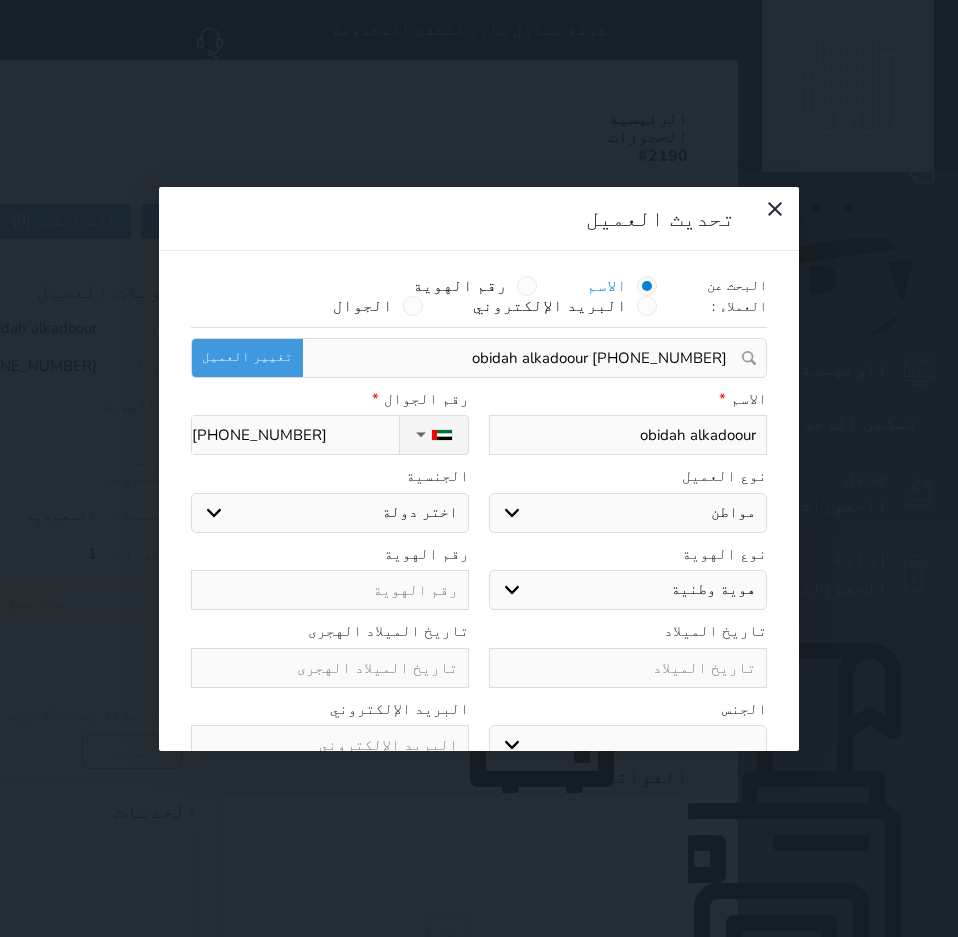 select 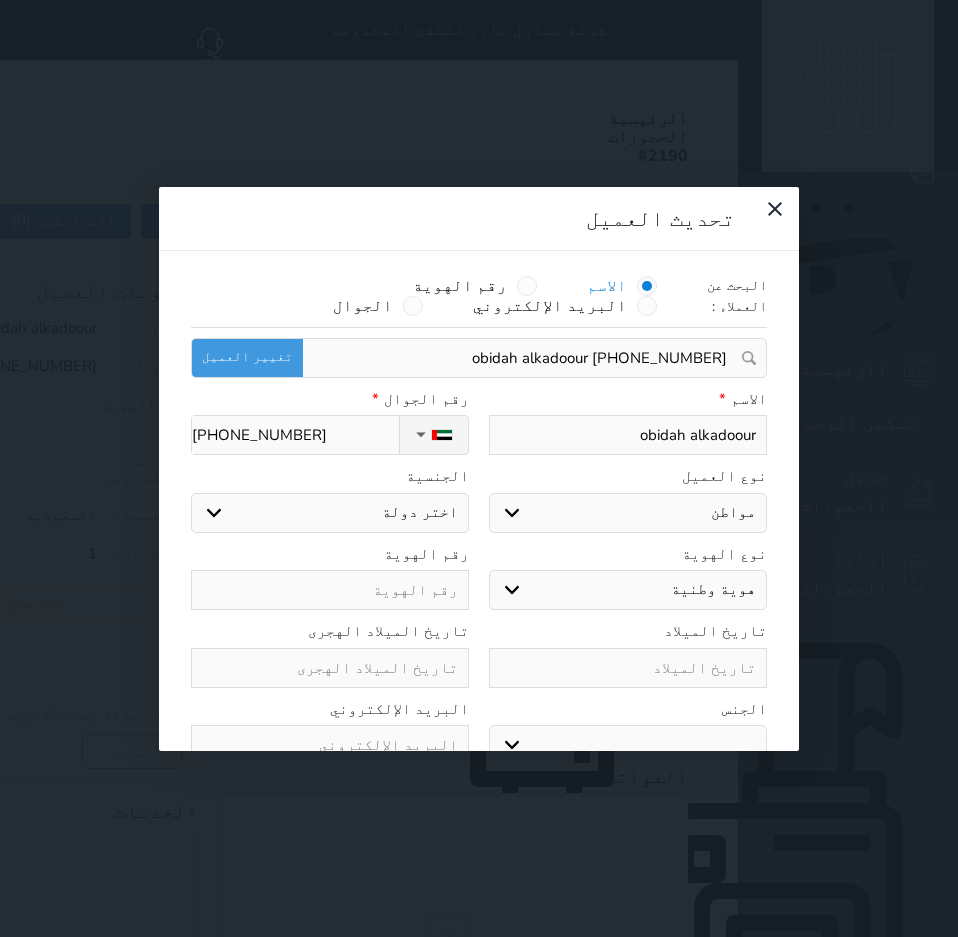 select on "113" 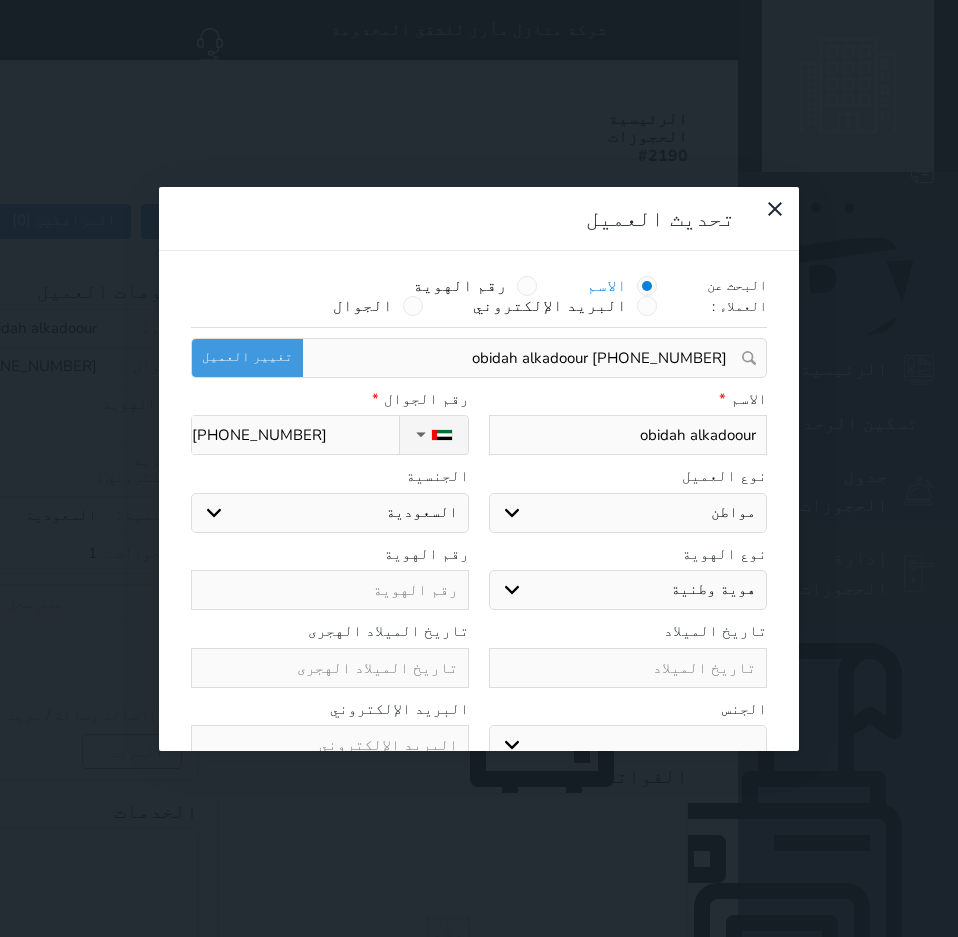 select 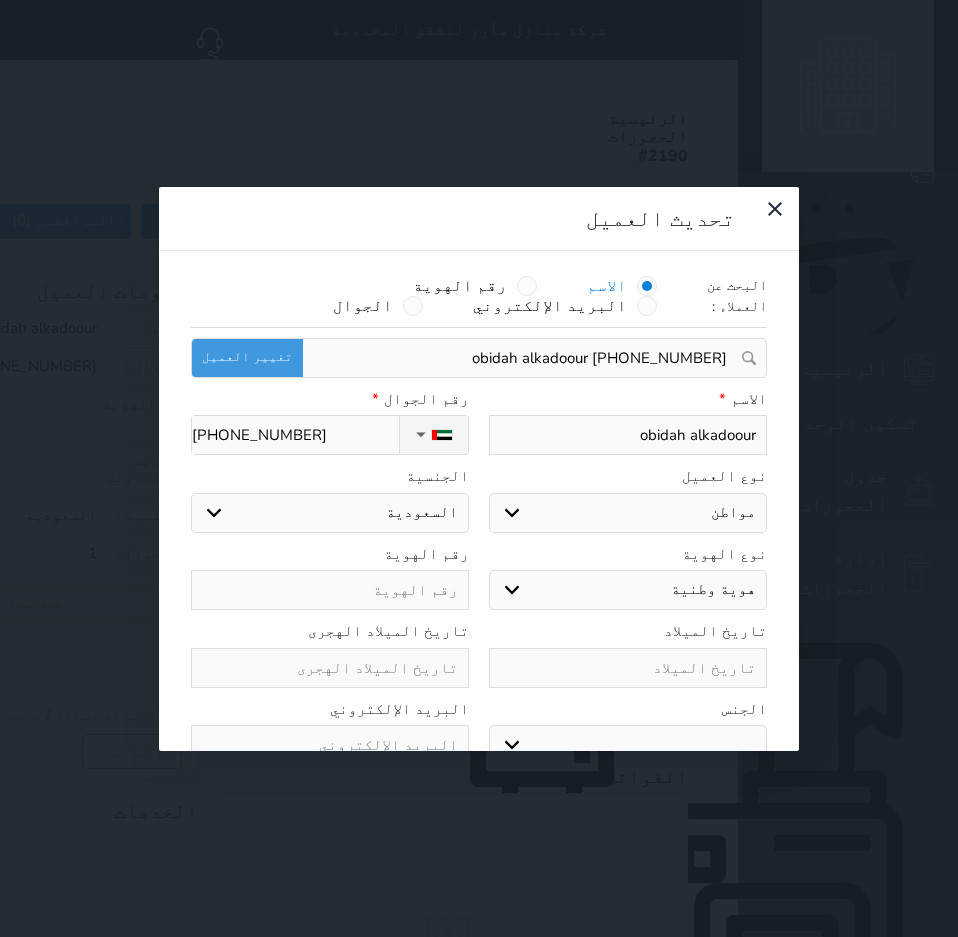click at bounding box center [330, 590] 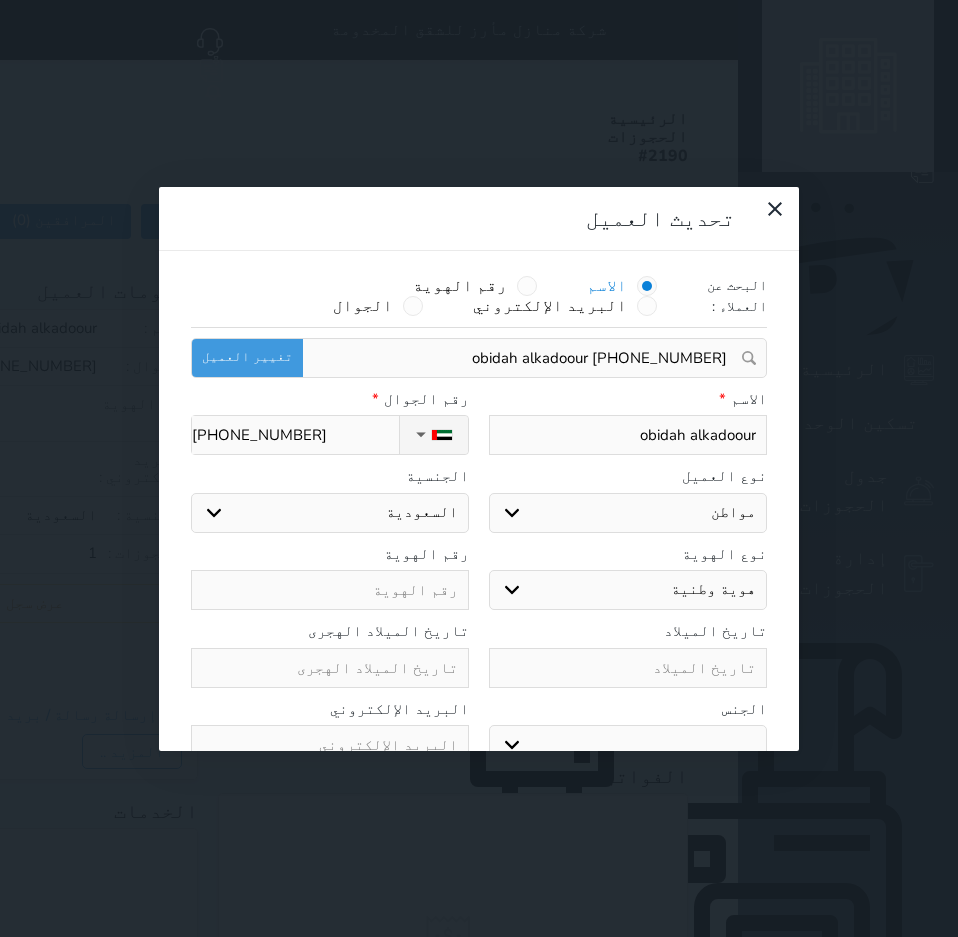 type on "1" 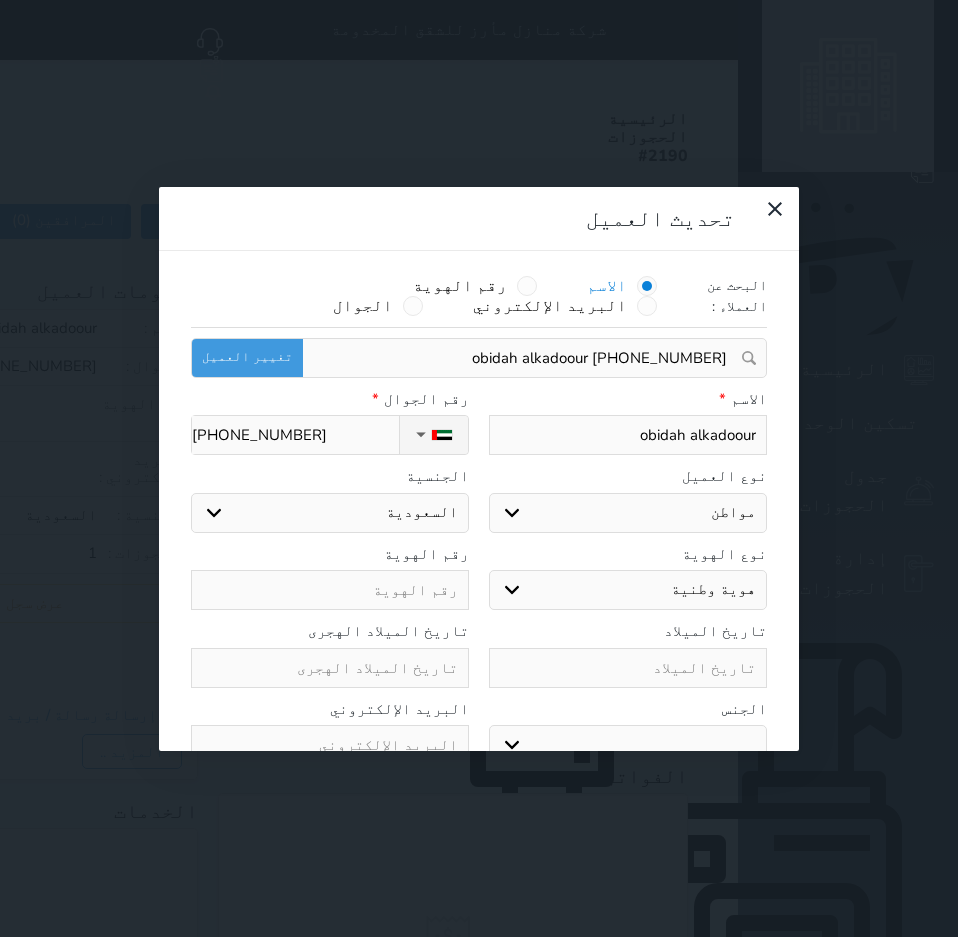 select 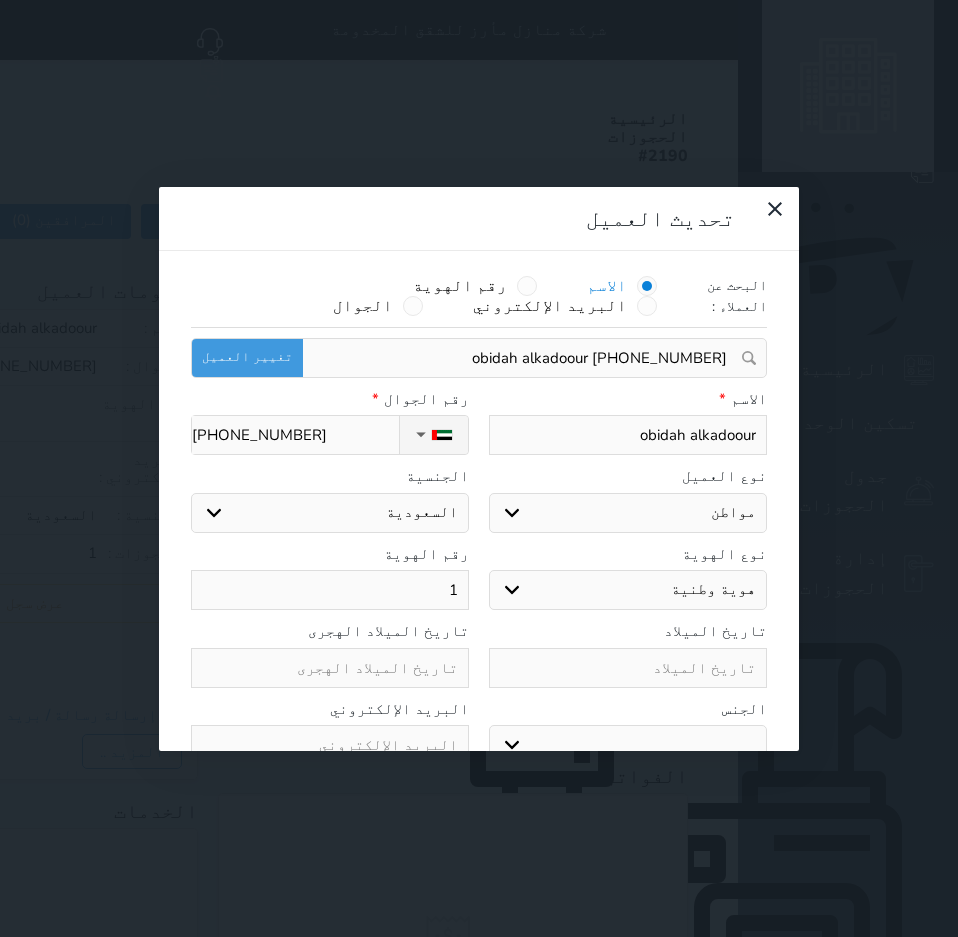 type on "10" 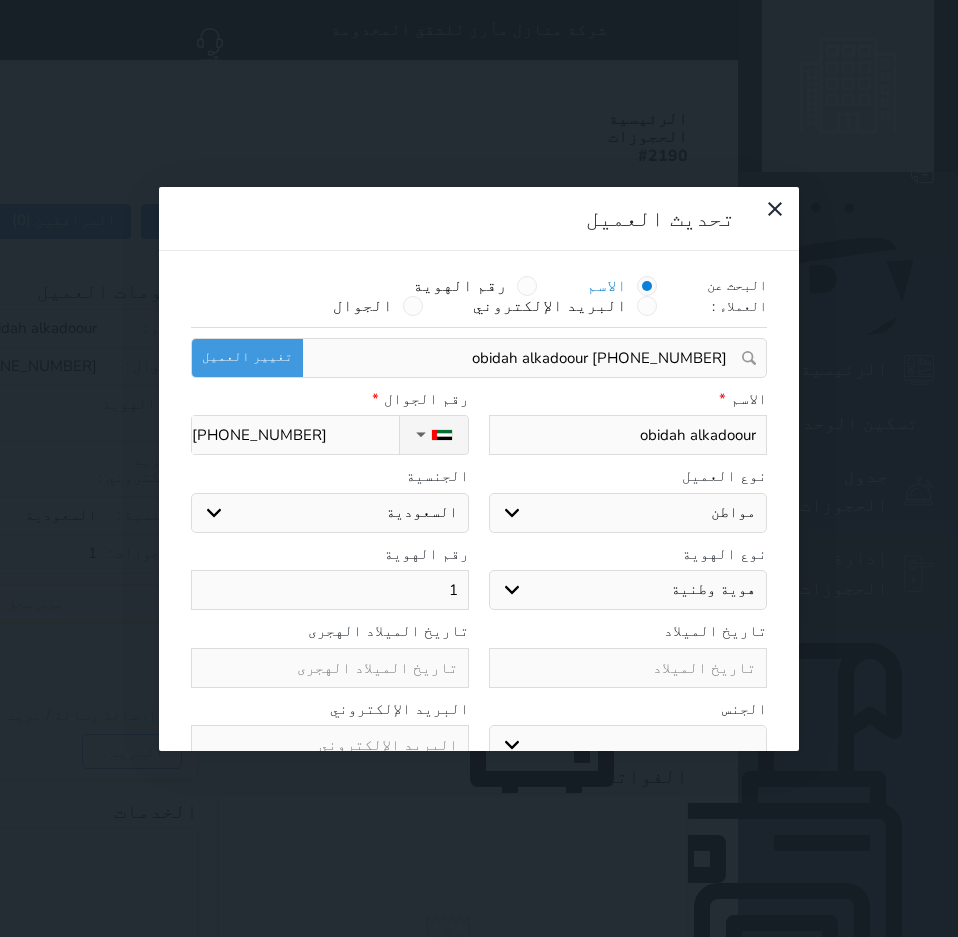 select 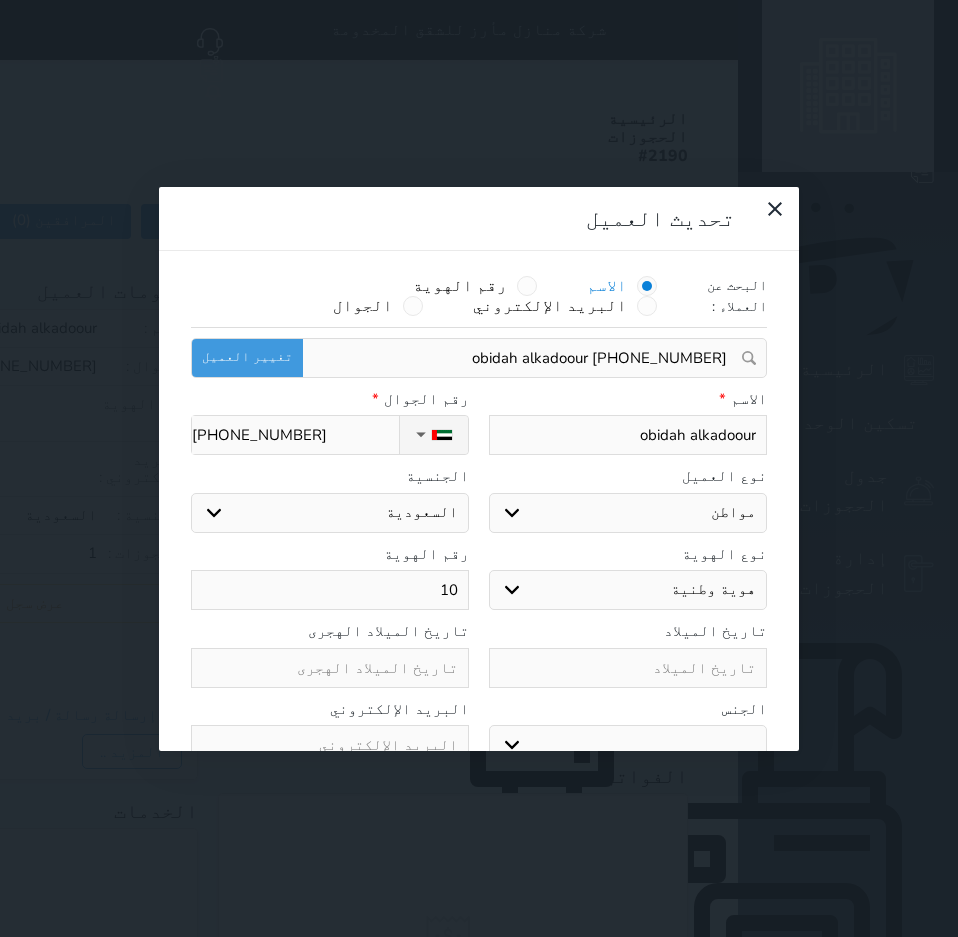 type on "101" 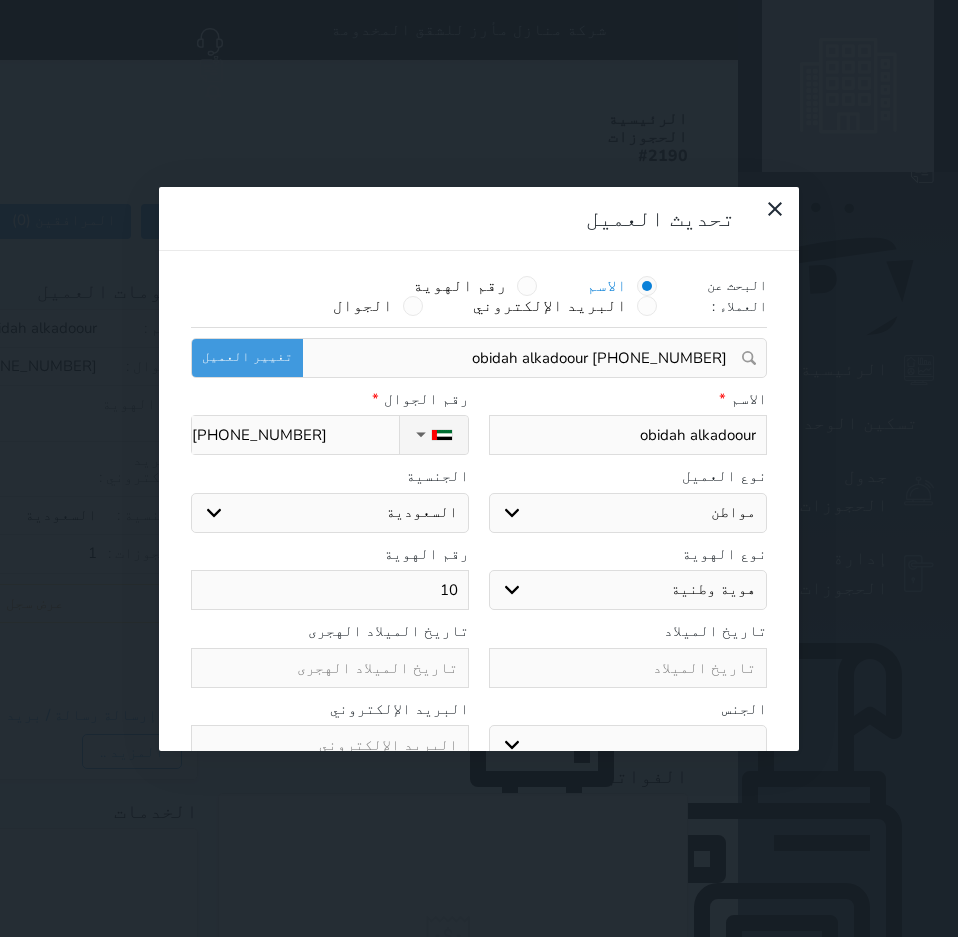 select 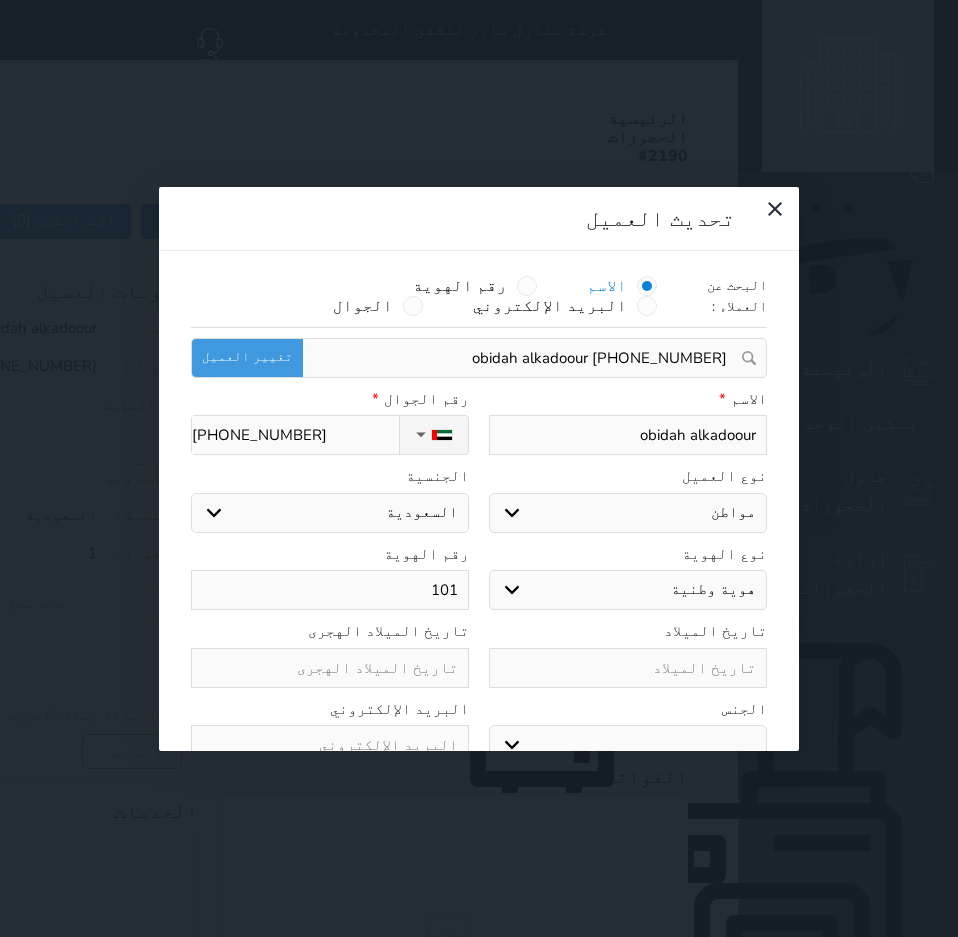 type on "1010" 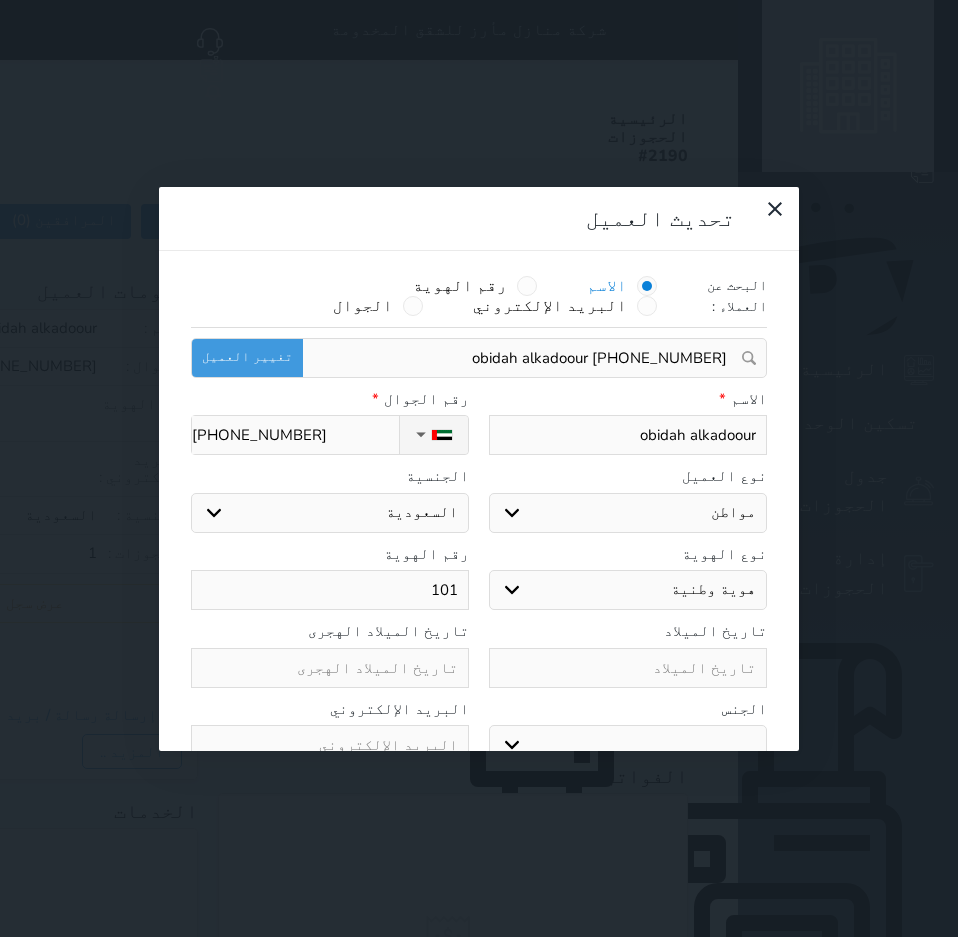 select 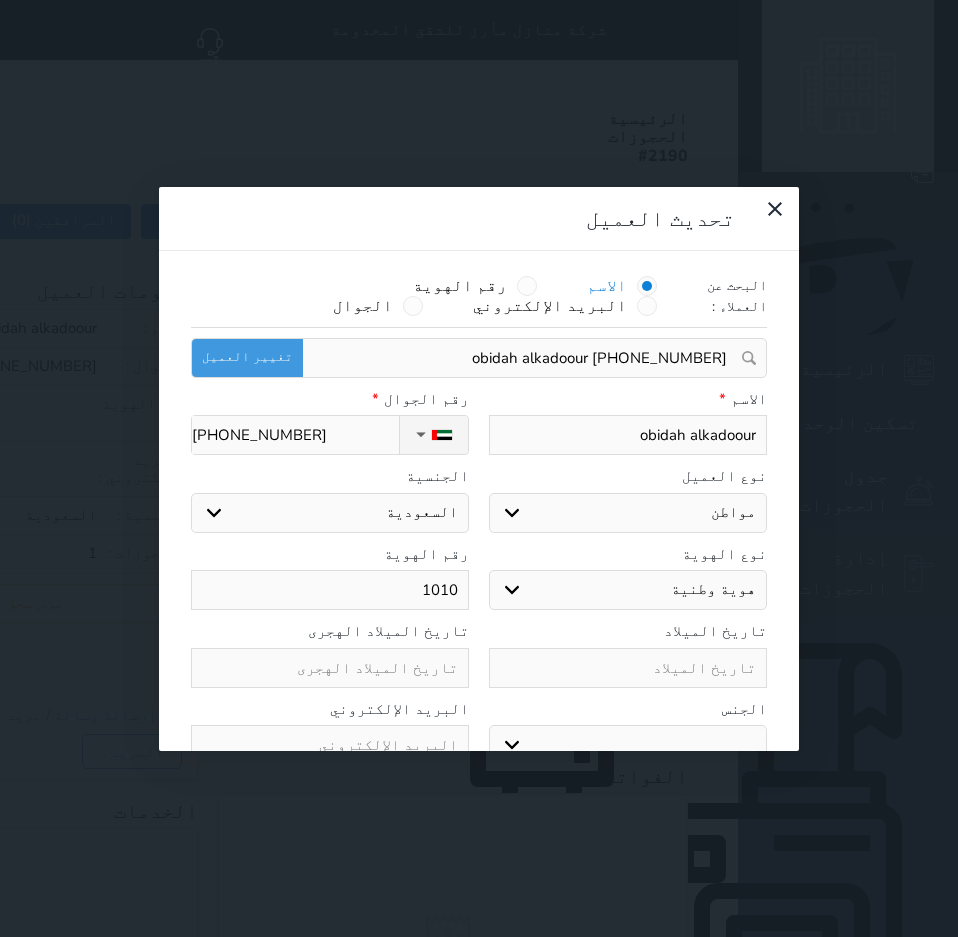 type on "10101" 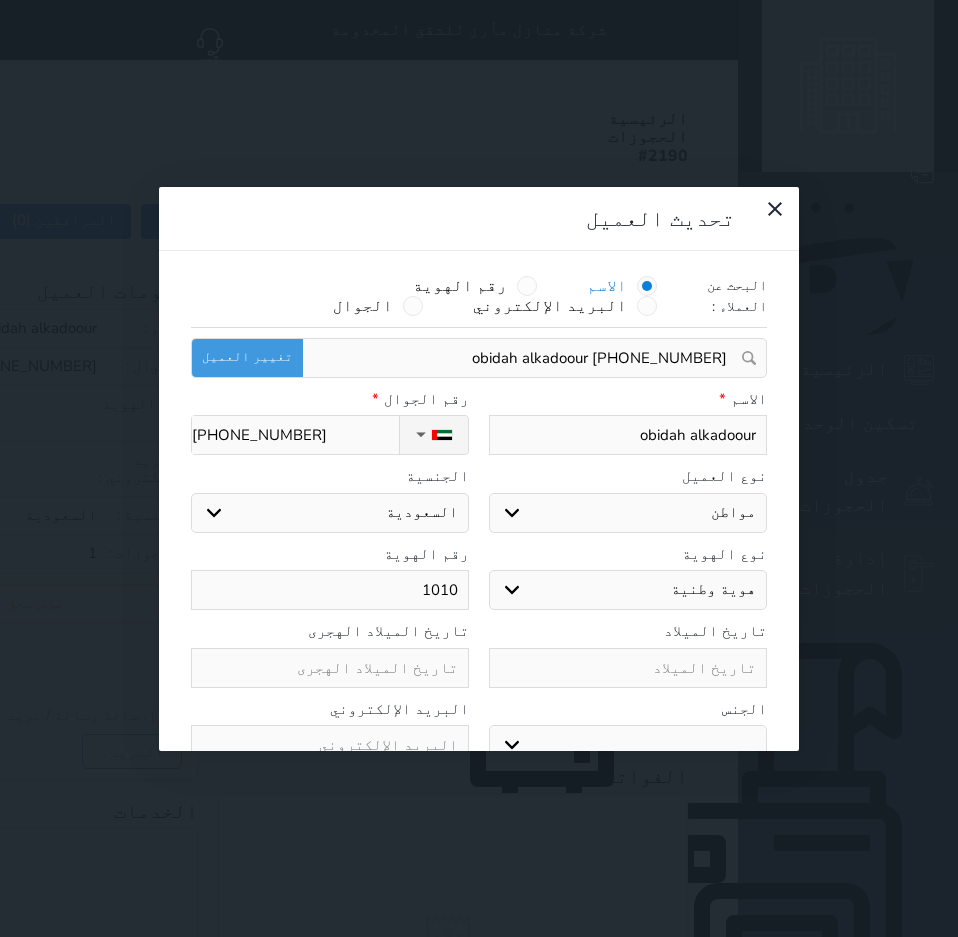 select 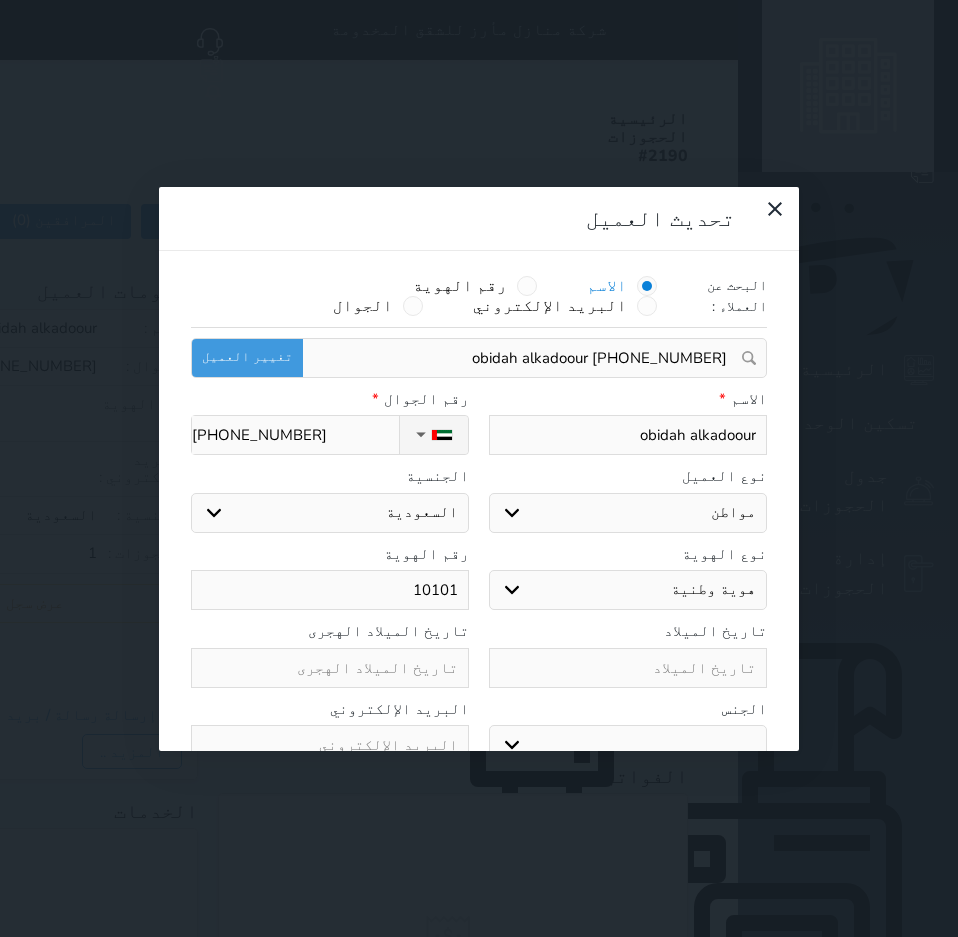 type on "101010" 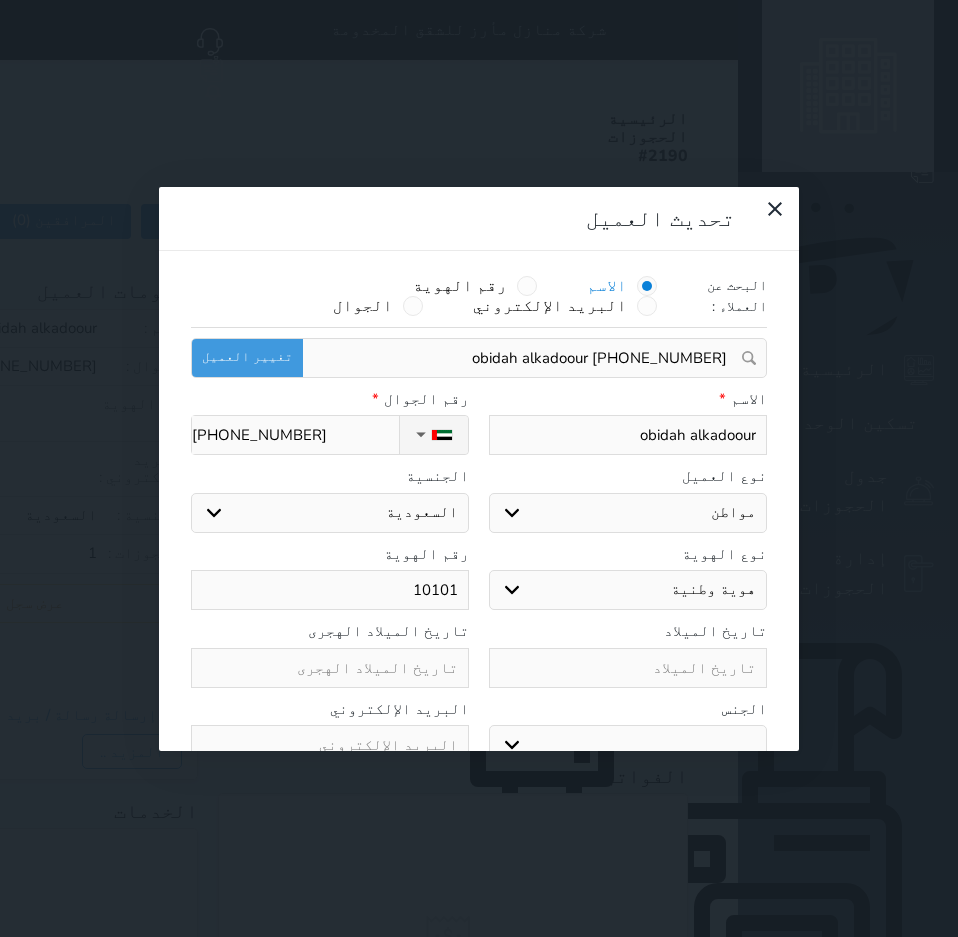 select 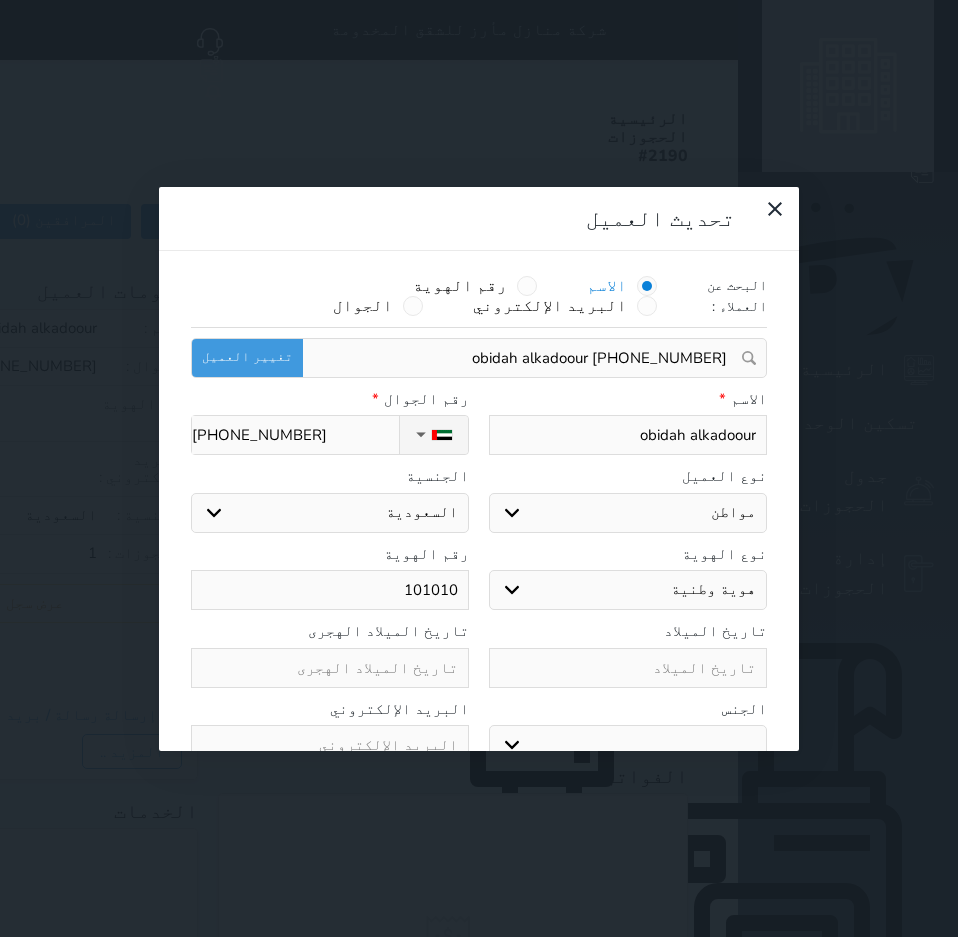type on "1010101" 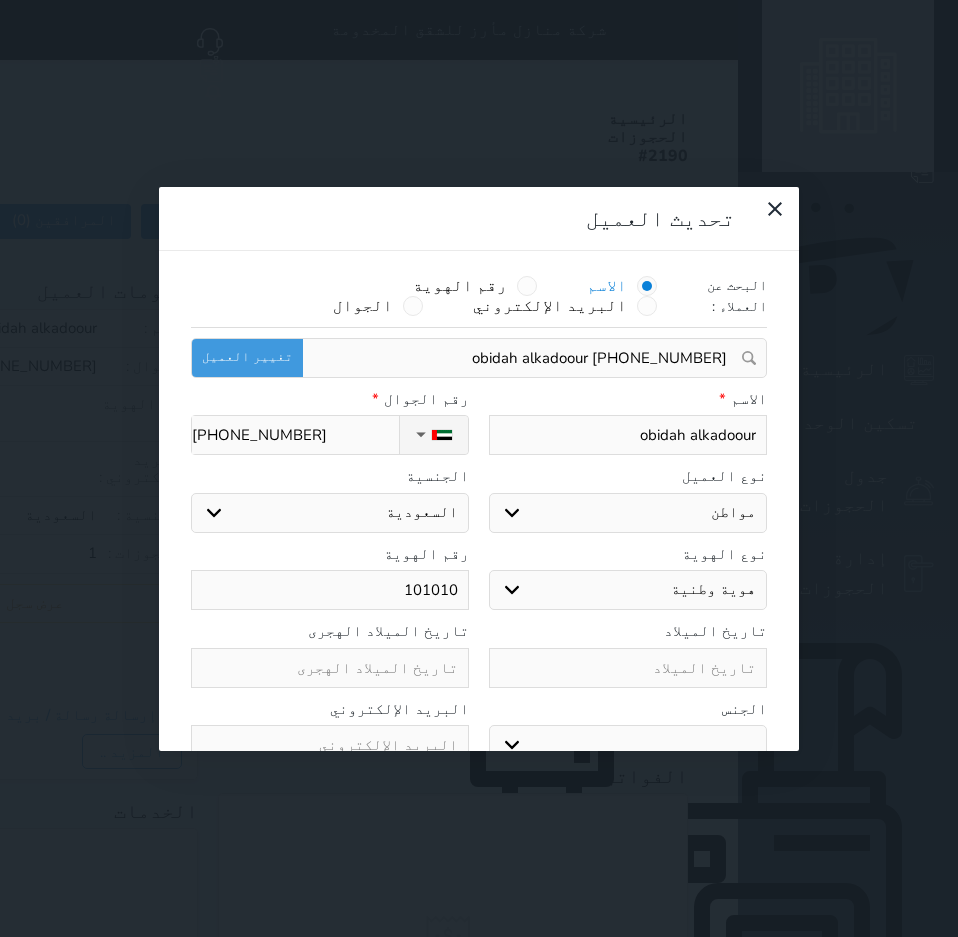 select 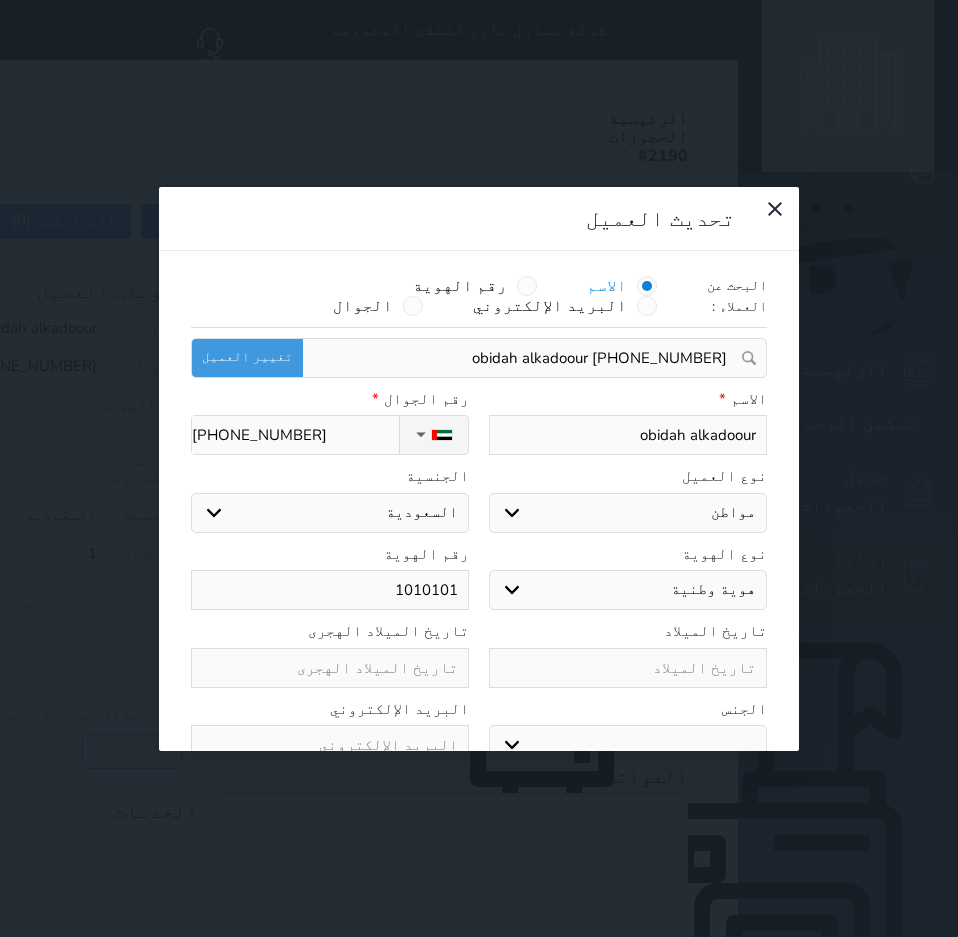 type on "10101011" 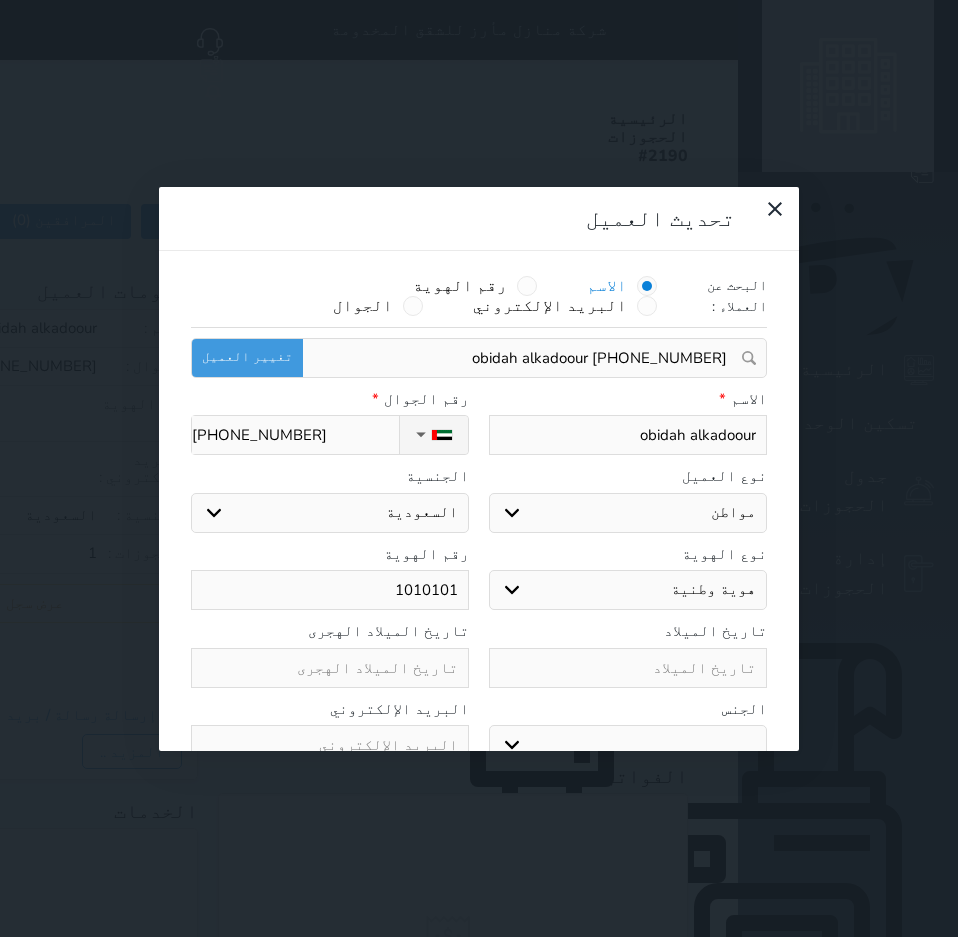 select 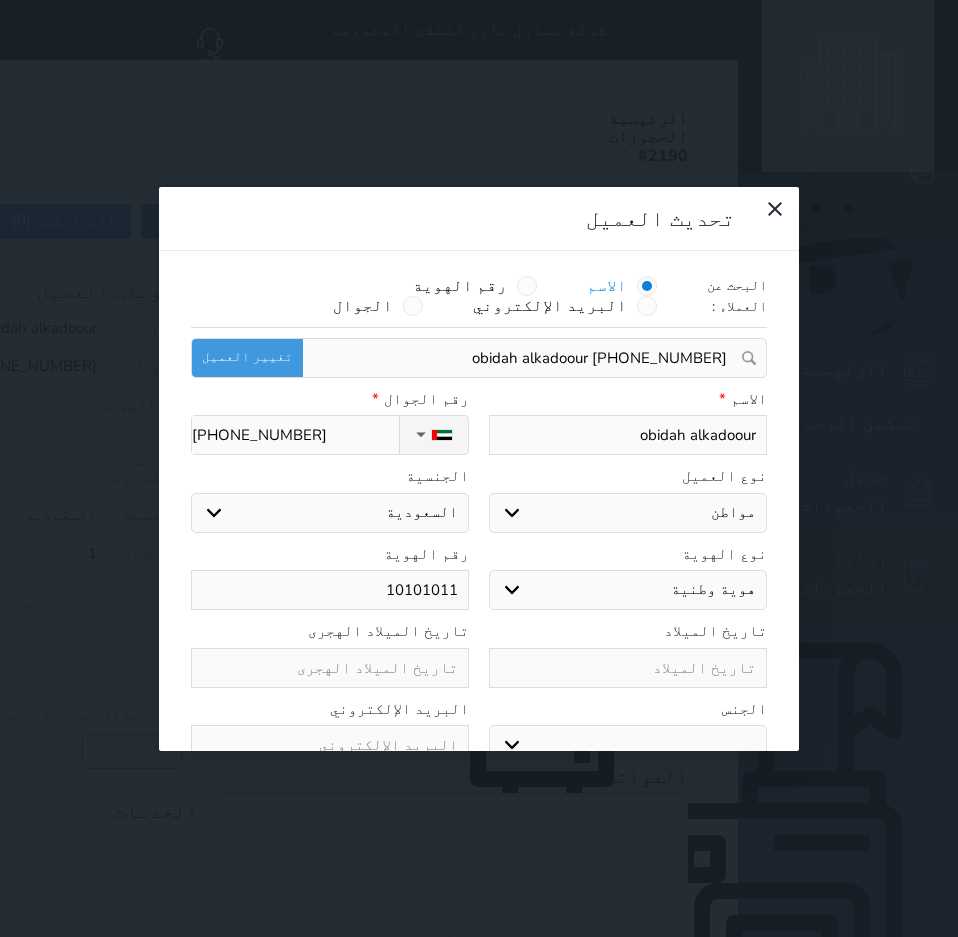 type 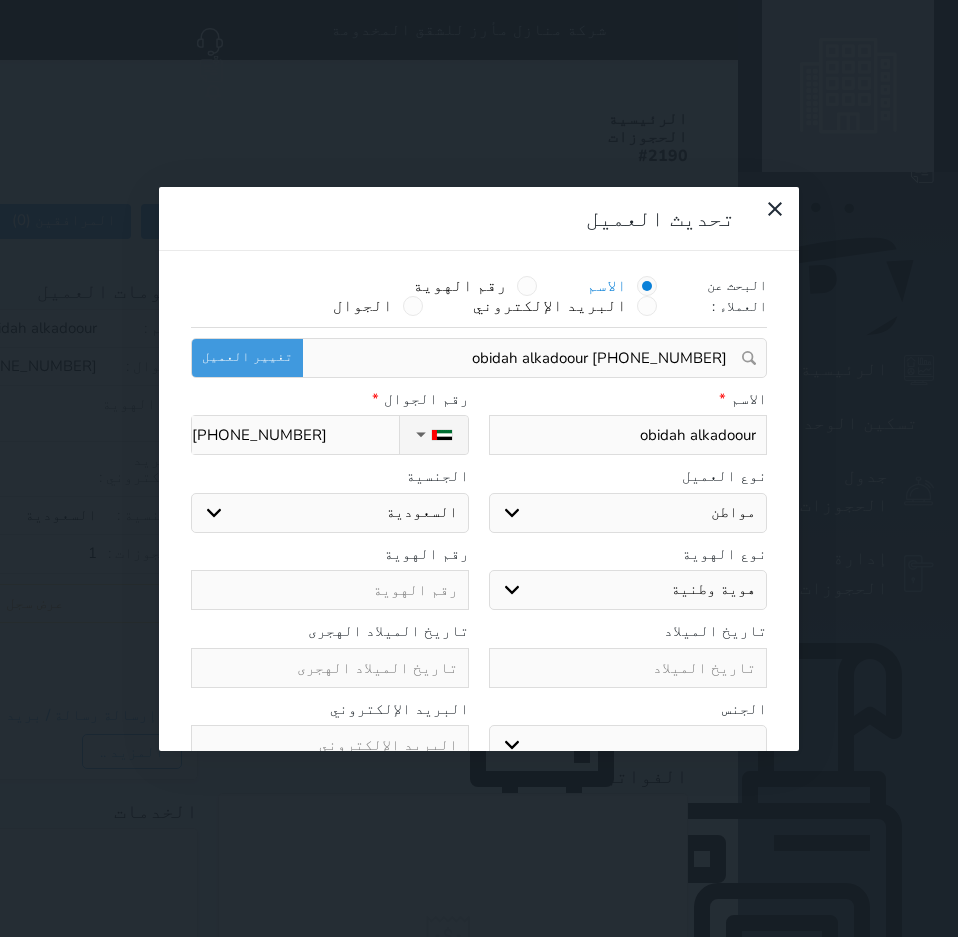 drag, startPoint x: 438, startPoint y: 396, endPoint x: 488, endPoint y: 396, distance: 50 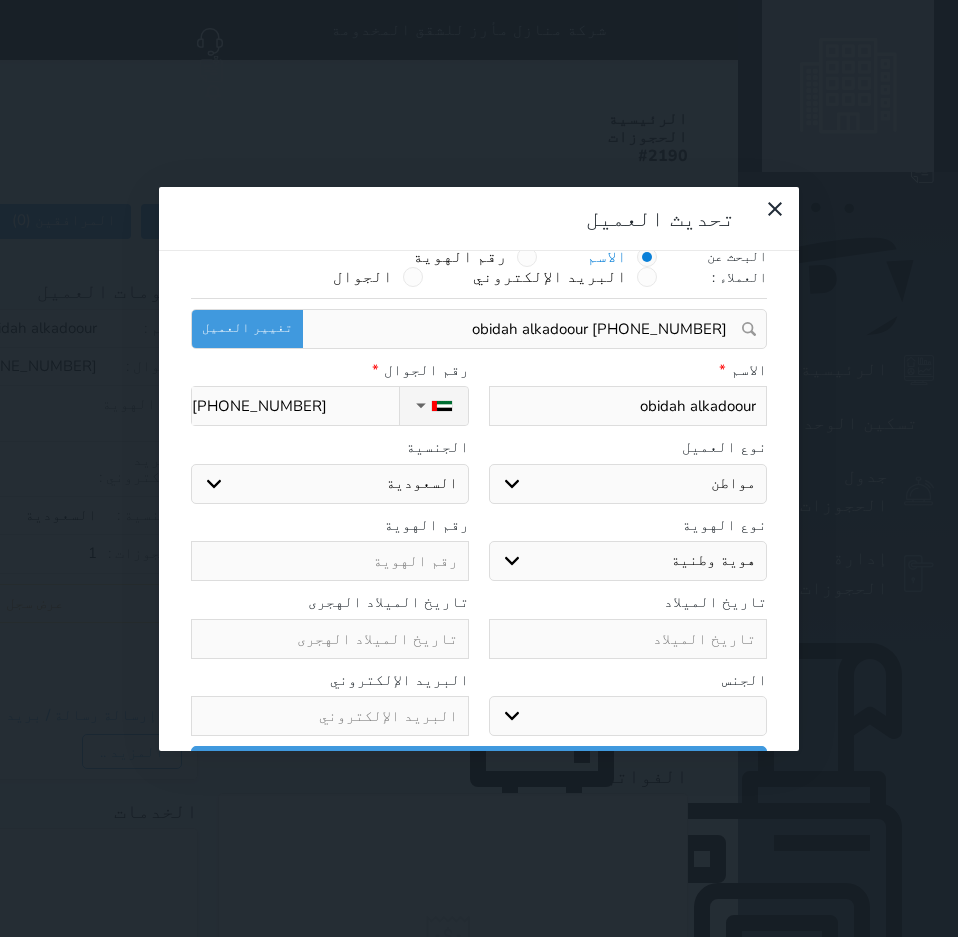 scroll, scrollTop: 45, scrollLeft: 0, axis: vertical 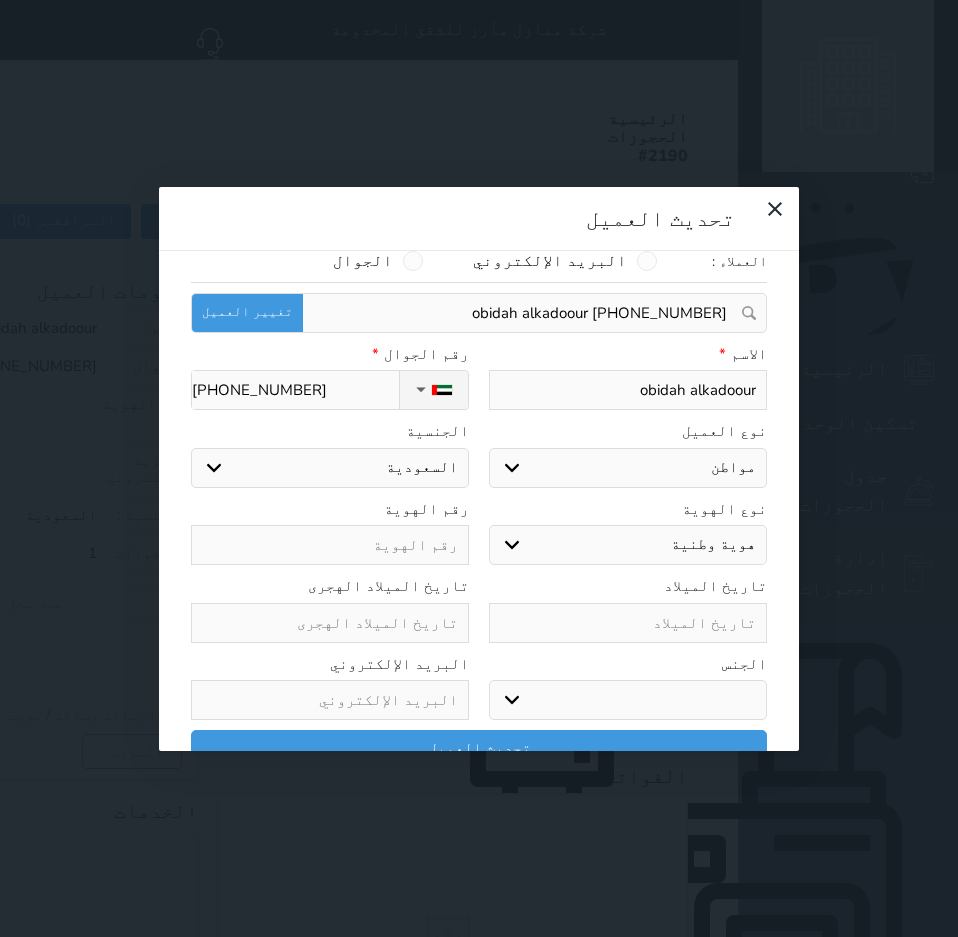 click on "تحديث العميل                 البحث عن العملاء :        الاسم       رقم الهوية       البريد الإلكتروني       الجوال       obidah alkadoour [PHONE_NUMBER]     تغيير العميل                الاسم *   obidah alkadoour   رقم الجوال *       ▼     [GEOGRAPHIC_DATA] ([GEOGRAPHIC_DATA])   +93   [GEOGRAPHIC_DATA] ([GEOGRAPHIC_DATA])   +355   [GEOGRAPHIC_DATA] ([GEOGRAPHIC_DATA])   +213   [US_STATE]   +1684   [GEOGRAPHIC_DATA]   +376   [GEOGRAPHIC_DATA]   +244   [GEOGRAPHIC_DATA]   +1264   [GEOGRAPHIC_DATA]   +1268   [GEOGRAPHIC_DATA]   +54   [GEOGRAPHIC_DATA] ([GEOGRAPHIC_DATA])   +374   [GEOGRAPHIC_DATA]   +297   [GEOGRAPHIC_DATA]   +61   [GEOGRAPHIC_DATA] ([GEOGRAPHIC_DATA])   +43   [GEOGRAPHIC_DATA] ([GEOGRAPHIC_DATA])   +994   [GEOGRAPHIC_DATA]   +1242   [GEOGRAPHIC_DATA] (‫[GEOGRAPHIC_DATA])   +973   [GEOGRAPHIC_DATA] ([GEOGRAPHIC_DATA])   +880   [GEOGRAPHIC_DATA]   +1246   [GEOGRAPHIC_DATA] ([GEOGRAPHIC_DATA])   +375   [GEOGRAPHIC_DATA] ([GEOGRAPHIC_DATA])   +32   [GEOGRAPHIC_DATA]   +501   [GEOGRAPHIC_DATA] ([GEOGRAPHIC_DATA])   +229   [GEOGRAPHIC_DATA]   +1441   [GEOGRAPHIC_DATA] (འབྲུག)   +975   [GEOGRAPHIC_DATA]   +591     +387" at bounding box center (479, 468) 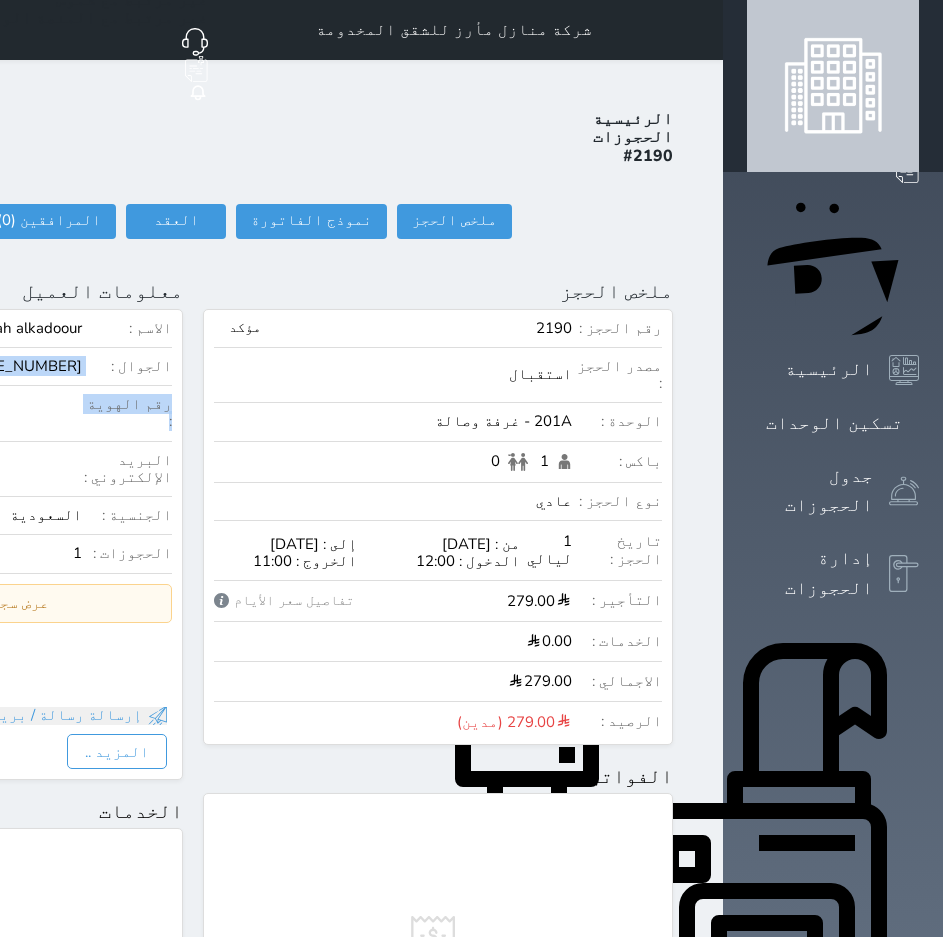 click on "الاسم :   [PERSON_NAME]     الجوال :   [PHONE_NUMBER]     رقم الهوية :     البريد الإلكتروني :     الجنسية :   ال[DEMOGRAPHIC_DATA]   الحجوزات :   1" at bounding box center [-52, 447] 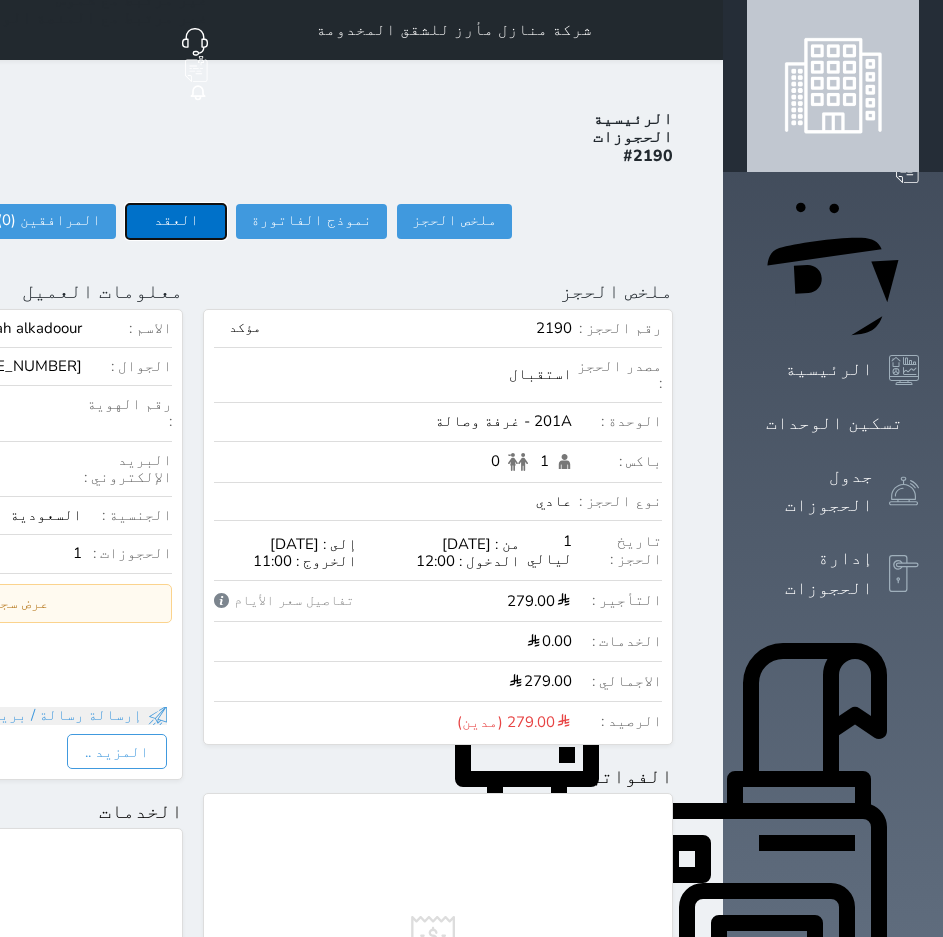 click on "العقد" at bounding box center (176, 221) 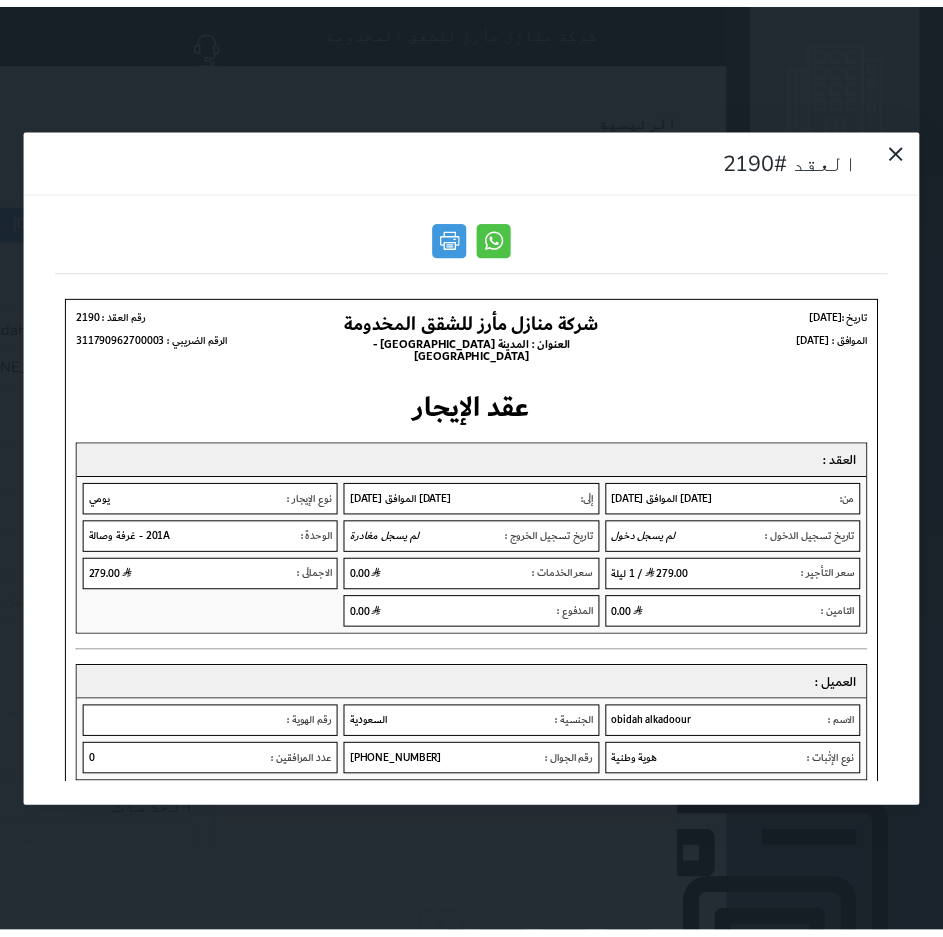 scroll, scrollTop: 0, scrollLeft: 0, axis: both 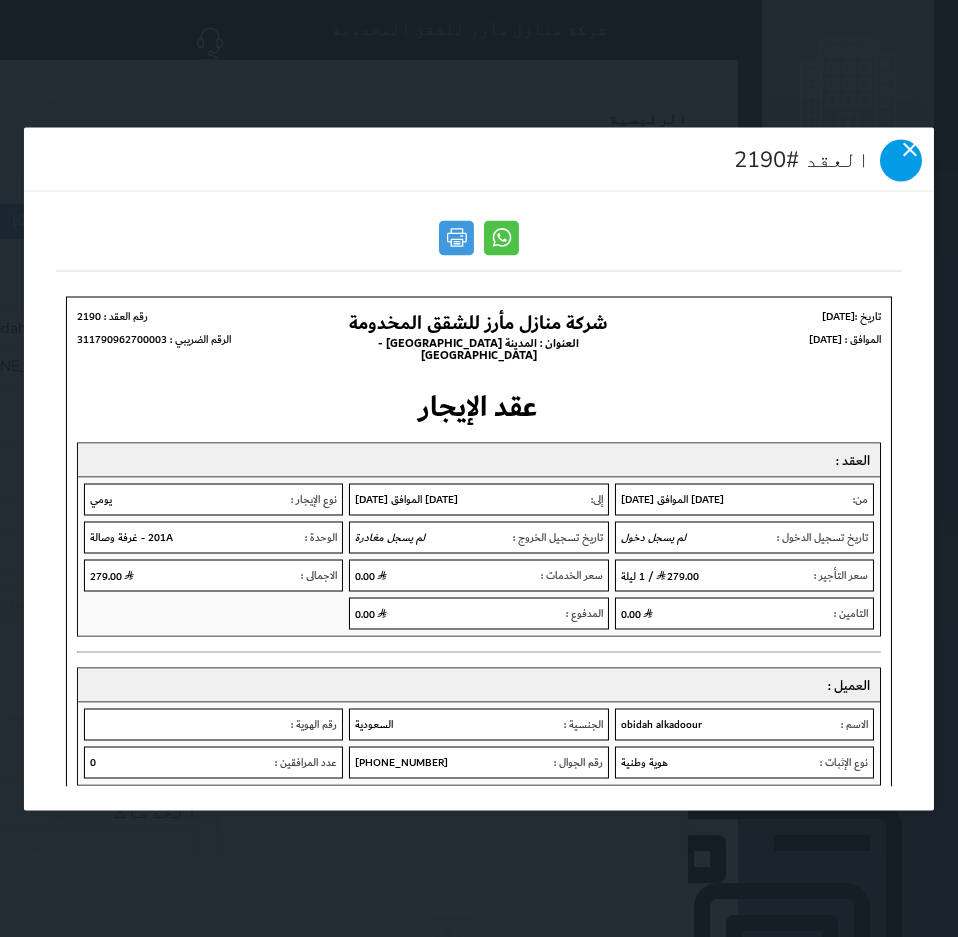 click 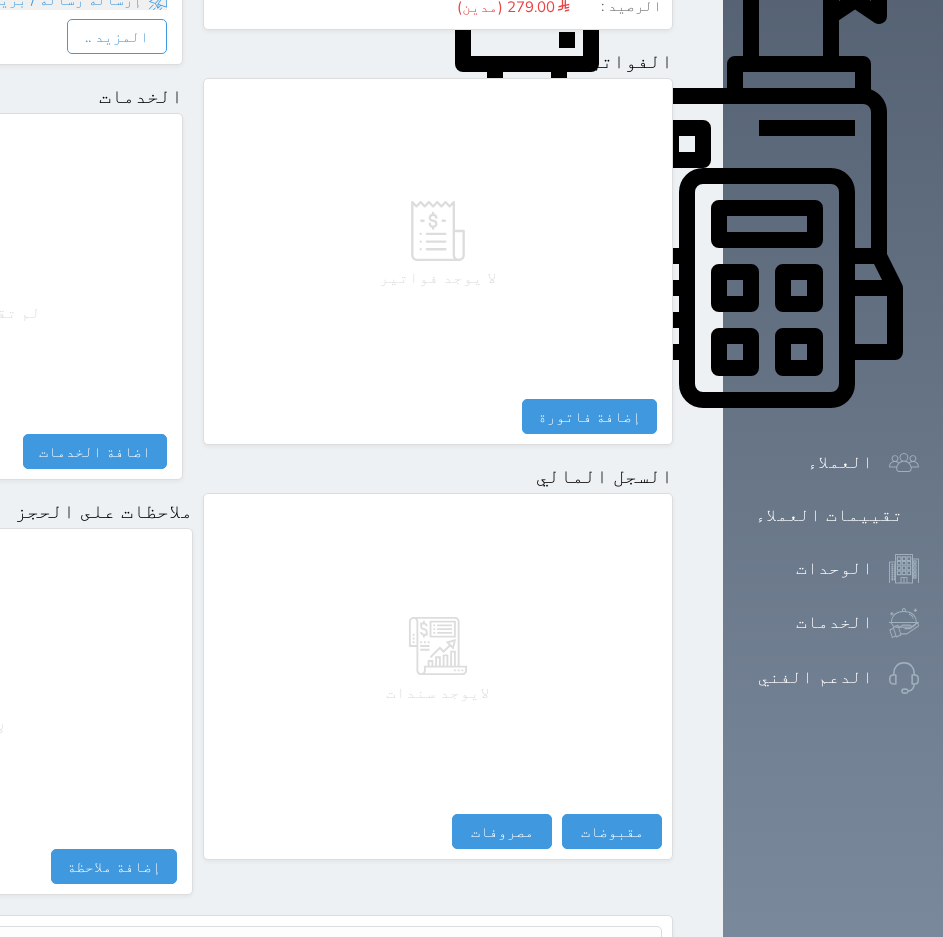 scroll, scrollTop: 720, scrollLeft: 0, axis: vertical 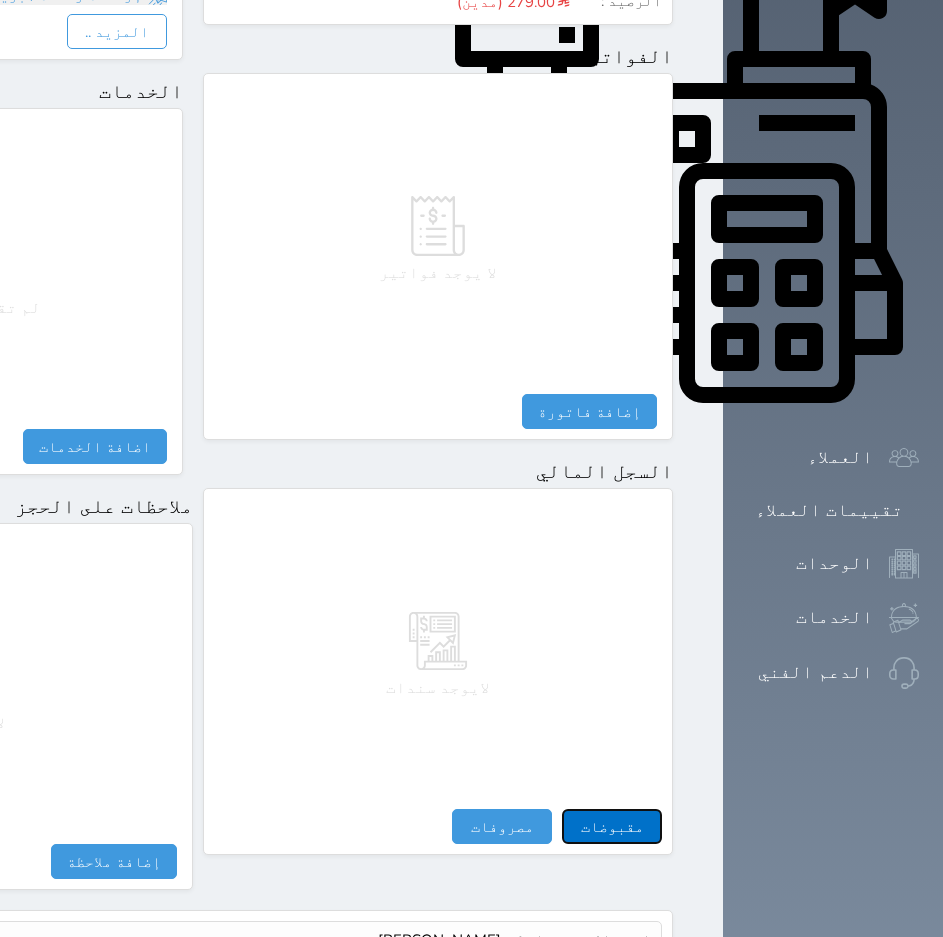 click on "مقبوضات" at bounding box center (612, 826) 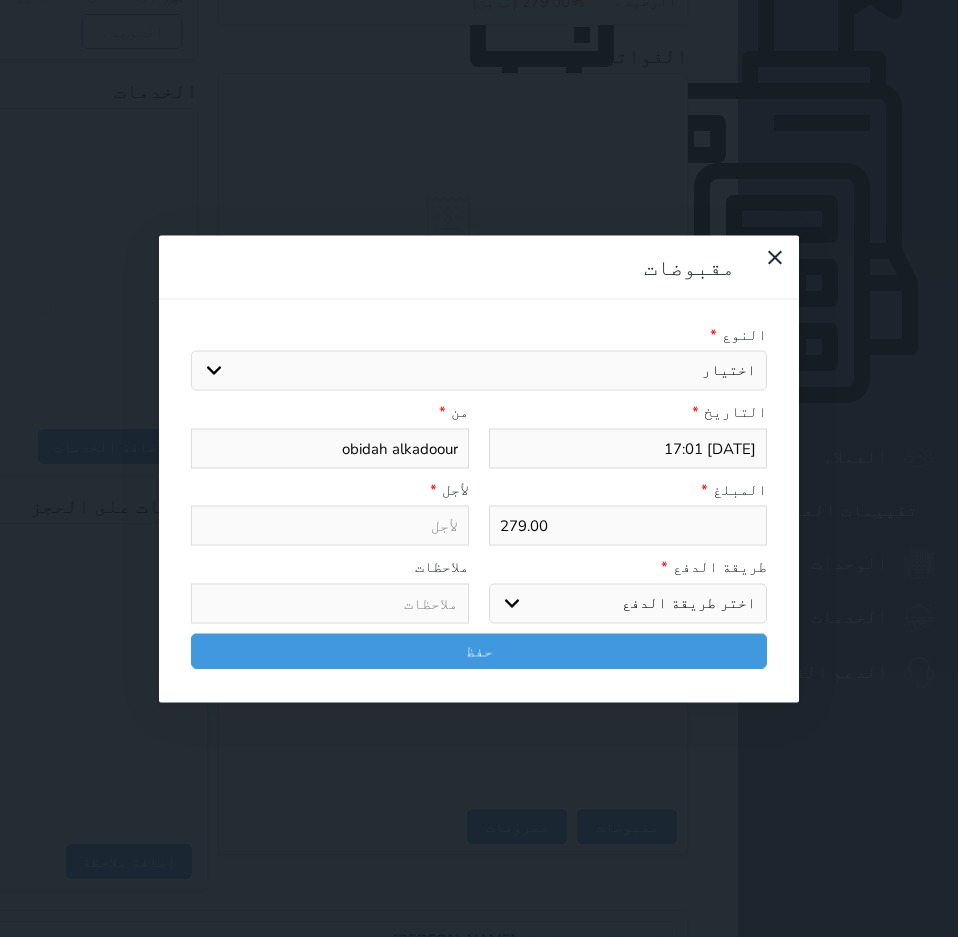 click on "اختيار   مقبوضات عامة قيمة إيجار فواتير تامين عربون لا ينطبق آخر مغسلة واي فاي - الإنترنت مواقف السيارات طعام الأغذية والمشروبات مشروبات المشروبات الباردة المشروبات الساخنة الإفطار غداء عشاء مخبز و كعك حمام سباحة الصالة الرياضية سبا و خدمات الجمال اختيار وإسقاط (خدمات النقل) ميني بار كابل - تلفزيون سرير إضافي تصفيف الشعر التسوق خدمات الجولات السياحية المنظمة خدمات الدليل السياحي" at bounding box center [479, 371] 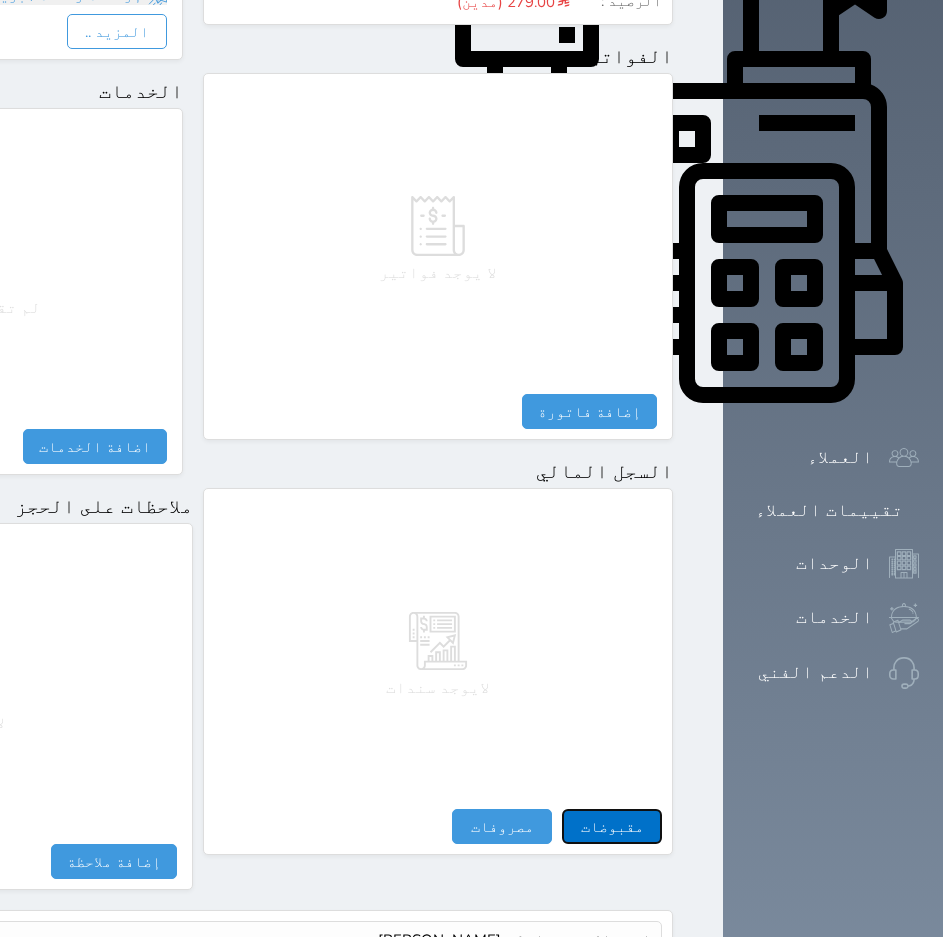 click on "مقبوضات" at bounding box center (612, 826) 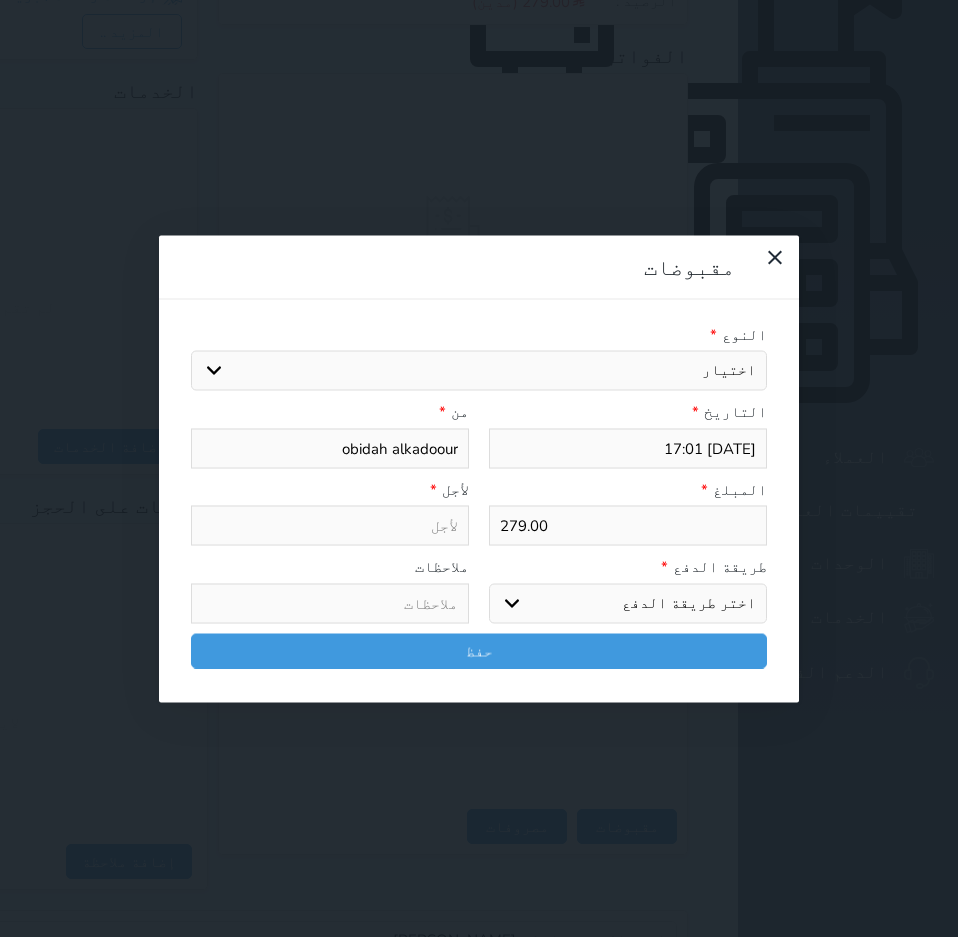 click on "اختر طريقة الدفع   دفع نقدى   تحويل بنكى   مدى   بطاقة ائتمان   آجل" at bounding box center (628, 603) 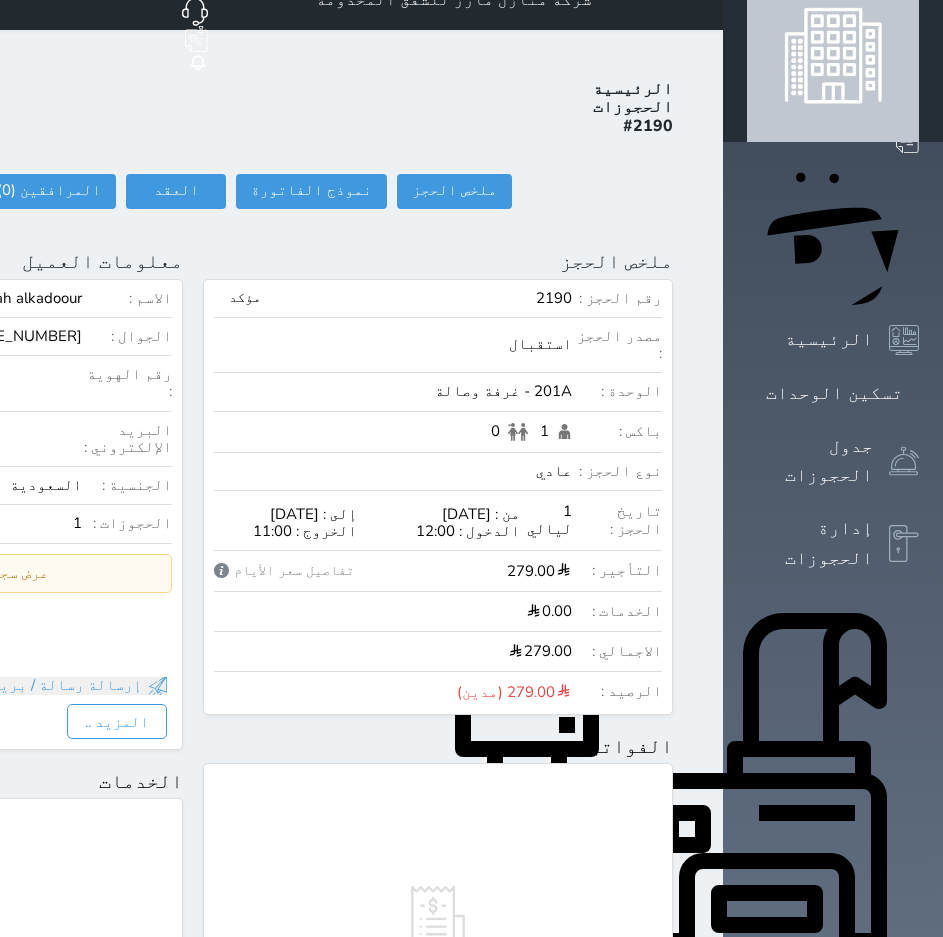 scroll, scrollTop: 0, scrollLeft: 0, axis: both 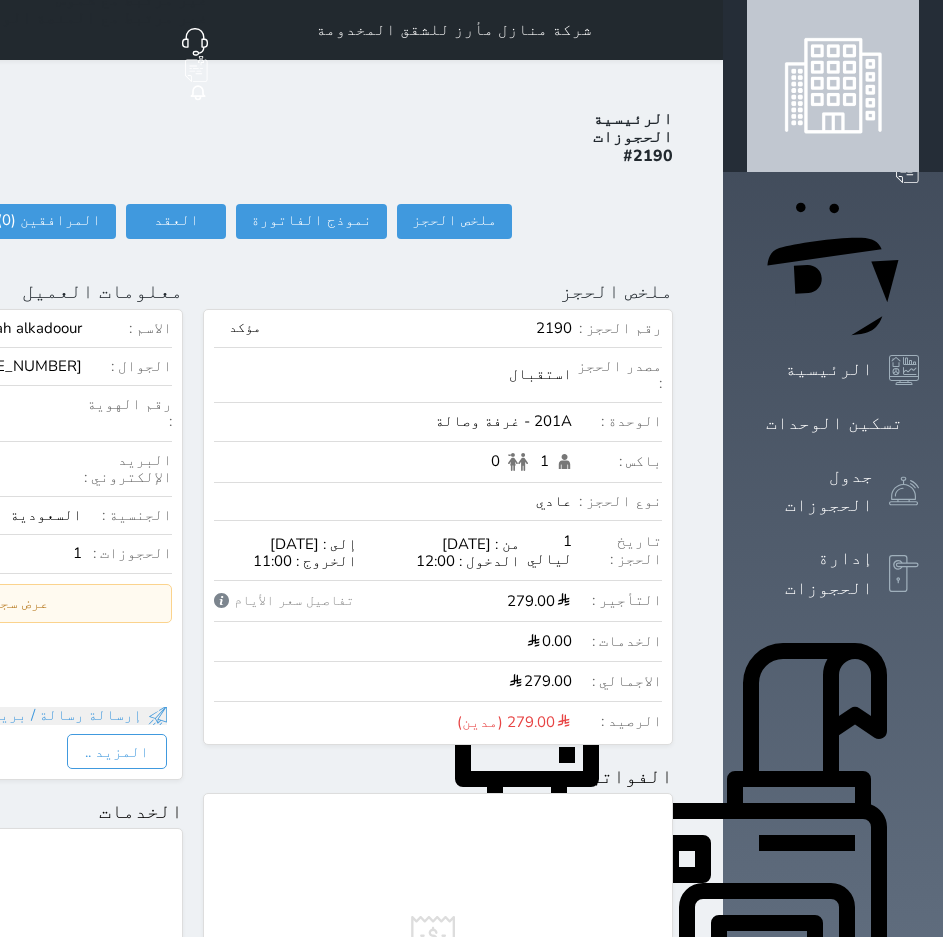 click on "تسجيل دخول" at bounding box center [-86, 221] 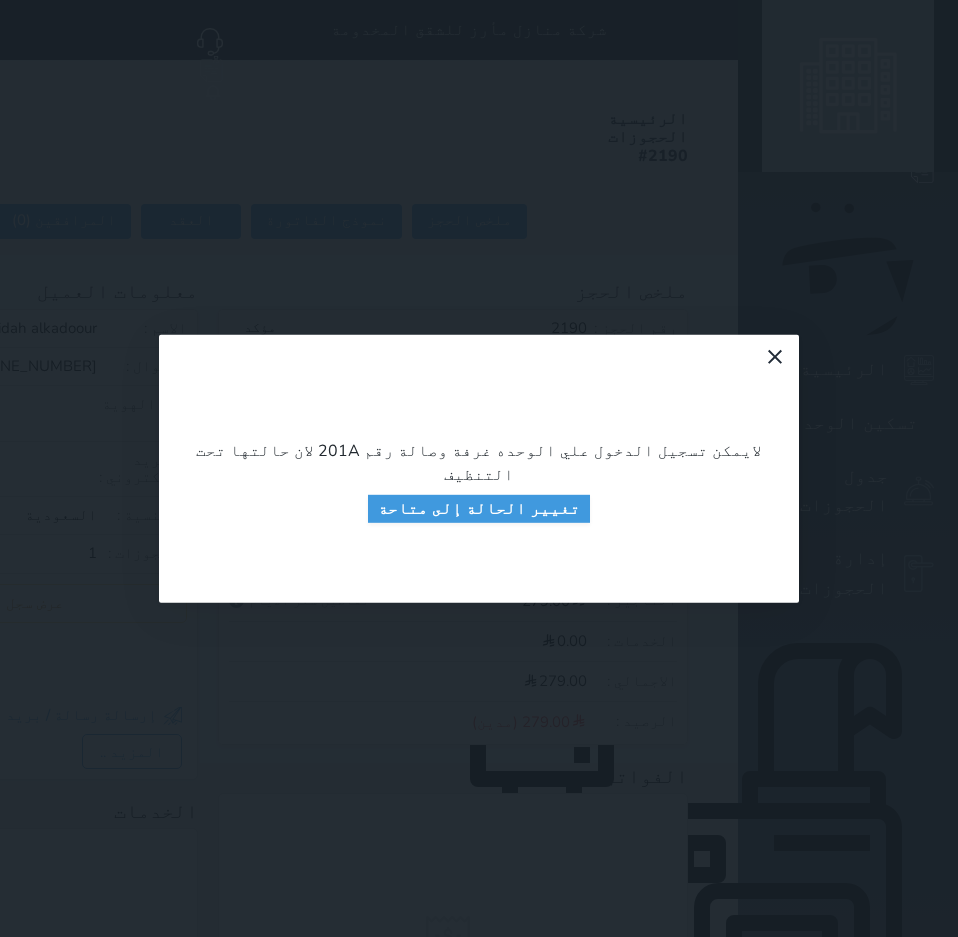 click on "لايمكن  تسجيل الدخول علي الوحده غرفة وصالة رقم 201A لان حالتها تحت التنظيف   تغيير الحالة إلى متاحة" at bounding box center [479, 468] 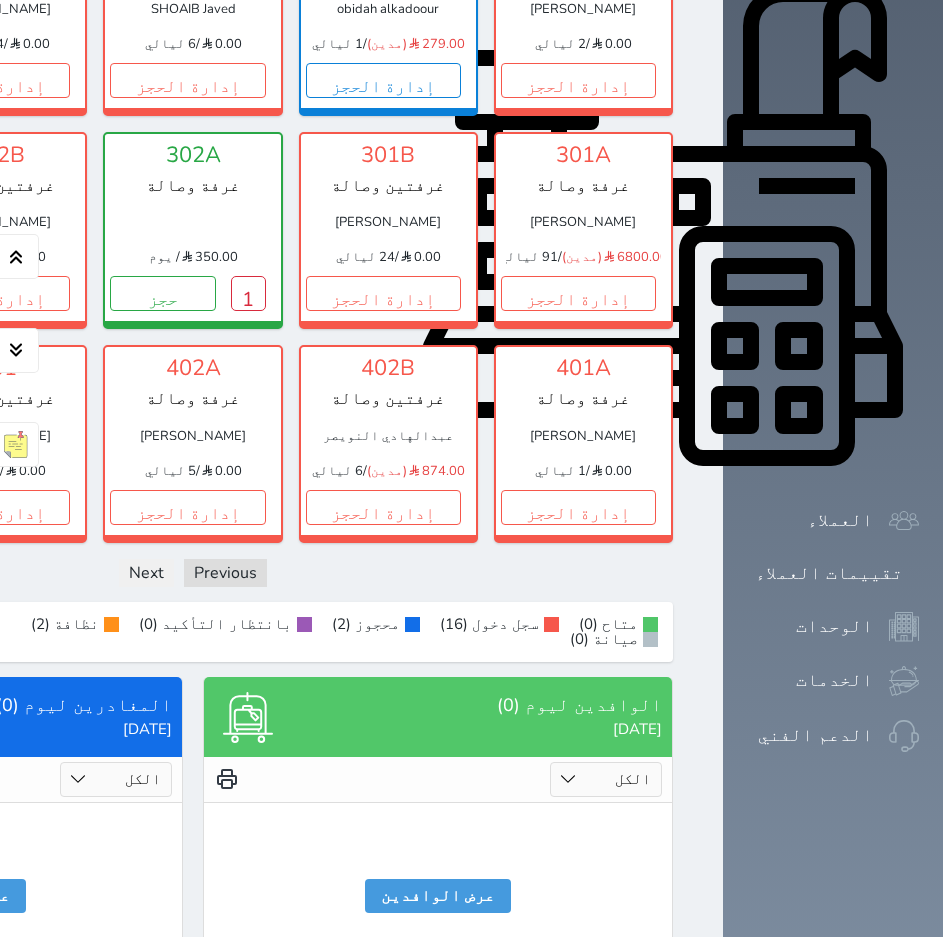 scroll, scrollTop: 660, scrollLeft: 0, axis: vertical 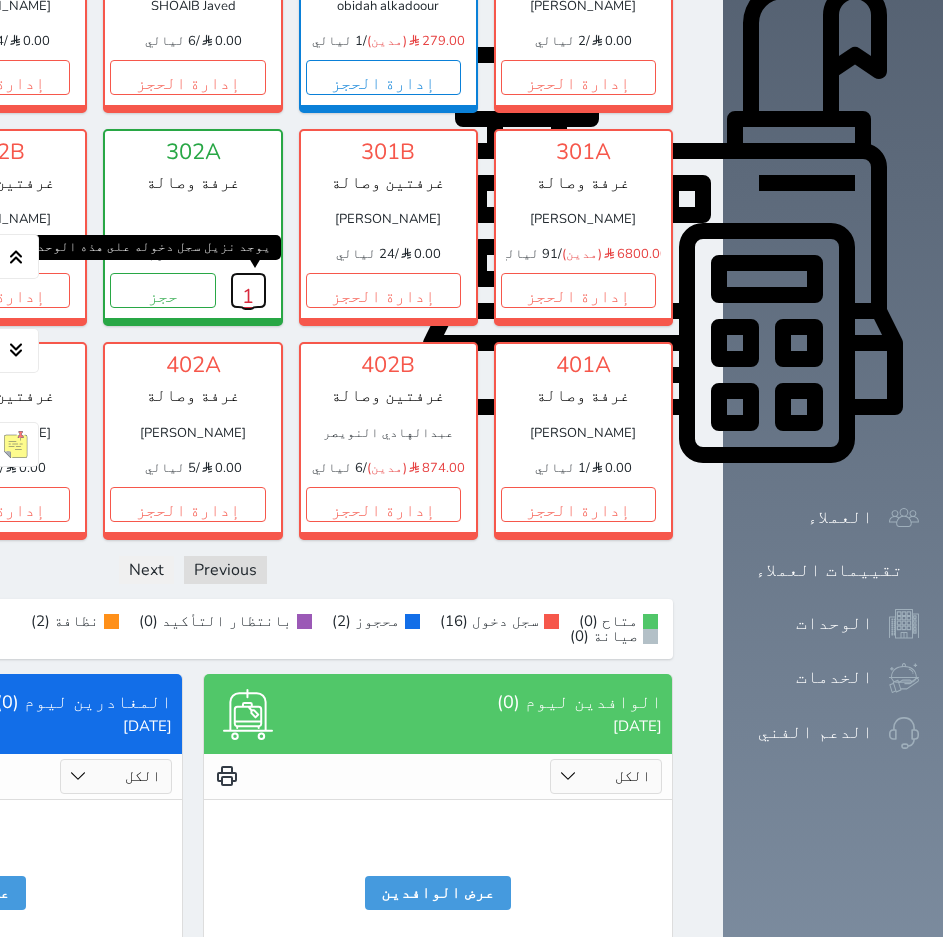 click on "1" at bounding box center [248, 290] 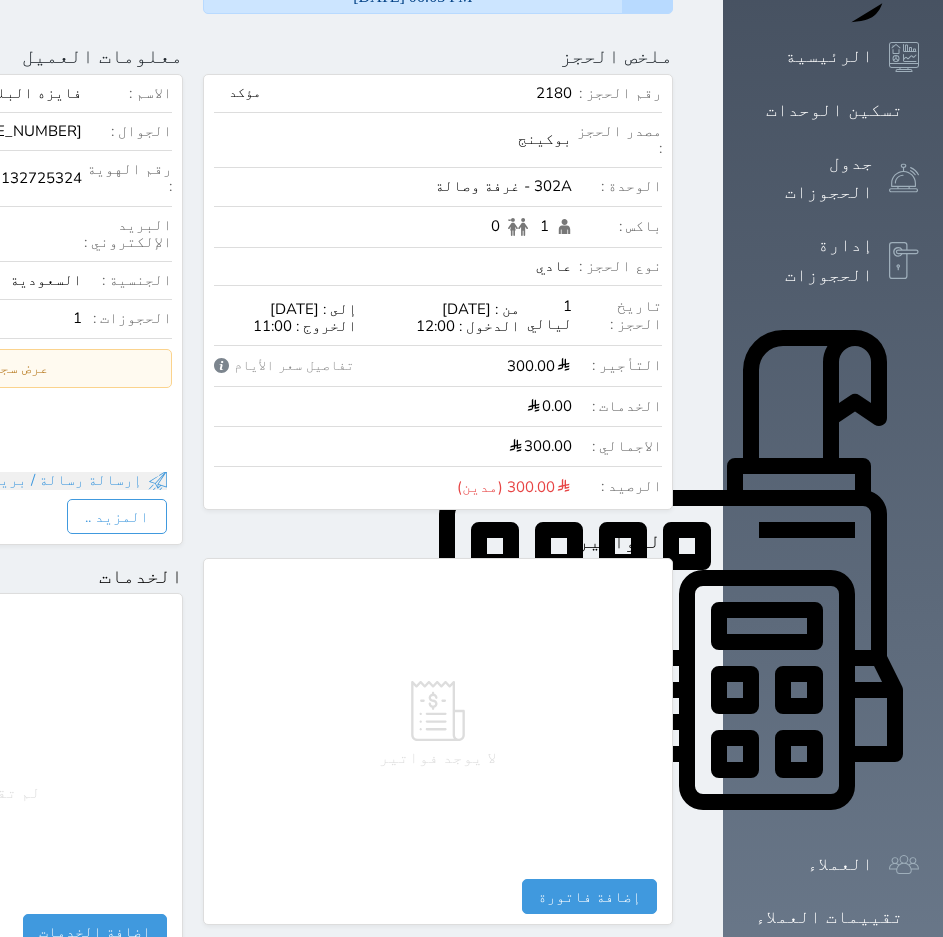 scroll, scrollTop: 0, scrollLeft: 0, axis: both 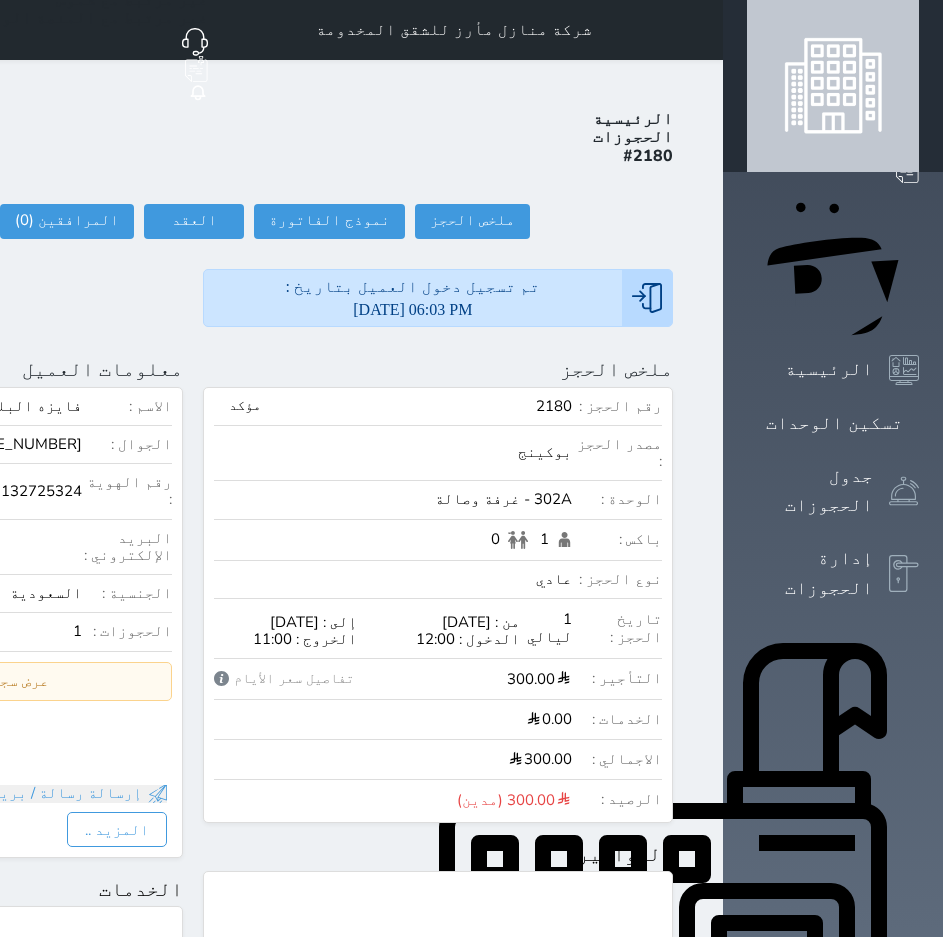 click on "تسجيل مغادرة" at bounding box center [-77, 221] 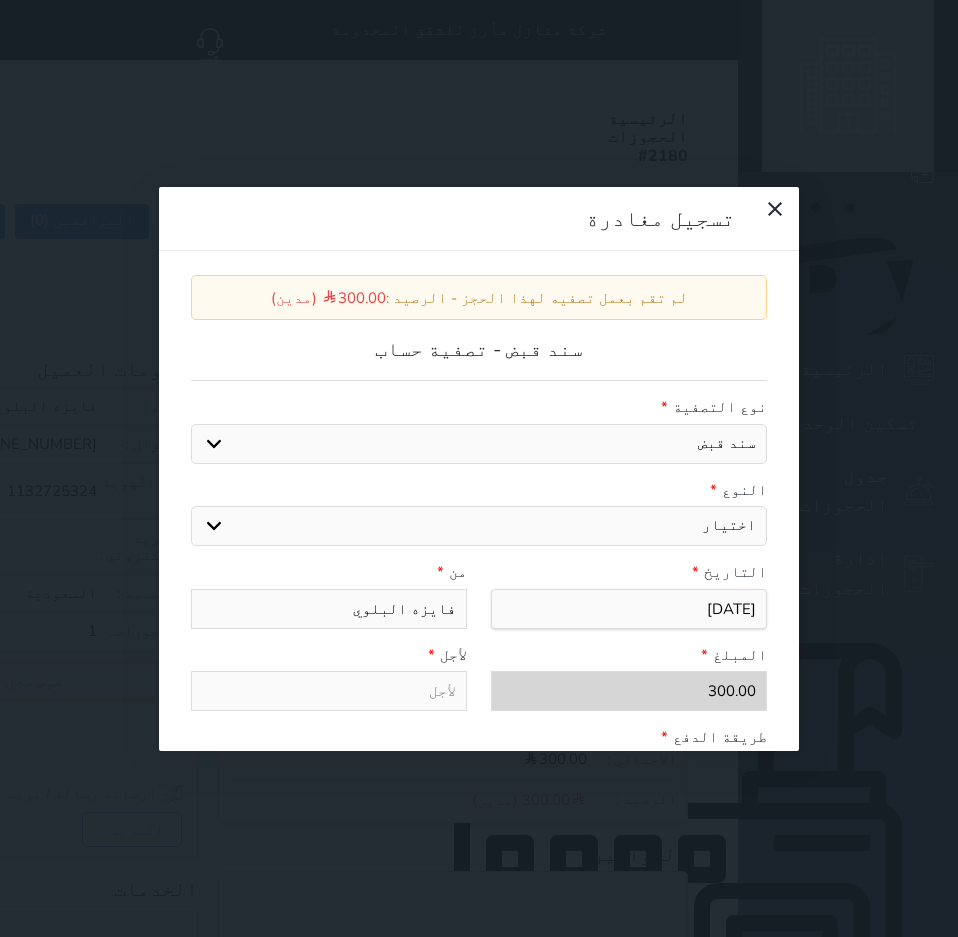 click on "تسجيل مغادرة
لم تقم بعمل تصفيه لهذا الحجز - الرصيد :
300.00     (مدين)   سند قبض - تصفية حساب   نوع التصفية *    سند قبض    كمبيالة     النوع *    اختيار   مقبوضات عامة
قيمة إيجار
فواتير
عربون
لا ينطبق
آخر
مغسلة
واي فاي - الإنترنت
مواقف السيارات
طعام
الأغذية والمشروبات
مشروبات
المشروبات الباردة
المشروبات الساخنة
الإفطار
غداء
عشاء
مخبز و كعك
حمام سباحة
الصالة الرياضية
ميني بار" at bounding box center (479, 468) 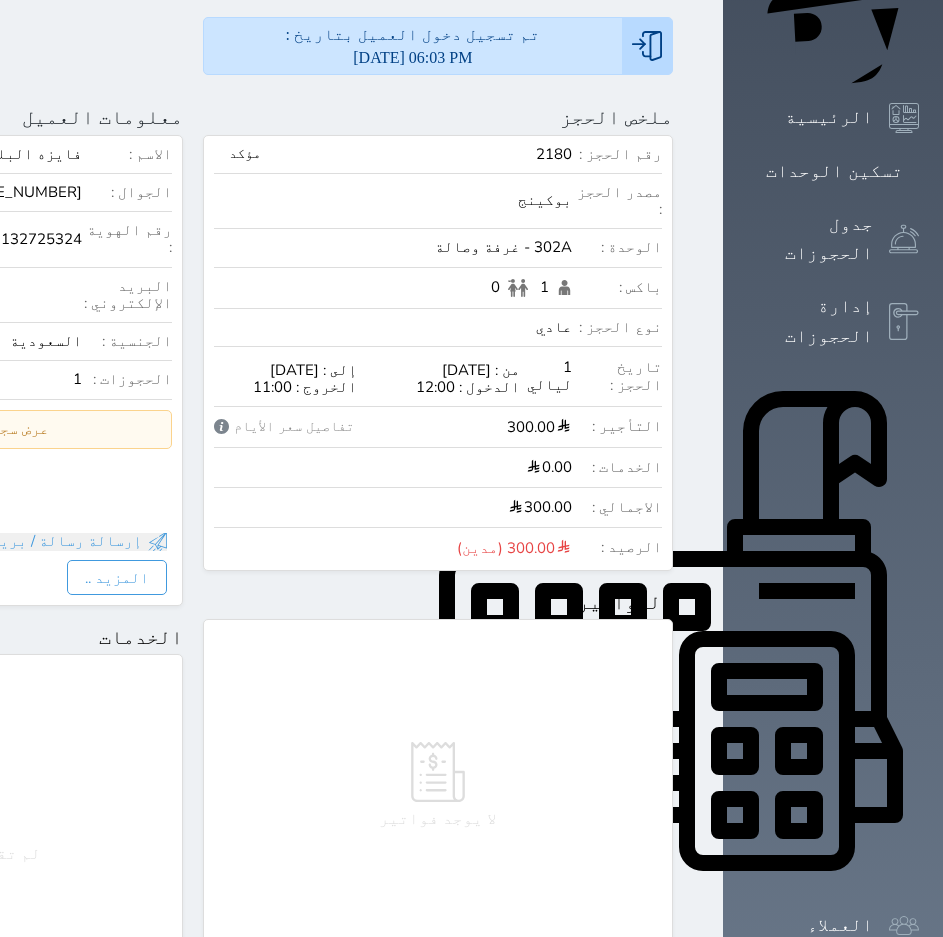 scroll, scrollTop: 0, scrollLeft: 0, axis: both 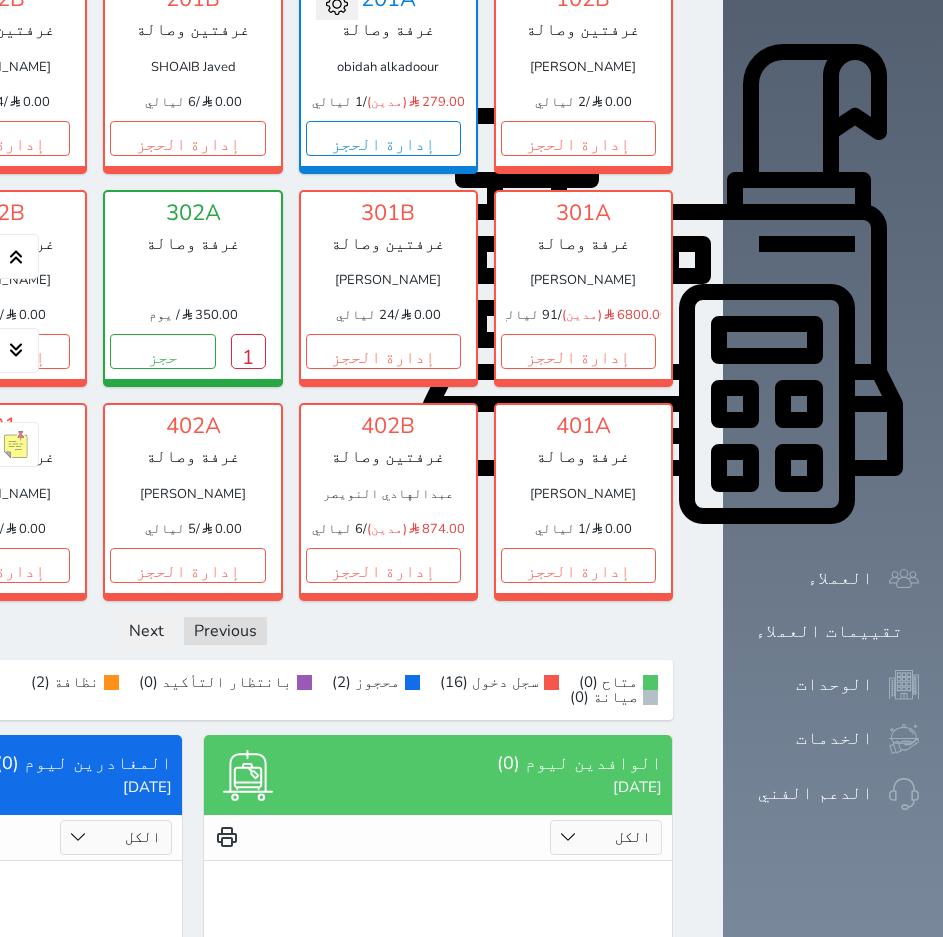 click at bounding box center [-249, 218] 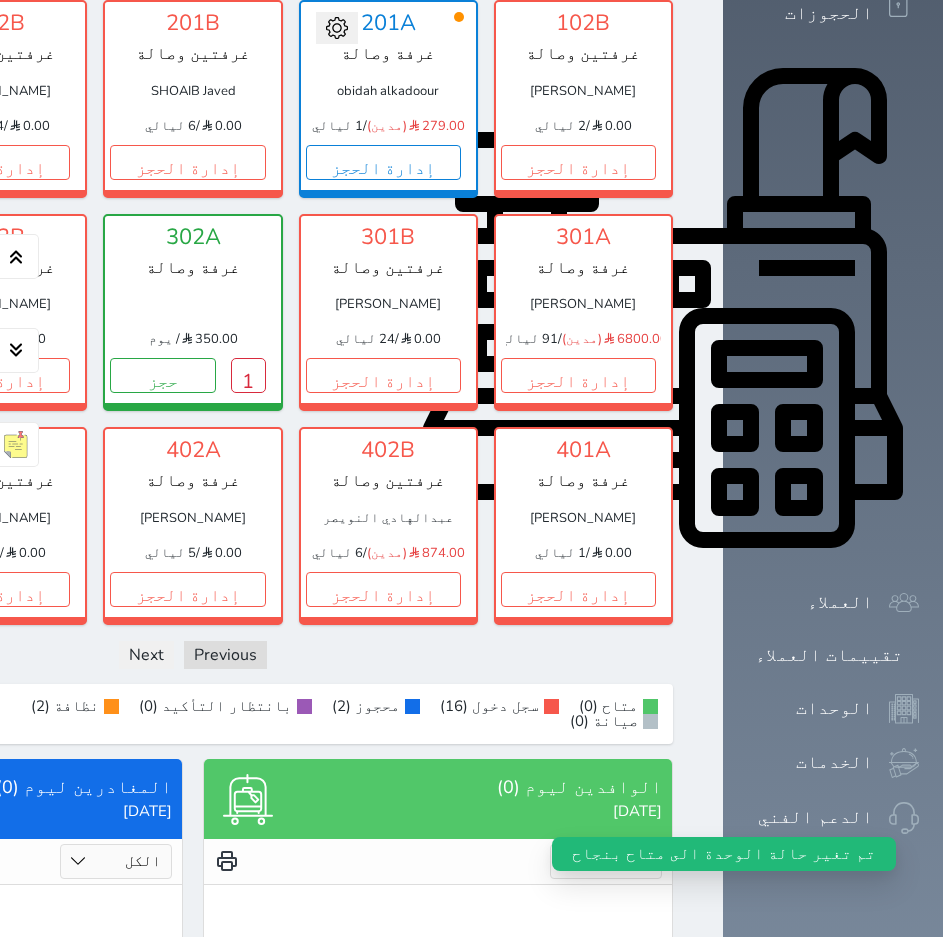 scroll, scrollTop: 562, scrollLeft: 0, axis: vertical 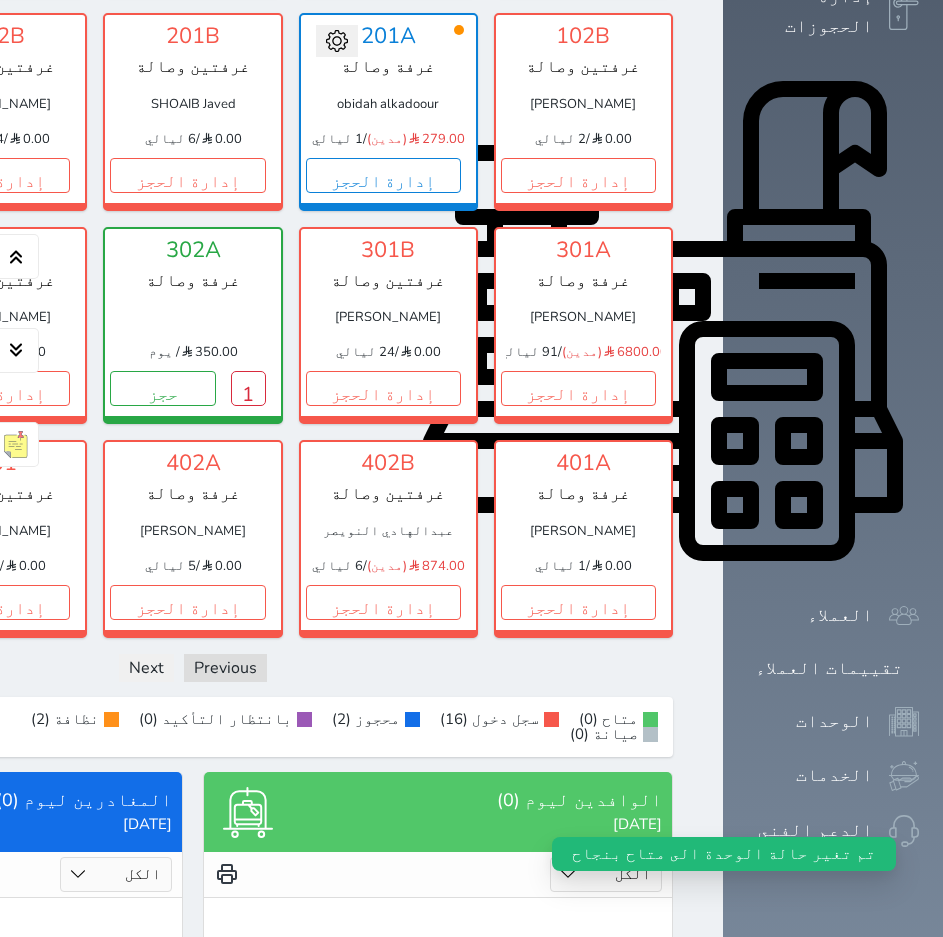 click on "إدارة الحجز" at bounding box center (-203, 388) 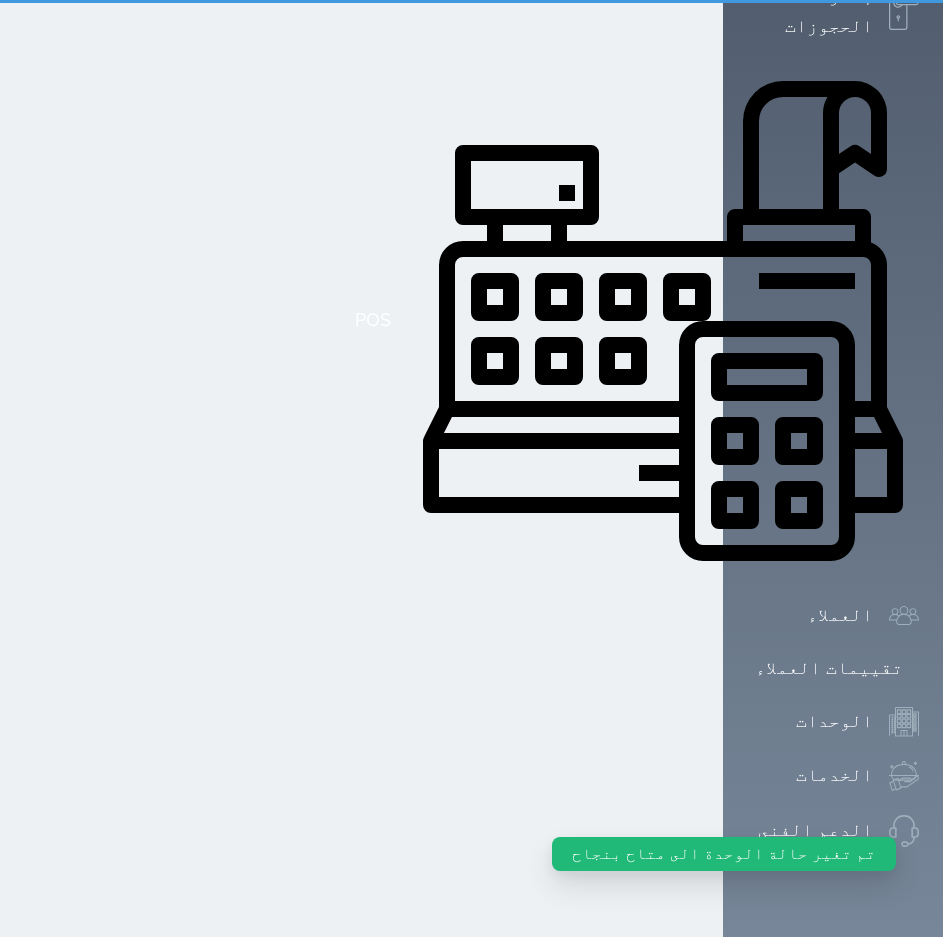 scroll, scrollTop: 0, scrollLeft: 0, axis: both 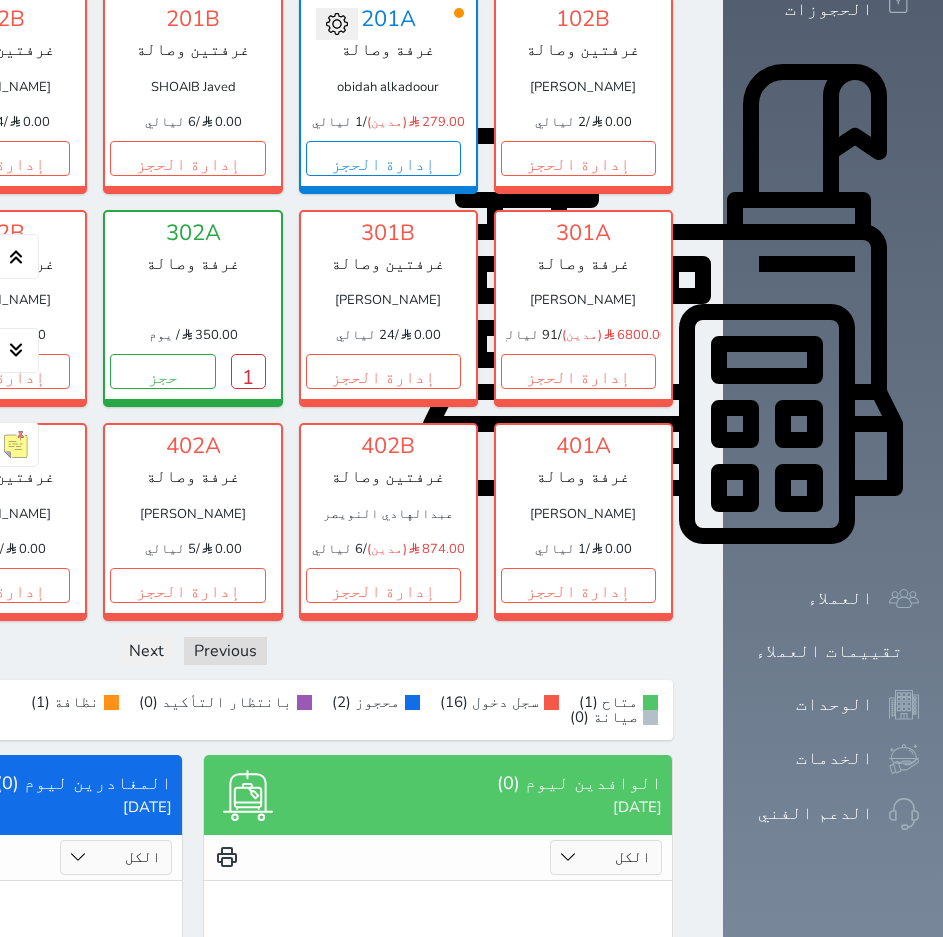 click on "1" at bounding box center [-143, 585] 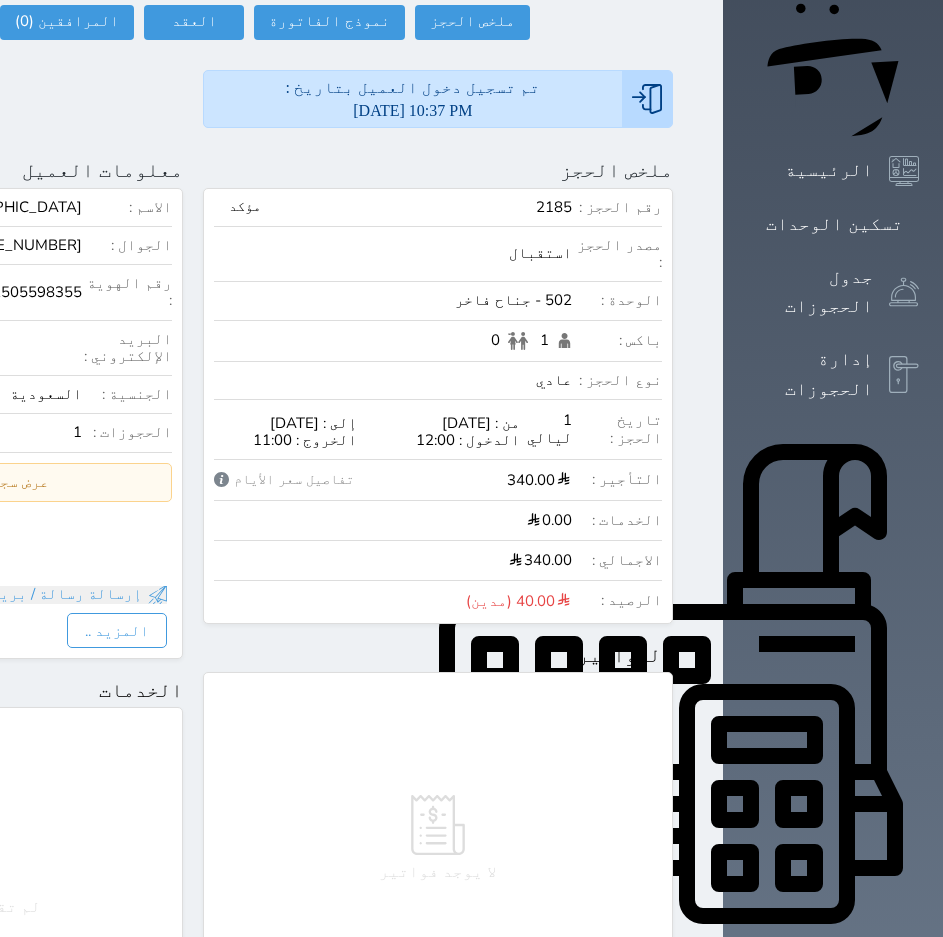 scroll, scrollTop: 108, scrollLeft: 0, axis: vertical 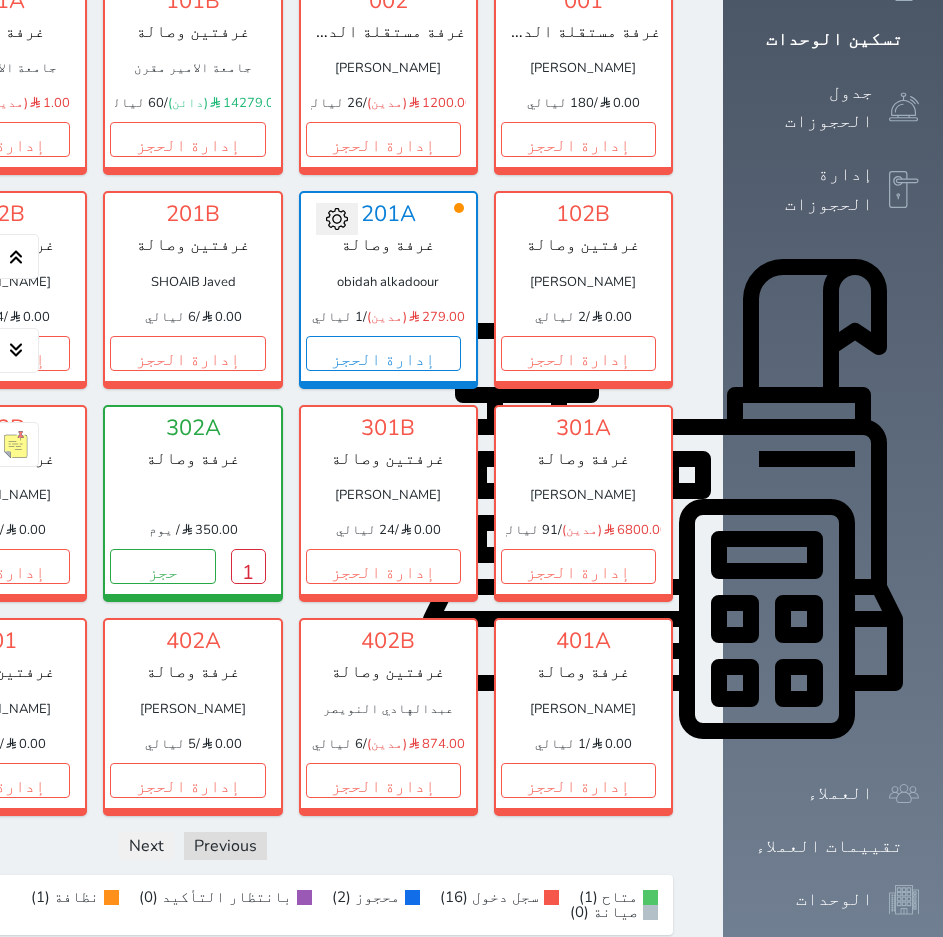 click at bounding box center (337, 219) 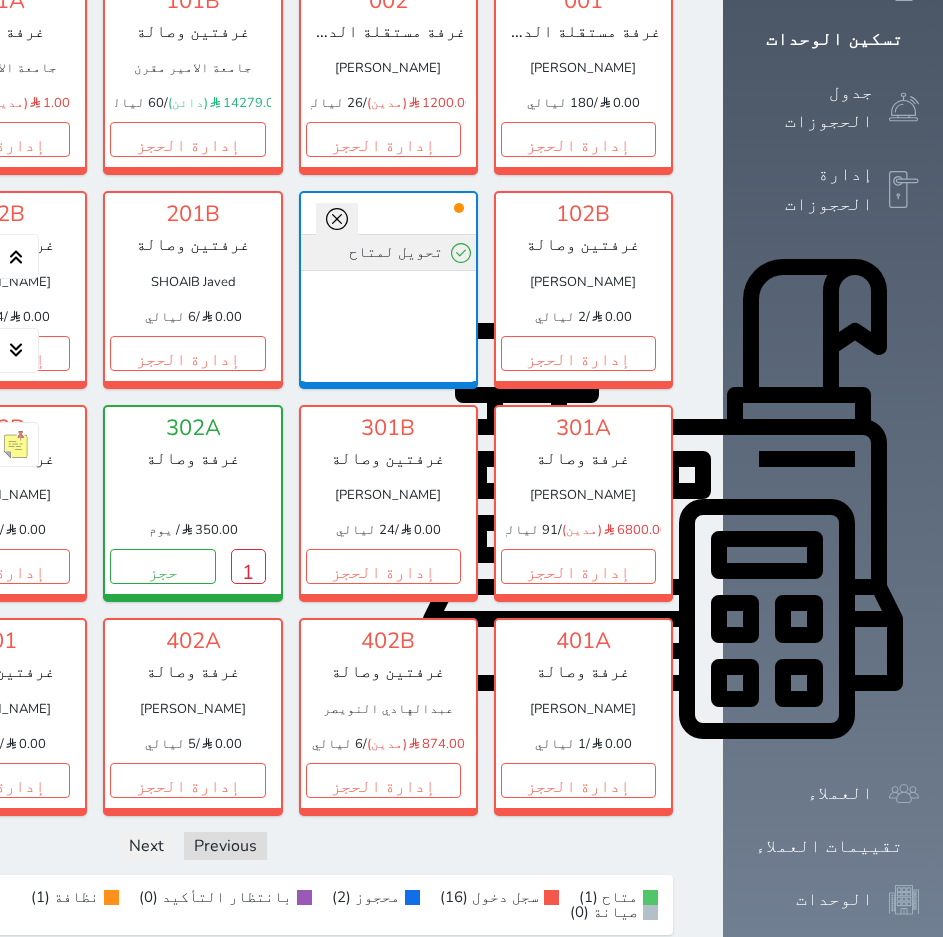 click on "تحويل لمتاح" at bounding box center (388, 252) 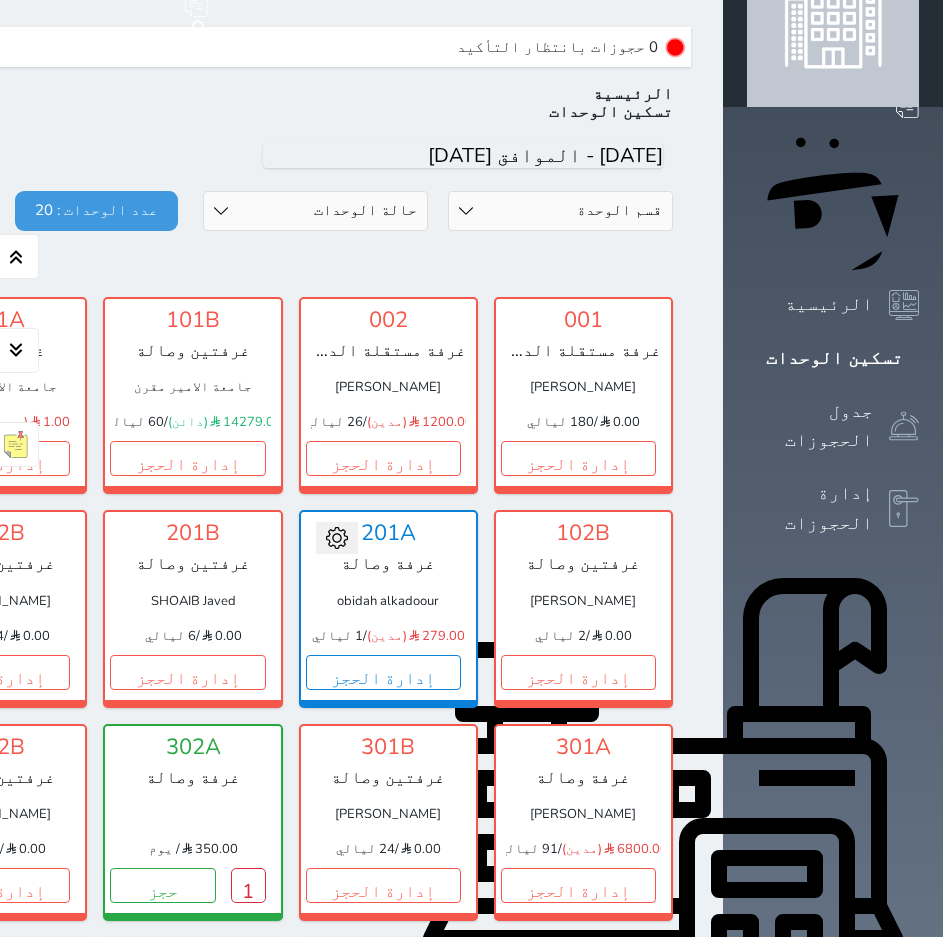 scroll, scrollTop: 200, scrollLeft: 0, axis: vertical 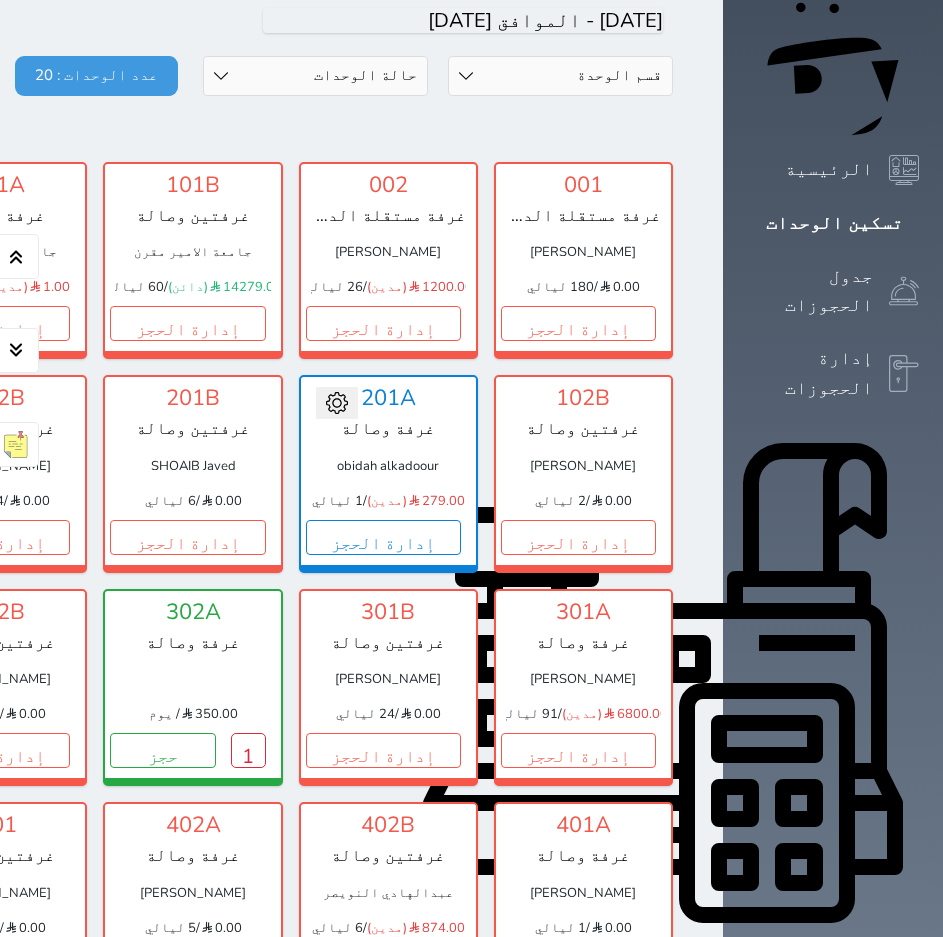 click at bounding box center (699, -170) 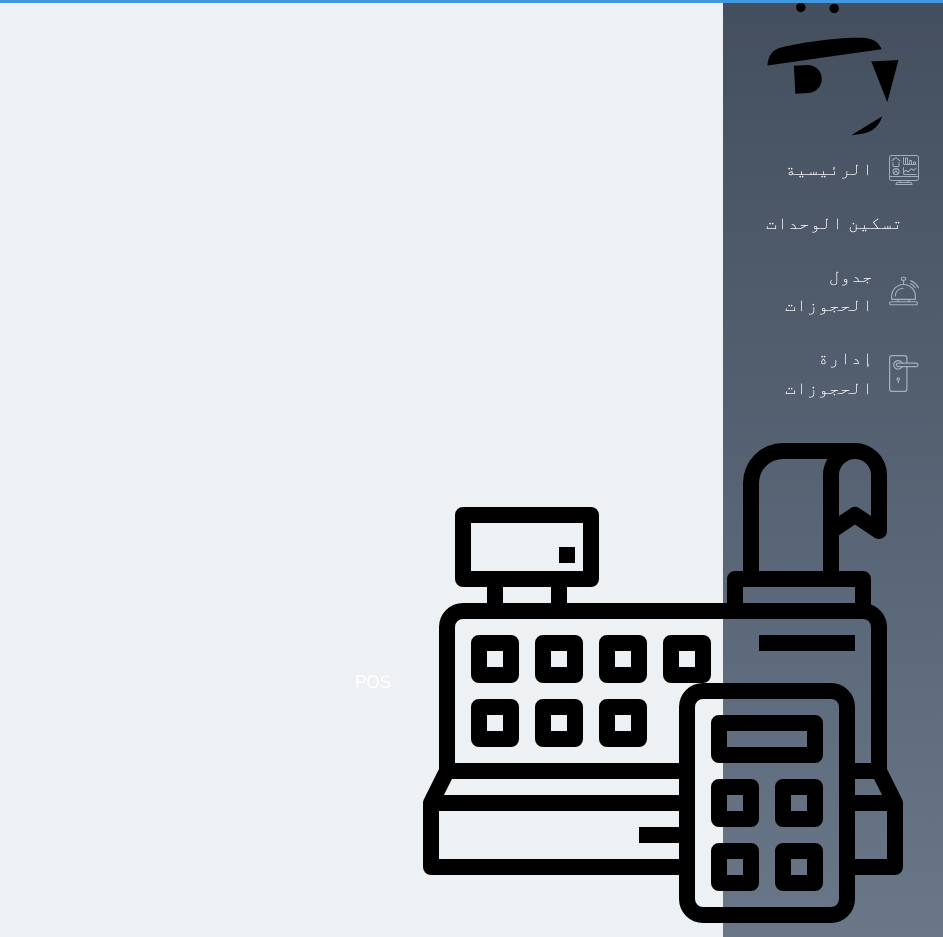 scroll, scrollTop: 0, scrollLeft: 0, axis: both 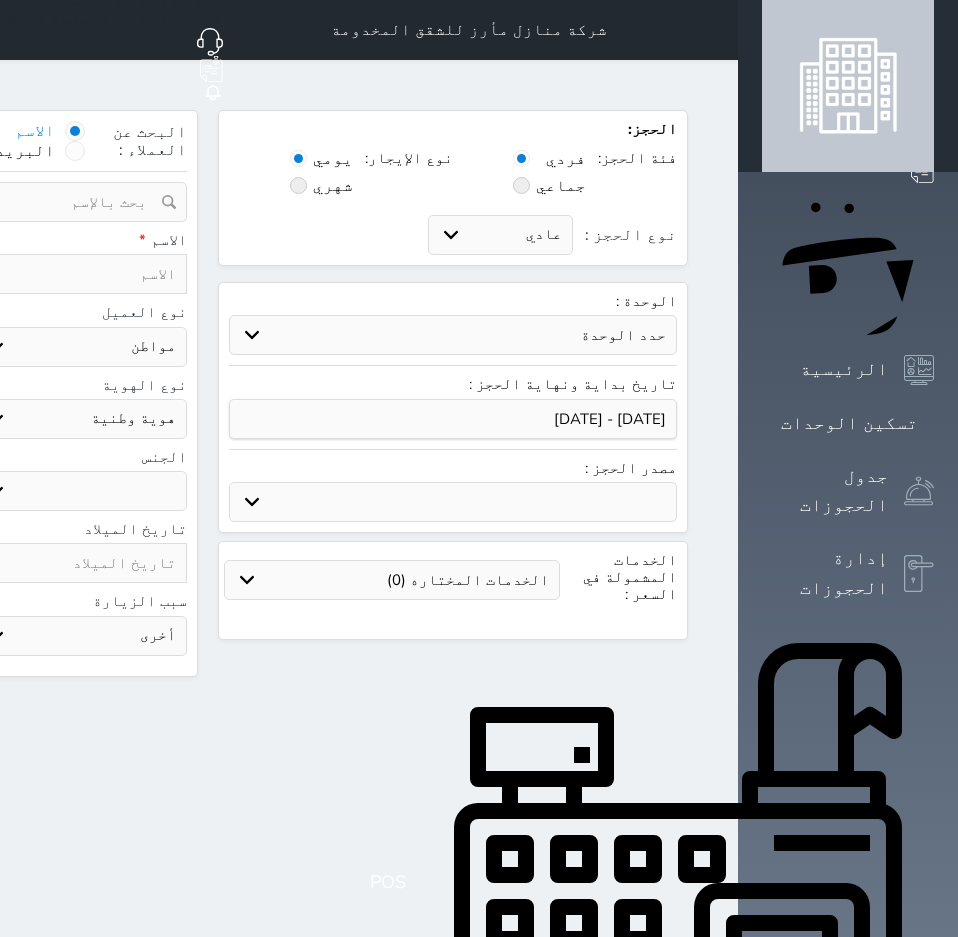 click at bounding box center [-44, 202] 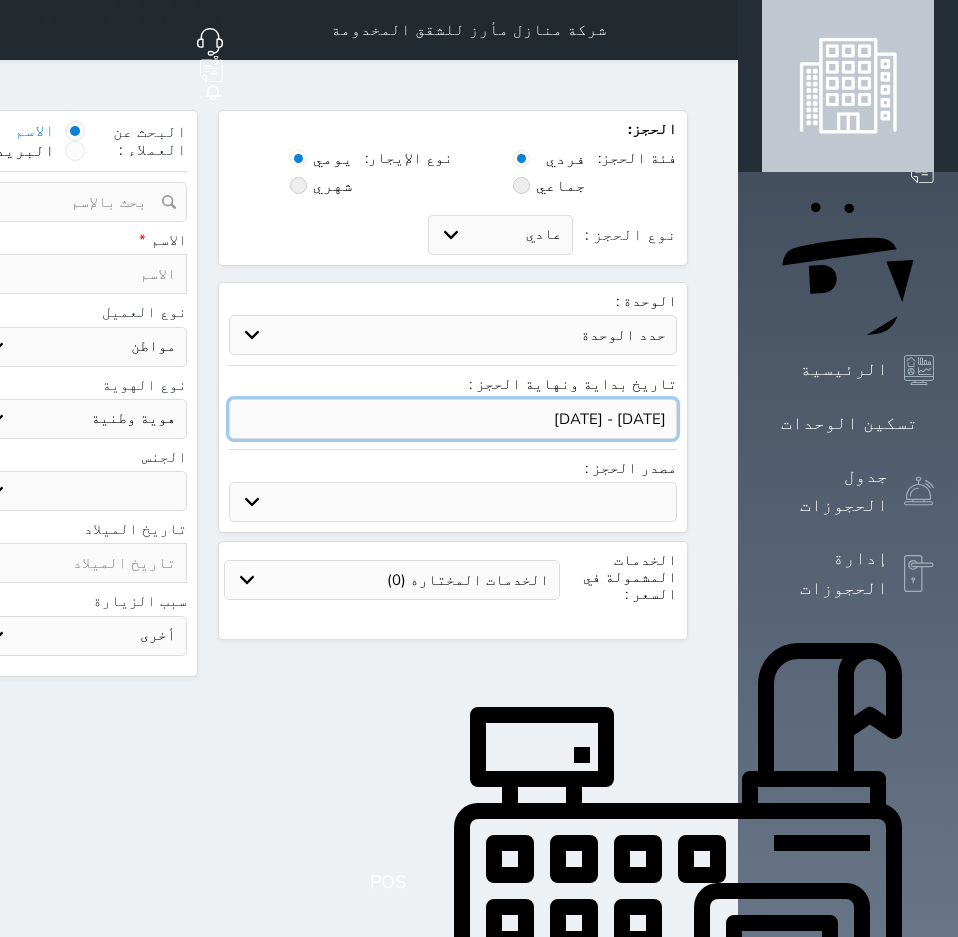 click at bounding box center (453, 419) 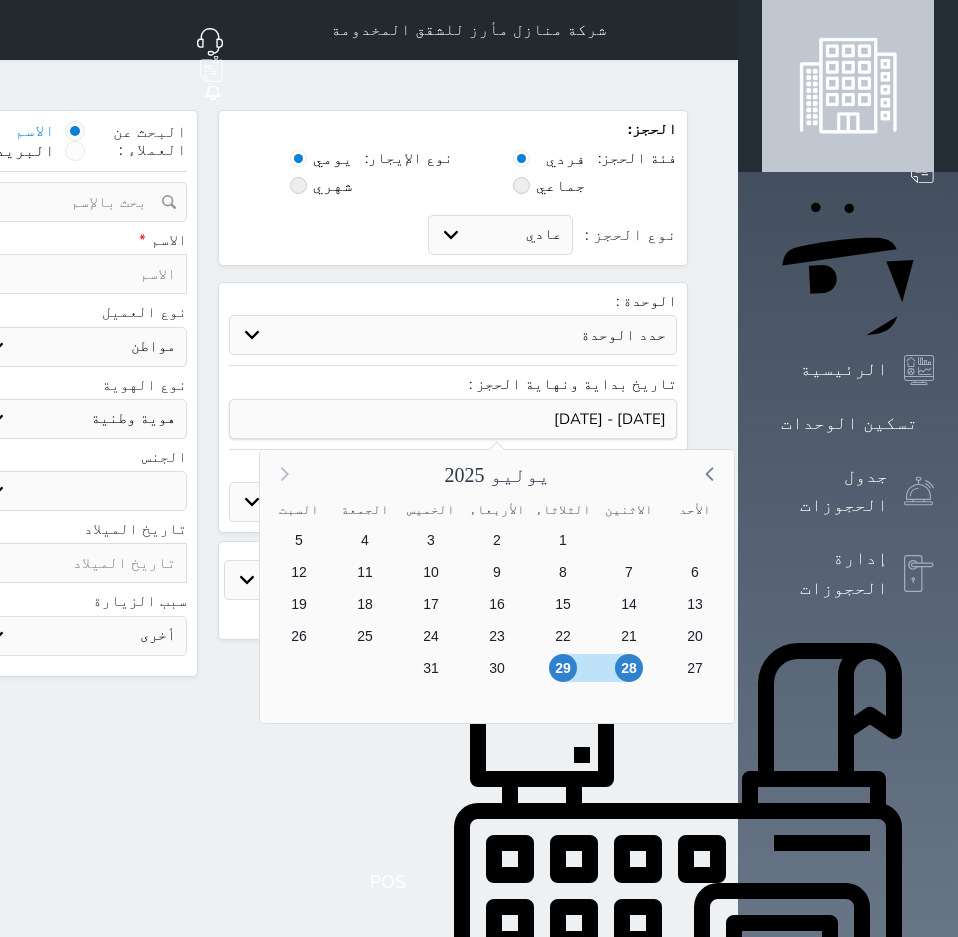 click 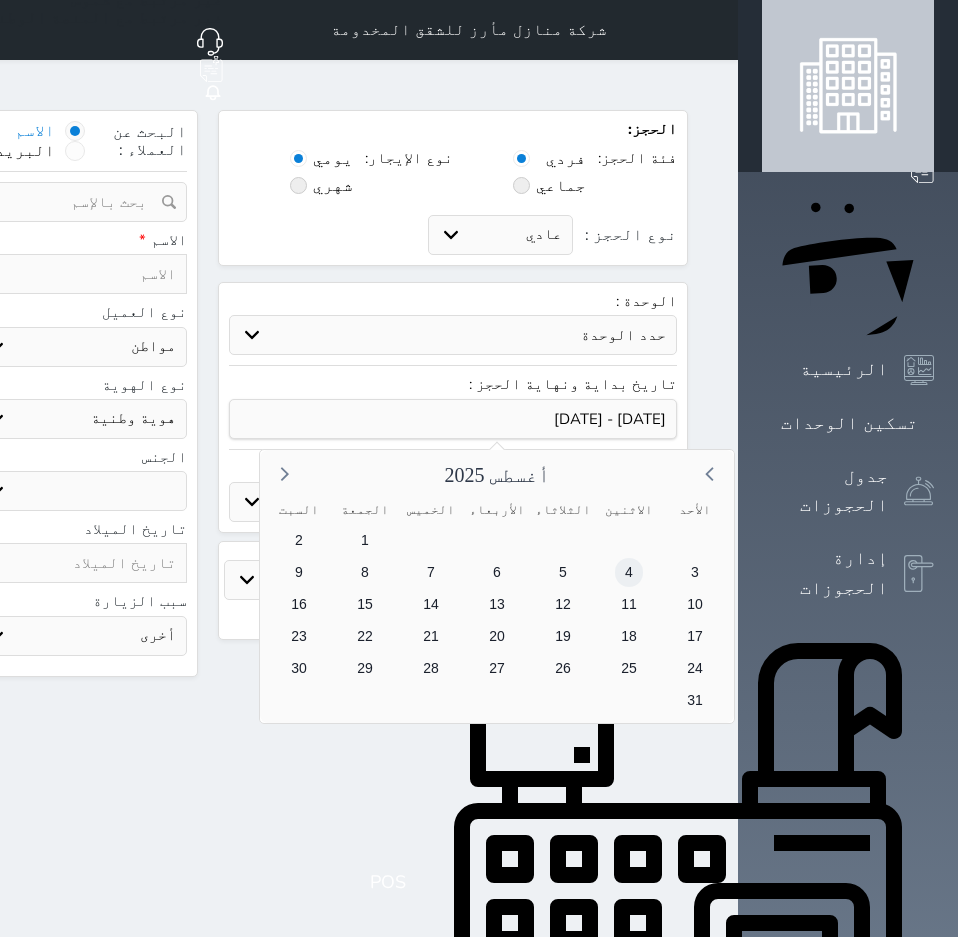 click on "4" at bounding box center [629, 572] 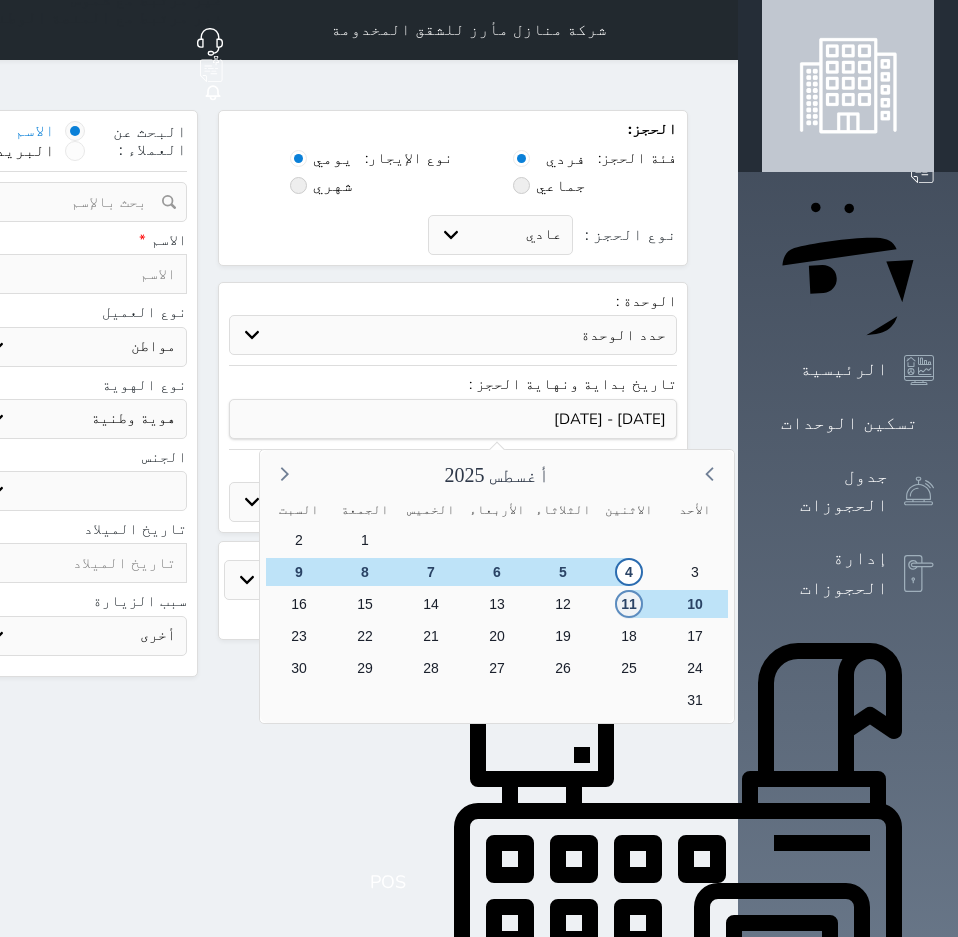 click on "11" at bounding box center [629, 604] 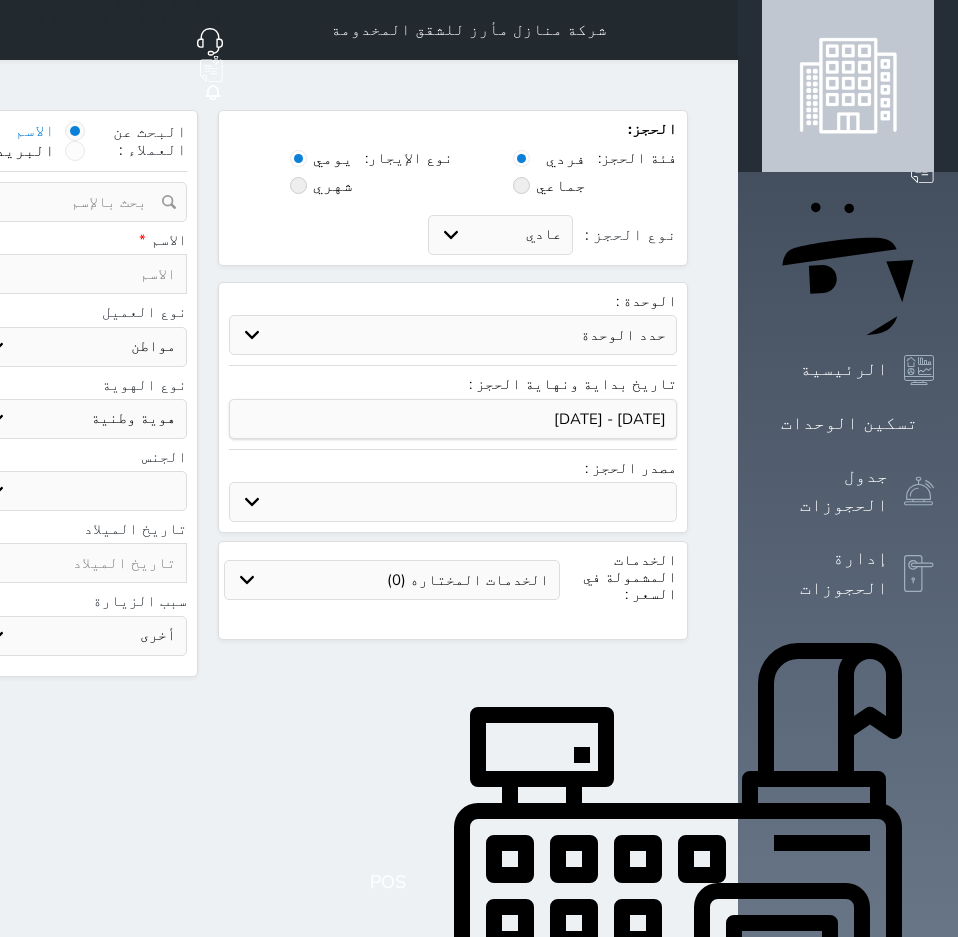 click on "حدد الوحدة
#502 - جناح فاخر
#501 - غرفتين وصالة
#402A - غرفة وصالة
#401A - غرفة وصالة
#302B - غرفتين وصالة
#302A - غرفة وصالة
#202A - غرفة وصالة
#201B - غرفتين وصالة
#201A - غرفة وصالة
#102B - غرفتين وصالة
#102A - غرفة وصالة" at bounding box center [453, 335] 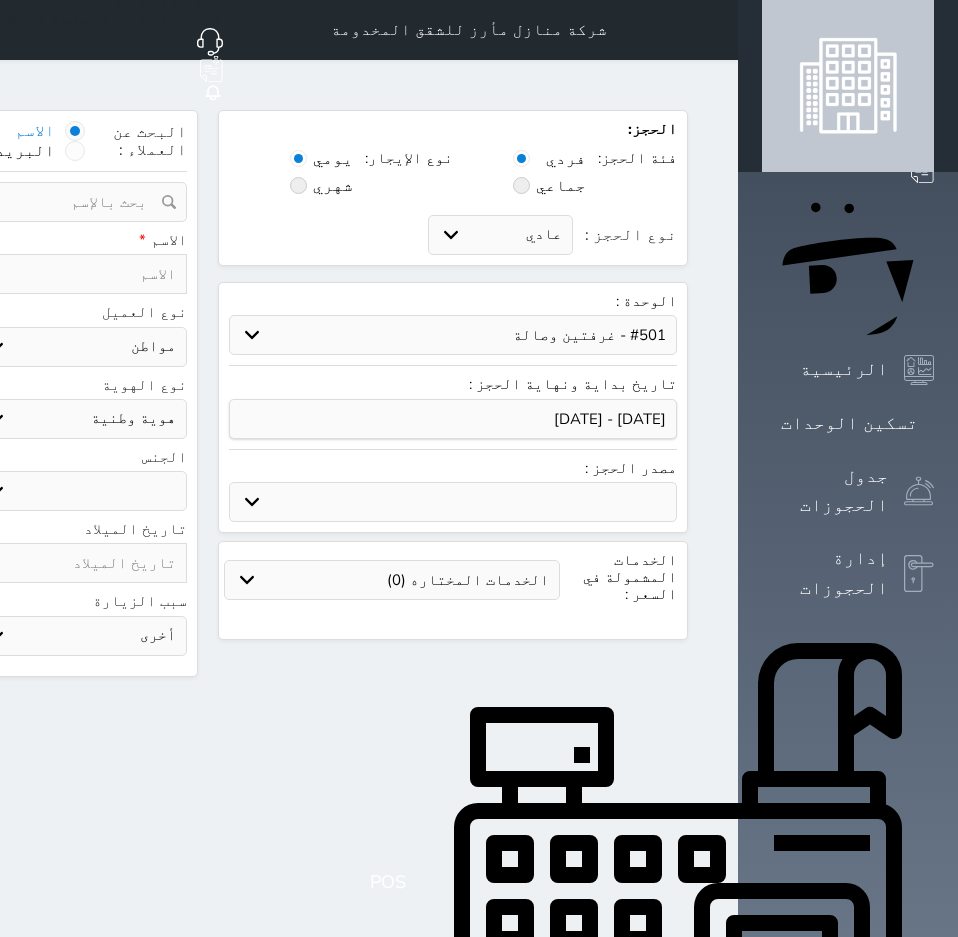 click on "حدد الوحدة
#502 - جناح فاخر
#501 - غرفتين وصالة
#402A - غرفة وصالة
#401A - غرفة وصالة
#302B - غرفتين وصالة
#302A - غرفة وصالة
#202A - غرفة وصالة
#201B - غرفتين وصالة
#201A - غرفة وصالة
#102B - غرفتين وصالة
#102A - غرفة وصالة" at bounding box center [453, 335] 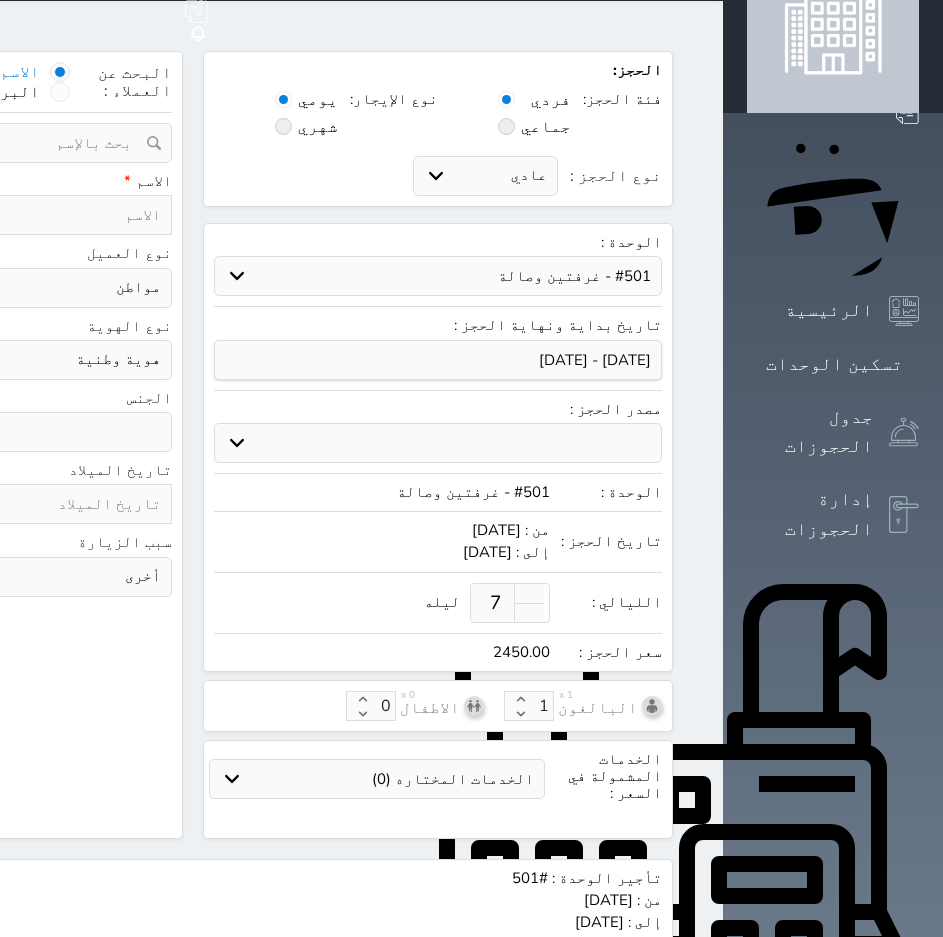scroll, scrollTop: 63, scrollLeft: 0, axis: vertical 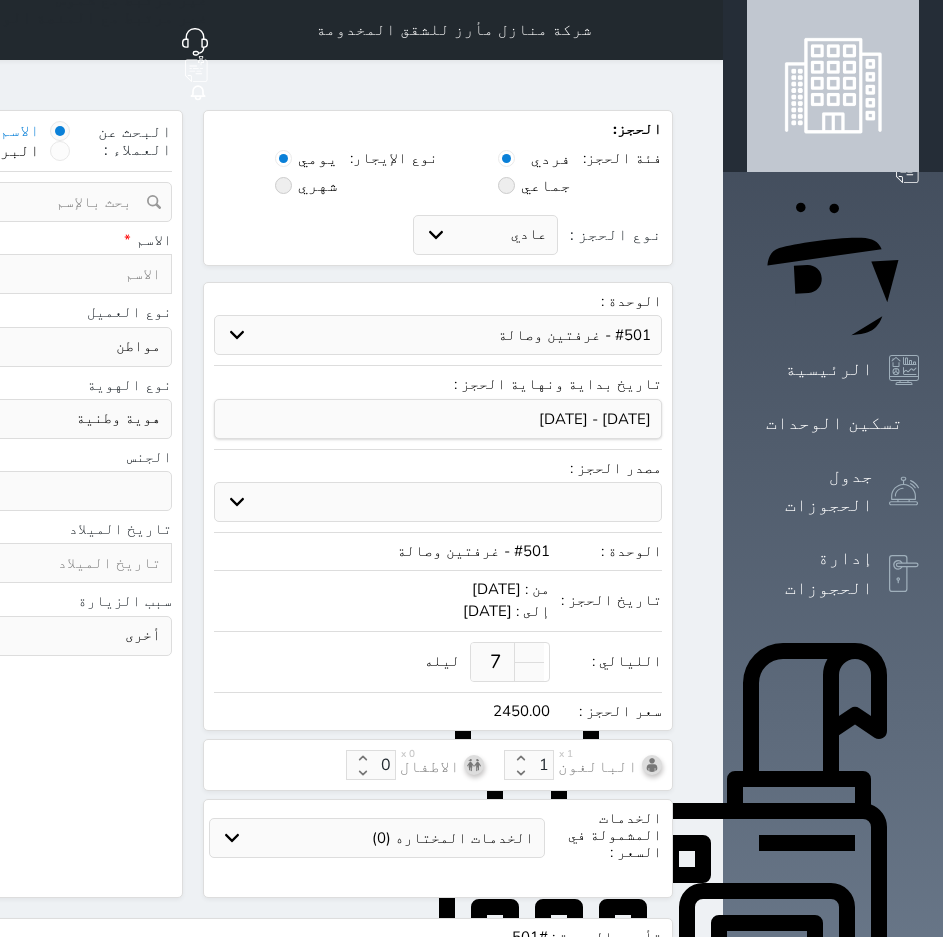 click at bounding box center [65, 274] 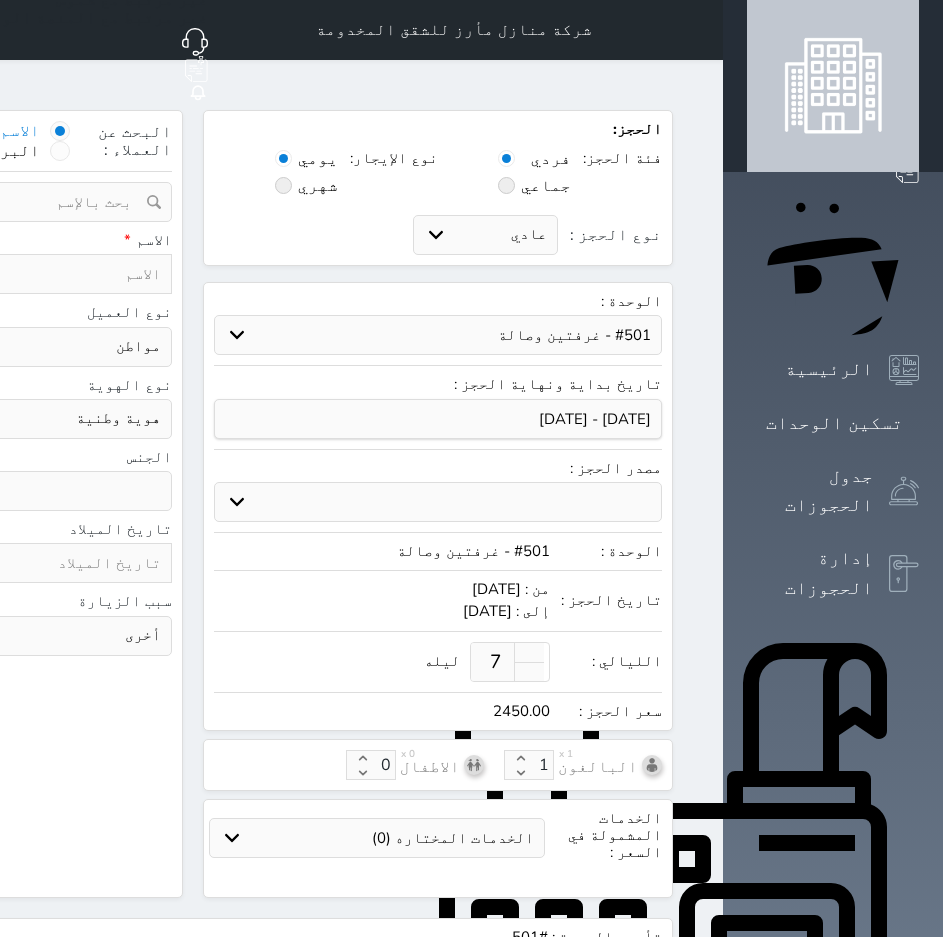 click at bounding box center (65, 274) 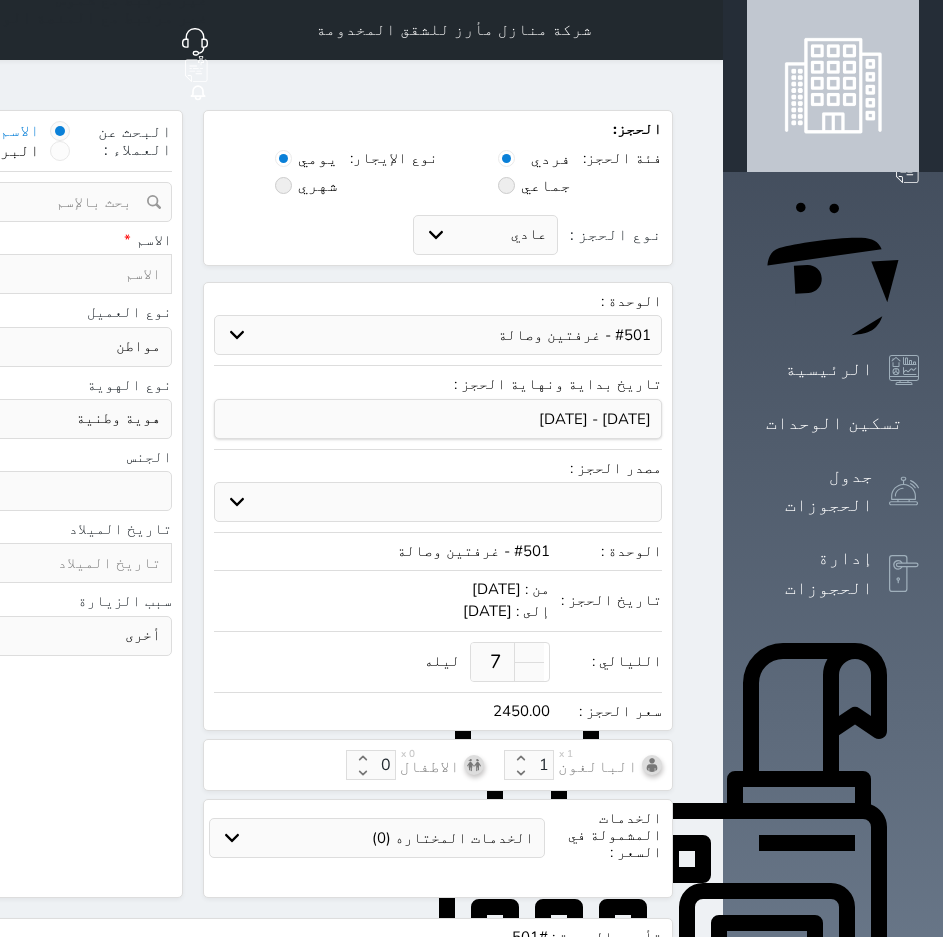 click on "نوع الحجز :" at bounding box center [-201, 274] 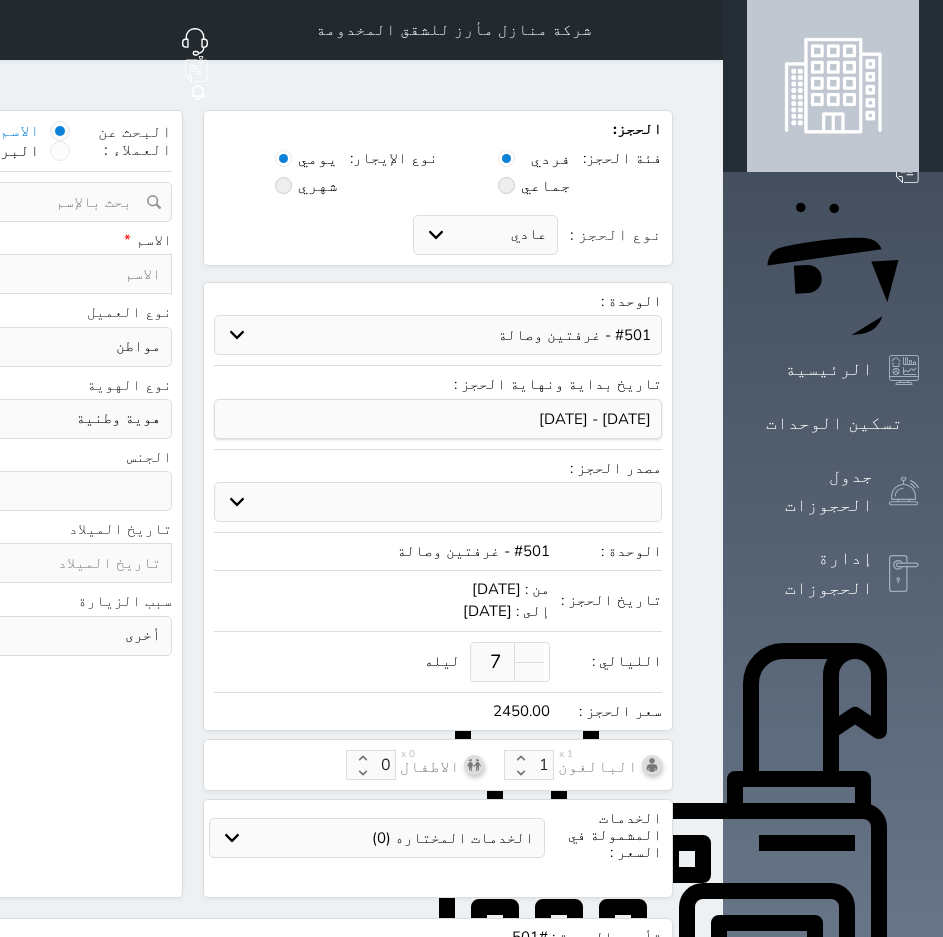 click at bounding box center [65, 274] 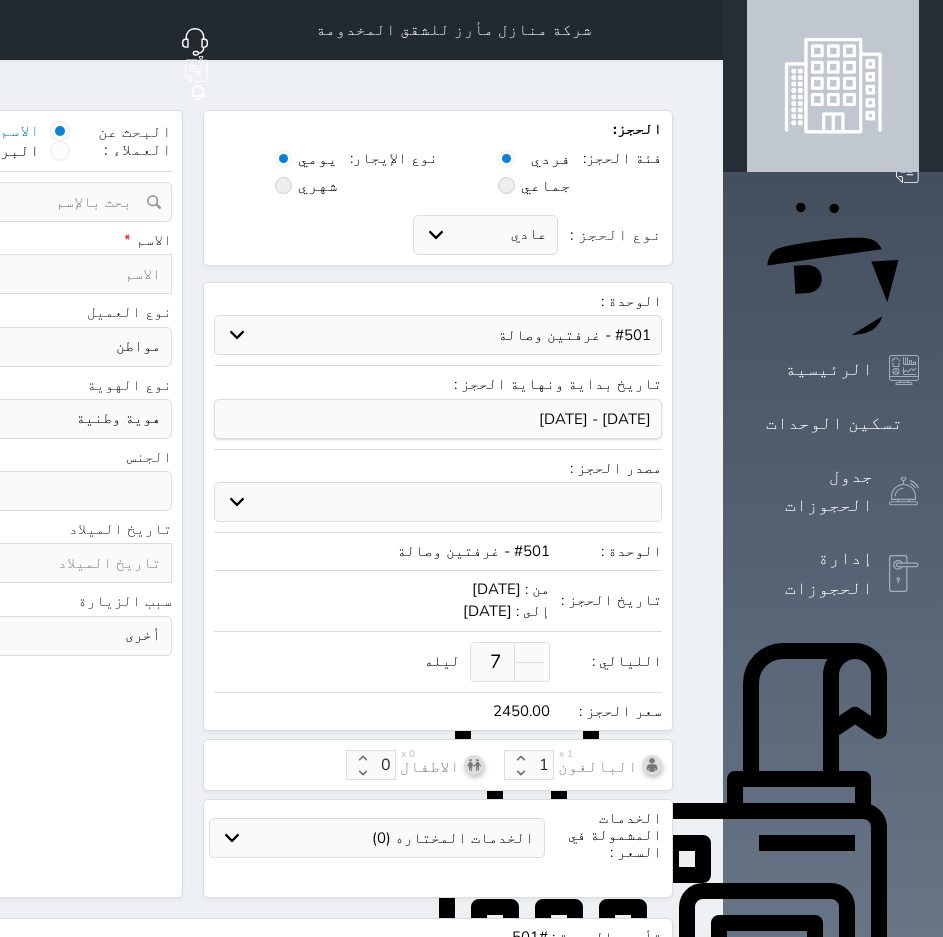click on "اختر نوع   مواطن مواطن خليجي زائر مقيم" at bounding box center (65, 347) 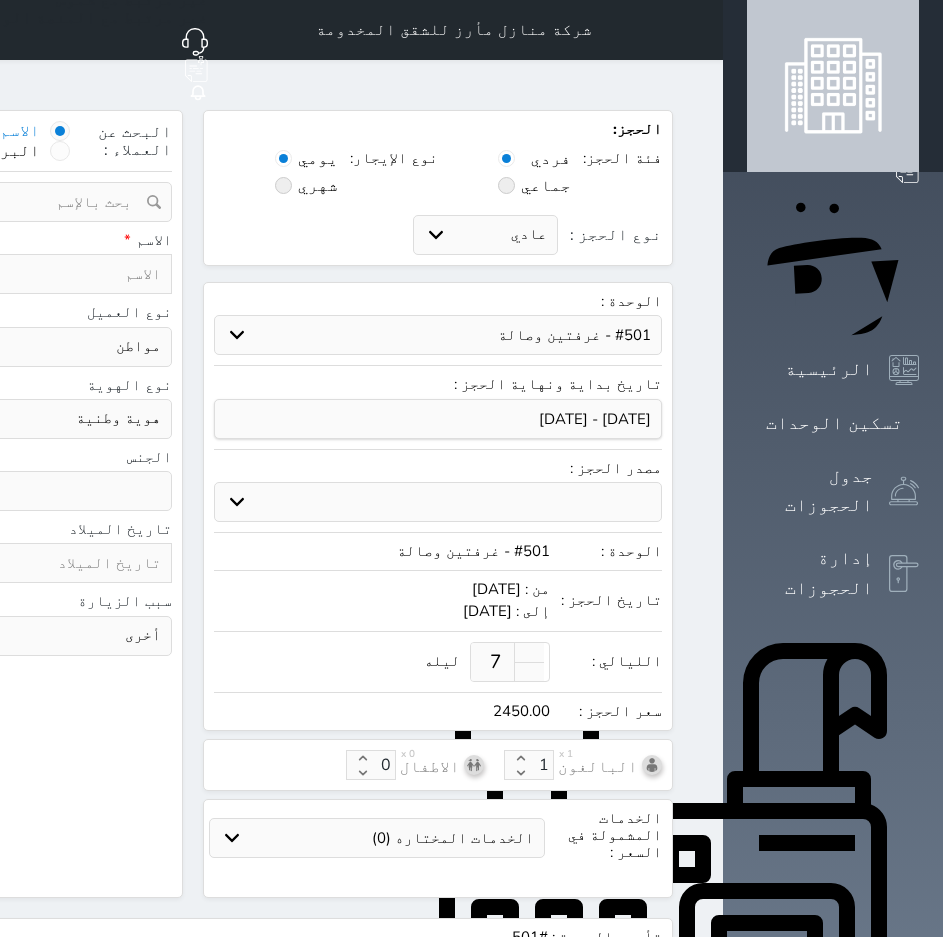 click at bounding box center (65, 274) 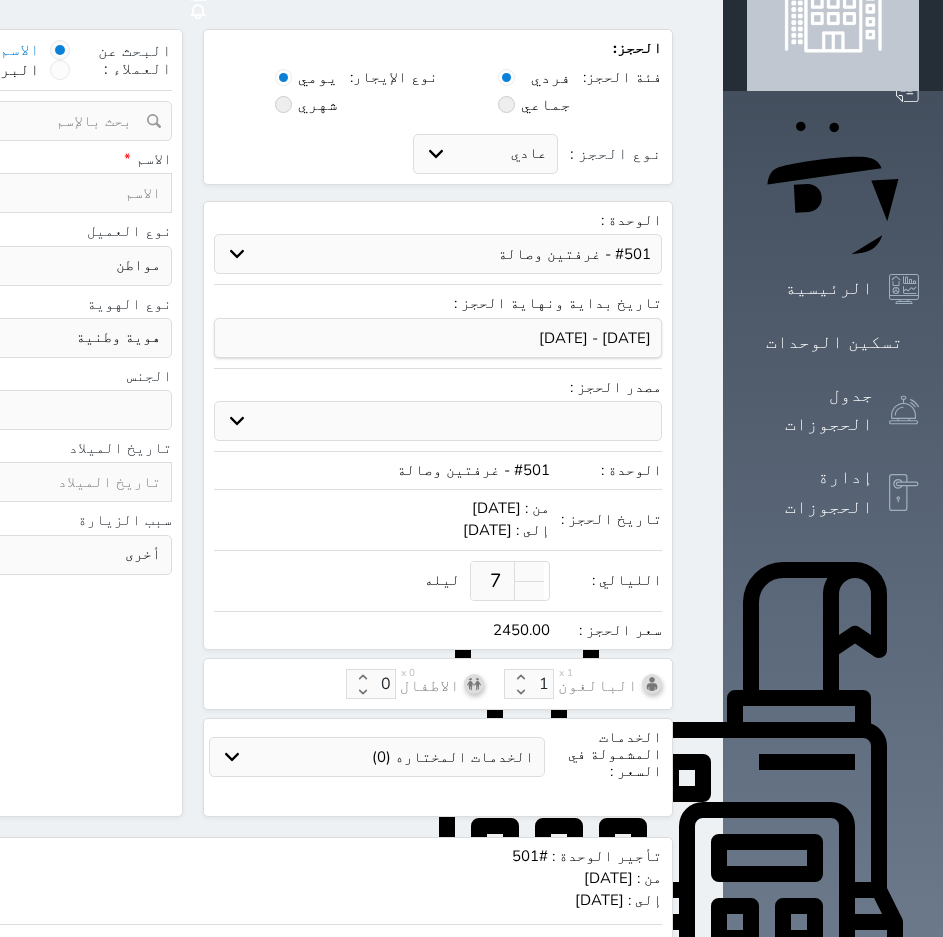 scroll, scrollTop: 186, scrollLeft: 0, axis: vertical 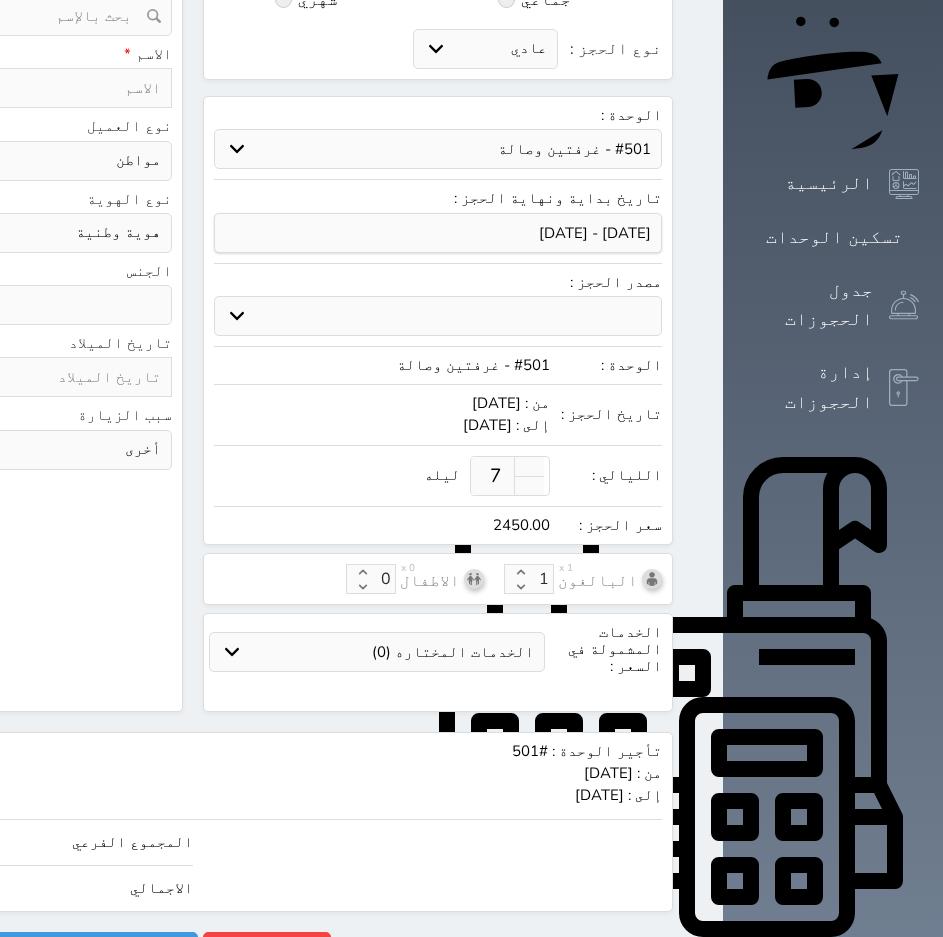 click on "2450.00" at bounding box center [-211, 888] 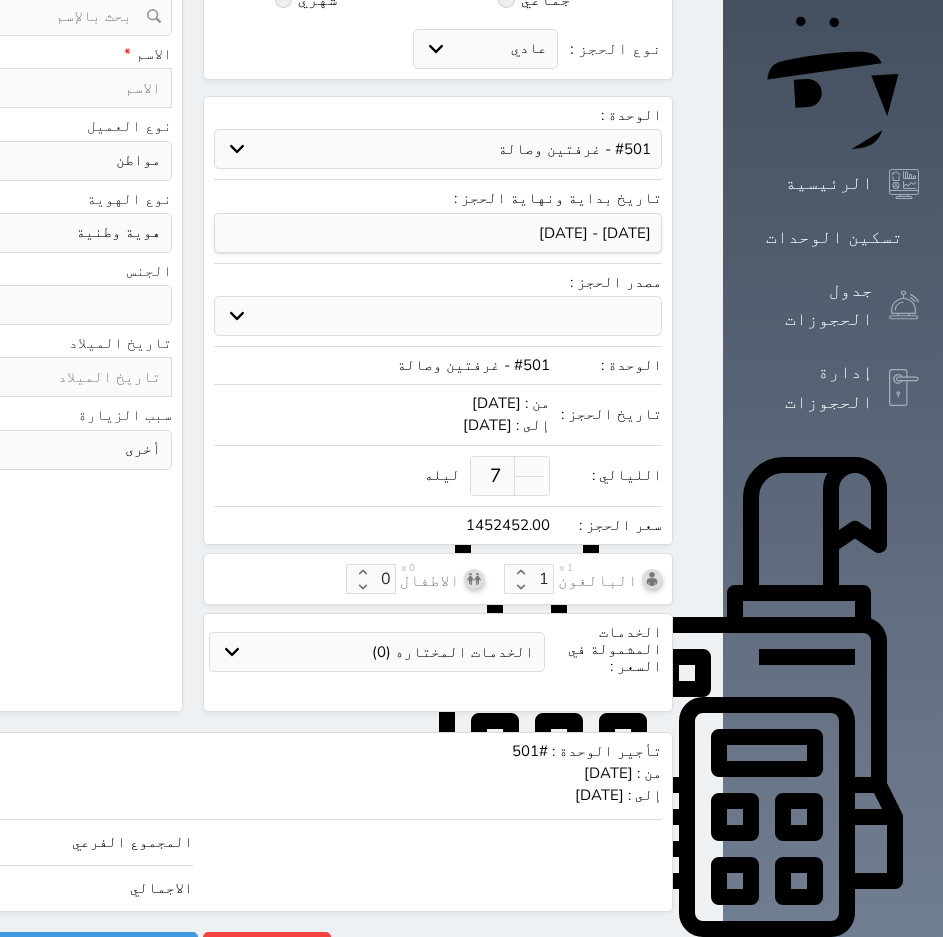 click on "البحث عن العملاء :        الاسم       رقم الهوية       البريد الإلكتروني       الجوال           تغيير العميل                      ملاحظات                           سجل حجوزات العميل undefined                   إجمالى رصيد العميل : 0 ريال     رقم الحجز   الوحدة   من   إلى   نوع الحجز   الرصيد   الاجرائات         النتائج  : من (  ) - إلى  (  )   العدد  :              سجل الكمبيالات الغير محصلة على العميل undefined                 رقم الحجز   المبلغ الكلى    المبلغ المحصل    المبلغ المتبقى    تاريخ الإستحقاق         النتائج  : من (  ) - إلى  (  )   العدد  :      الاسم *     رقم الجوال *       ▼     [GEOGRAPHIC_DATA] ([GEOGRAPHIC_DATA])   +93   [GEOGRAPHIC_DATA] ([GEOGRAPHIC_DATA])   +355   [GEOGRAPHIC_DATA] (‫الجزائر‬‎)   +213   [US_STATE]" at bounding box center [-52, 318] 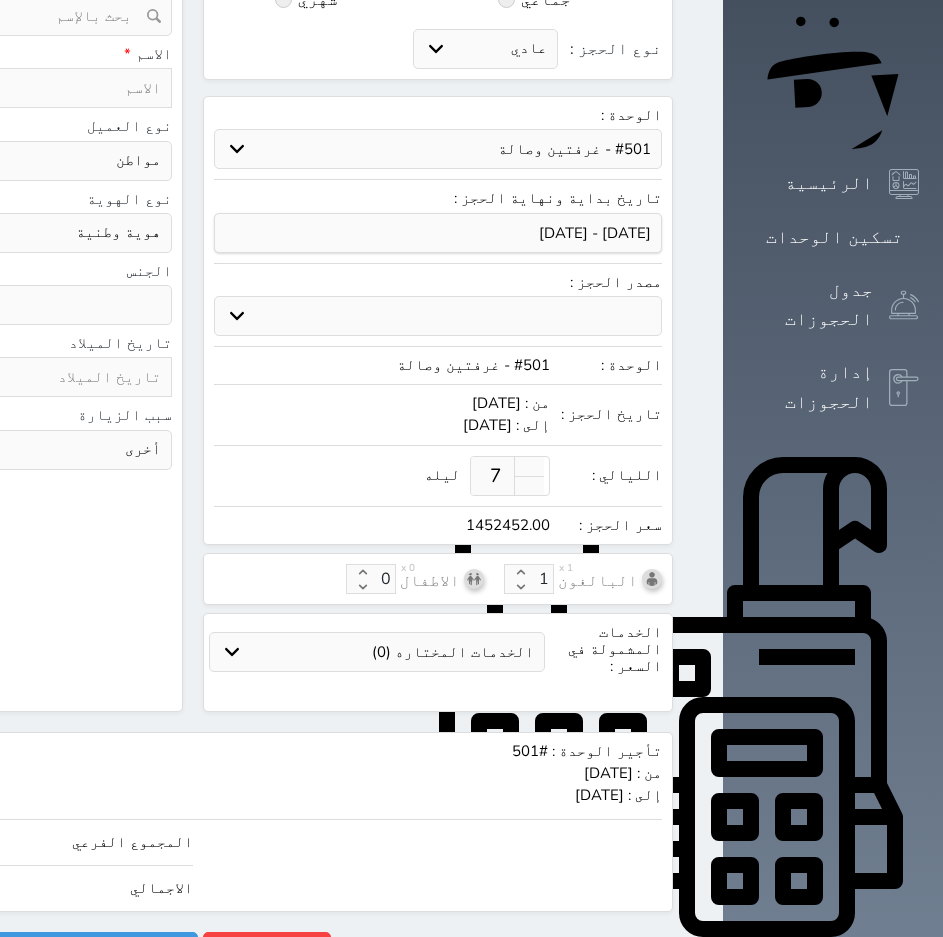 click on "1452452" at bounding box center [-211, 888] 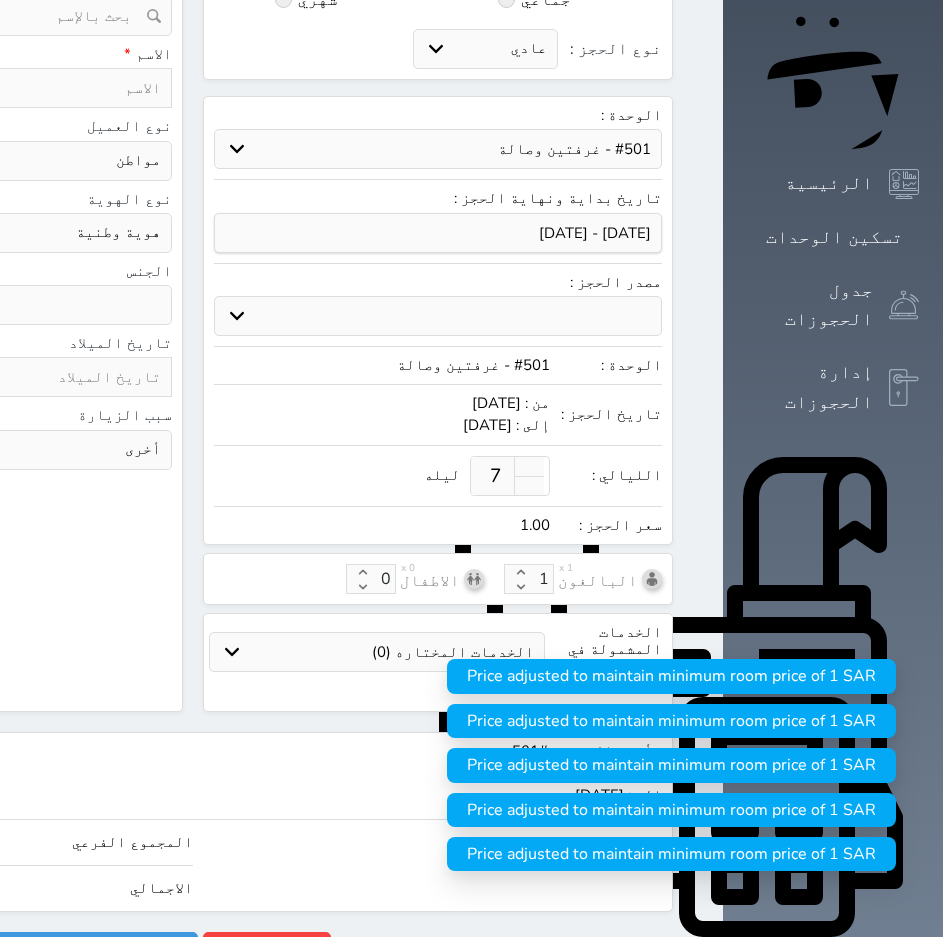 click on "1" at bounding box center (-211, 842) 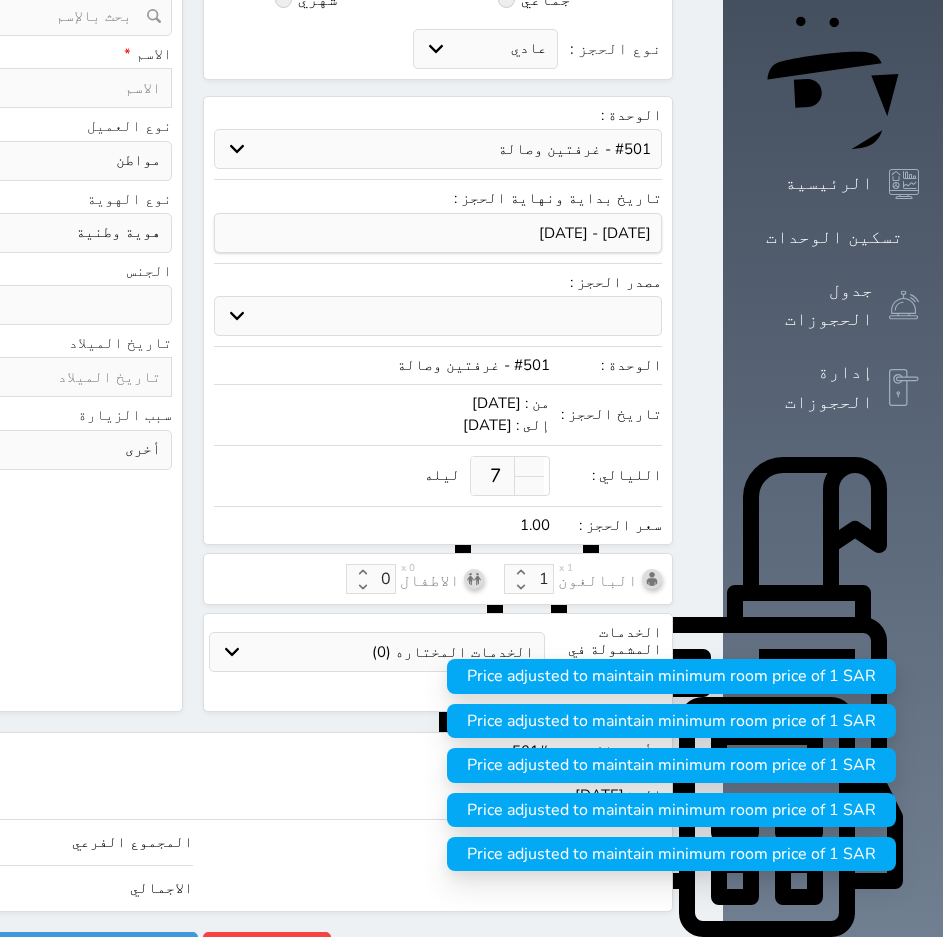 click on "1" at bounding box center (-211, 888) 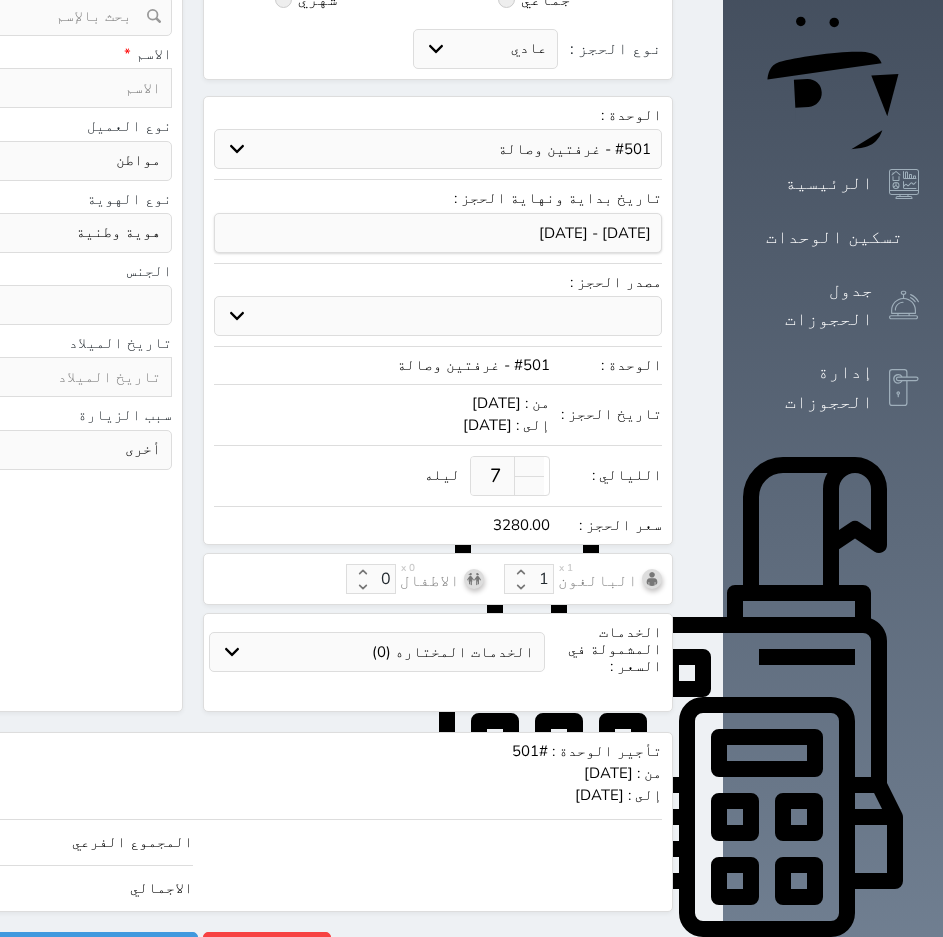 scroll, scrollTop: 180, scrollLeft: 0, axis: vertical 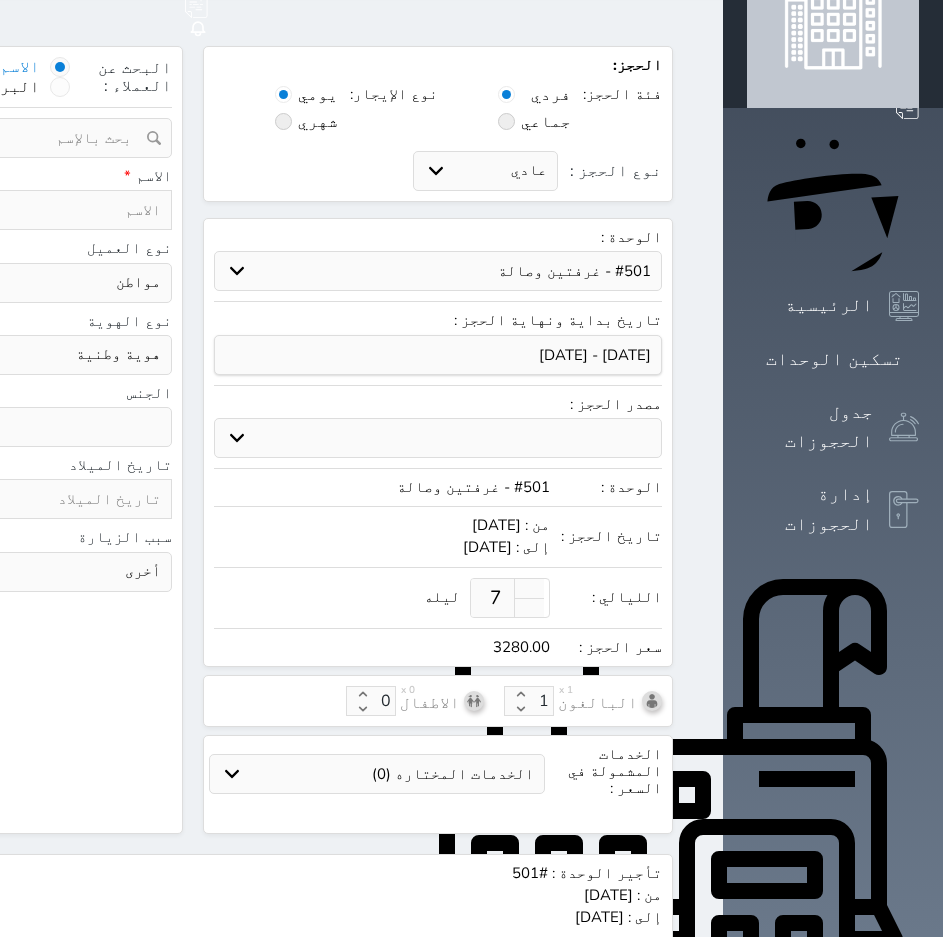 click at bounding box center (-169, 355) 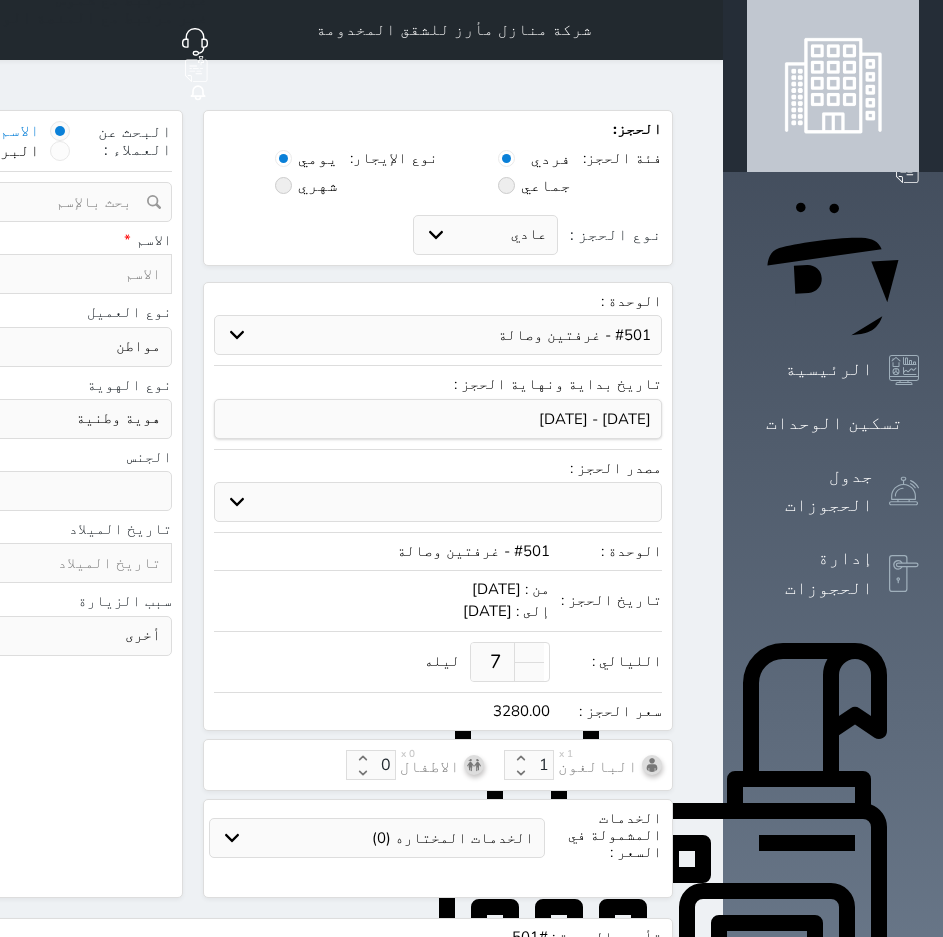 click at bounding box center (699, 30) 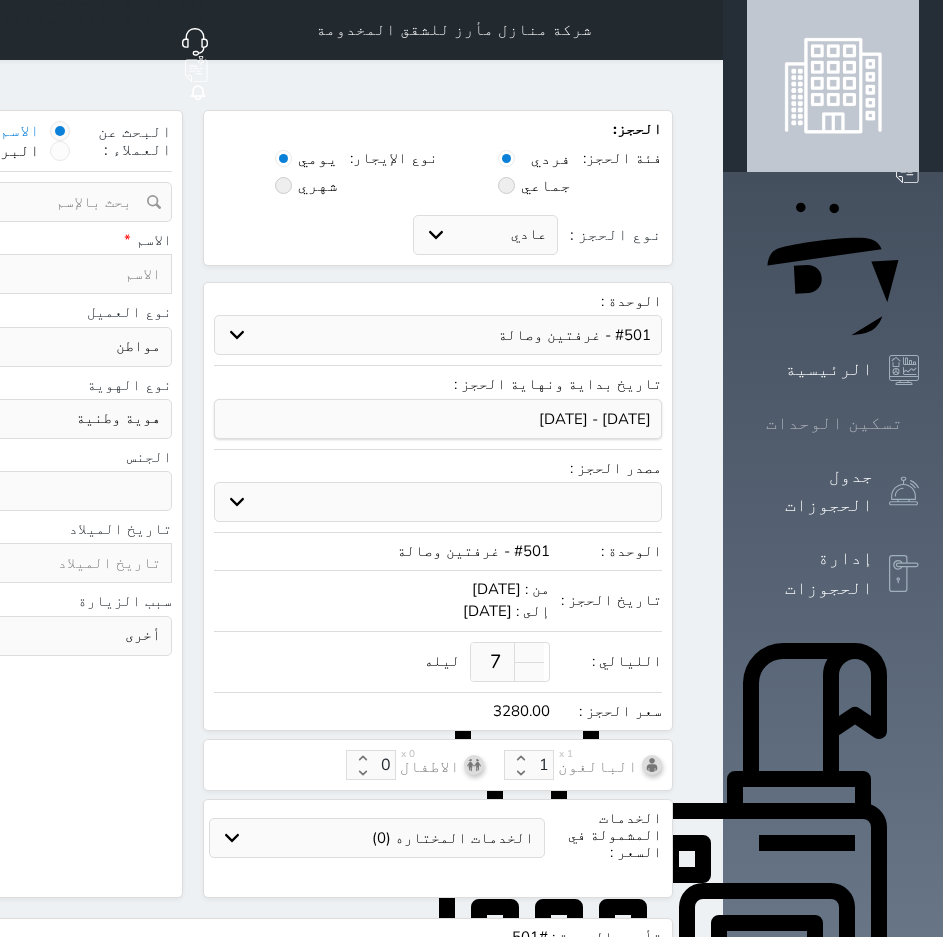 click on "تسكين الوحدات" at bounding box center [834, 423] 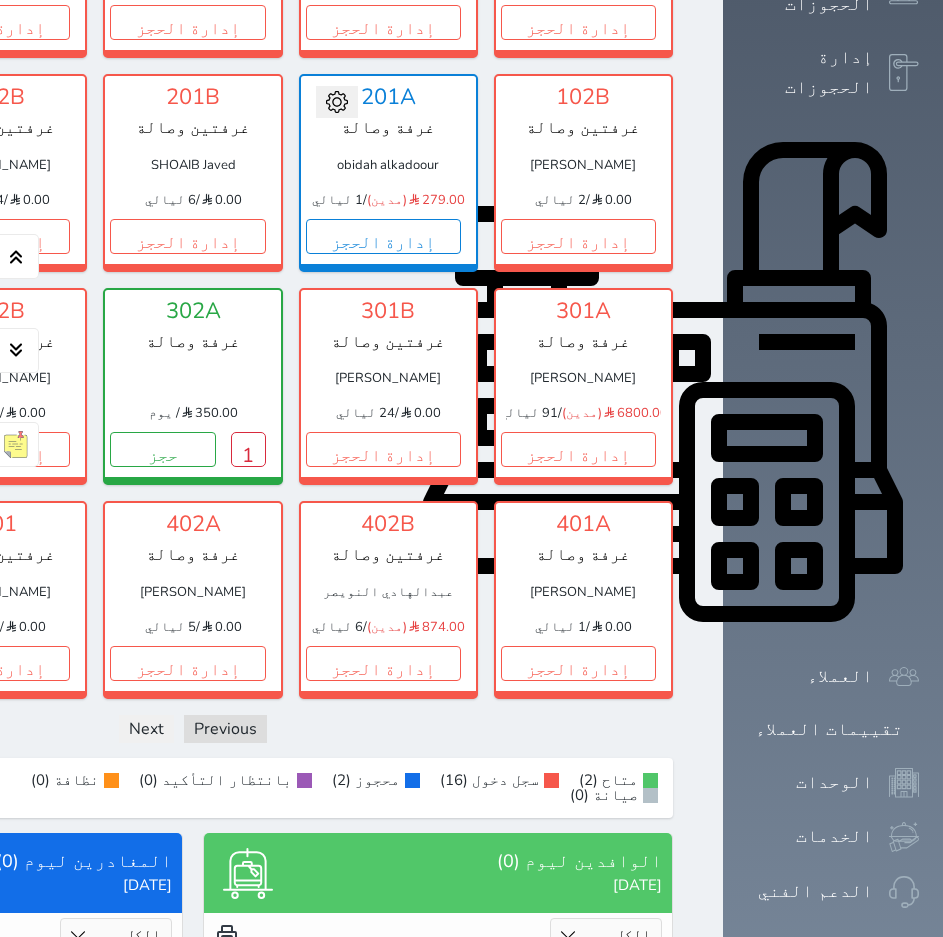 scroll, scrollTop: 495, scrollLeft: 0, axis: vertical 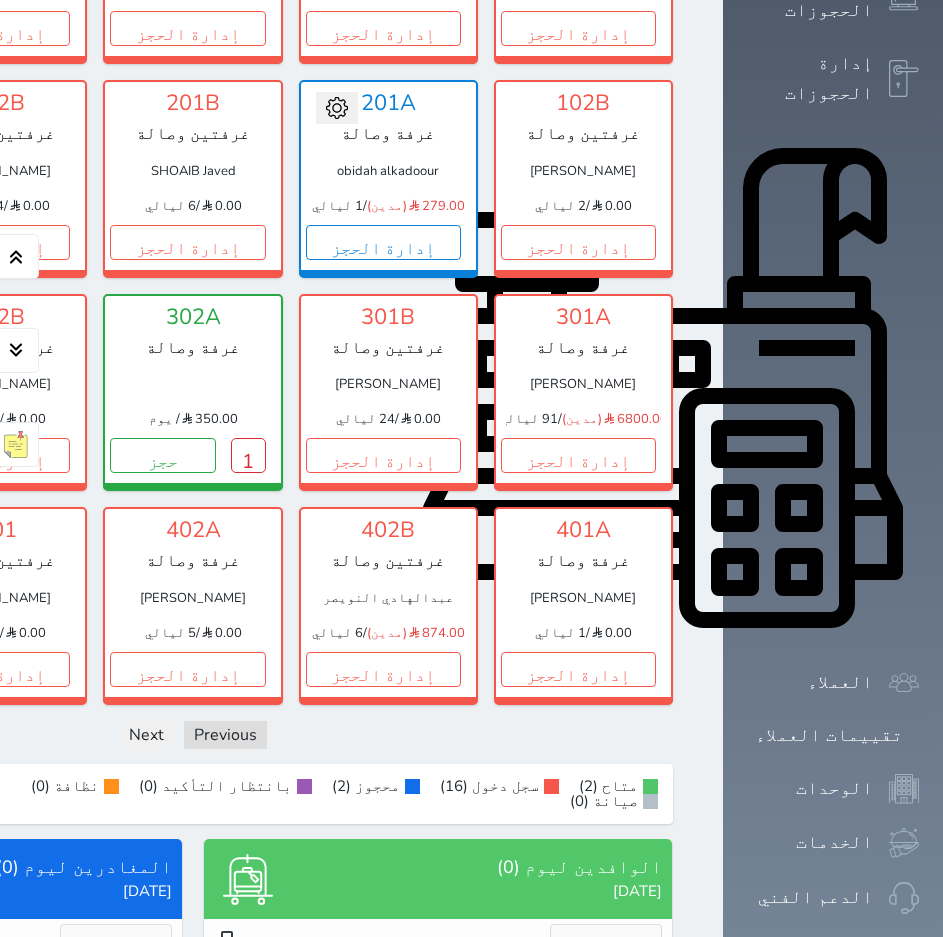 click at bounding box center (-198, 598) 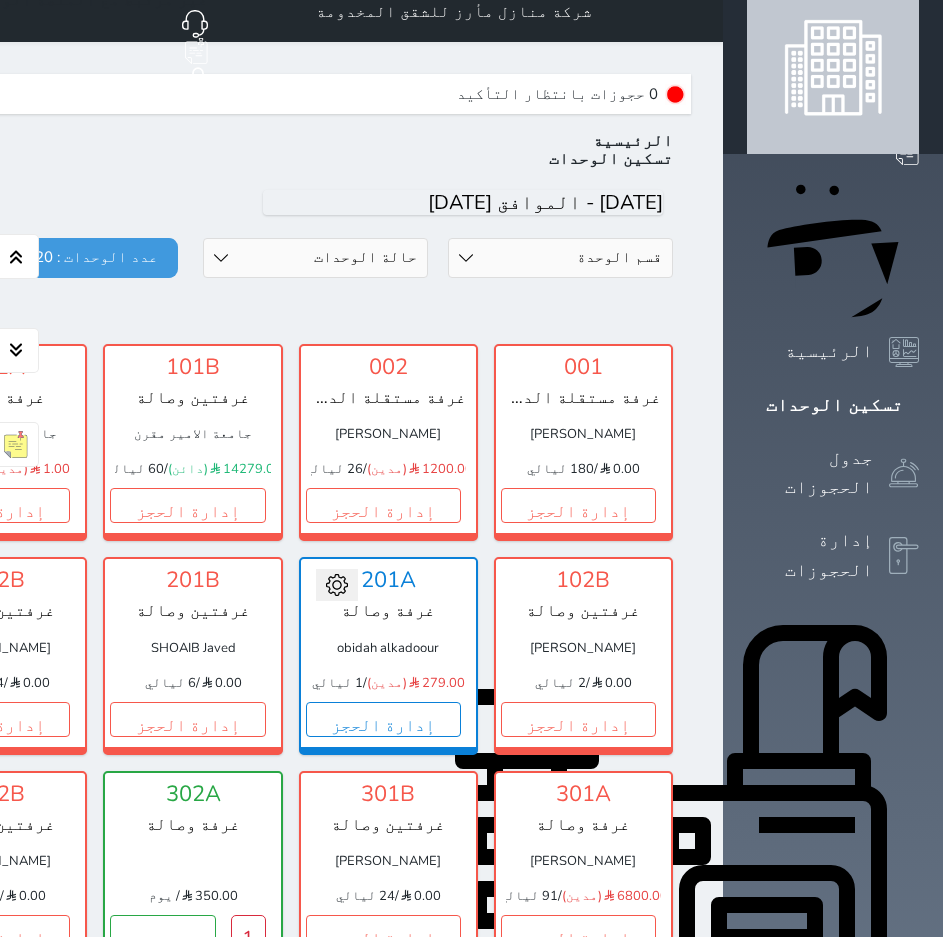 scroll, scrollTop: 16, scrollLeft: 0, axis: vertical 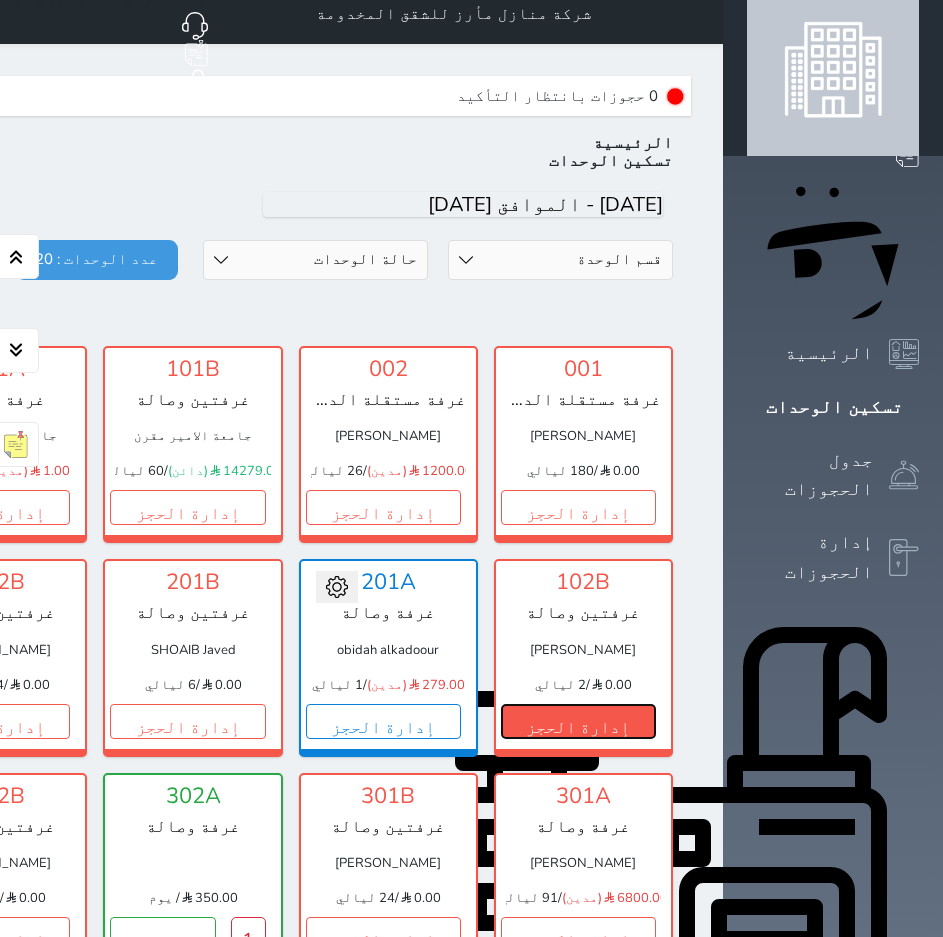 click on "إدارة الحجز" at bounding box center (578, 721) 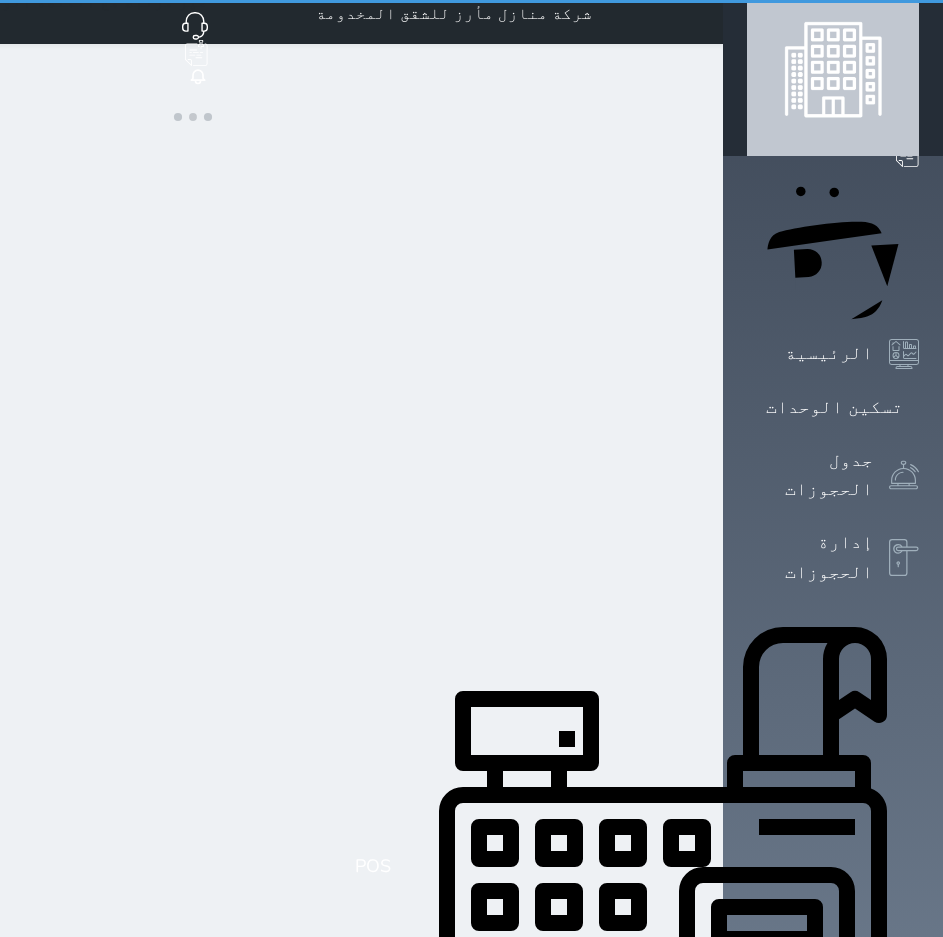 scroll, scrollTop: 0, scrollLeft: 0, axis: both 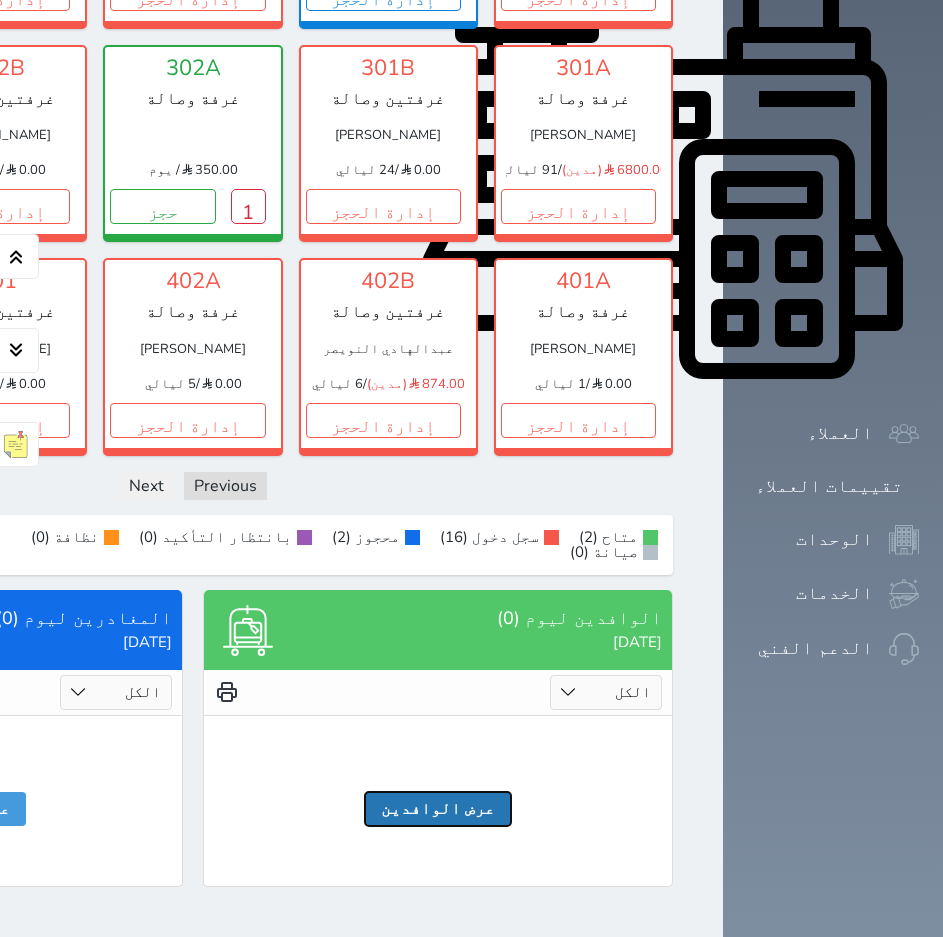 click on "عرض الوافدين" at bounding box center (438, 809) 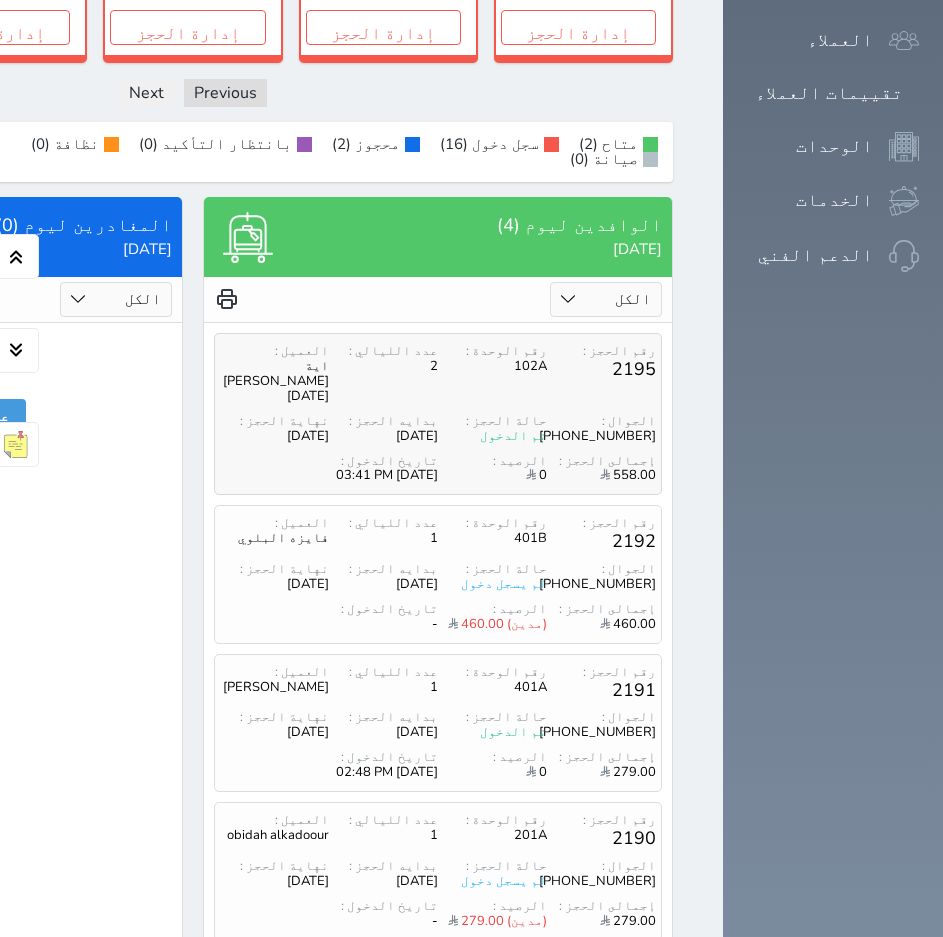 scroll, scrollTop: 1357, scrollLeft: 0, axis: vertical 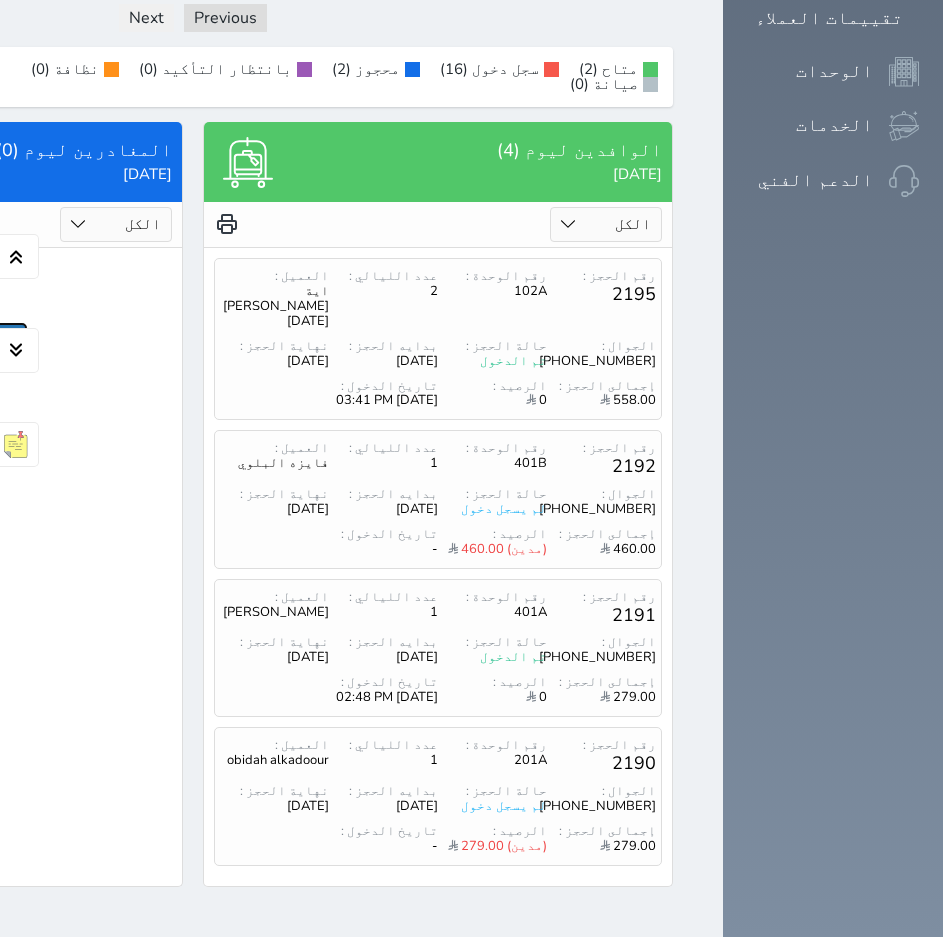 click on "عرض المغادرين" at bounding box center (-52, 341) 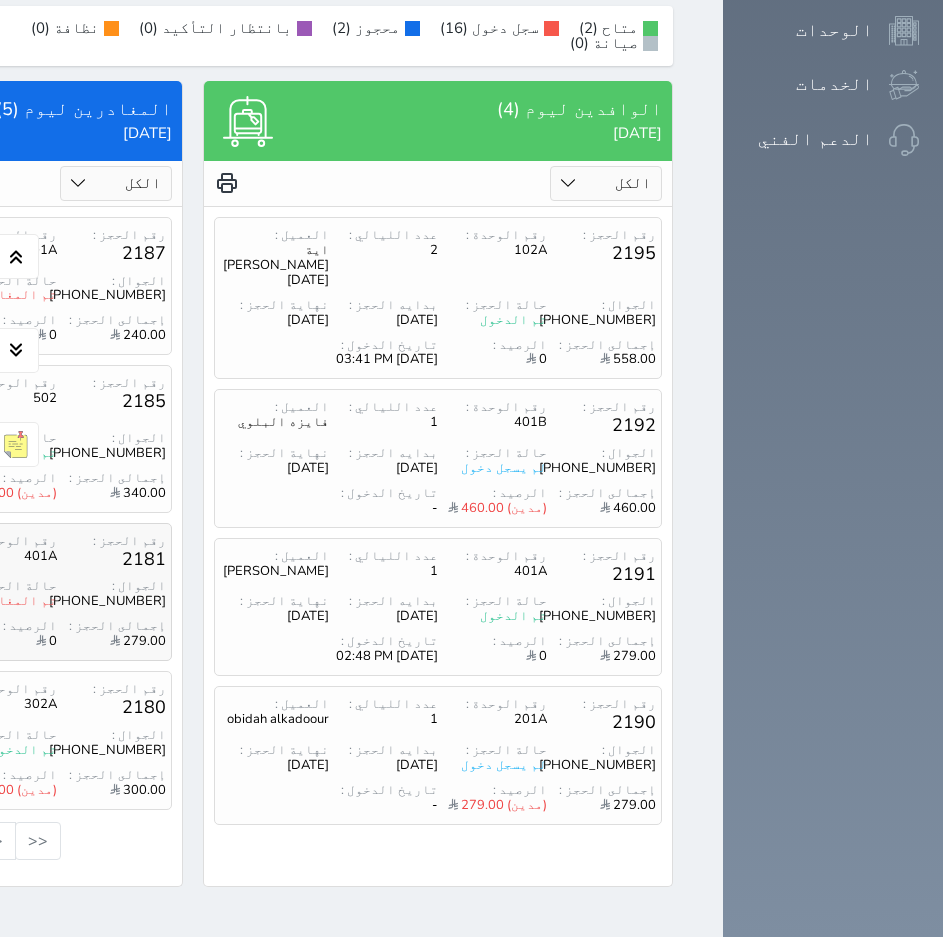 scroll, scrollTop: 1423, scrollLeft: 0, axis: vertical 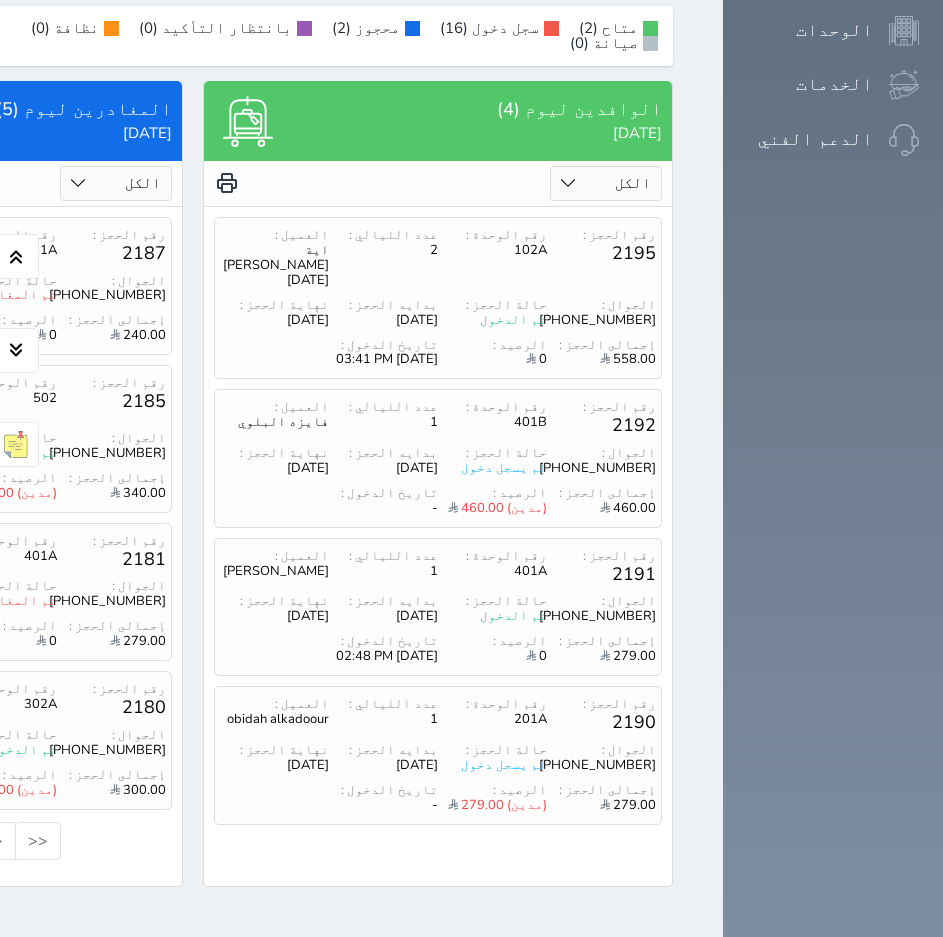 click on "2" at bounding box center (-70, 841) 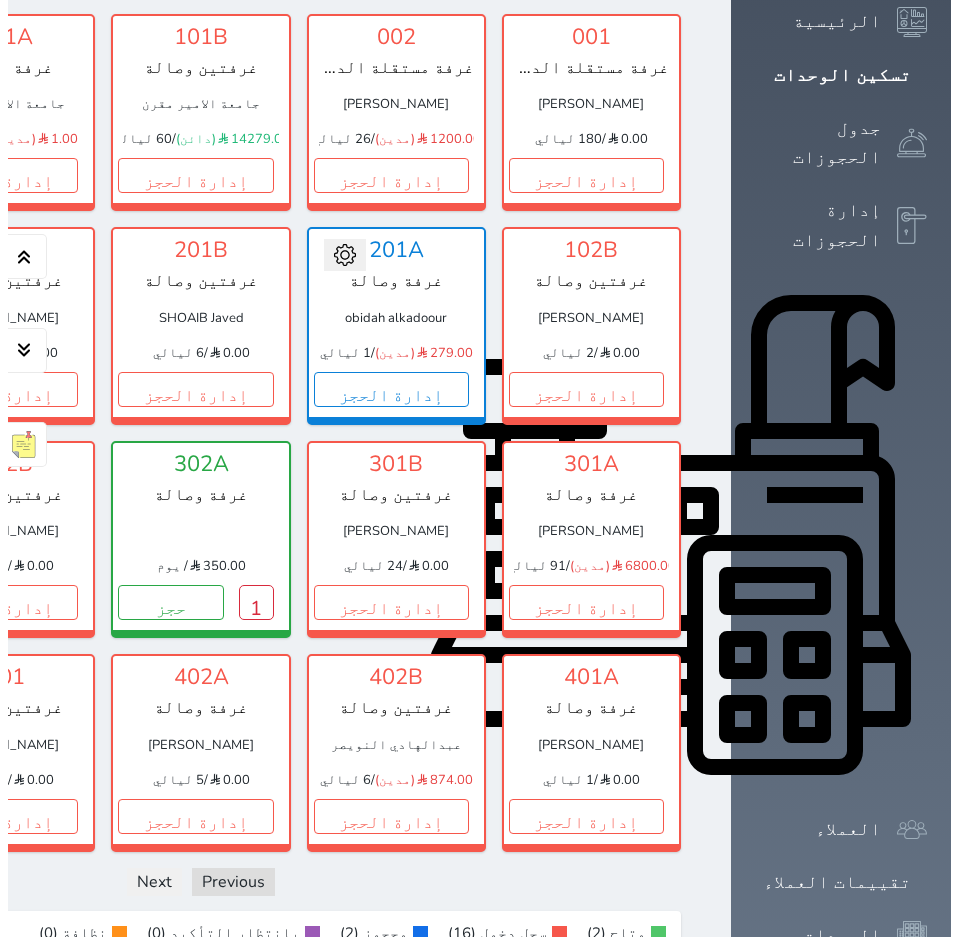 scroll, scrollTop: 0, scrollLeft: 0, axis: both 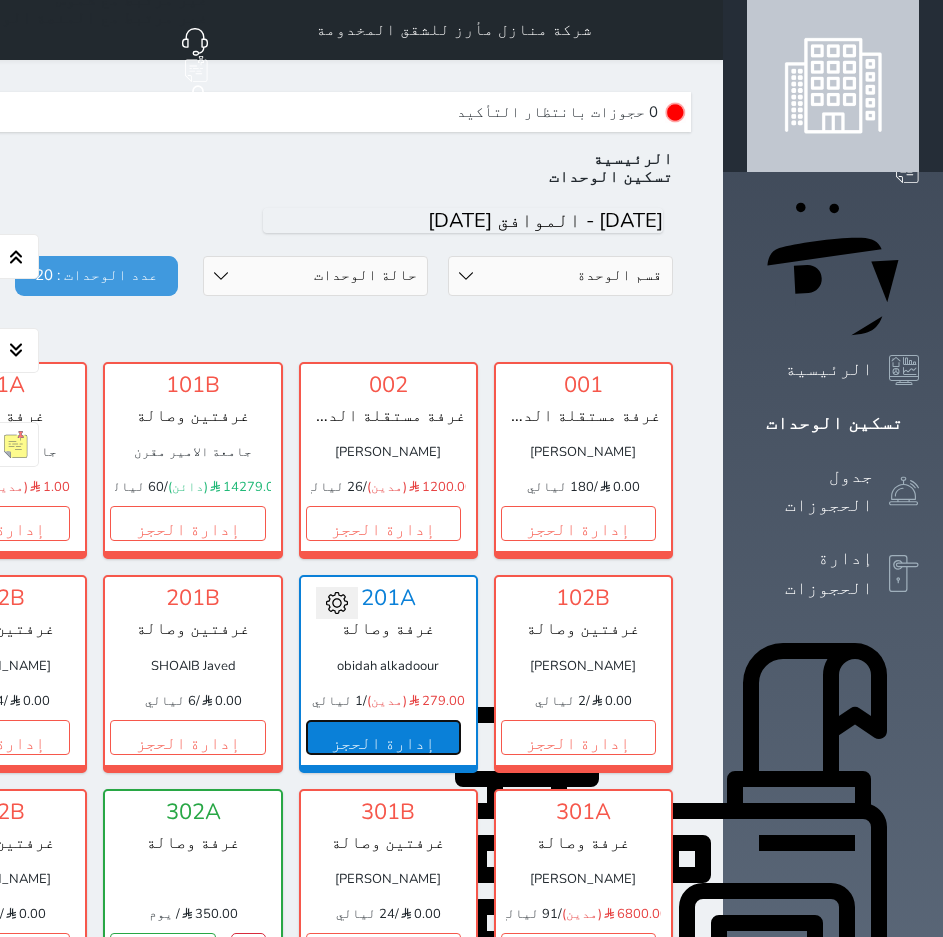 click on "إدارة الحجز" at bounding box center (383, 737) 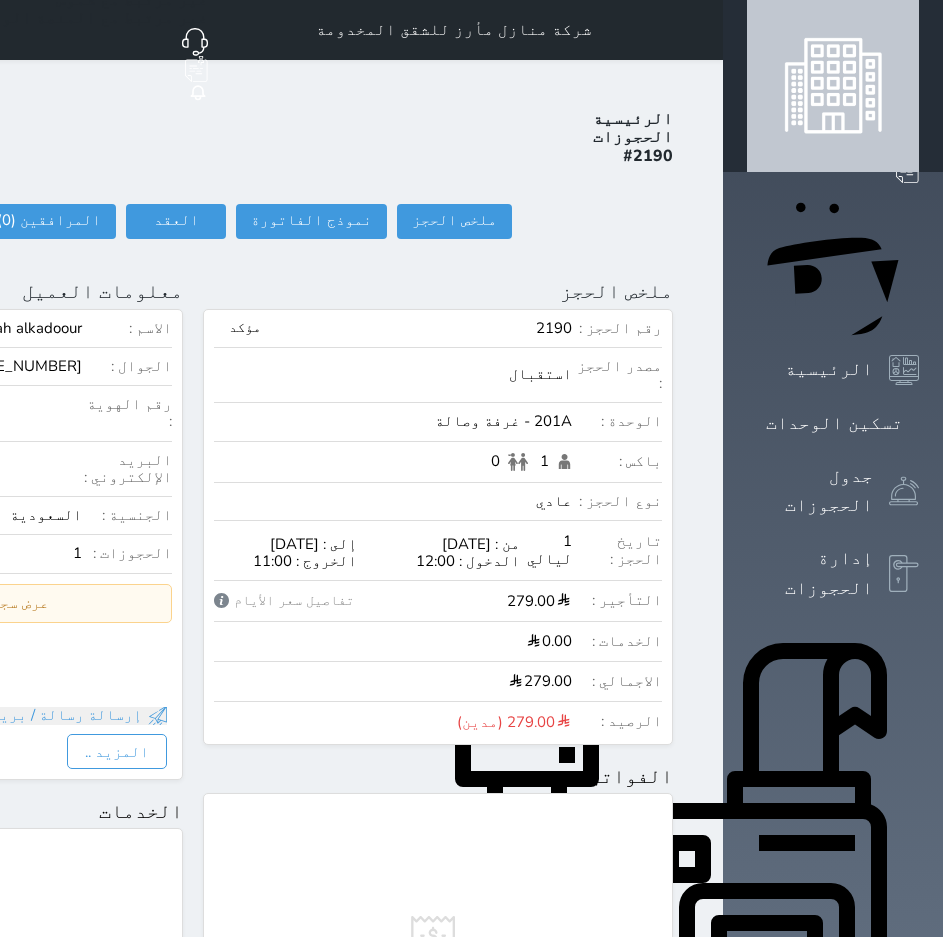 click on "رقم الهوية :" at bounding box center (-52, 419) 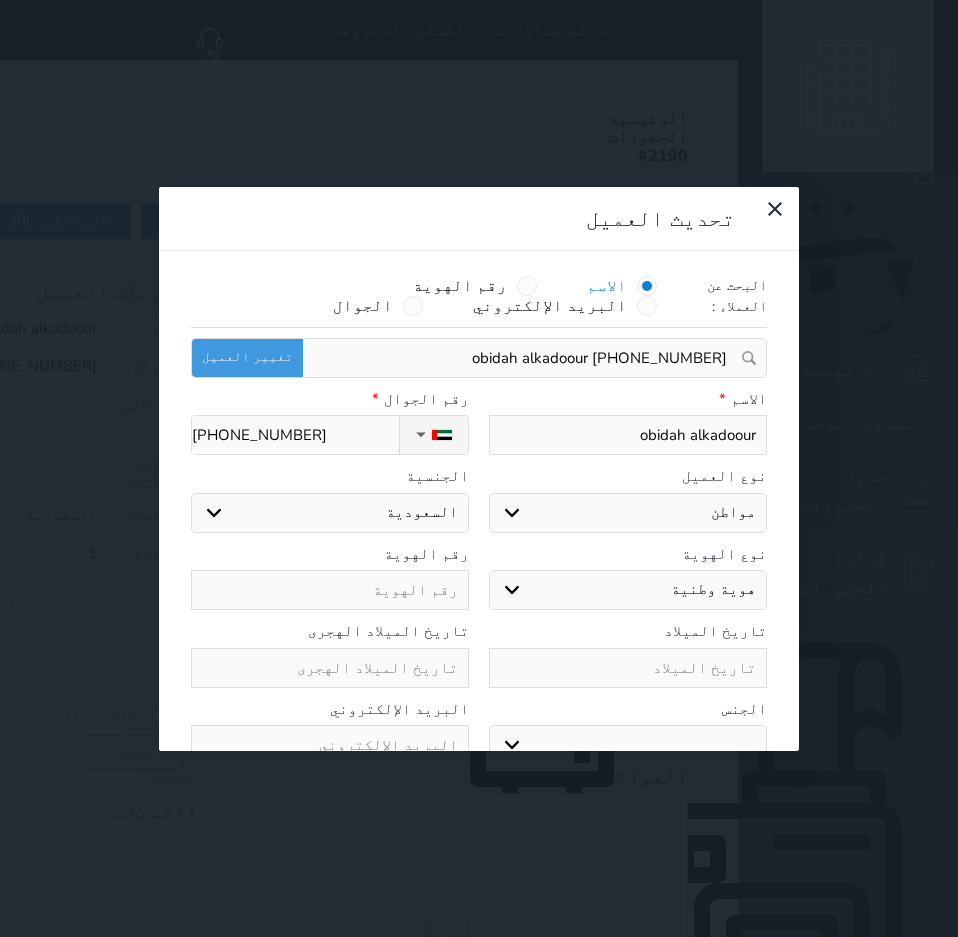 click at bounding box center (330, 590) 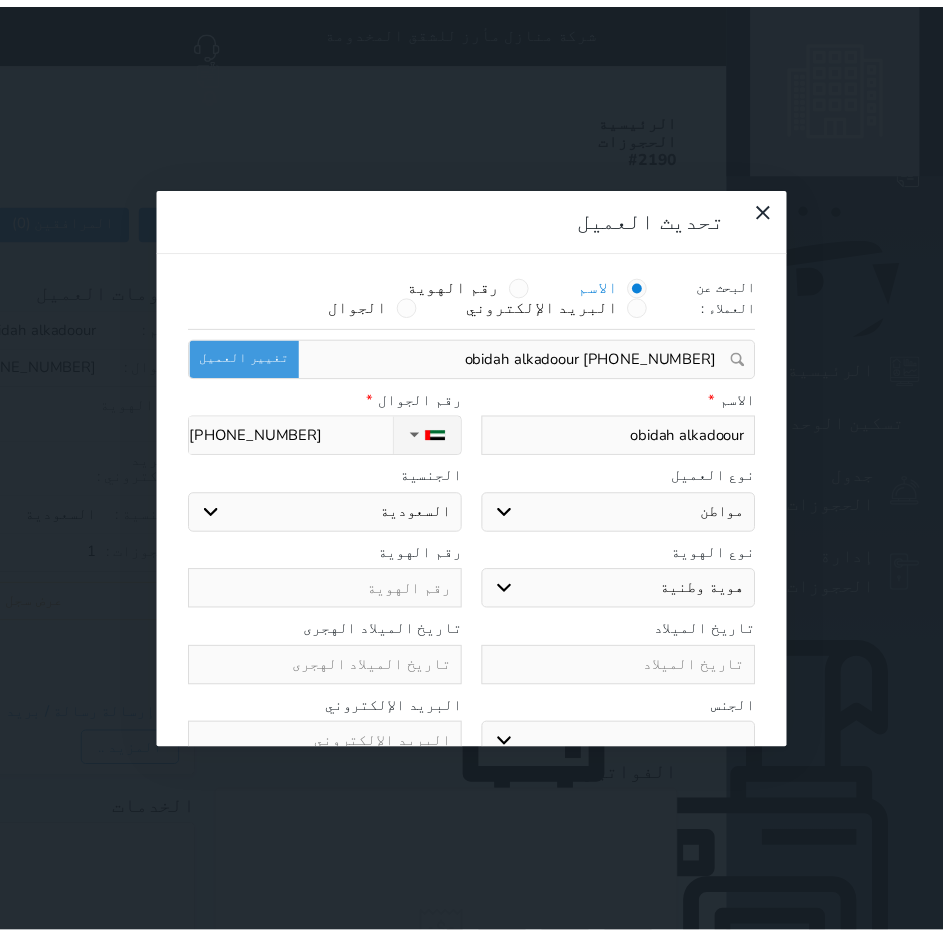 scroll, scrollTop: 45, scrollLeft: 0, axis: vertical 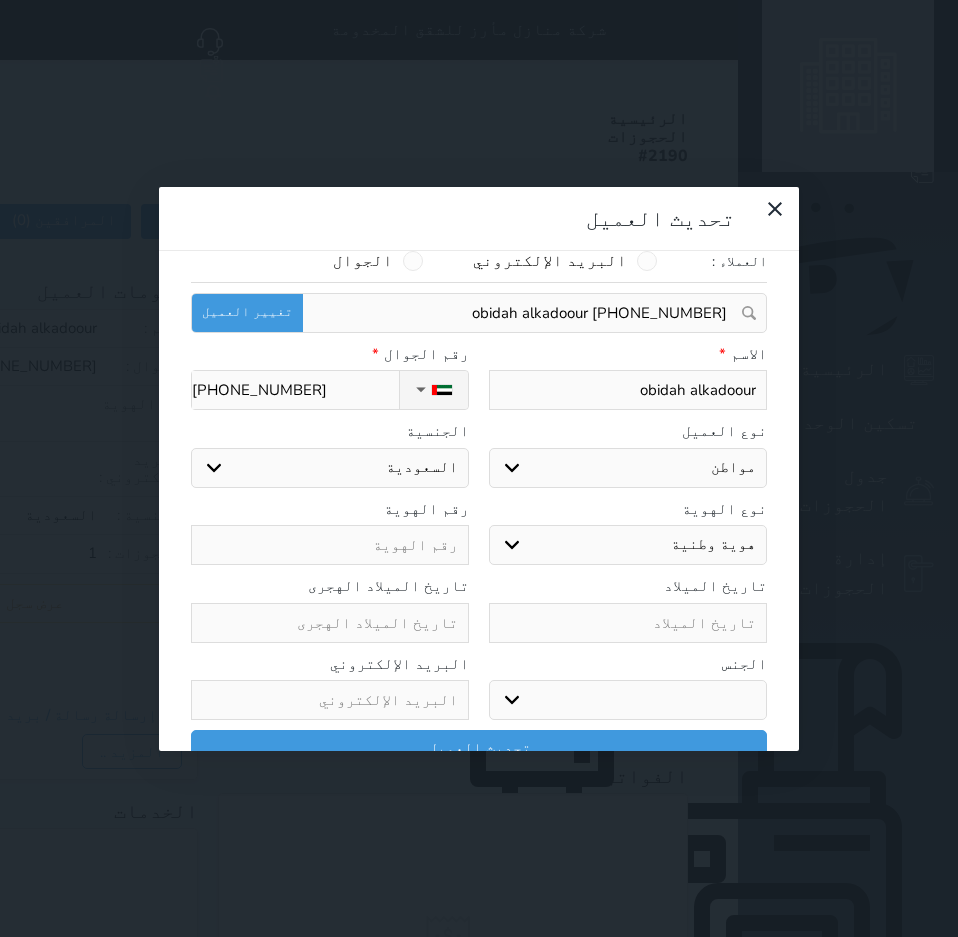 click on "تحديث العميل                 البحث عن العملاء :        الاسم       رقم الهوية       البريد الإلكتروني       الجوال       obidah alkadoour [PHONE_NUMBER]     تغيير العميل                الاسم *   obidah alkadoour   رقم الجوال *       ▼     [GEOGRAPHIC_DATA] ([GEOGRAPHIC_DATA])   +93   [GEOGRAPHIC_DATA] ([GEOGRAPHIC_DATA])   +355   [GEOGRAPHIC_DATA] ([GEOGRAPHIC_DATA])   +213   [US_STATE]   +1684   [GEOGRAPHIC_DATA]   +376   [GEOGRAPHIC_DATA]   +244   [GEOGRAPHIC_DATA]   +1264   [GEOGRAPHIC_DATA]   +1268   [GEOGRAPHIC_DATA]   +54   [GEOGRAPHIC_DATA] ([GEOGRAPHIC_DATA])   +374   [GEOGRAPHIC_DATA]   +297   [GEOGRAPHIC_DATA]   +61   [GEOGRAPHIC_DATA] ([GEOGRAPHIC_DATA])   +43   [GEOGRAPHIC_DATA] ([GEOGRAPHIC_DATA])   +994   [GEOGRAPHIC_DATA]   +1242   [GEOGRAPHIC_DATA] (‫[GEOGRAPHIC_DATA])   +973   [GEOGRAPHIC_DATA] ([GEOGRAPHIC_DATA])   +880   [GEOGRAPHIC_DATA]   +1246   [GEOGRAPHIC_DATA] ([GEOGRAPHIC_DATA])   +375   [GEOGRAPHIC_DATA] ([GEOGRAPHIC_DATA])   +32   [GEOGRAPHIC_DATA]   +501   [GEOGRAPHIC_DATA] ([GEOGRAPHIC_DATA])   +229   [GEOGRAPHIC_DATA]   +1441   [GEOGRAPHIC_DATA] (འབྲུག)   +975   [GEOGRAPHIC_DATA]   +591     +387" at bounding box center [479, 468] 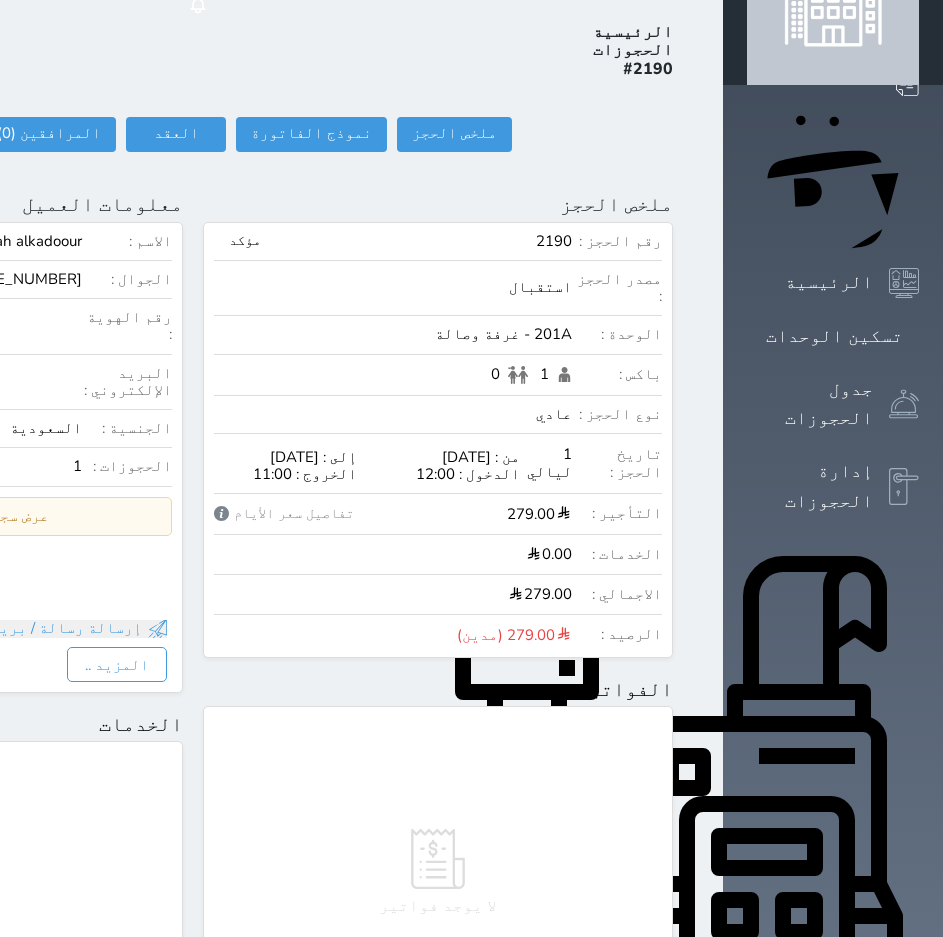 scroll, scrollTop: 57, scrollLeft: 0, axis: vertical 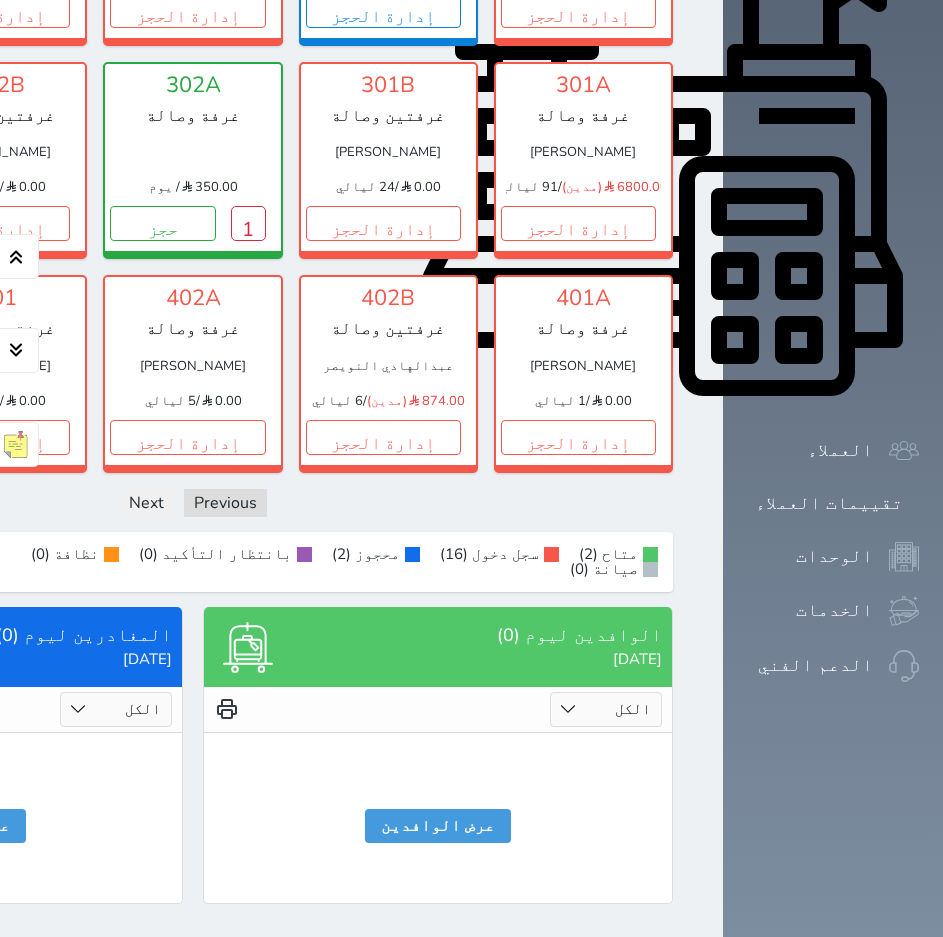 click on "1" at bounding box center (-143, 437) 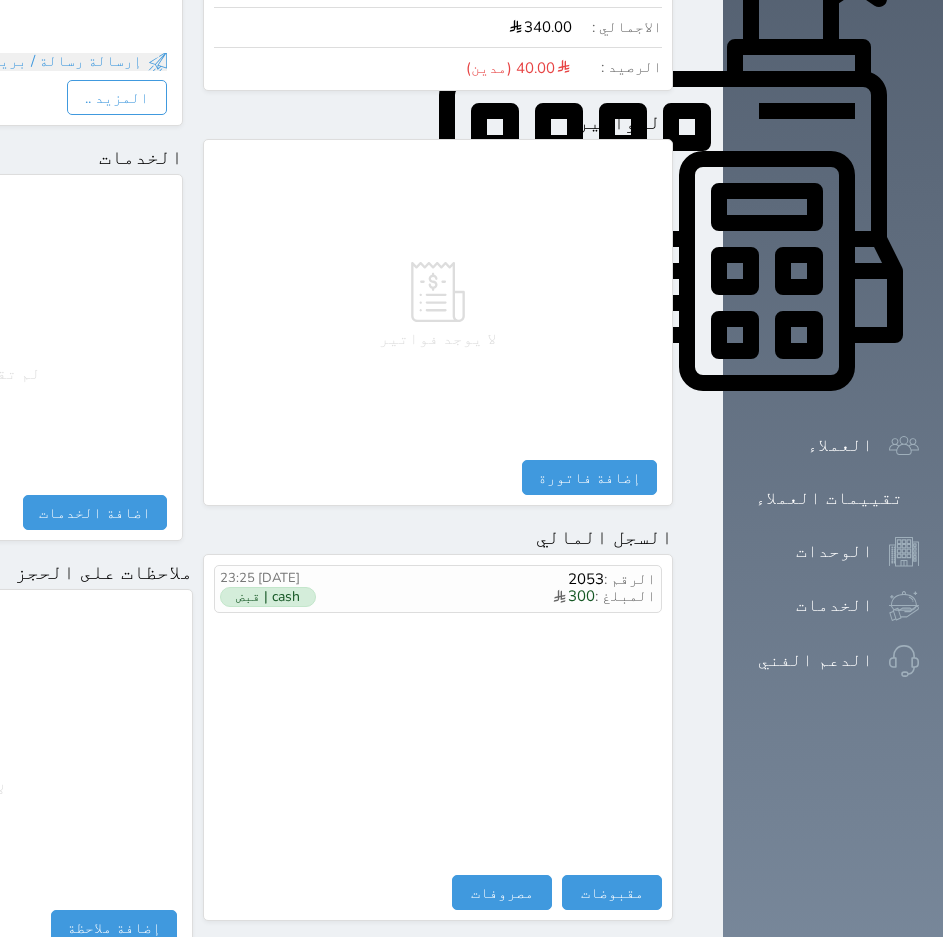 scroll, scrollTop: 798, scrollLeft: 0, axis: vertical 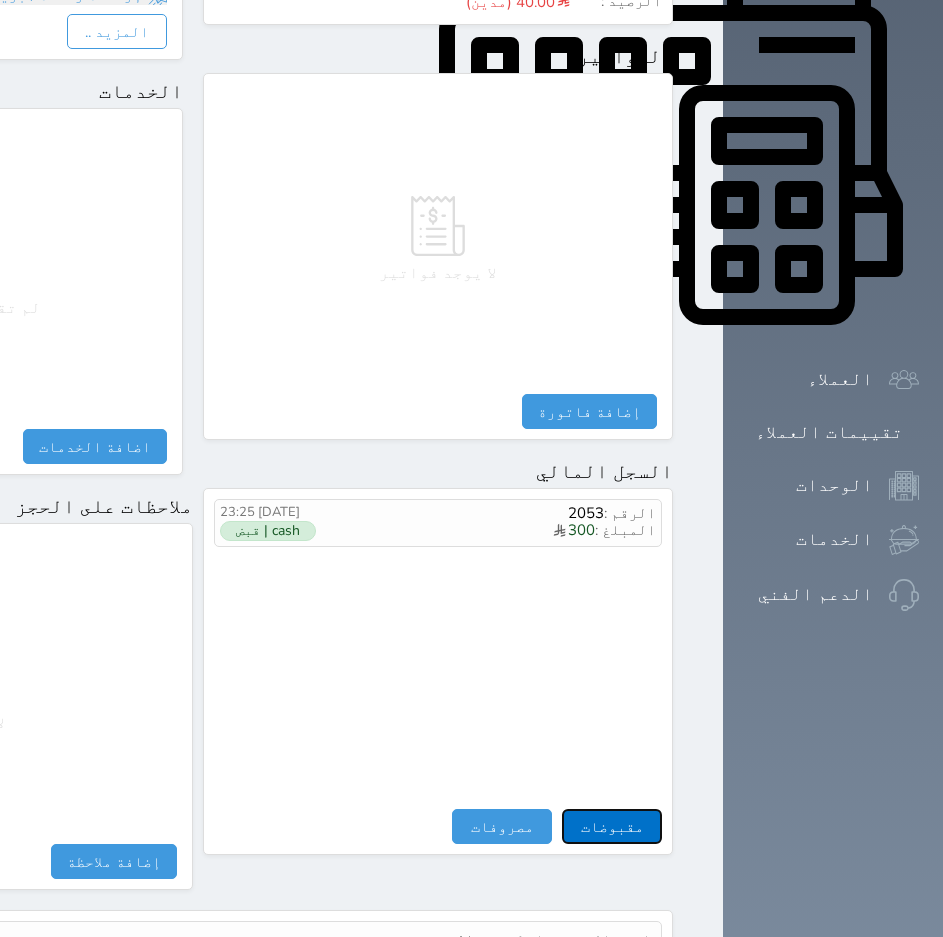 click on "مقبوضات" at bounding box center (612, 826) 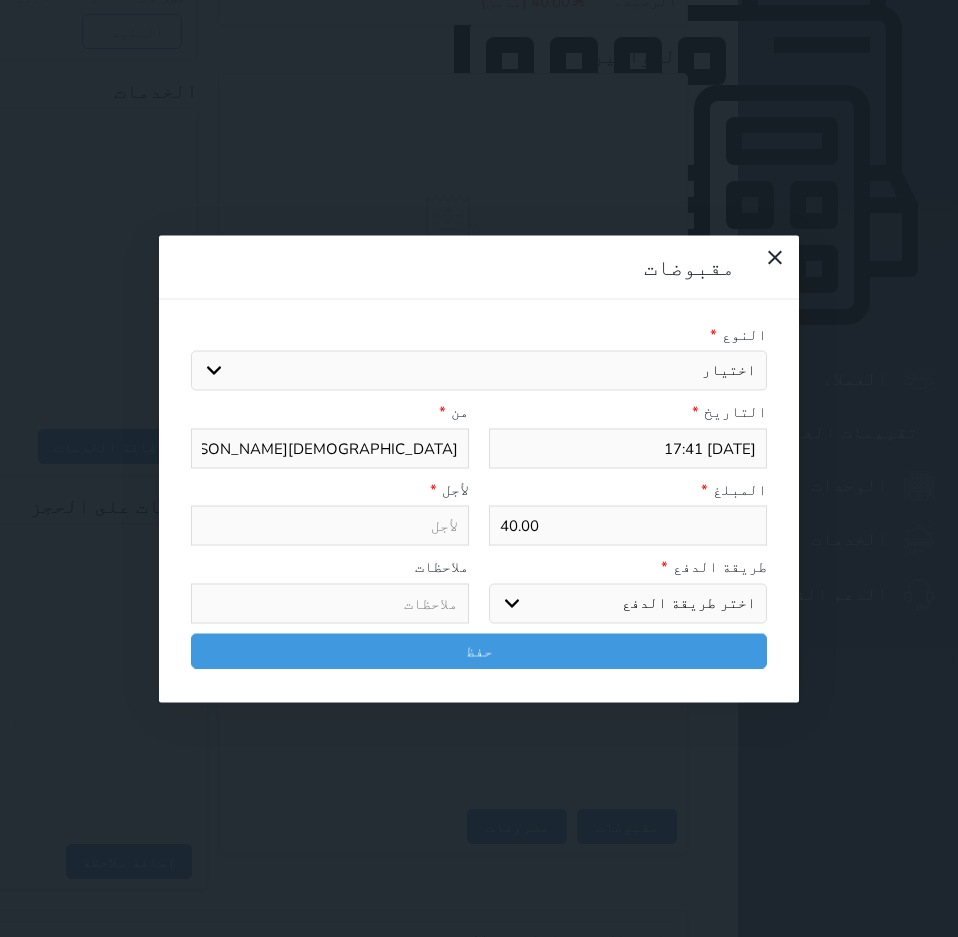 click on "اختيار   مقبوضات عامة قيمة إيجار فواتير تامين عربون لا ينطبق آخر مغسلة واي فاي - الإنترنت مواقف السيارات طعام الأغذية والمشروبات مشروبات المشروبات الباردة المشروبات الساخنة الإفطار غداء عشاء مخبز و كعك حمام سباحة الصالة الرياضية سبا و خدمات الجمال اختيار وإسقاط (خدمات النقل) ميني بار كابل - تلفزيون سرير إضافي تصفيف الشعر التسوق خدمات الجولات السياحية المنظمة خدمات الدليل السياحي" at bounding box center [479, 371] 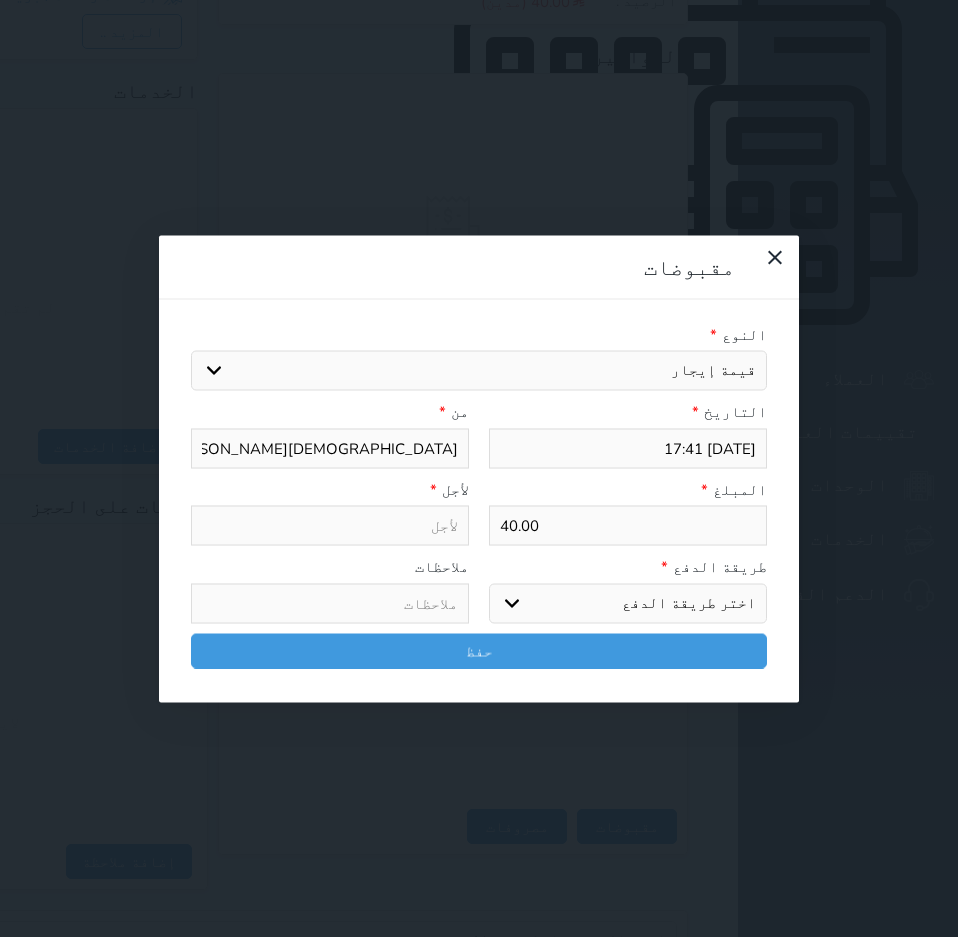 click on "اختيار   مقبوضات عامة قيمة إيجار فواتير تامين عربون لا ينطبق آخر مغسلة واي فاي - الإنترنت مواقف السيارات طعام الأغذية والمشروبات مشروبات المشروبات الباردة المشروبات الساخنة الإفطار غداء عشاء مخبز و كعك حمام سباحة الصالة الرياضية سبا و خدمات الجمال اختيار وإسقاط (خدمات النقل) ميني بار كابل - تلفزيون سرير إضافي تصفيف الشعر التسوق خدمات الجولات السياحية المنظمة خدمات الدليل السياحي" at bounding box center (479, 371) 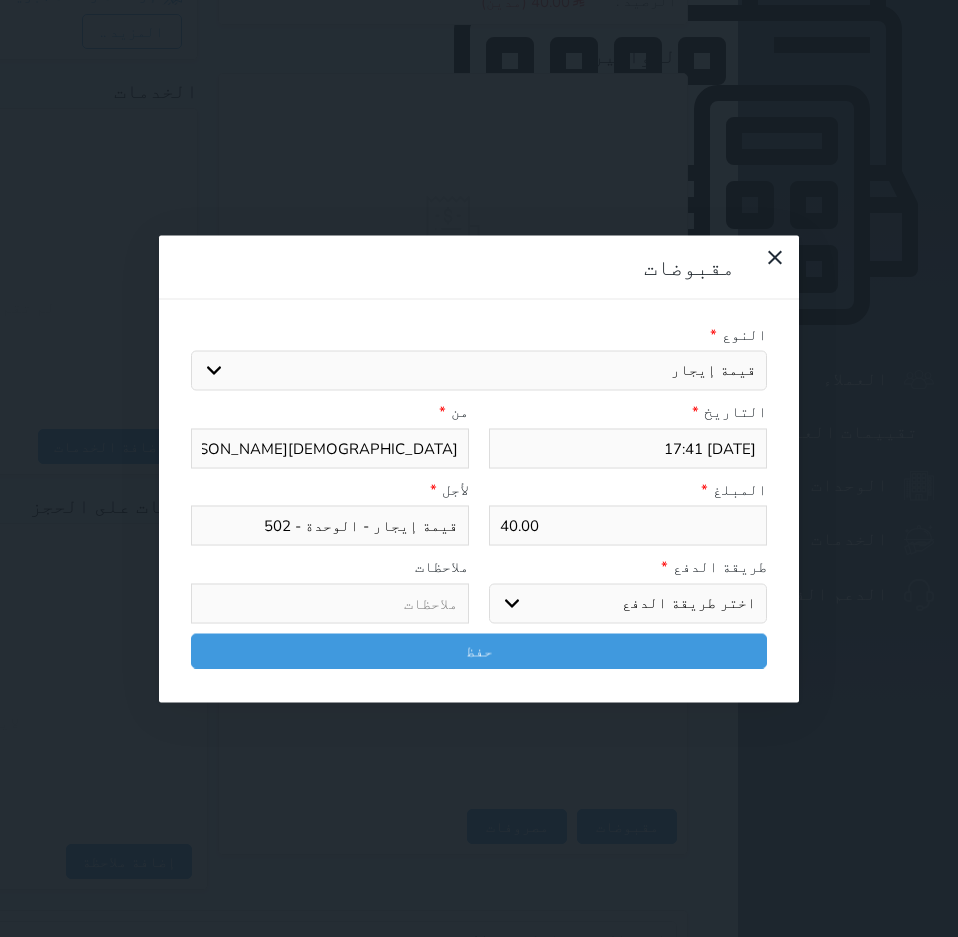 click on "اختر طريقة الدفع   دفع نقدى   تحويل بنكى   مدى   بطاقة ائتمان   آجل" at bounding box center (628, 603) 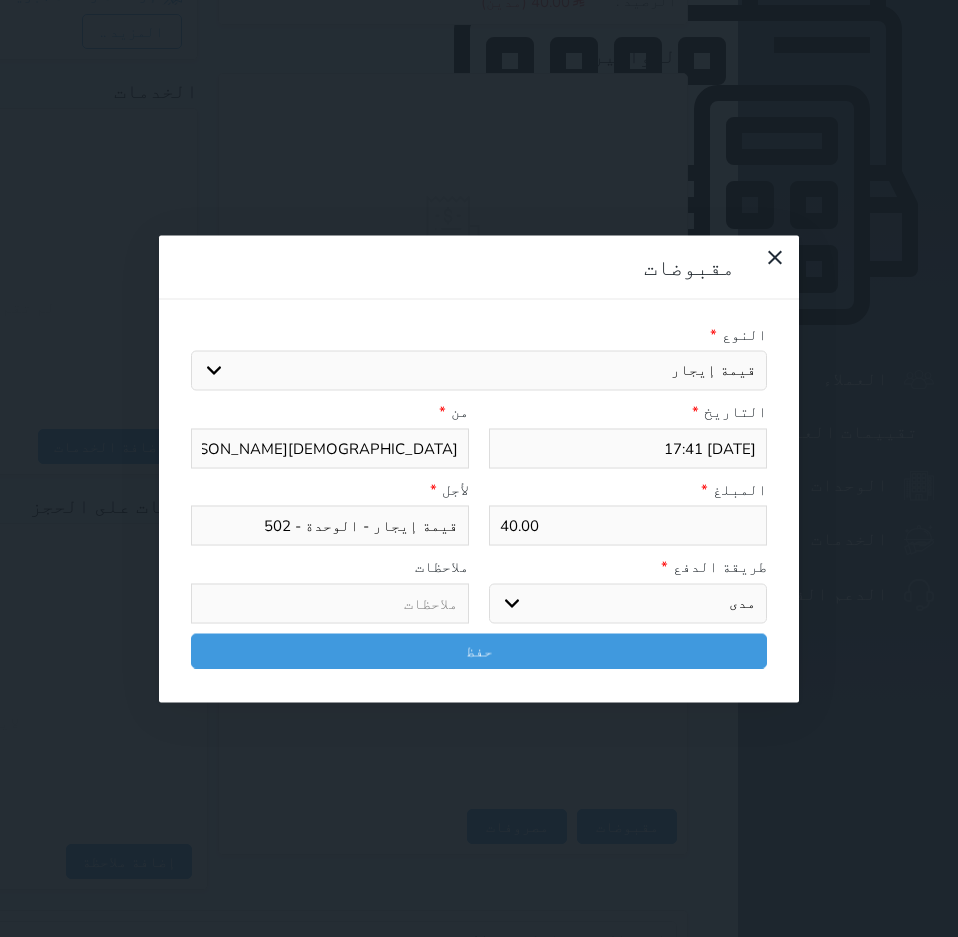 click on "اختر طريقة الدفع   دفع نقدى   تحويل بنكى   مدى   بطاقة ائتمان   آجل" at bounding box center (628, 603) 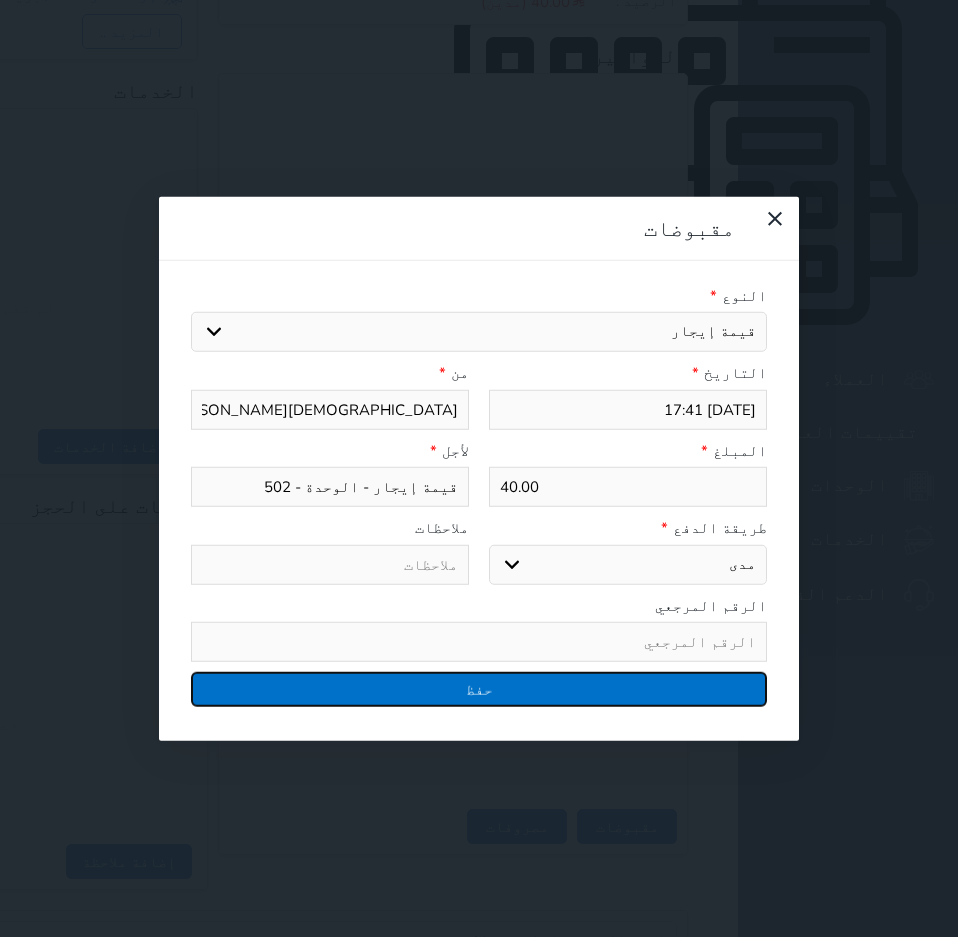 click on "حفظ" at bounding box center [479, 689] 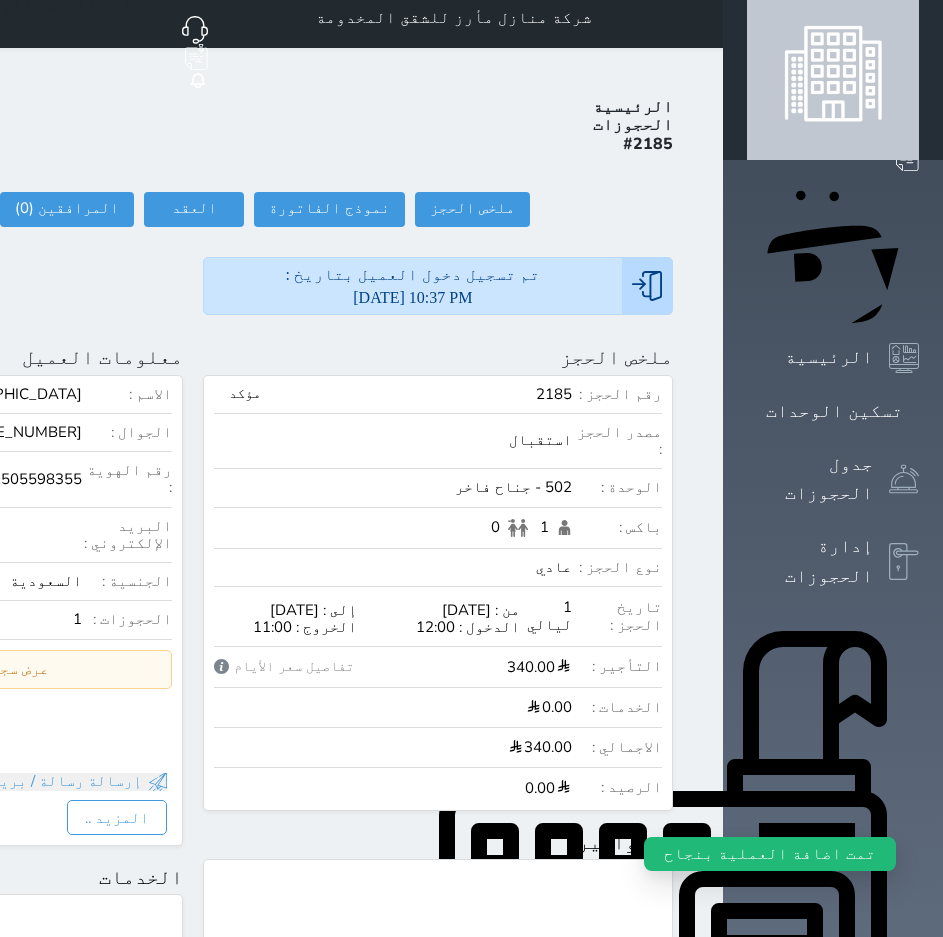 scroll, scrollTop: 7, scrollLeft: 0, axis: vertical 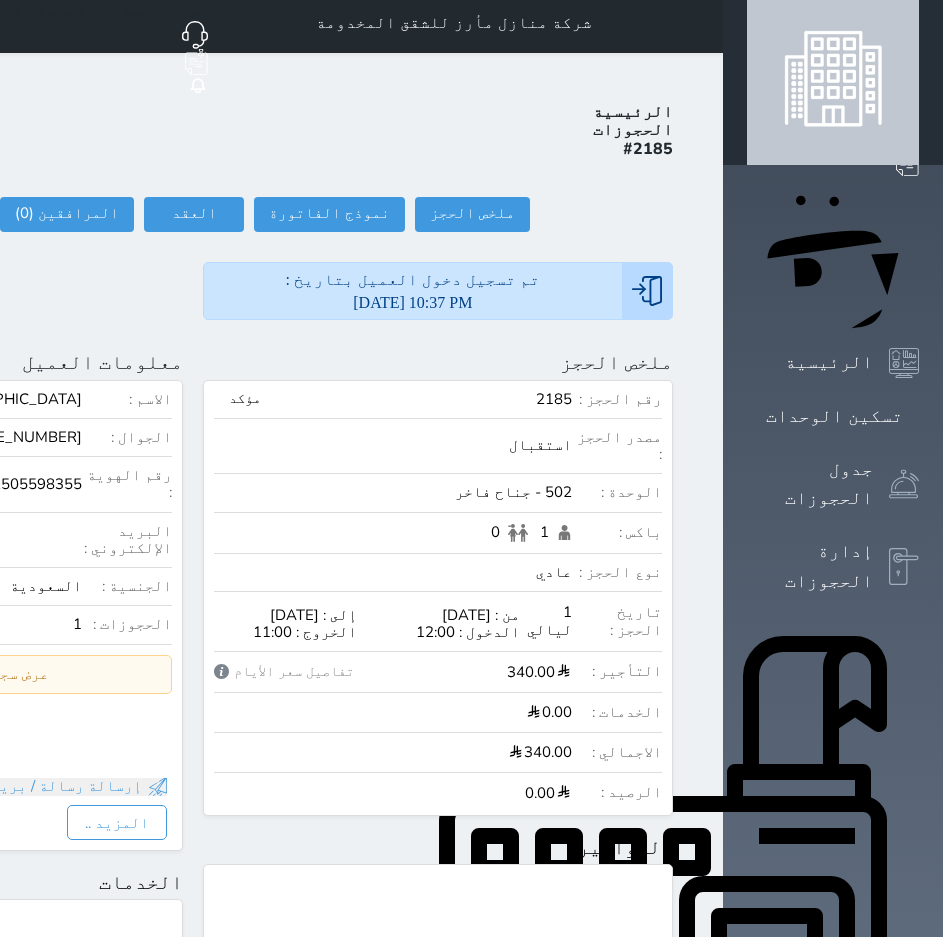 click on "تسجيل مغادرة" at bounding box center (-77, 214) 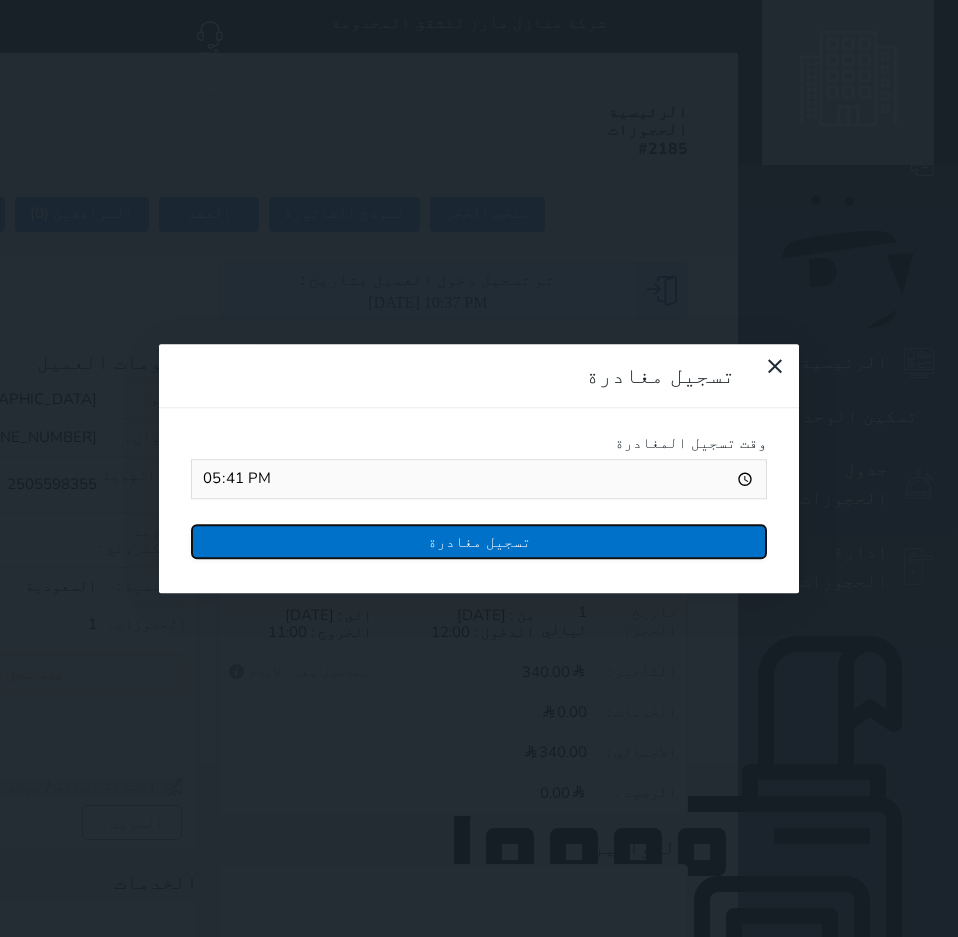 click on "تسجيل مغادرة" at bounding box center (479, 541) 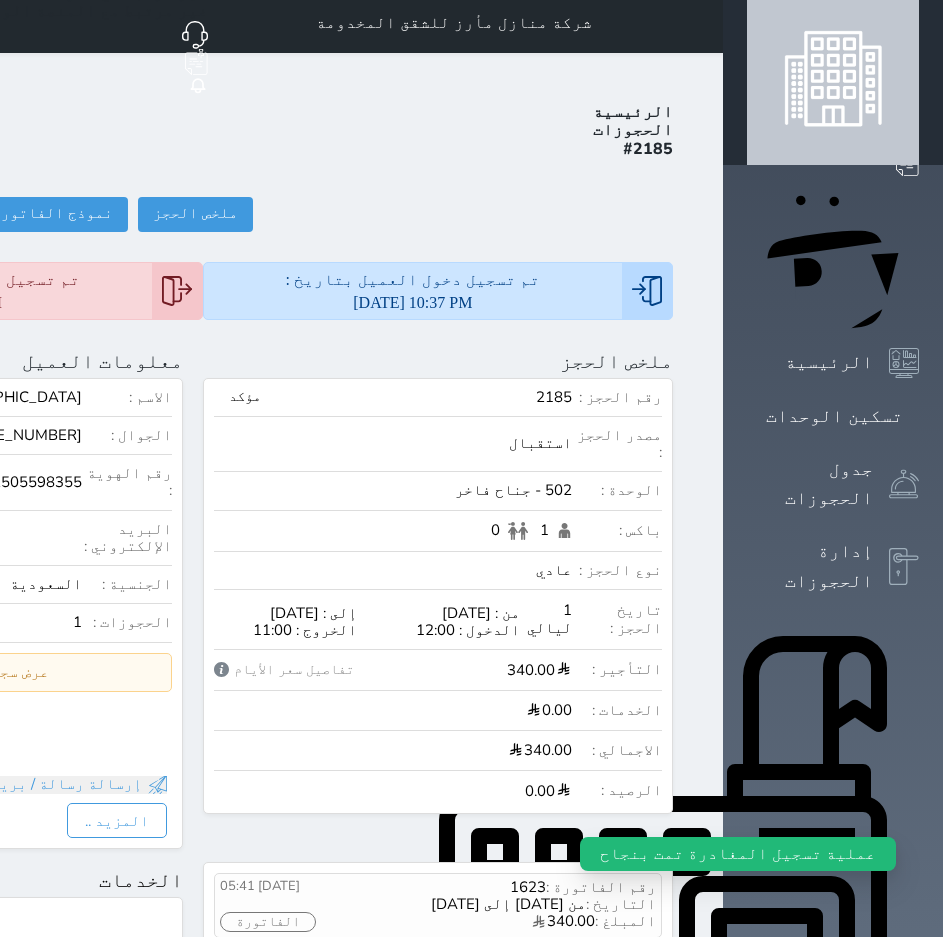 scroll, scrollTop: 0, scrollLeft: 0, axis: both 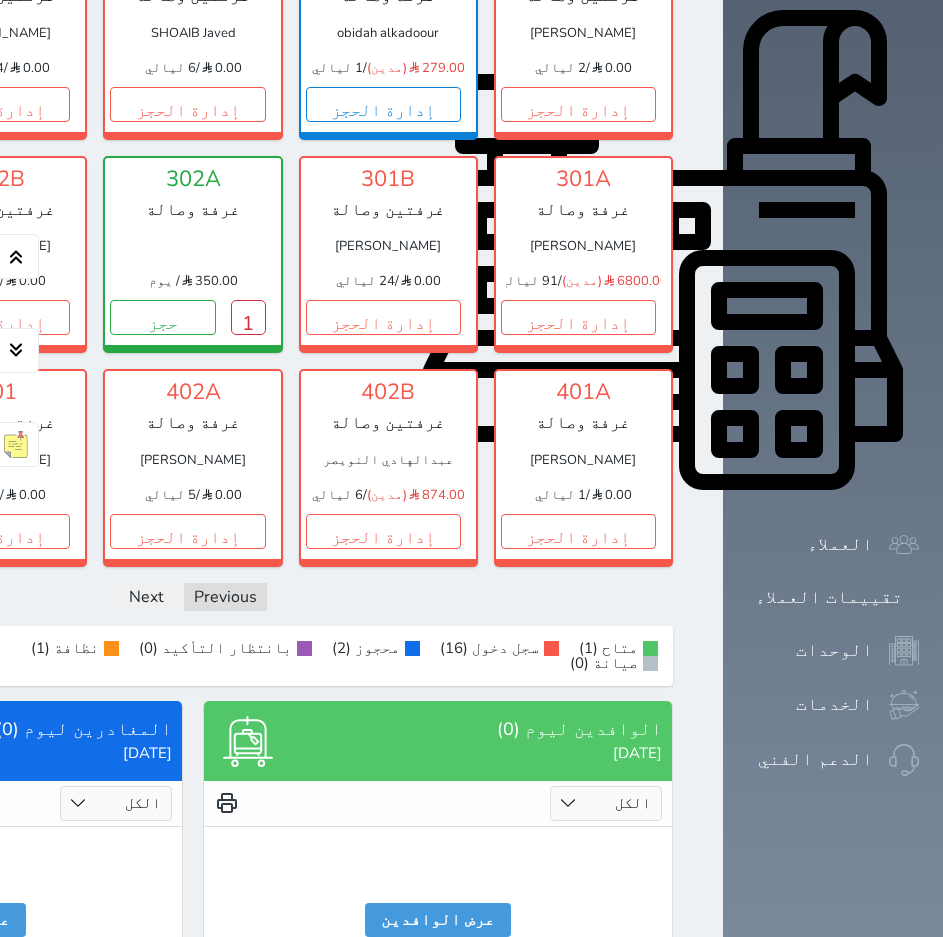 click 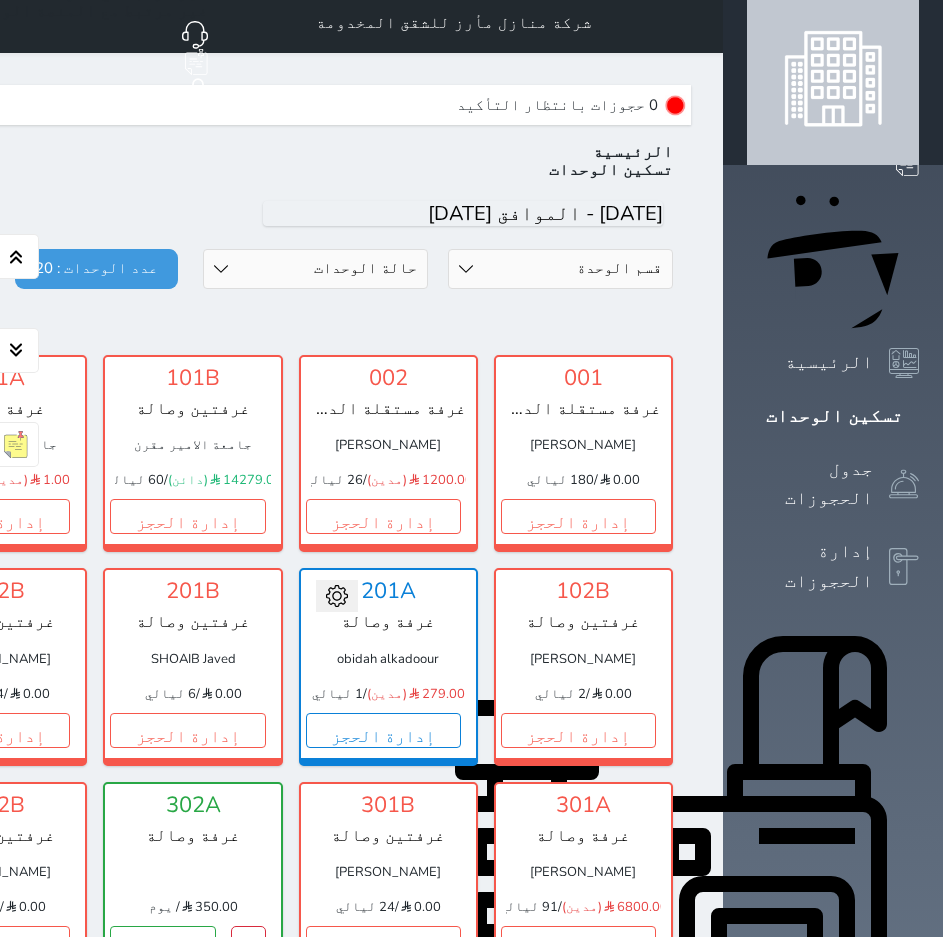 scroll, scrollTop: 0, scrollLeft: 0, axis: both 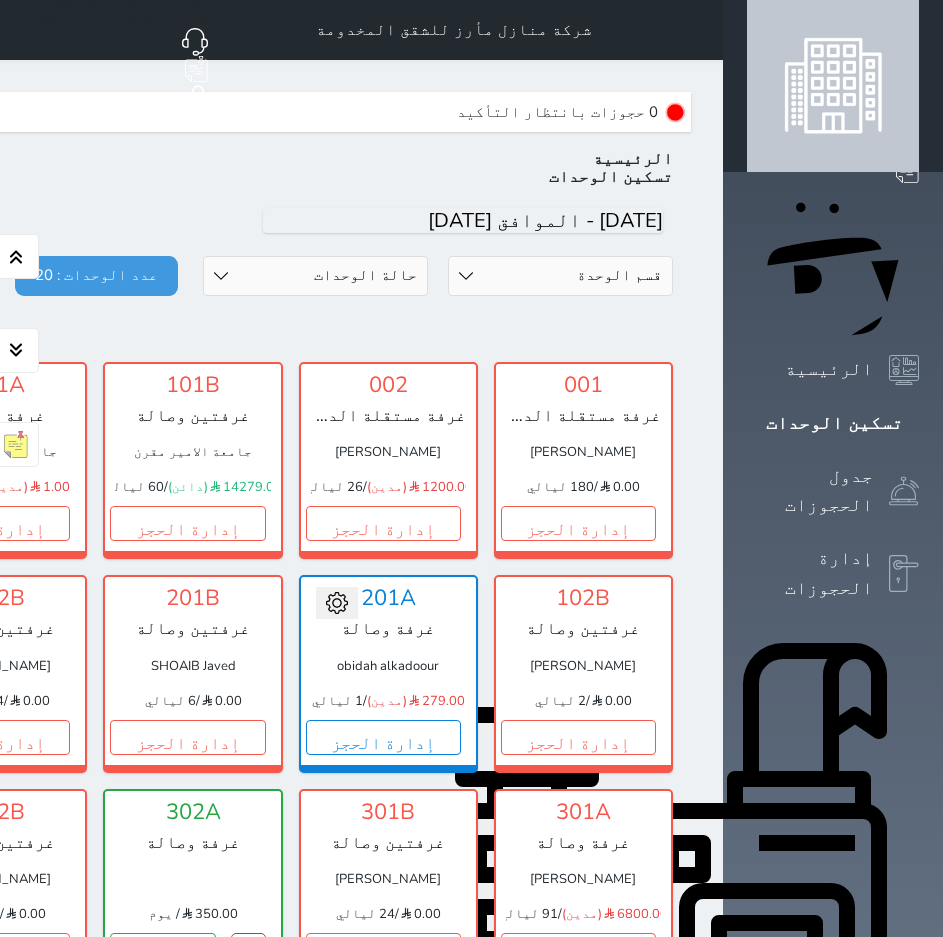 click at bounding box center (699, 30) 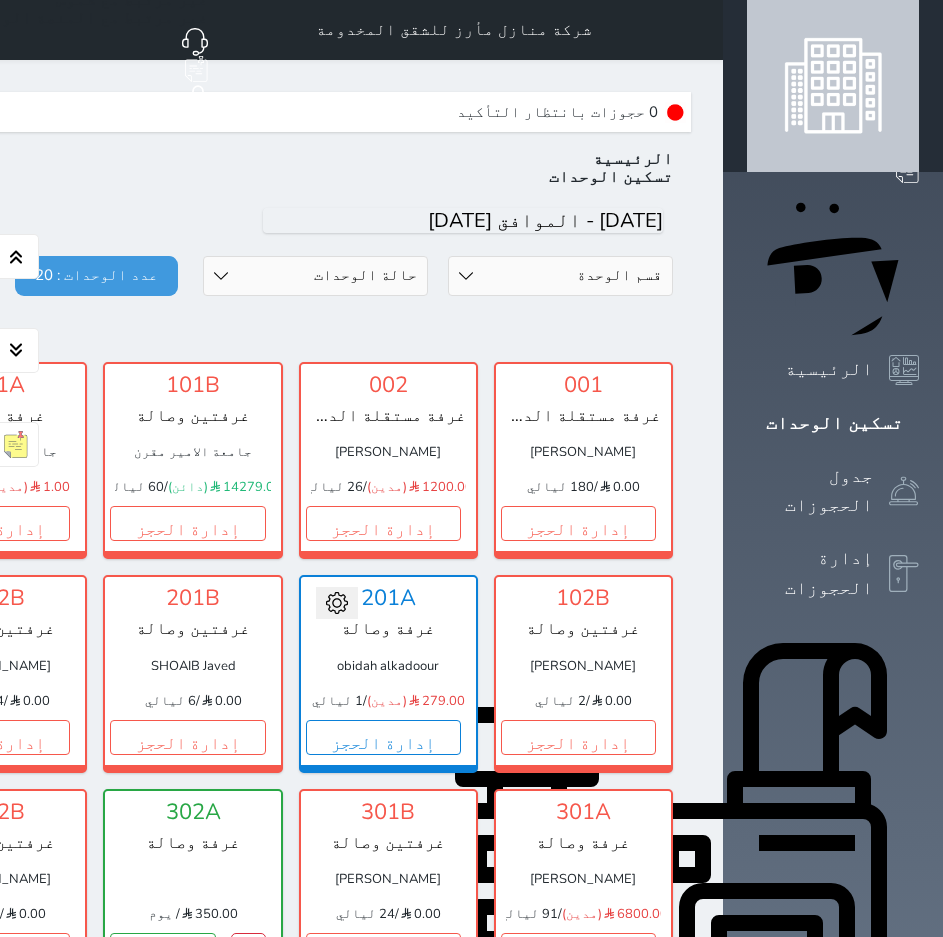 click on "حجز جديد" at bounding box center (838, 110) 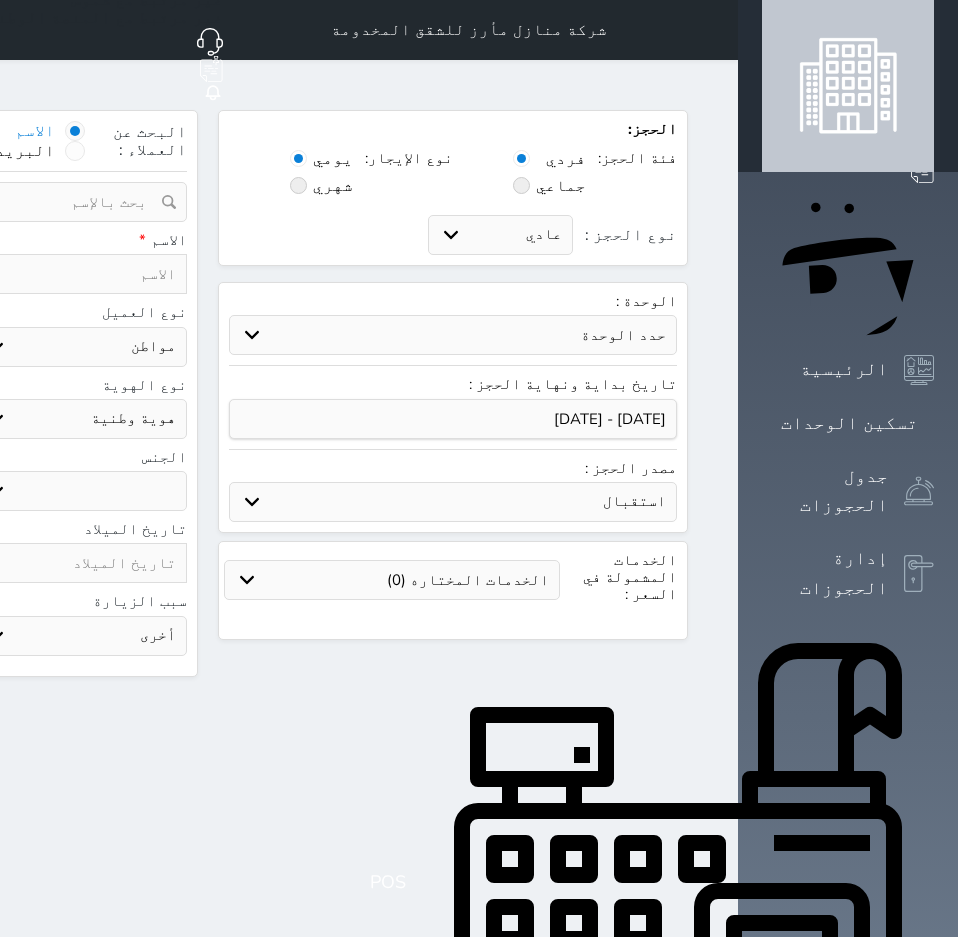 drag, startPoint x: 519, startPoint y: 300, endPoint x: 522, endPoint y: 310, distance: 10.440307 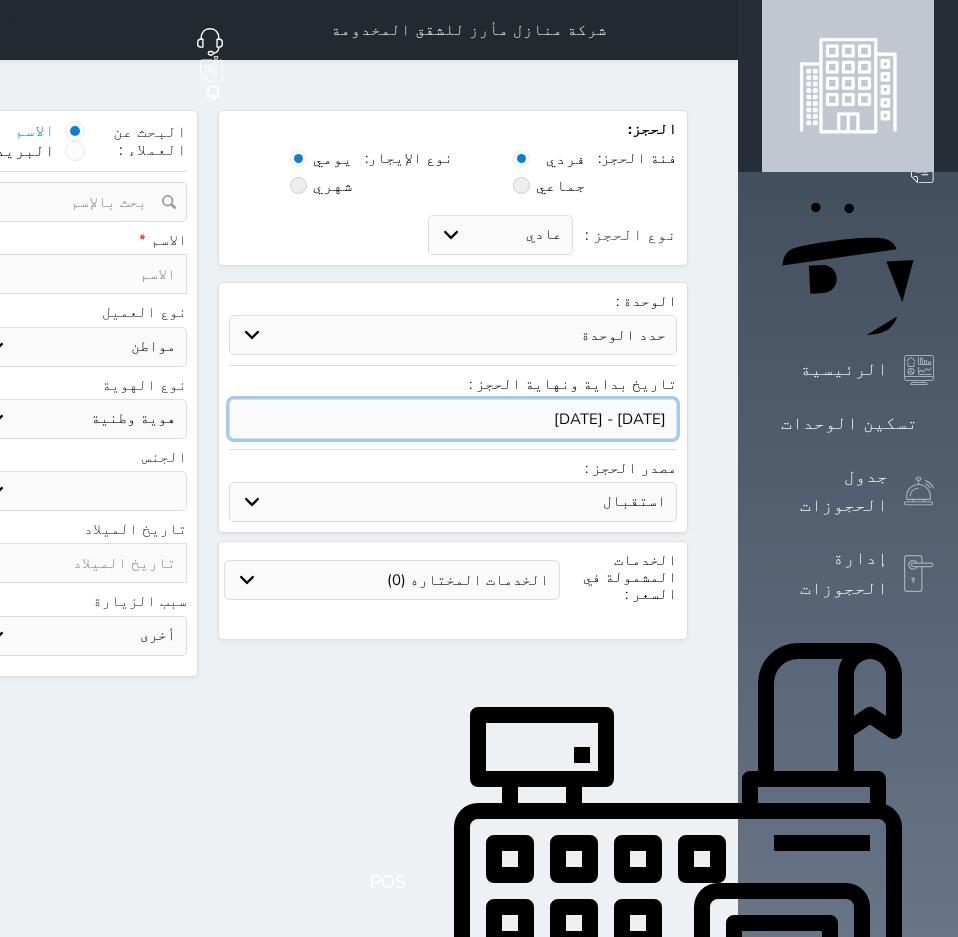 click at bounding box center [453, 419] 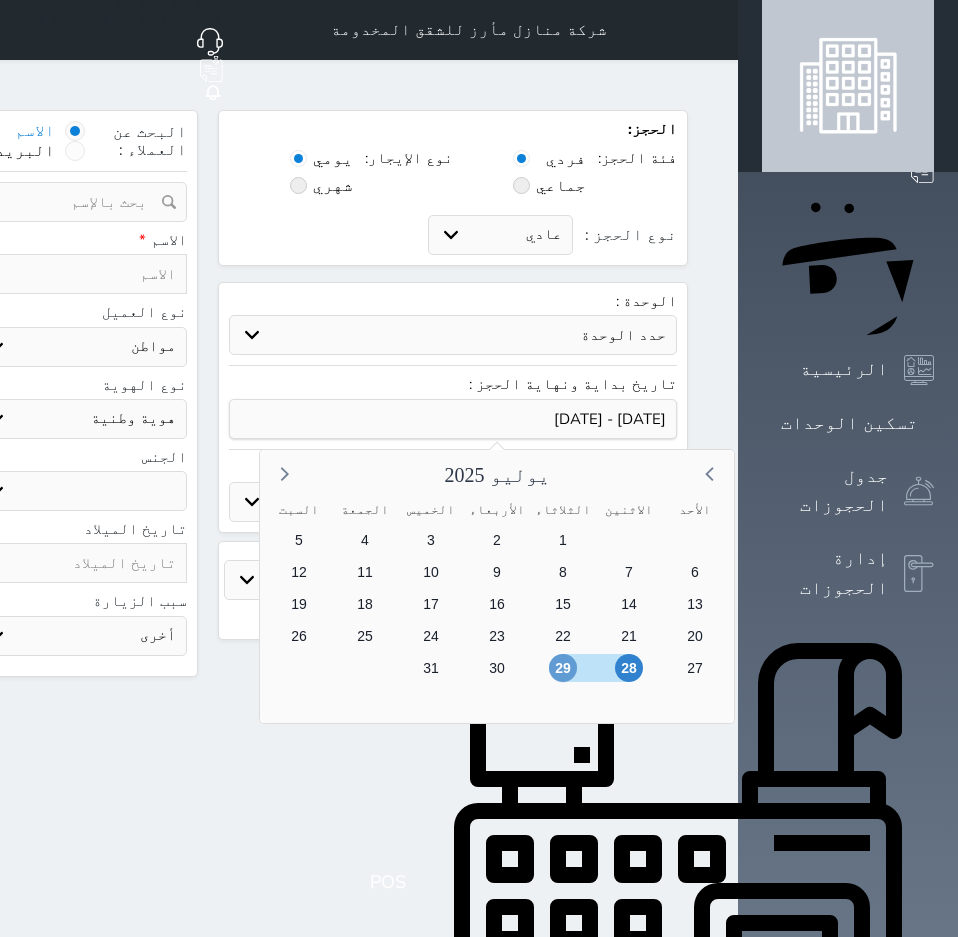 click on "29" at bounding box center (563, 668) 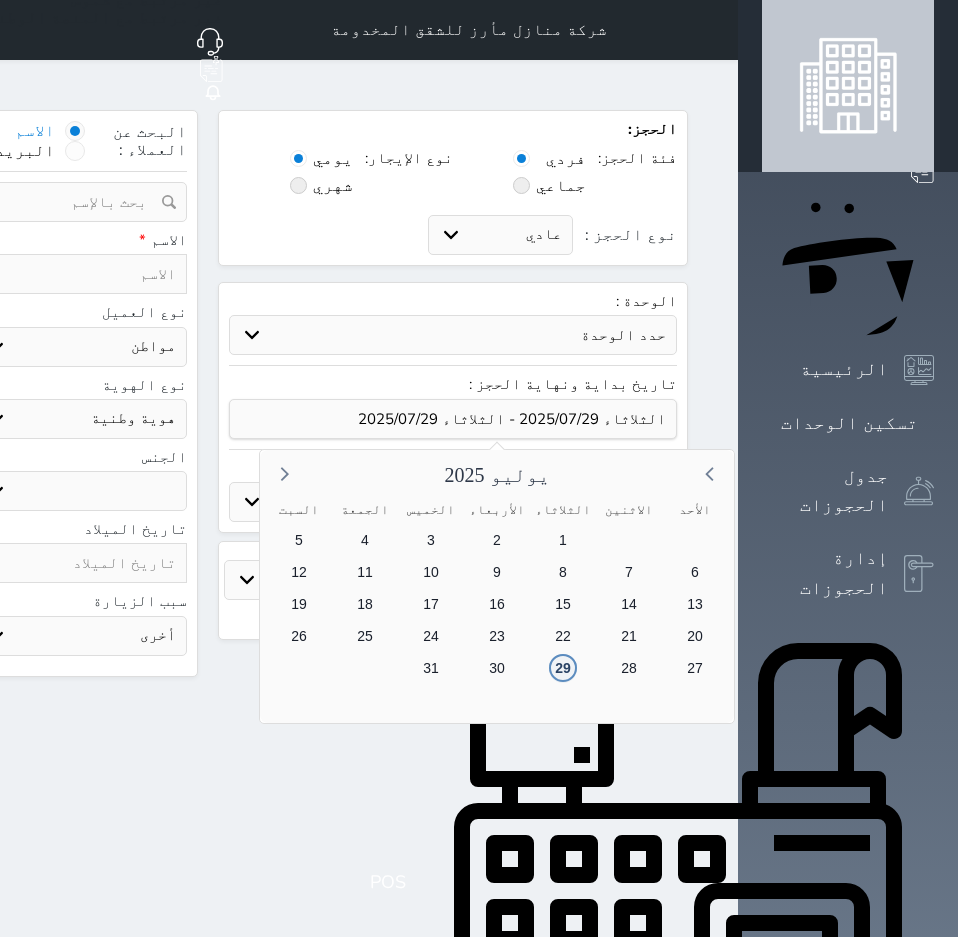 click on "29" at bounding box center [563, 668] 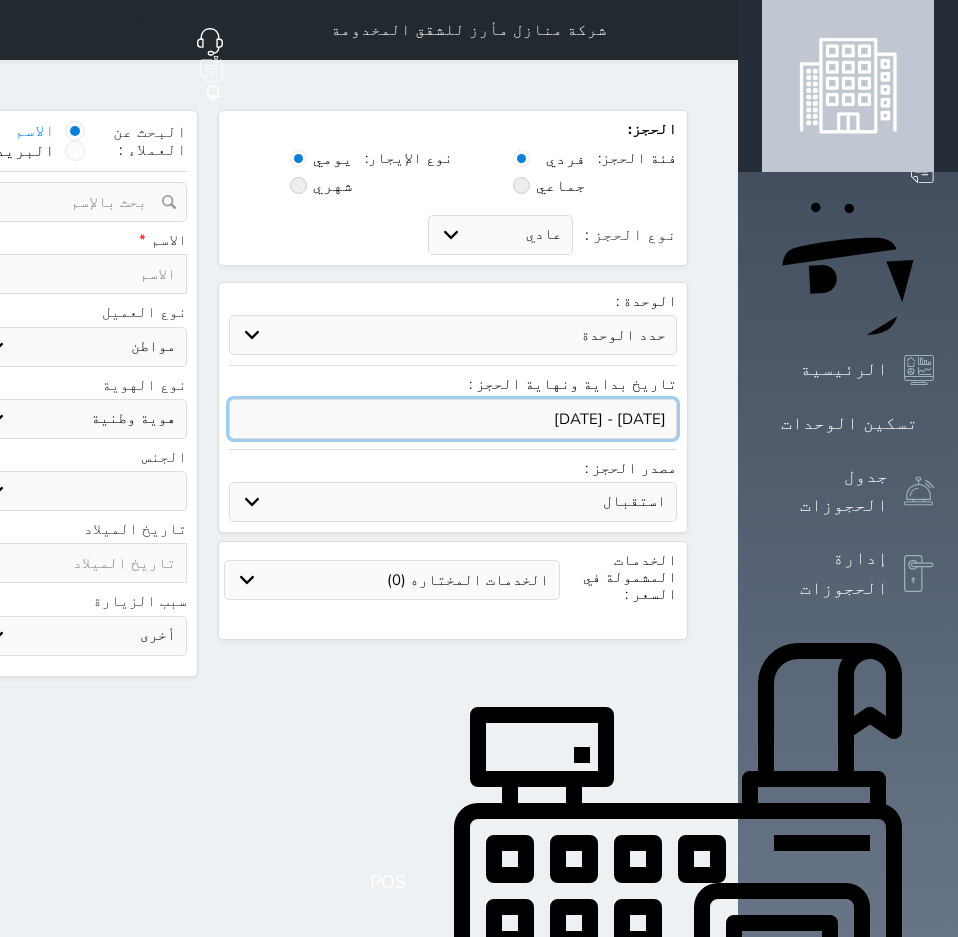 click at bounding box center (453, 419) 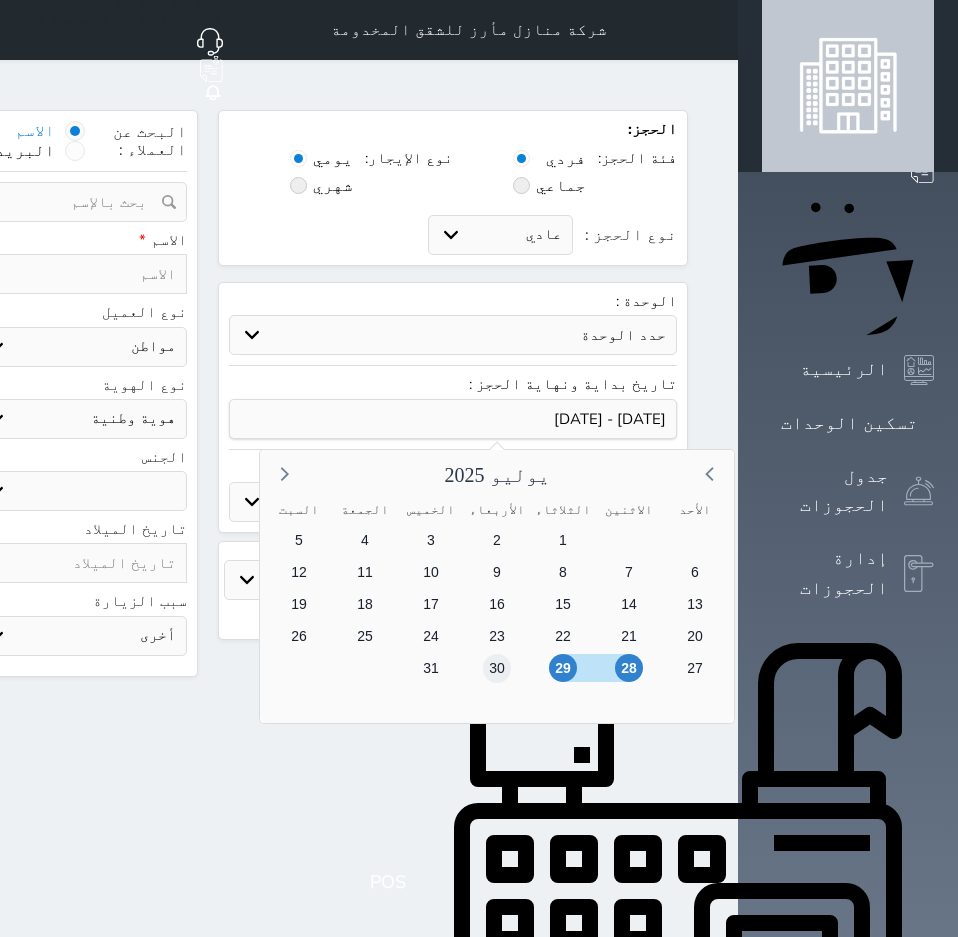 drag, startPoint x: 799, startPoint y: 643, endPoint x: 750, endPoint y: 648, distance: 49.25444 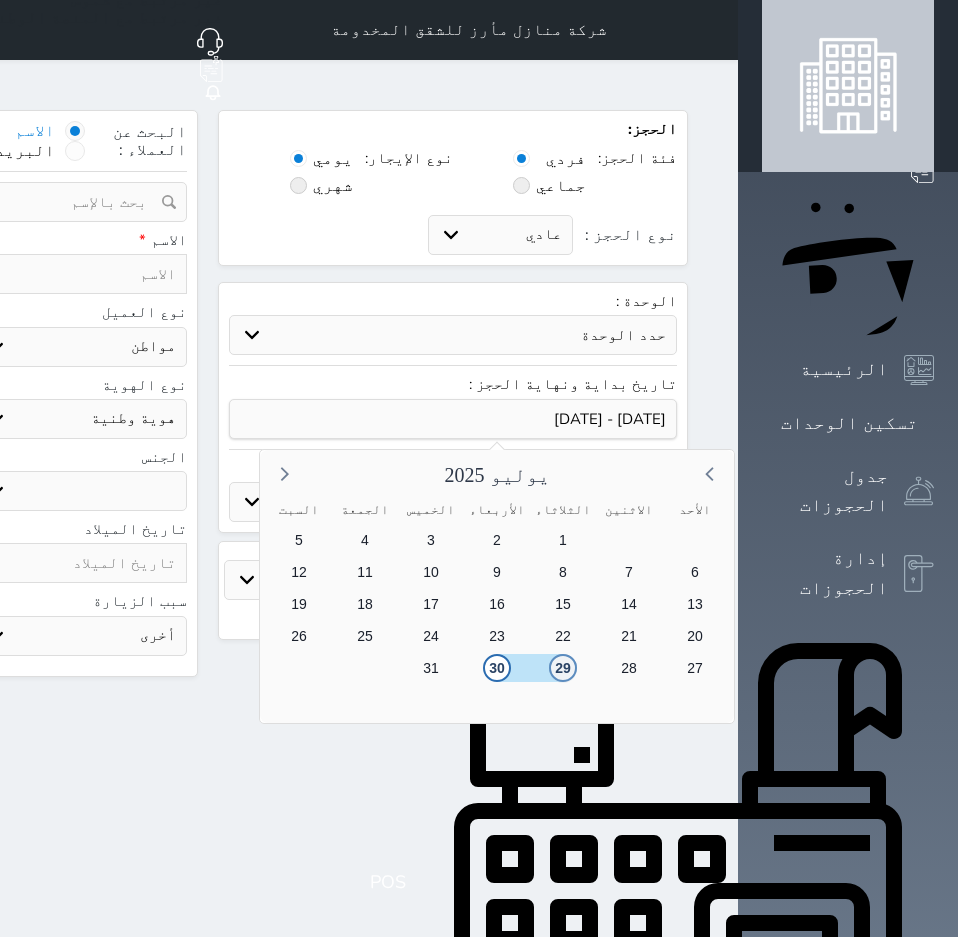 click on "29" at bounding box center [563, 668] 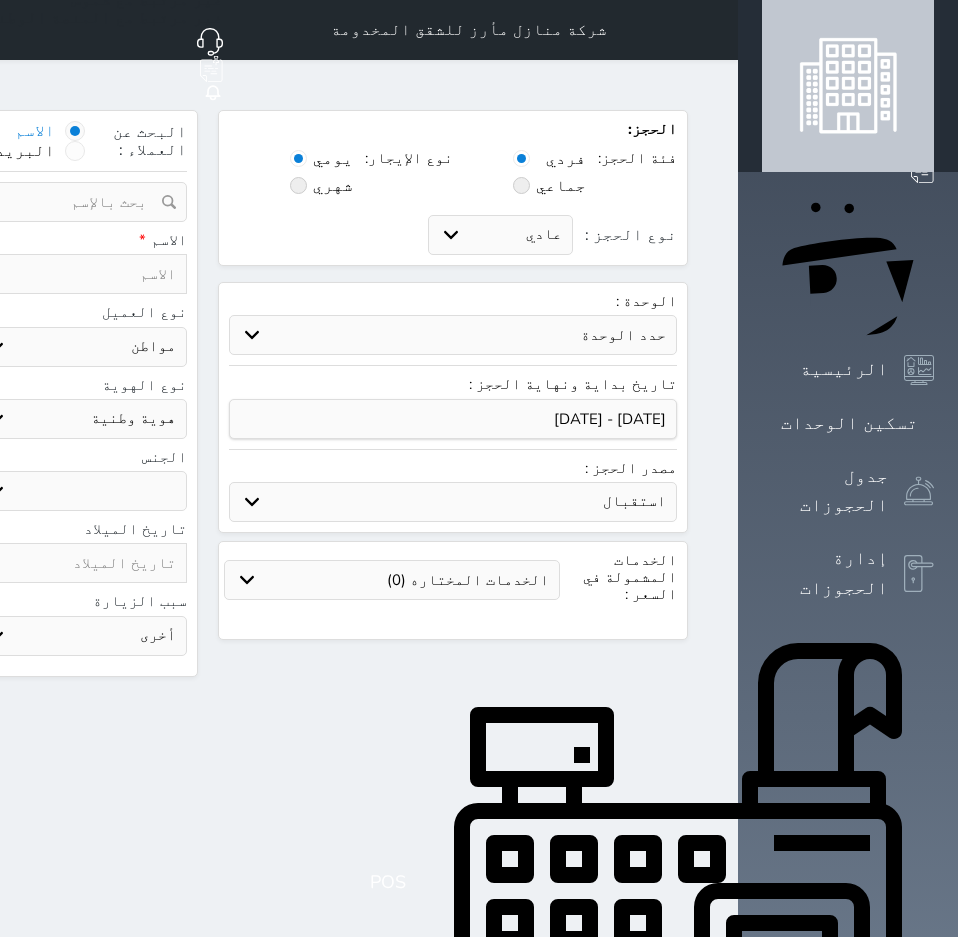 drag, startPoint x: 551, startPoint y: 313, endPoint x: 659, endPoint y: 311, distance: 108.01852 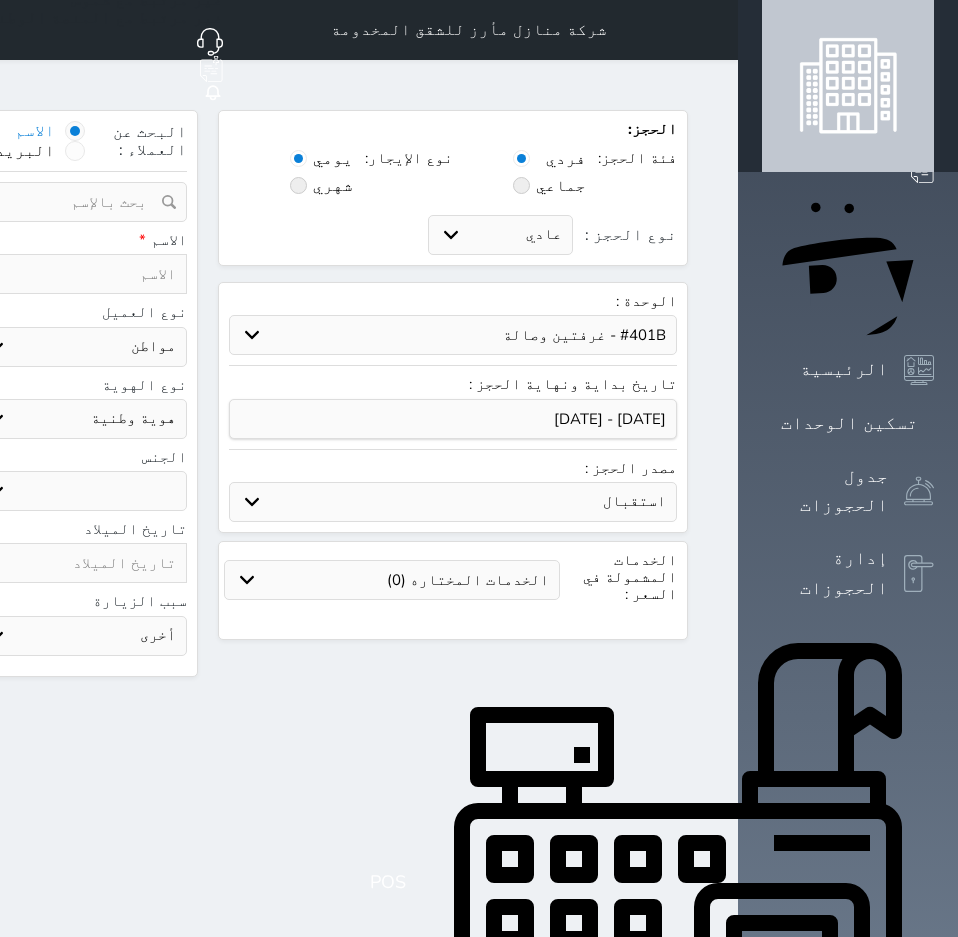 click on "حدد الوحدة
#502 - جناح فاخر
#401B - غرفتين وصالة
#401A - غرفة وصالة
#302A - غرفة وصالة
#201A - غرفة وصالة
#102B - غرفتين وصالة" at bounding box center (453, 335) 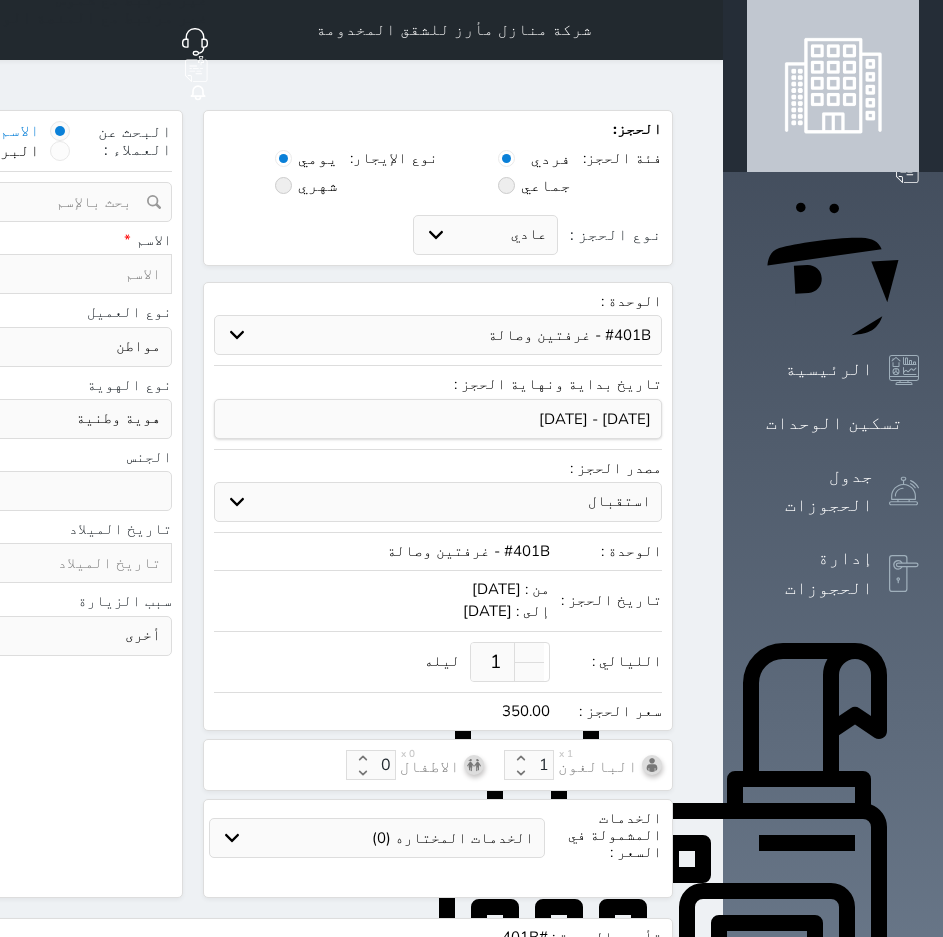 click on "استقبال الموقع الإلكتروني بوكينج المسافر اكسبيديا مواقع التواصل الإجتماعي اويو اخرى" at bounding box center (438, 502) 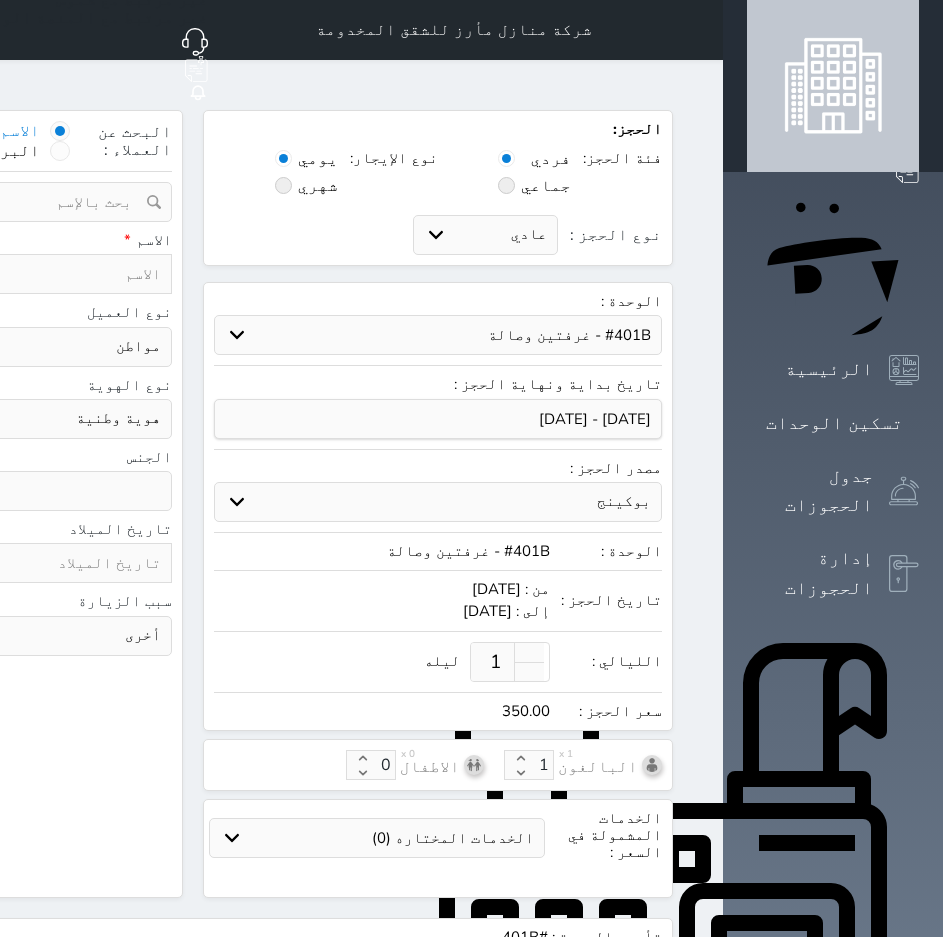 click on "استقبال الموقع الإلكتروني بوكينج المسافر اكسبيديا مواقع التواصل الإجتماعي اويو اخرى" at bounding box center [438, 502] 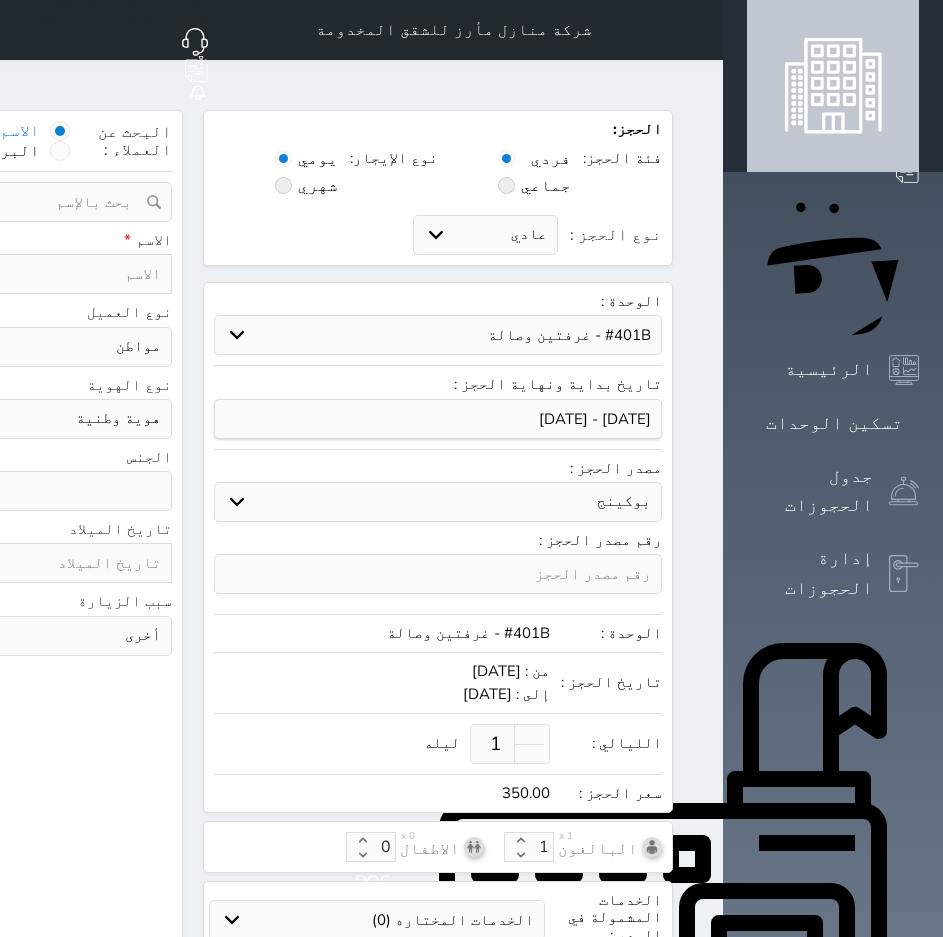 click at bounding box center (-59, 202) 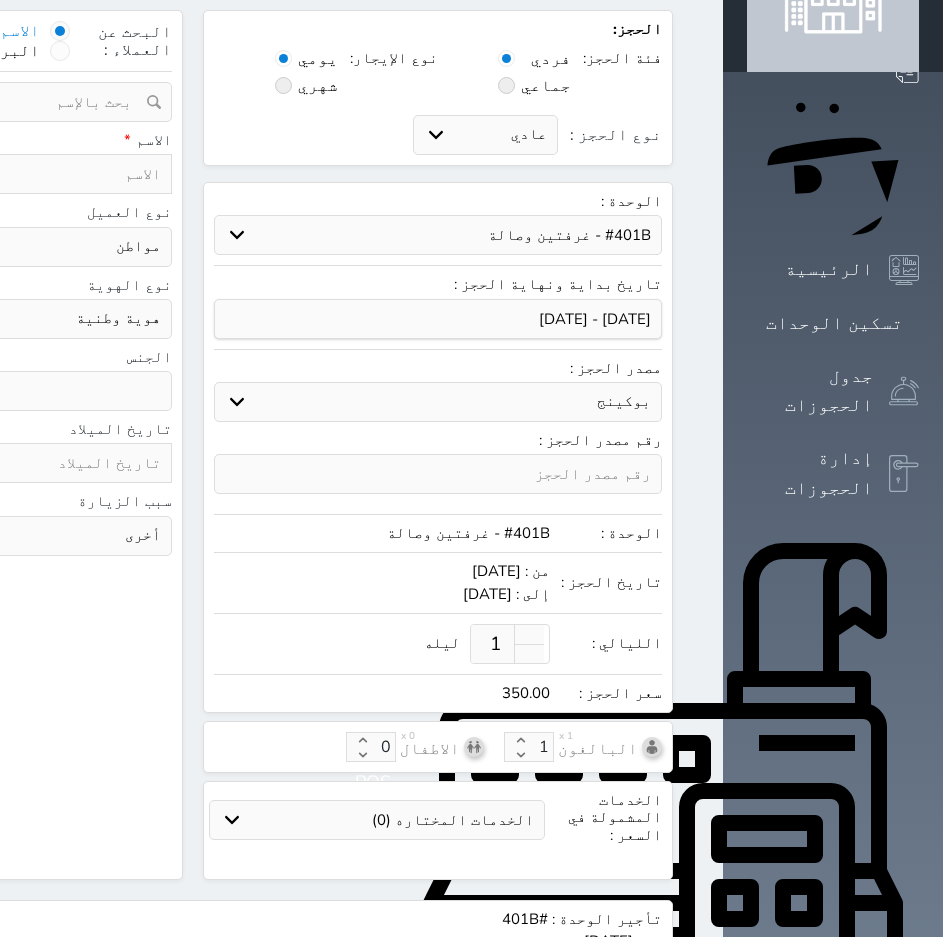 click at bounding box center [65, 174] 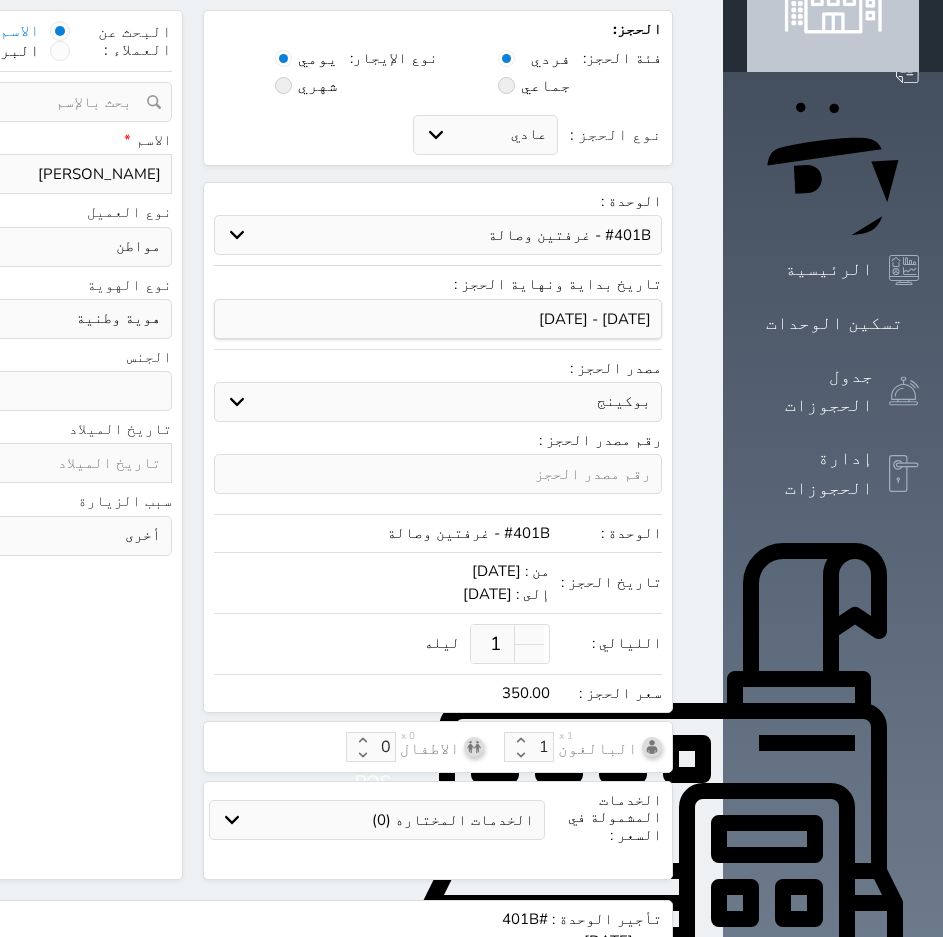 click on "نوع الحجز :" at bounding box center (-201, 174) 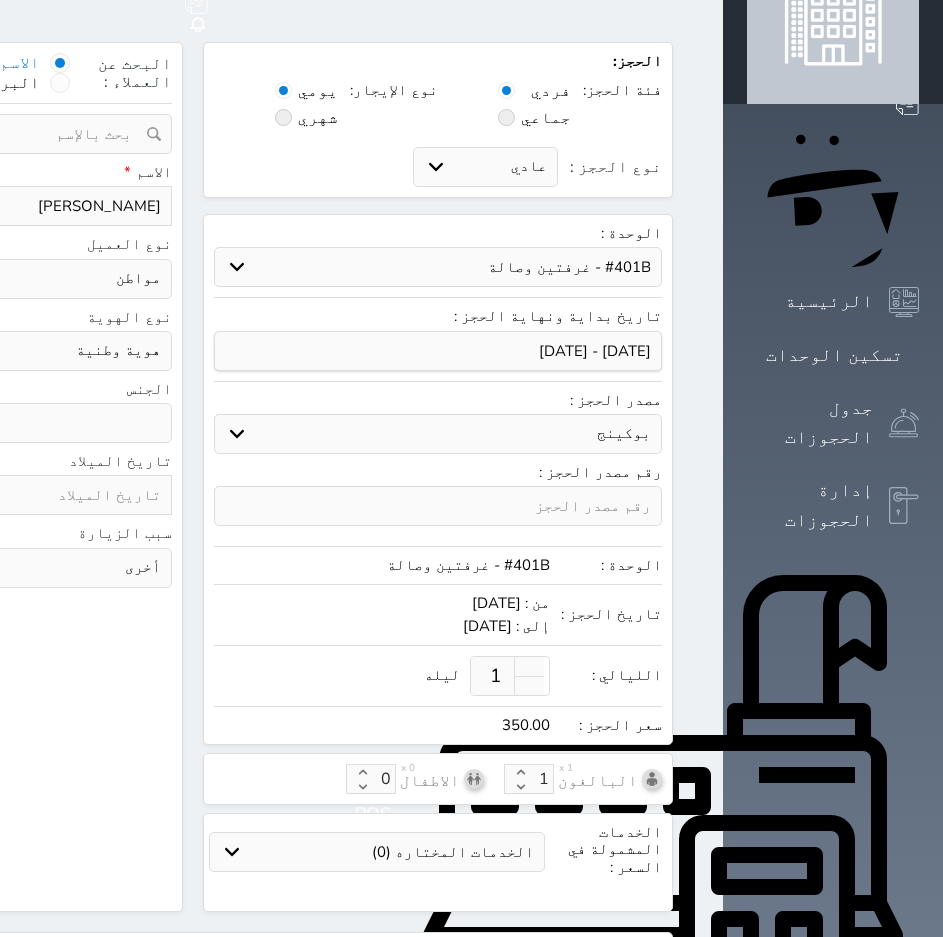 scroll, scrollTop: 13, scrollLeft: 0, axis: vertical 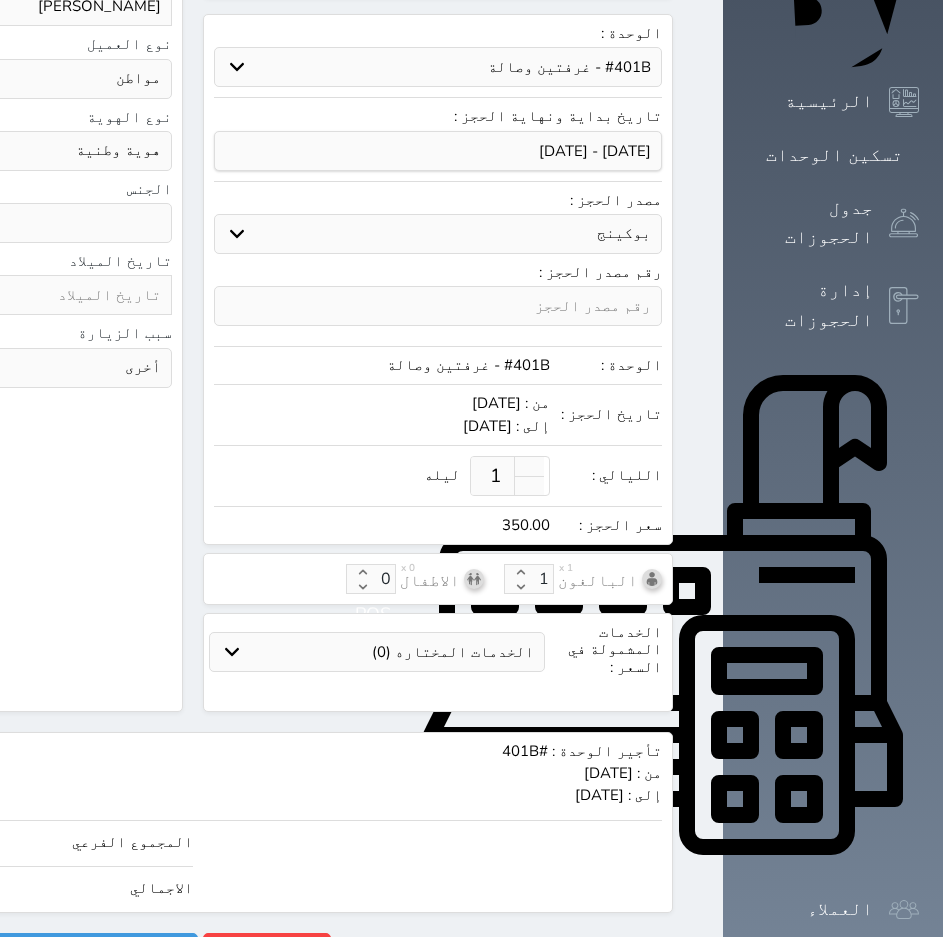 click on "350.00" at bounding box center (-211, 889) 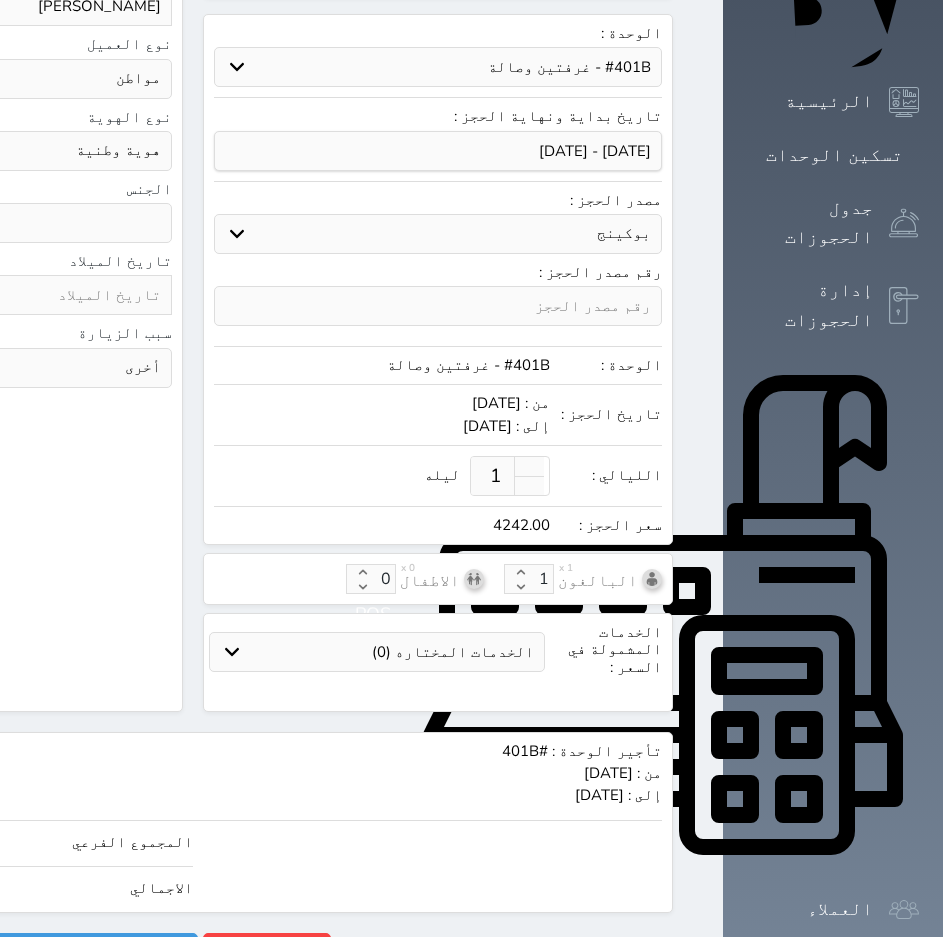 click on "4242" at bounding box center (-211, 889) 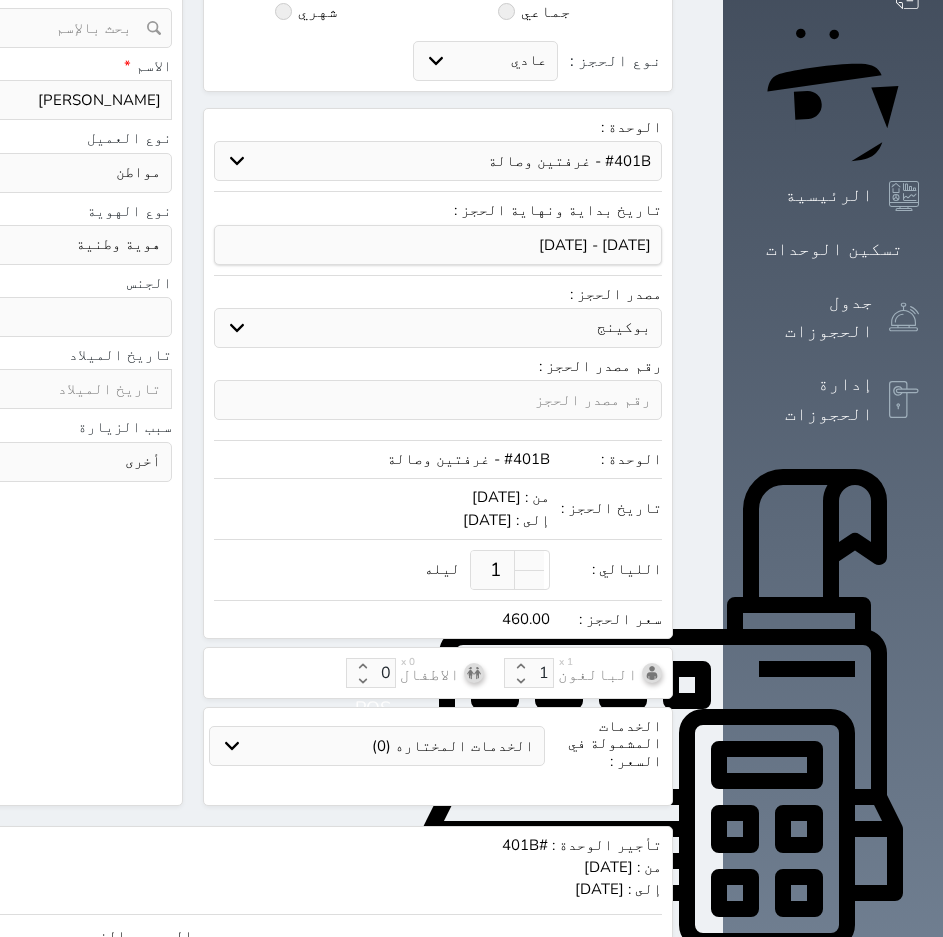scroll, scrollTop: 0, scrollLeft: 0, axis: both 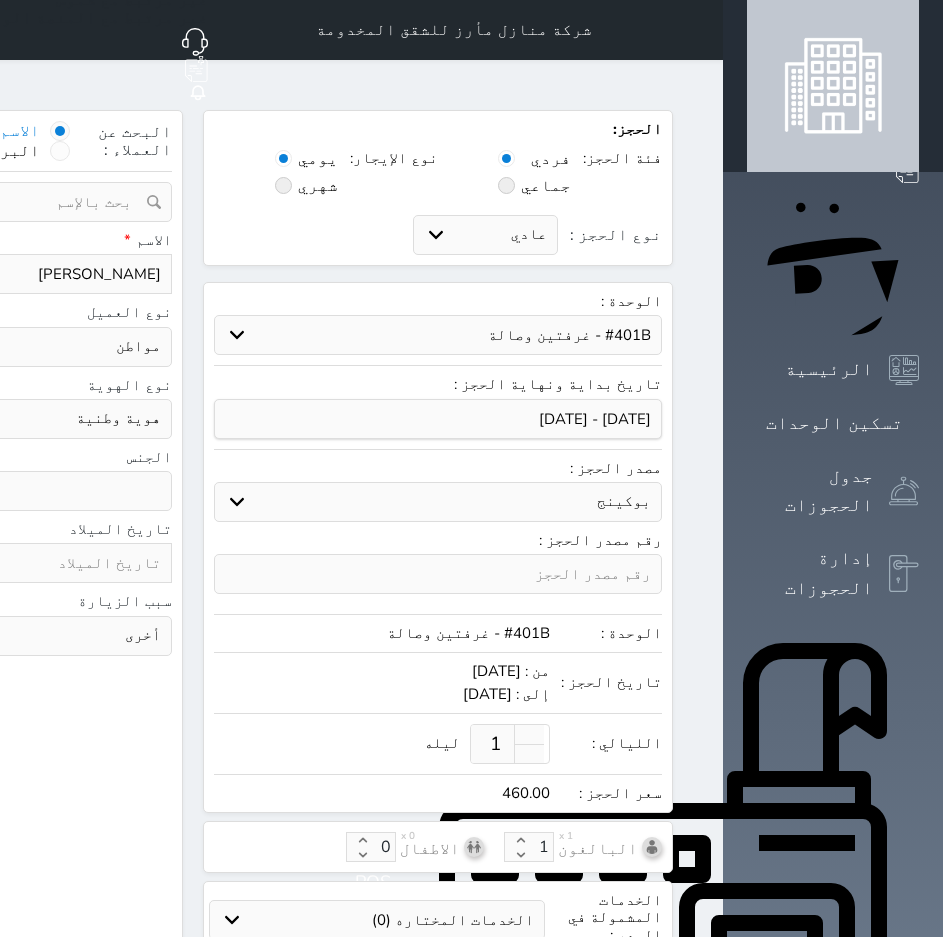 click on "[PERSON_NAME]" at bounding box center [65, 274] 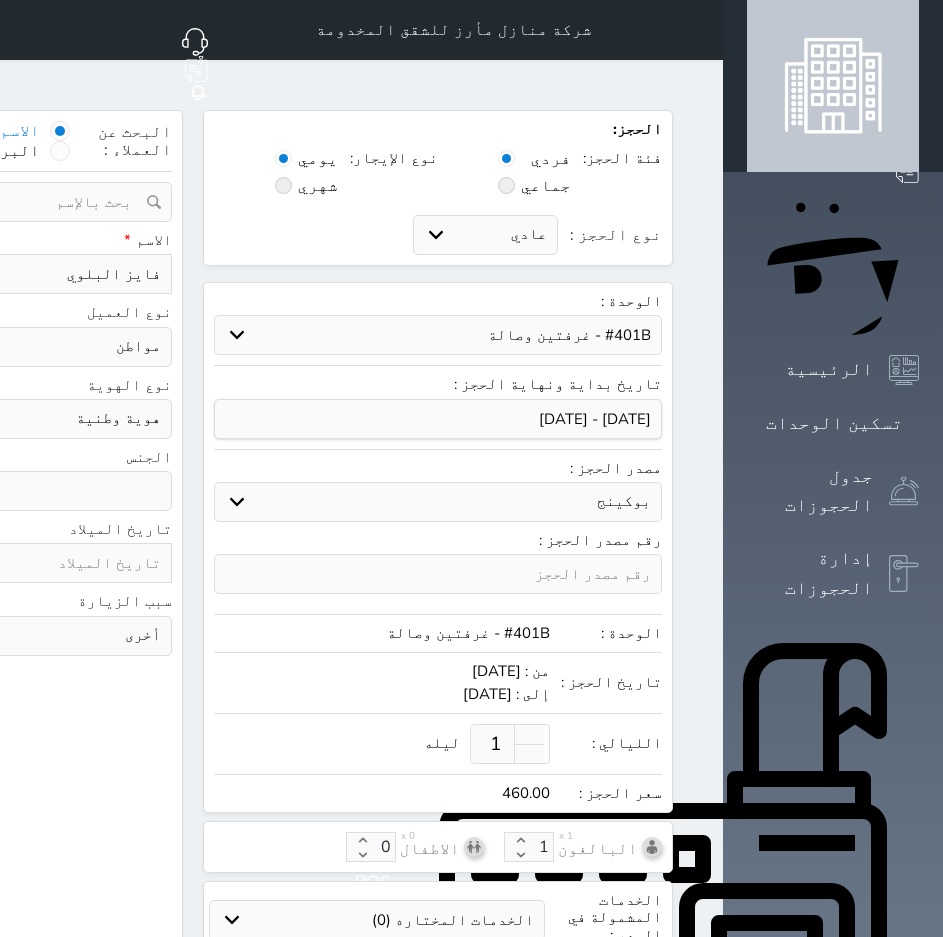 click on "فايز البلوي" at bounding box center [65, 274] 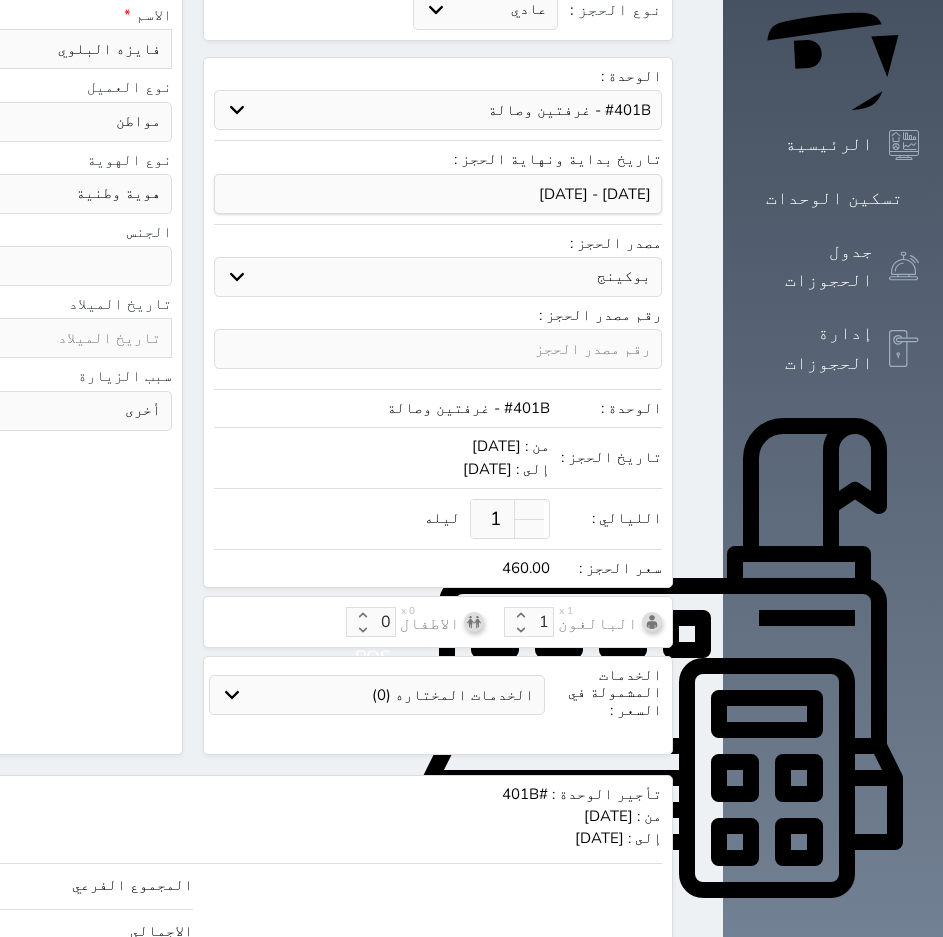 click on "البحث عن العملاء :        الاسم       رقم الهوية       البريد الإلكتروني       الجوال           تغيير العميل                      ملاحظات                           سجل حجوزات العميل [PERSON_NAME]                   إجمالى رصيد العميل : 0 ريال     رقم الحجز   الوحدة   من   إلى   نوع الحجز   الرصيد   الاجرائات         النتائج  : من (  ) - إلى  (  )   العدد  :              سجل الكمبيالات الغير محصلة على العميل [PERSON_NAME]                 رقم الحجز   المبلغ الكلى    المبلغ المحصل    المبلغ المتبقى    تاريخ الإستحقاق         النتائج  : من (  ) - إلى  (  )   العدد  :      الاسم *   [PERSON_NAME]   رقم الجوال *       ▼     [GEOGRAPHIC_DATA] ([GEOGRAPHIC_DATA])   +93   [GEOGRAPHIC_DATA] ([GEOGRAPHIC_DATA])   +355" at bounding box center [-52, 320] 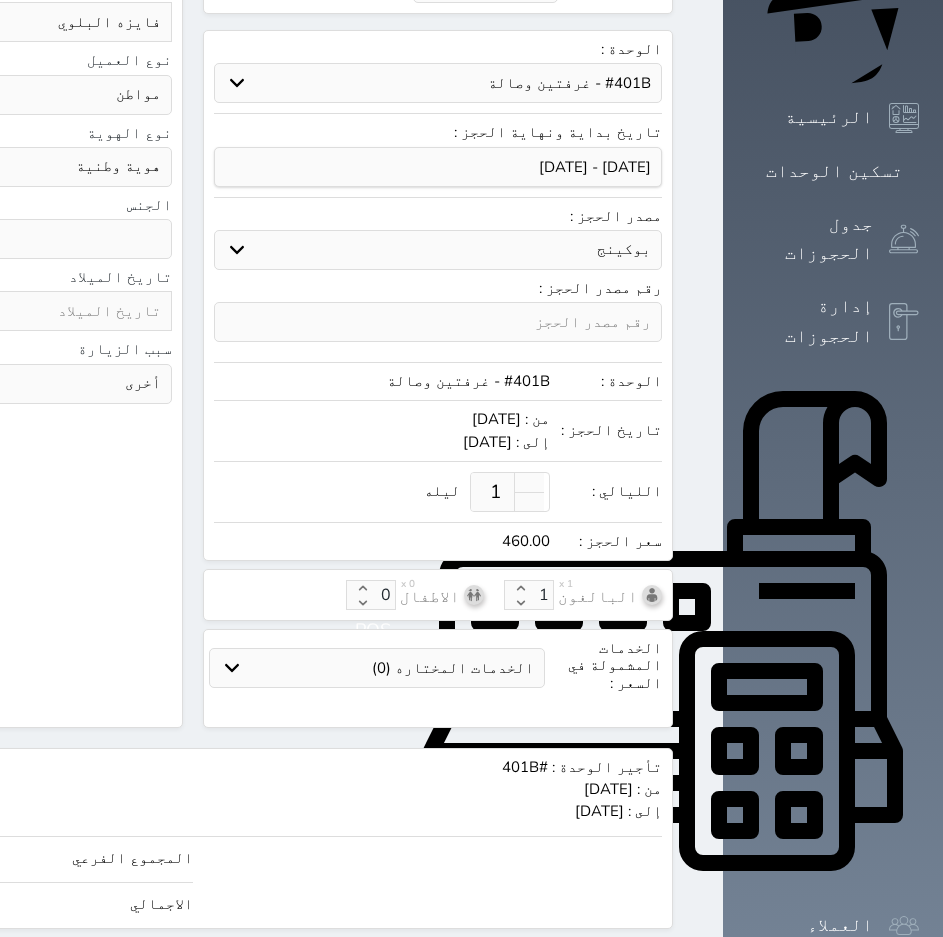scroll, scrollTop: 0, scrollLeft: 0, axis: both 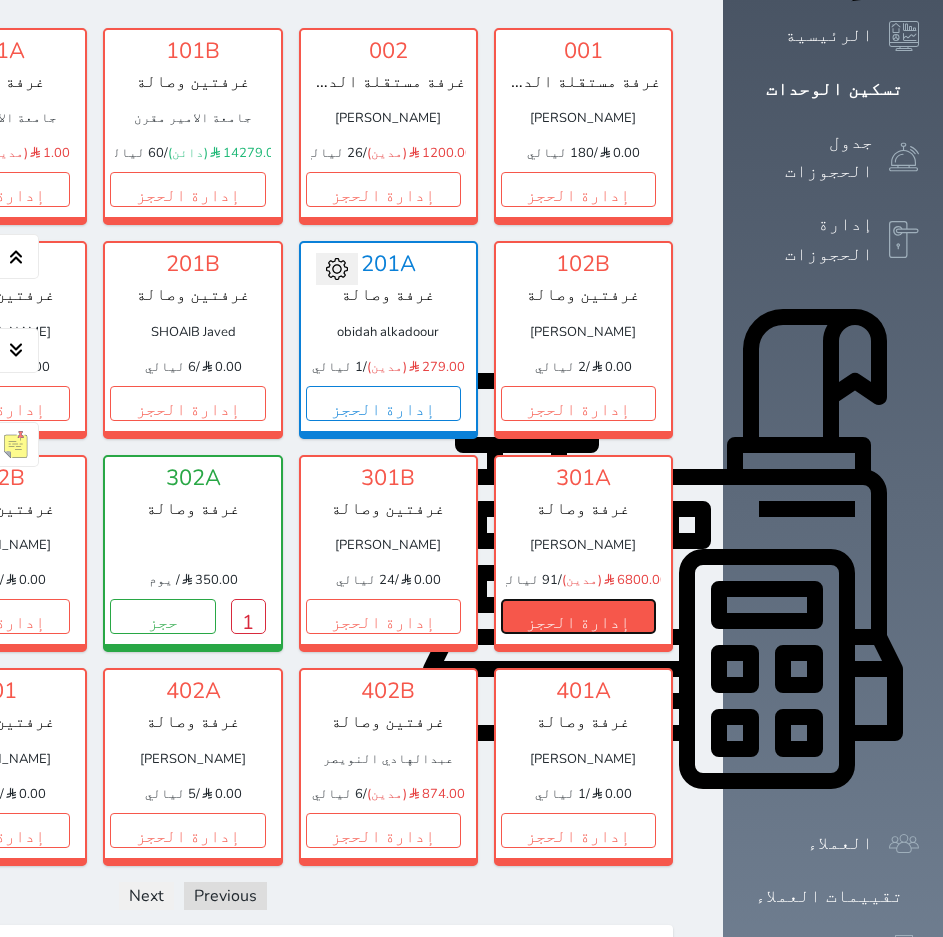 click on "إدارة الحجز" at bounding box center (578, 616) 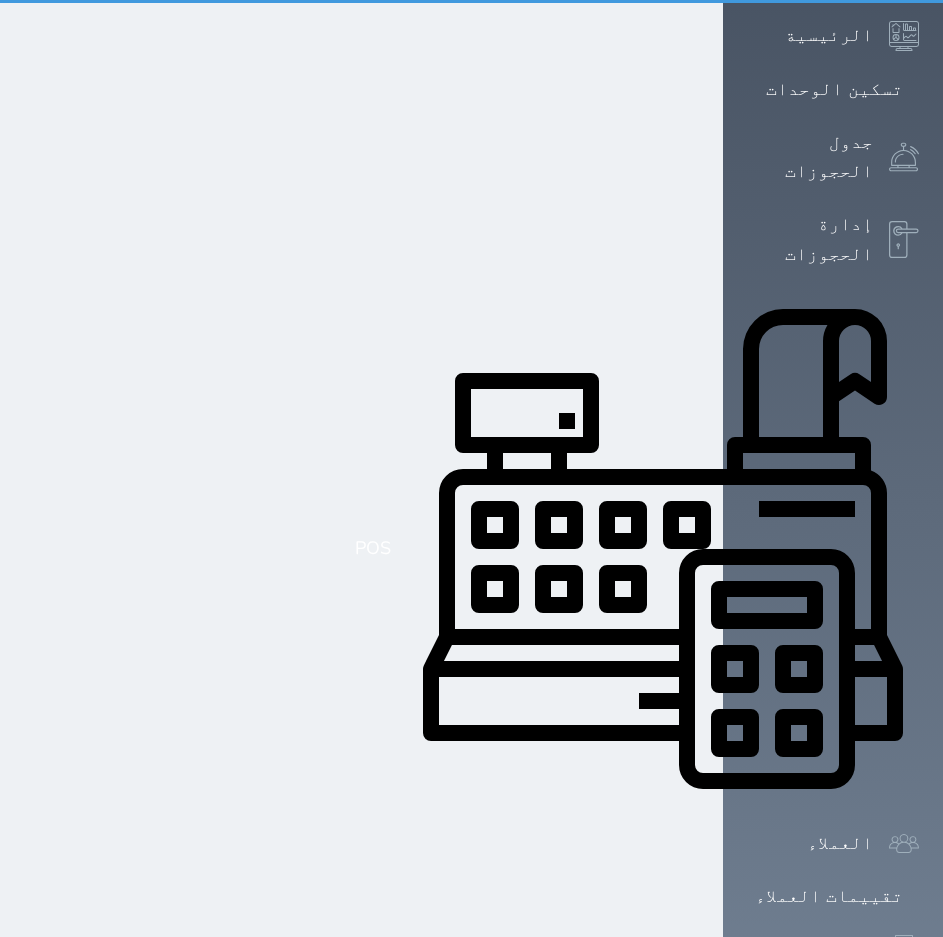 scroll, scrollTop: 0, scrollLeft: 0, axis: both 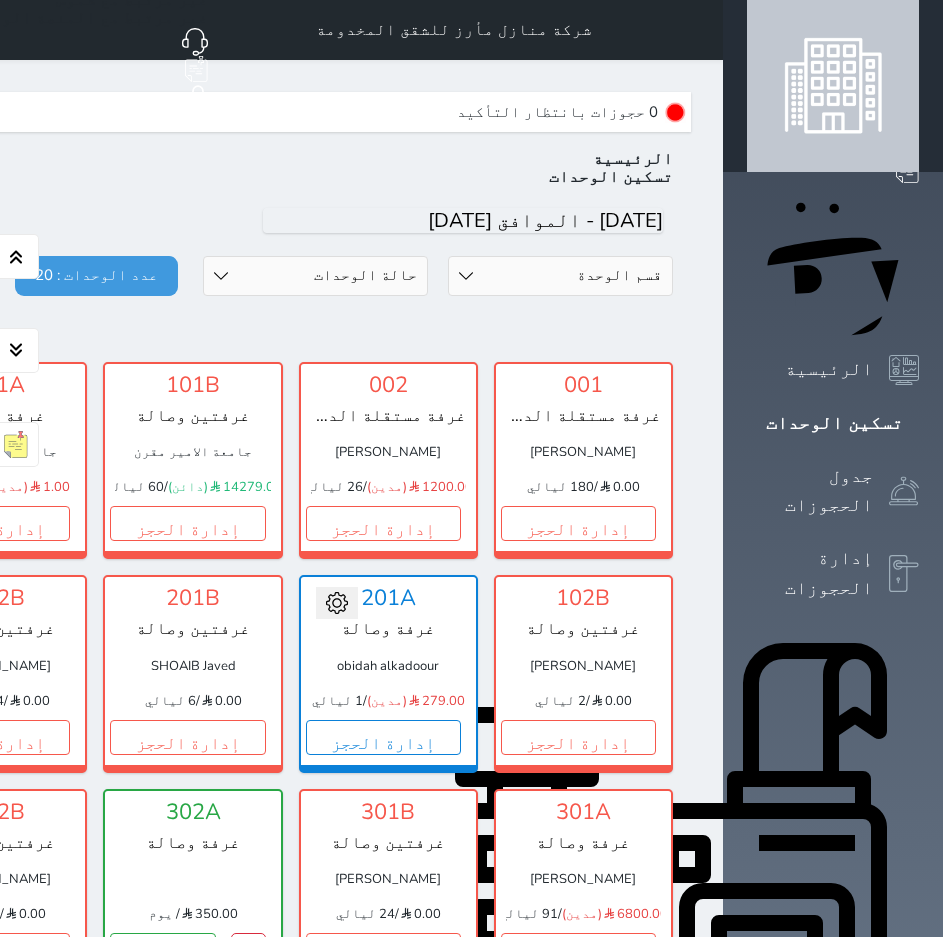 click on "0  حجوزات بانتظار التأكيد" at bounding box center [571, 112] 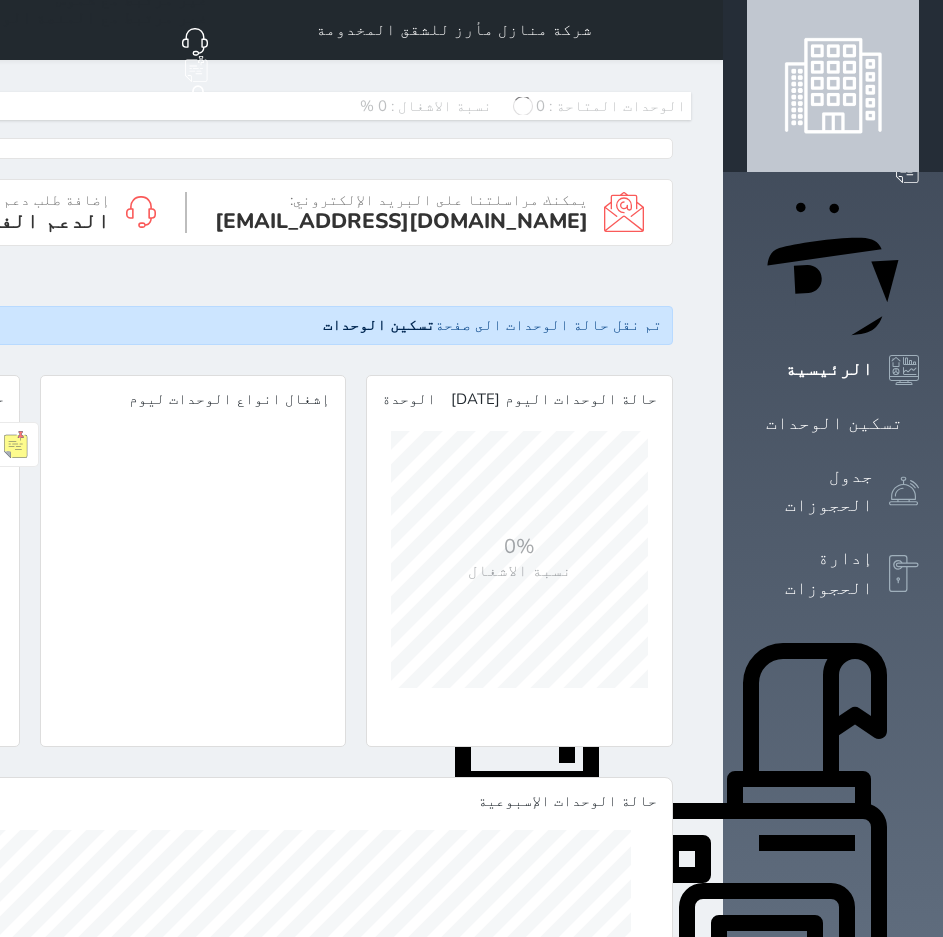 scroll, scrollTop: 999743, scrollLeft: 999743, axis: both 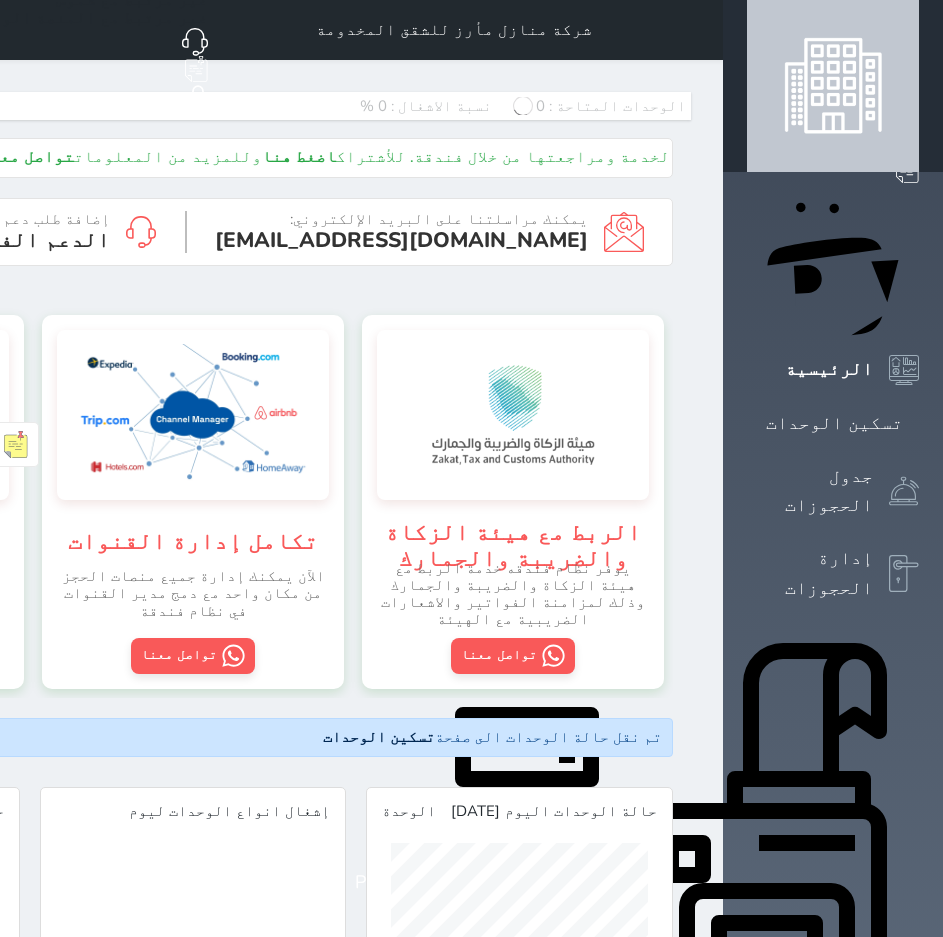 click at bounding box center [699, 30] 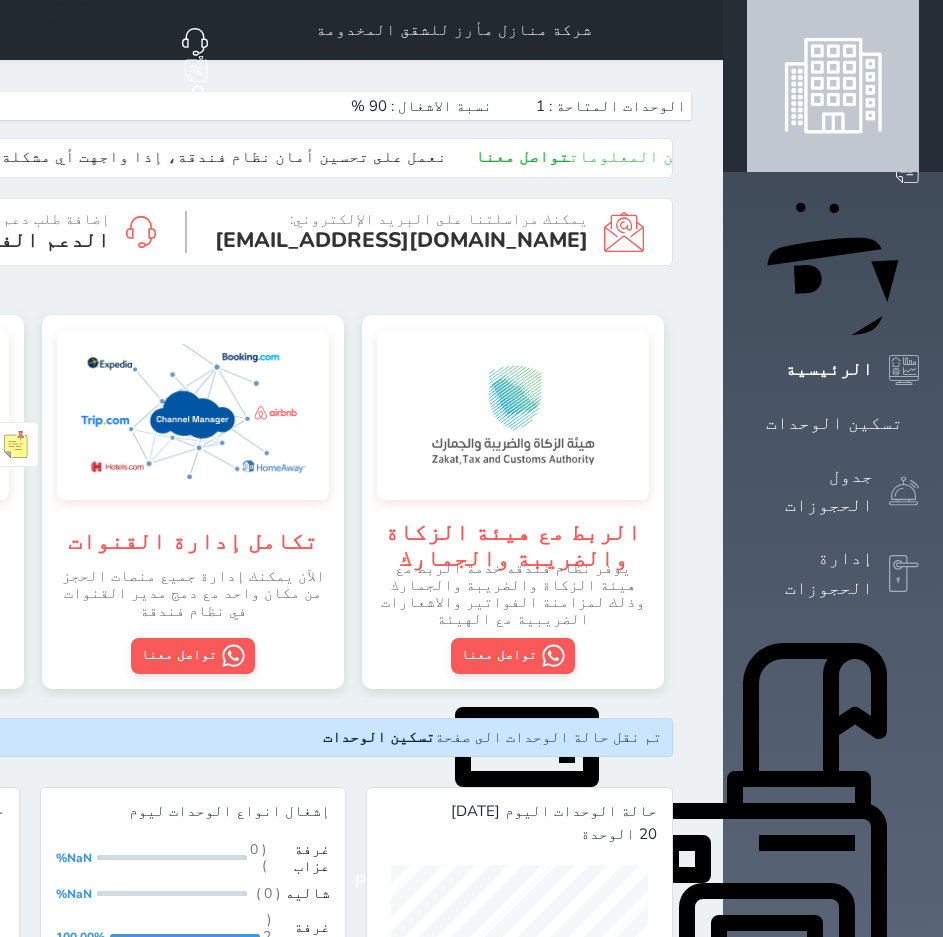 scroll 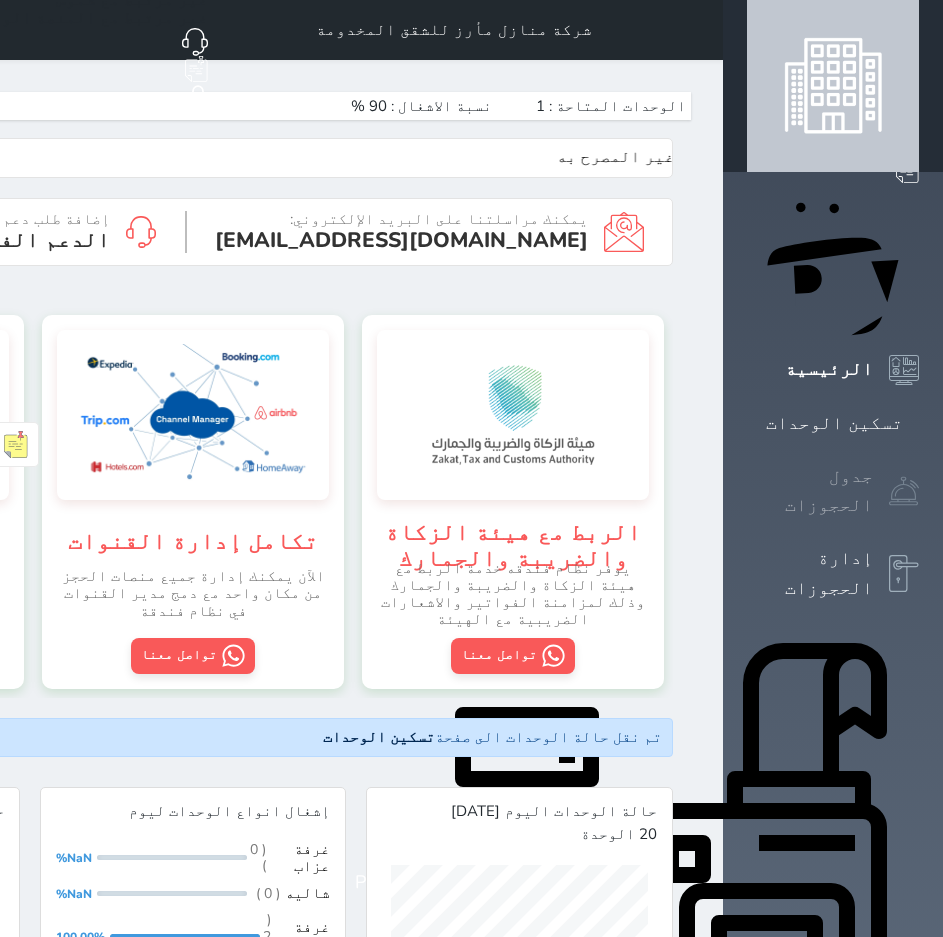 click on "جدول الحجوزات" at bounding box center [810, 491] 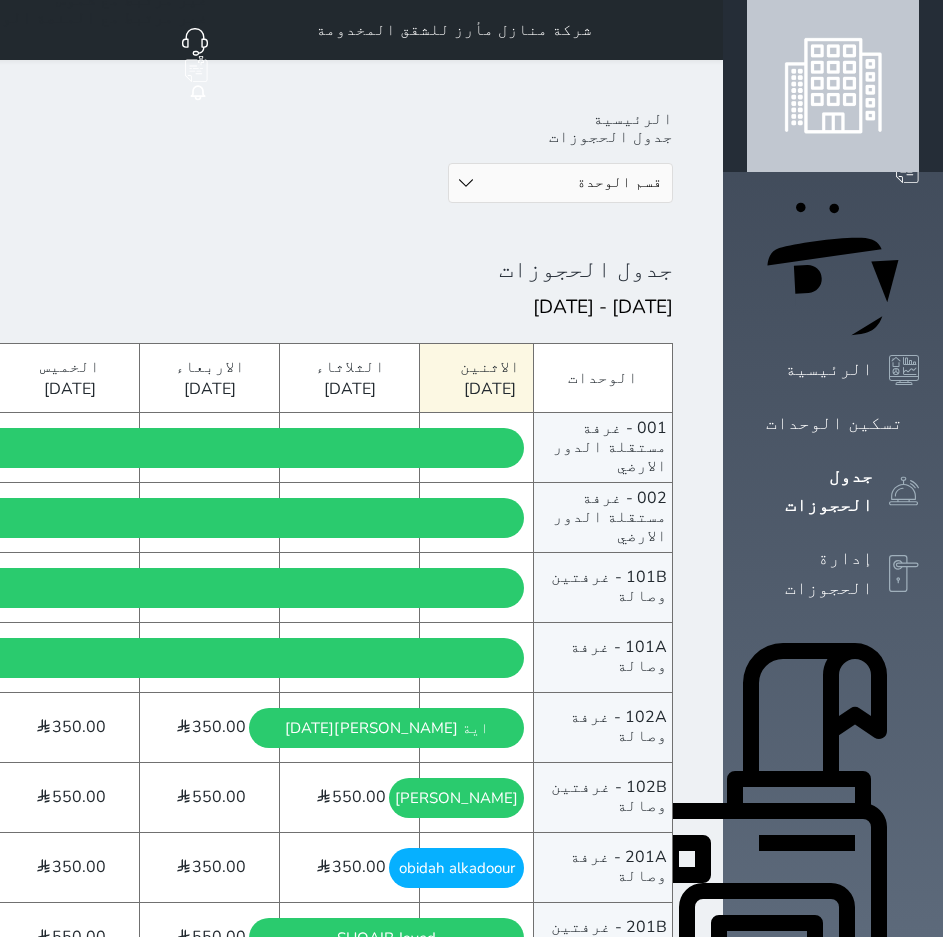 click at bounding box center (699, 30) 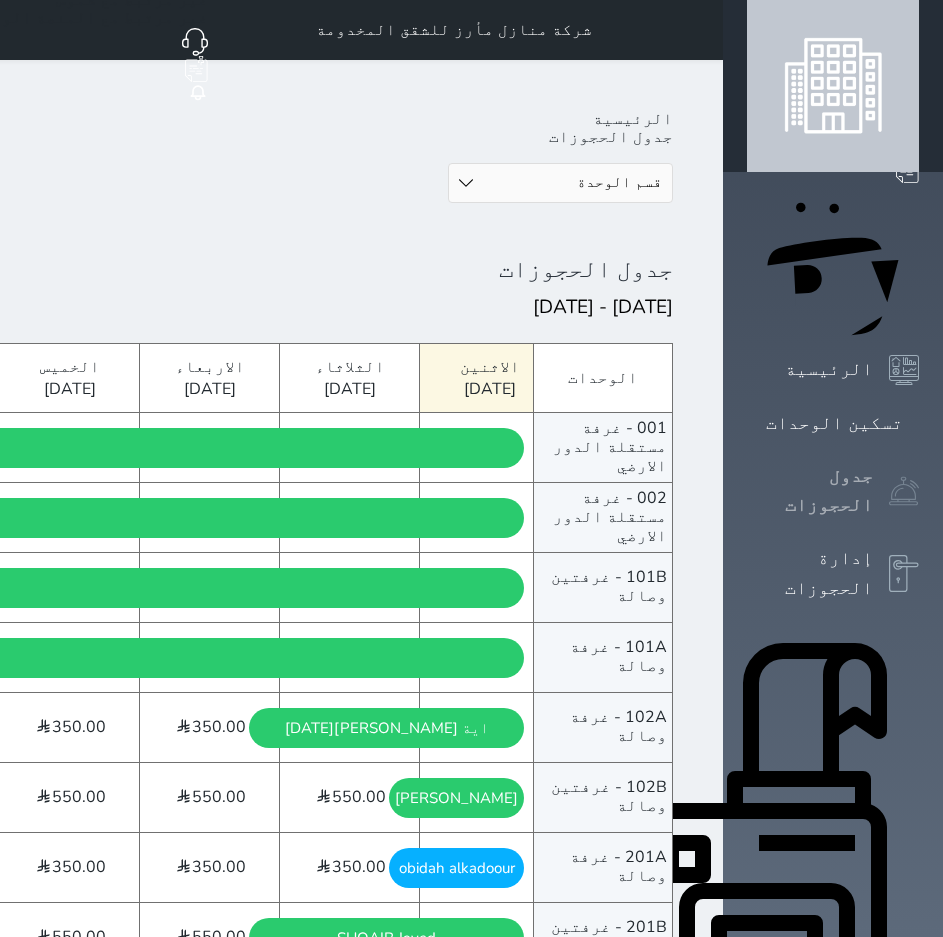 click on "جدول الحجوزات" at bounding box center (810, 491) 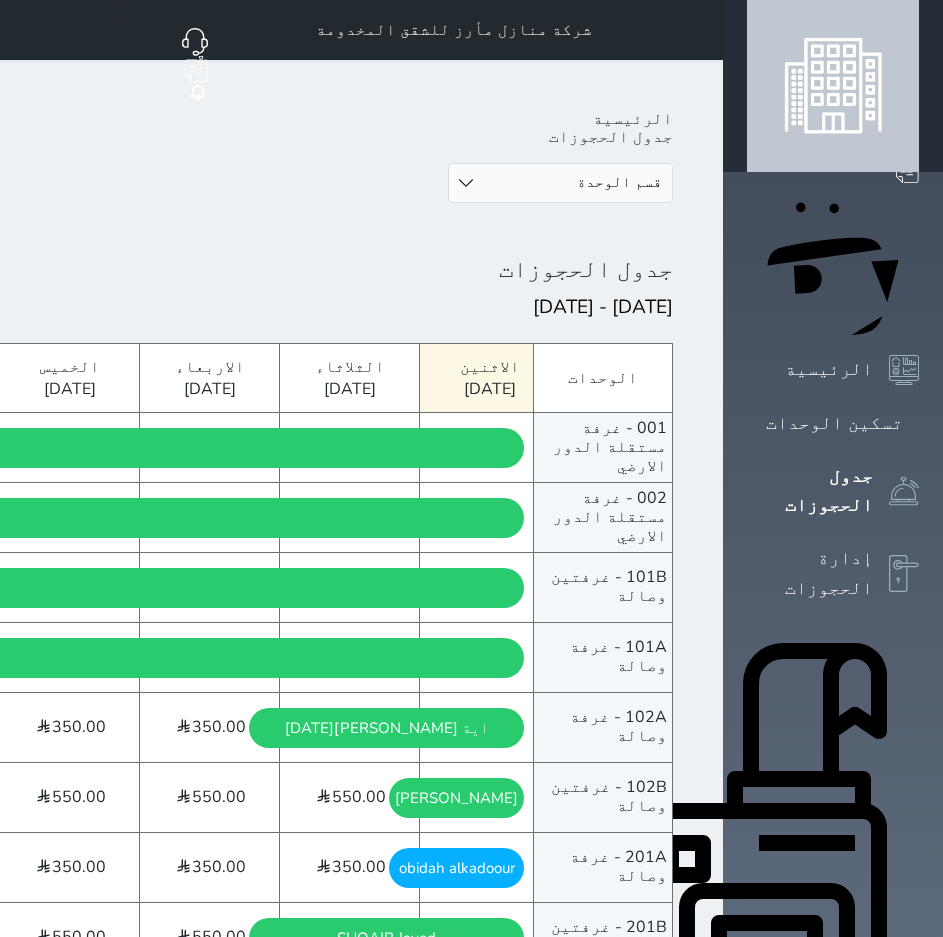 click at bounding box center [699, 30] 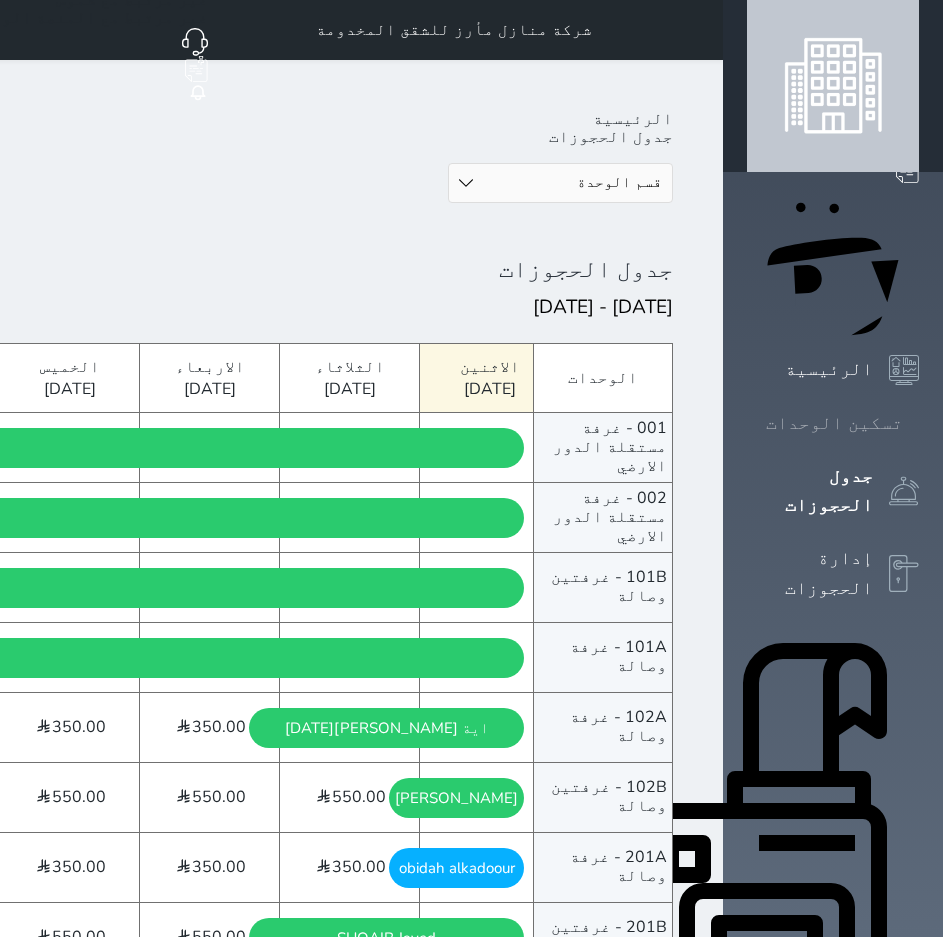 click on "تسكين الوحدات" at bounding box center [834, 423] 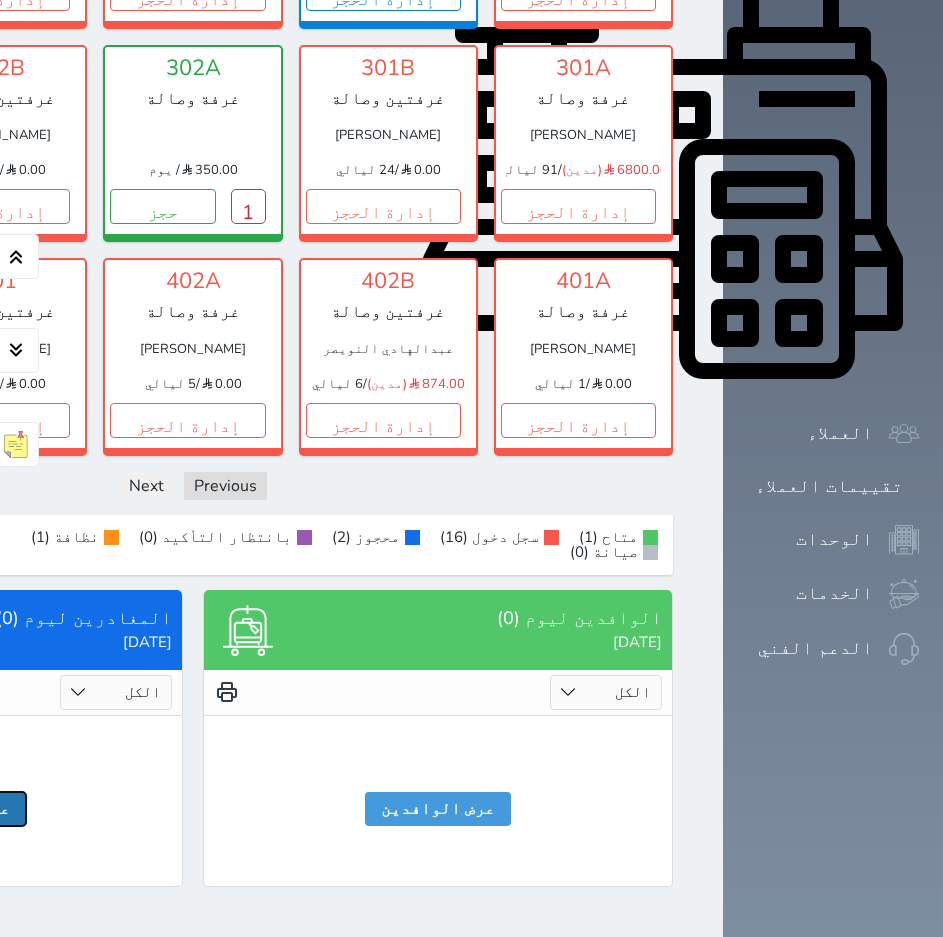click on "عرض المغادرين" at bounding box center [-52, 809] 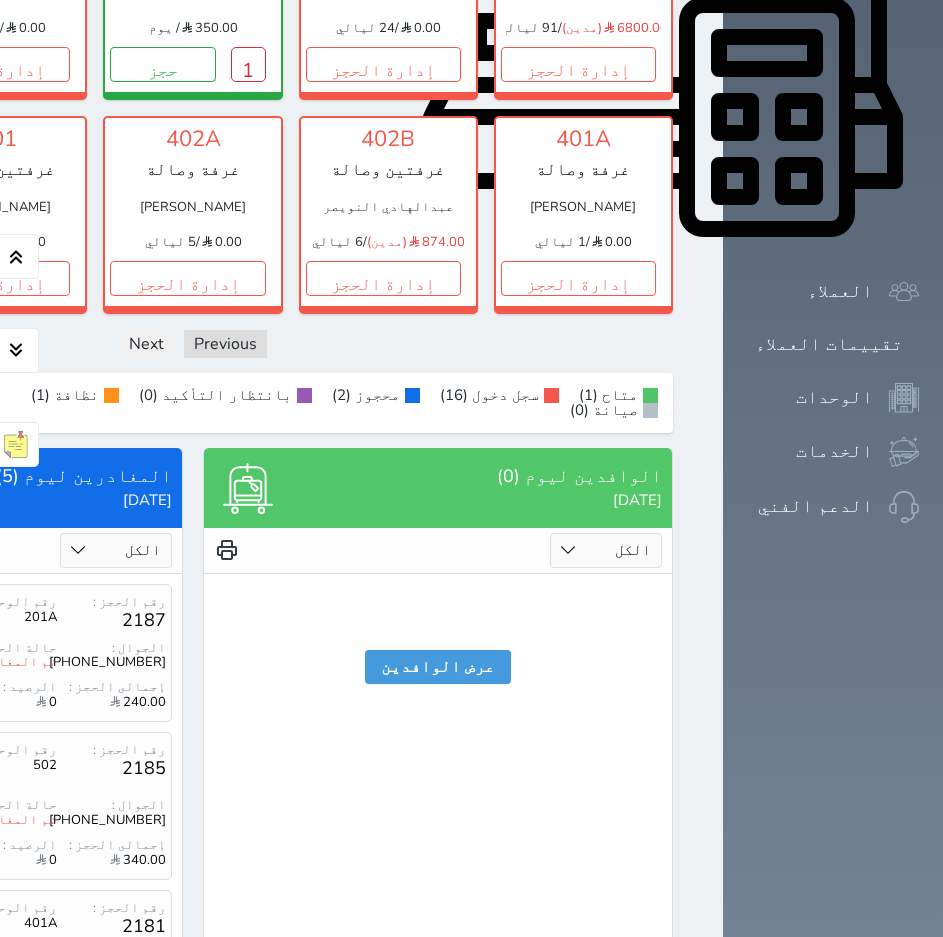 click on "إدارة الحجز" at bounding box center (-203, 64) 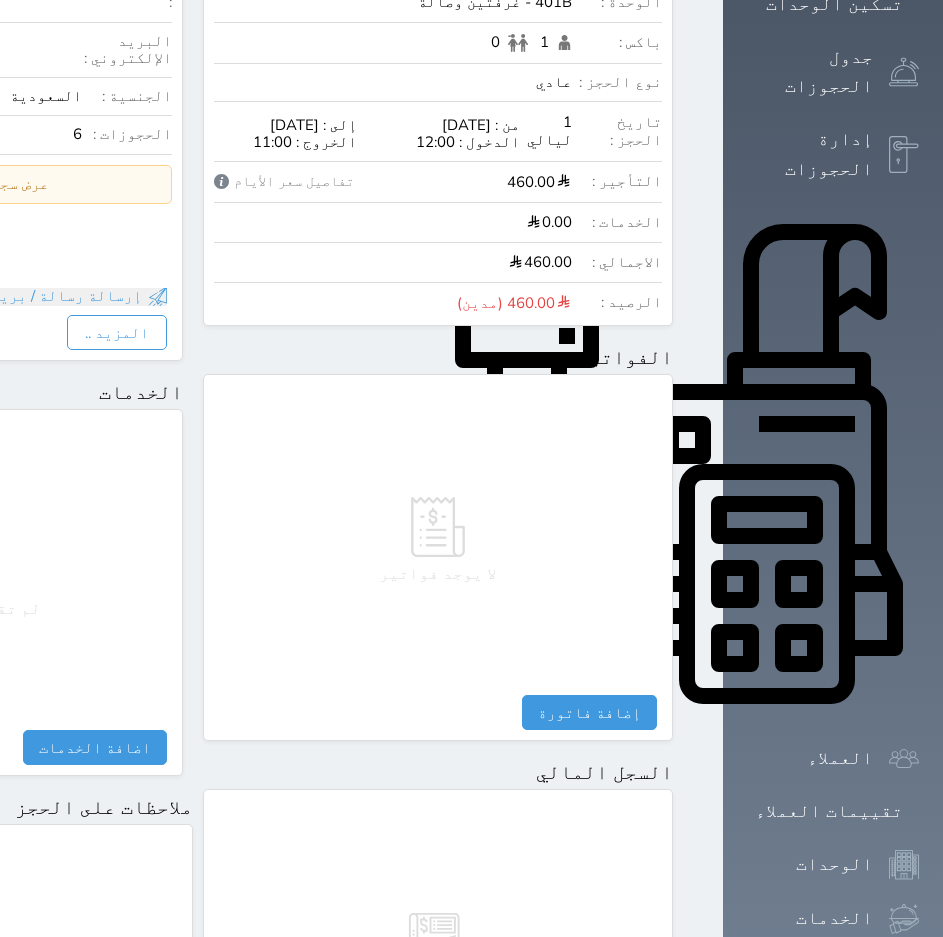scroll, scrollTop: 720, scrollLeft: 0, axis: vertical 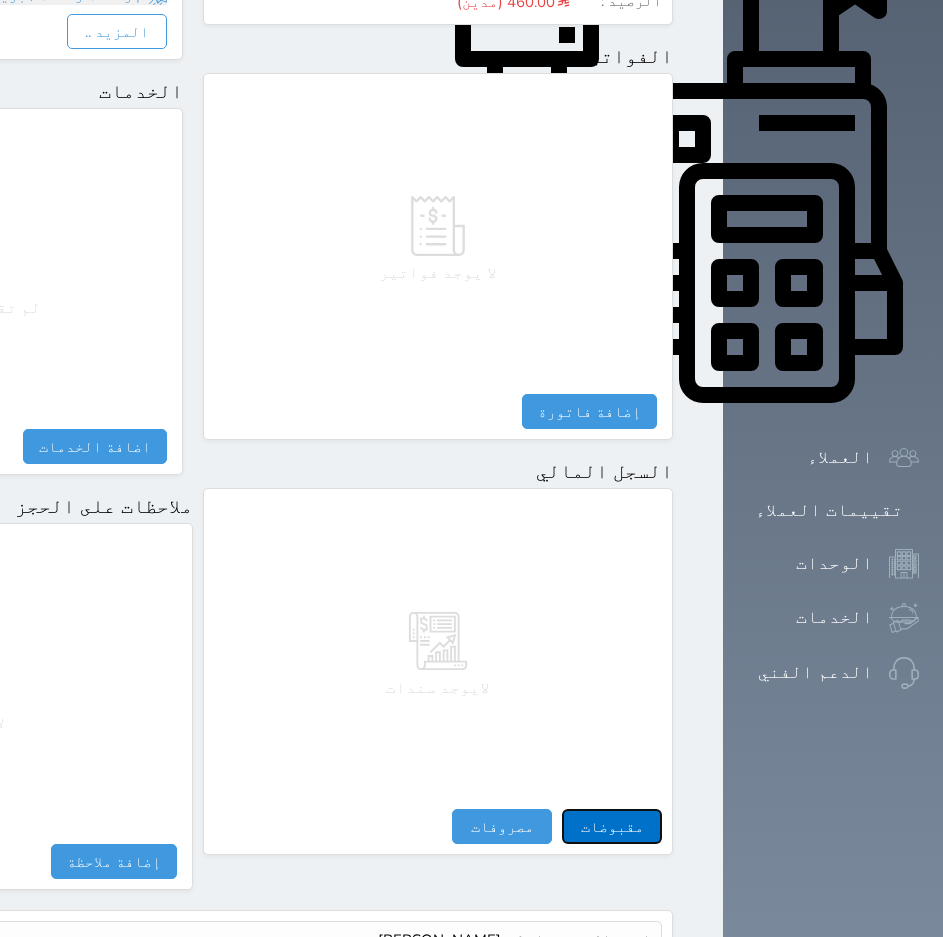 click on "مقبوضات" at bounding box center (612, 826) 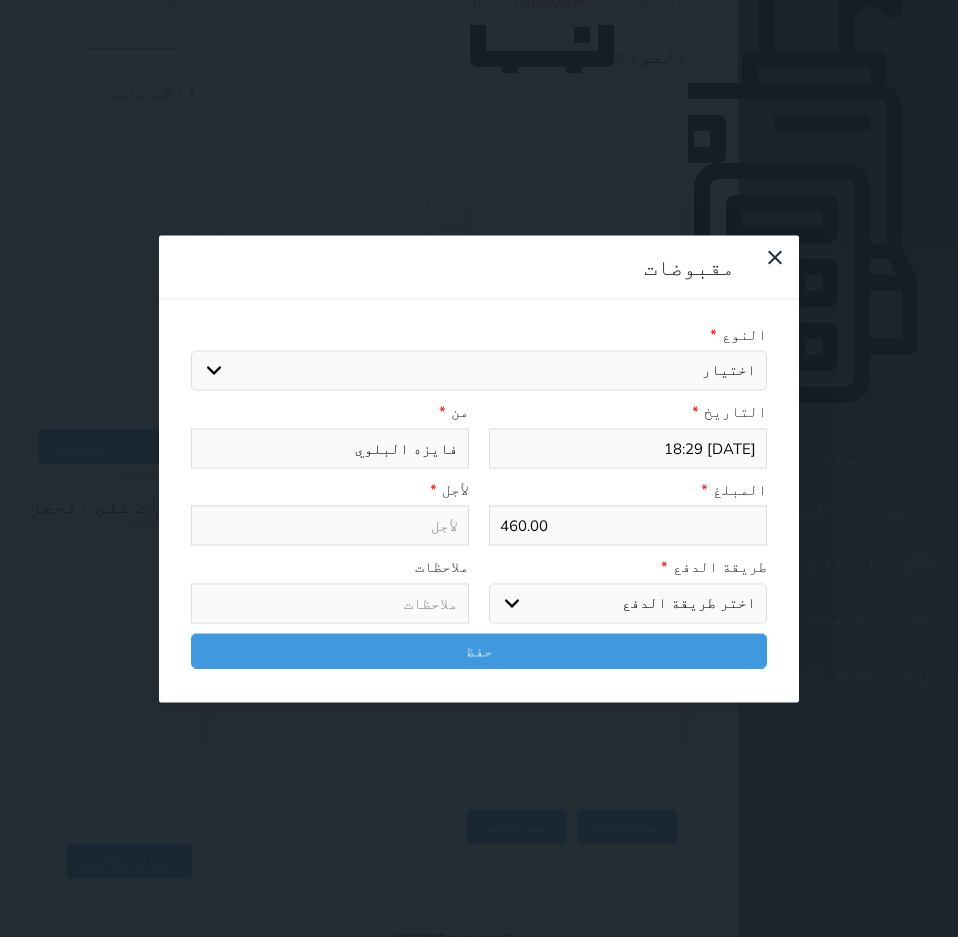click on "اختيار   مقبوضات عامة قيمة إيجار فواتير تامين عربون لا ينطبق آخر مغسلة واي فاي - الإنترنت مواقف السيارات طعام الأغذية والمشروبات مشروبات المشروبات الباردة المشروبات الساخنة الإفطار غداء عشاء مخبز و كعك حمام سباحة الصالة الرياضية سبا و خدمات الجمال اختيار وإسقاط (خدمات النقل) ميني بار كابل - تلفزيون سرير إضافي تصفيف الشعر التسوق خدمات الجولات السياحية المنظمة خدمات الدليل السياحي" at bounding box center [479, 371] 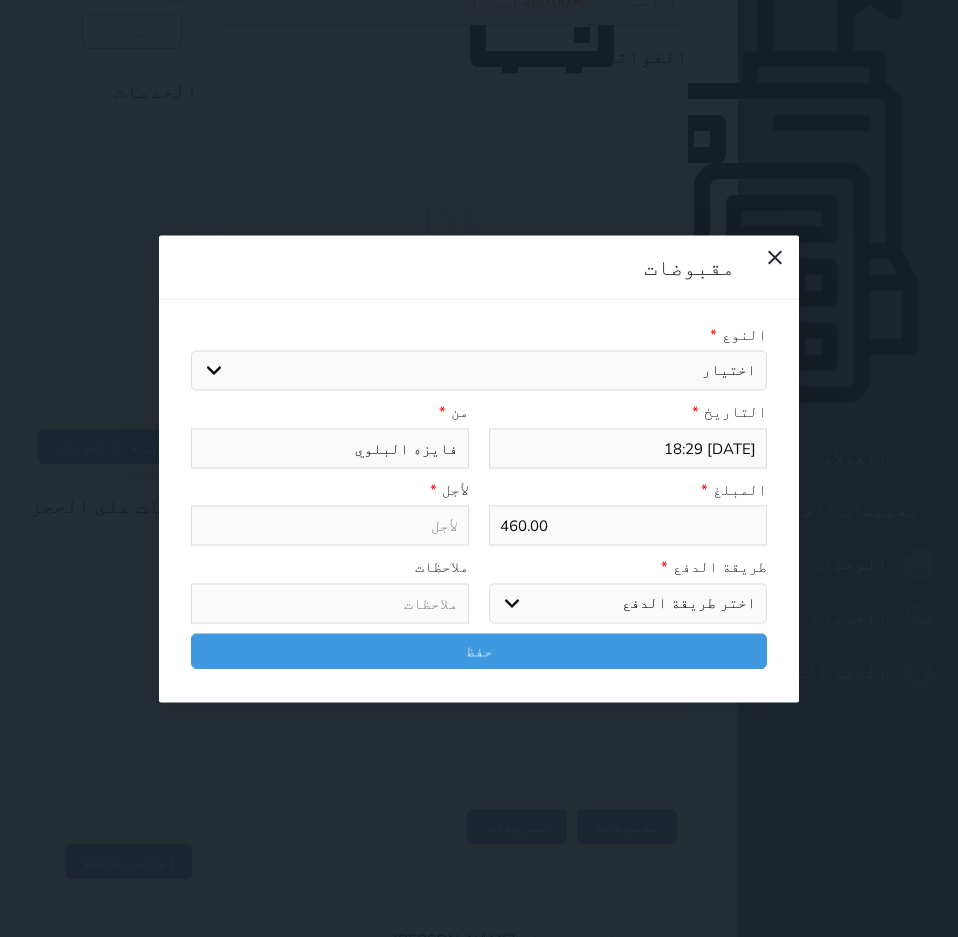 click on "اختيار   مقبوضات عامة قيمة إيجار فواتير تامين عربون لا ينطبق آخر مغسلة واي فاي - الإنترنت مواقف السيارات طعام الأغذية والمشروبات مشروبات المشروبات الباردة المشروبات الساخنة الإفطار غداء عشاء مخبز و كعك حمام سباحة الصالة الرياضية سبا و خدمات الجمال اختيار وإسقاط (خدمات النقل) ميني بار كابل - تلفزيون سرير إضافي تصفيف الشعر التسوق خدمات الجولات السياحية المنظمة خدمات الدليل السياحي" at bounding box center (479, 371) 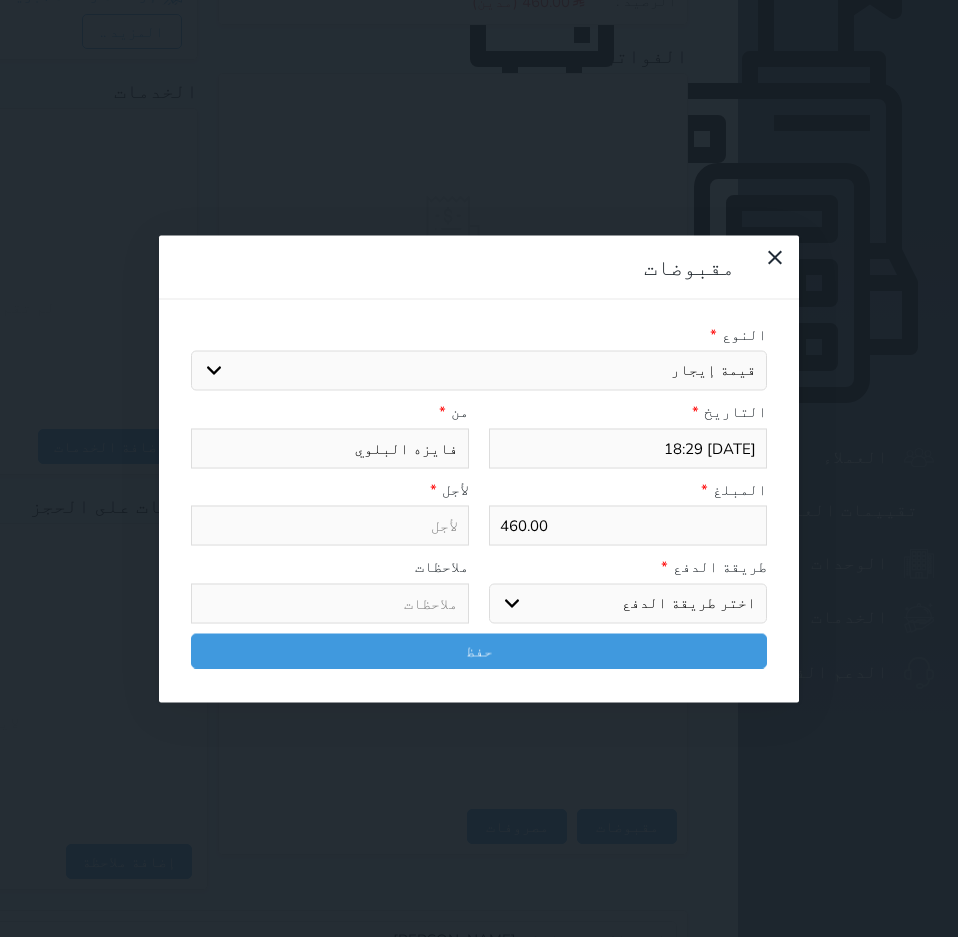 click on "اختيار   مقبوضات عامة قيمة إيجار فواتير تامين عربون لا ينطبق آخر مغسلة واي فاي - الإنترنت مواقف السيارات طعام الأغذية والمشروبات مشروبات المشروبات الباردة المشروبات الساخنة الإفطار غداء عشاء مخبز و كعك حمام سباحة الصالة الرياضية سبا و خدمات الجمال اختيار وإسقاط (خدمات النقل) ميني بار كابل - تلفزيون سرير إضافي تصفيف الشعر التسوق خدمات الجولات السياحية المنظمة خدمات الدليل السياحي" at bounding box center [479, 371] 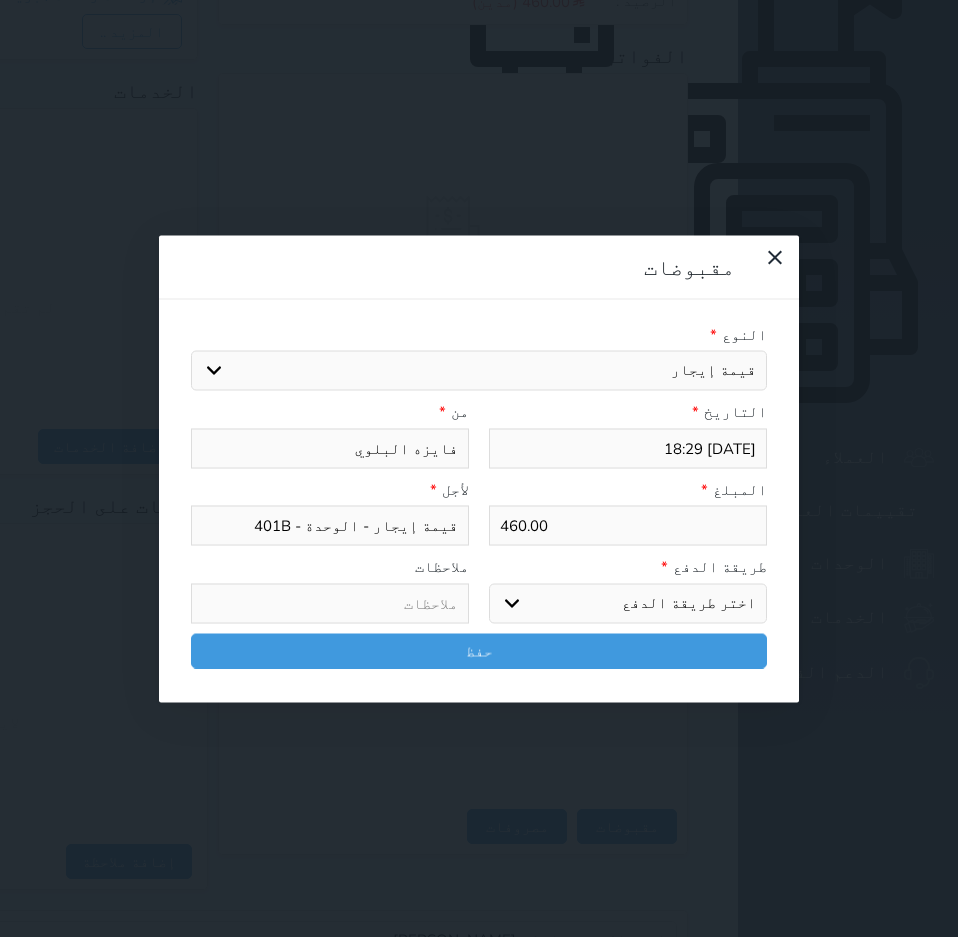 click on "اختر طريقة الدفع   دفع نقدى   تحويل بنكى   مدى   بطاقة ائتمان   آجل" at bounding box center [628, 603] 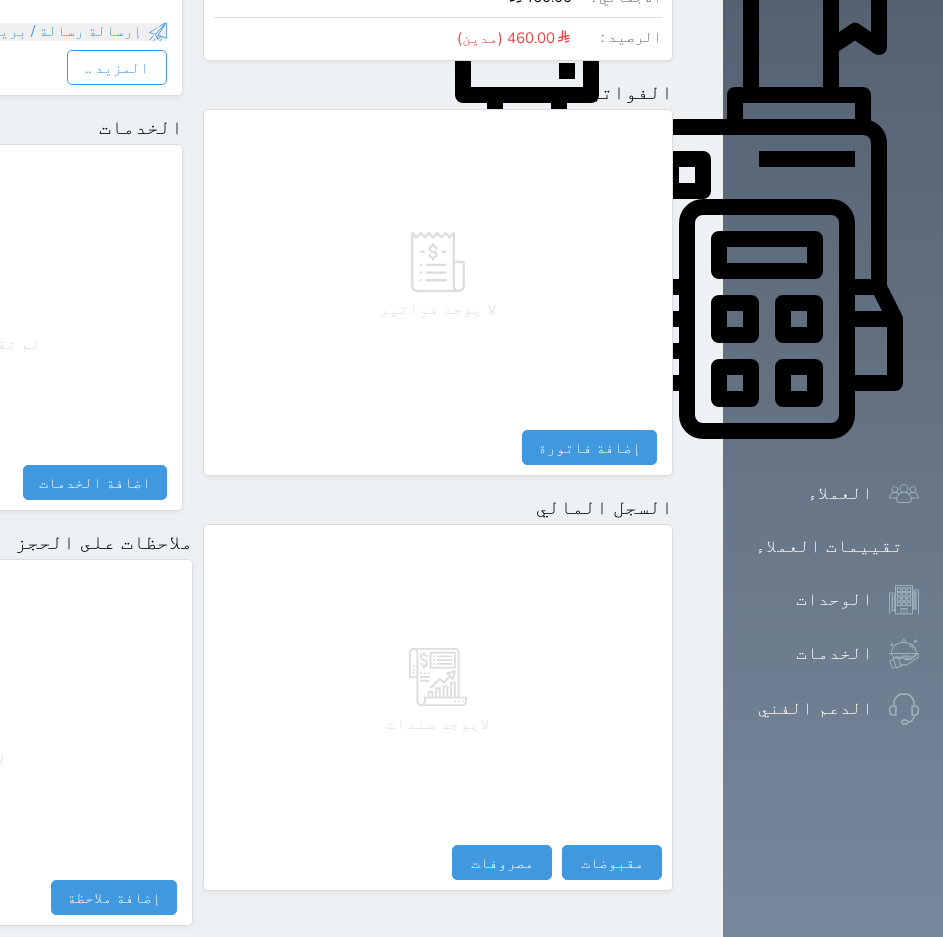 scroll, scrollTop: 720, scrollLeft: 0, axis: vertical 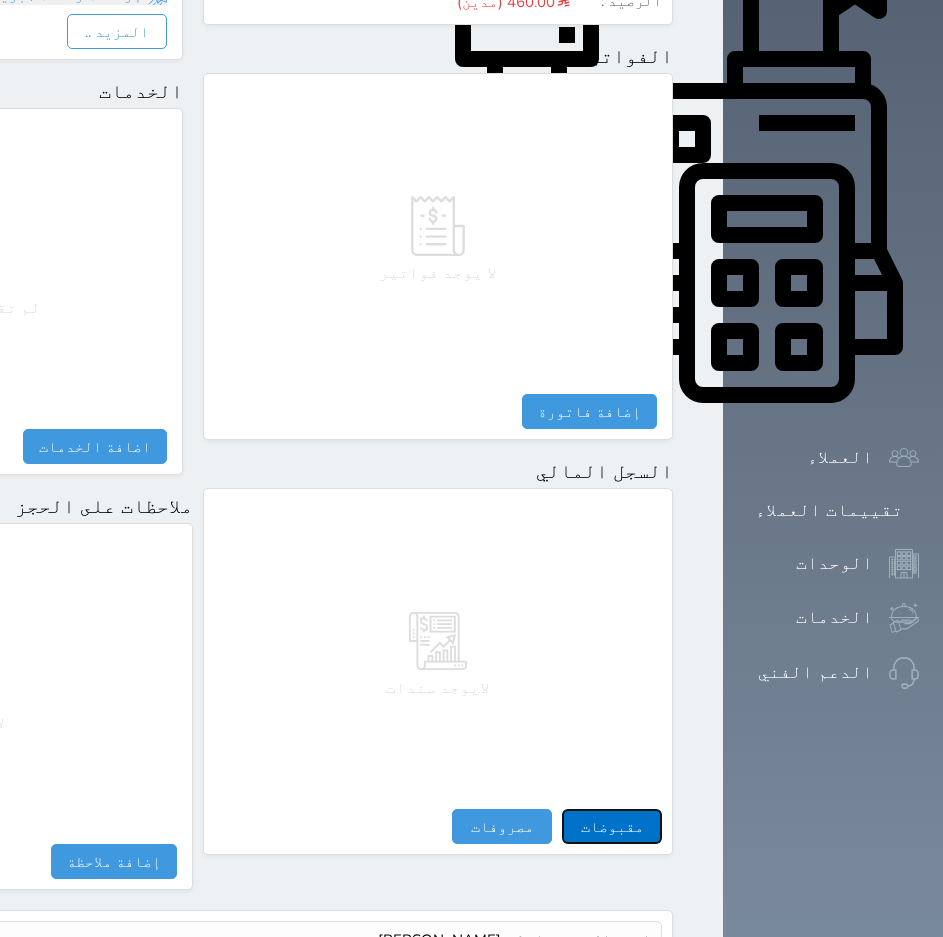 click on "مقبوضات" at bounding box center (612, 826) 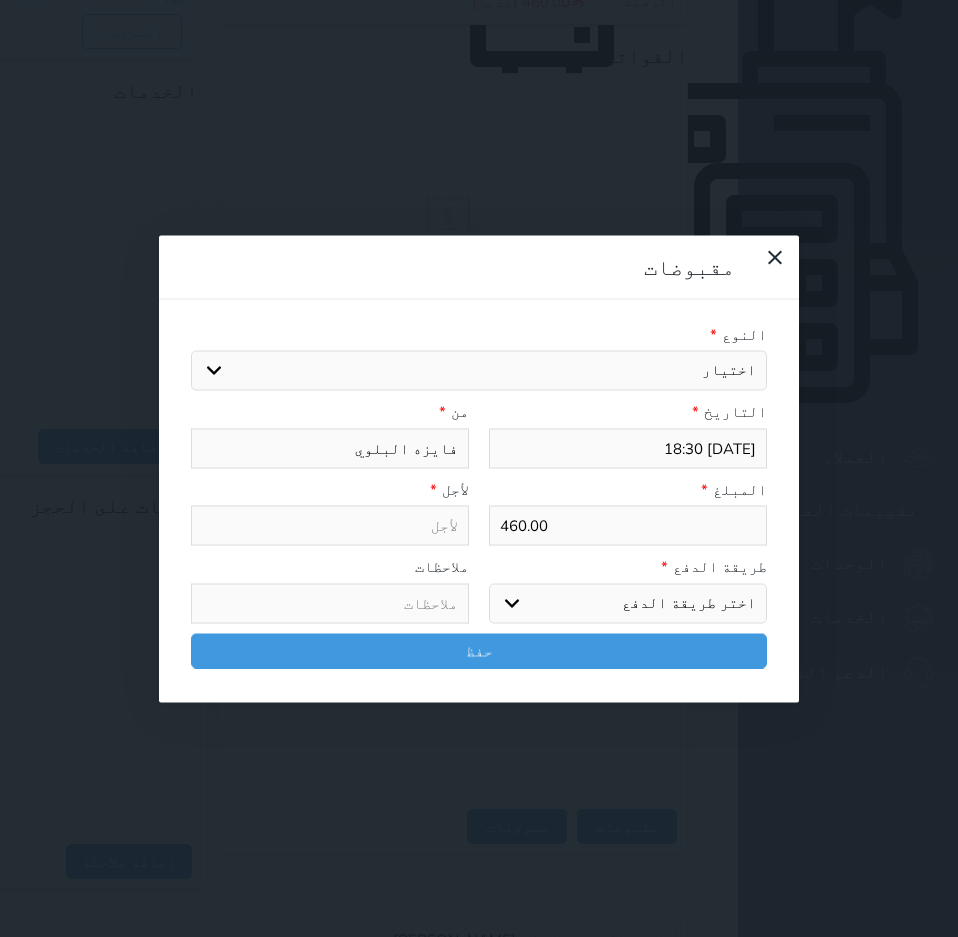 click on "النوع  *    اختيار   مقبوضات عامة قيمة إيجار فواتير تامين عربون لا ينطبق آخر مغسلة واي فاي - الإنترنت مواقف السيارات طعام الأغذية والمشروبات مشروبات المشروبات الباردة المشروبات الساخنة الإفطار غداء عشاء مخبز و كعك حمام سباحة الصالة الرياضية سبا و خدمات الجمال اختيار وإسقاط (خدمات النقل) ميني بار كابل - تلفزيون سرير إضافي تصفيف الشعر التسوق خدمات الجولات السياحية المنظمة خدمات الدليل السياحي" at bounding box center [479, 357] 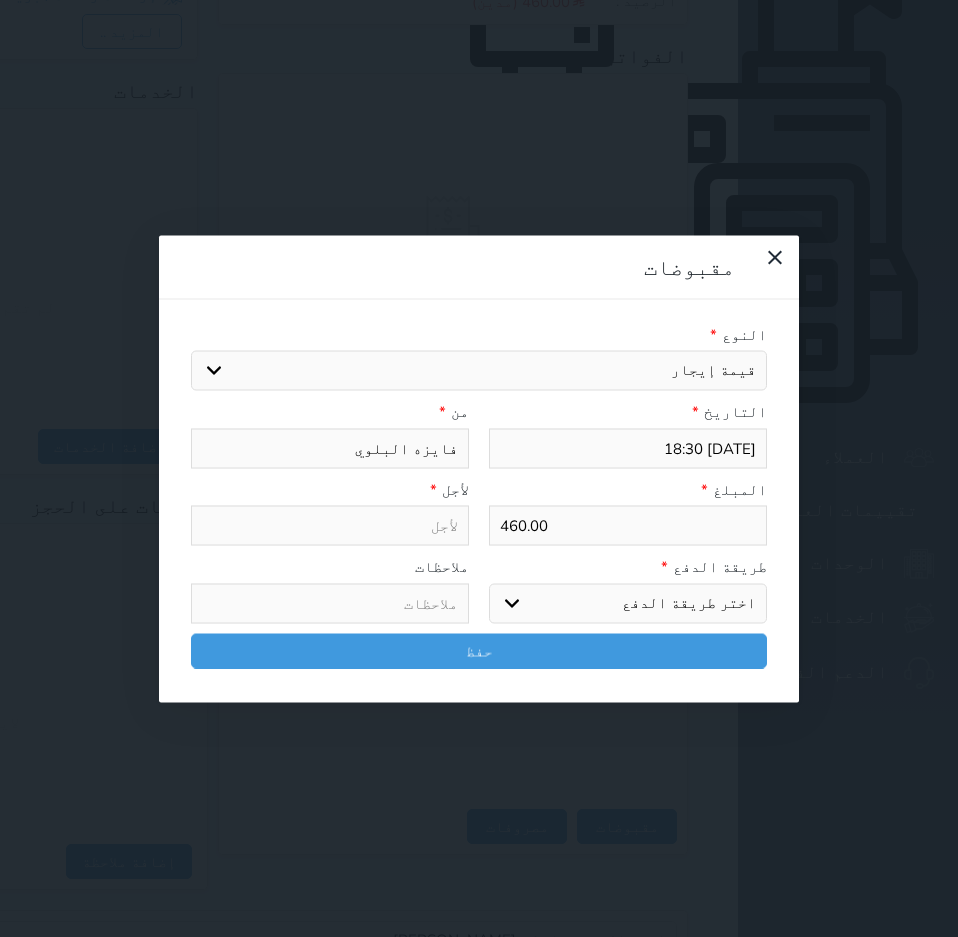 click on "اختيار   مقبوضات عامة قيمة إيجار فواتير تامين عربون لا ينطبق آخر مغسلة واي فاي - الإنترنت مواقف السيارات طعام الأغذية والمشروبات مشروبات المشروبات الباردة المشروبات الساخنة الإفطار غداء عشاء مخبز و كعك حمام سباحة الصالة الرياضية سبا و خدمات الجمال اختيار وإسقاط (خدمات النقل) ميني بار كابل - تلفزيون سرير إضافي تصفيف الشعر التسوق خدمات الجولات السياحية المنظمة خدمات الدليل السياحي" at bounding box center [479, 371] 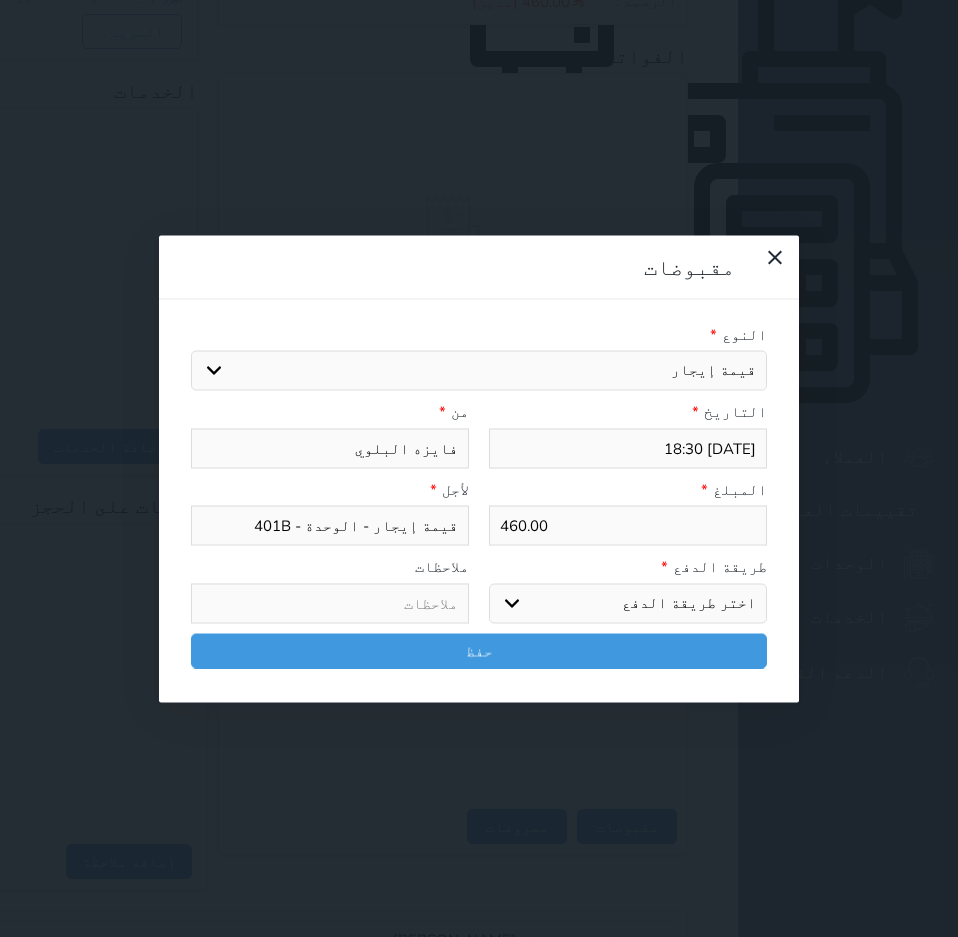 click on "اختر طريقة الدفع   دفع نقدى   تحويل بنكى   مدى   بطاقة ائتمان   آجل" at bounding box center [628, 603] 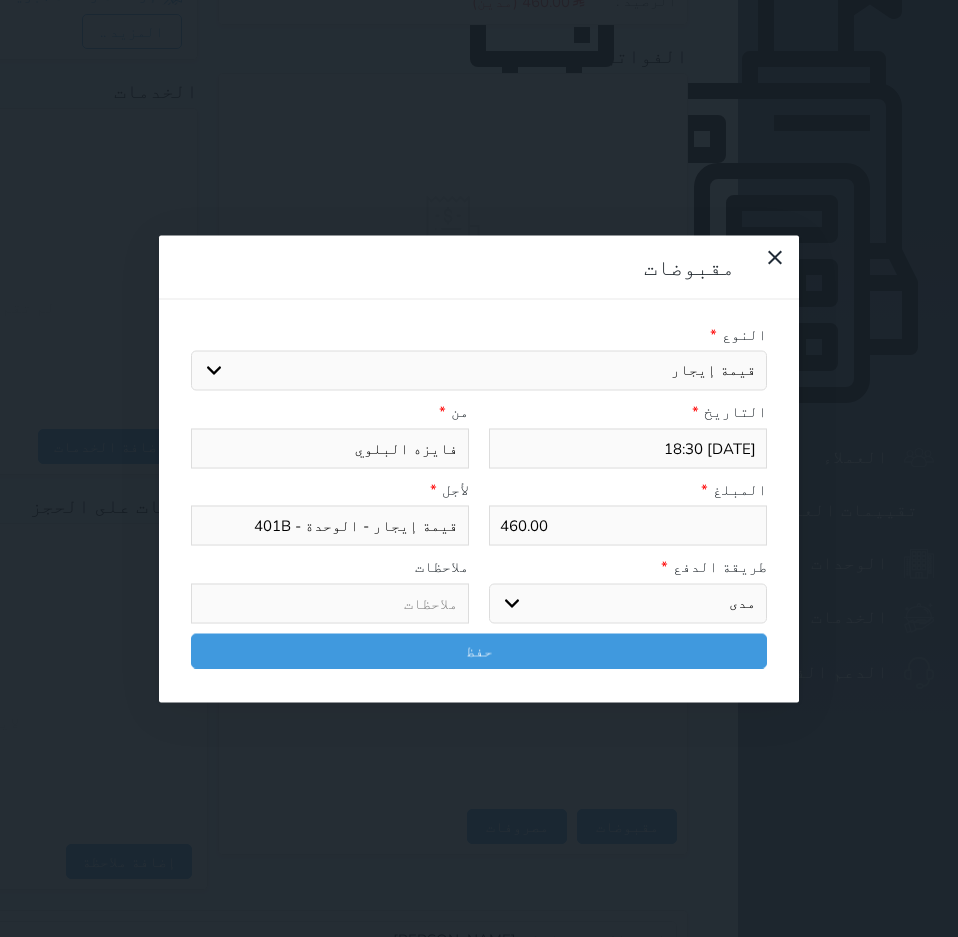 click on "اختر طريقة الدفع   دفع نقدى   تحويل بنكى   مدى   بطاقة ائتمان   آجل" at bounding box center (628, 603) 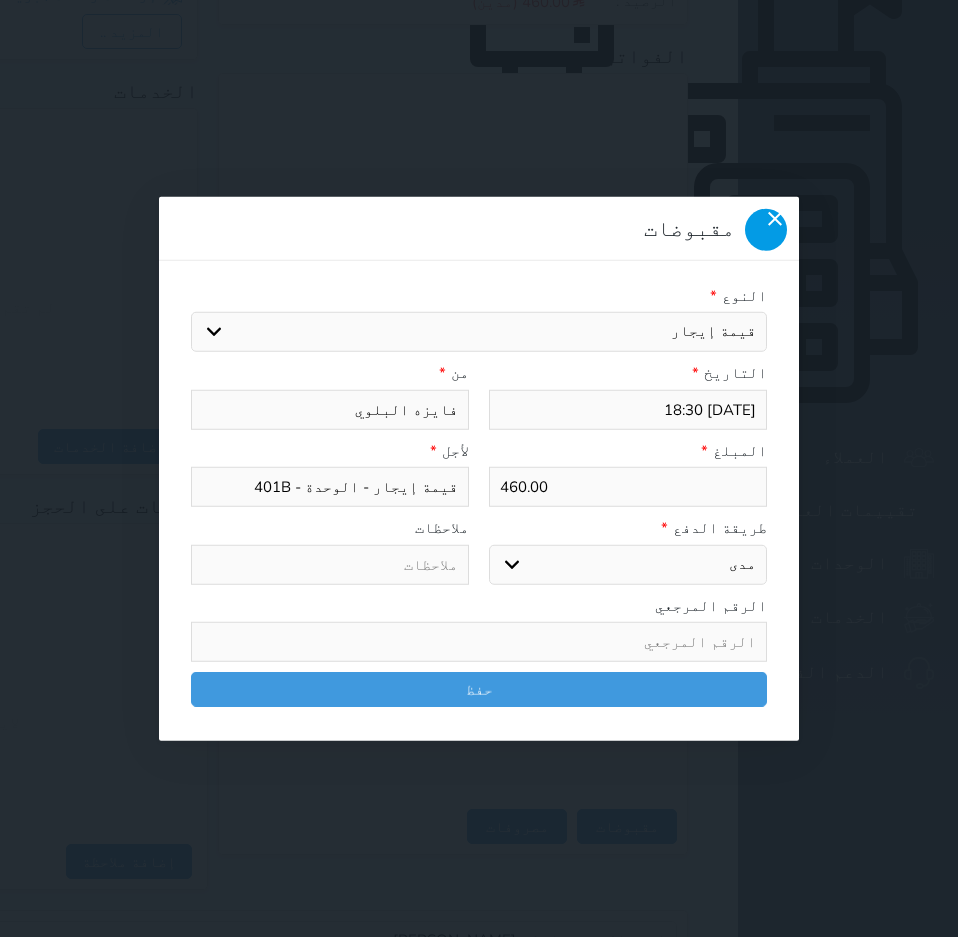 click at bounding box center (766, 229) 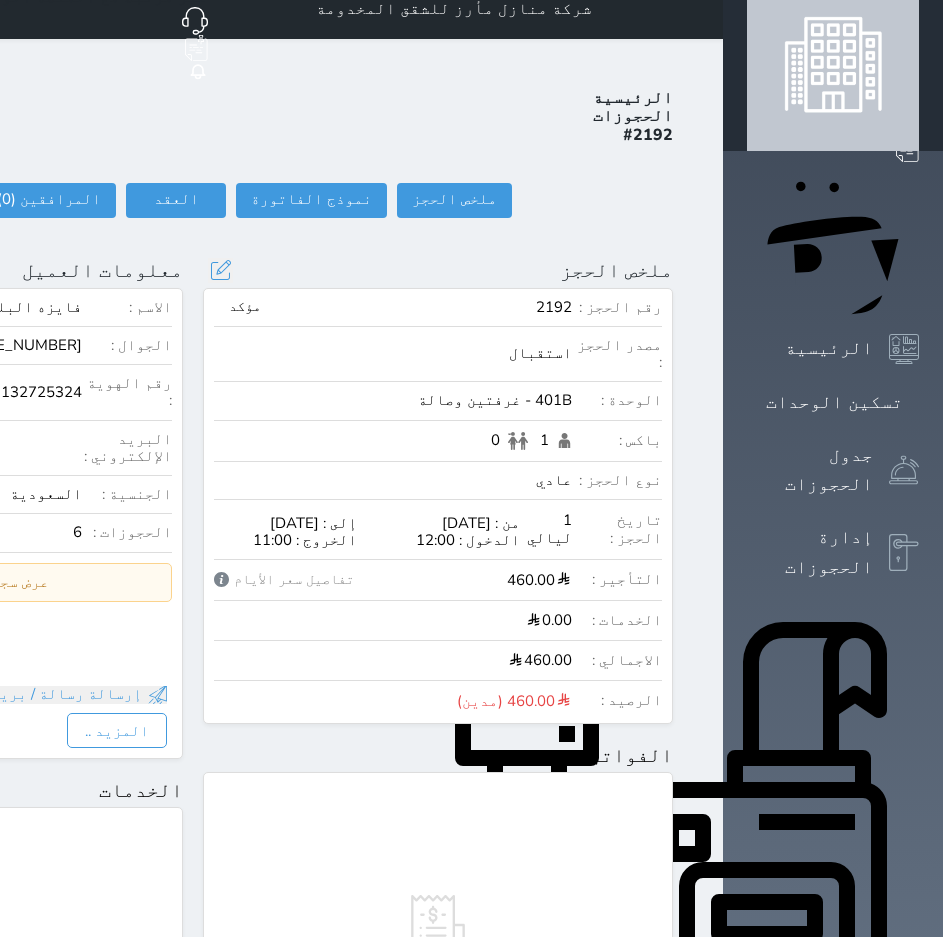 scroll, scrollTop: 0, scrollLeft: 0, axis: both 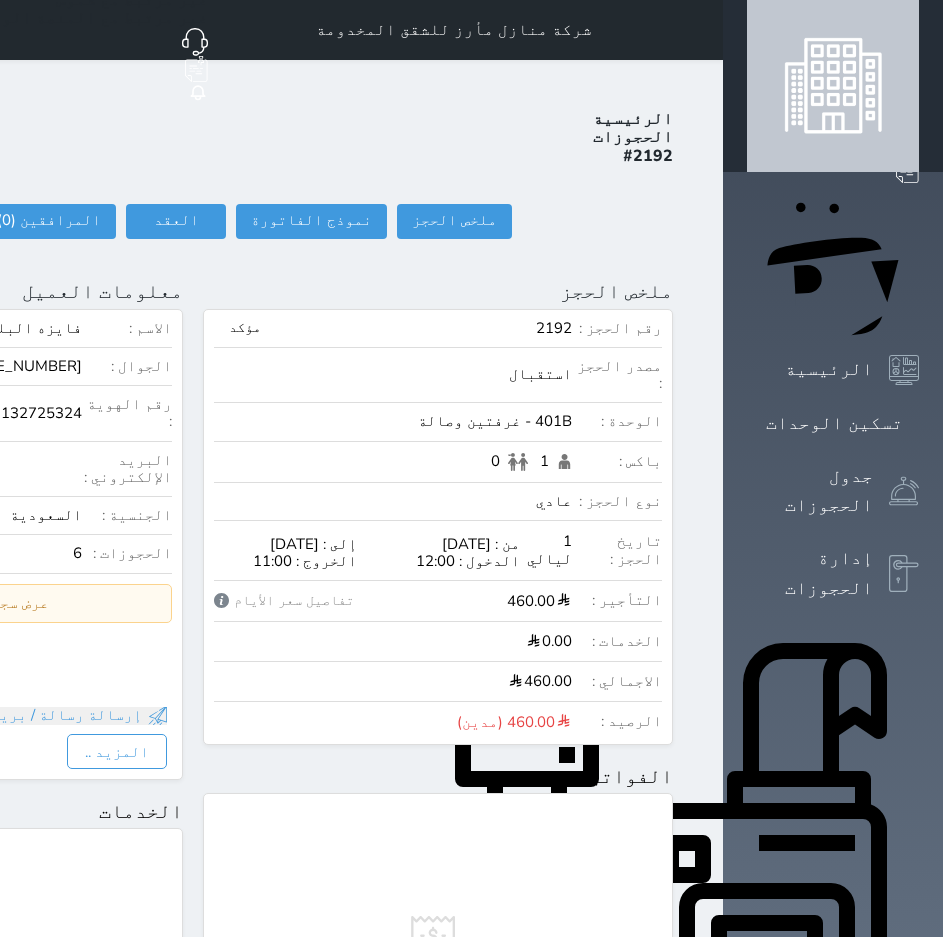 click at bounding box center [699, 30] 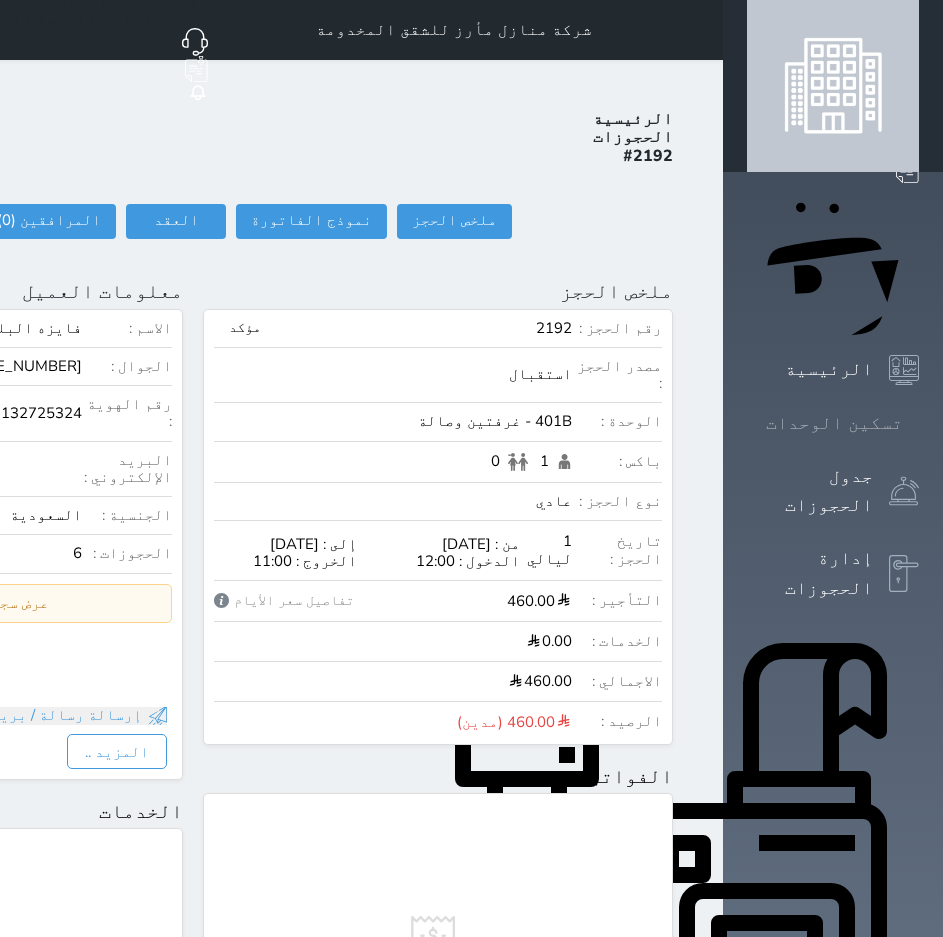 click on "تسكين الوحدات" at bounding box center (834, 423) 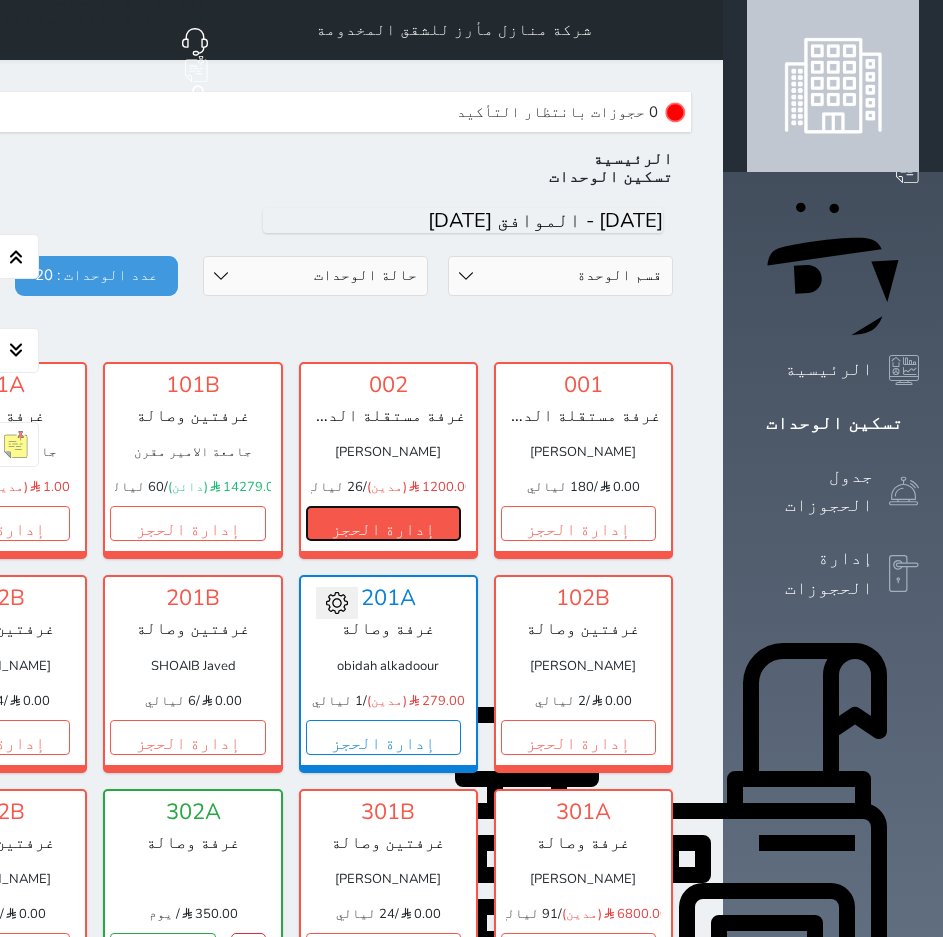 click on "إدارة الحجز" at bounding box center (383, 523) 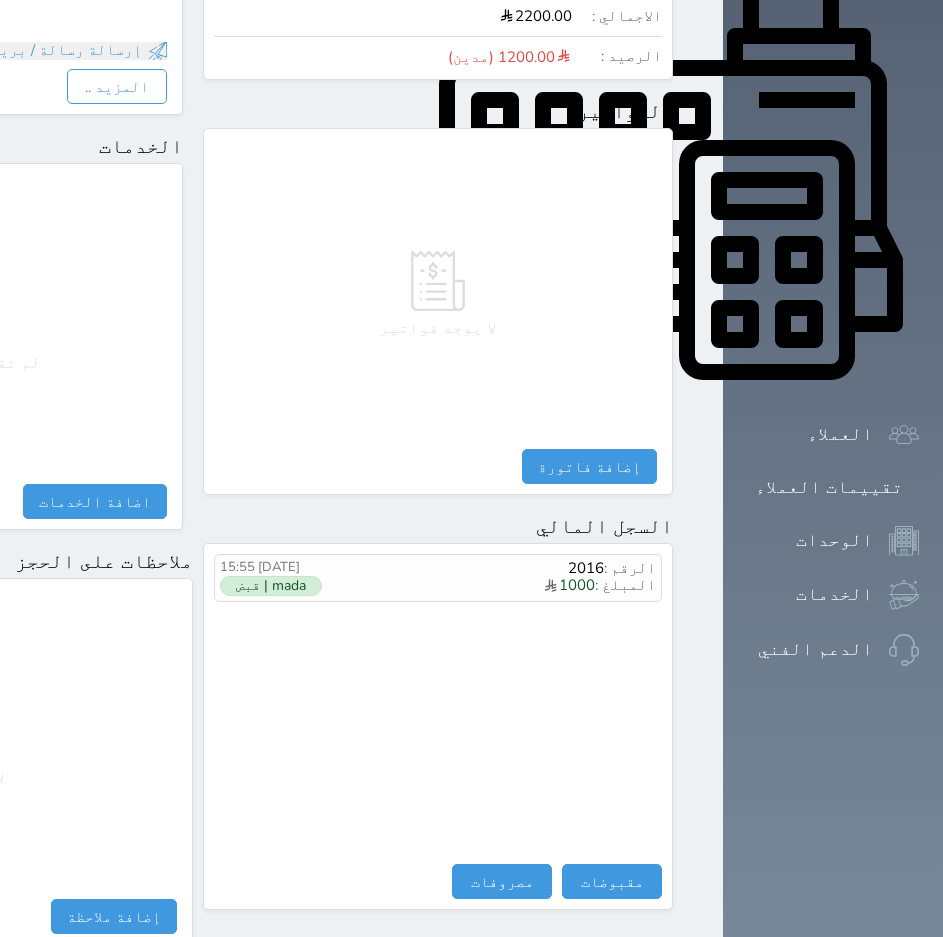 scroll, scrollTop: 798, scrollLeft: 0, axis: vertical 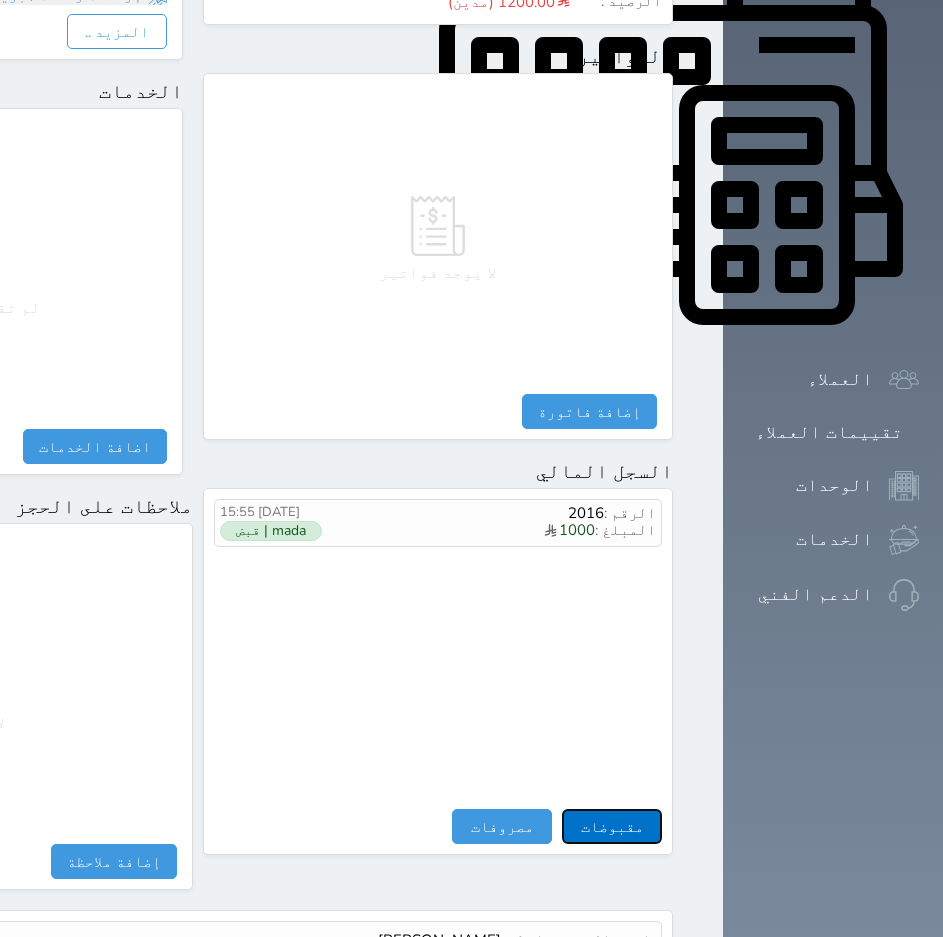 click on "مقبوضات" at bounding box center (612, 826) 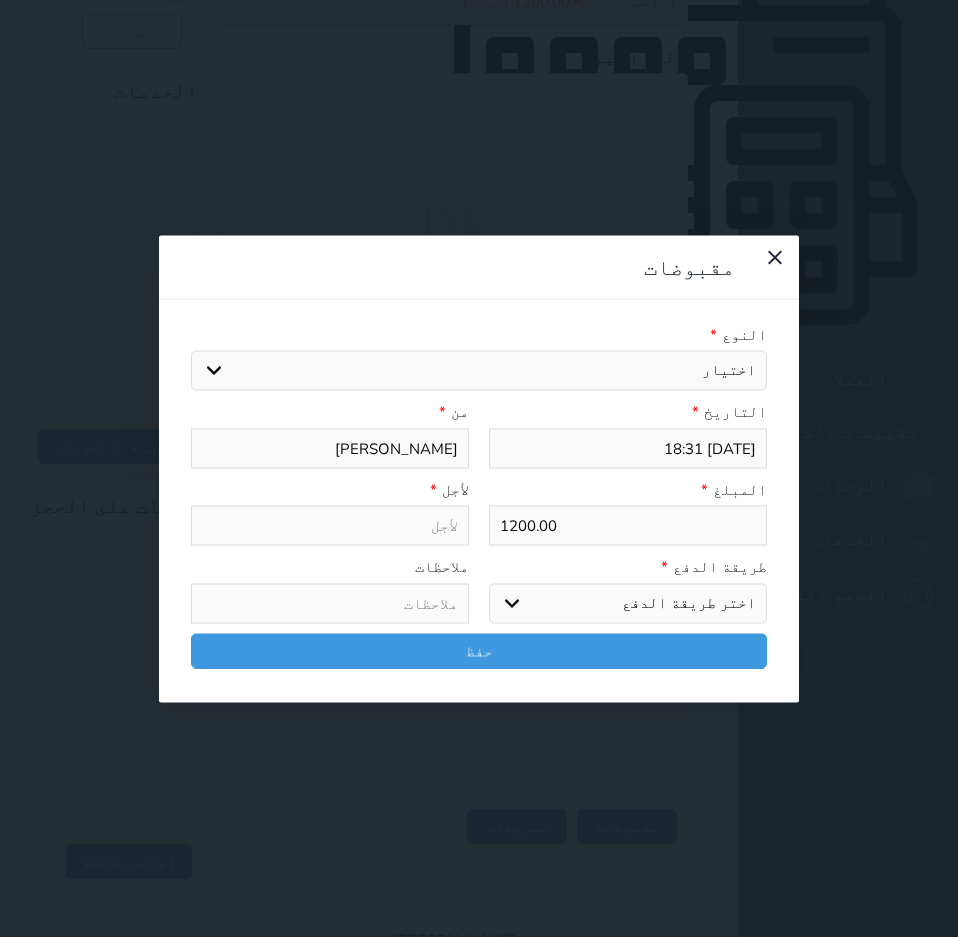click on "1200.00" at bounding box center [628, 526] 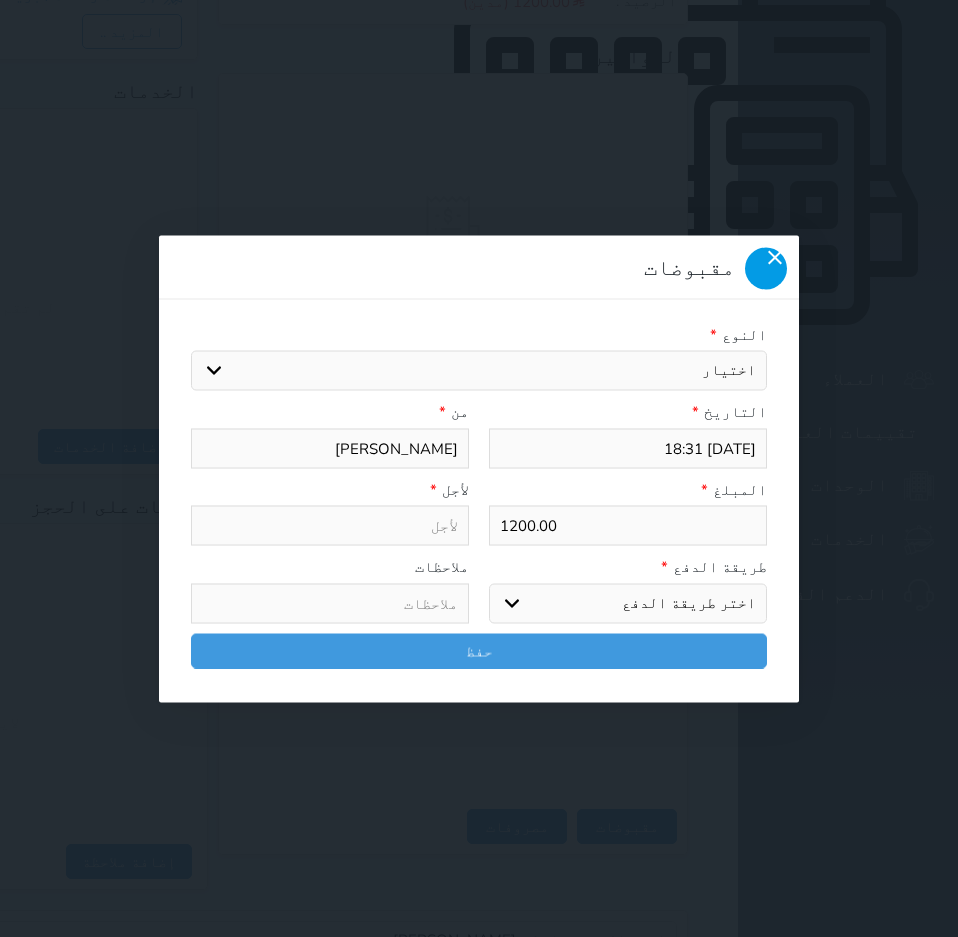 click 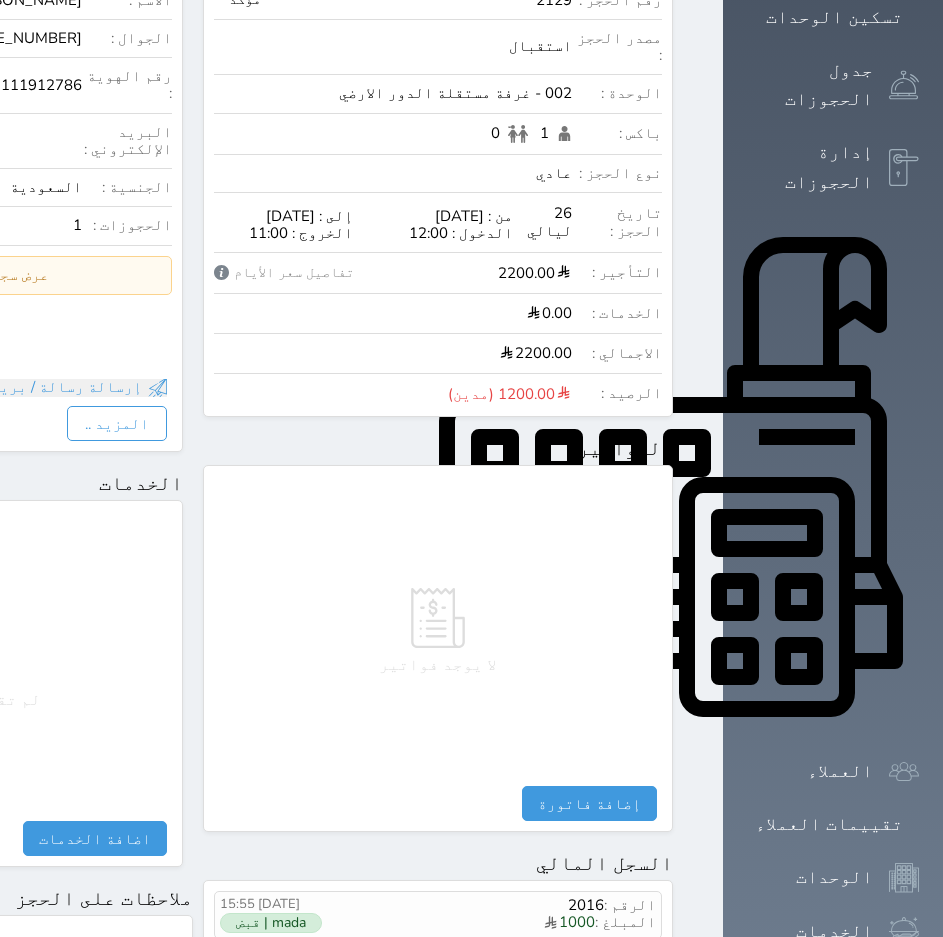 scroll, scrollTop: 798, scrollLeft: 0, axis: vertical 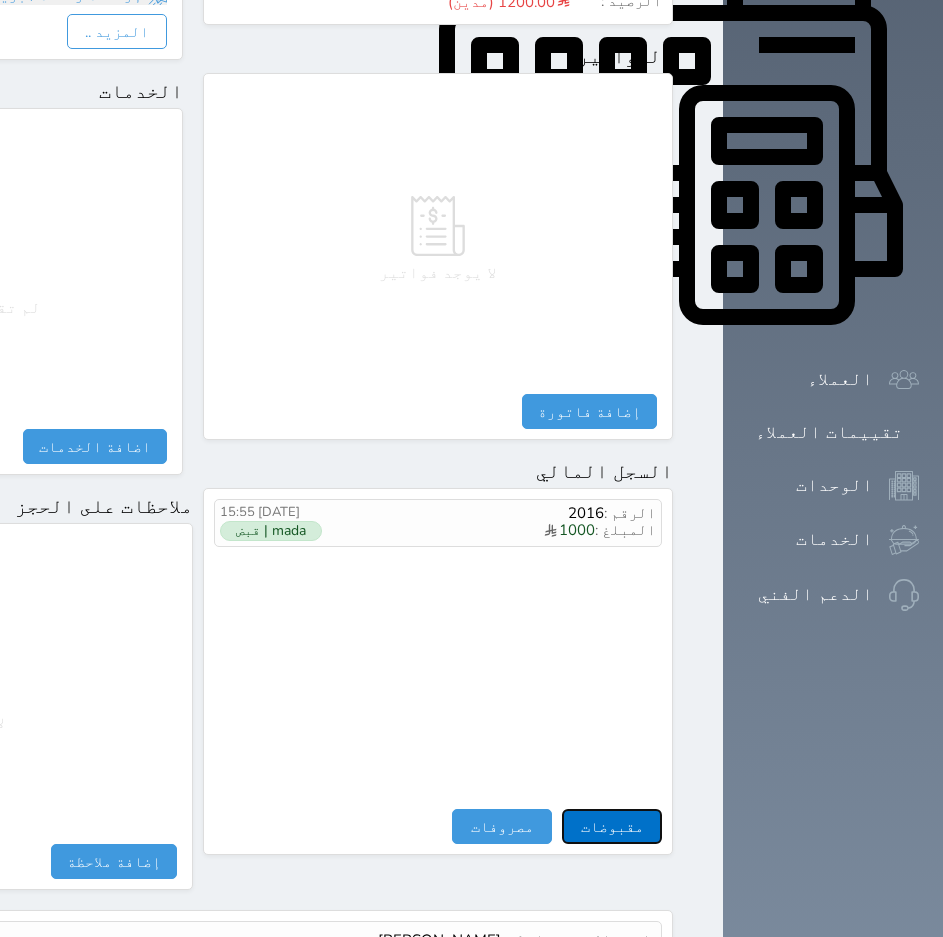 click on "مقبوضات" at bounding box center [612, 826] 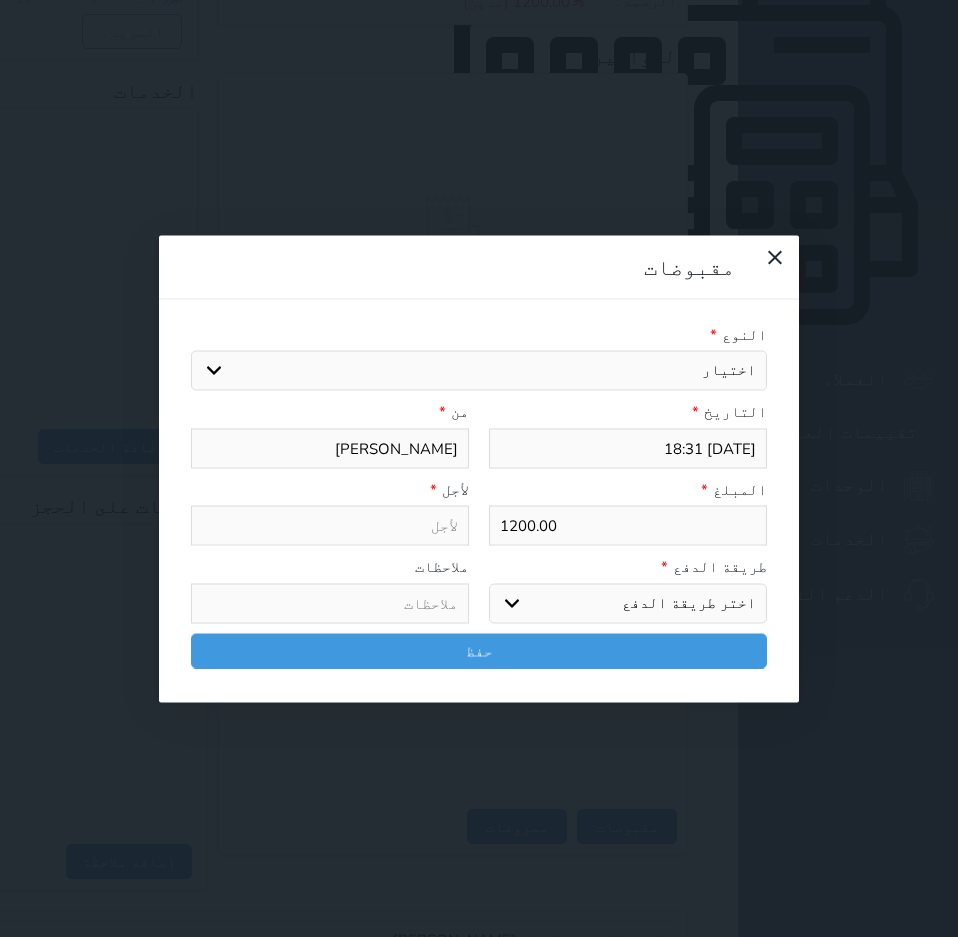 click on "اختر طريقة الدفع   دفع نقدى   تحويل بنكى   مدى   بطاقة ائتمان   آجل" at bounding box center (628, 603) 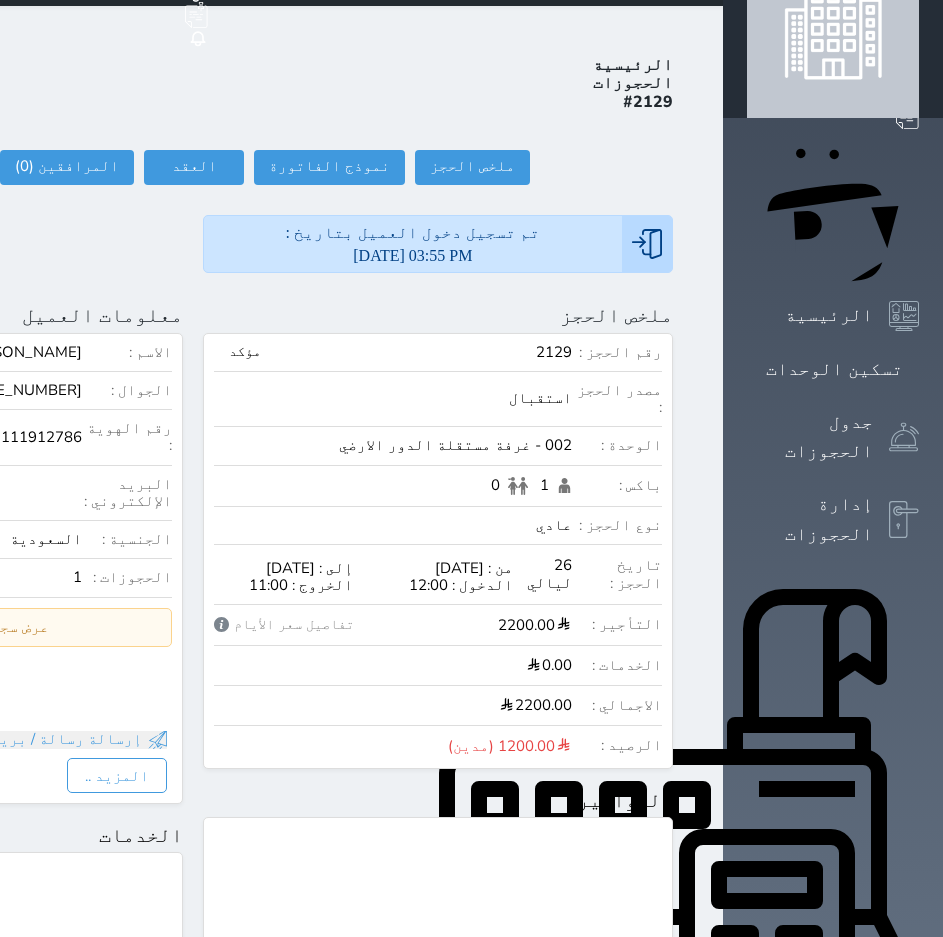 scroll, scrollTop: 48, scrollLeft: 0, axis: vertical 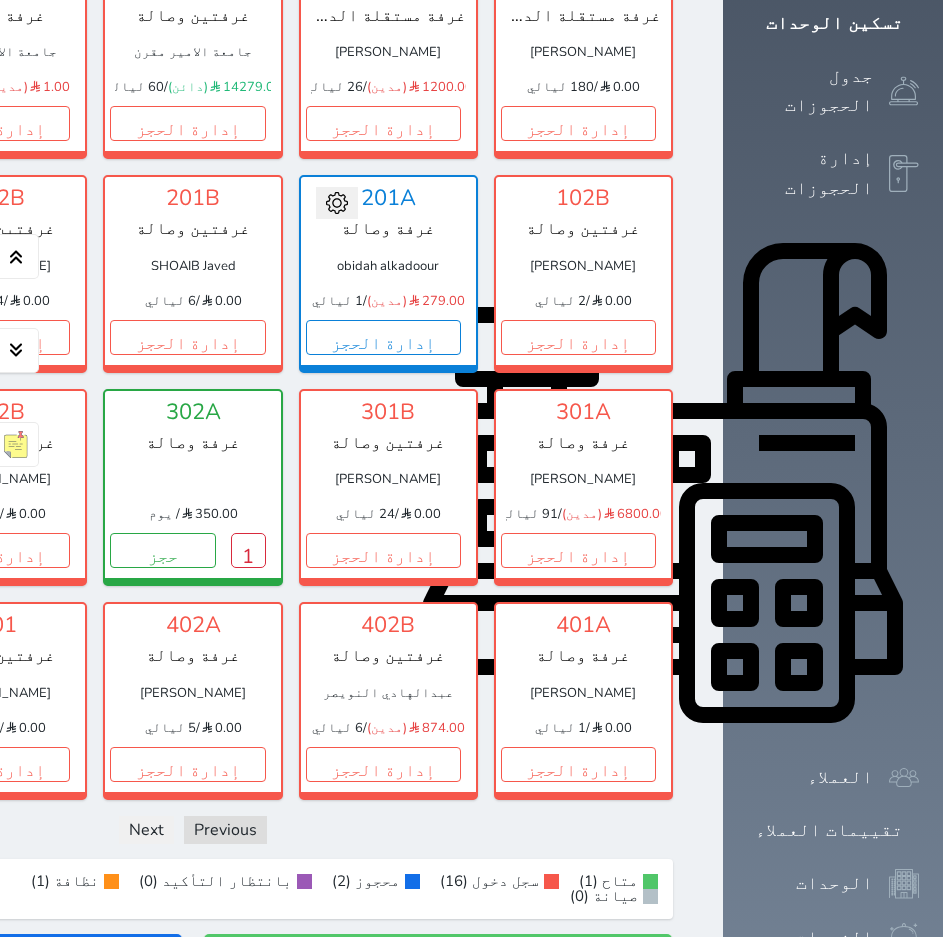 click at bounding box center [192, 479] 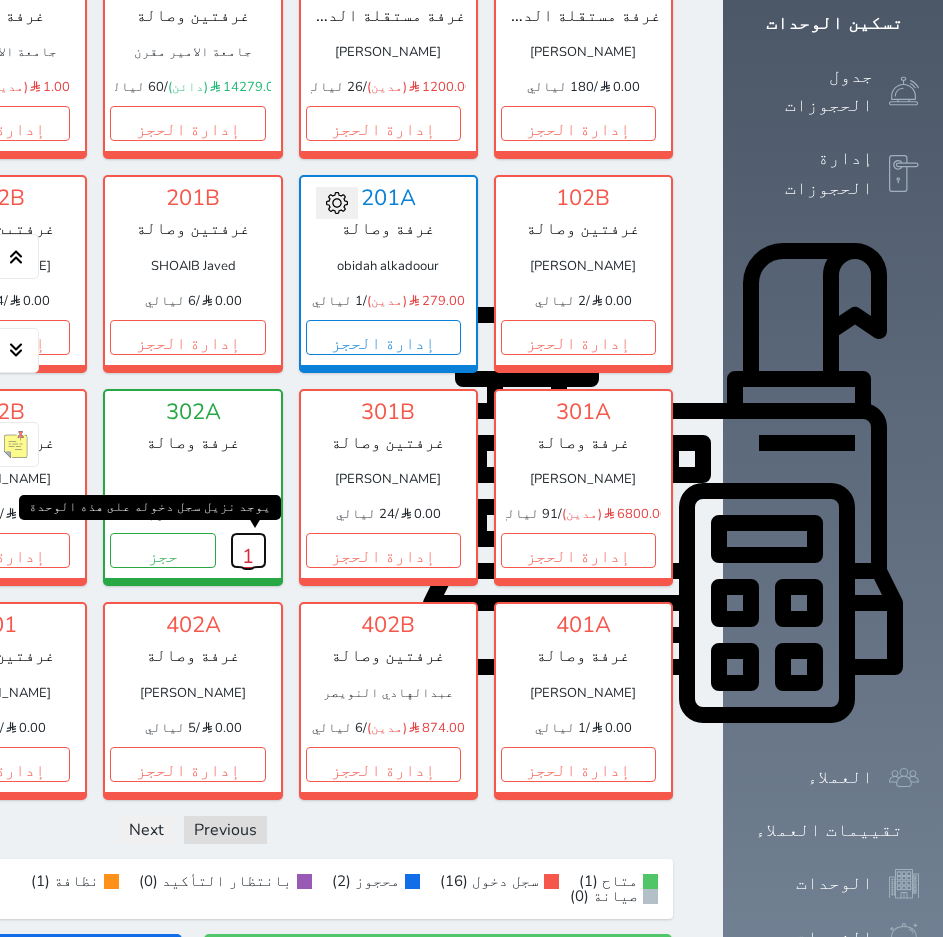 click on "1" at bounding box center [248, 550] 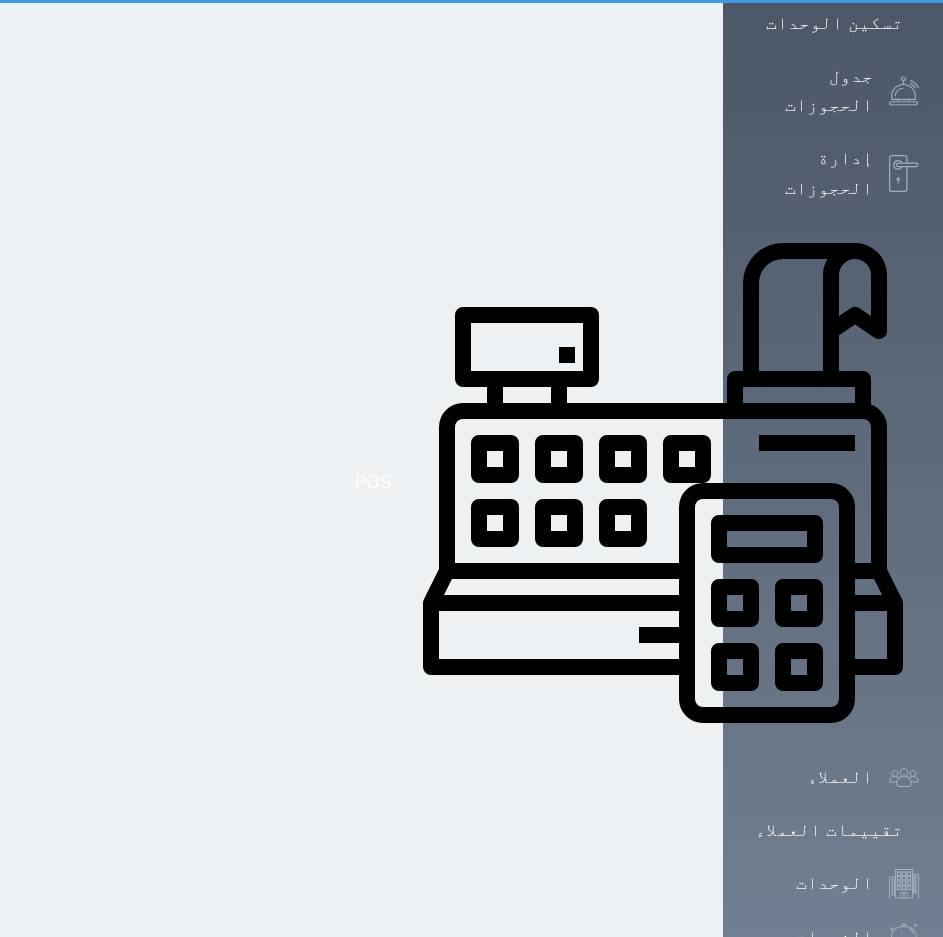 scroll, scrollTop: 0, scrollLeft: 0, axis: both 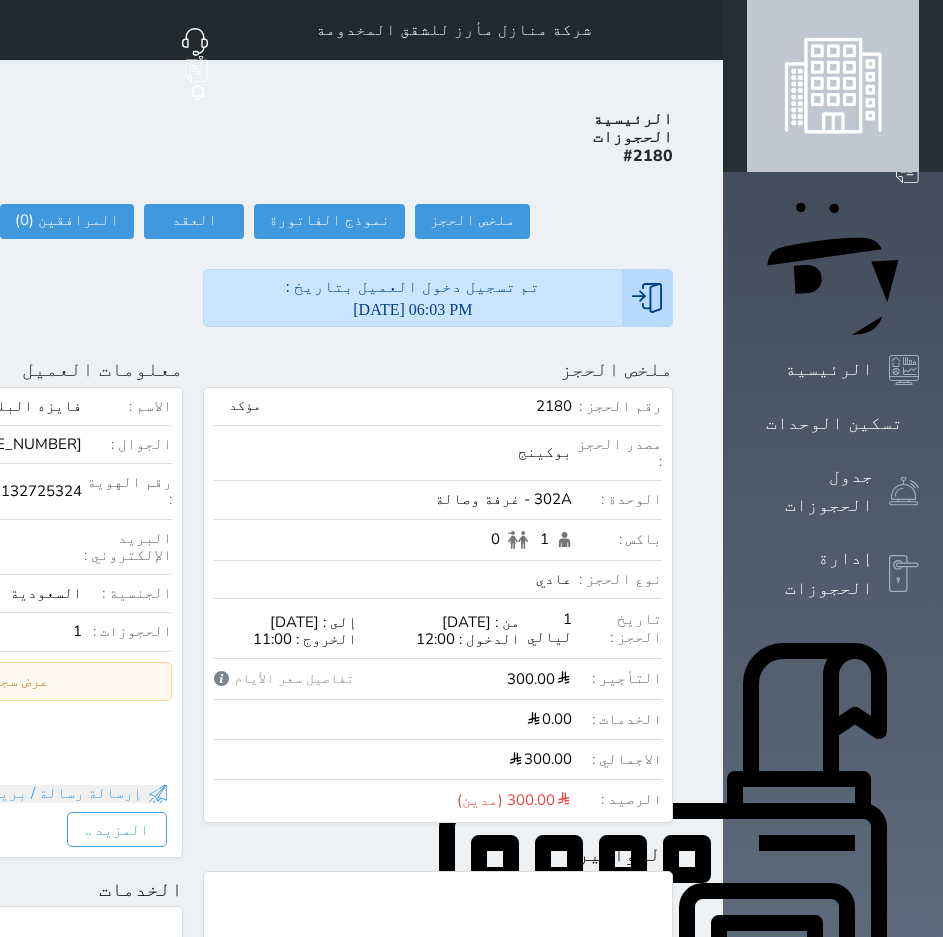 click on "تسجيل مغادرة" at bounding box center (-77, 221) 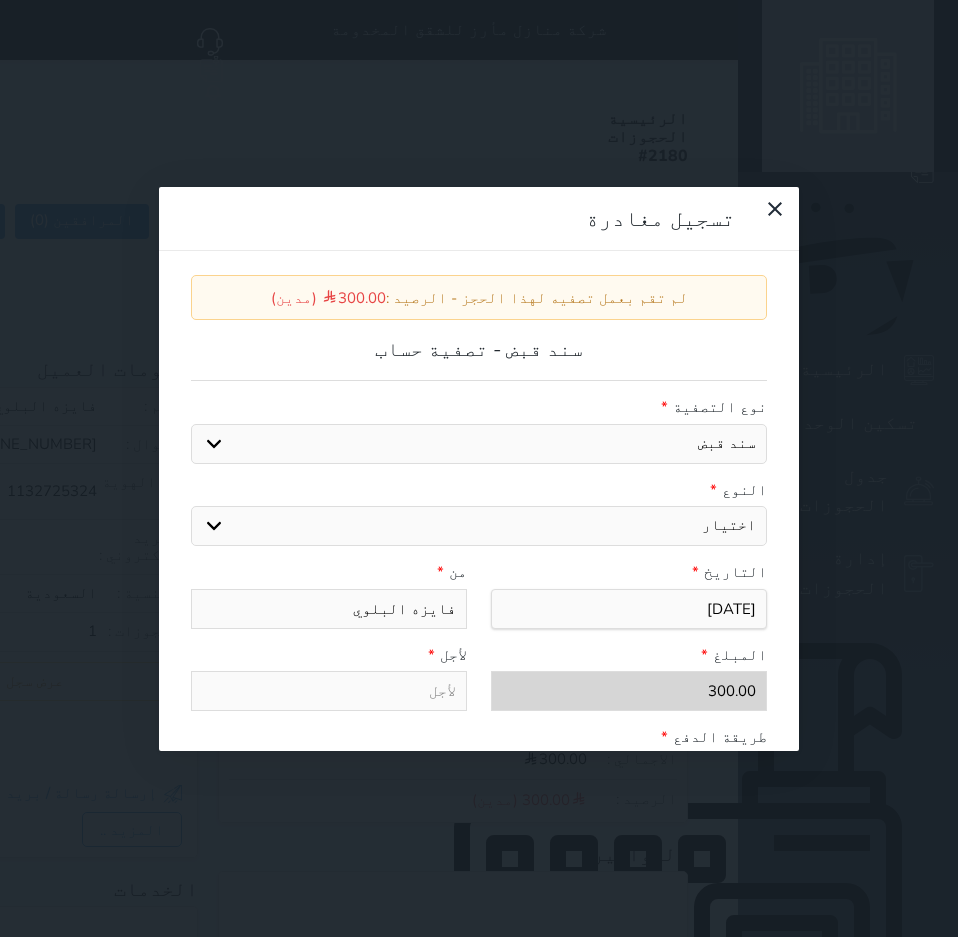 click on "تسجيل مغادرة
لم تقم بعمل تصفيه لهذا الحجز - الرصيد :
300.00     (مدين)   سند قبض - تصفية حساب   نوع التصفية *    سند قبض    كمبيالة     النوع *    اختيار   مقبوضات عامة
قيمة إيجار
فواتير
عربون
لا ينطبق
آخر
مغسلة
واي فاي - الإنترنت
مواقف السيارات
طعام
الأغذية والمشروبات
مشروبات
المشروبات الباردة
المشروبات الساخنة
الإفطار
غداء
عشاء
مخبز و كعك
حمام سباحة
الصالة الرياضية
ميني بار" at bounding box center (479, 468) 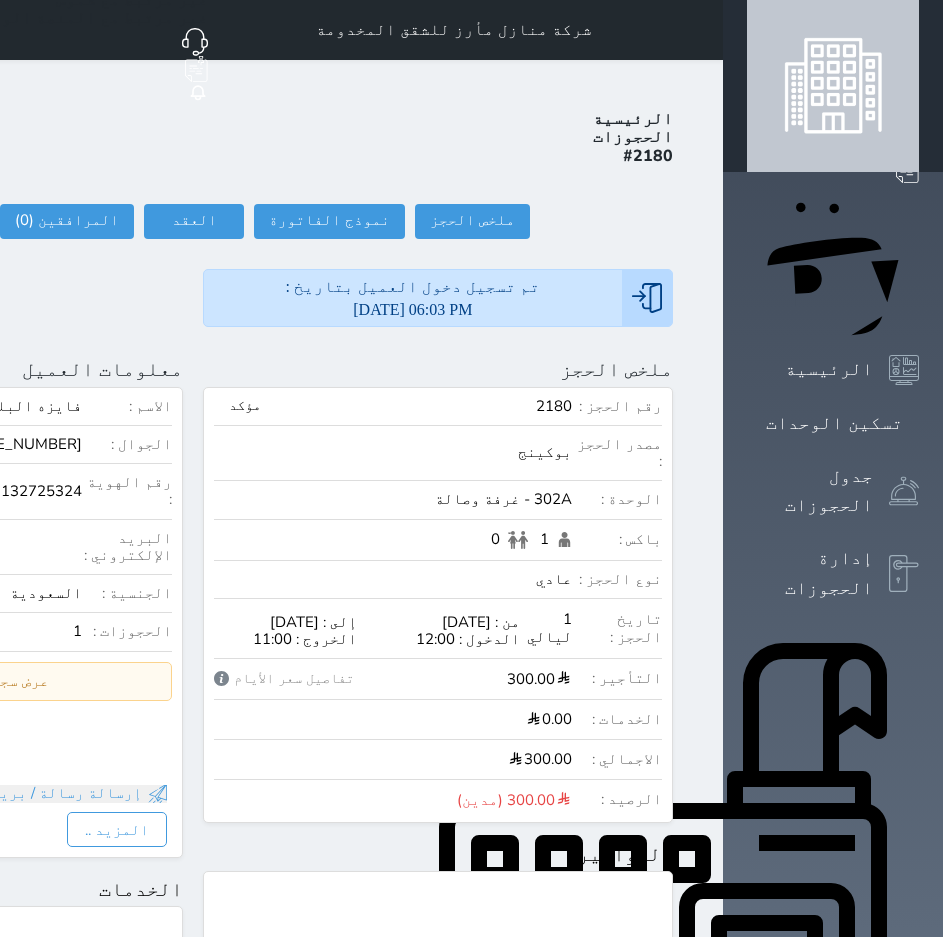 click at bounding box center [699, 30] 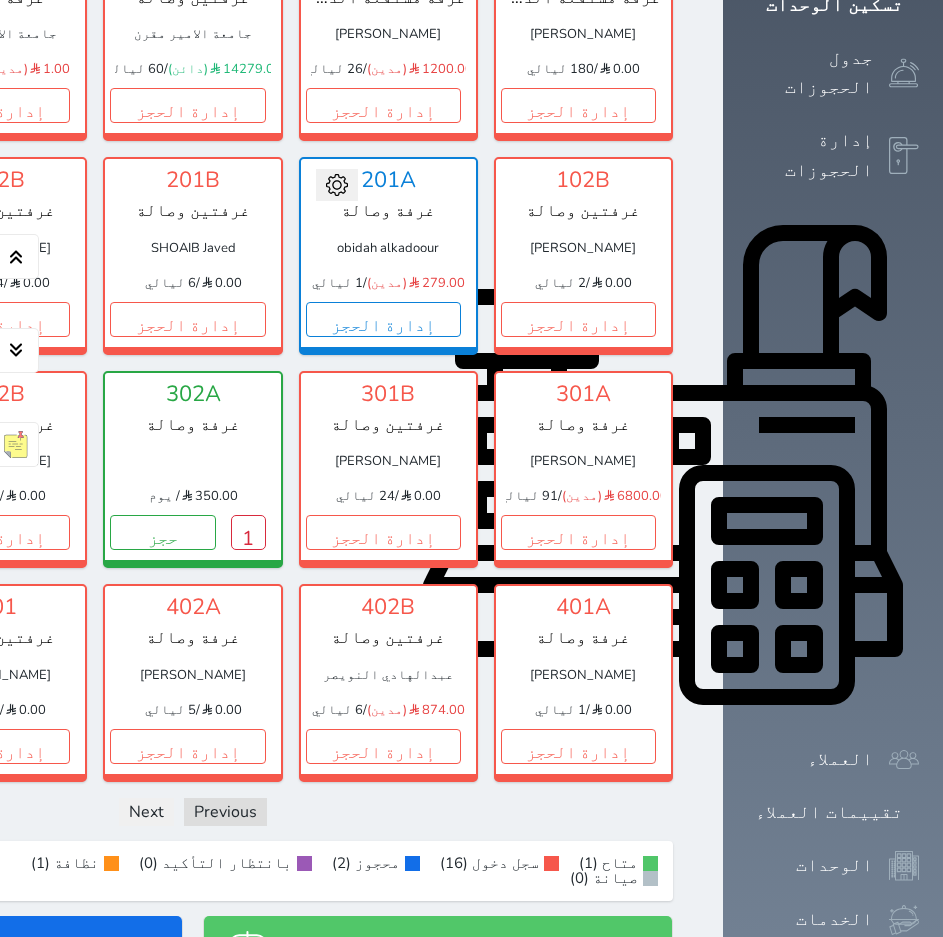 scroll, scrollTop: 386, scrollLeft: 0, axis: vertical 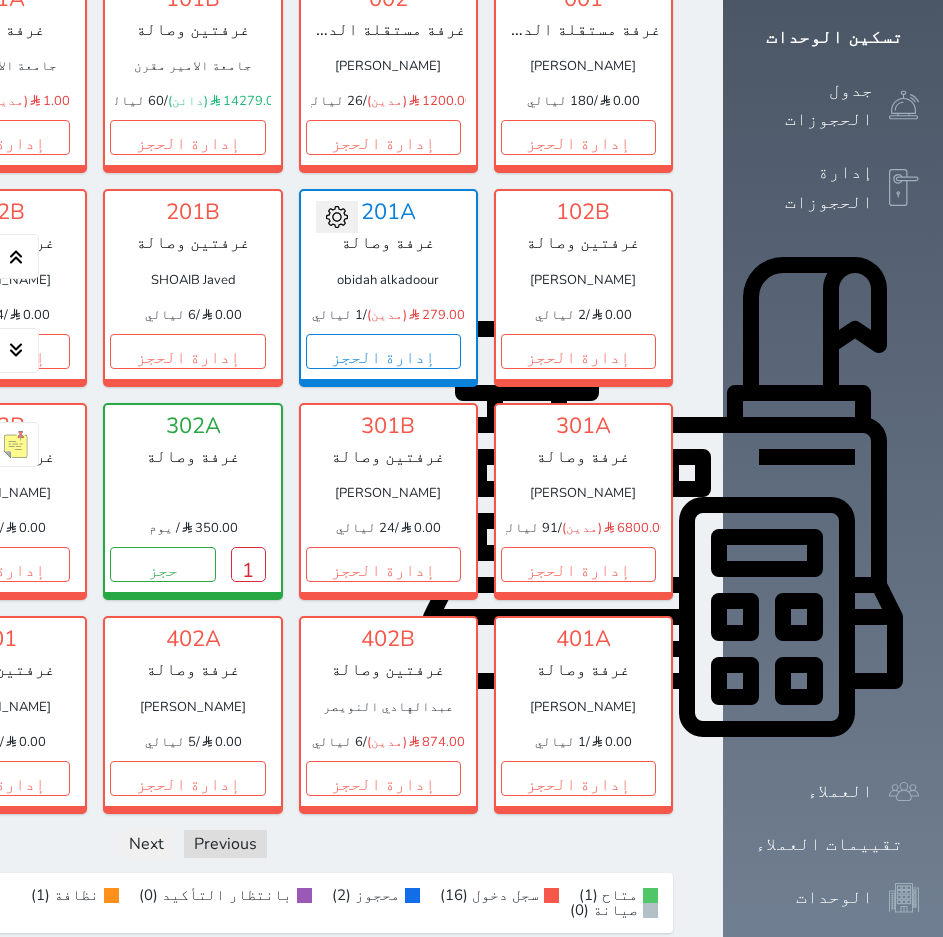 click on "إدارة الحجز" at bounding box center (-203, 564) 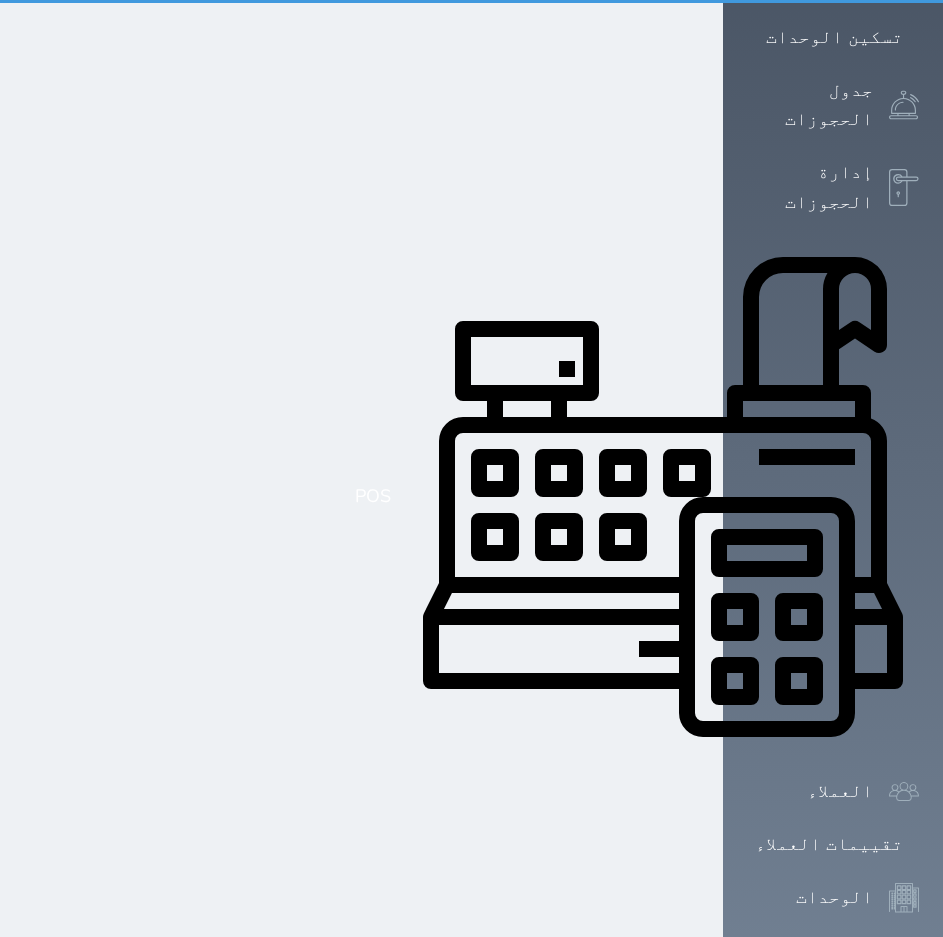 scroll, scrollTop: 0, scrollLeft: 0, axis: both 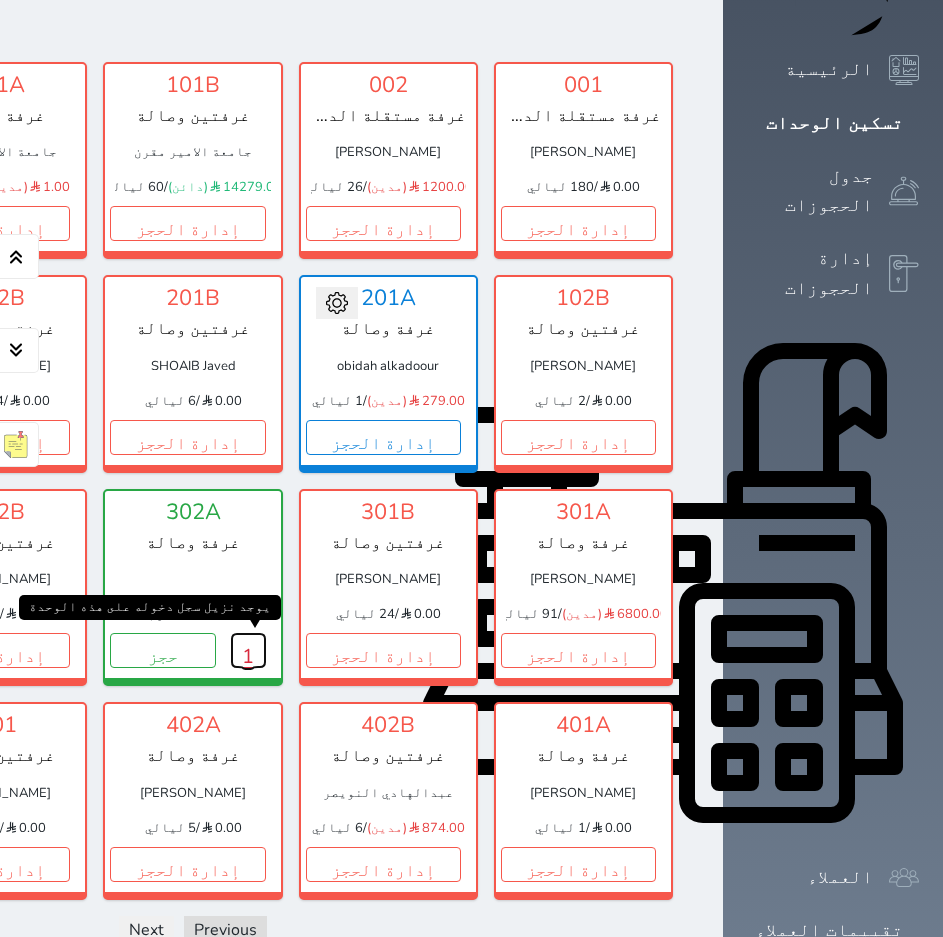 click on "1" at bounding box center [248, 650] 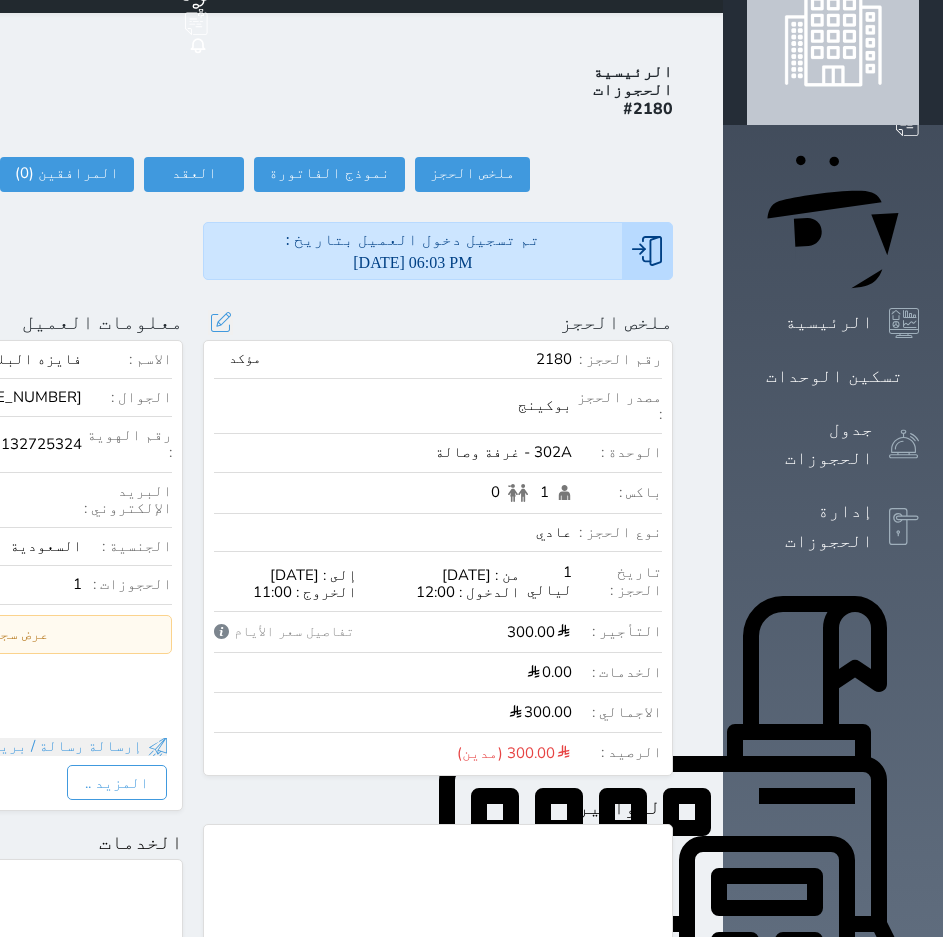 scroll, scrollTop: 0, scrollLeft: 0, axis: both 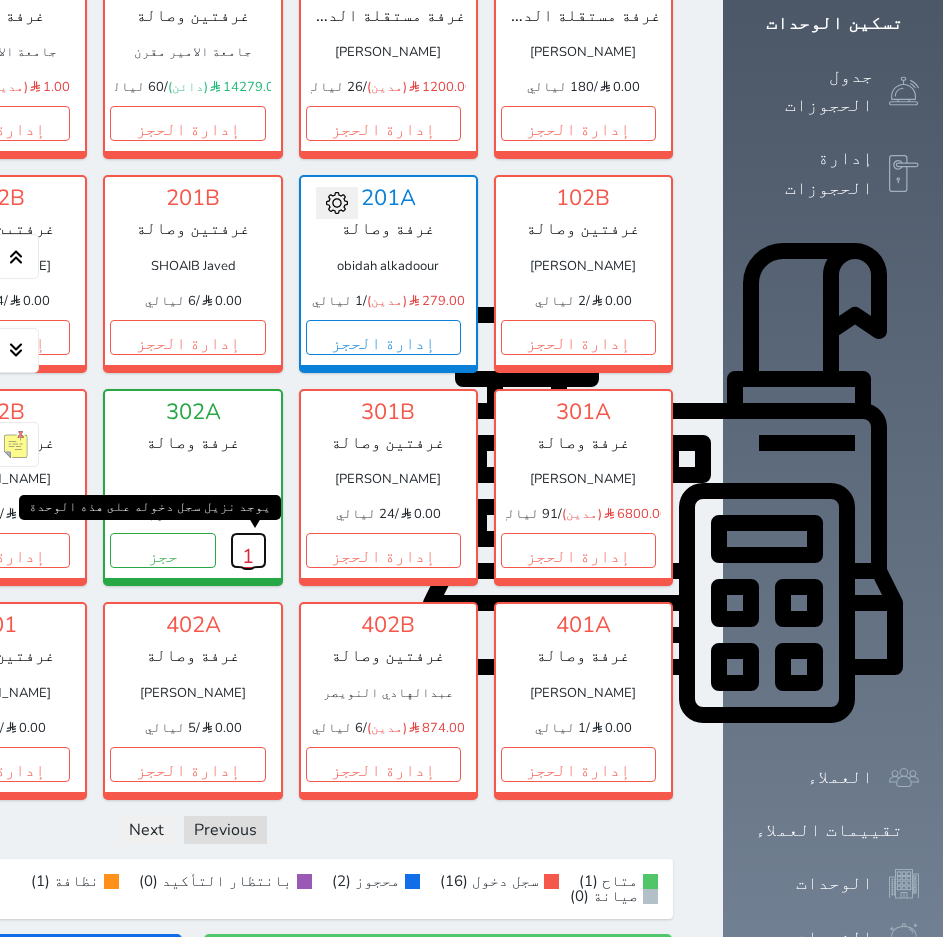 click on "1" at bounding box center (248, 550) 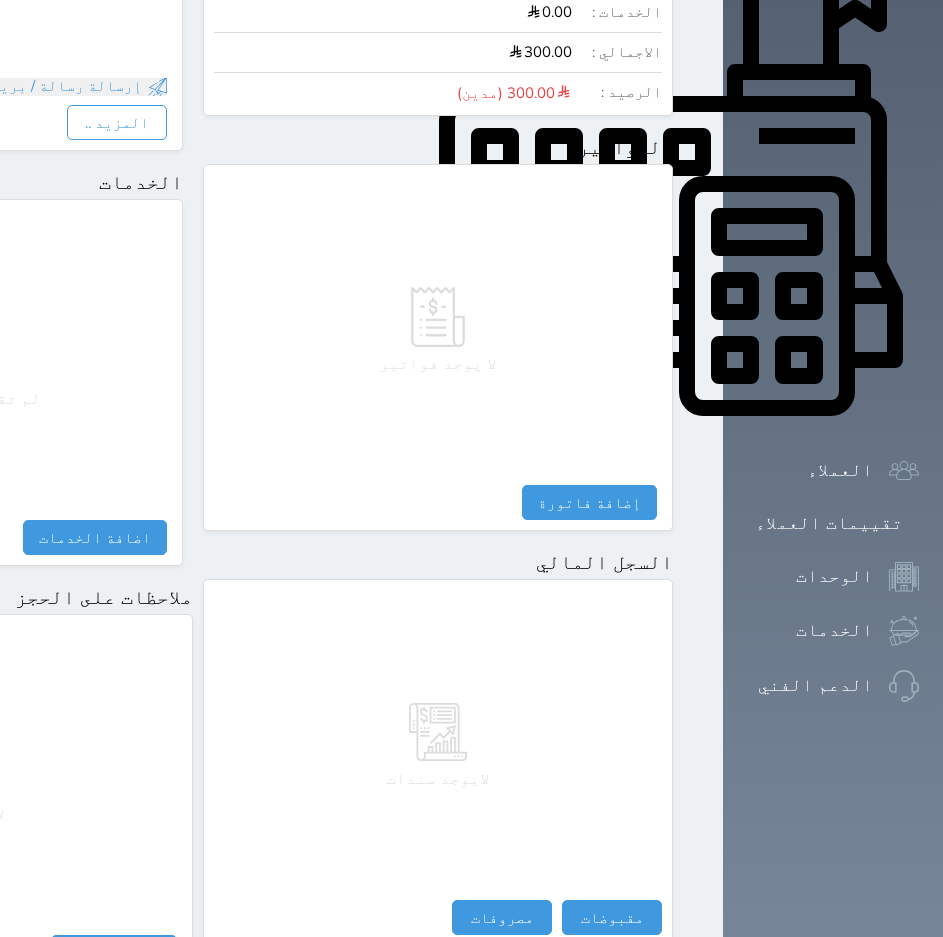 scroll, scrollTop: 798, scrollLeft: 0, axis: vertical 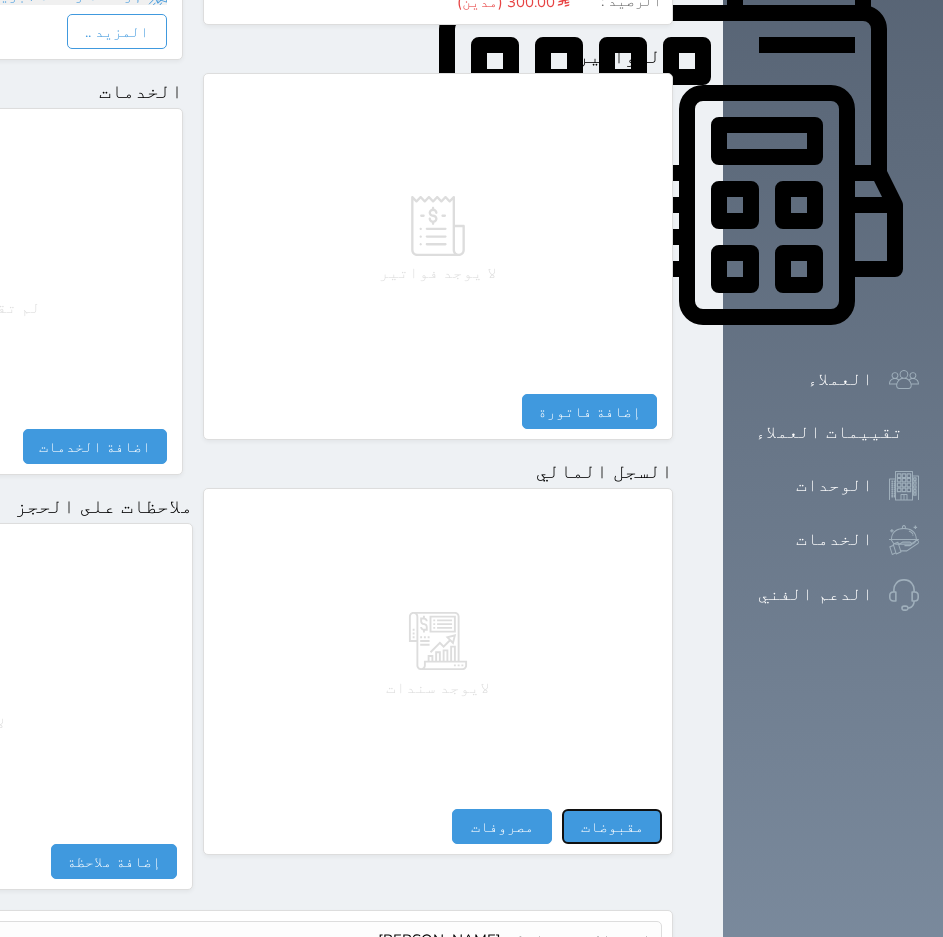 click on "مقبوضات" at bounding box center (612, 826) 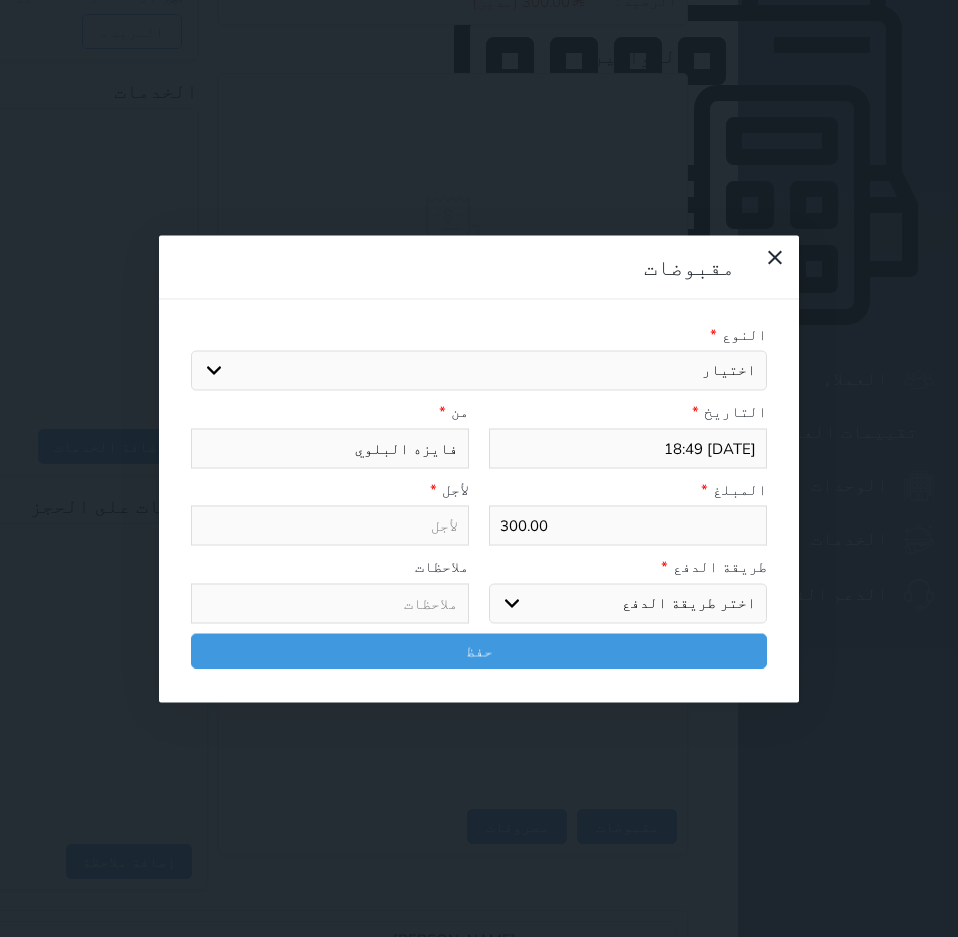 click on "اختيار   مقبوضات عامة قيمة إيجار فواتير تامين عربون لا ينطبق آخر مغسلة واي فاي - الإنترنت مواقف السيارات طعام الأغذية والمشروبات مشروبات المشروبات الباردة المشروبات الساخنة الإفطار غداء عشاء مخبز و كعك حمام سباحة الصالة الرياضية سبا و خدمات الجمال اختيار وإسقاط (خدمات النقل) ميني بار كابل - تلفزيون سرير إضافي تصفيف الشعر التسوق خدمات الجولات السياحية المنظمة خدمات الدليل السياحي" at bounding box center [479, 371] 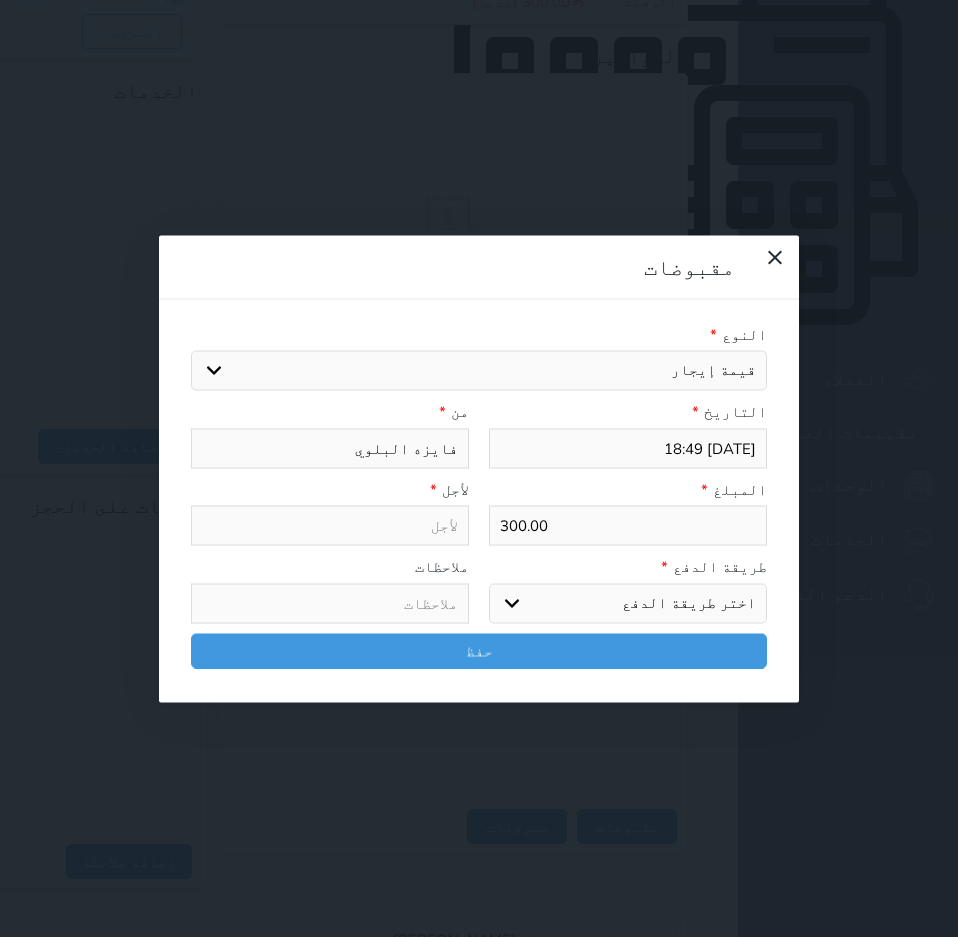 click on "اختيار   مقبوضات عامة قيمة إيجار فواتير تامين عربون لا ينطبق آخر مغسلة واي فاي - الإنترنت مواقف السيارات طعام الأغذية والمشروبات مشروبات المشروبات الباردة المشروبات الساخنة الإفطار غداء عشاء مخبز و كعك حمام سباحة الصالة الرياضية سبا و خدمات الجمال اختيار وإسقاط (خدمات النقل) ميني بار كابل - تلفزيون سرير إضافي تصفيف الشعر التسوق خدمات الجولات السياحية المنظمة خدمات الدليل السياحي" at bounding box center [479, 371] 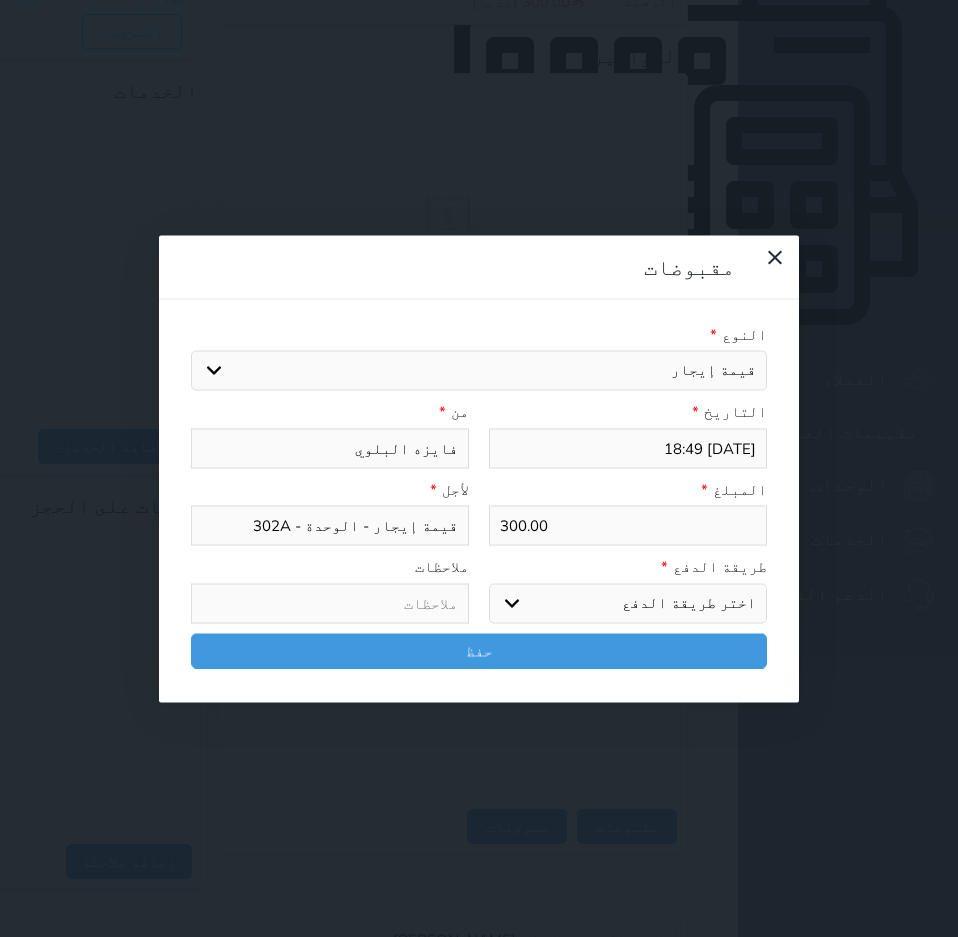 click on "اختر طريقة الدفع   دفع نقدى   تحويل بنكى   مدى   بطاقة ائتمان   آجل" at bounding box center [628, 603] 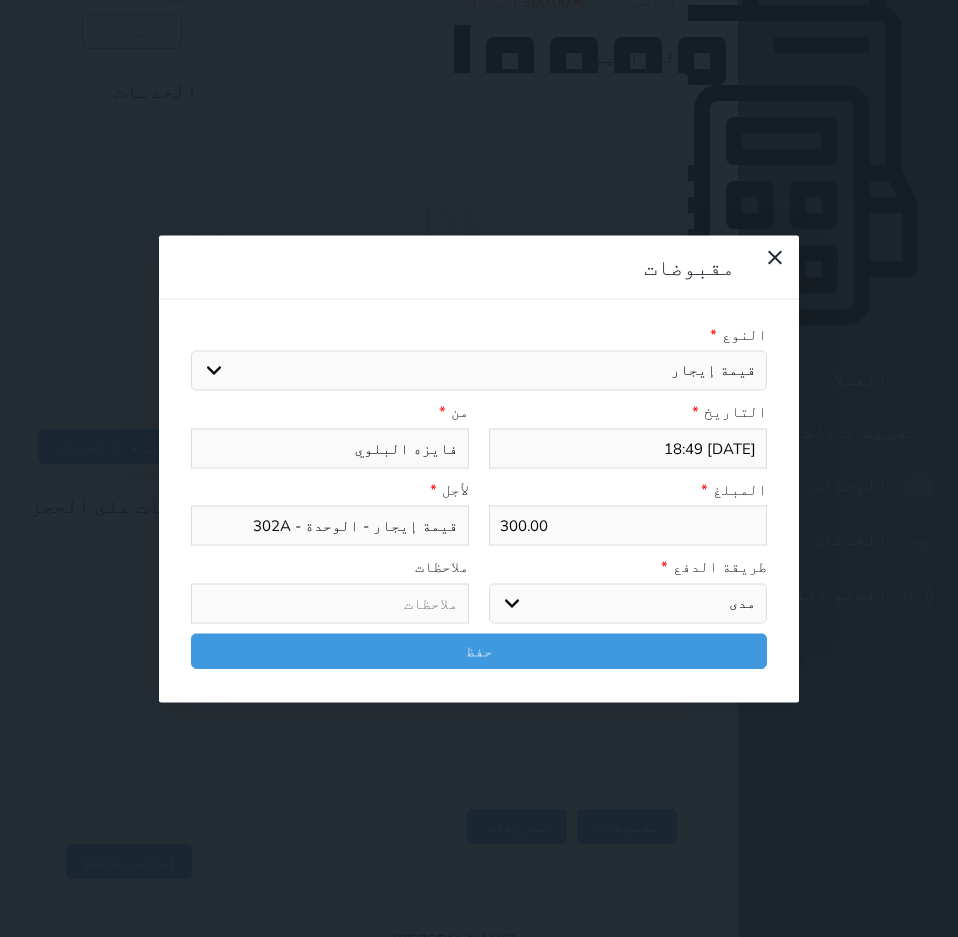 click on "اختر طريقة الدفع   دفع نقدى   تحويل بنكى   مدى   بطاقة ائتمان   آجل" at bounding box center (628, 603) 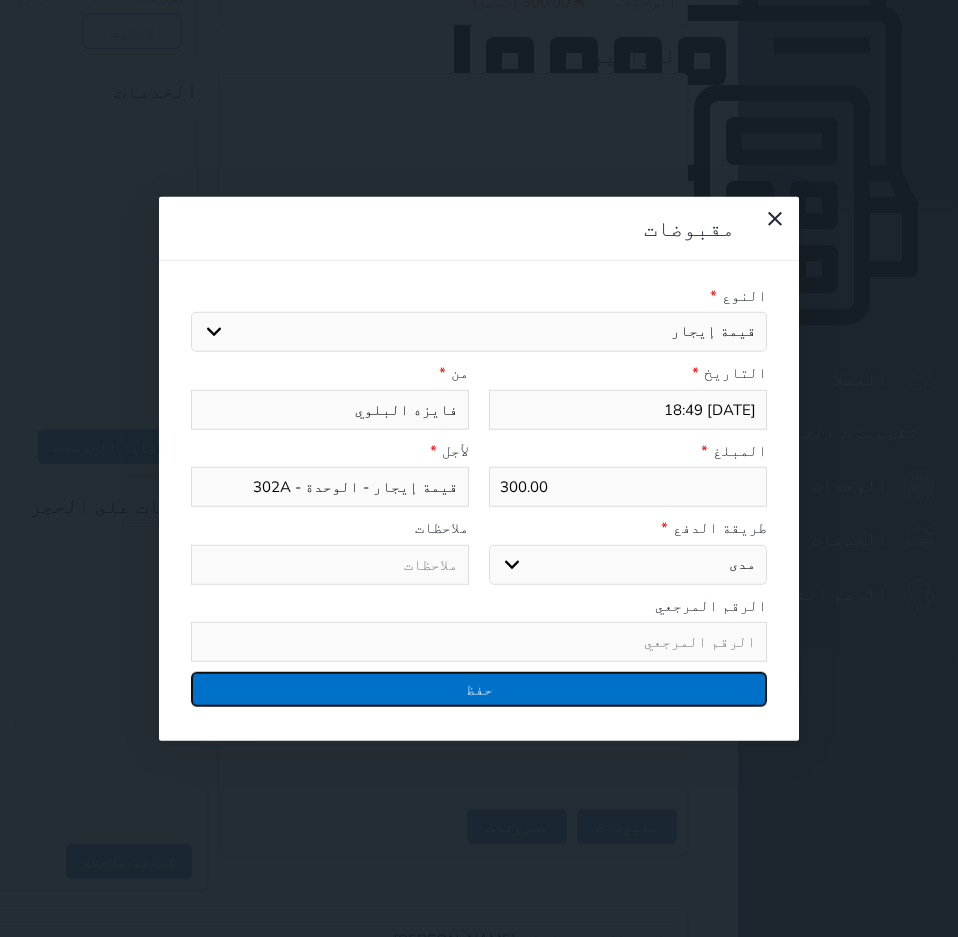 click on "حفظ" at bounding box center (479, 689) 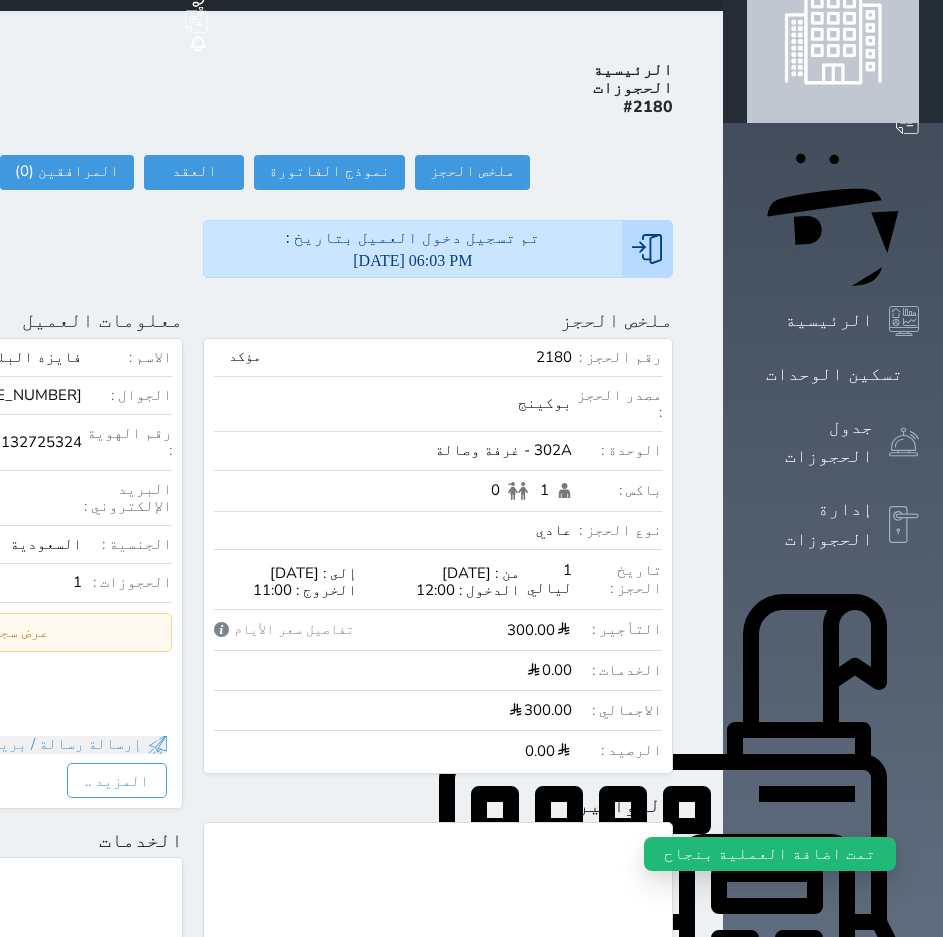 scroll, scrollTop: 46, scrollLeft: 0, axis: vertical 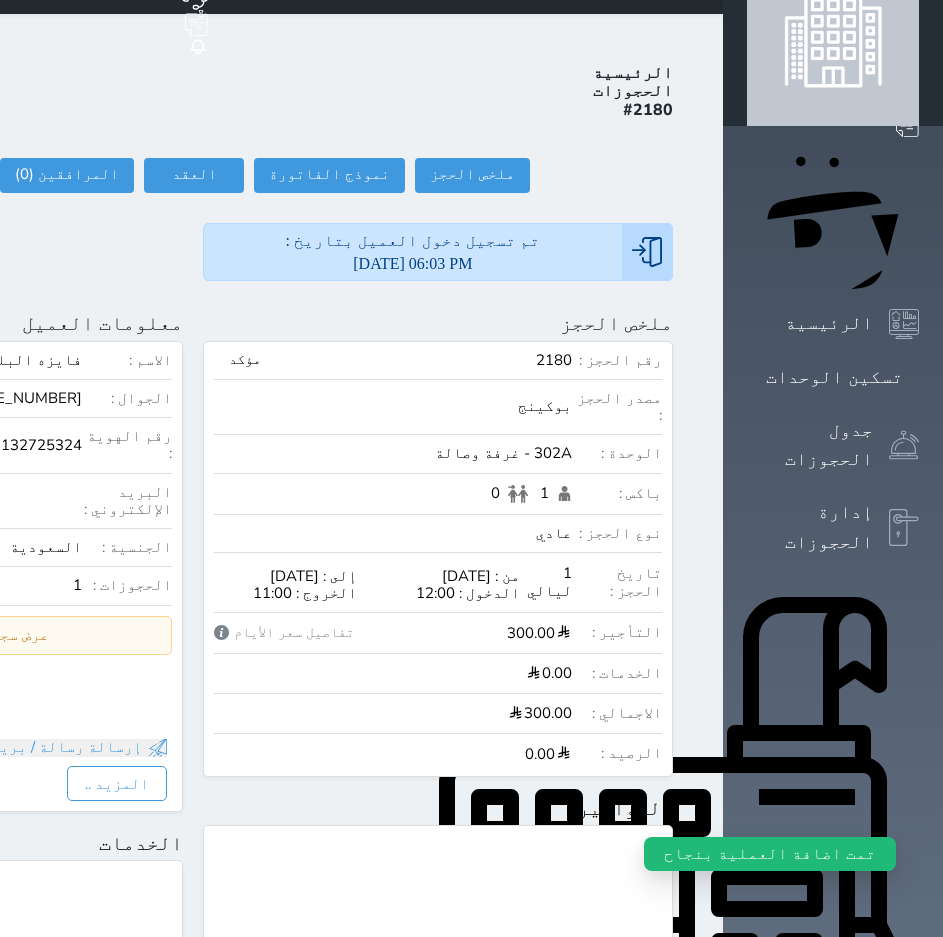 click on "تسجيل مغادرة" at bounding box center (-77, 175) 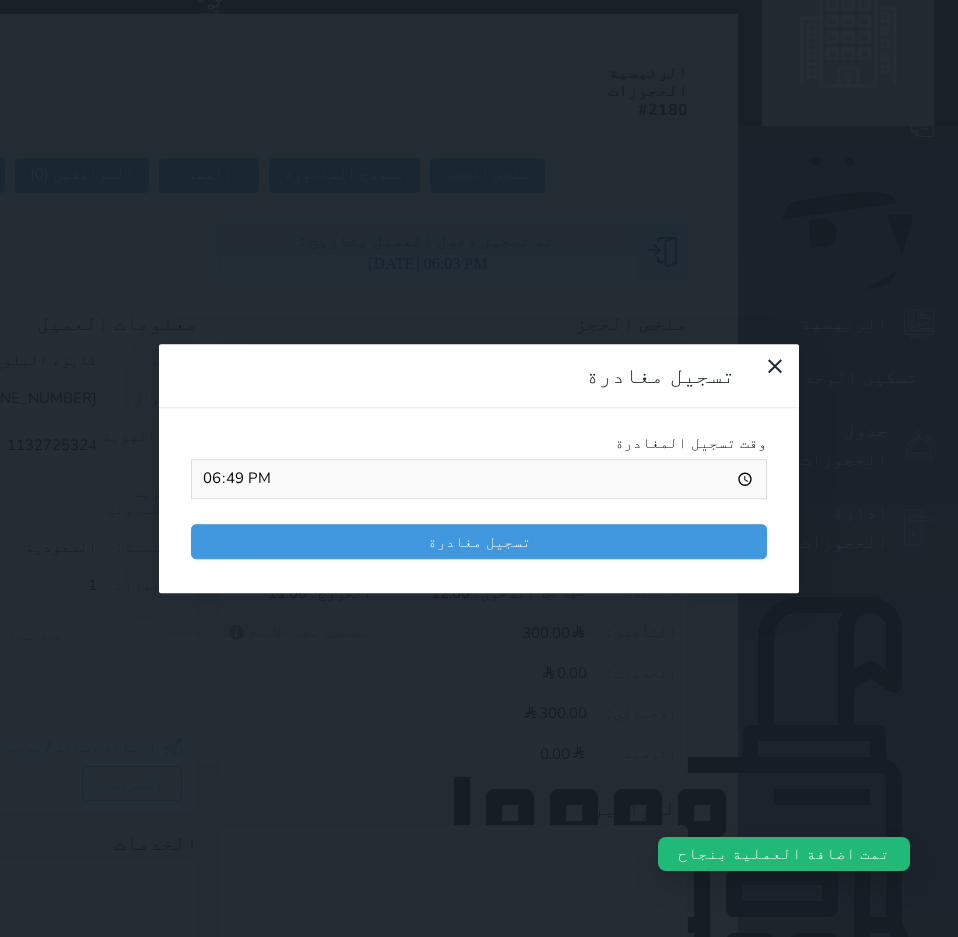 click on "تسجيل مغادرة                       وقت تسجيل المغادرة    18:49
تسجيل مغادرة" at bounding box center [479, 468] 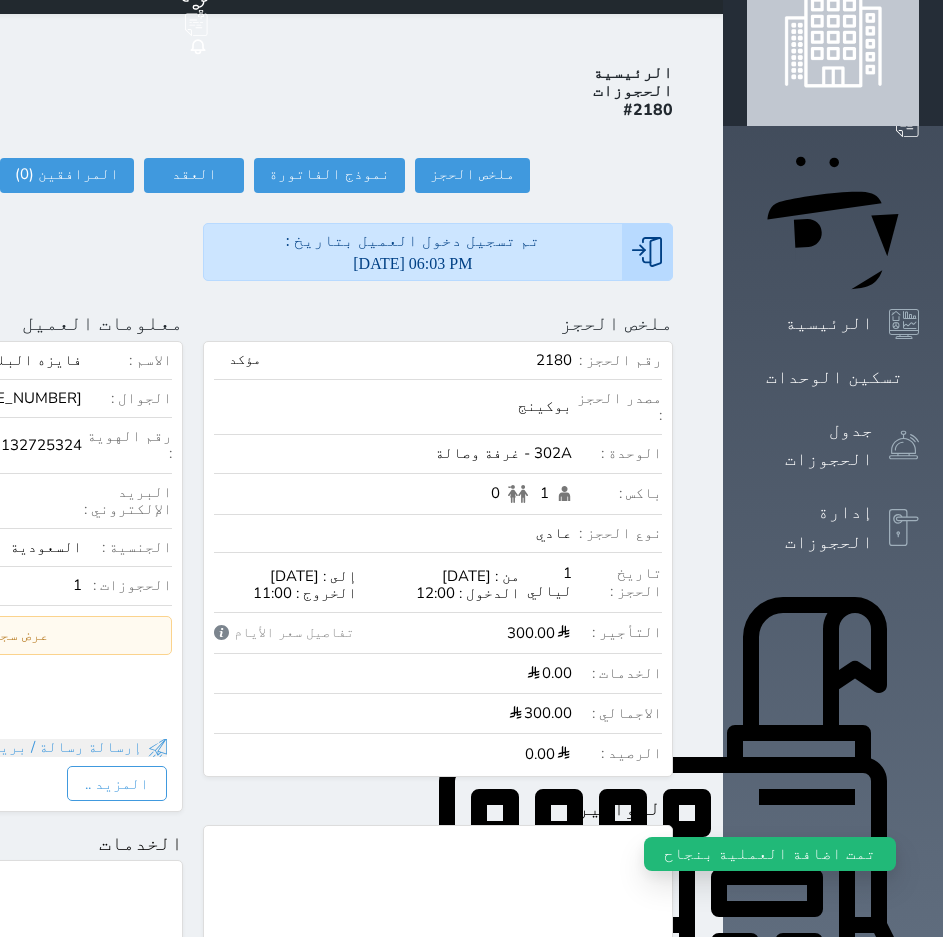 click on "تسجيل مغادرة" at bounding box center [-77, 175] 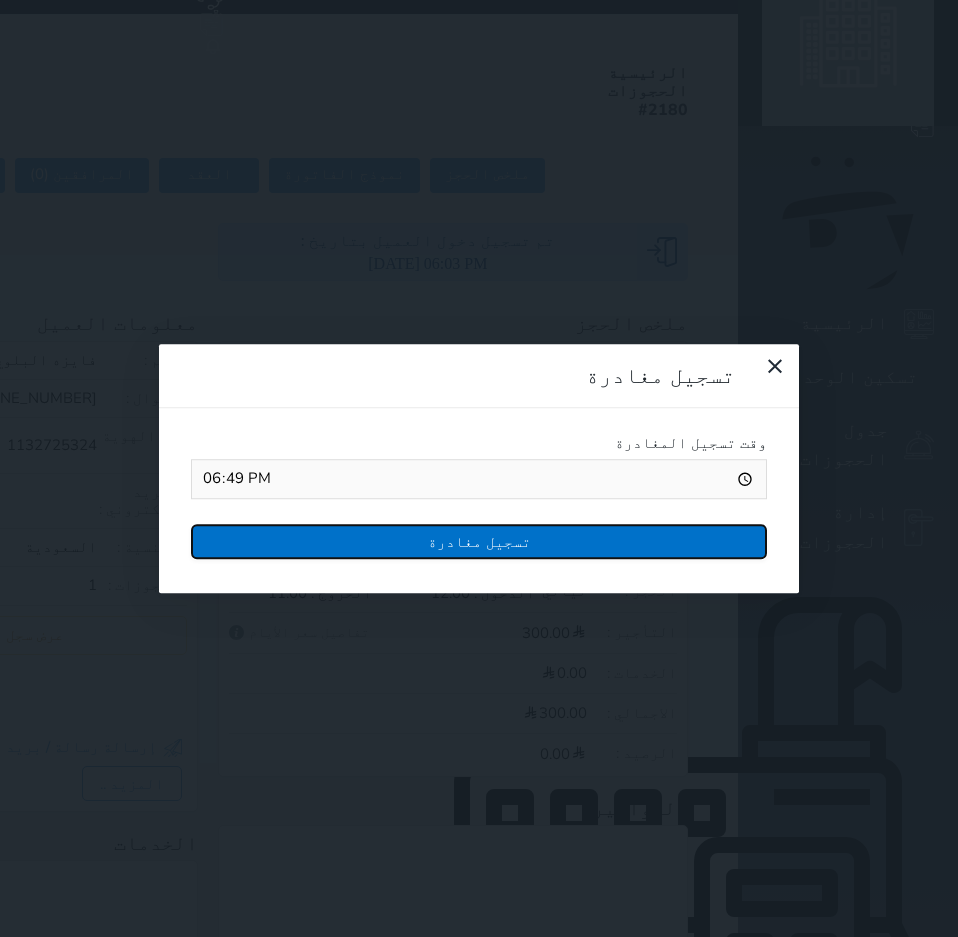 click on "تسجيل مغادرة" at bounding box center (479, 541) 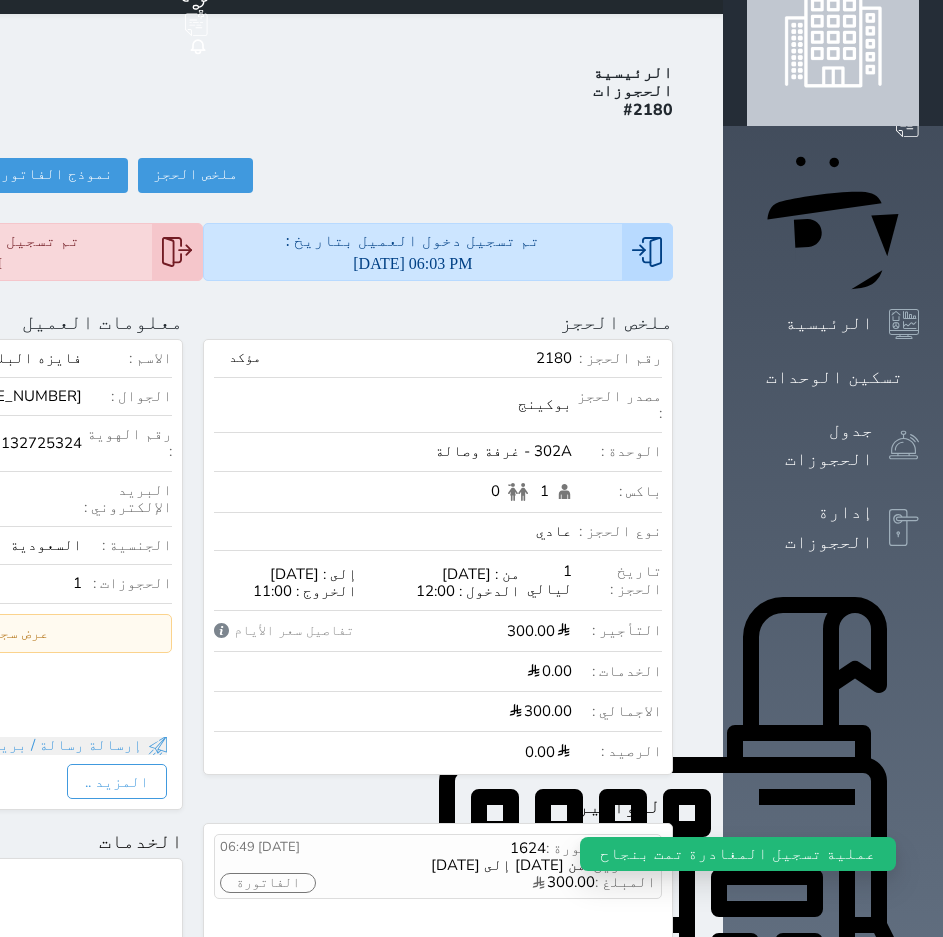 click at bounding box center (647, 252) 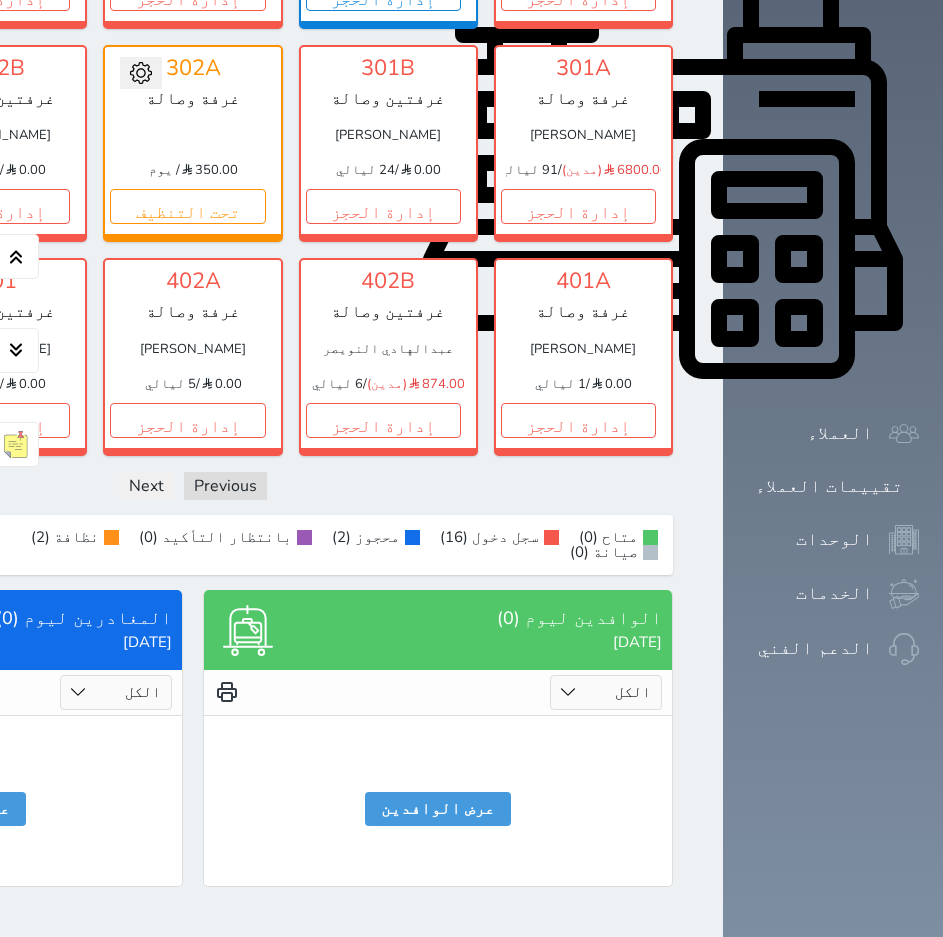 scroll, scrollTop: 886, scrollLeft: 0, axis: vertical 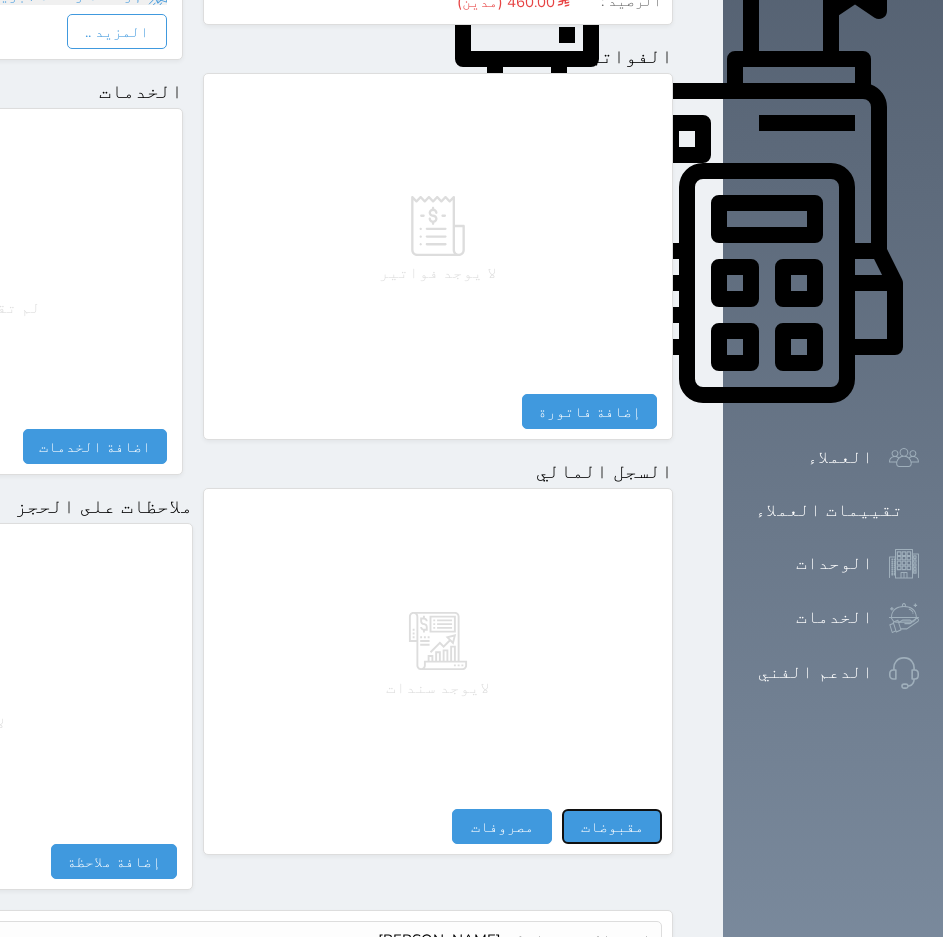 drag, startPoint x: 861, startPoint y: 760, endPoint x: 821, endPoint y: 759, distance: 40.012497 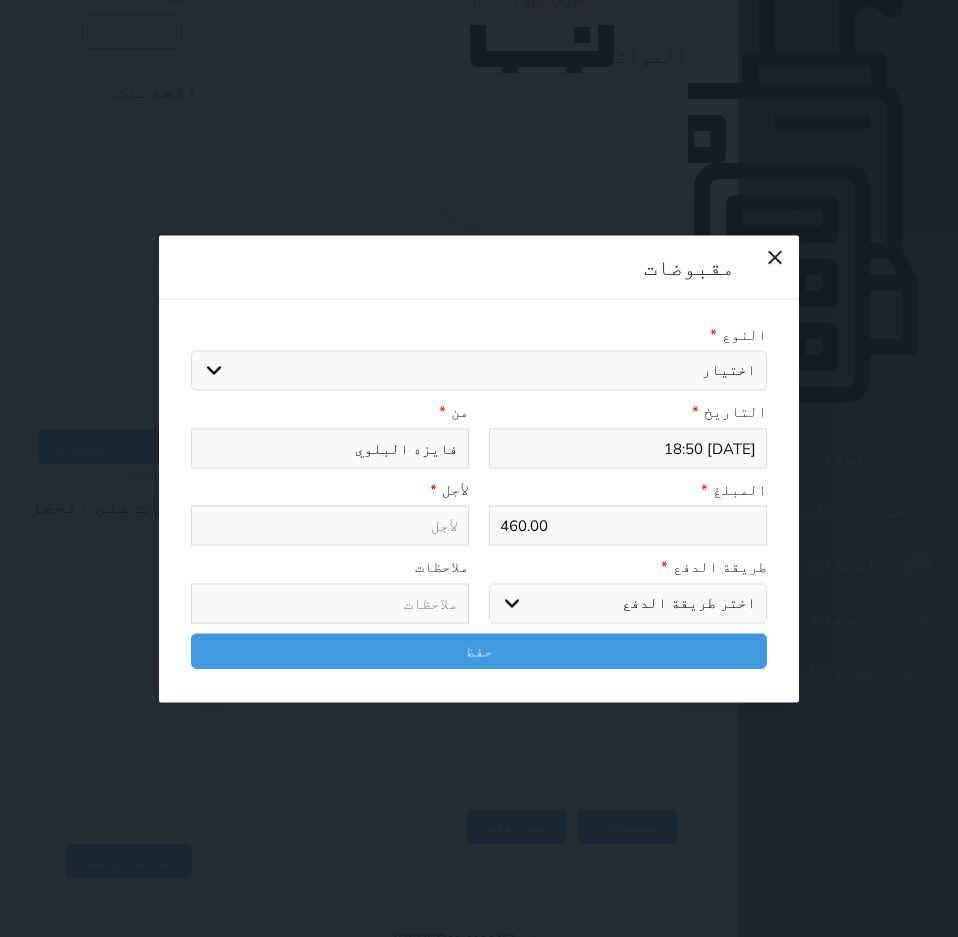 click on "اختيار   مقبوضات عامة قيمة إيجار فواتير تامين عربون لا ينطبق آخر مغسلة واي فاي - الإنترنت مواقف السيارات طعام الأغذية والمشروبات مشروبات المشروبات الباردة المشروبات الساخنة الإفطار غداء عشاء مخبز و كعك حمام سباحة الصالة الرياضية سبا و خدمات الجمال اختيار وإسقاط (خدمات النقل) ميني بار كابل - تلفزيون سرير إضافي تصفيف الشعر التسوق خدمات الجولات السياحية المنظمة خدمات الدليل السياحي" at bounding box center (479, 371) 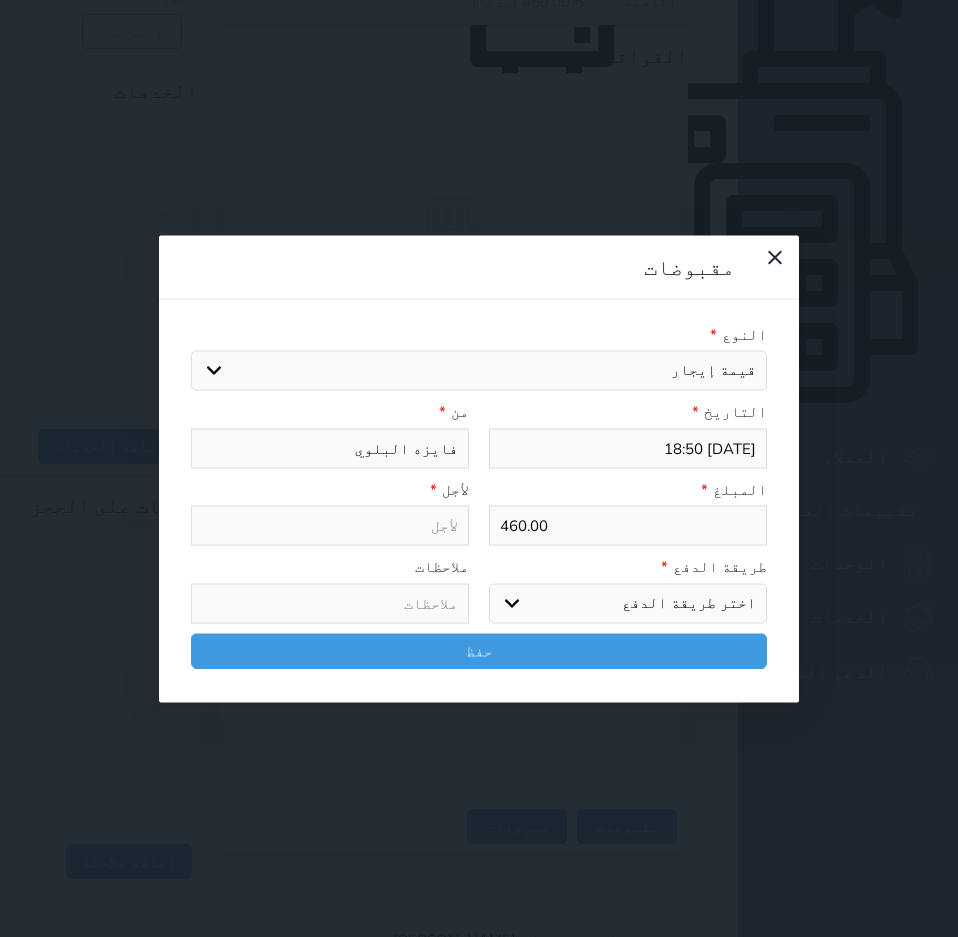 click on "اختيار   مقبوضات عامة قيمة إيجار فواتير تامين عربون لا ينطبق آخر مغسلة واي فاي - الإنترنت مواقف السيارات طعام الأغذية والمشروبات مشروبات المشروبات الباردة المشروبات الساخنة الإفطار غداء عشاء مخبز و كعك حمام سباحة الصالة الرياضية سبا و خدمات الجمال اختيار وإسقاط (خدمات النقل) ميني بار كابل - تلفزيون سرير إضافي تصفيف الشعر التسوق خدمات الجولات السياحية المنظمة خدمات الدليل السياحي" at bounding box center [479, 371] 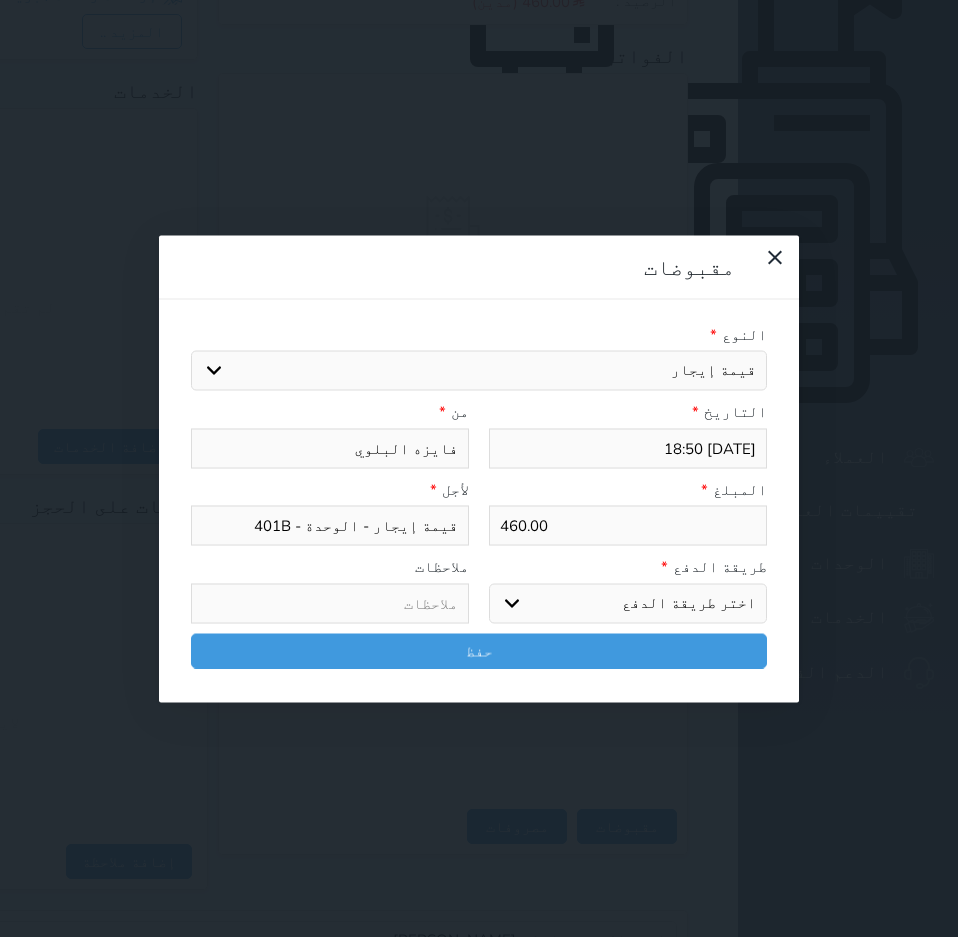 click on "اختر طريقة الدفع   دفع نقدى   تحويل بنكى   مدى   بطاقة ائتمان   آجل" at bounding box center (628, 603) 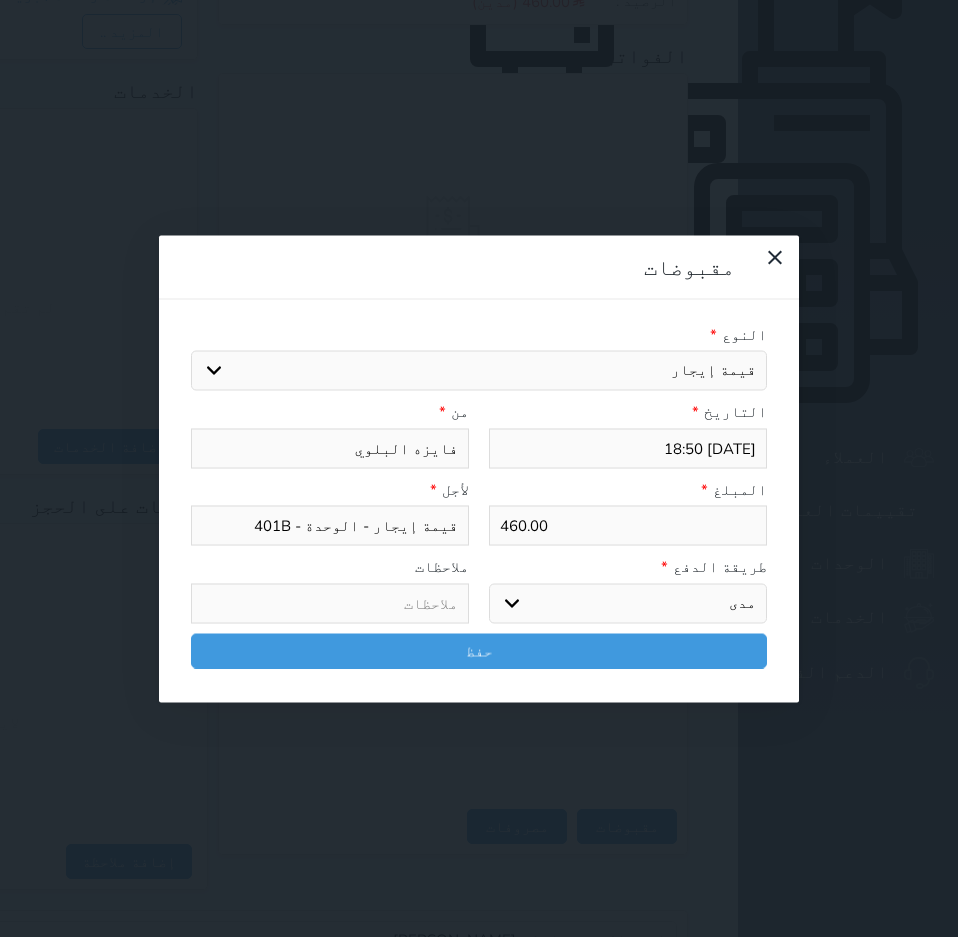 click on "اختر طريقة الدفع   دفع نقدى   تحويل بنكى   مدى   بطاقة ائتمان   آجل" at bounding box center (628, 603) 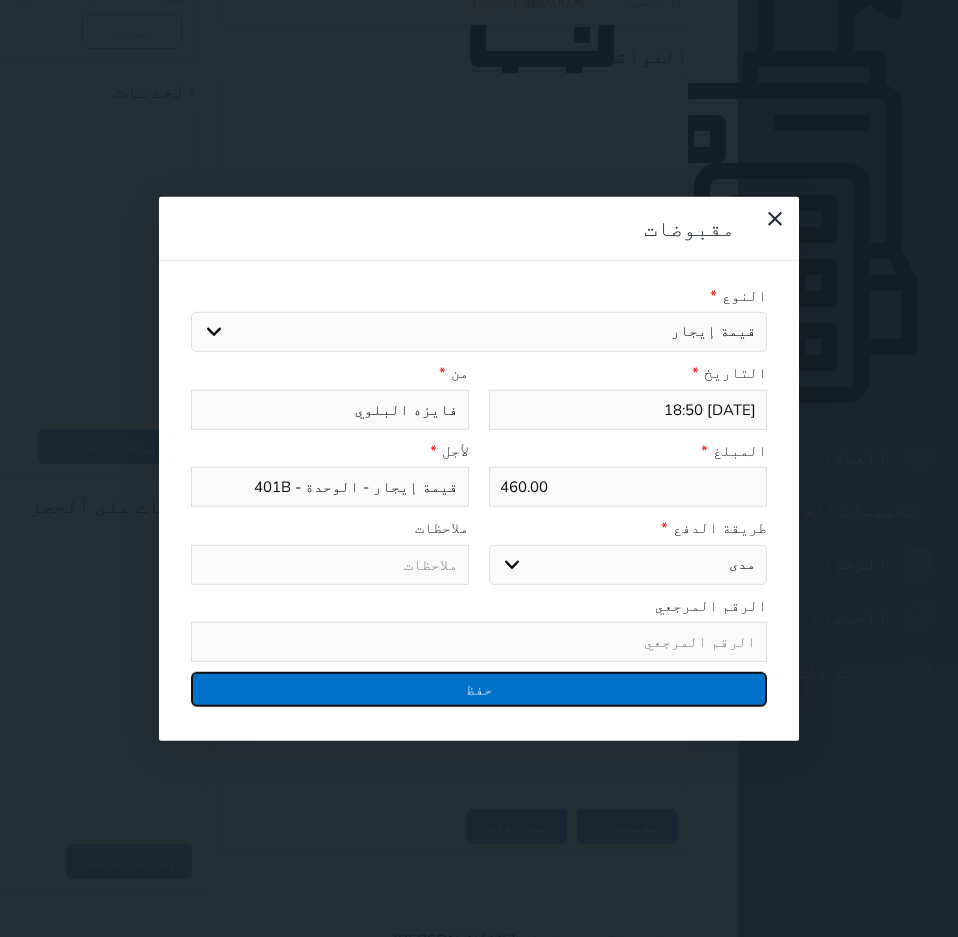 click on "حفظ" at bounding box center (479, 689) 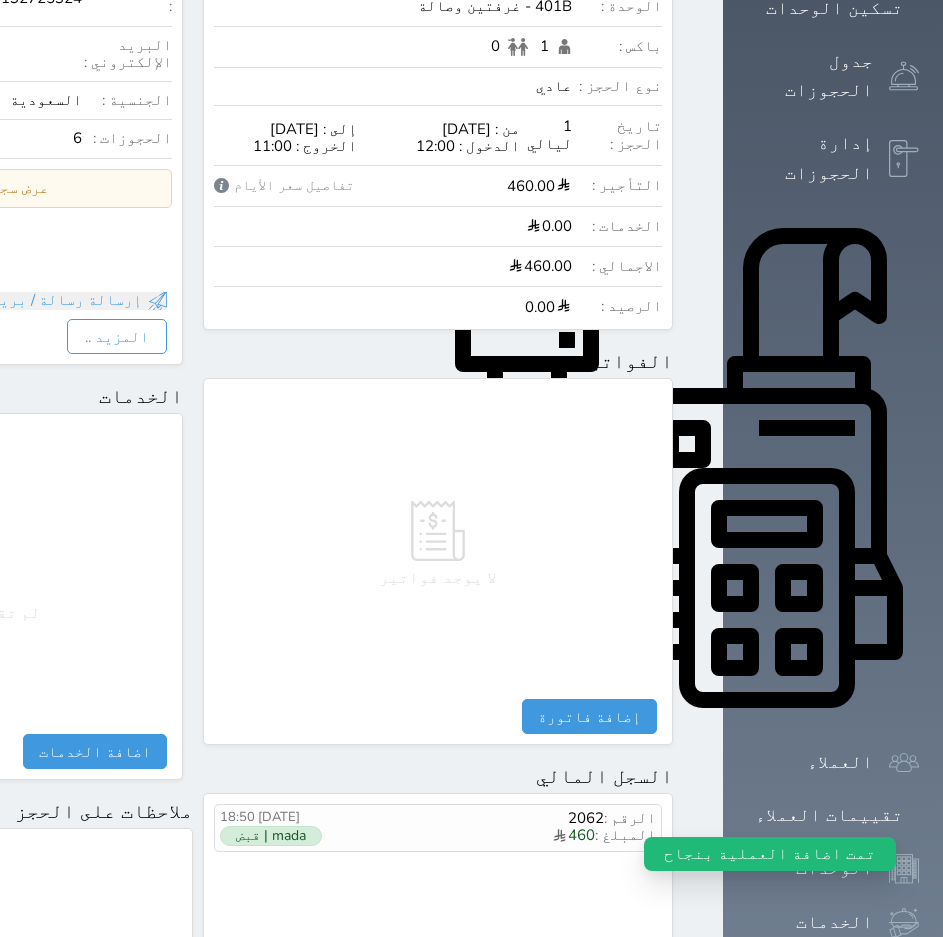 scroll, scrollTop: 0, scrollLeft: 0, axis: both 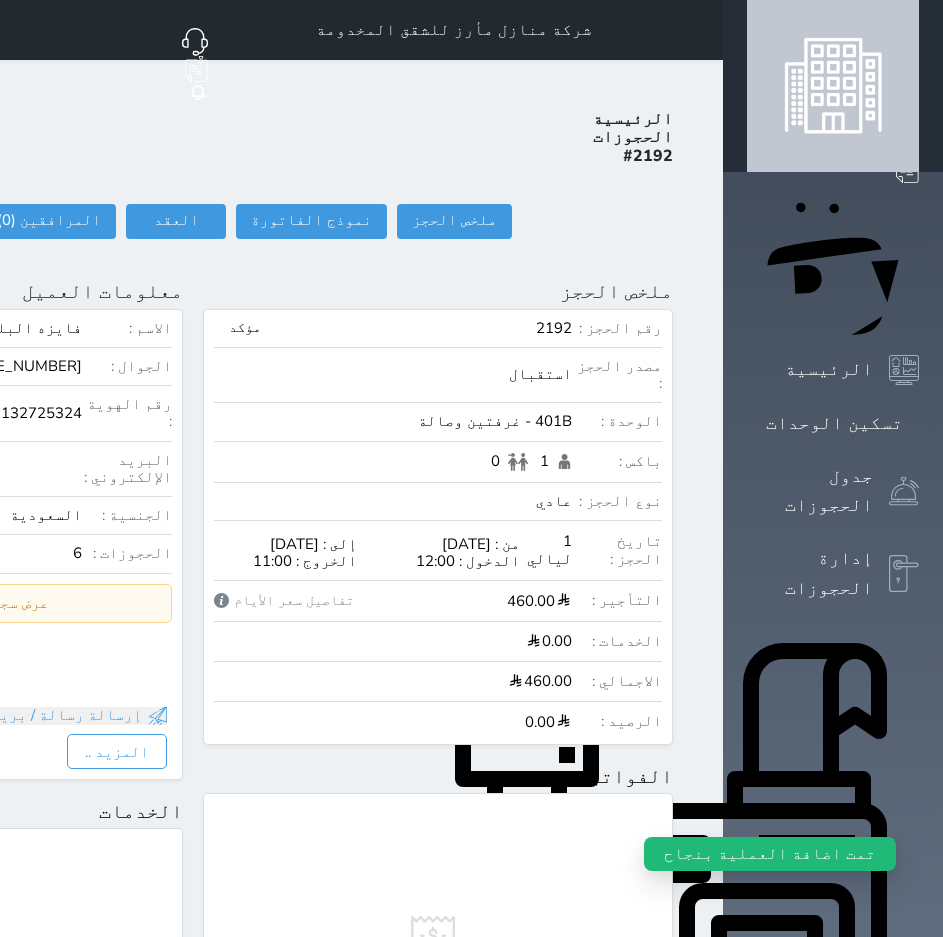 click on "تسجيل دخول" at bounding box center (-86, 221) 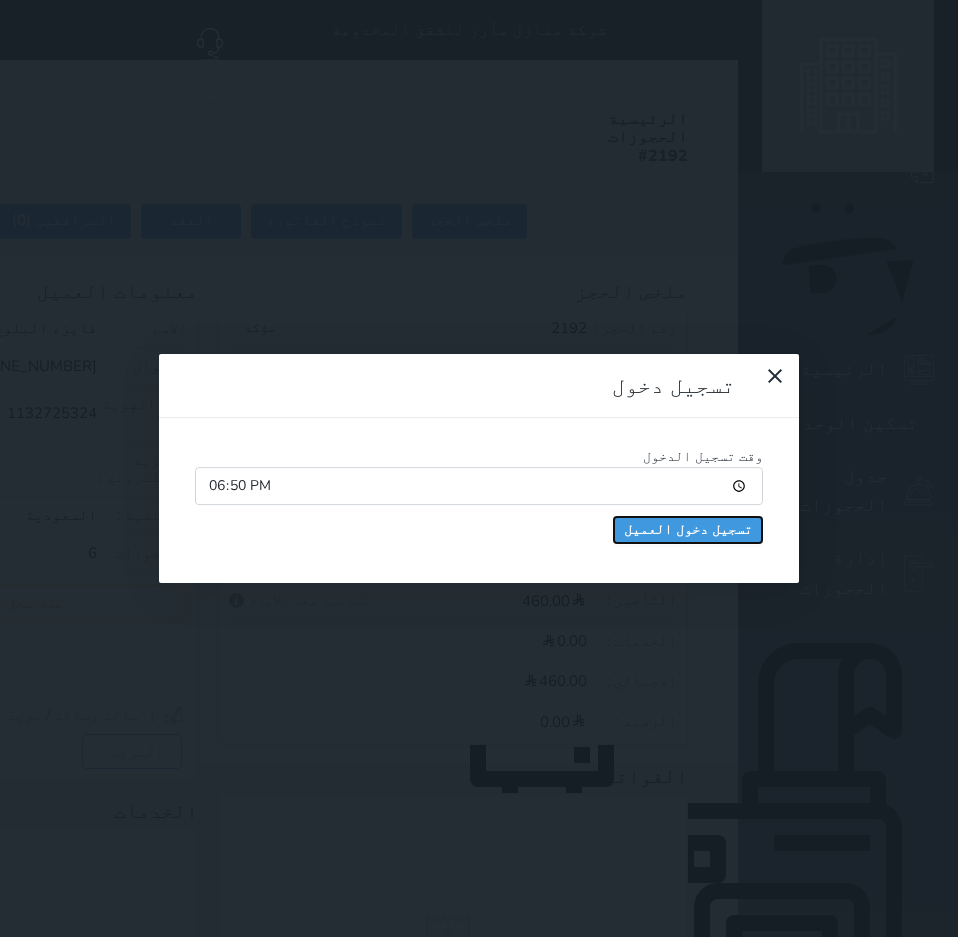 click on "تسجيل دخول العميل" at bounding box center [688, 530] 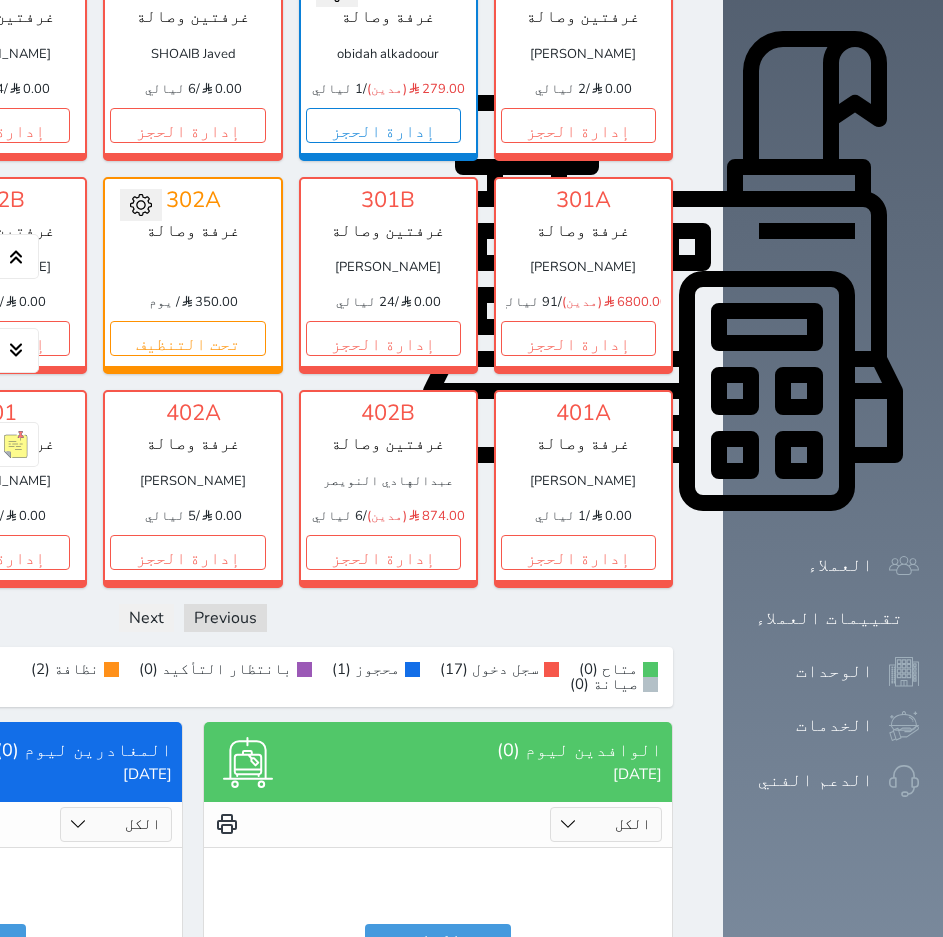 scroll, scrollTop: 613, scrollLeft: 0, axis: vertical 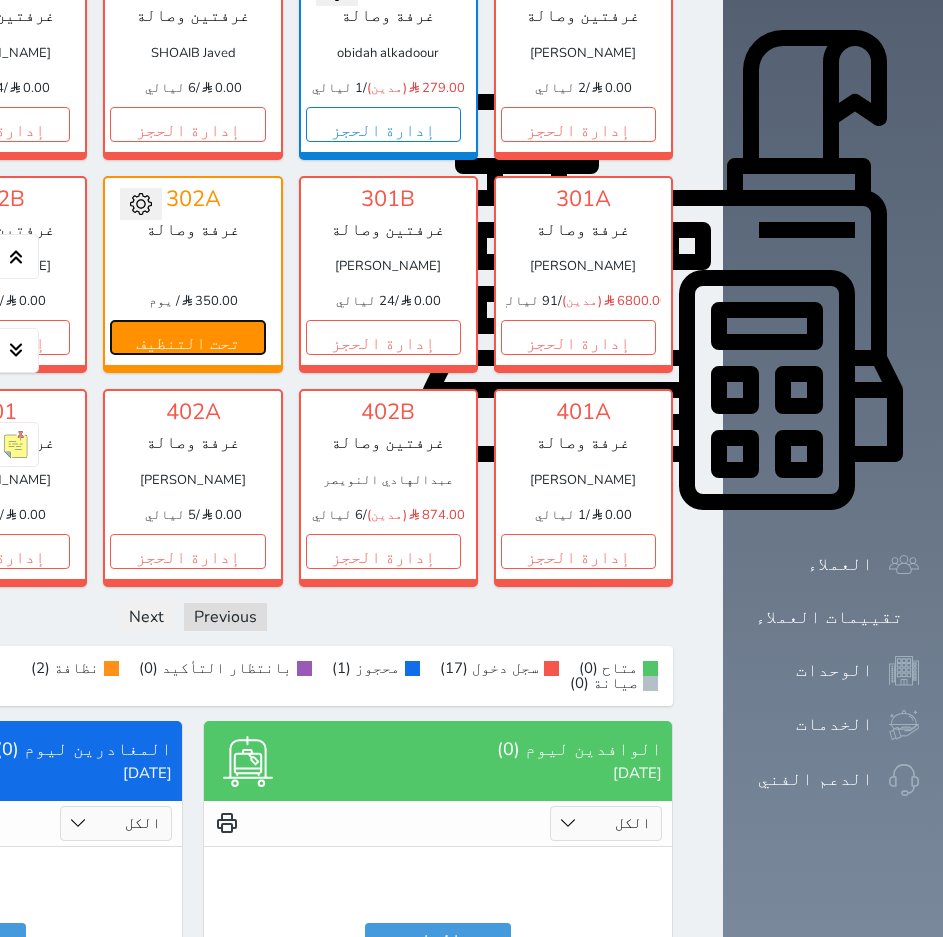 click on "تحت التنظيف" at bounding box center (187, 337) 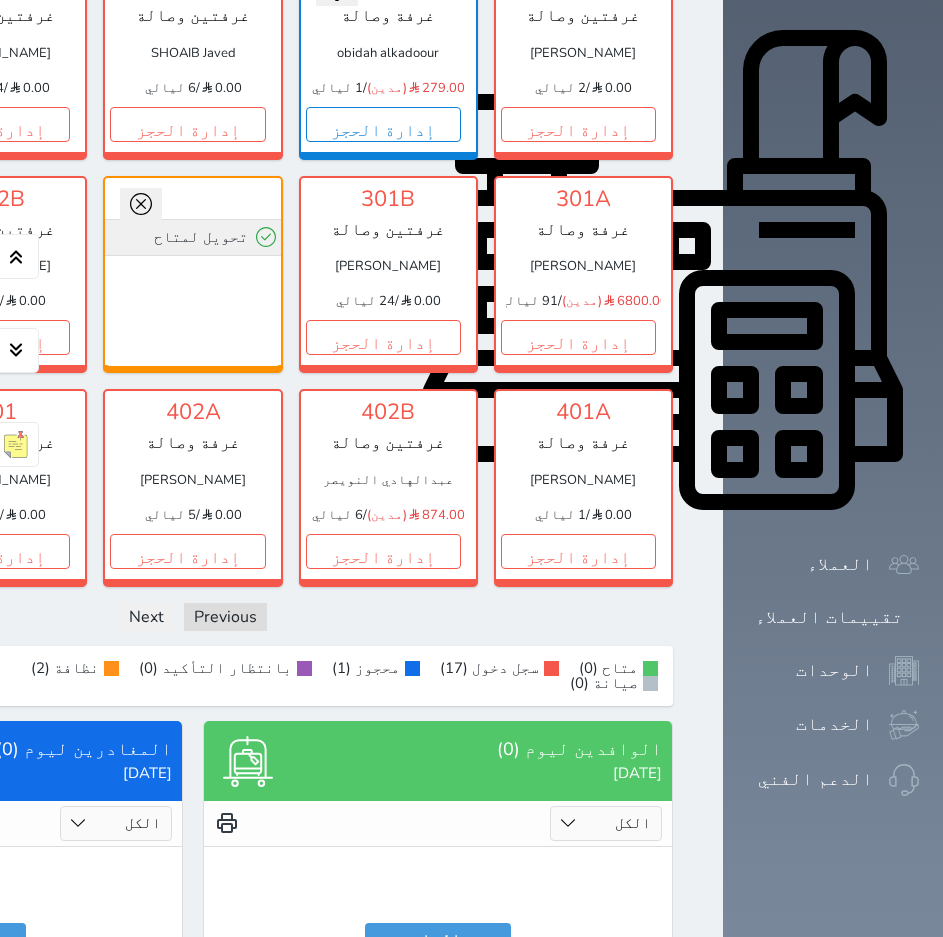 drag, startPoint x: 841, startPoint y: 394, endPoint x: 841, endPoint y: 406, distance: 12 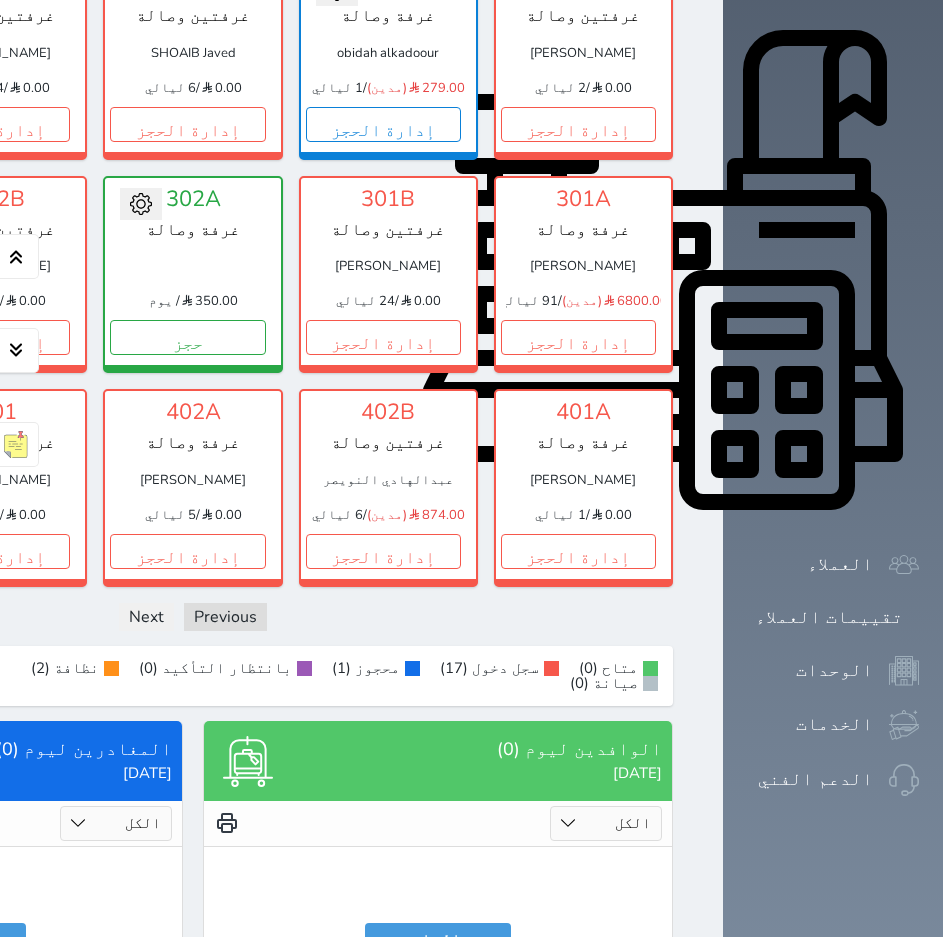 click on "تحت التنظيف" at bounding box center (-203, 551) 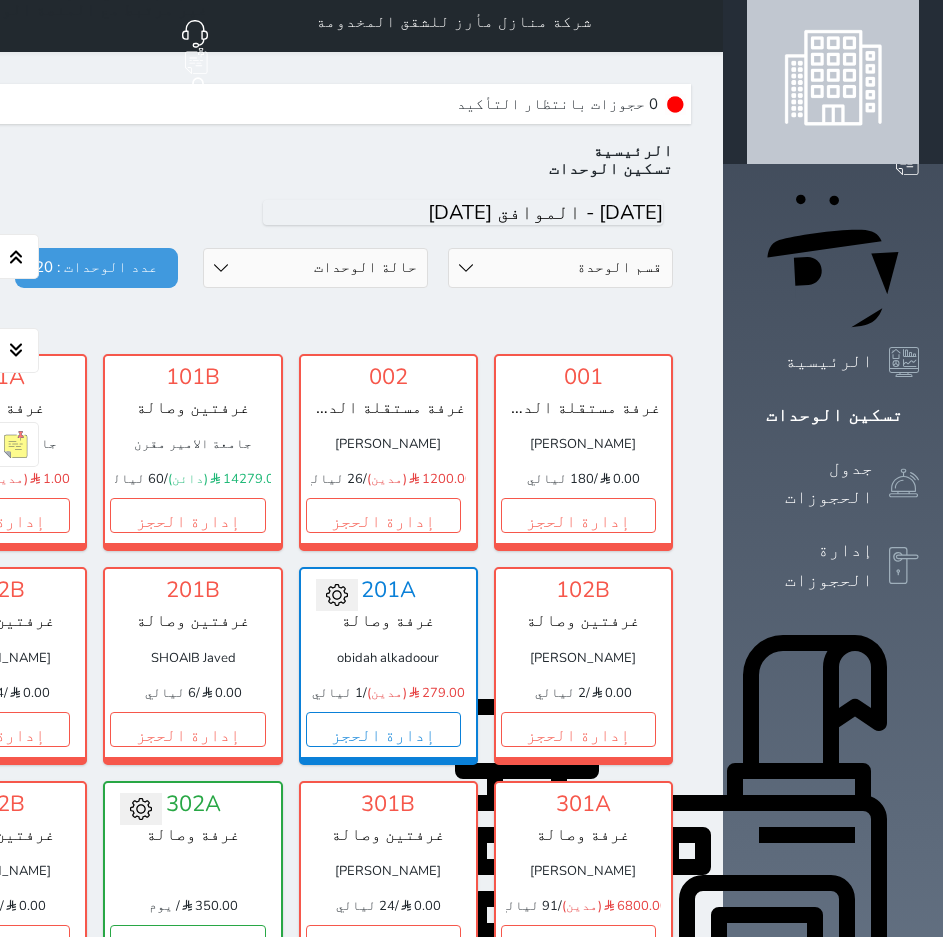 scroll, scrollTop: 0, scrollLeft: 0, axis: both 